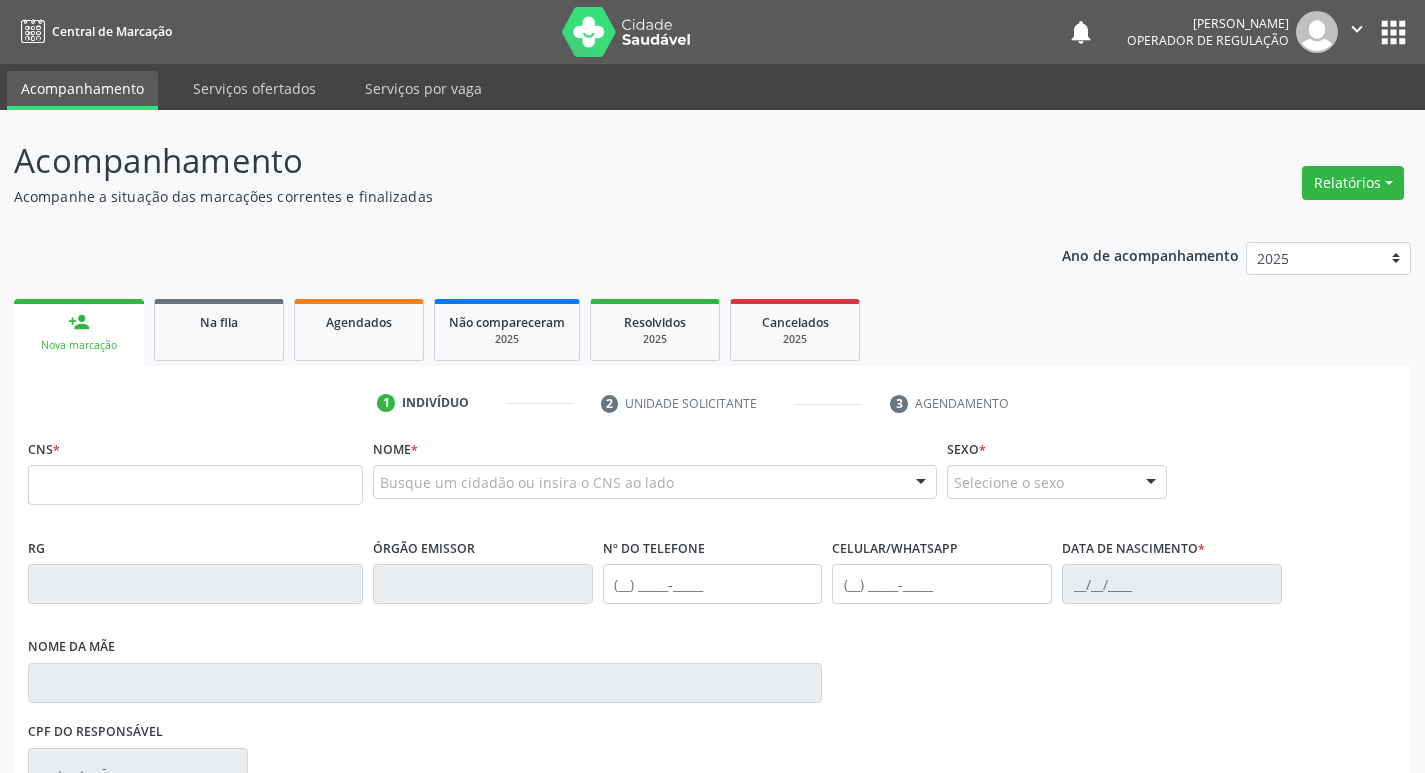 scroll, scrollTop: 0, scrollLeft: 0, axis: both 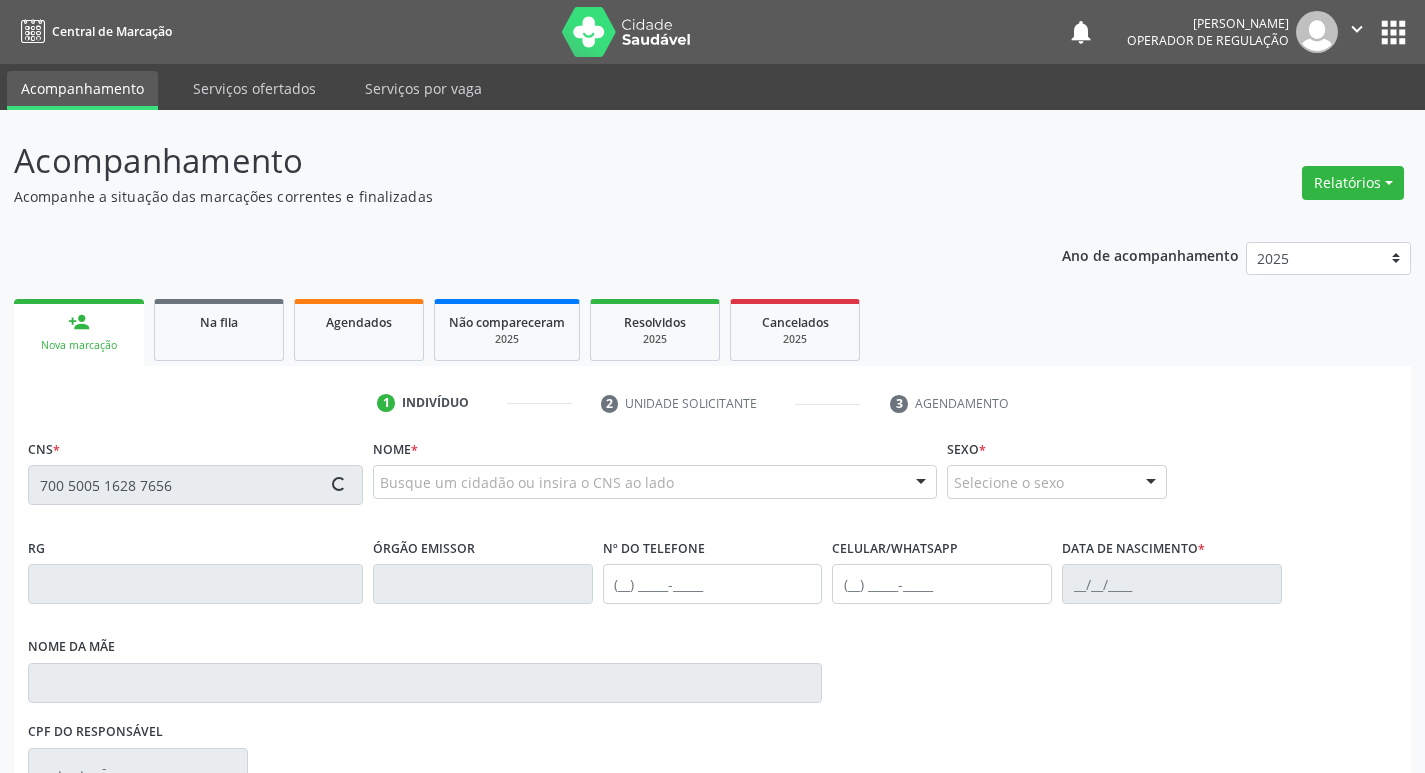 type on "700 5005 1628 7656" 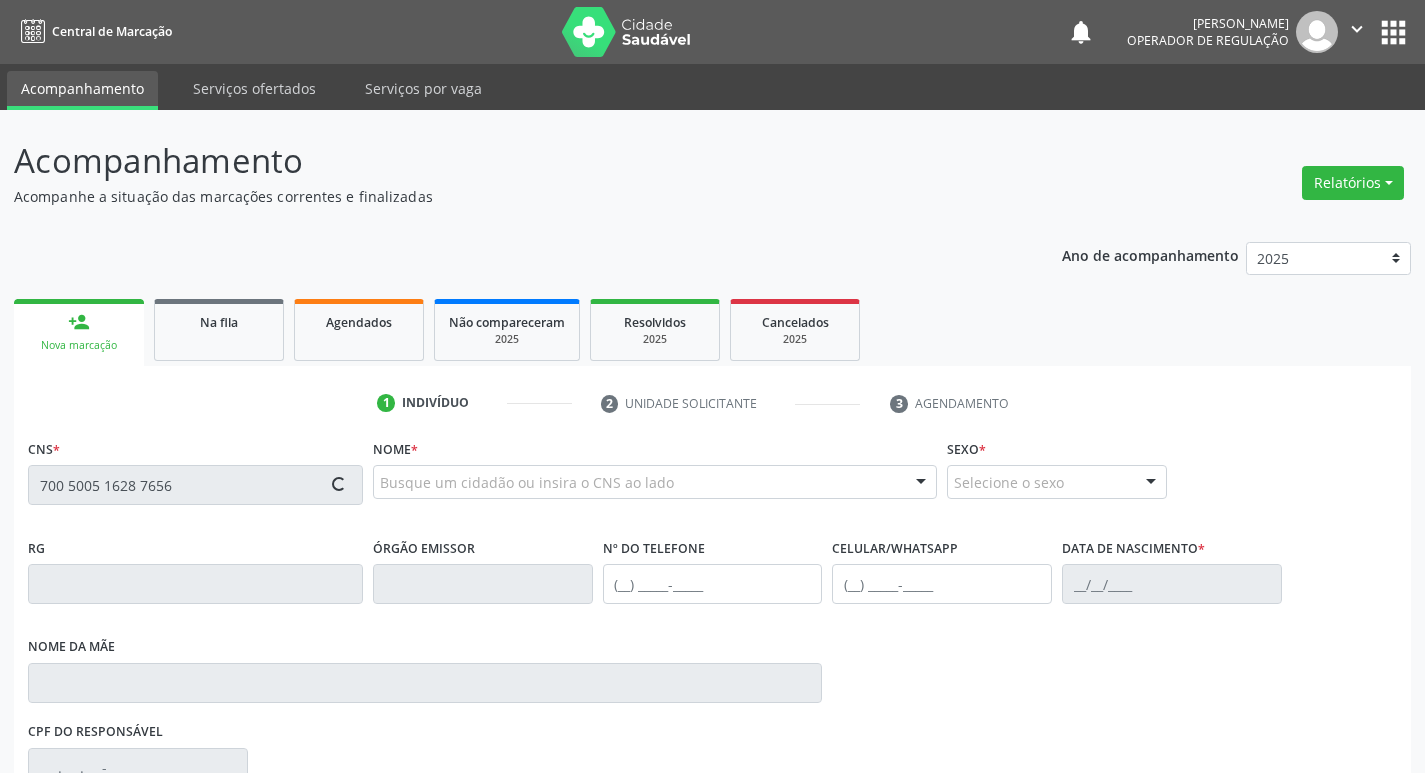 type 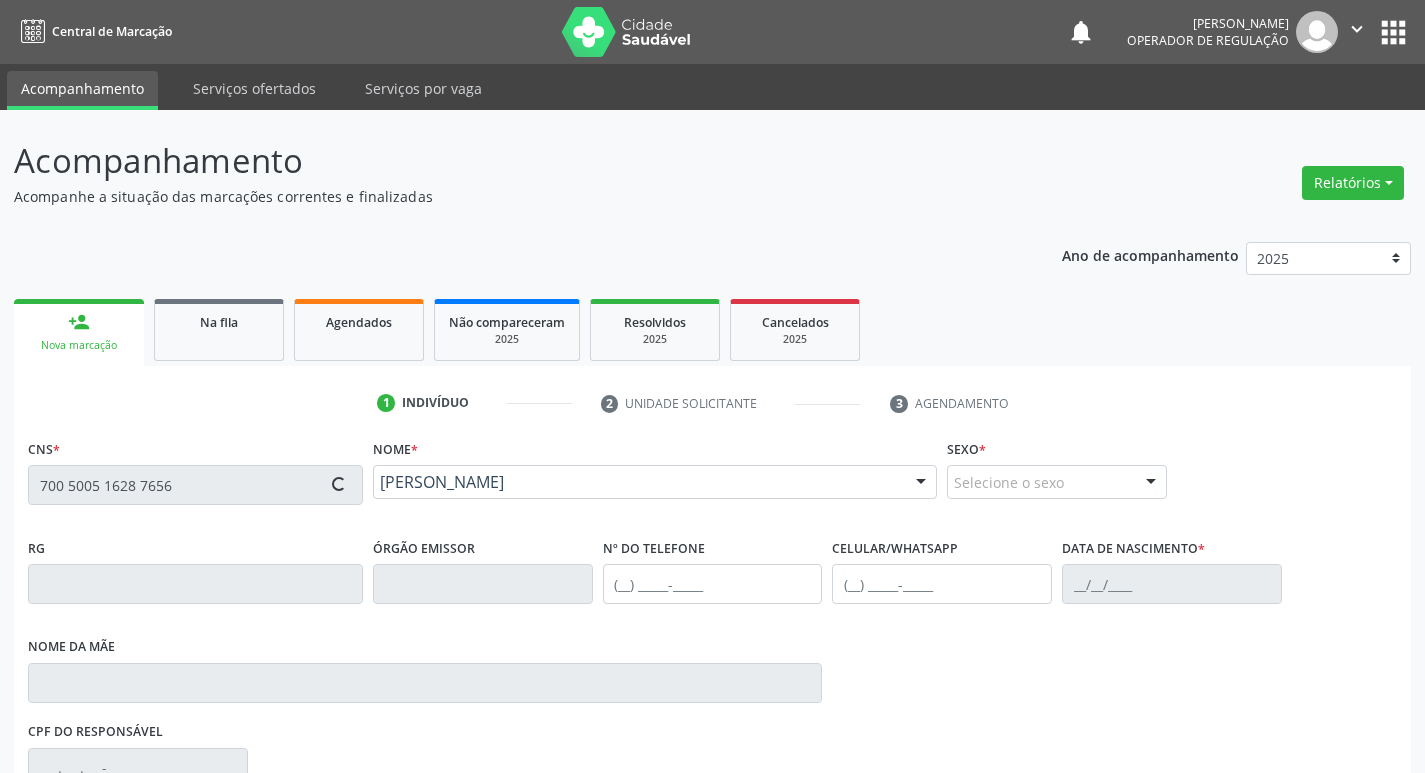 type on "[PHONE_NUMBER]" 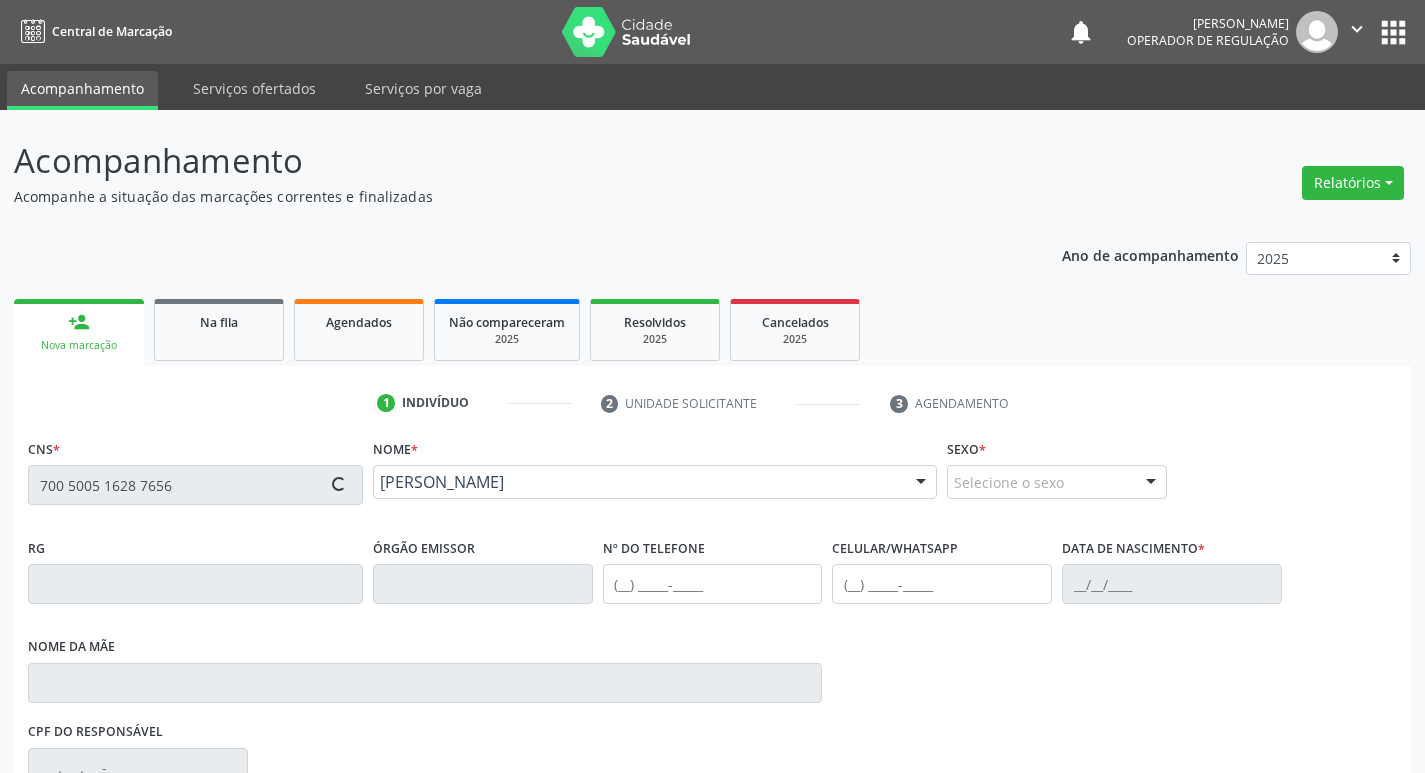 type on "[PHONE_NUMBER]" 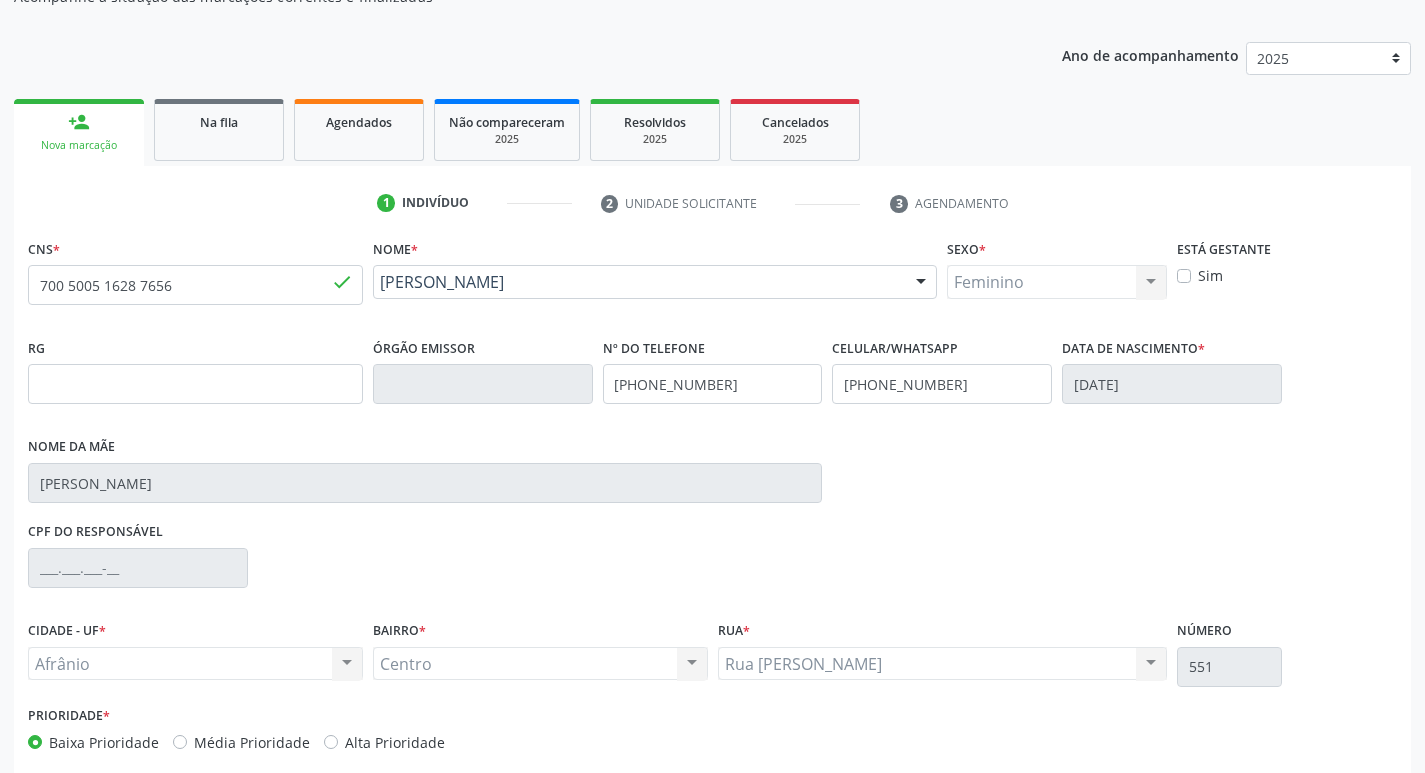 scroll, scrollTop: 297, scrollLeft: 0, axis: vertical 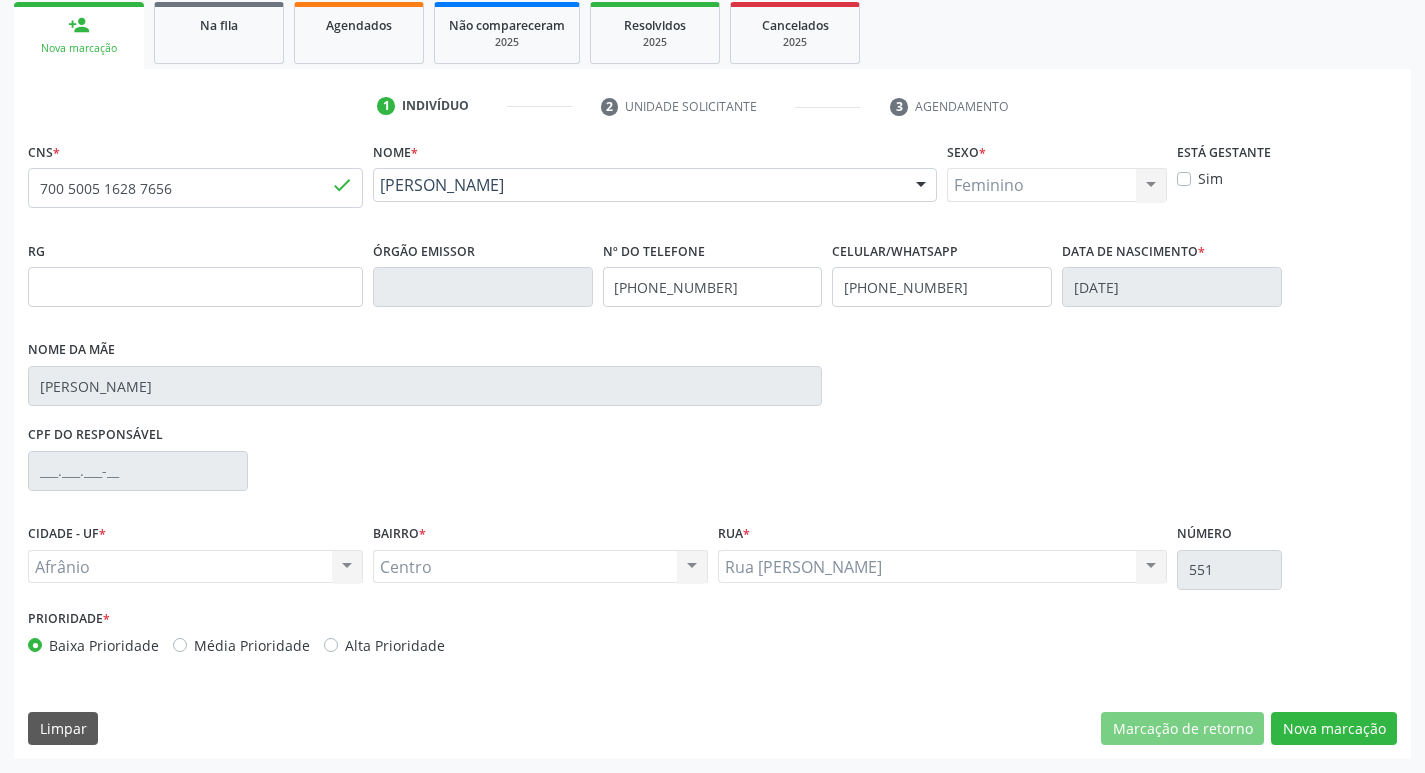 click on "[GEOGRAPHIC_DATA] resultado encontrado para: "   "
Não há nenhuma opção para ser exibida." at bounding box center [540, 567] 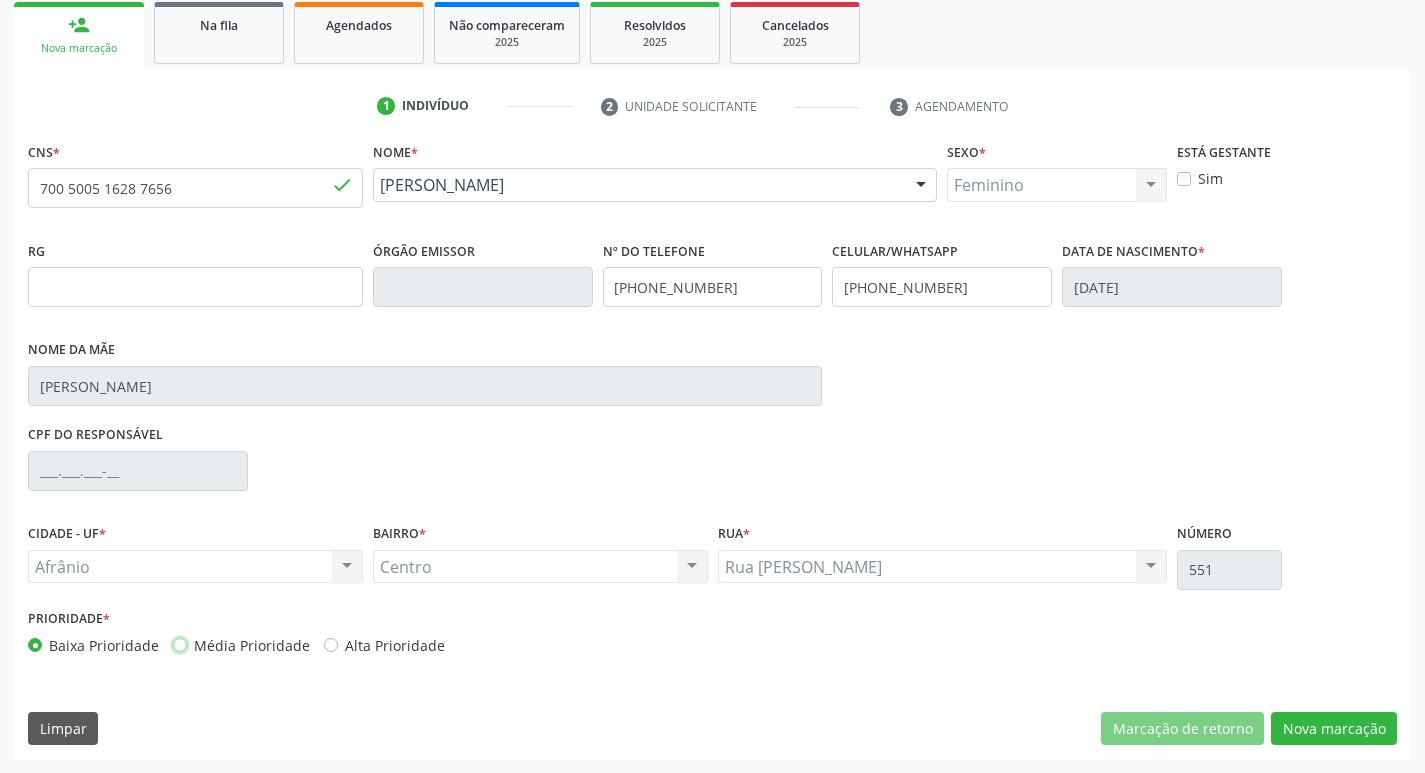 click on "Média Prioridade" at bounding box center [180, 644] 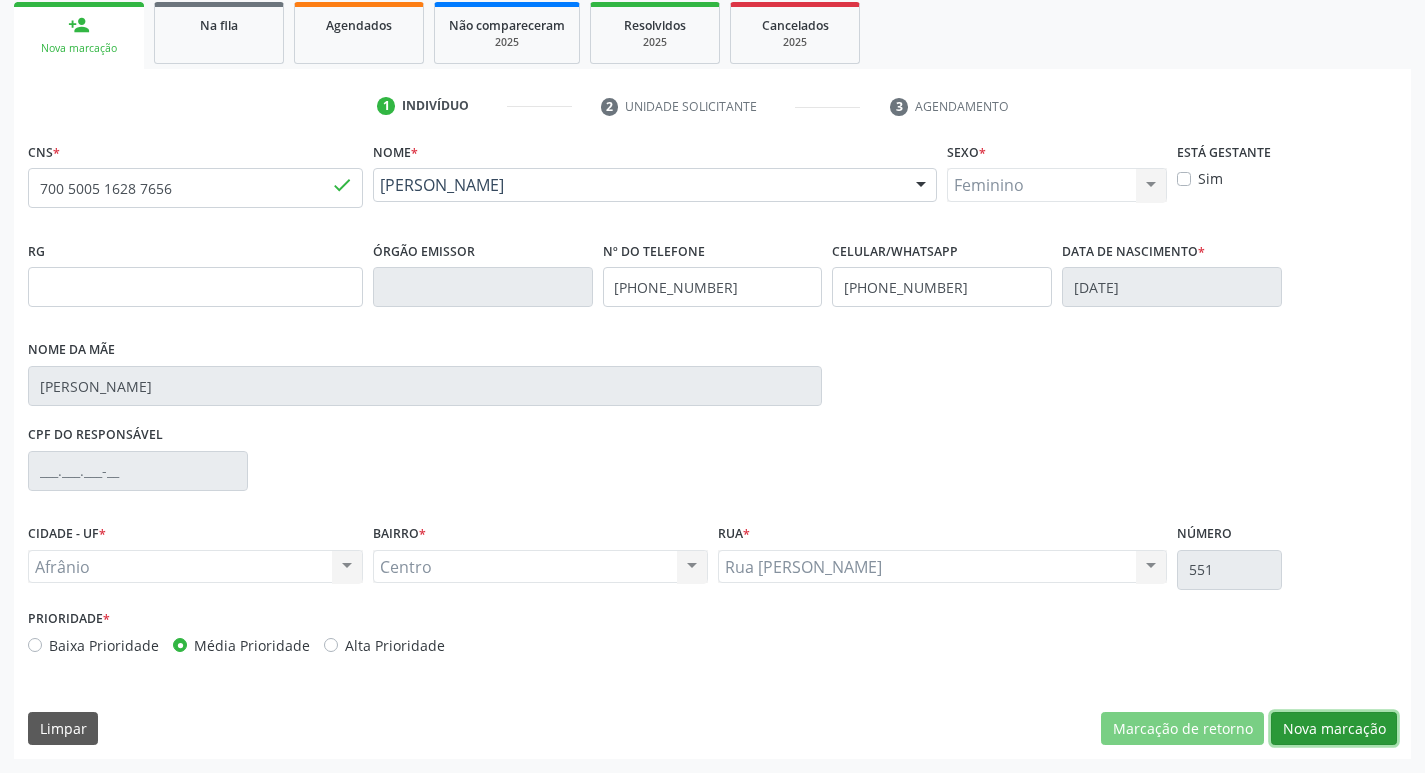 click on "Nova marcação" at bounding box center [1334, 729] 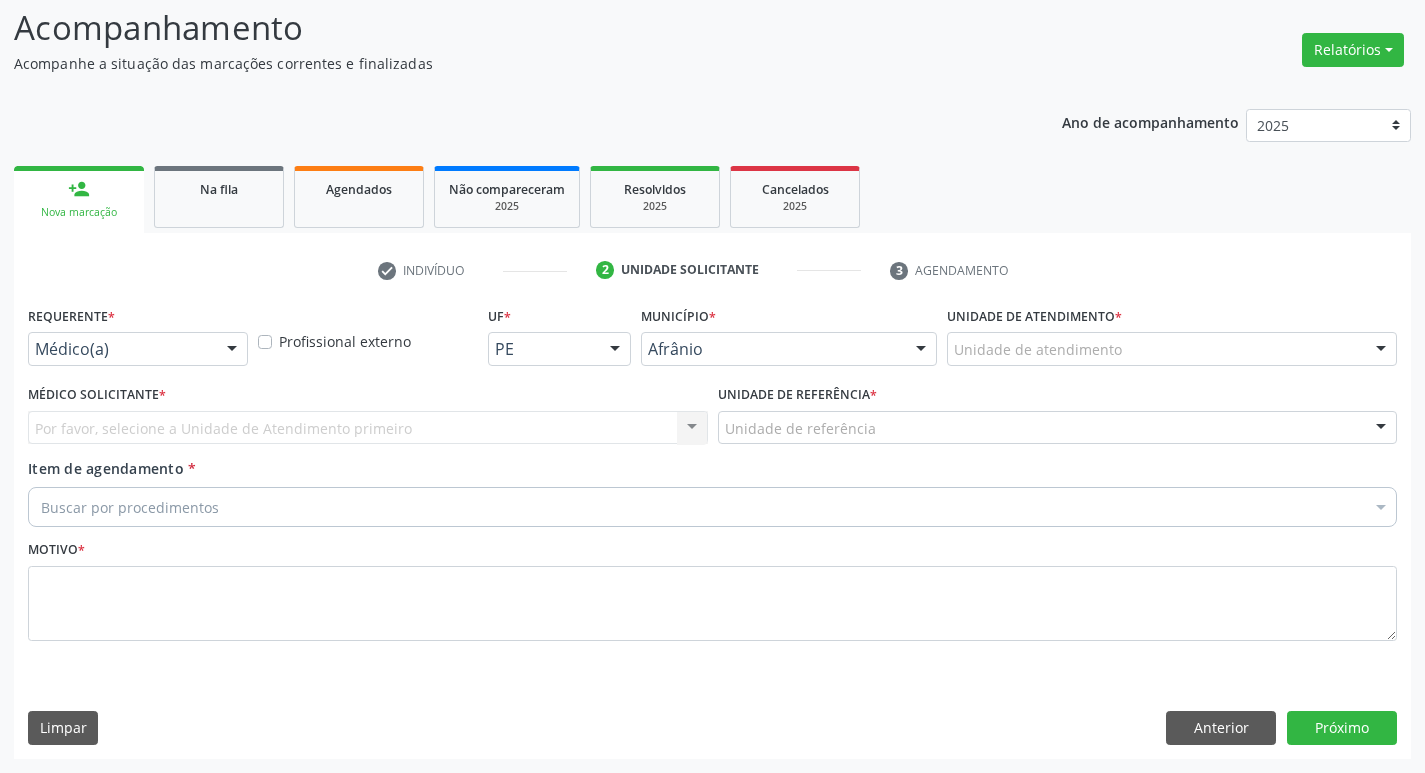 scroll, scrollTop: 133, scrollLeft: 0, axis: vertical 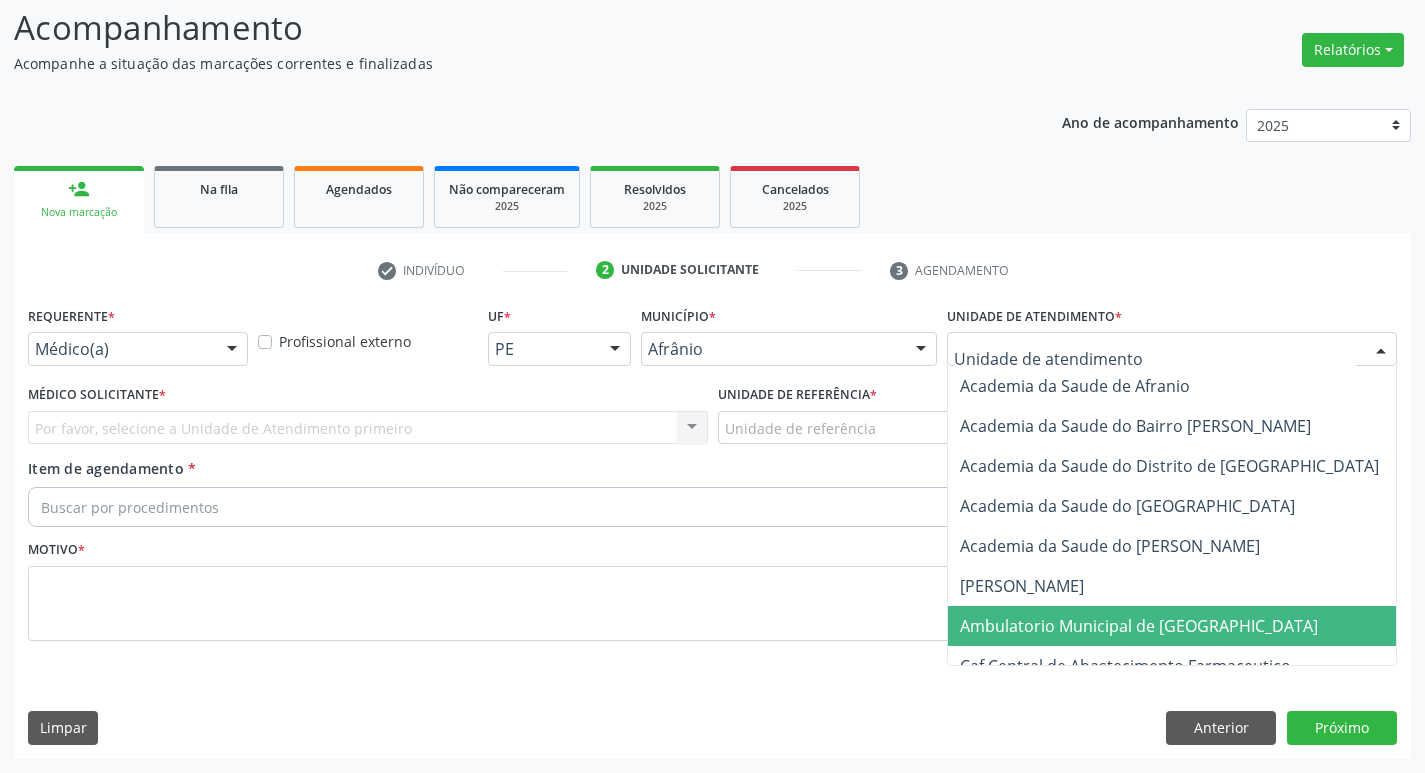 click on "Ambulatorio Municipal de [GEOGRAPHIC_DATA]" at bounding box center [1139, 626] 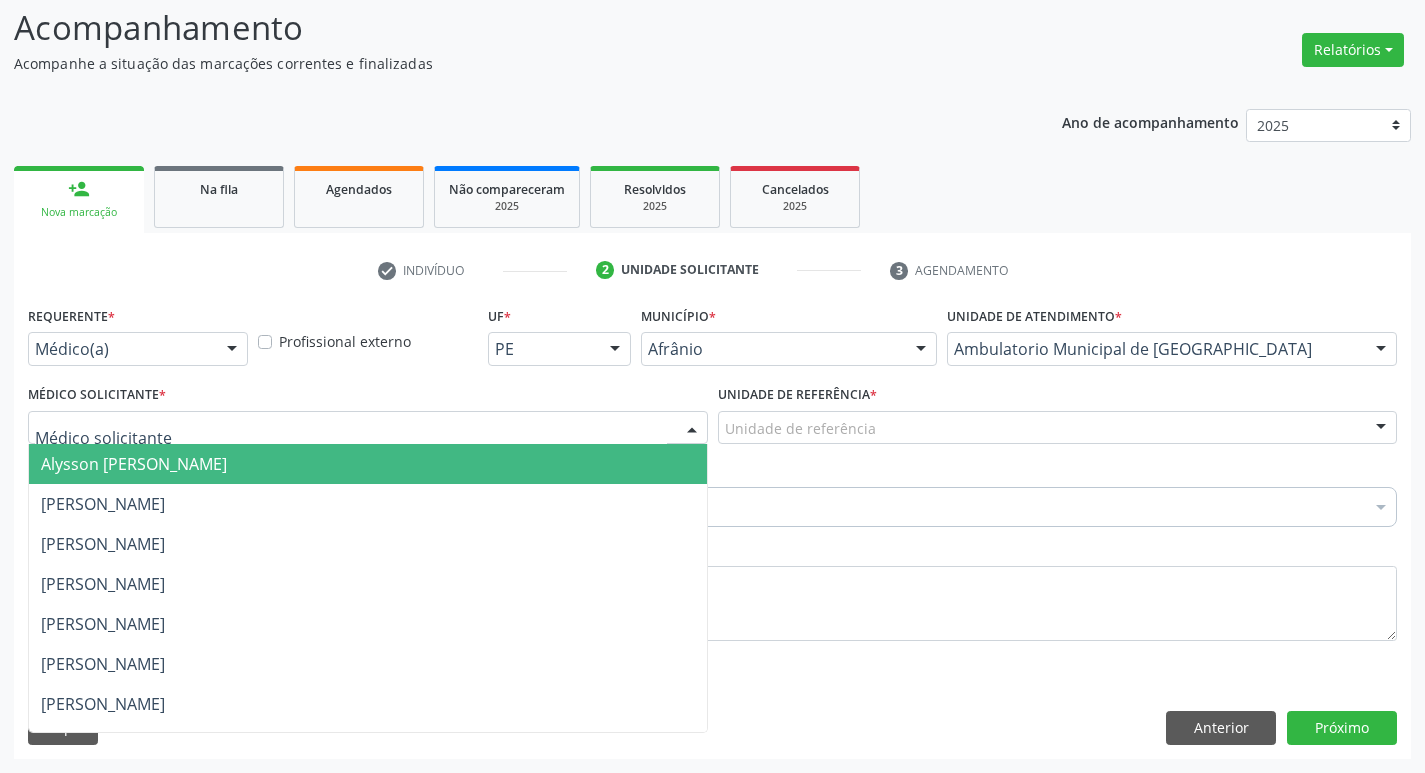click at bounding box center (368, 428) 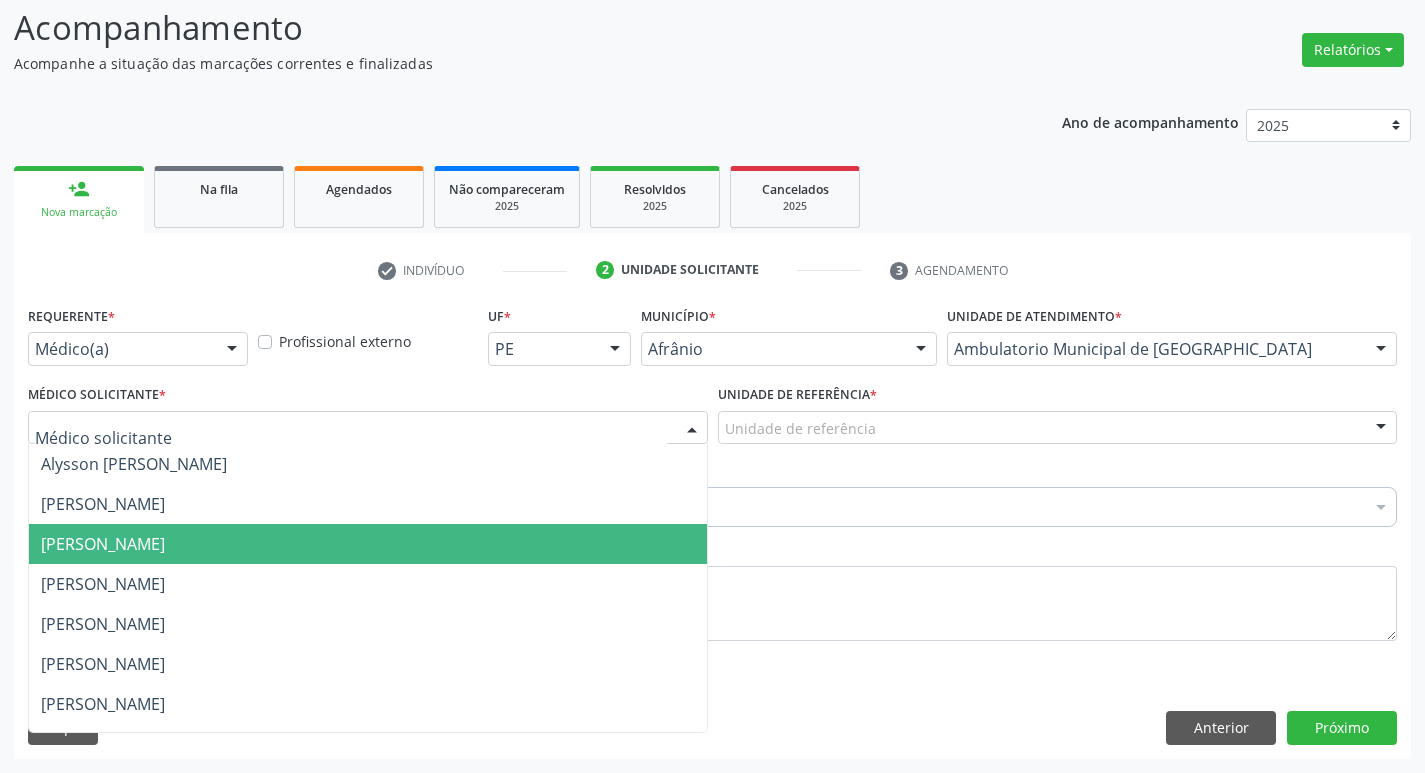 click on "[PERSON_NAME]" at bounding box center [368, 544] 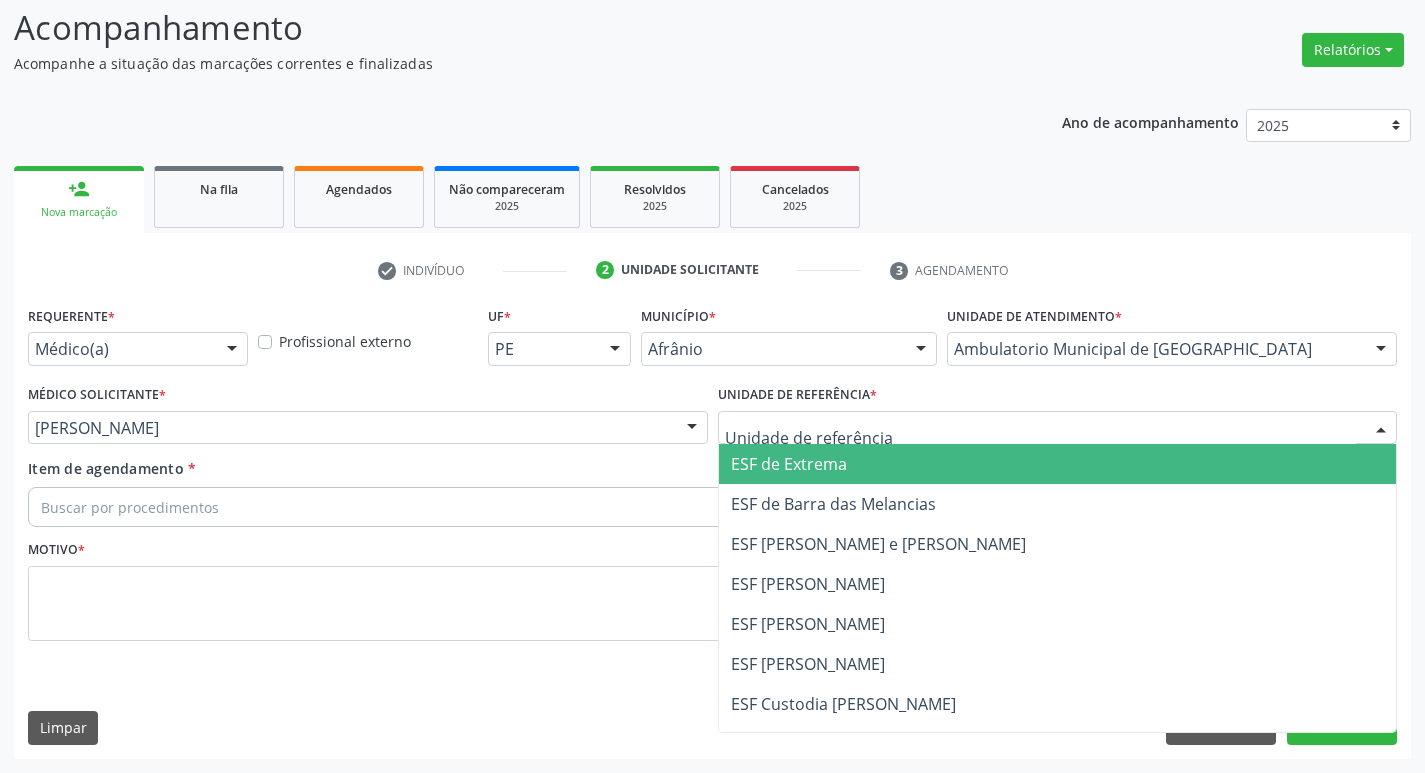 click at bounding box center [1058, 428] 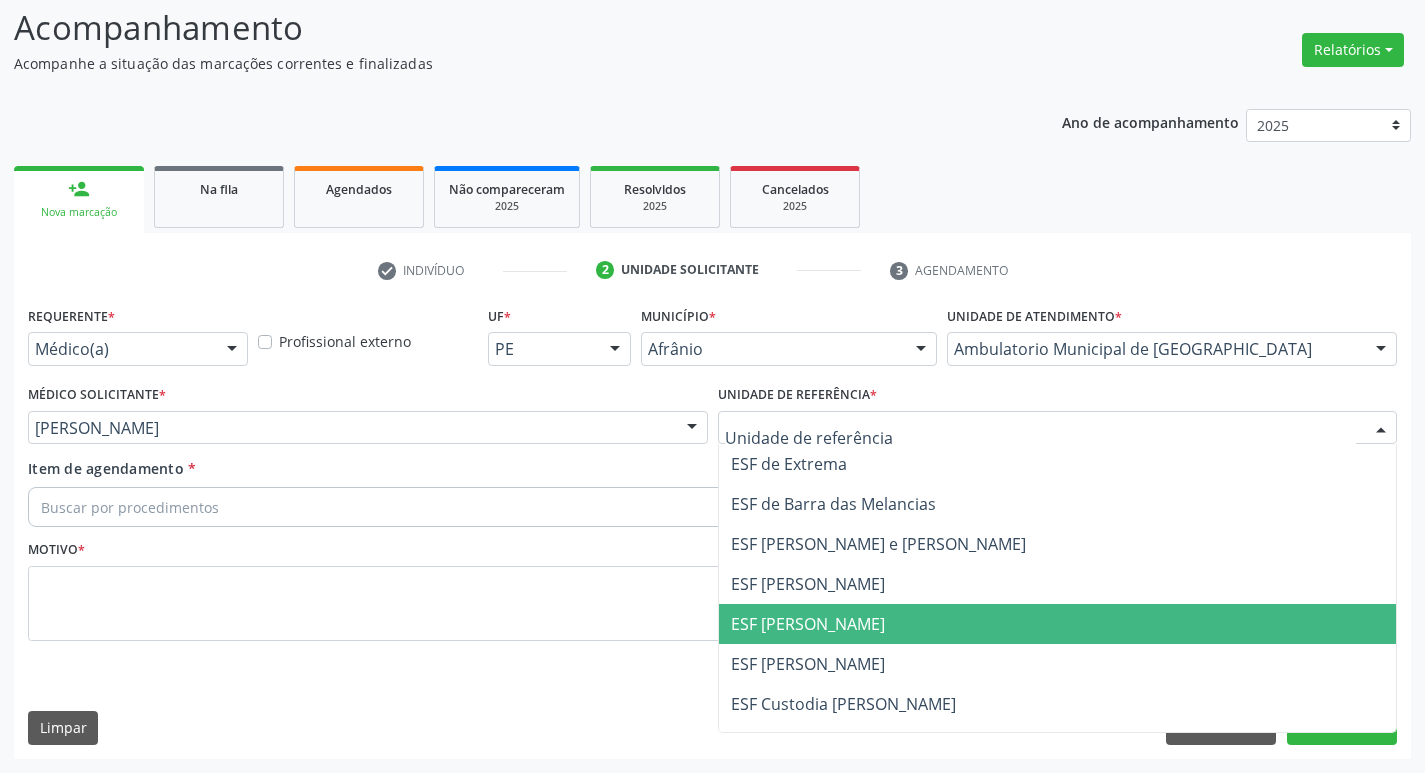 drag, startPoint x: 933, startPoint y: 620, endPoint x: 906, endPoint y: 606, distance: 30.413813 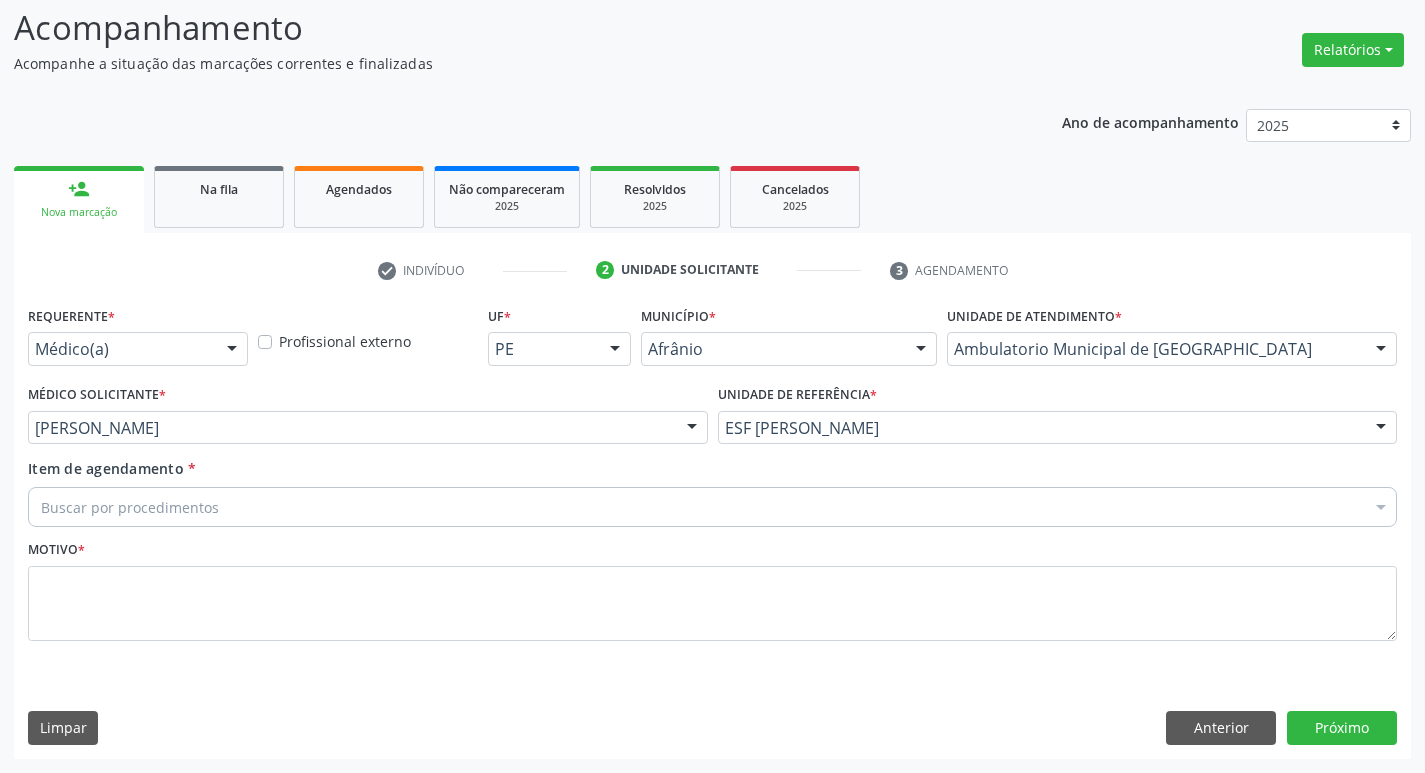 click on "Buscar por procedimentos" at bounding box center (712, 507) 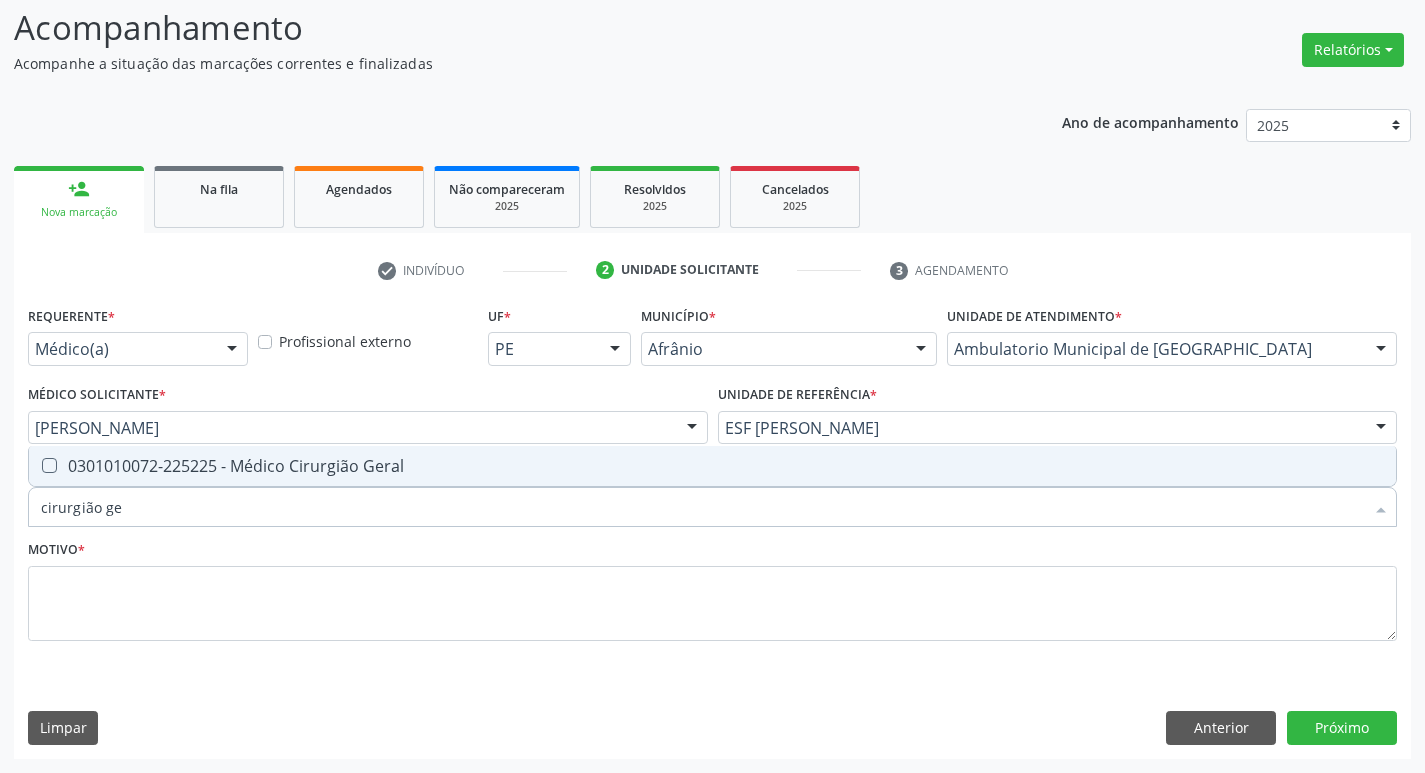 type on "cirurgião ger" 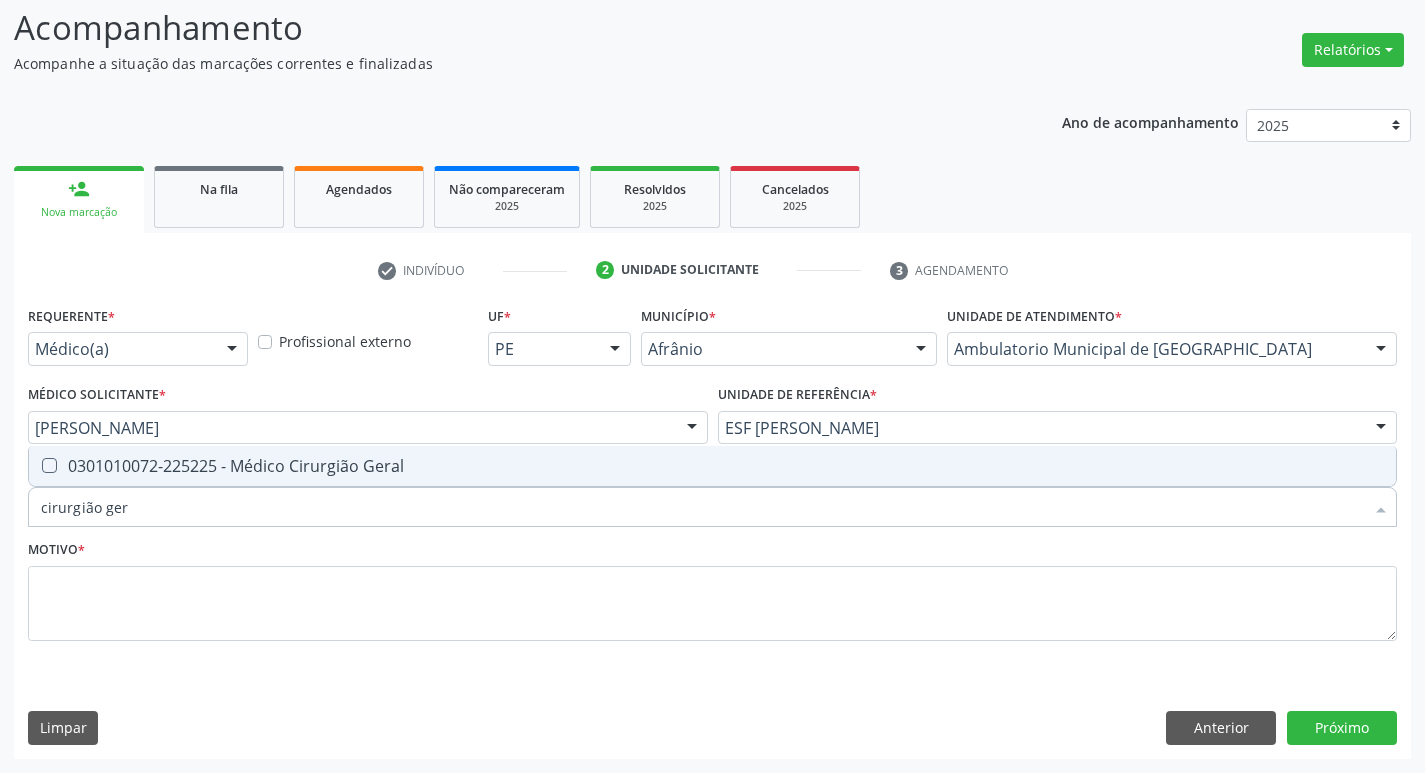 drag, startPoint x: 125, startPoint y: 511, endPoint x: 36, endPoint y: 513, distance: 89.02247 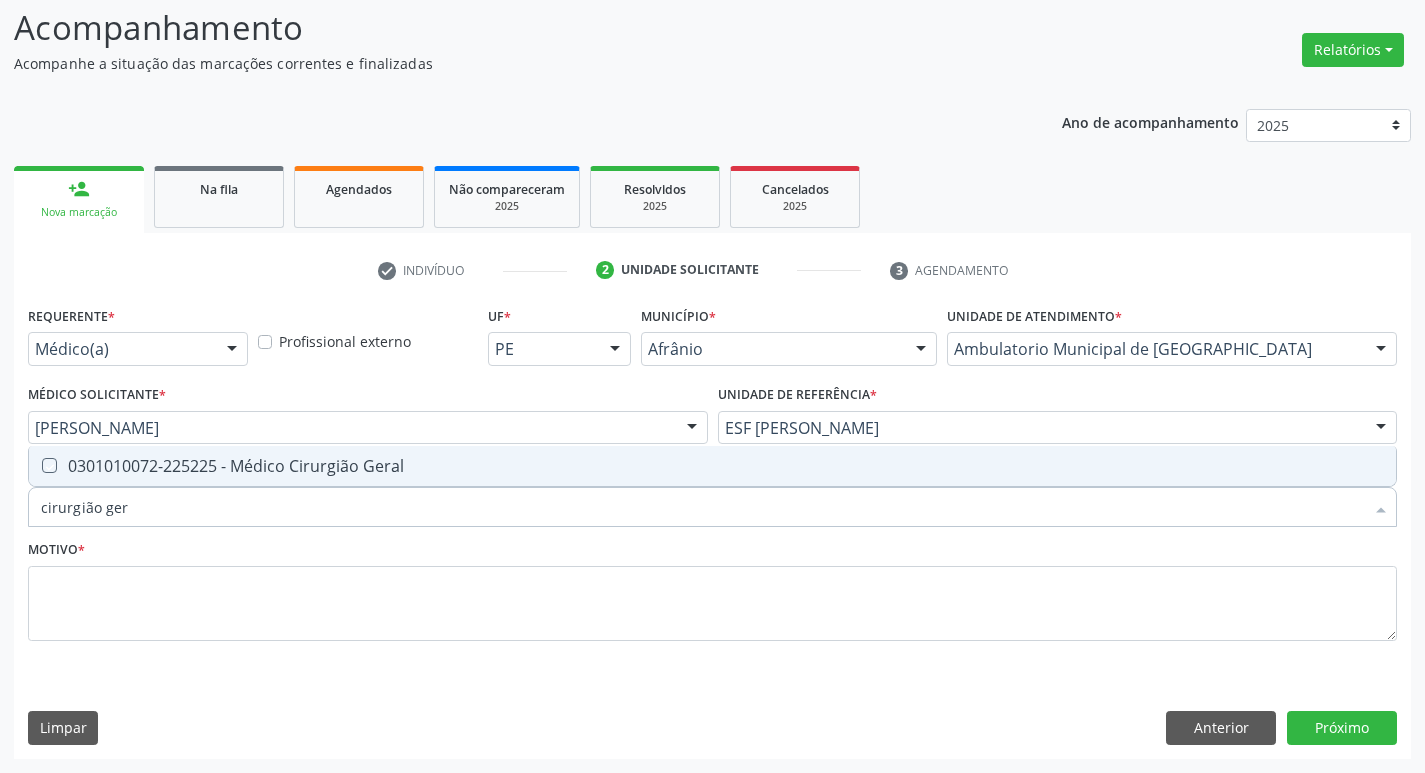 checkbox on "true" 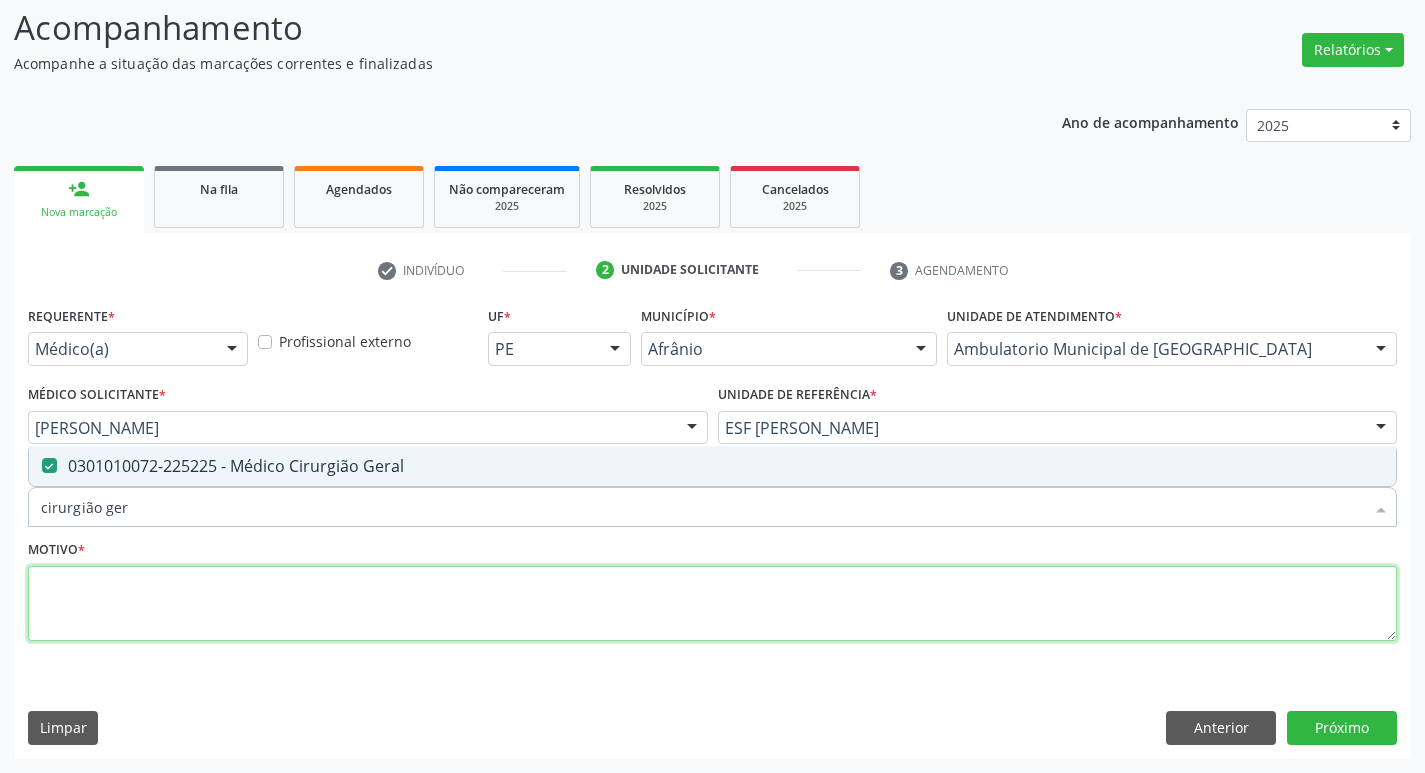click at bounding box center [712, 604] 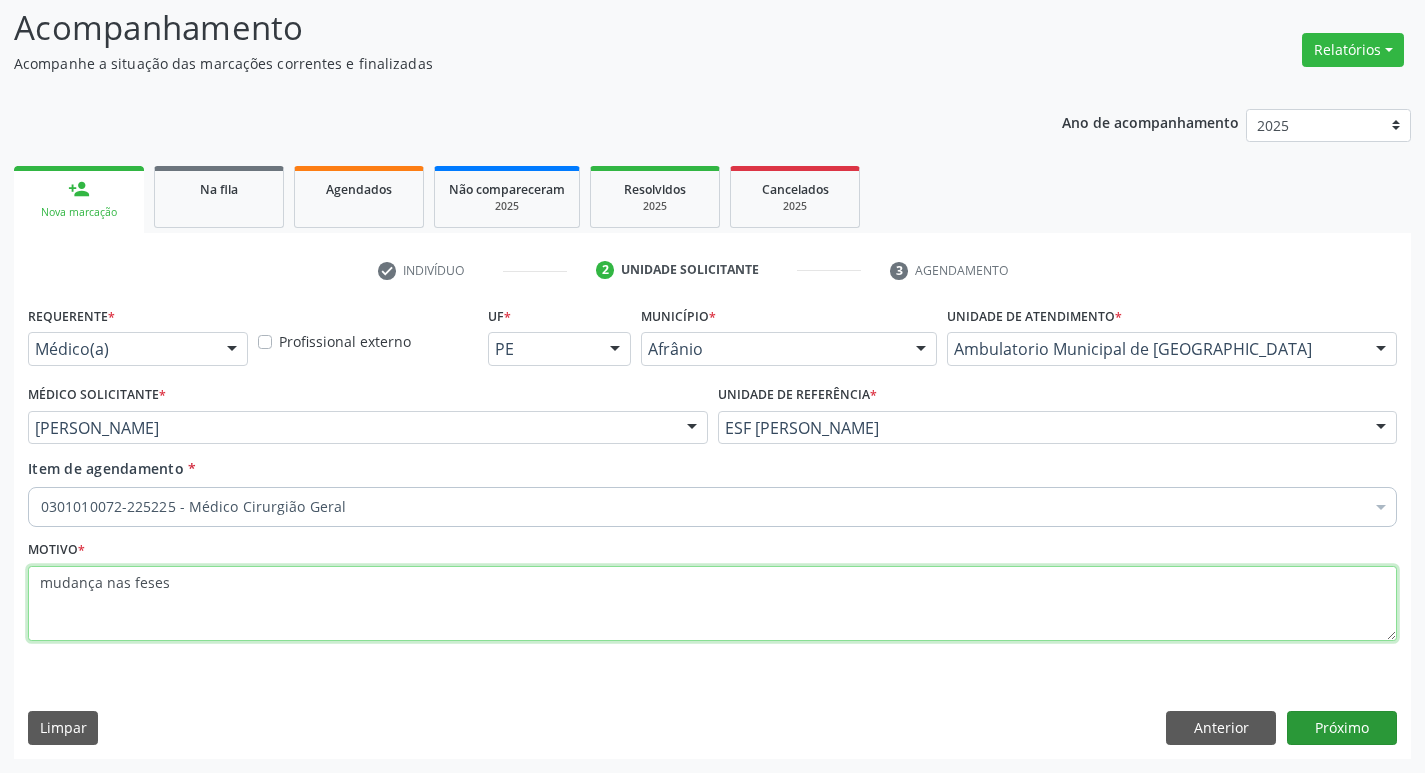 type on "mudança nas feses" 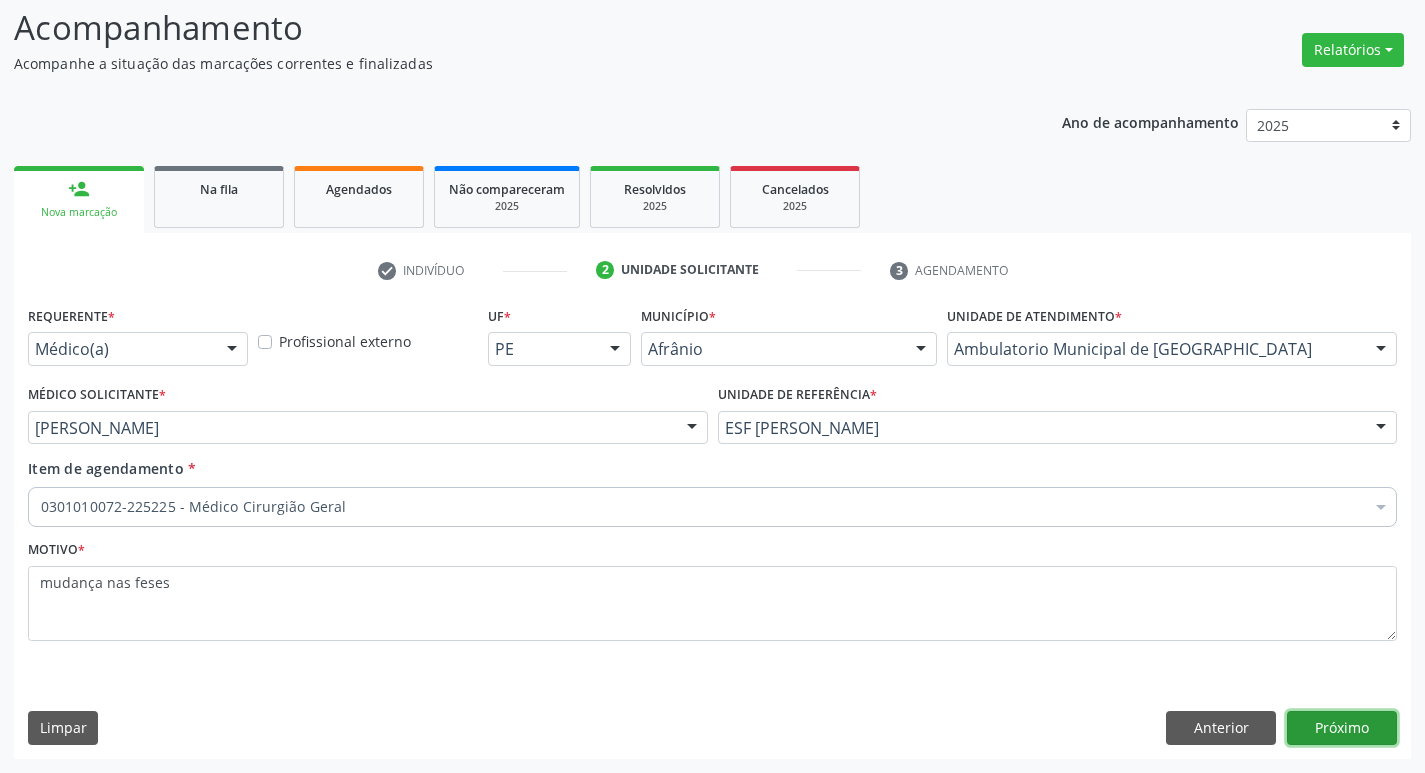 click on "Próximo" at bounding box center [1342, 728] 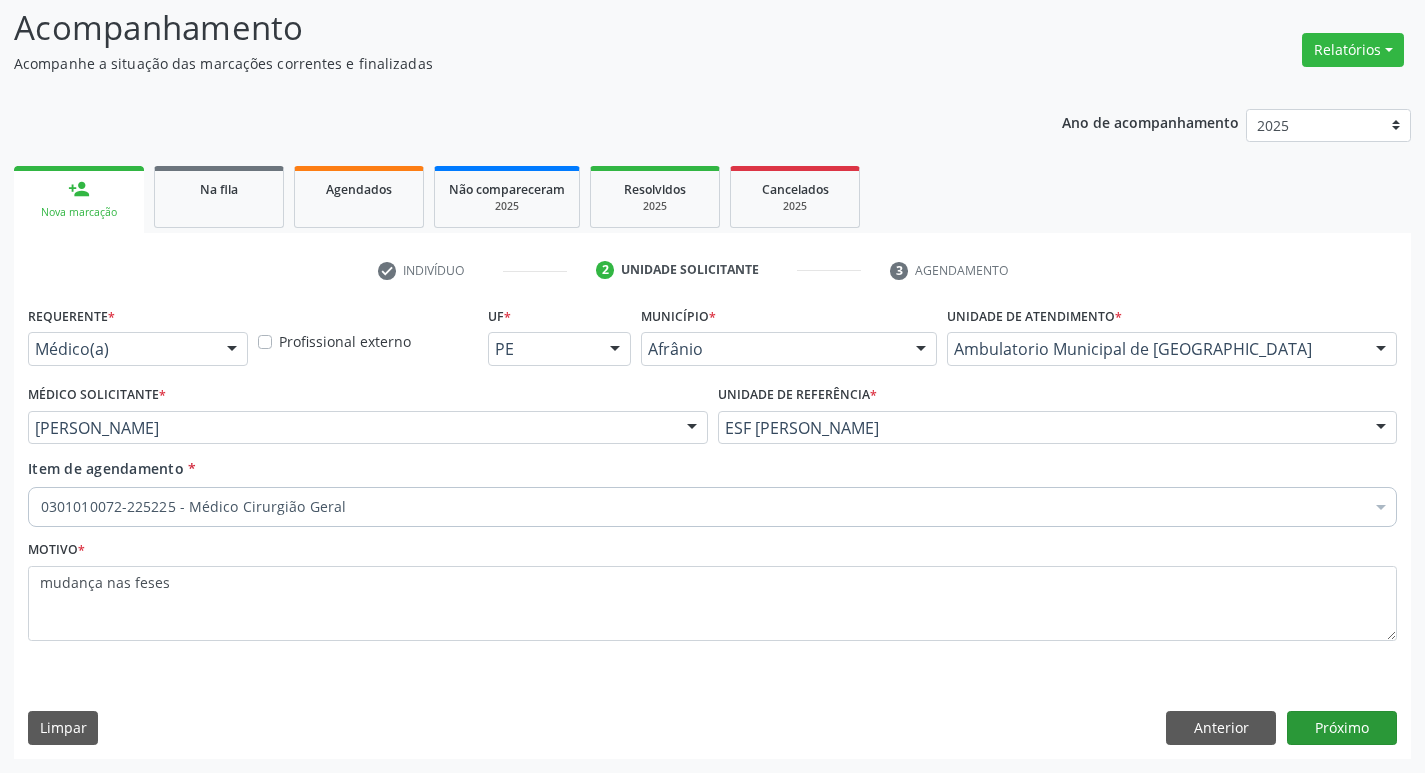 scroll, scrollTop: 97, scrollLeft: 0, axis: vertical 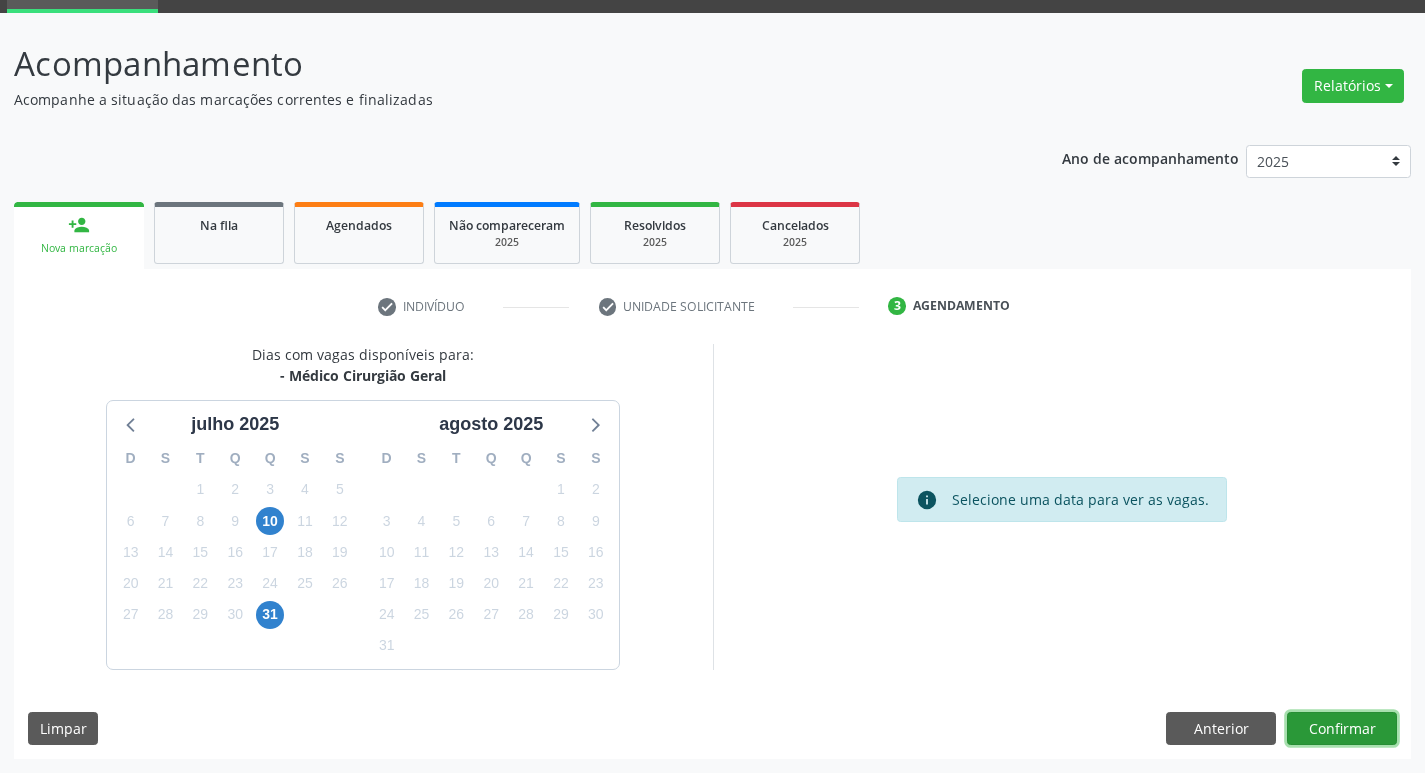click on "Confirmar" at bounding box center (1342, 729) 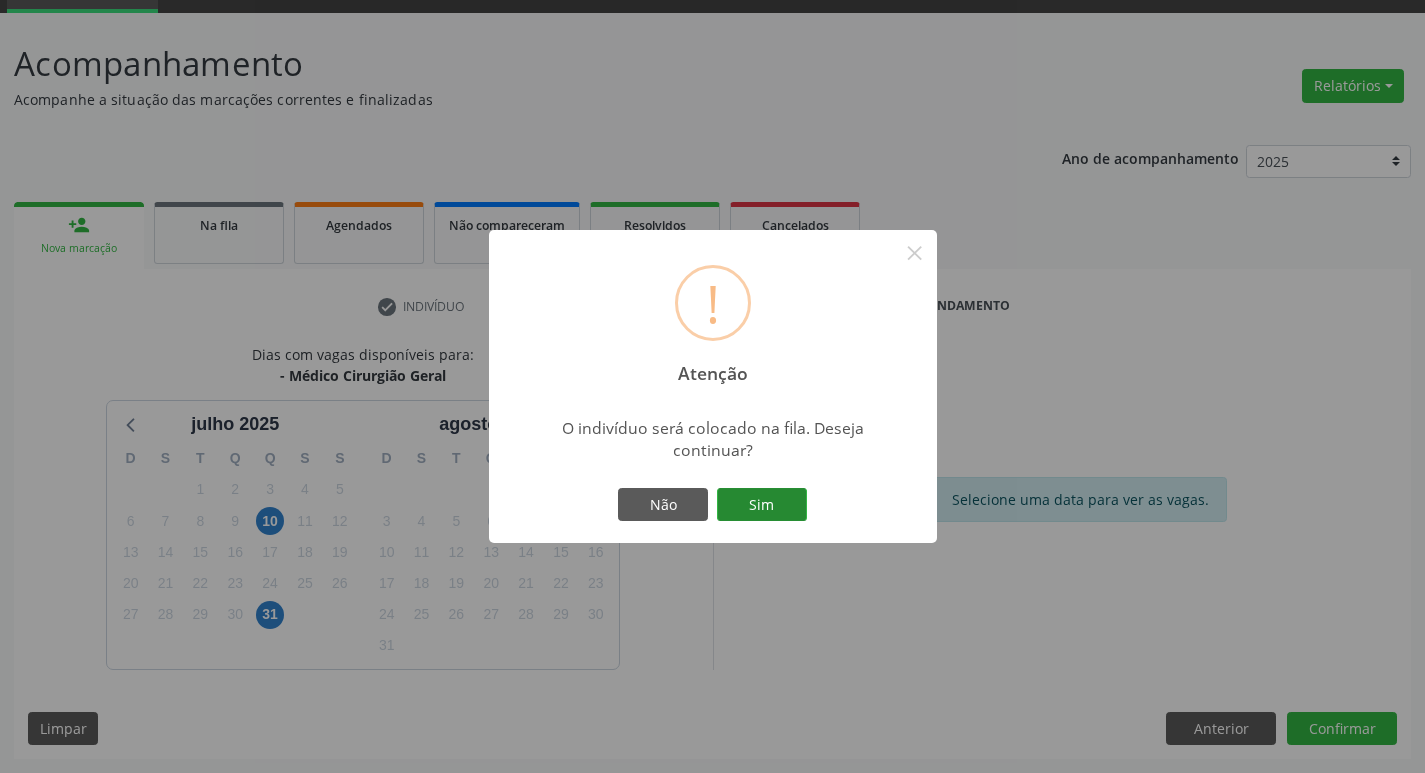 click on "Sim" at bounding box center [762, 505] 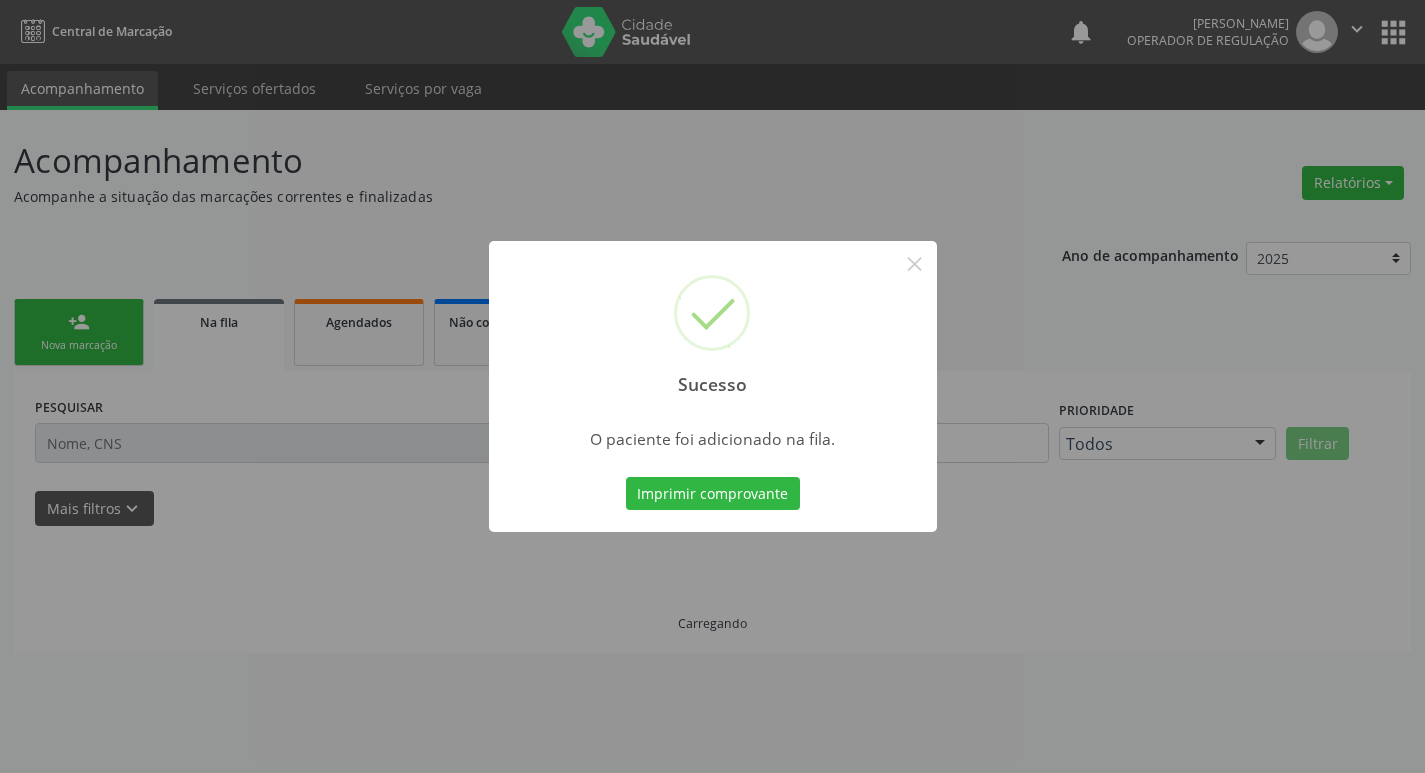 scroll, scrollTop: 0, scrollLeft: 0, axis: both 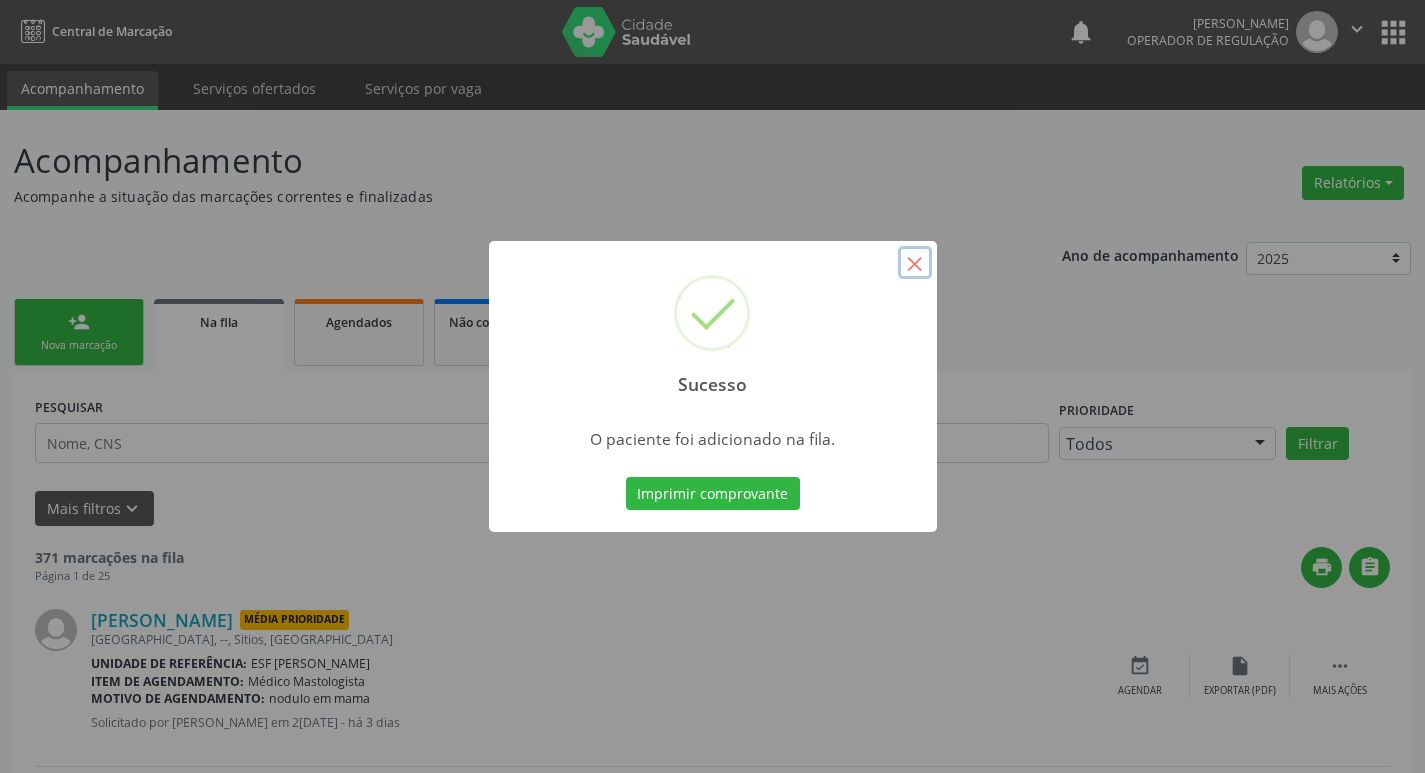 click on "×" at bounding box center (915, 263) 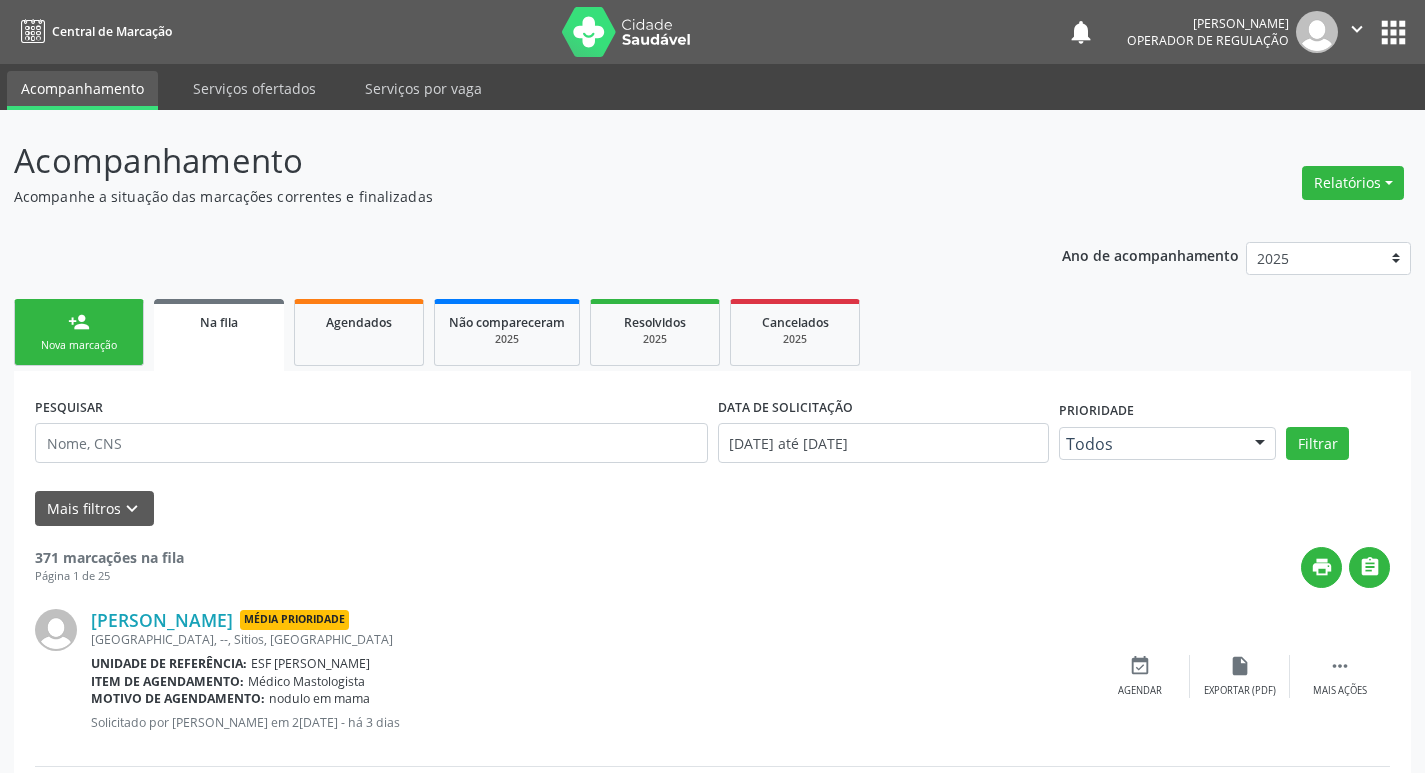 click on "Nova marcação" at bounding box center (79, 345) 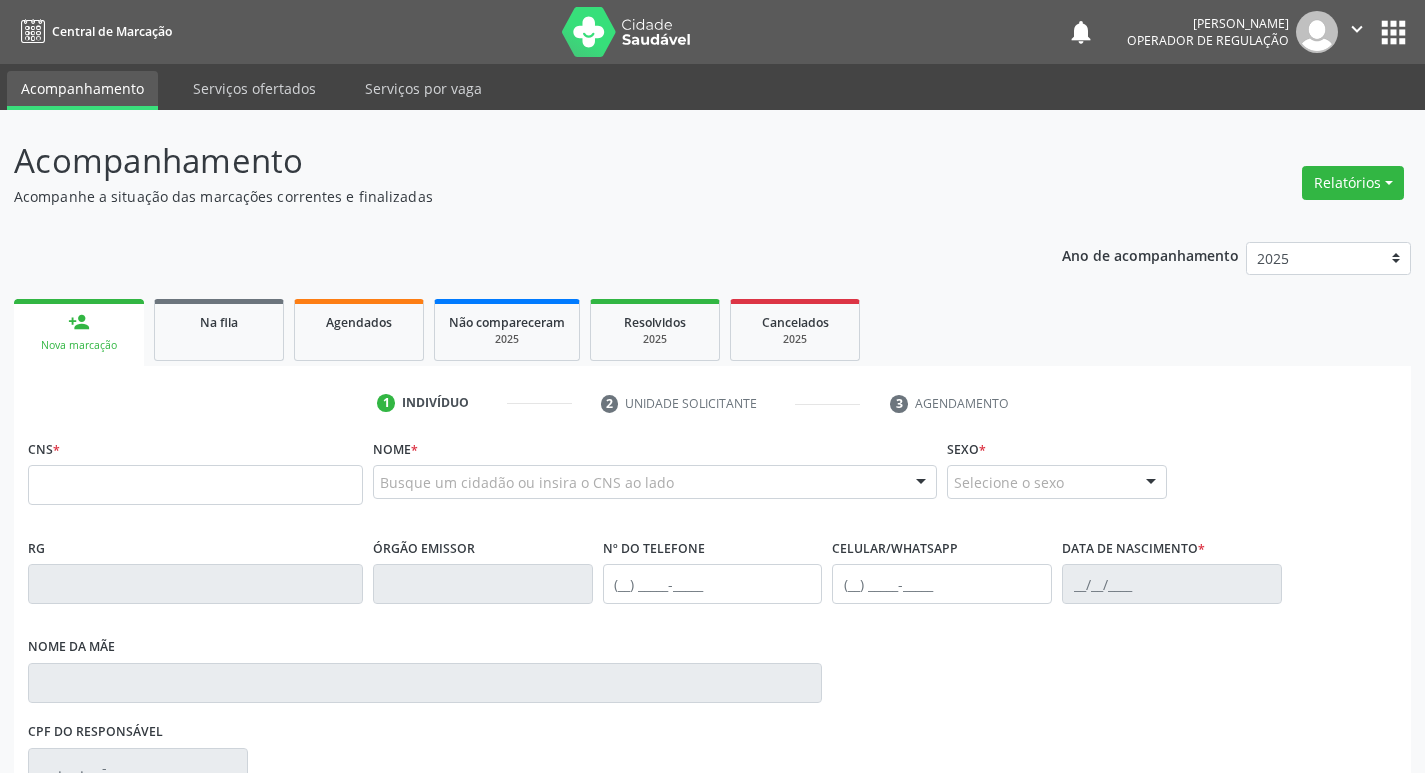 click on "Nova marcação" at bounding box center [79, 345] 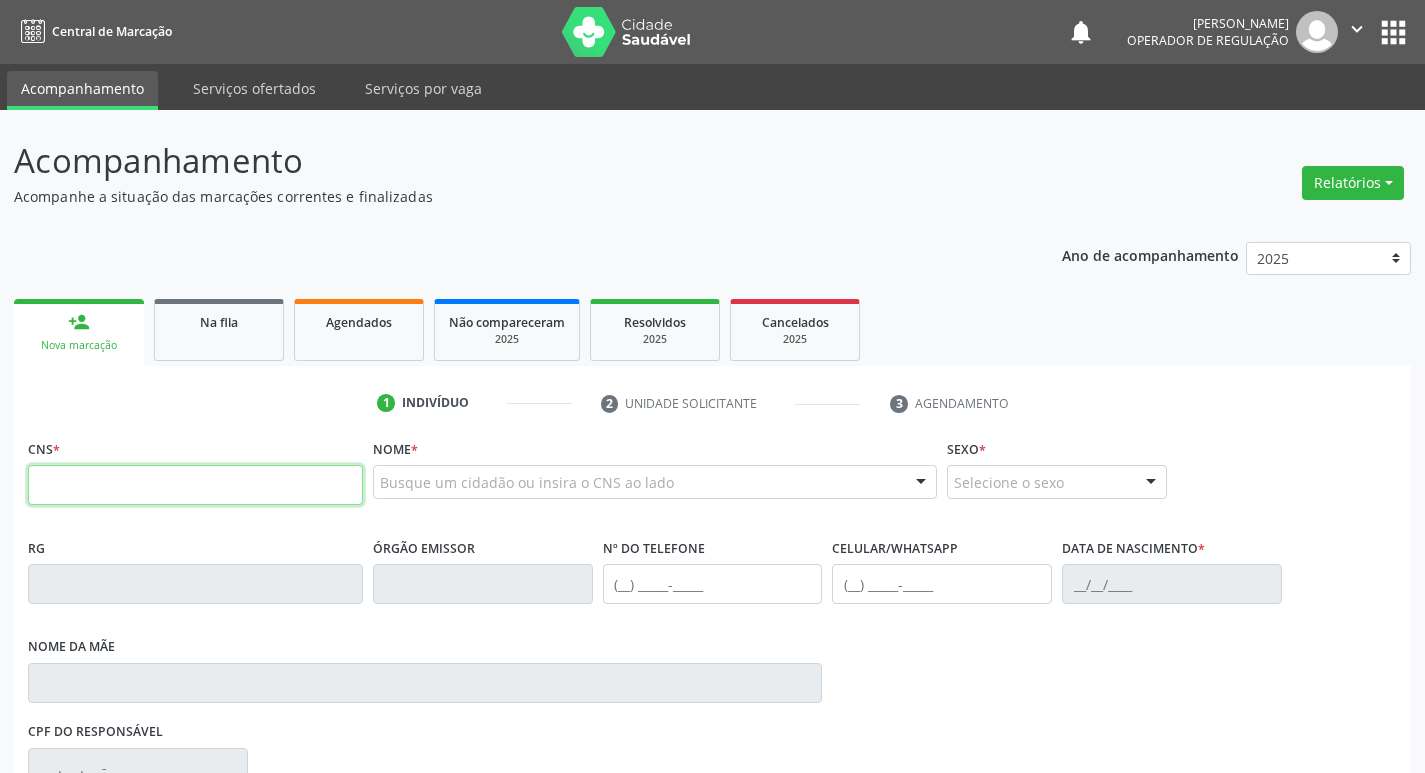 click at bounding box center [195, 485] 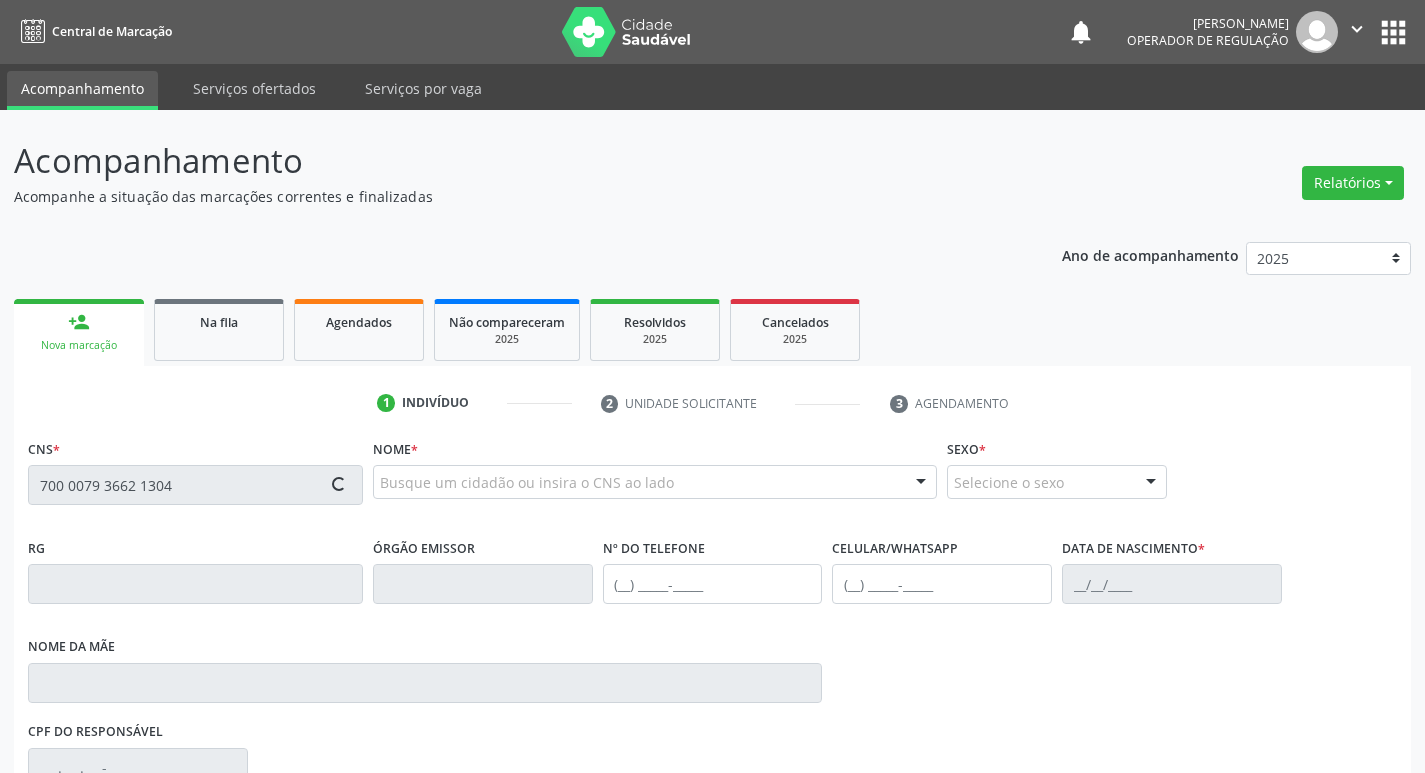type on "700 0079 3662 1304" 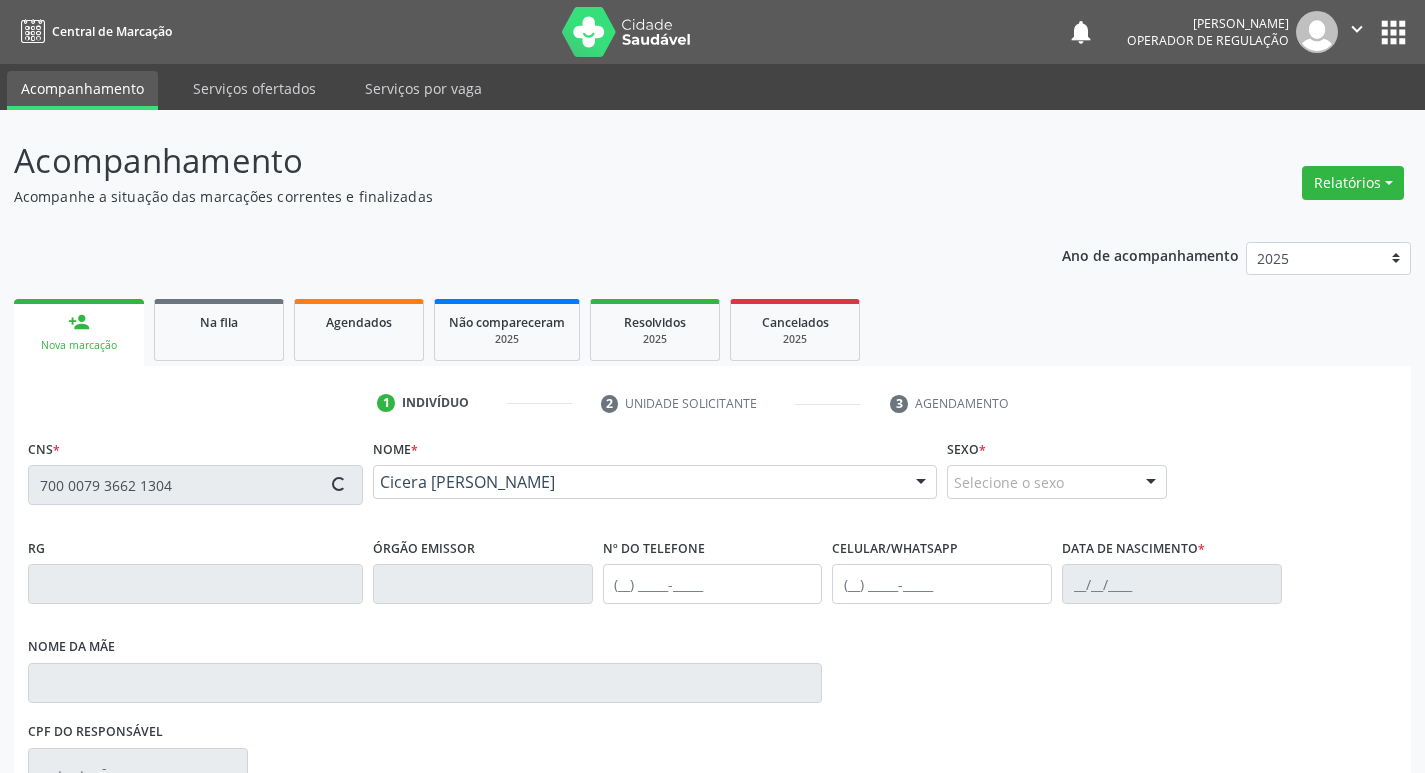 type on "3[DATE]" 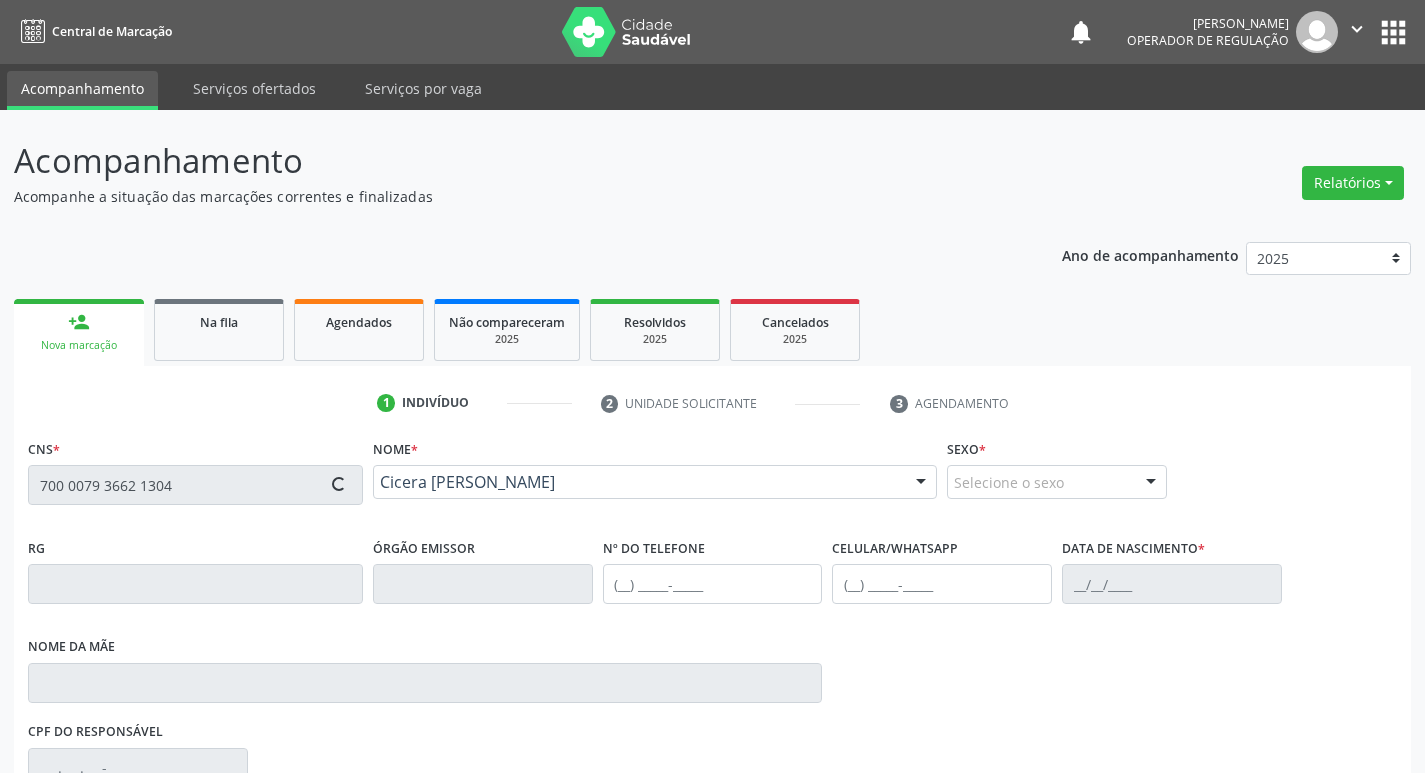 type on "S/N" 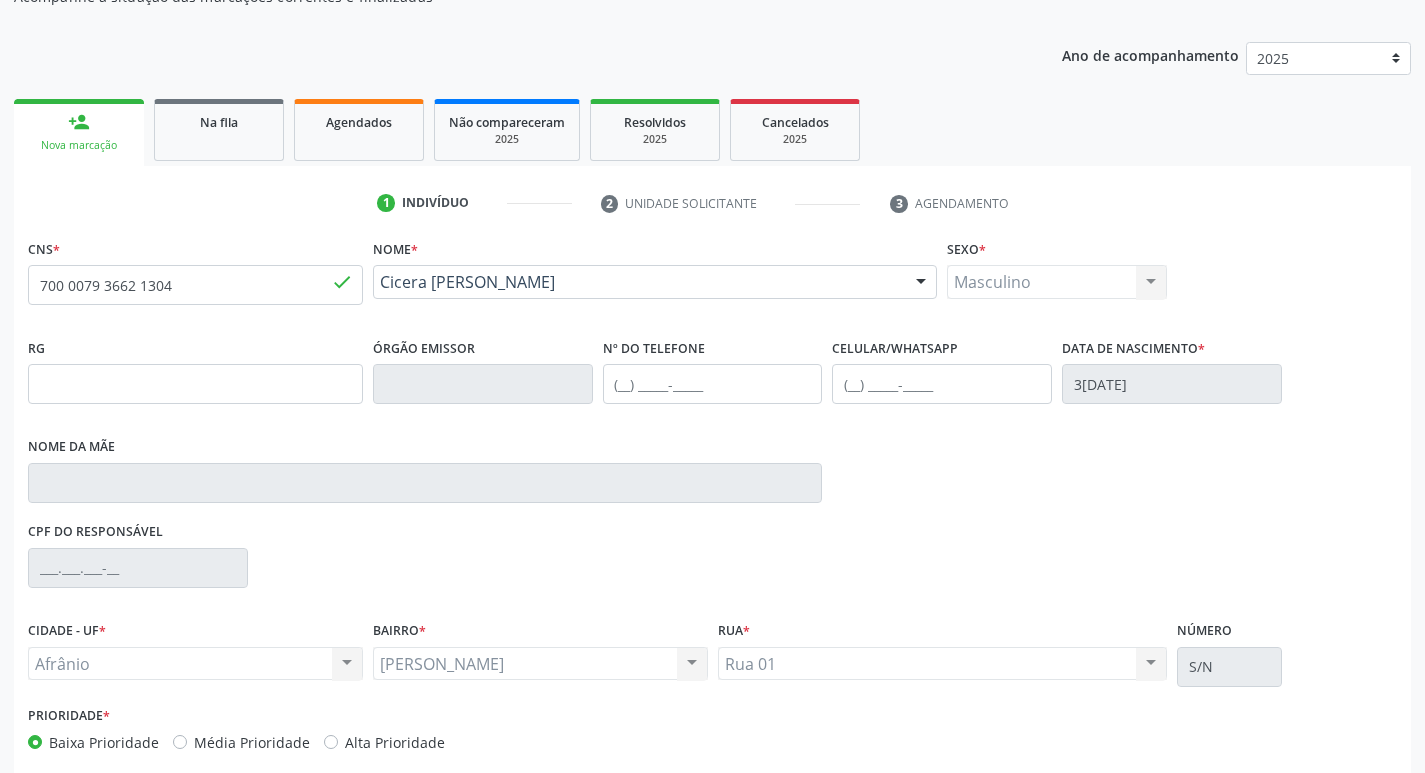 scroll, scrollTop: 297, scrollLeft: 0, axis: vertical 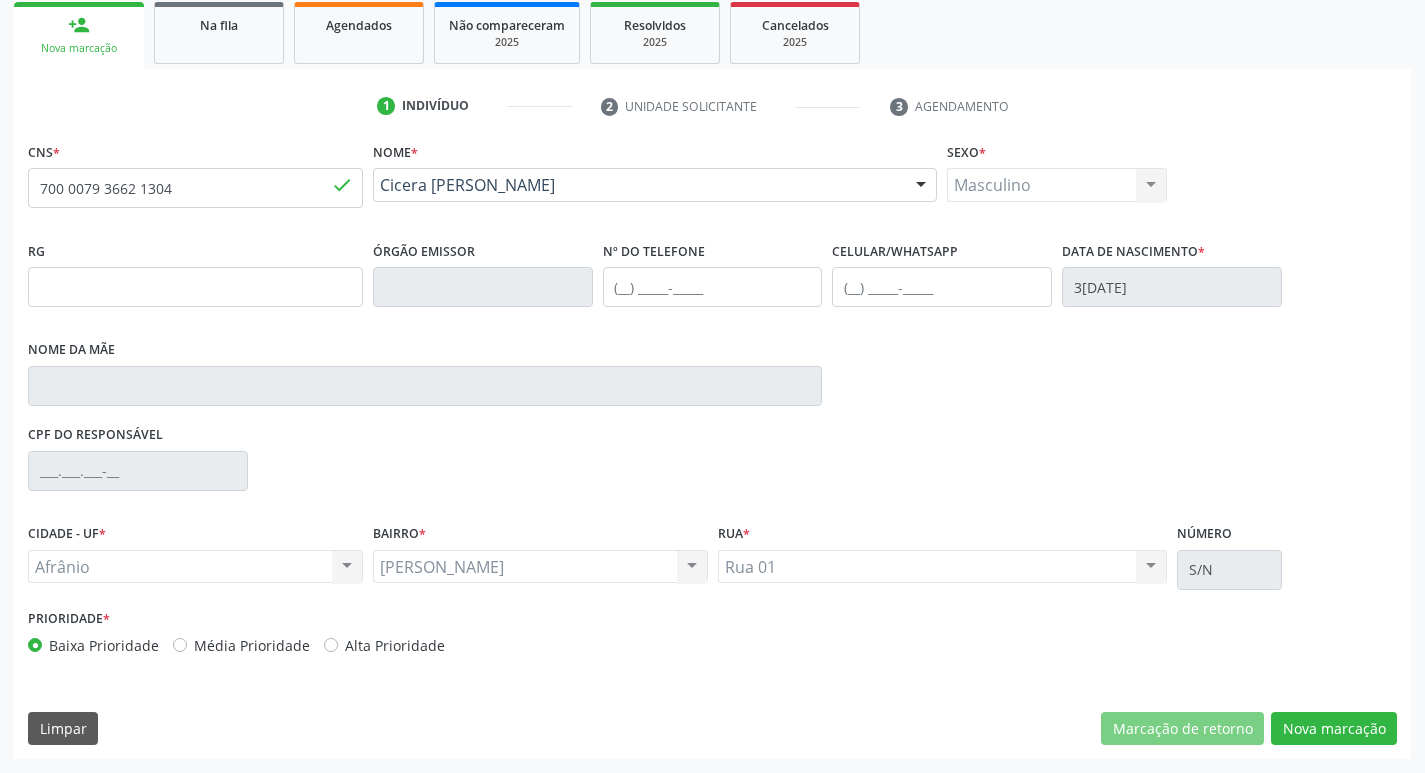 click on "Média Prioridade" at bounding box center [252, 645] 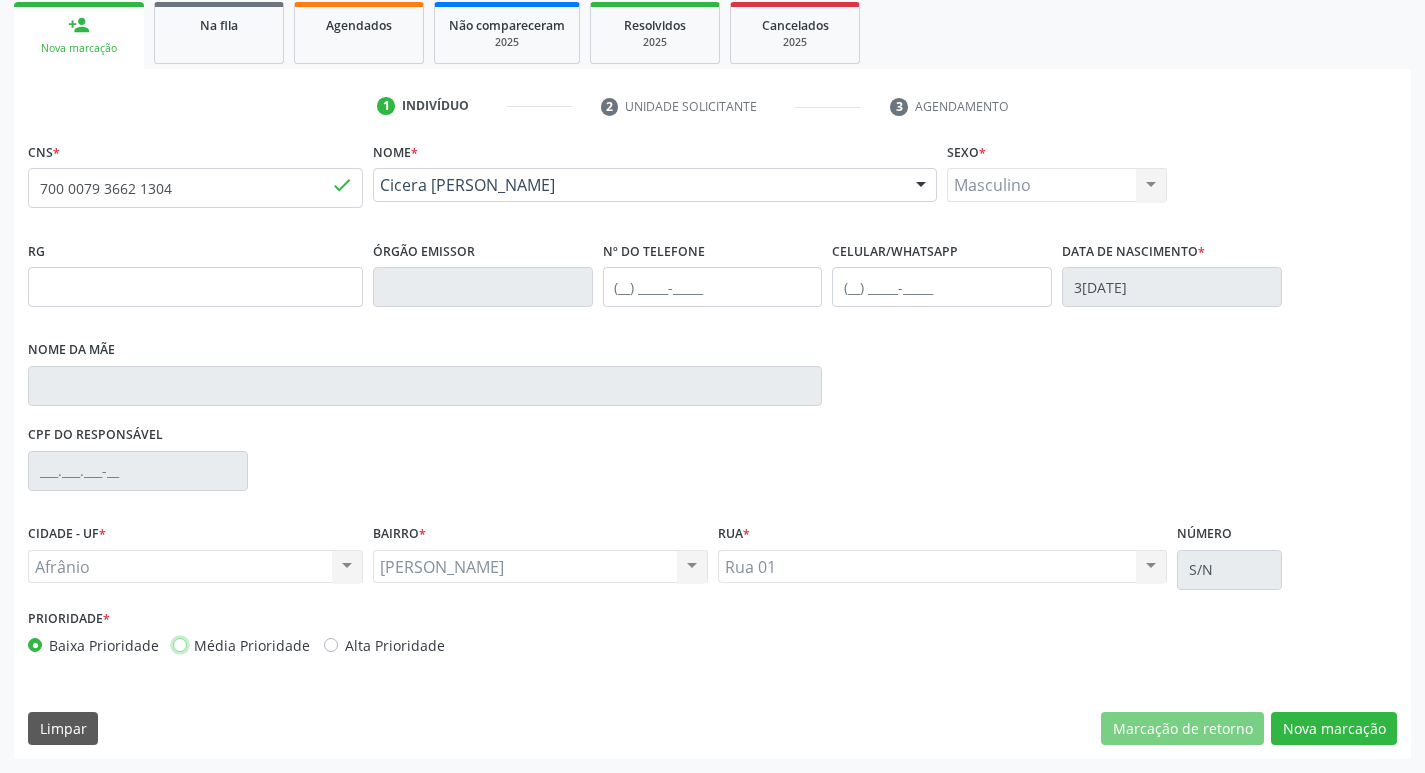 click on "Média Prioridade" at bounding box center [180, 644] 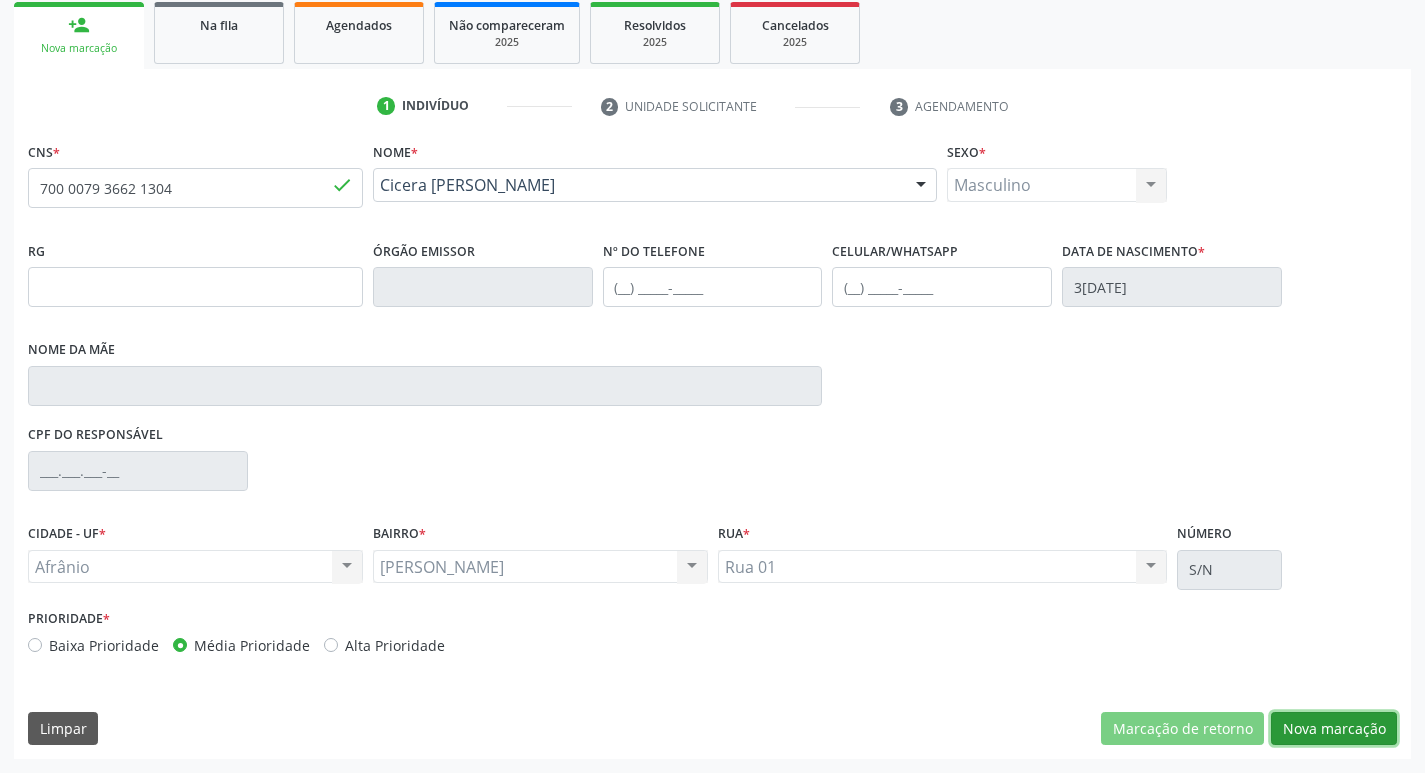 click on "Nova marcação" at bounding box center (1334, 729) 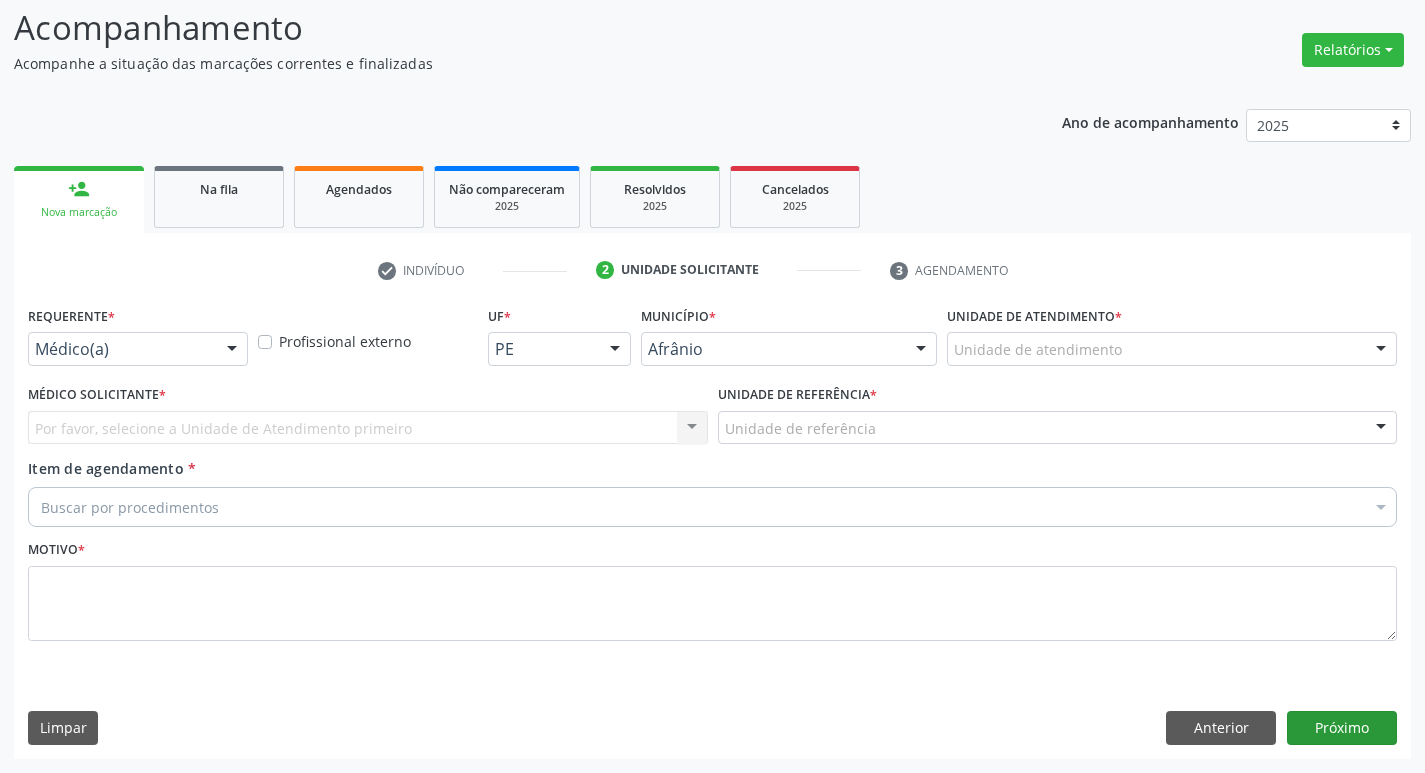 scroll, scrollTop: 133, scrollLeft: 0, axis: vertical 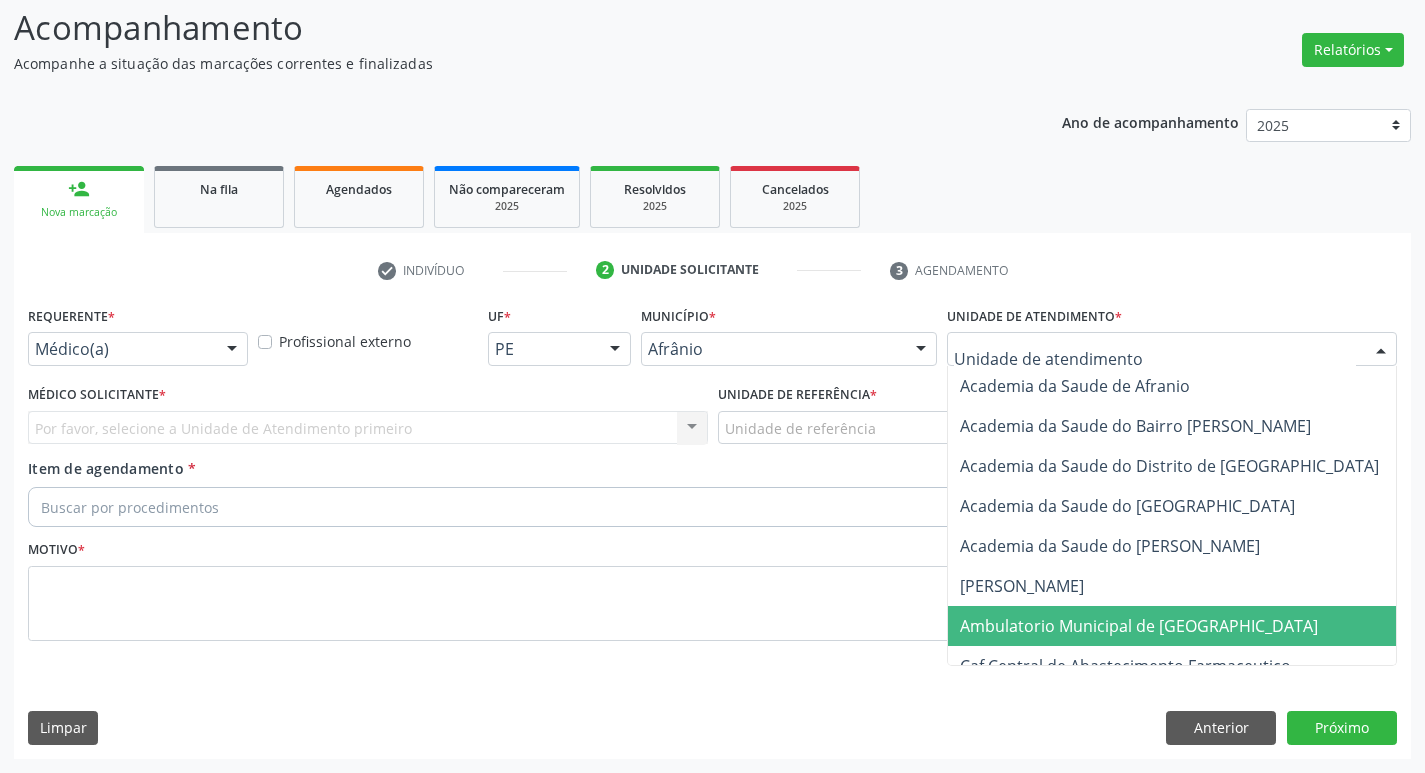 click on "Ambulatorio Municipal de [GEOGRAPHIC_DATA]" at bounding box center (1192, 626) 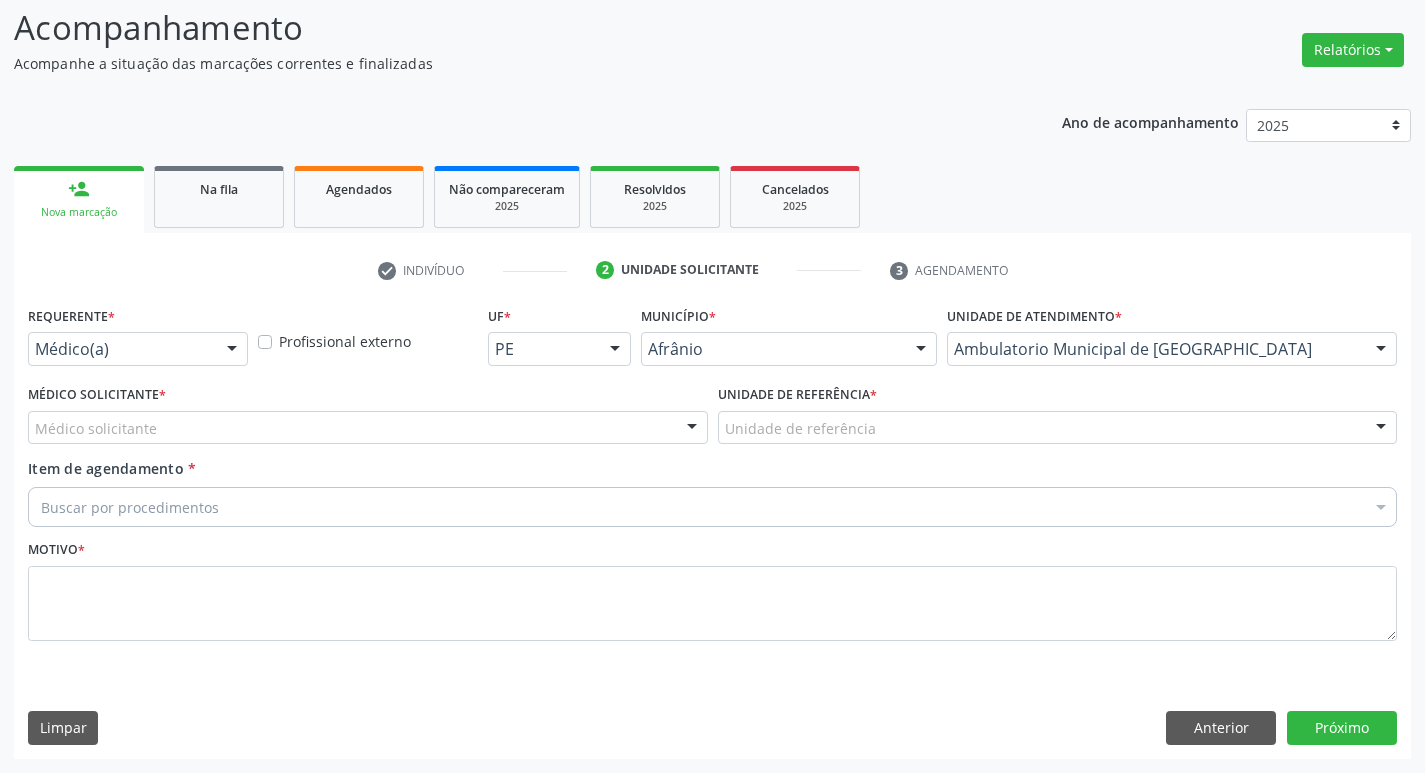 click on "Médico solicitante" at bounding box center [368, 428] 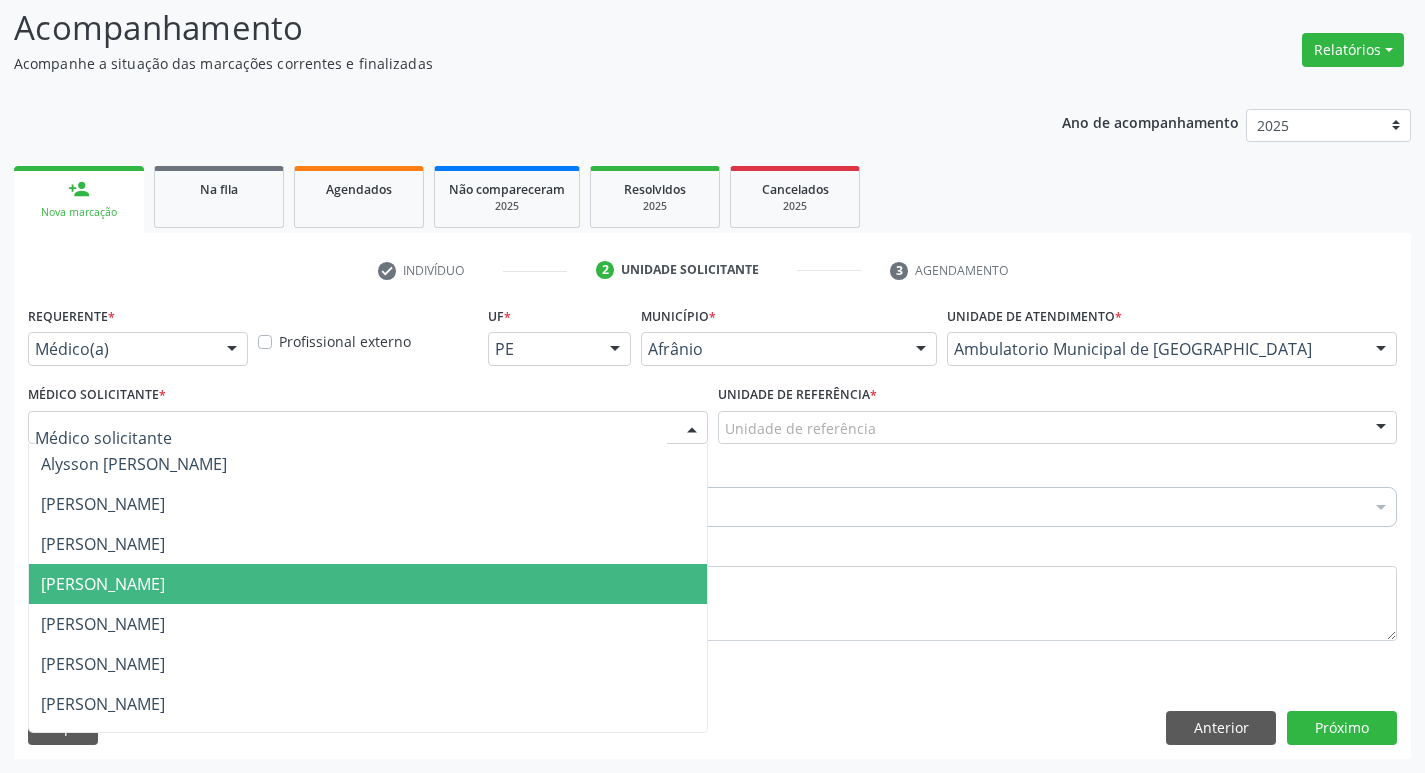 click on "[PERSON_NAME]" at bounding box center [368, 584] 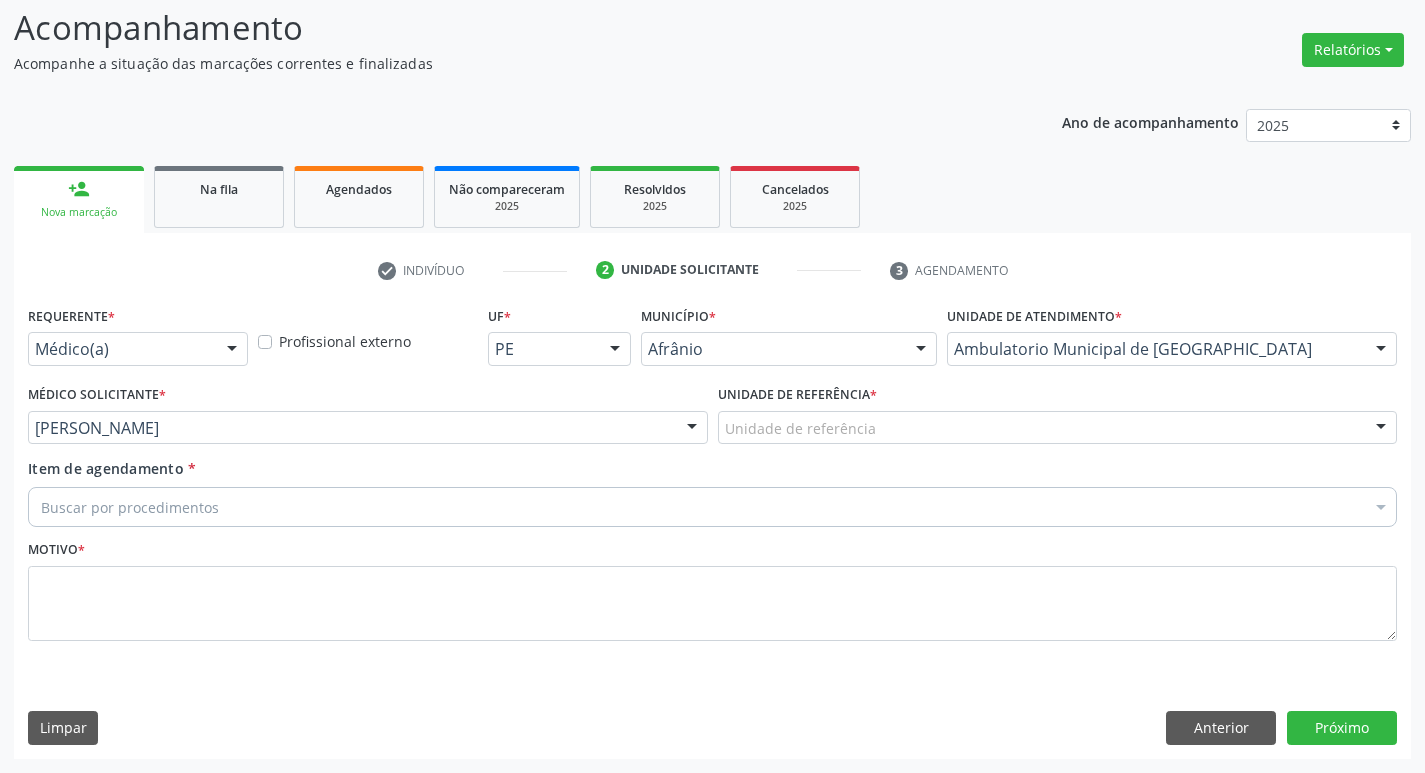 click on "Unidade de referência" at bounding box center [1058, 428] 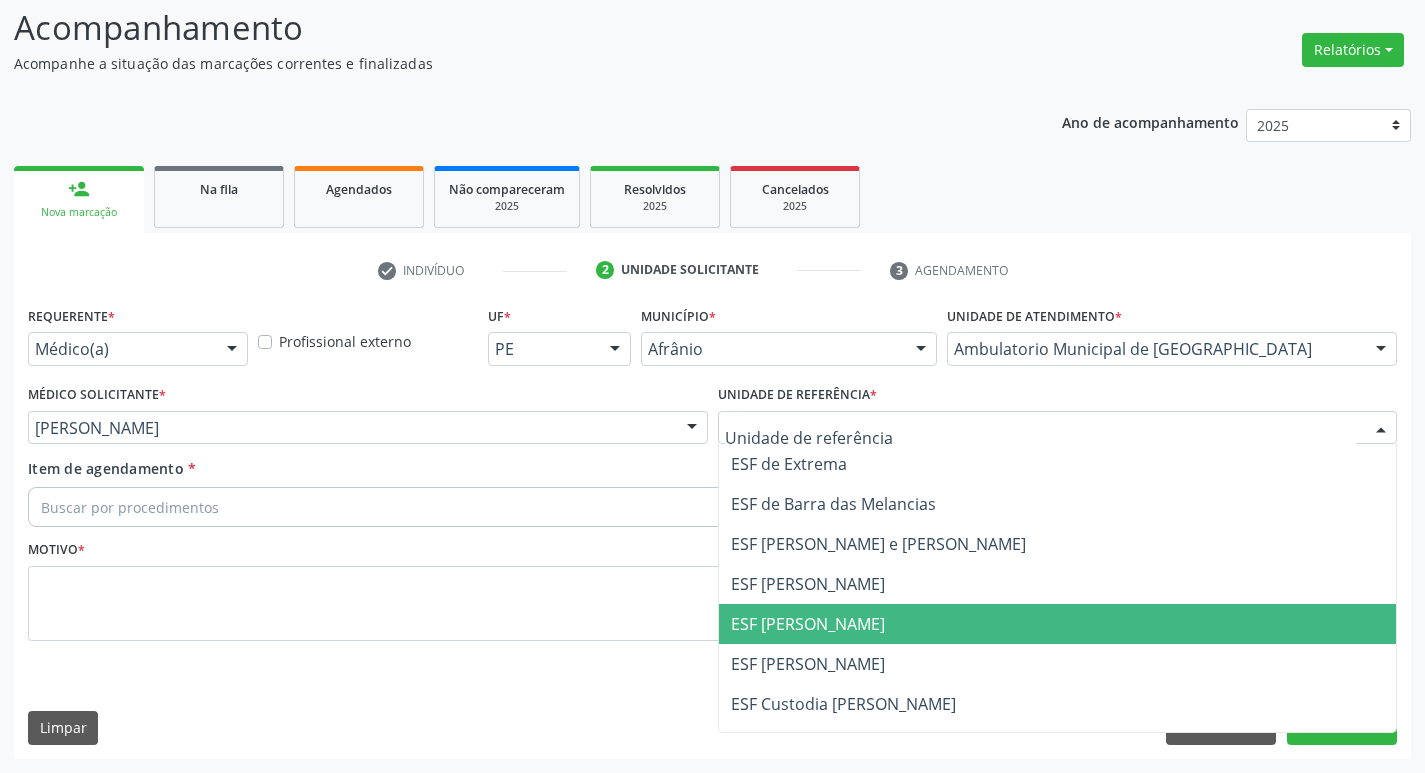 drag, startPoint x: 904, startPoint y: 614, endPoint x: 683, endPoint y: 564, distance: 226.58553 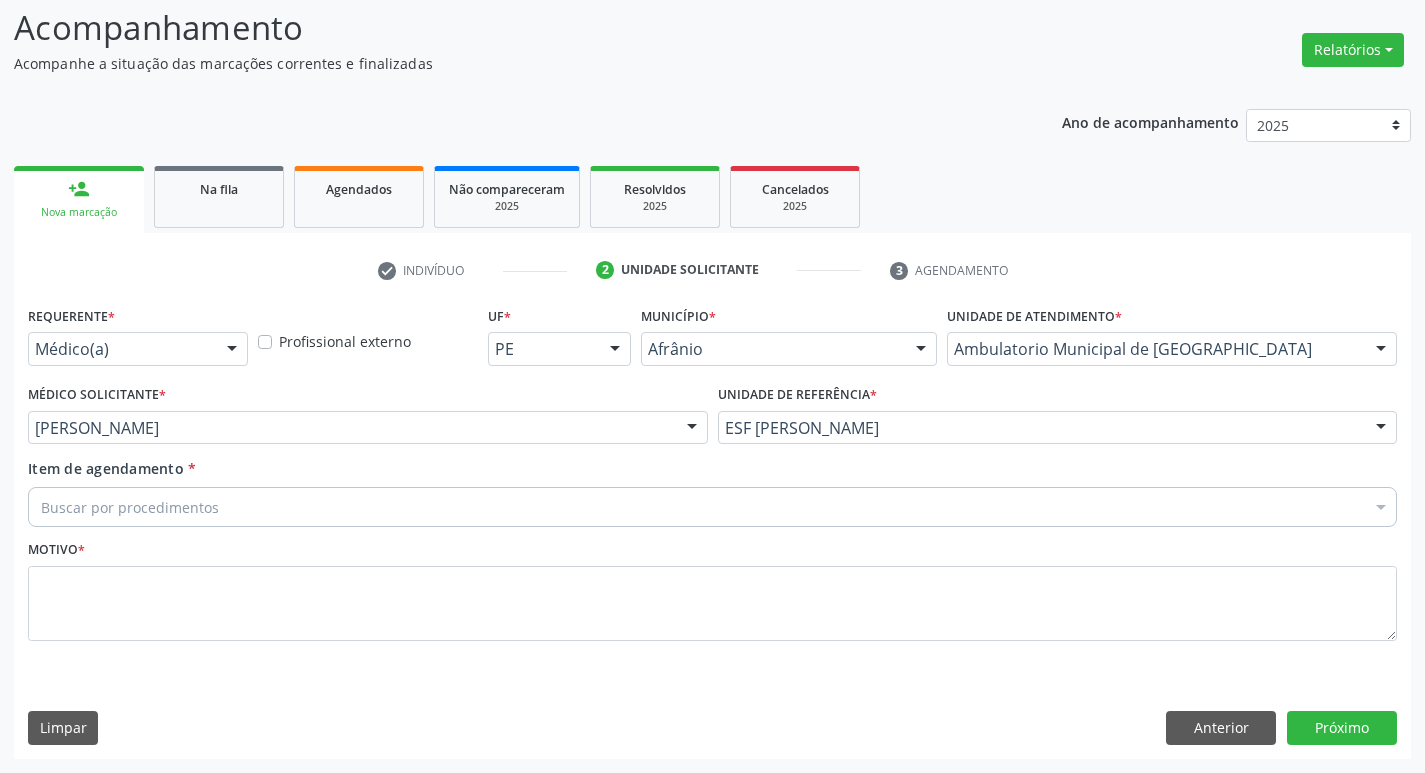 click on "Item de agendamento
*
Buscar por procedimentos
Selecionar todos
0604320140 - Abatacepte 125 mg injetável (por seringa preenchida)
0604320124 - Abatacepte 250 mg injetável (por frasco ampola).
0603050018 - Abciximabe
0406010013 - Abertura de comunicacao inter-atrial
0406010021 - Abertura de estenose aortica valvar
0406011265 - Abertura de estenose aortica valvar (criança e adolescente)
0406010030 - Abertura de estenose pulmonar valvar
0406011273 - Abertura de estenose pulmonar valvar (criança e adolescente)
0301080011 - Abordagem cognitiva comportamental do fumante (por atendimento / paciente)
0307020010 - Acesso a polpa dentaria e medicacao (por dente)
0604660030 - Acetazolamida 250 mg (por comprimido)
0202010783 - Acidez titulável no leite humano (dornic)" at bounding box center (712, 489) 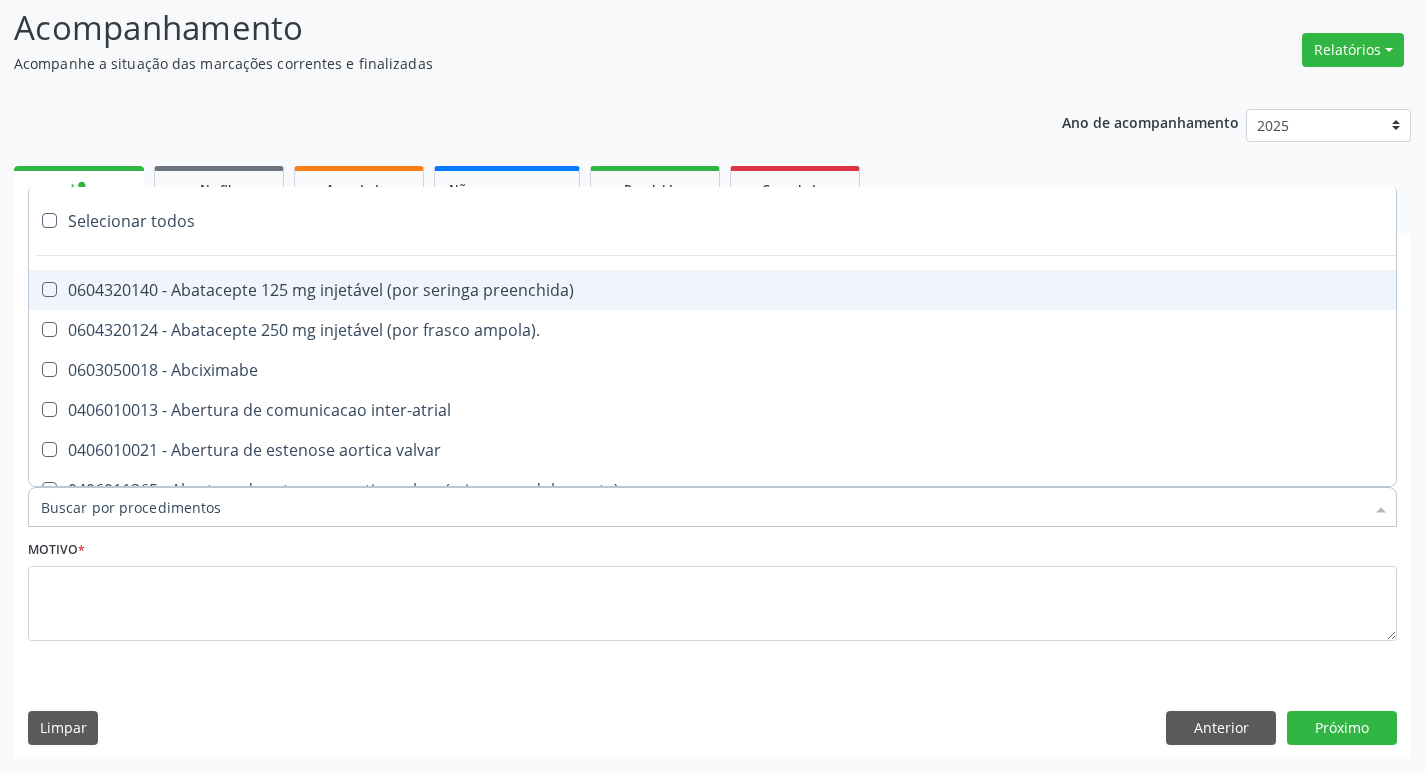paste on "cirurgião ger" 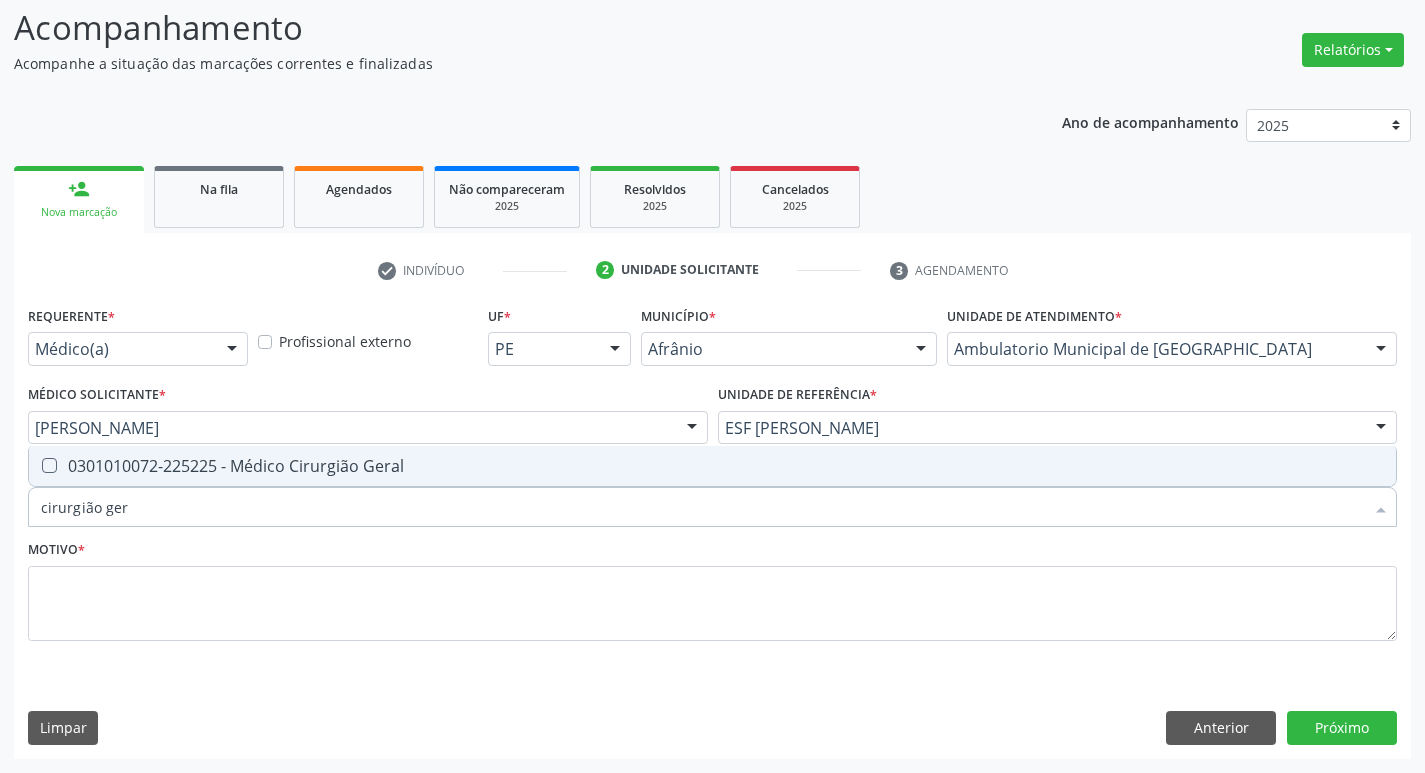 click at bounding box center [49, 465] 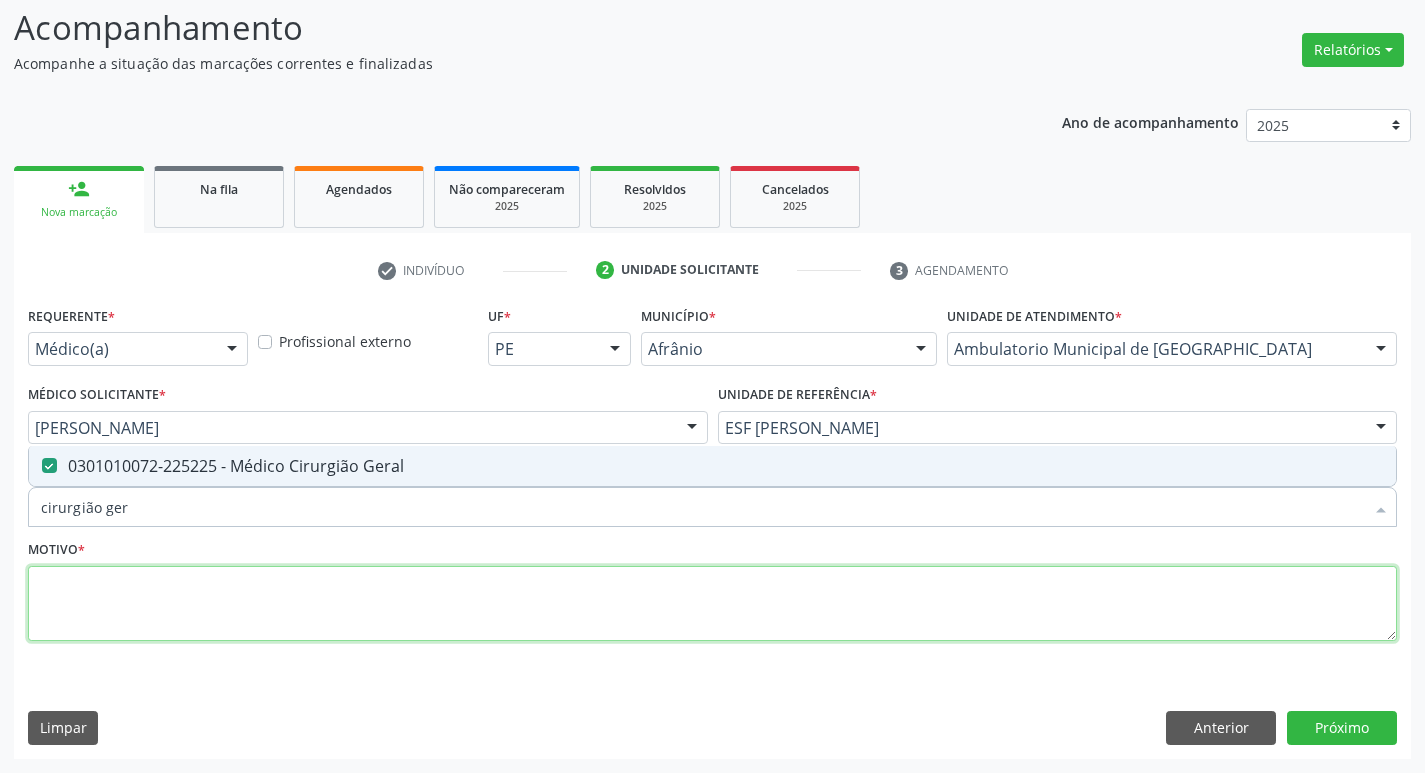 click at bounding box center (712, 604) 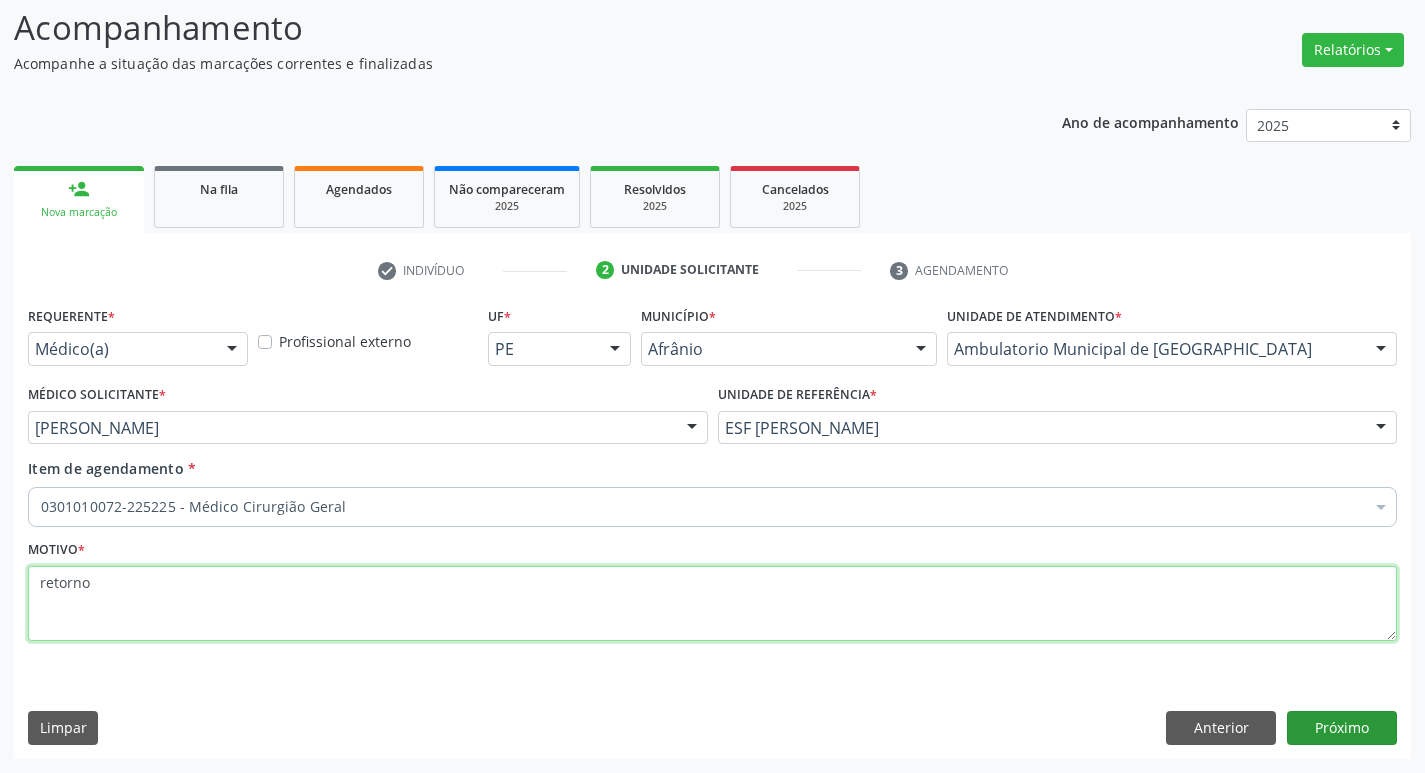 type on "retorno" 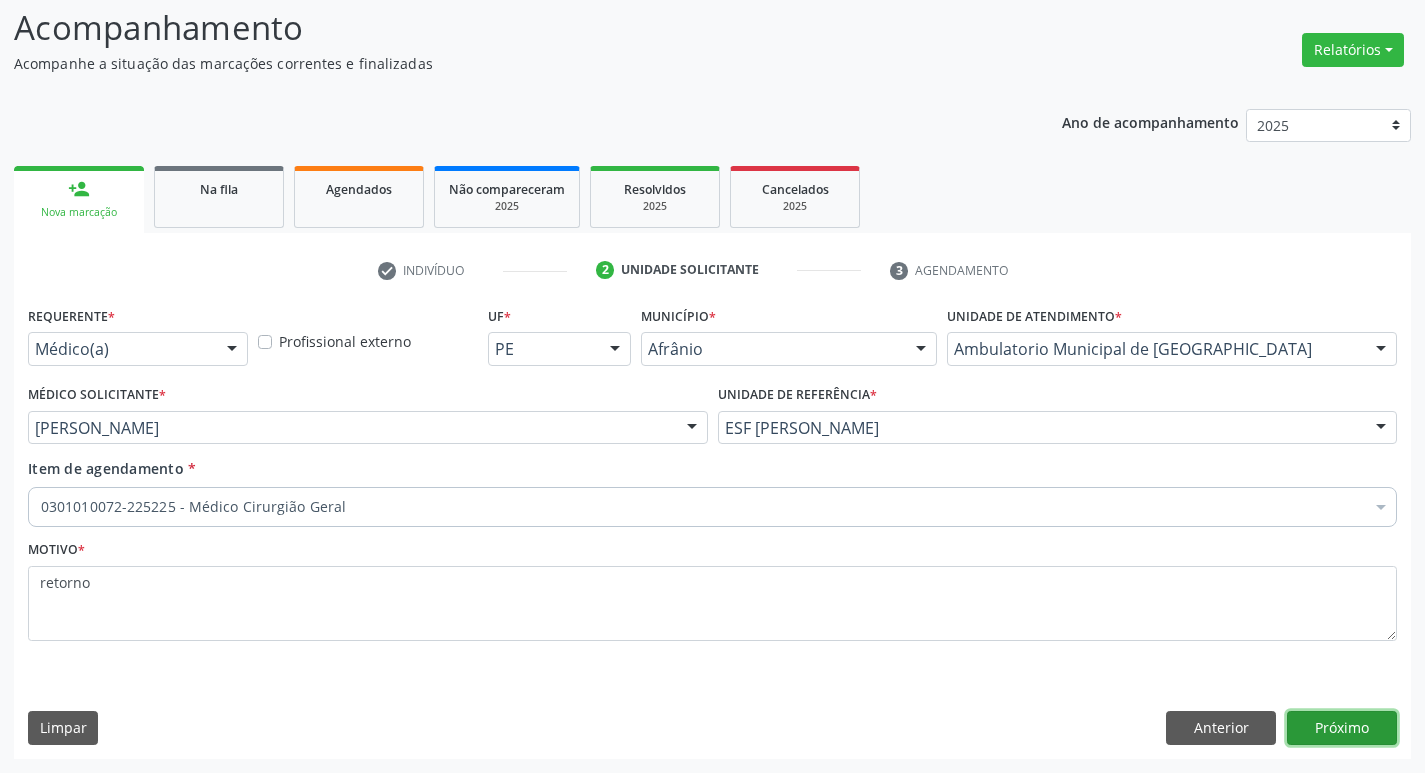 click on "Próximo" at bounding box center [1342, 728] 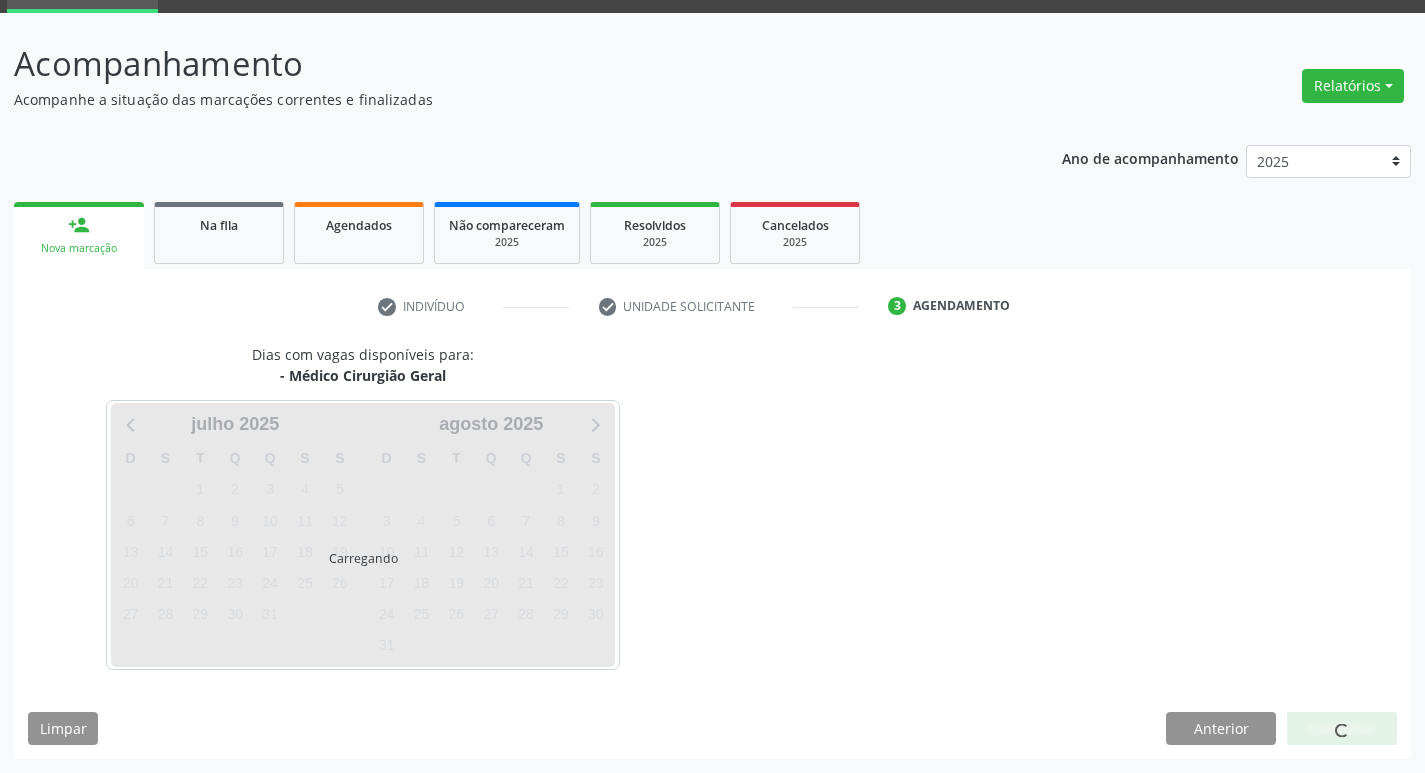 scroll, scrollTop: 97, scrollLeft: 0, axis: vertical 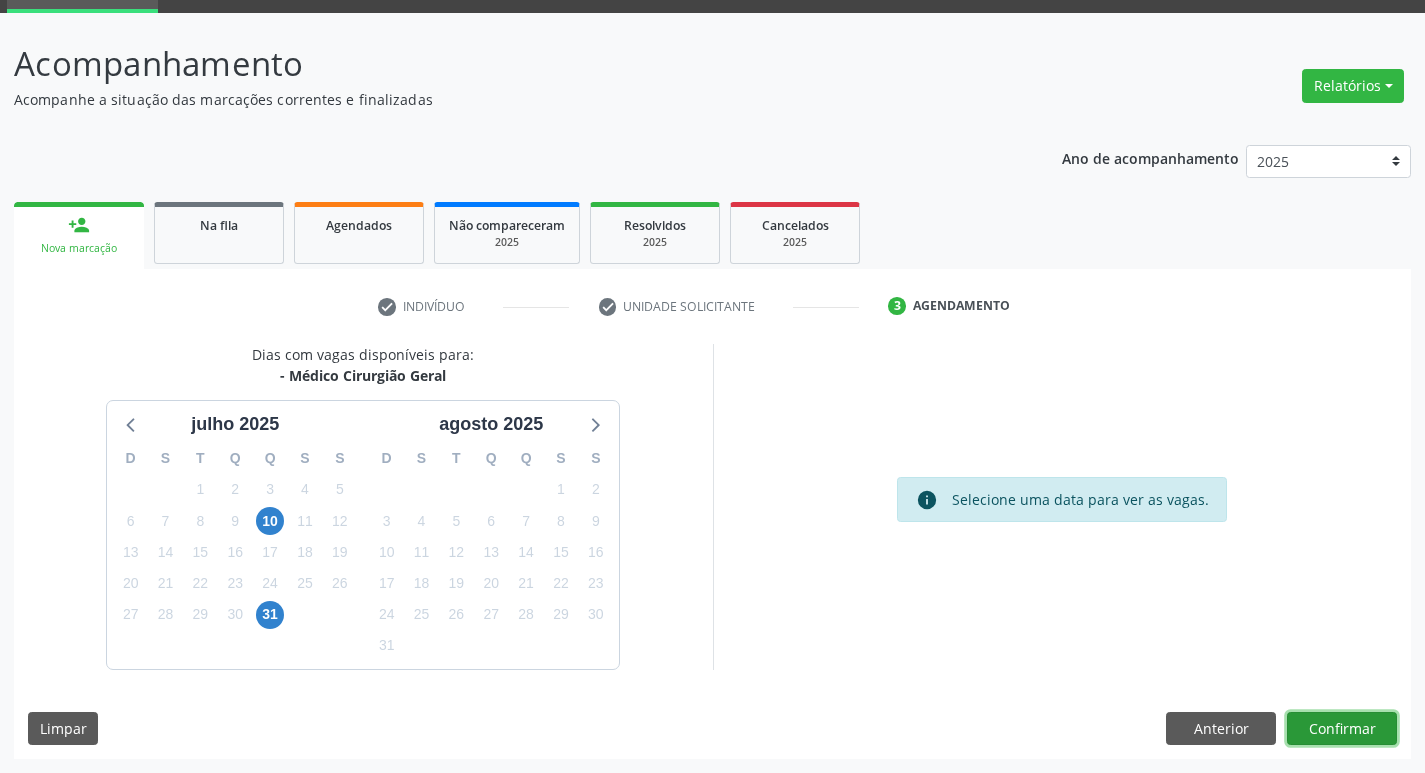 click on "Confirmar" at bounding box center (1342, 729) 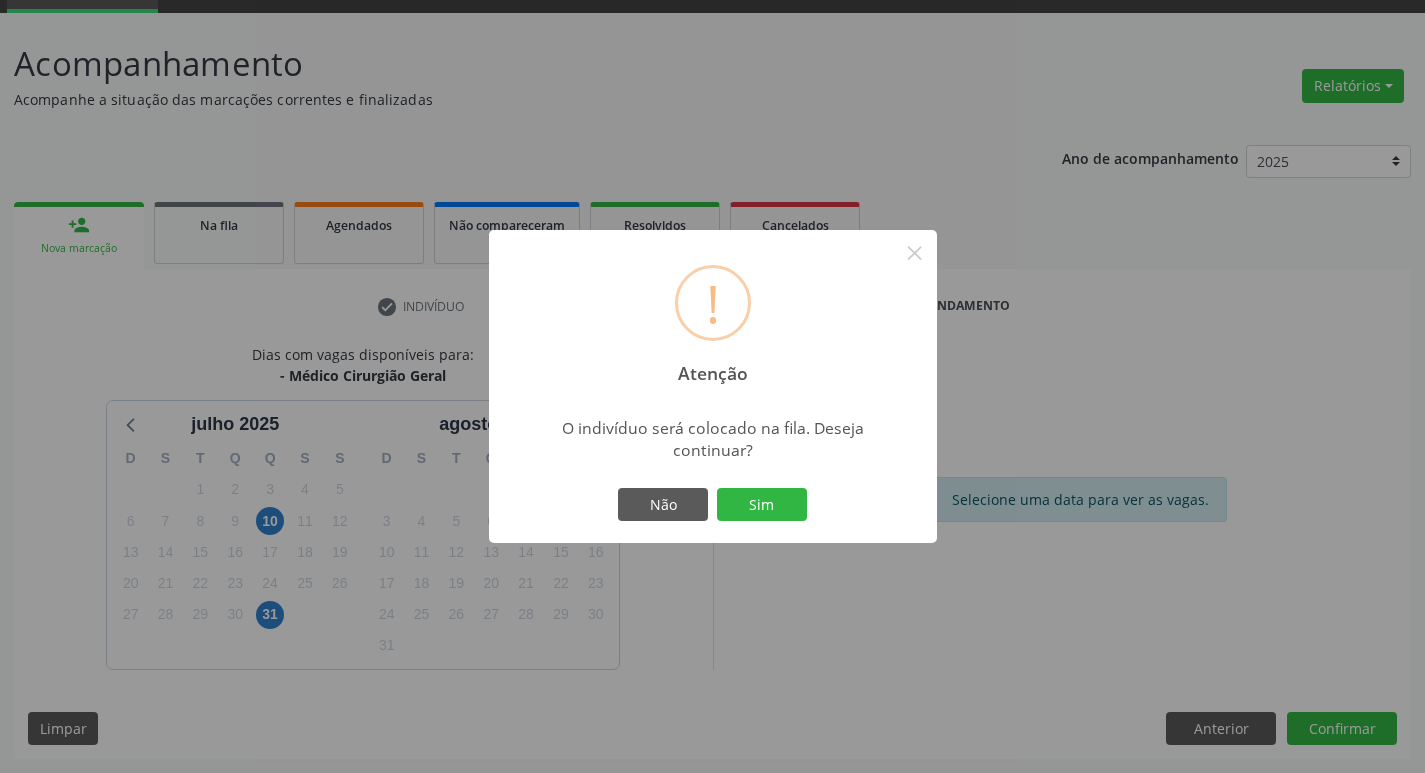 click on "Sim" at bounding box center [762, 505] 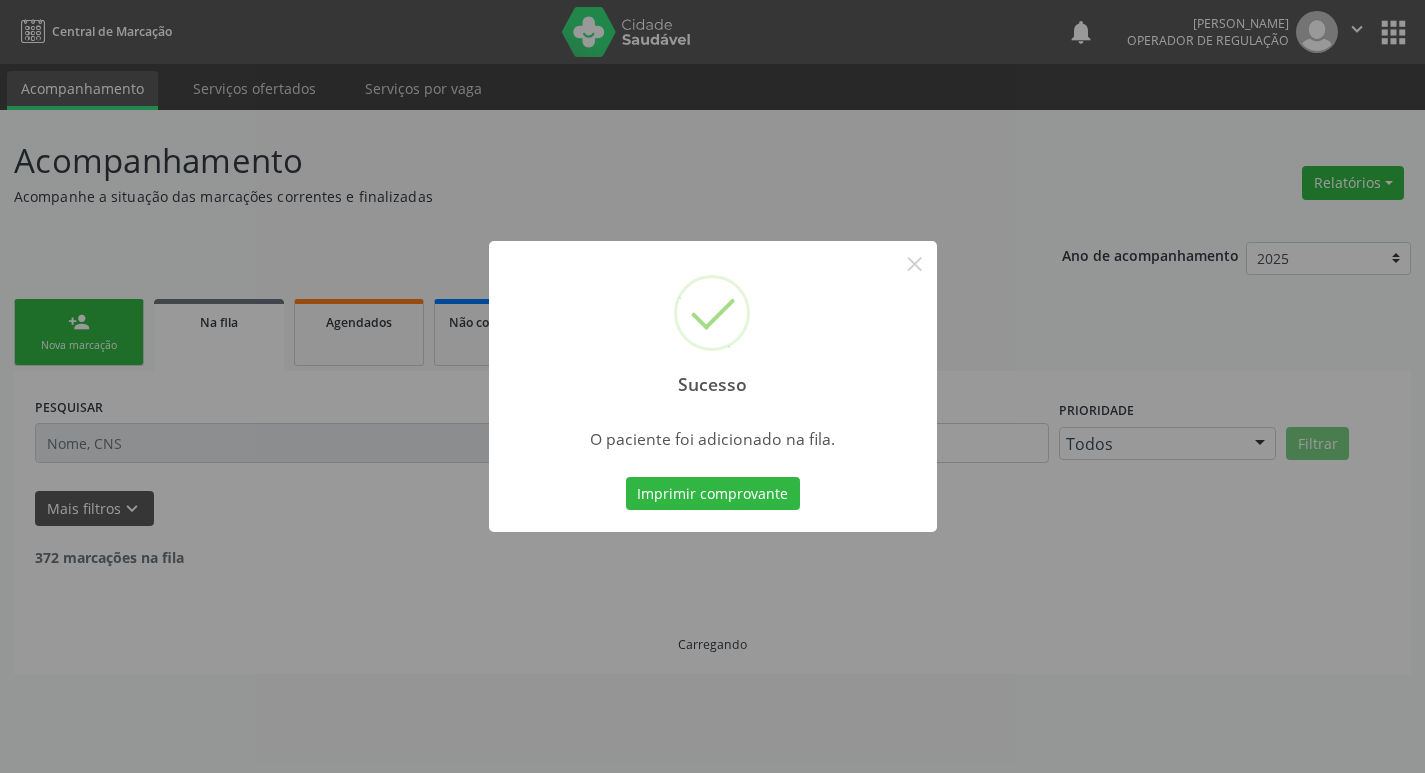 scroll, scrollTop: 0, scrollLeft: 0, axis: both 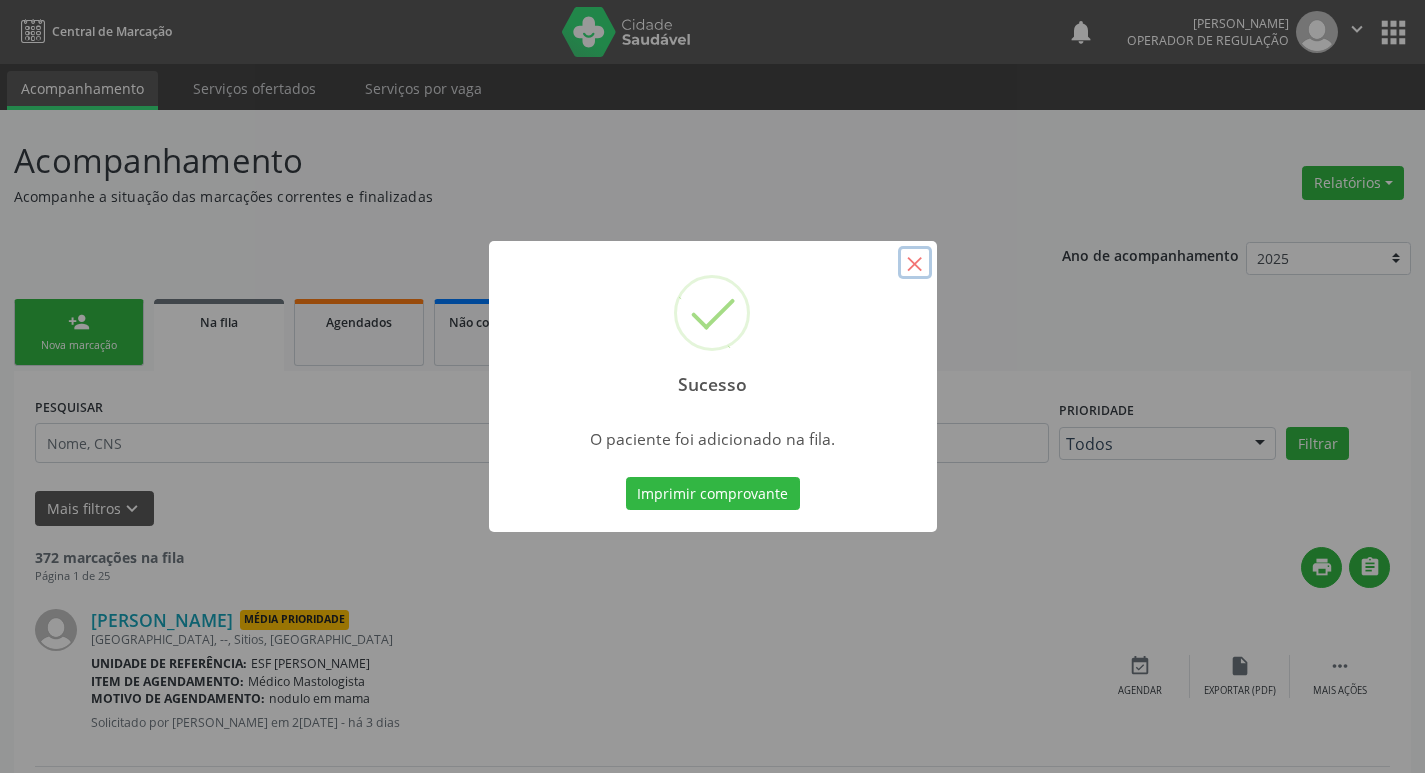 click on "×" at bounding box center [915, 263] 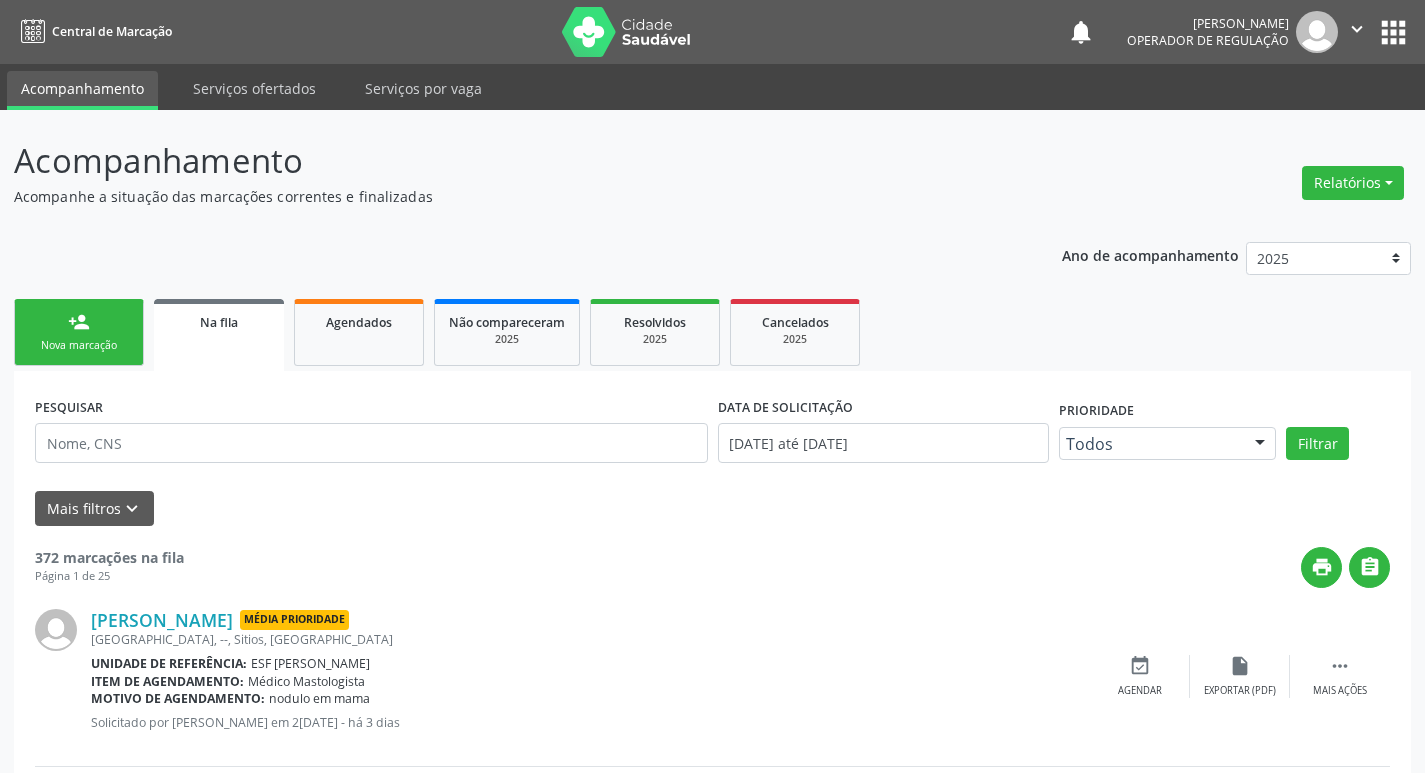 click on "person_add" at bounding box center (79, 322) 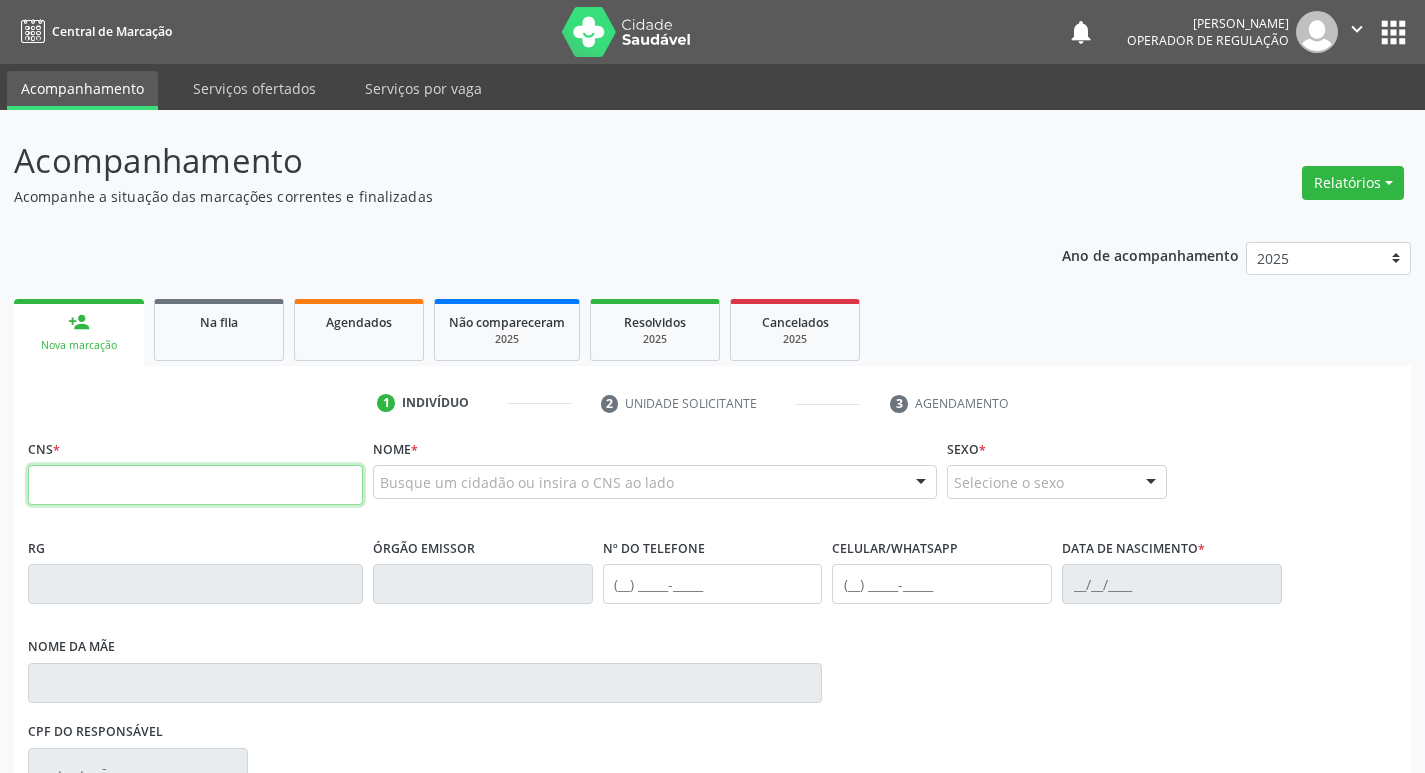 click at bounding box center (195, 485) 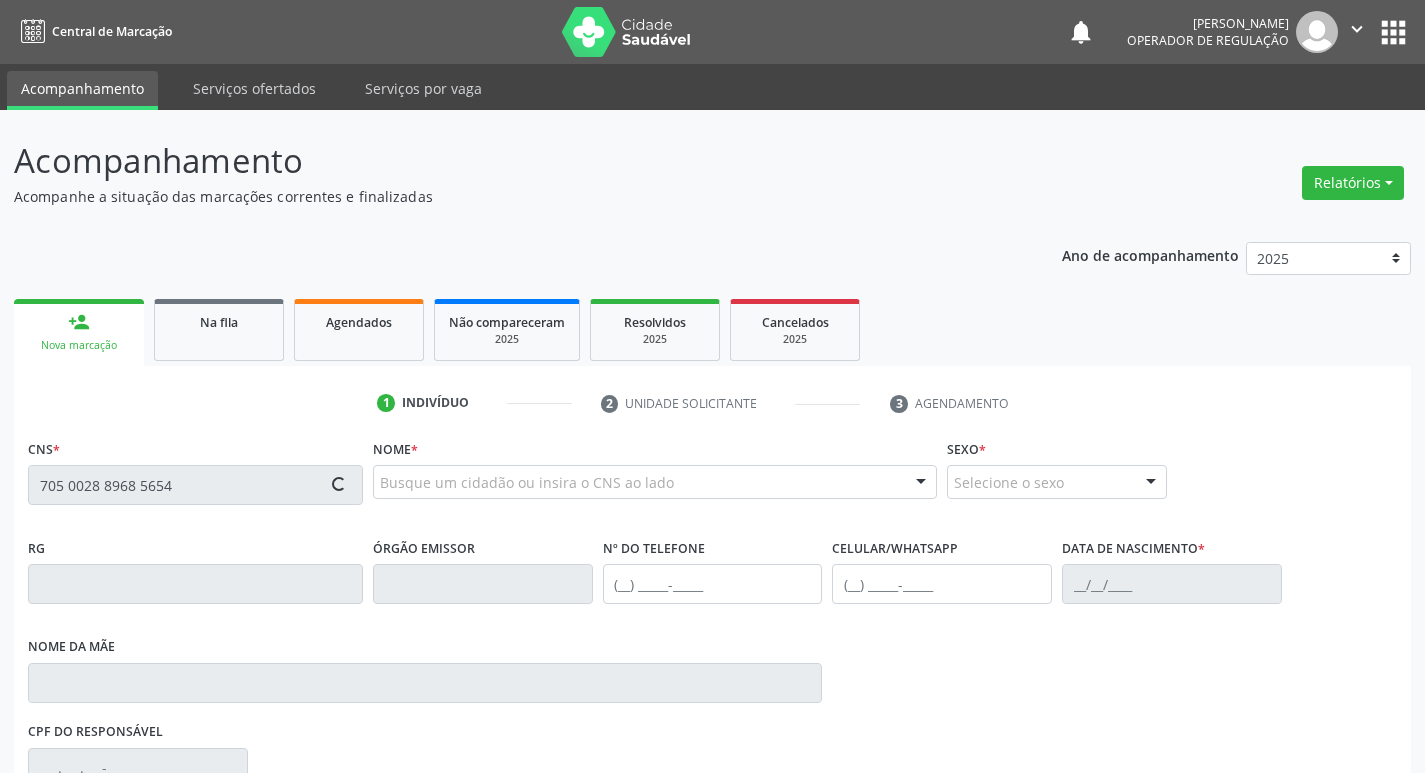 type on "705 0028 8968 5654" 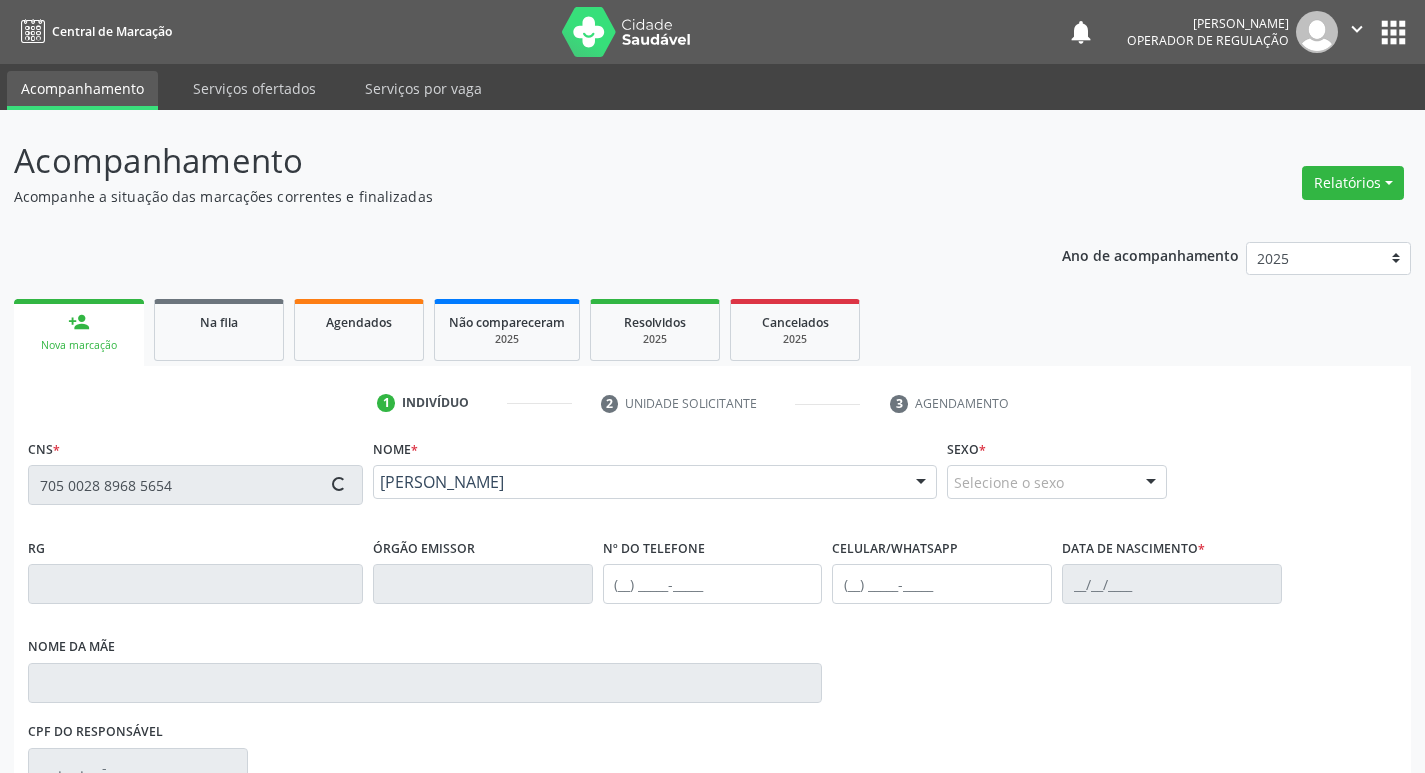 scroll, scrollTop: 297, scrollLeft: 0, axis: vertical 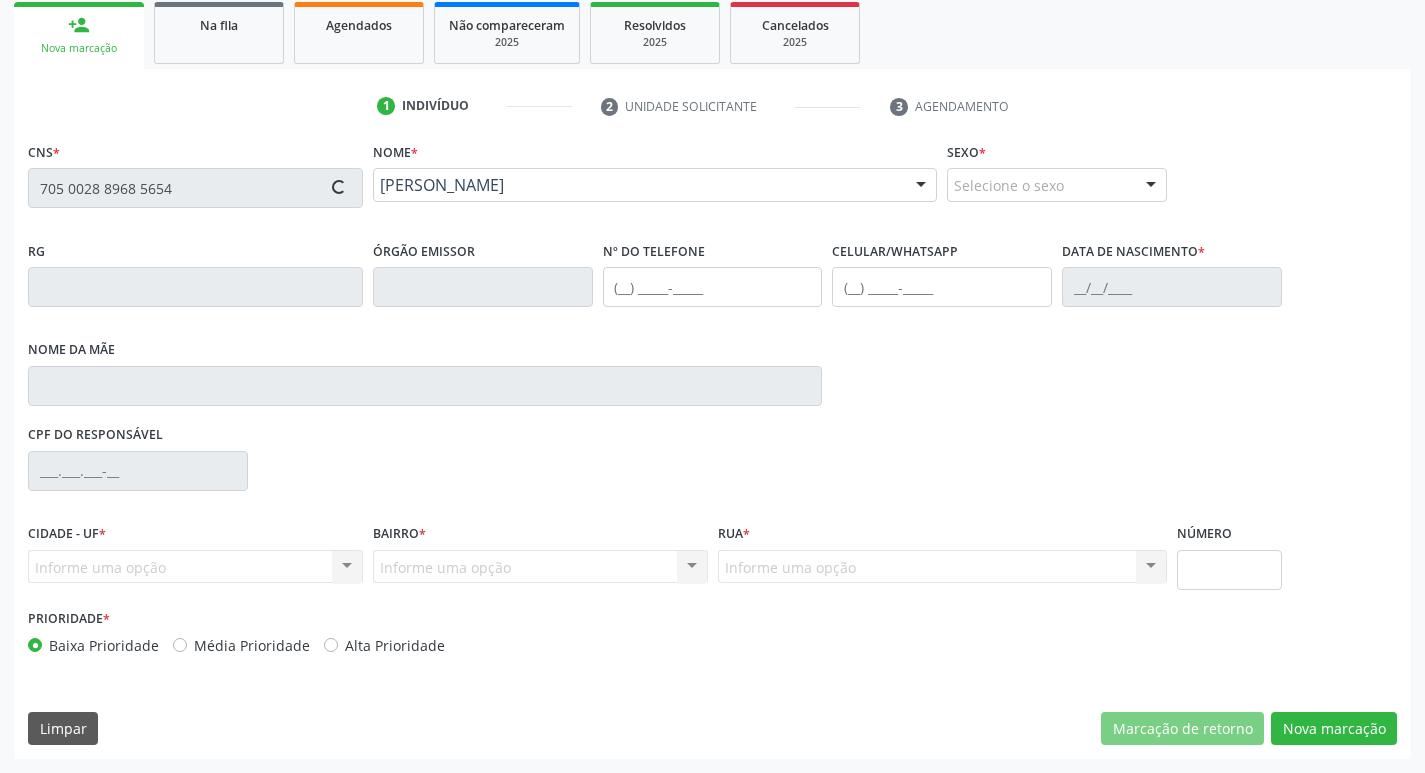 type on "[PHONE_NUMBER]" 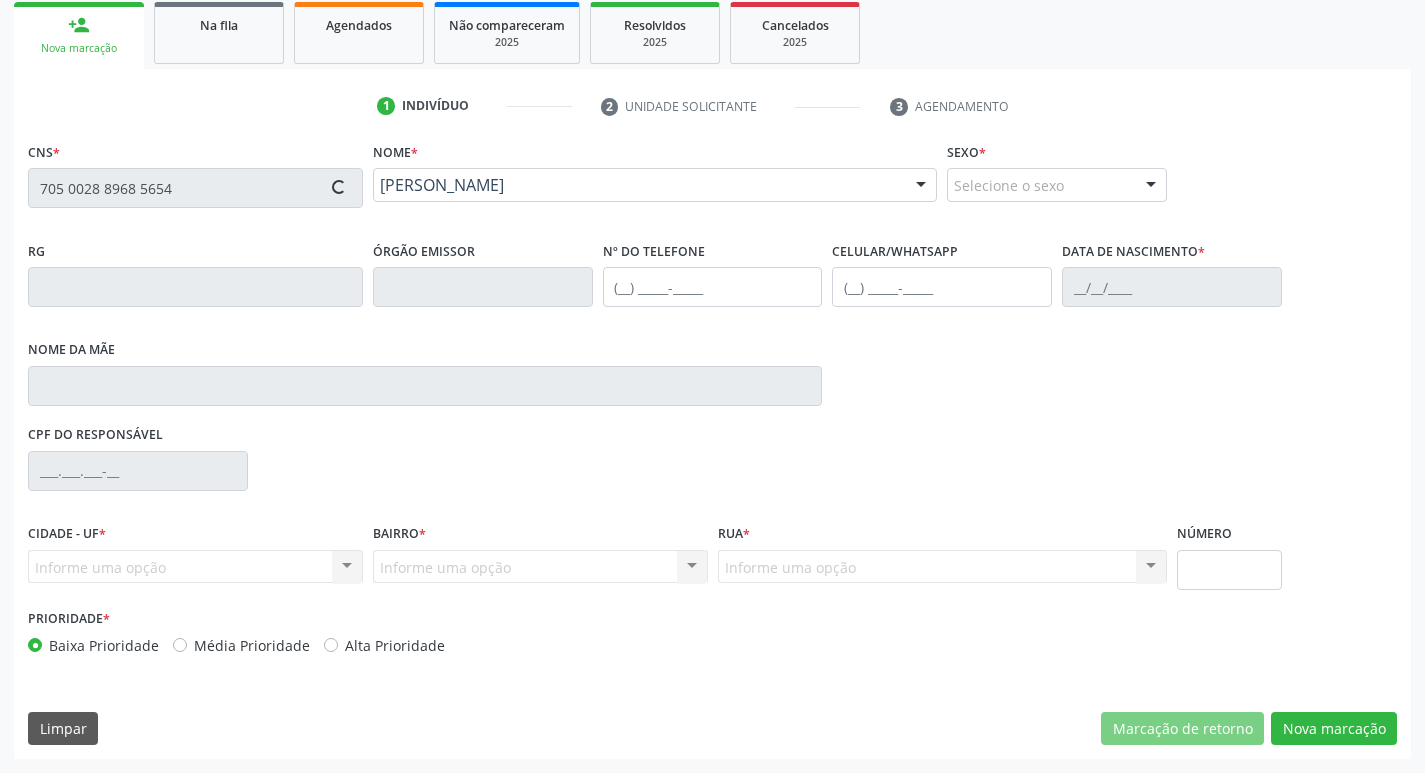 type on "[DATE]" 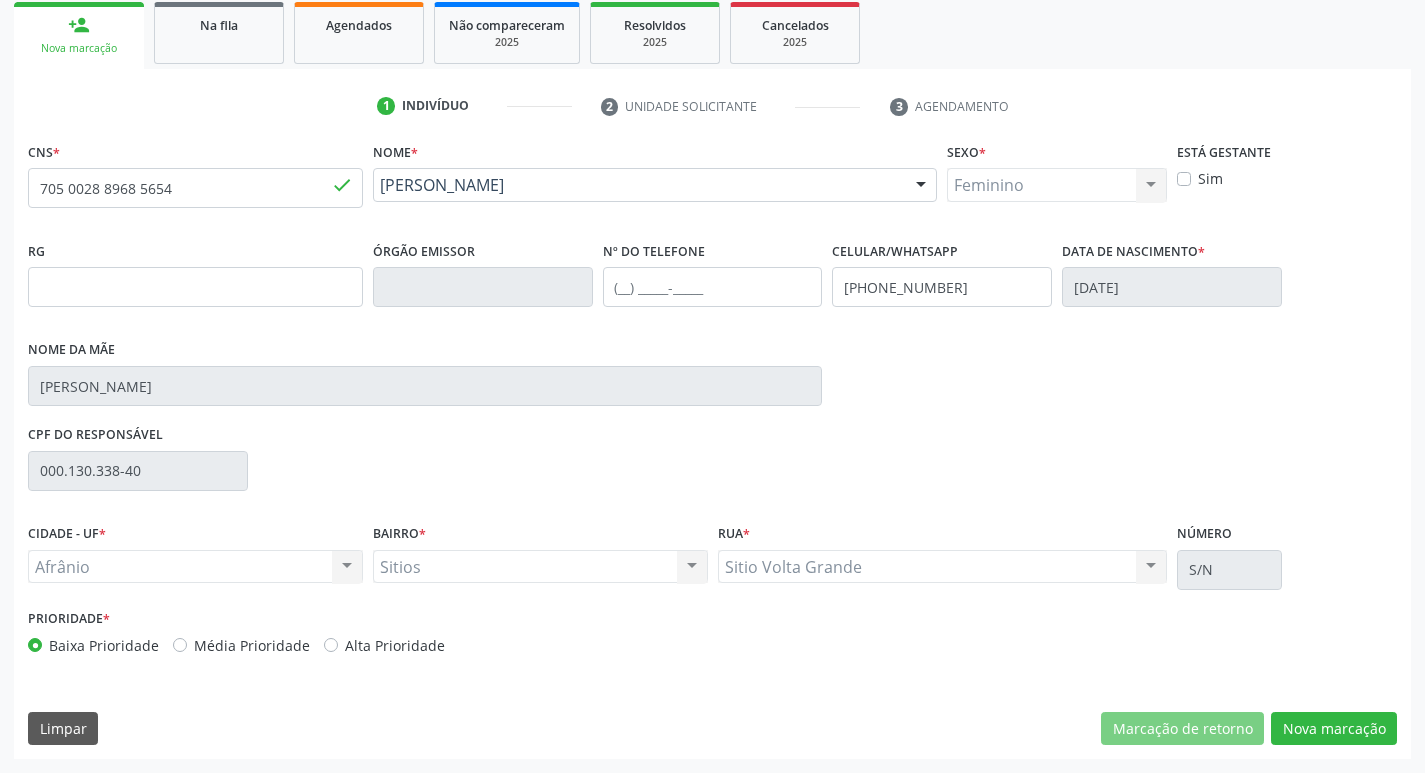 click on "Média Prioridade" at bounding box center [252, 645] 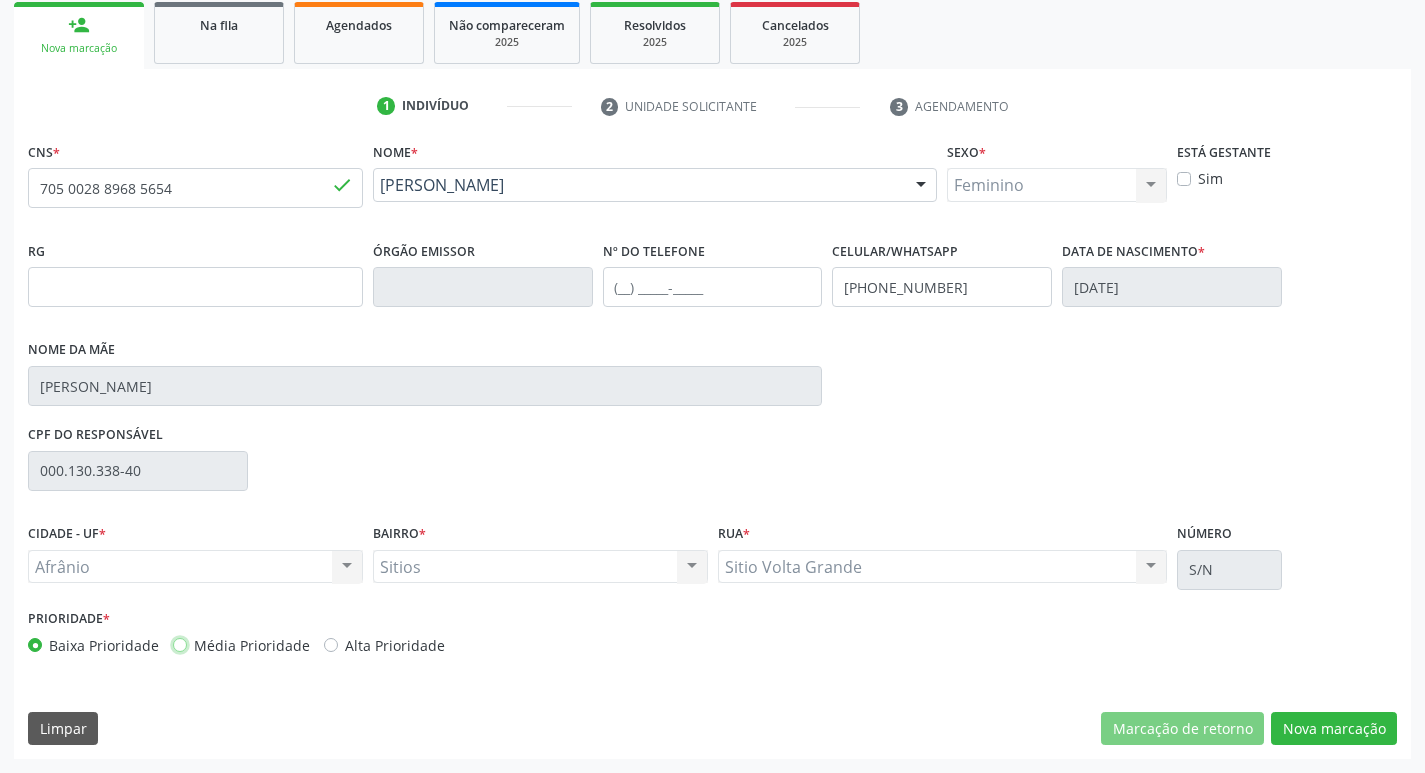click on "Média Prioridade" at bounding box center [180, 644] 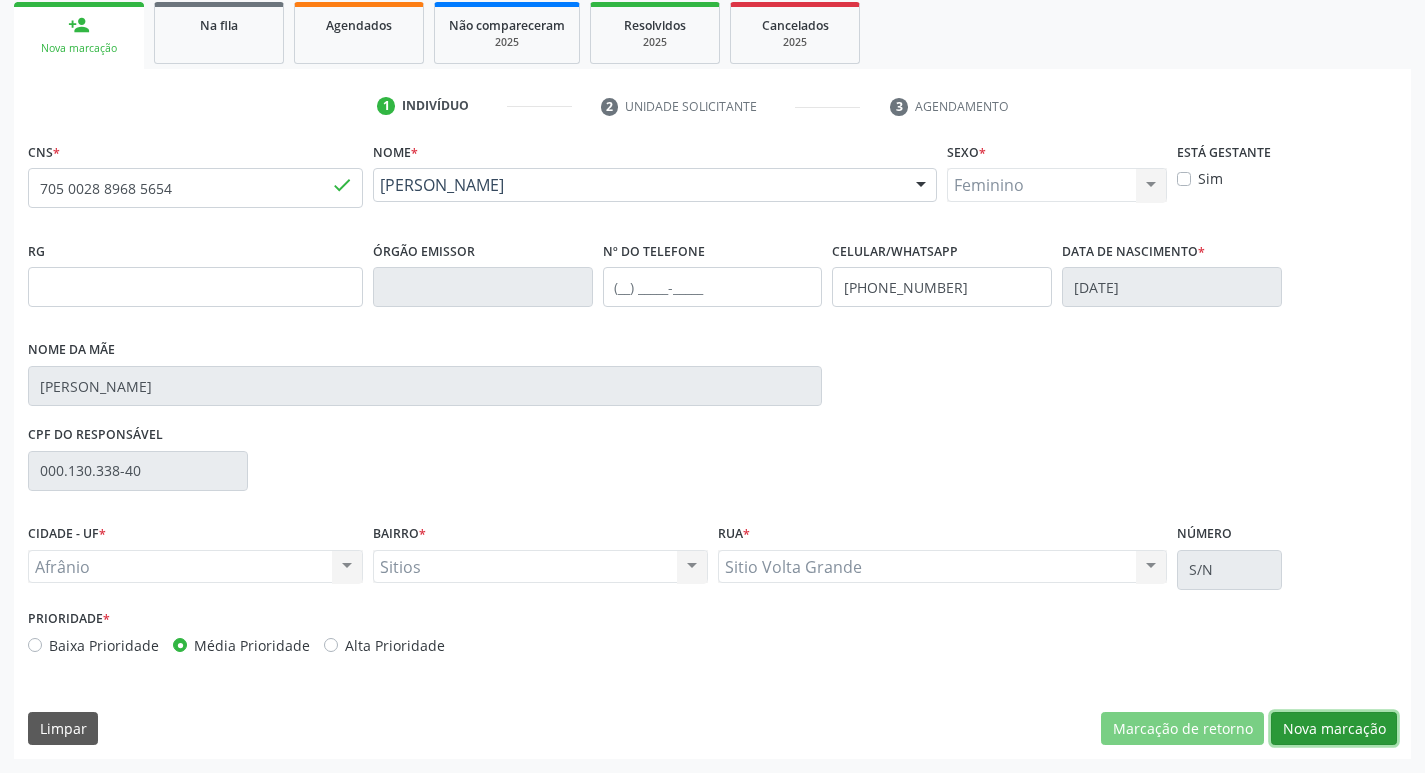 click on "Nova marcação" at bounding box center [1334, 729] 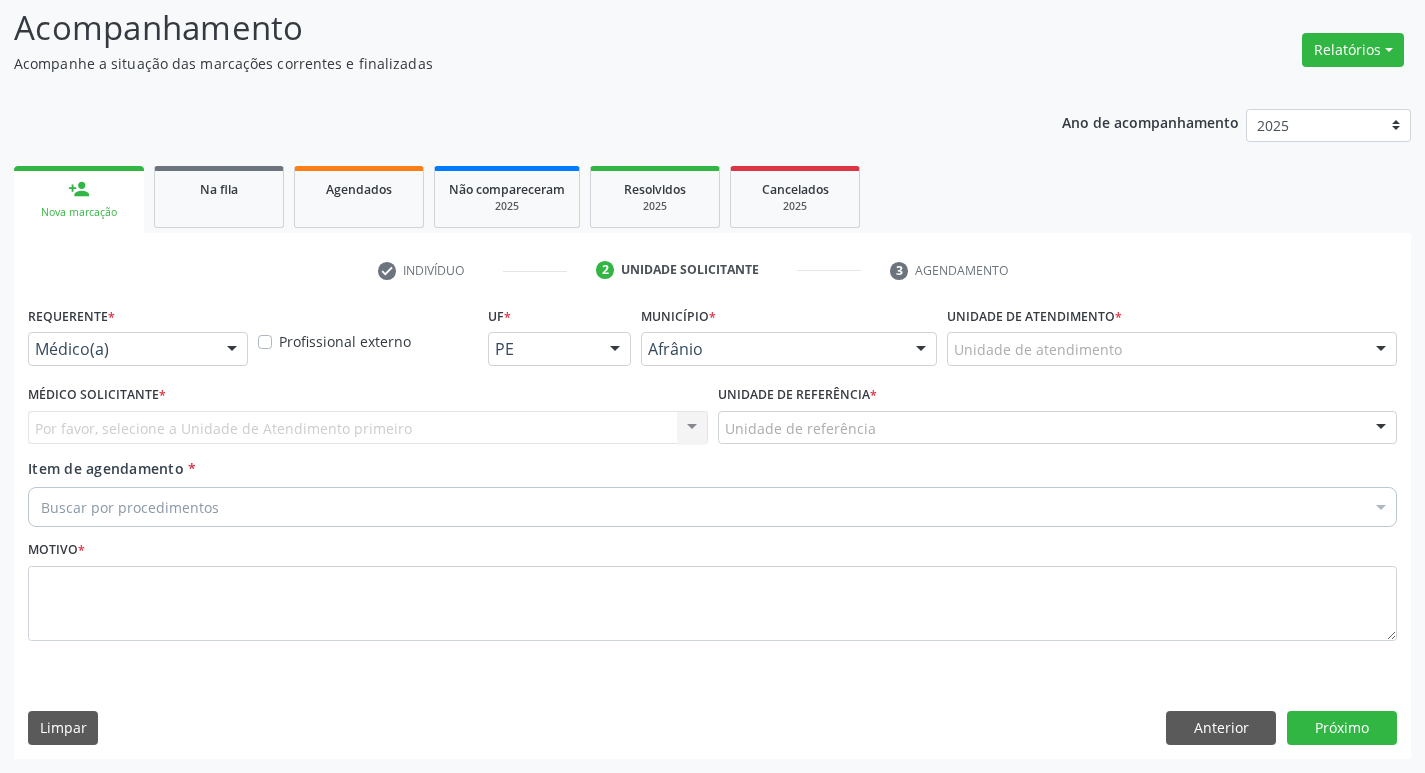 scroll, scrollTop: 133, scrollLeft: 0, axis: vertical 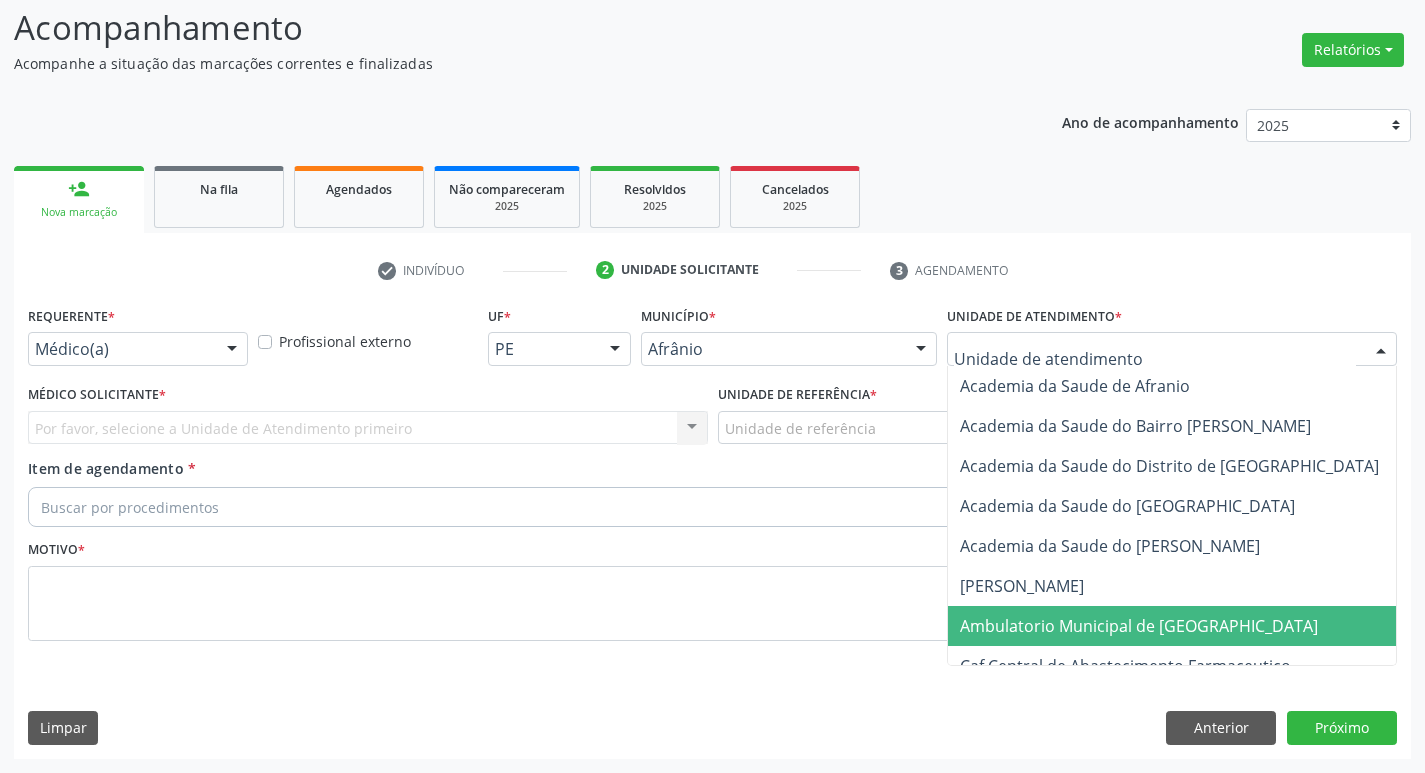 click on "Ambulatorio Municipal de [GEOGRAPHIC_DATA]" at bounding box center [1139, 626] 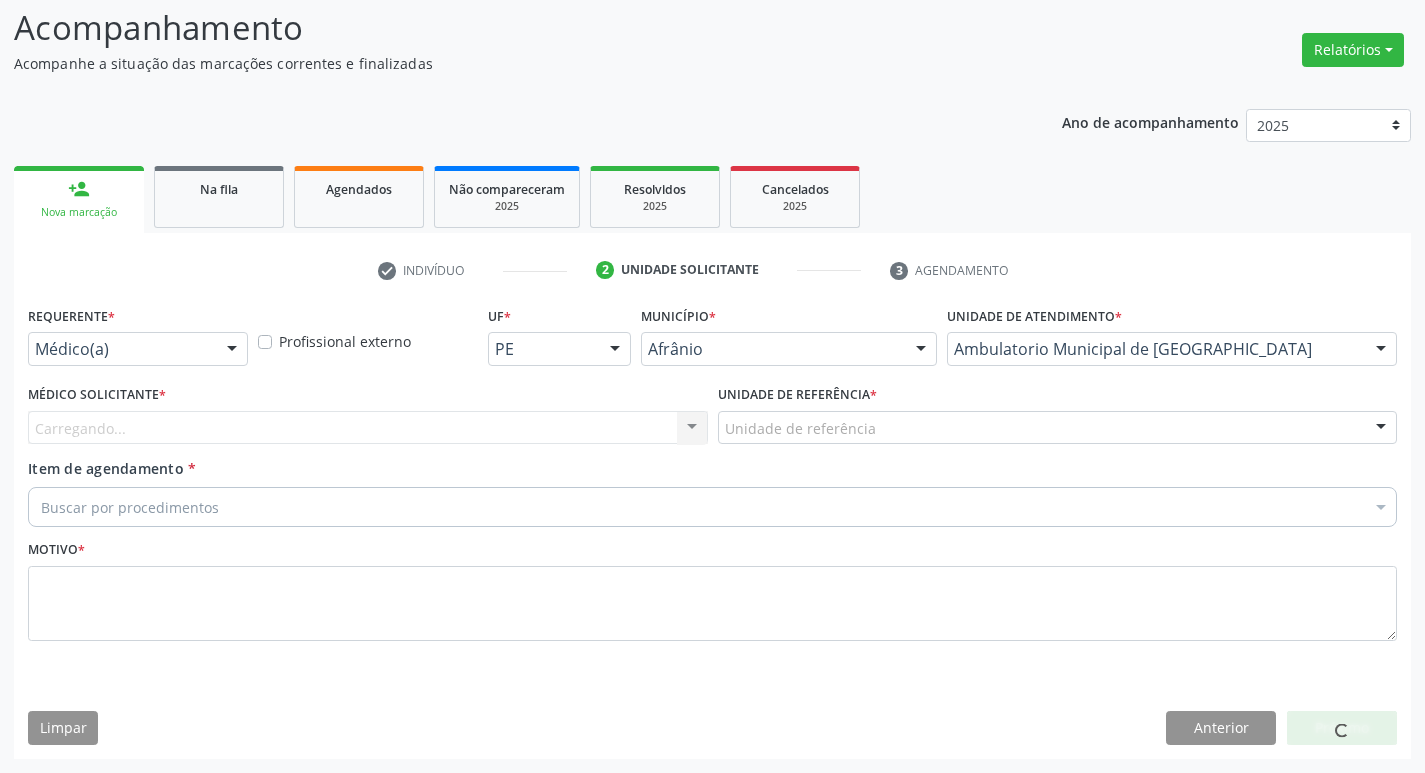 click on "Carregando..." at bounding box center (368, 428) 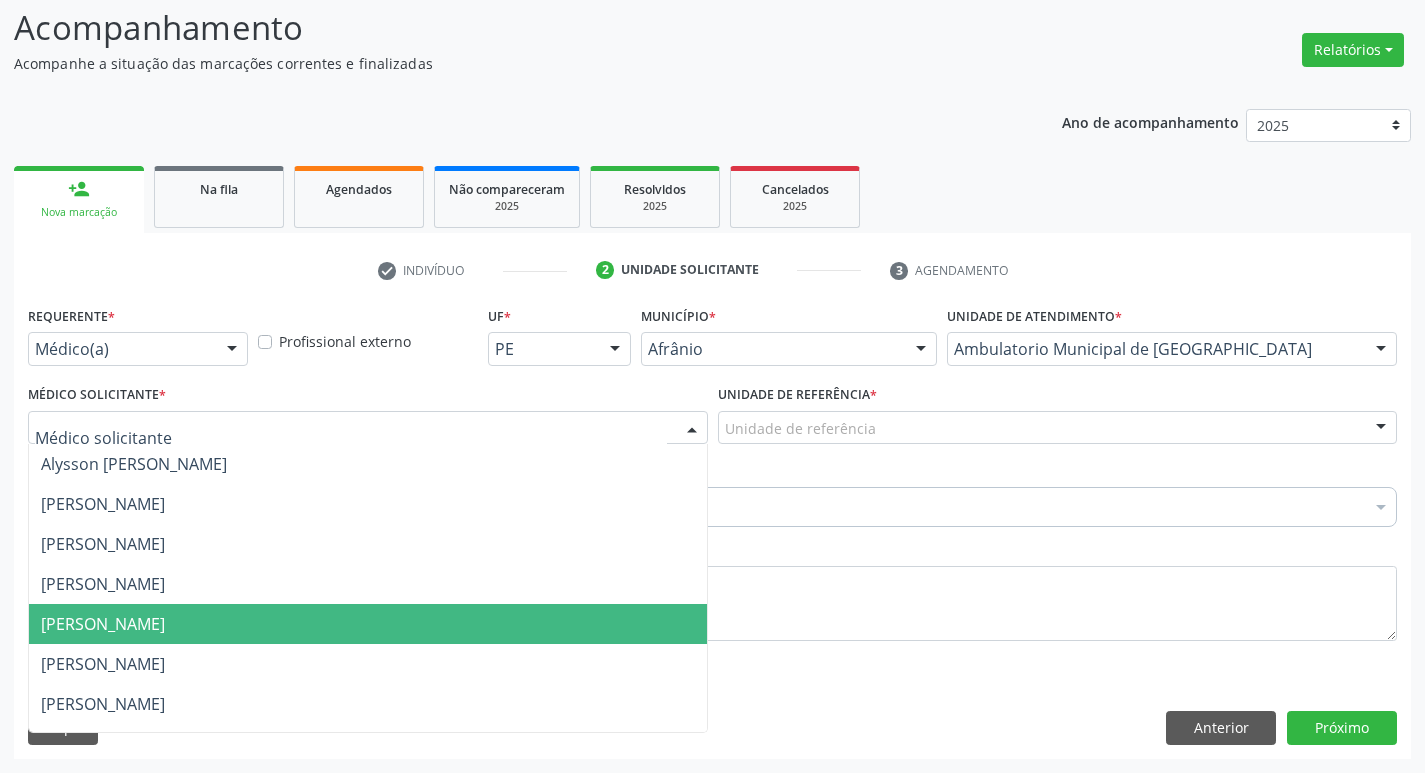 click on "[PERSON_NAME]" at bounding box center [368, 624] 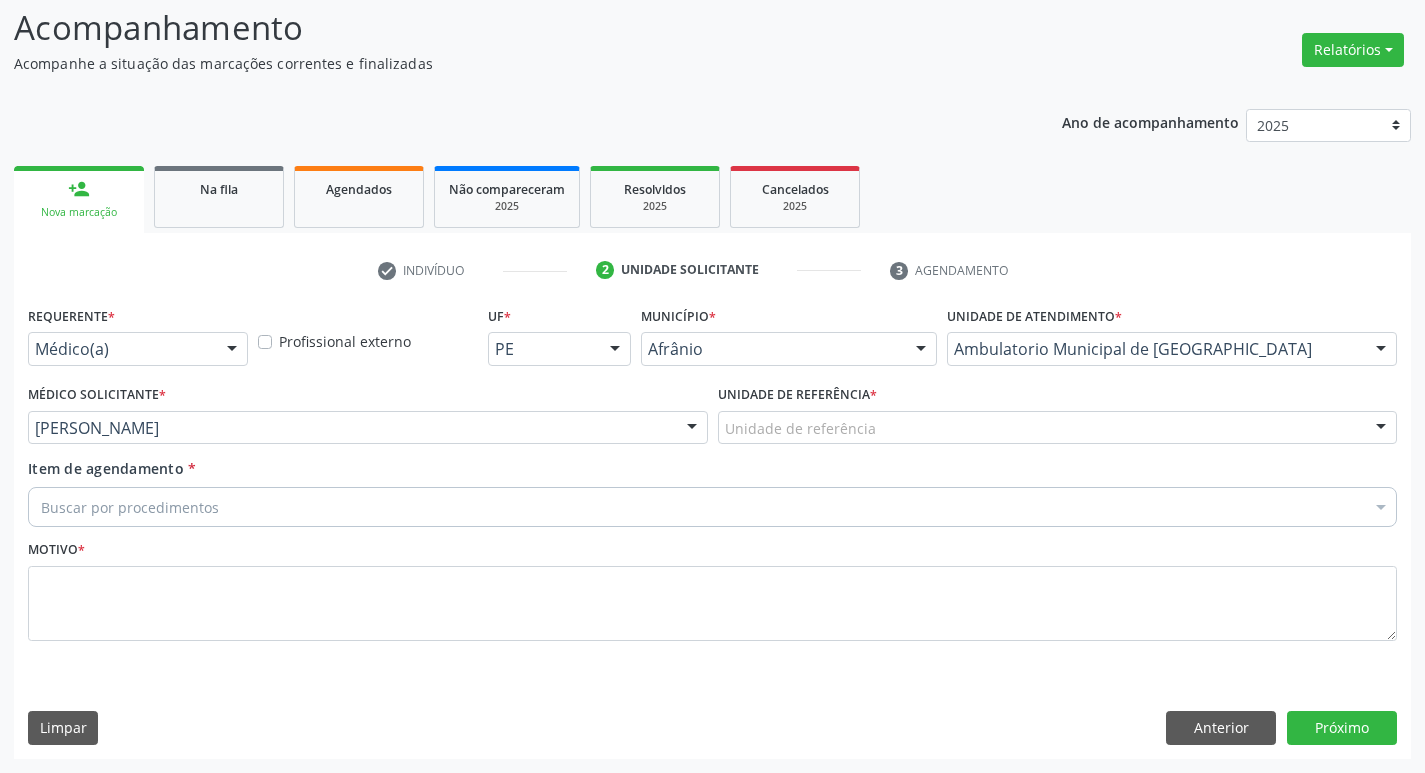 click on "Unidade de referência" at bounding box center [1058, 428] 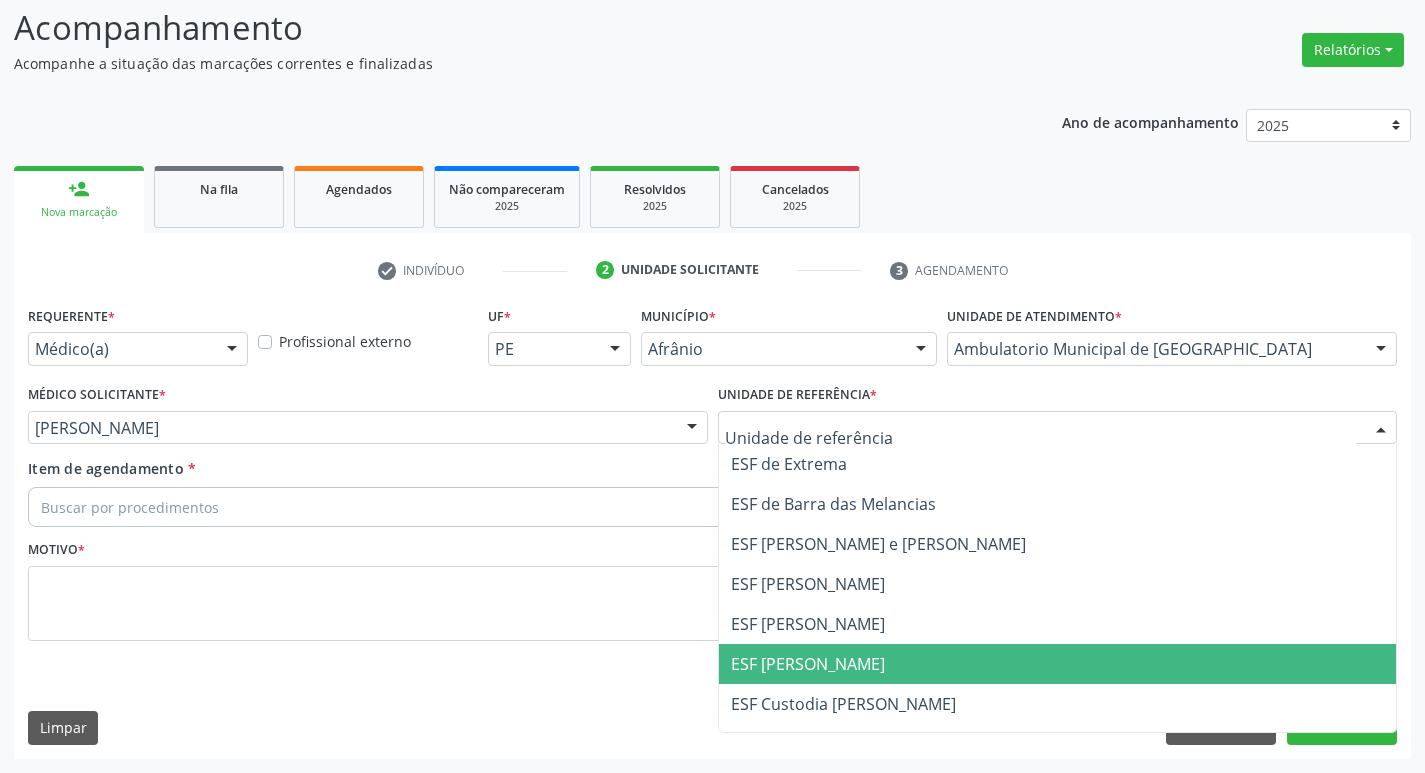 click on "ESF [PERSON_NAME]" at bounding box center [1058, 664] 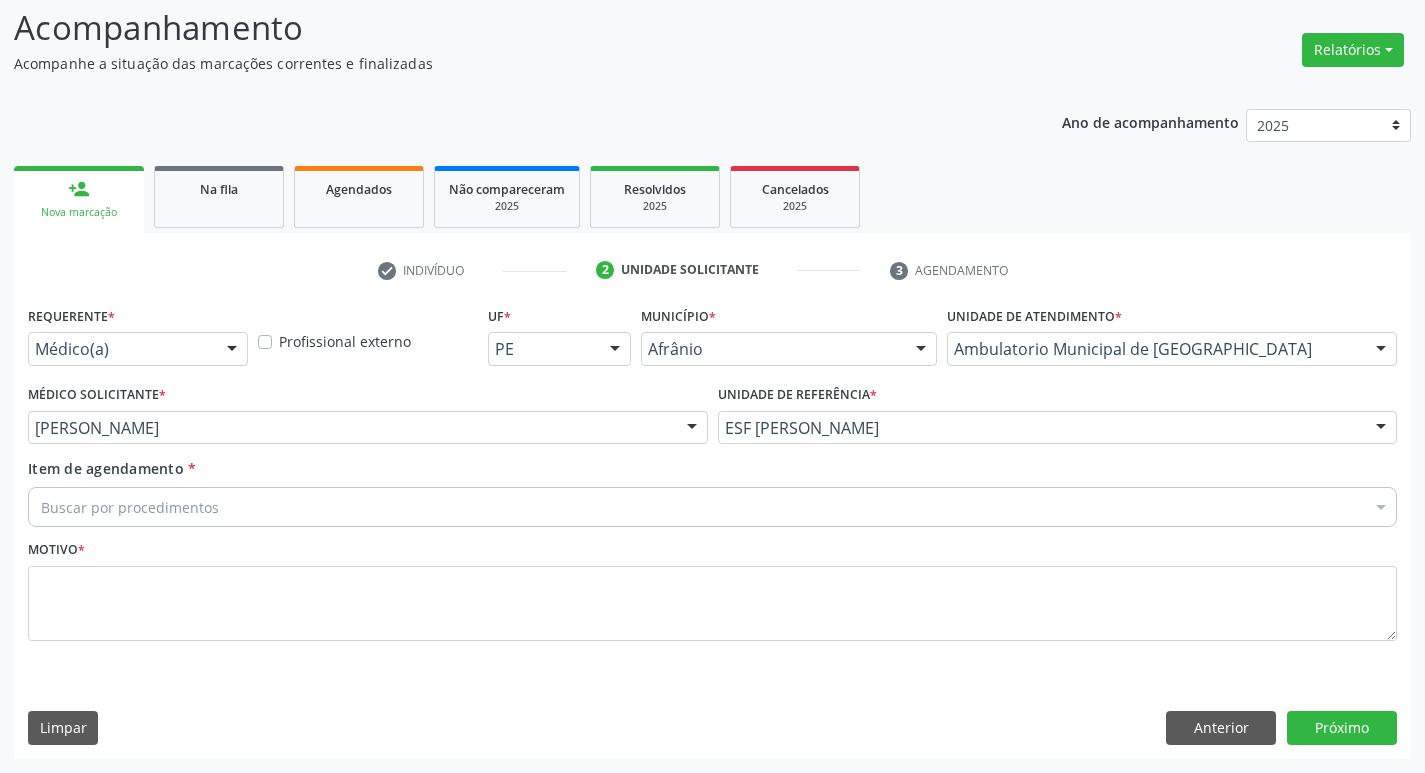 click on "Buscar por procedimentos" at bounding box center (712, 507) 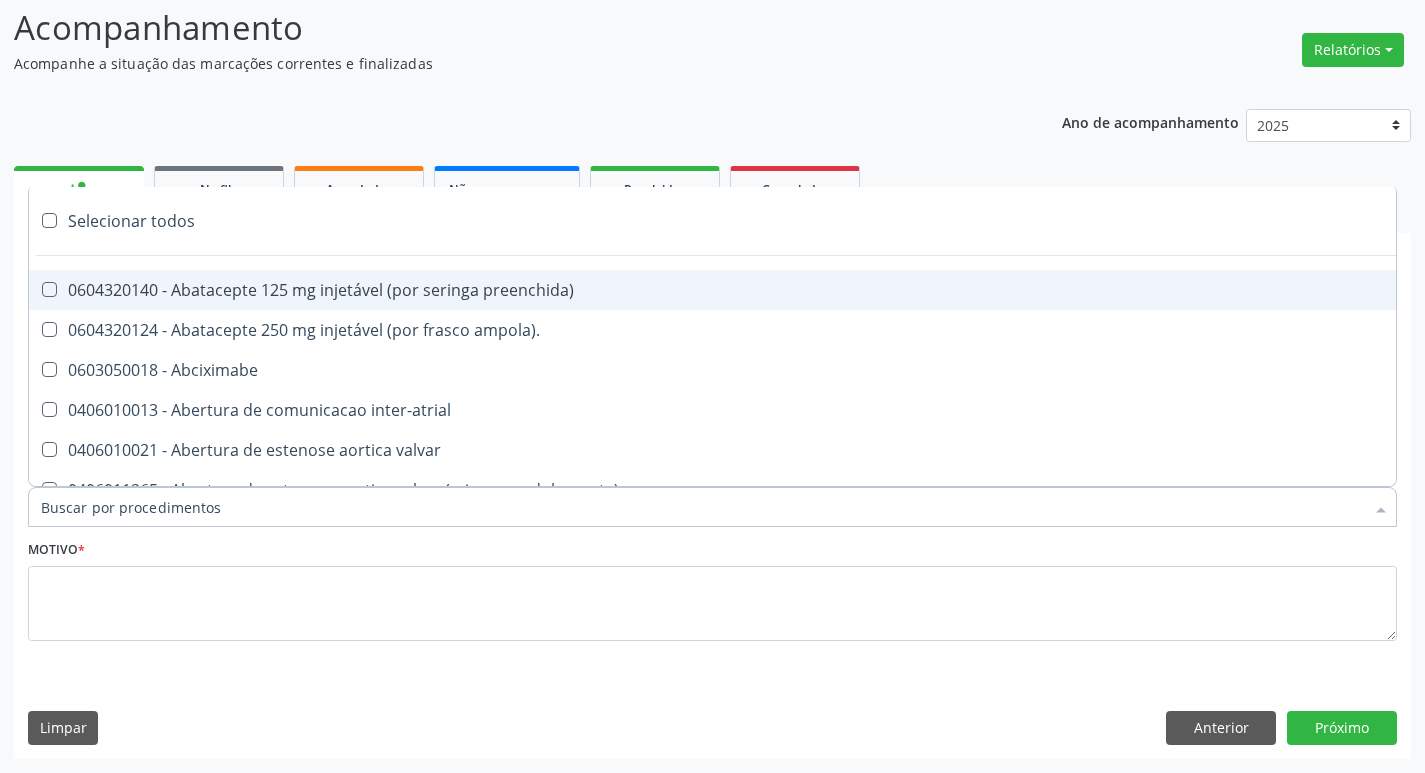 paste on "cirurgião ger" 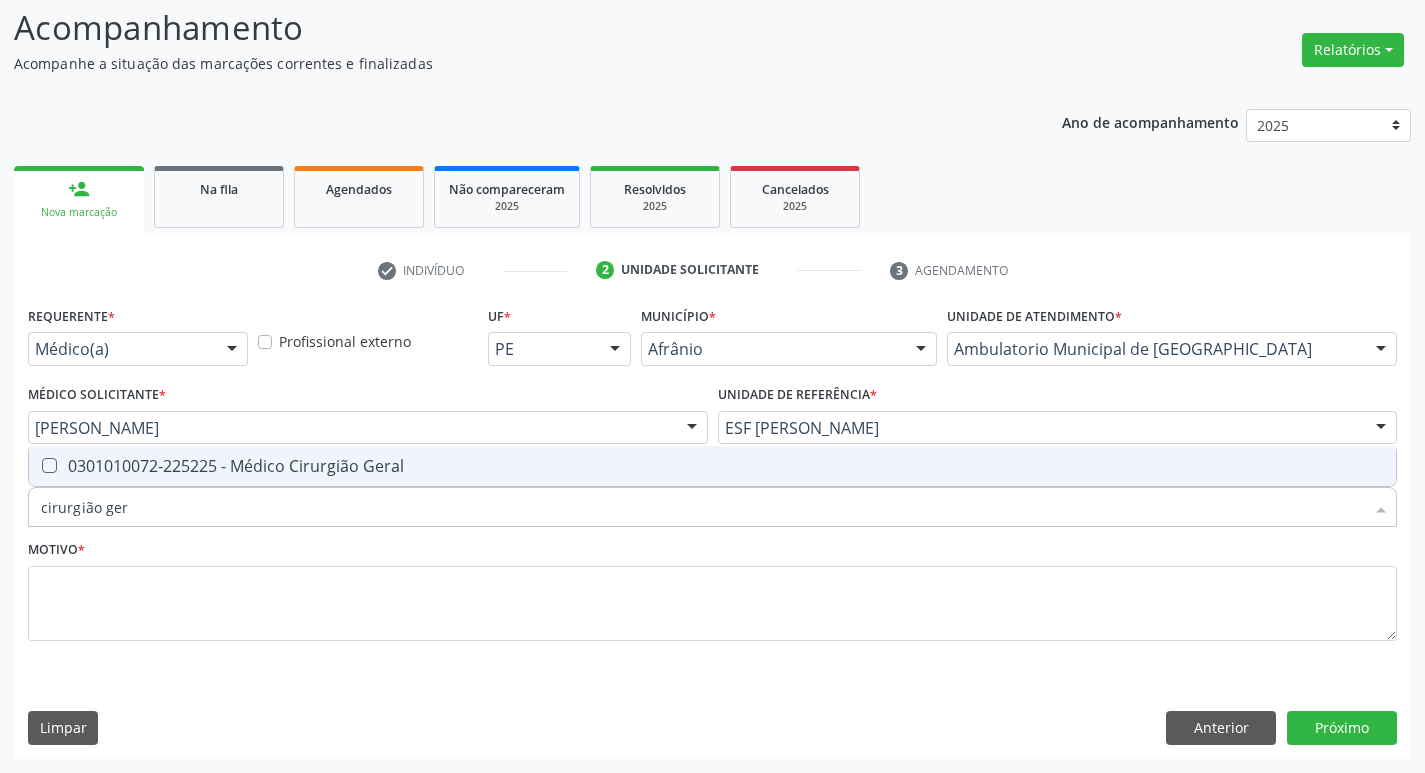 click at bounding box center [49, 465] 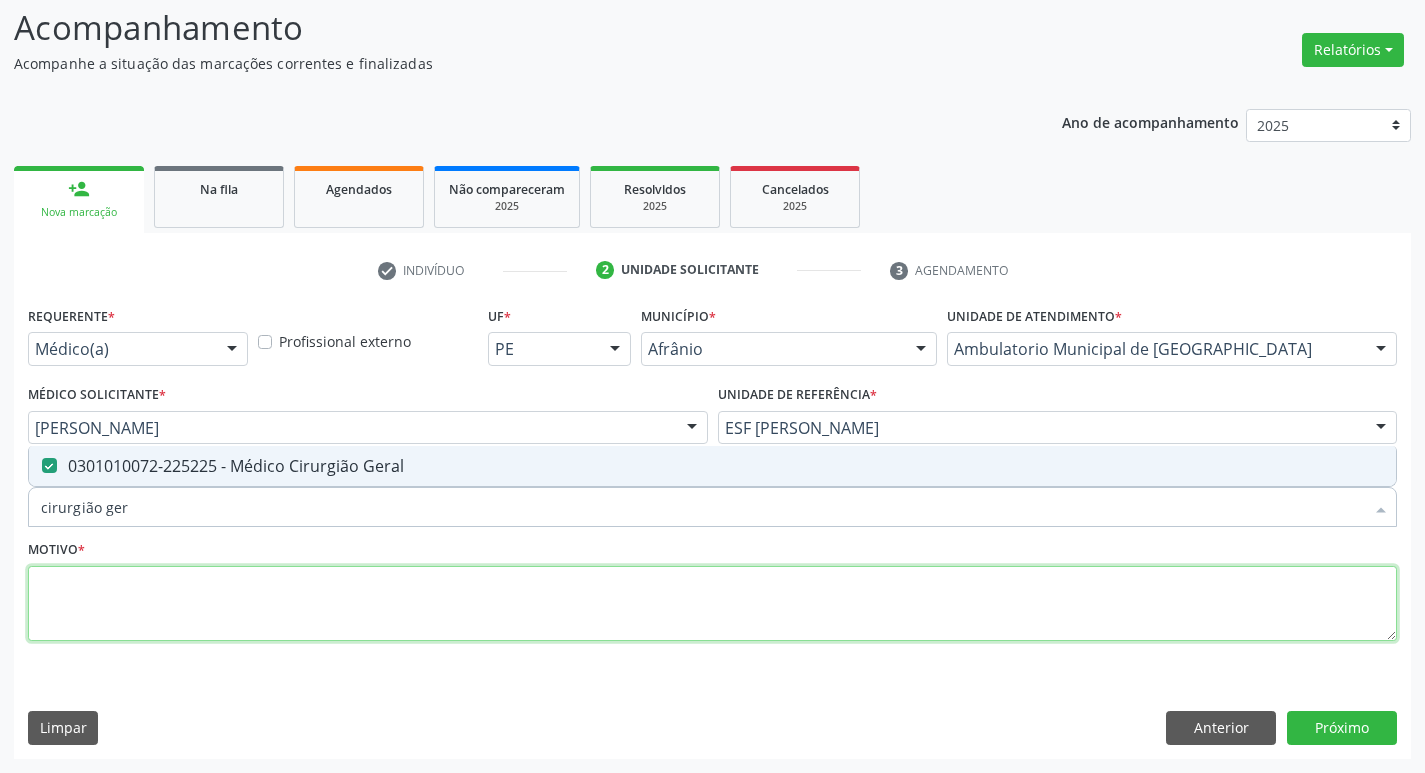 click at bounding box center (712, 604) 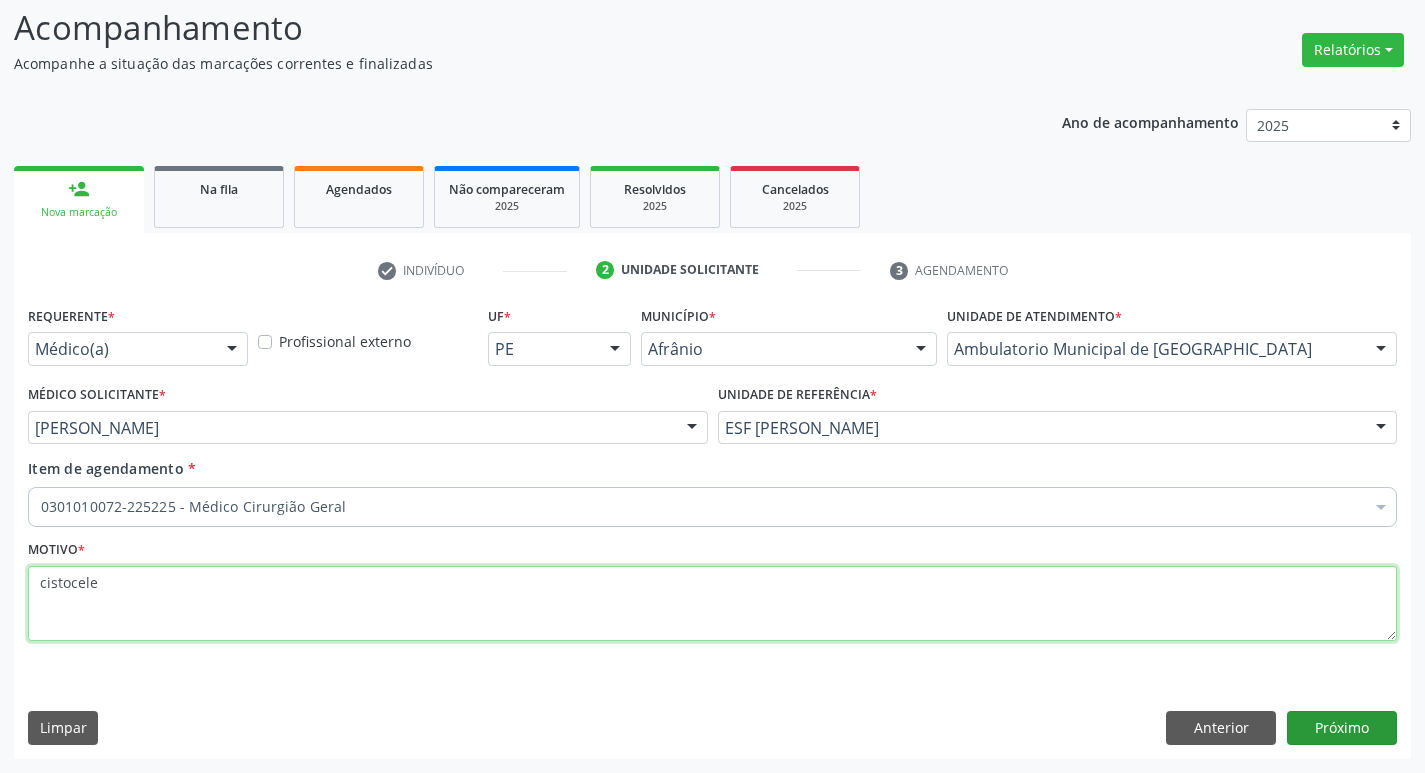 type on "cistocele" 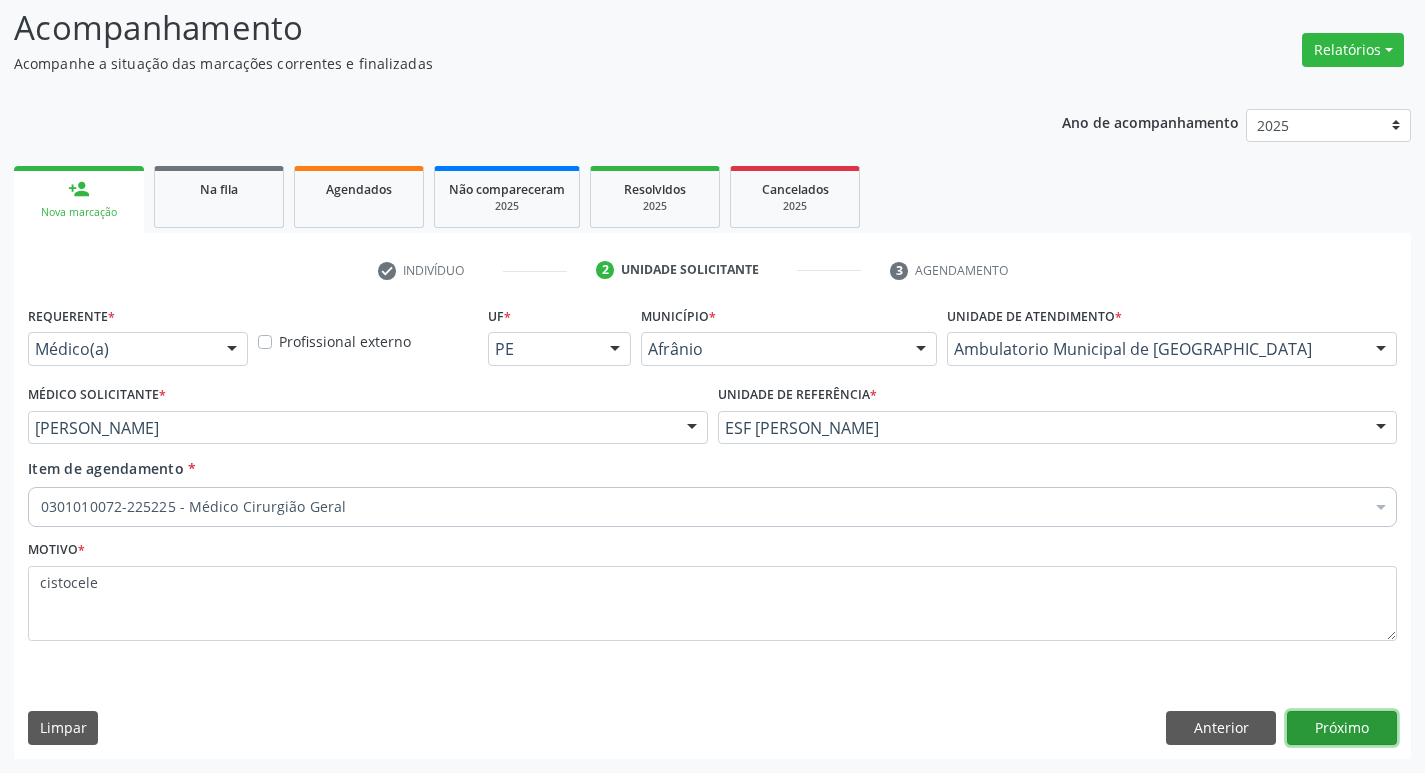 click on "Próximo" at bounding box center (1342, 728) 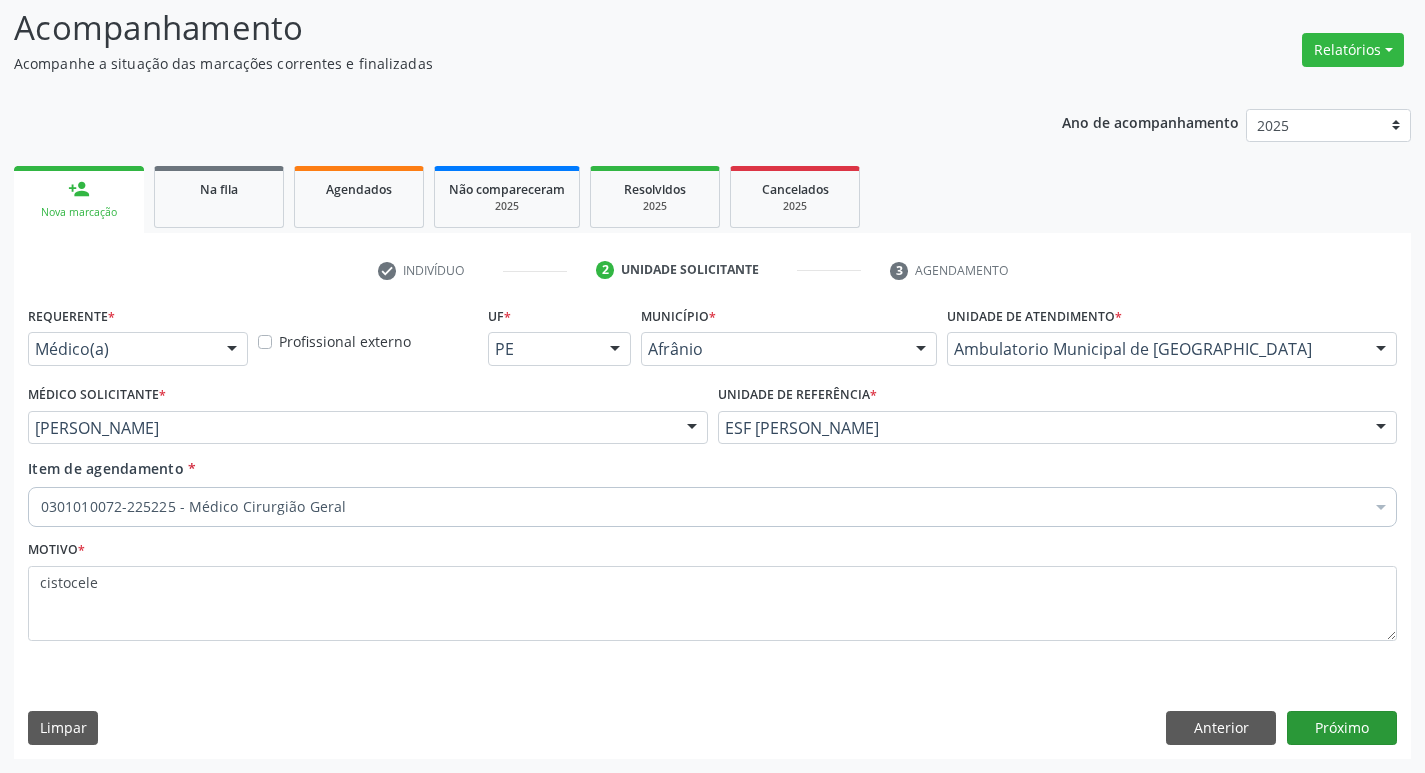 scroll, scrollTop: 97, scrollLeft: 0, axis: vertical 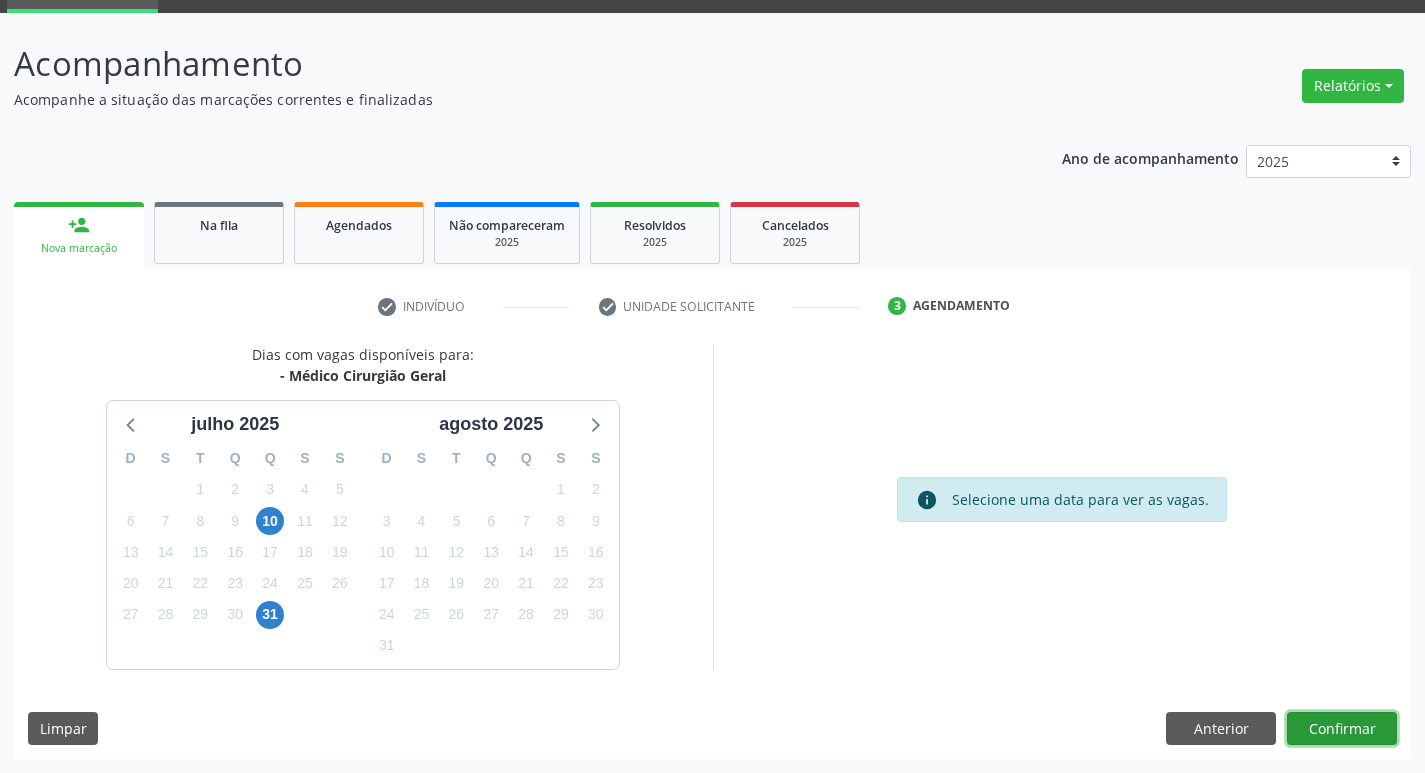 click on "Confirmar" at bounding box center [1342, 729] 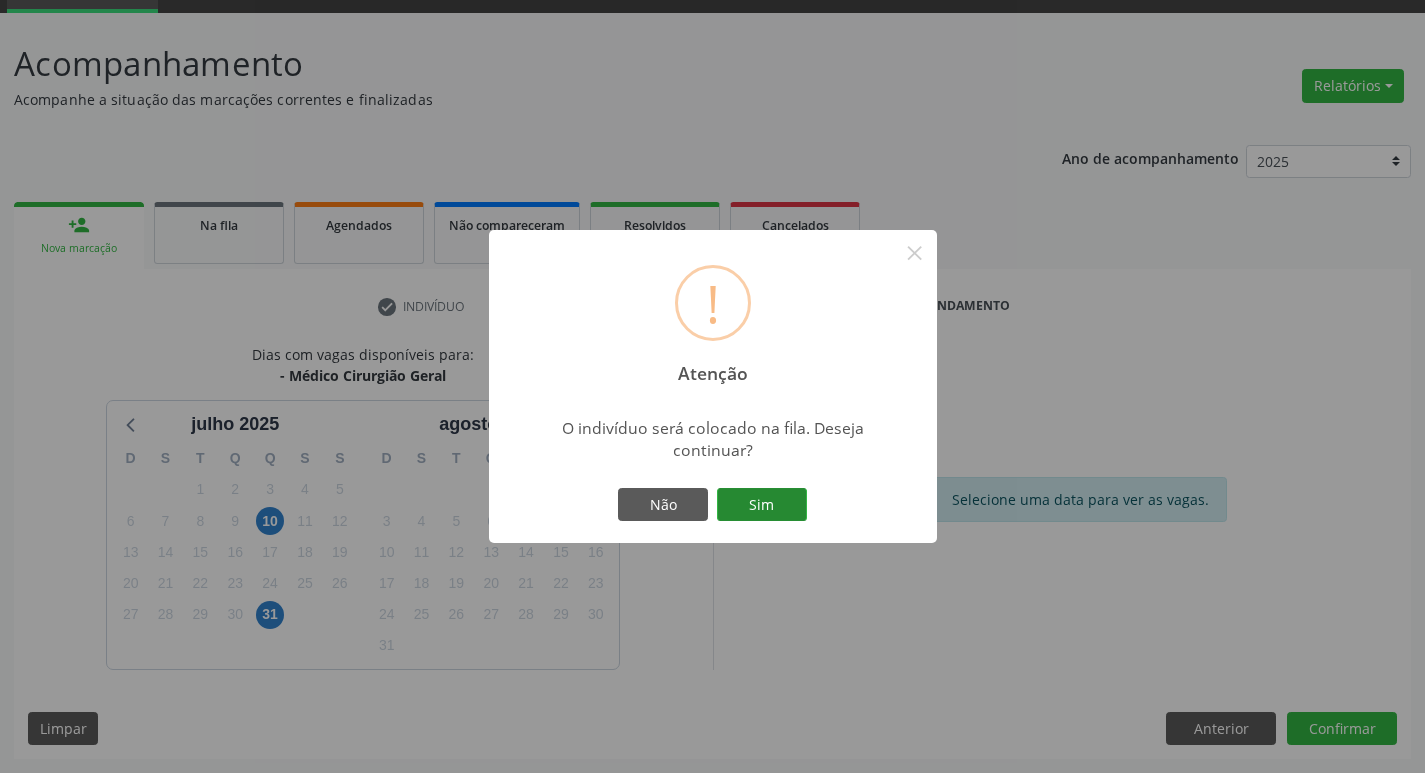 click on "Sim" at bounding box center (762, 505) 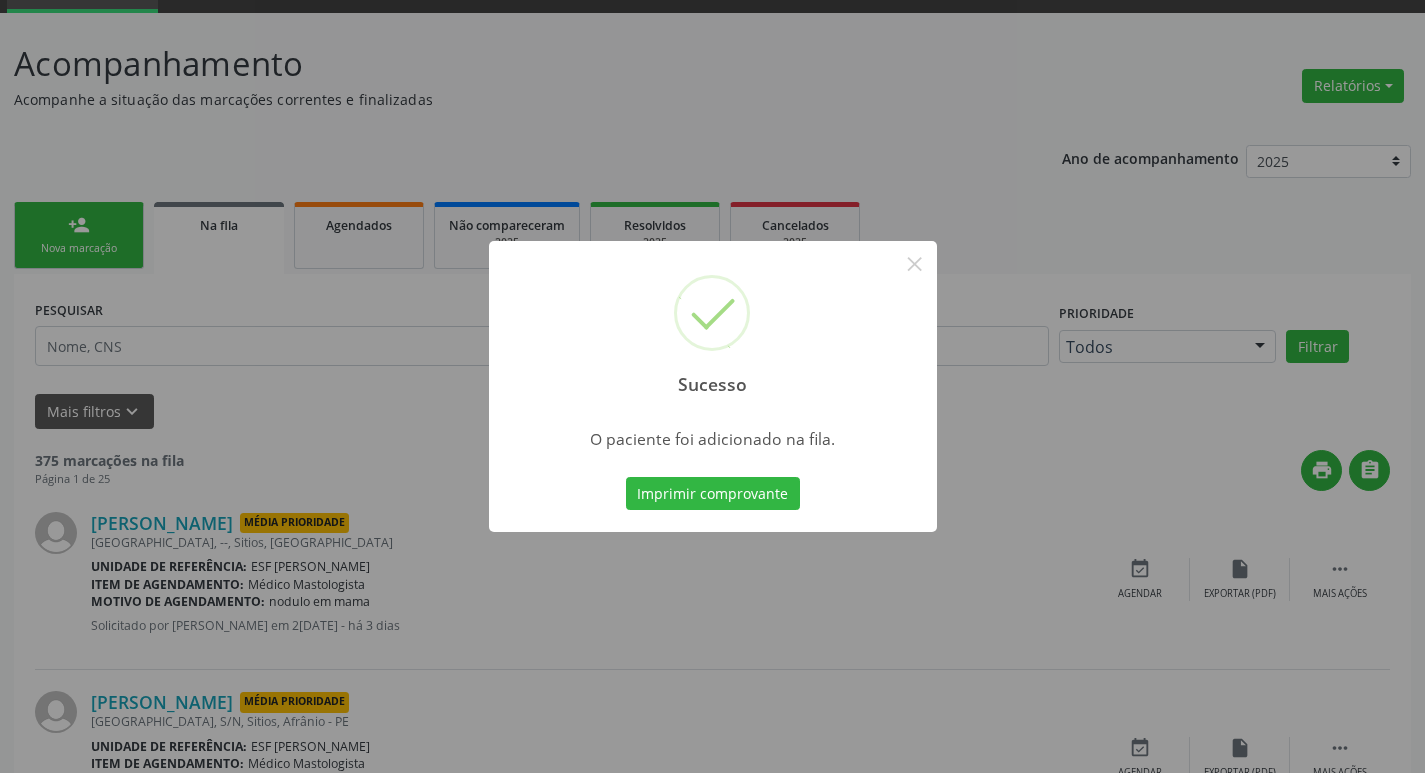 scroll, scrollTop: 0, scrollLeft: 0, axis: both 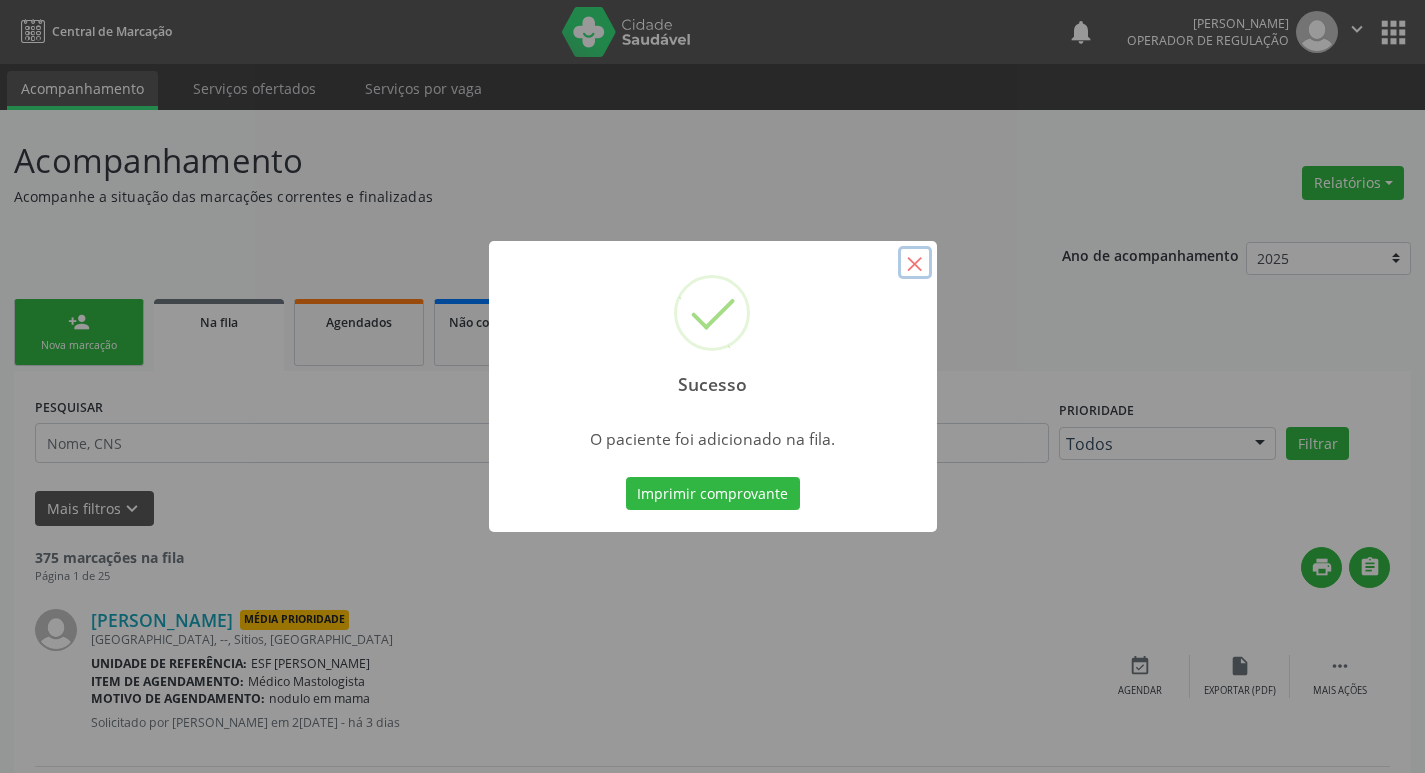 click on "×" at bounding box center [915, 263] 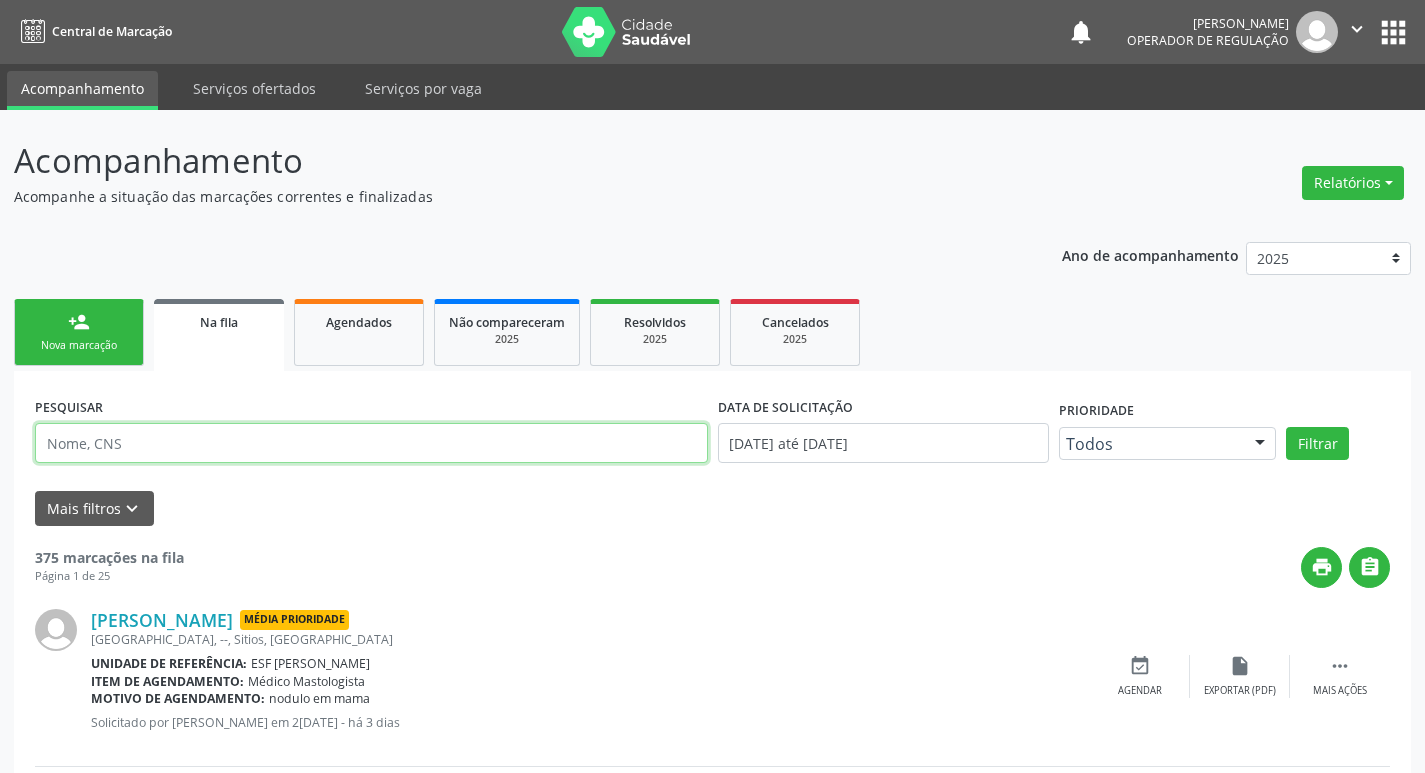 click at bounding box center [371, 443] 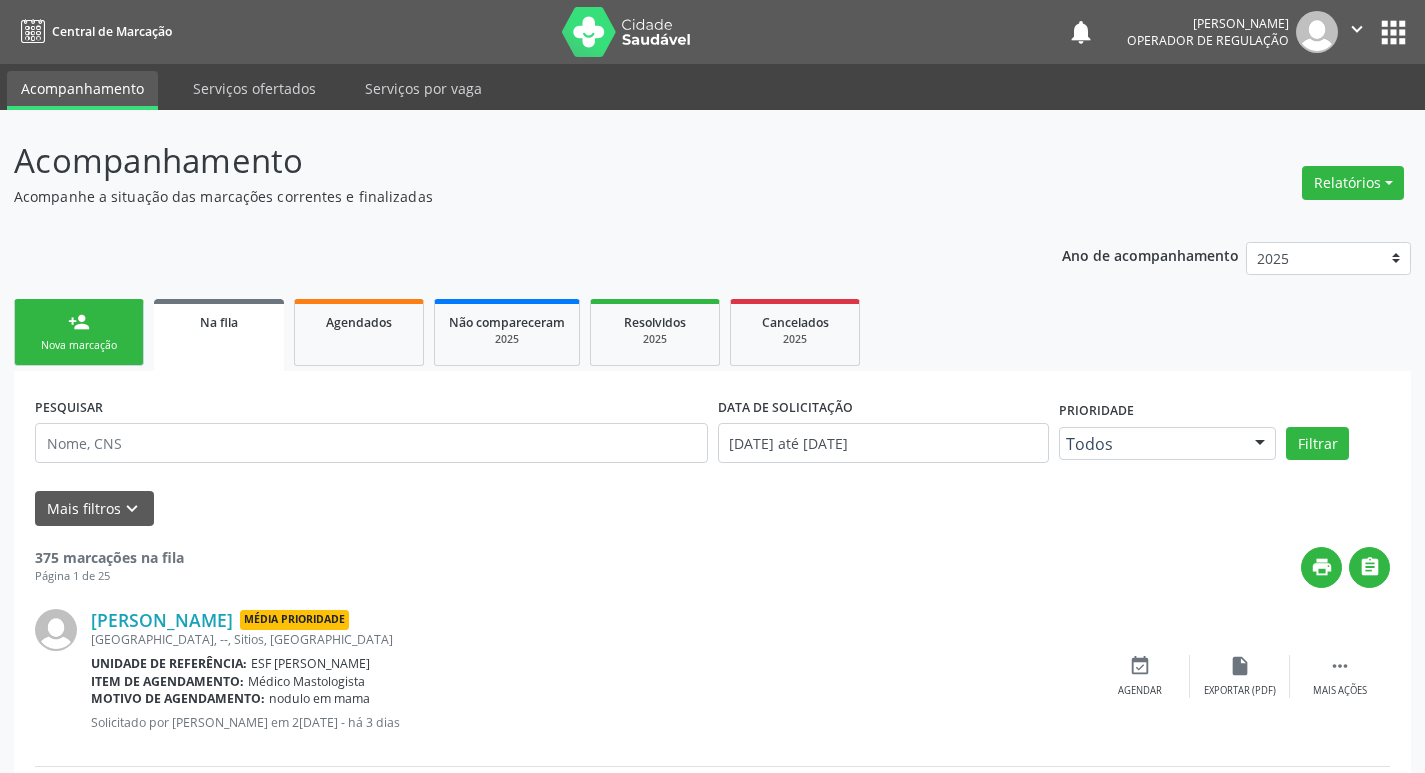click on "Nova marcação" at bounding box center (79, 345) 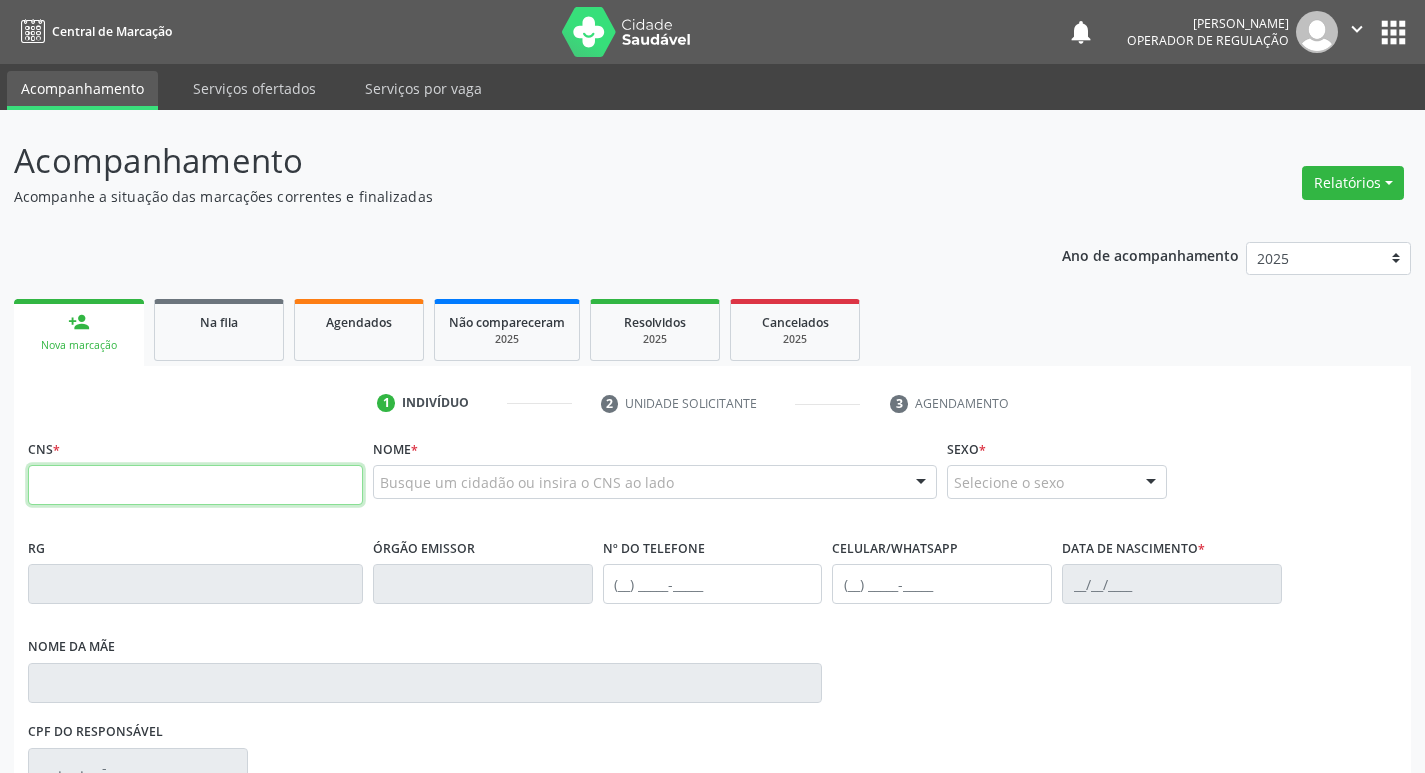 click at bounding box center [195, 485] 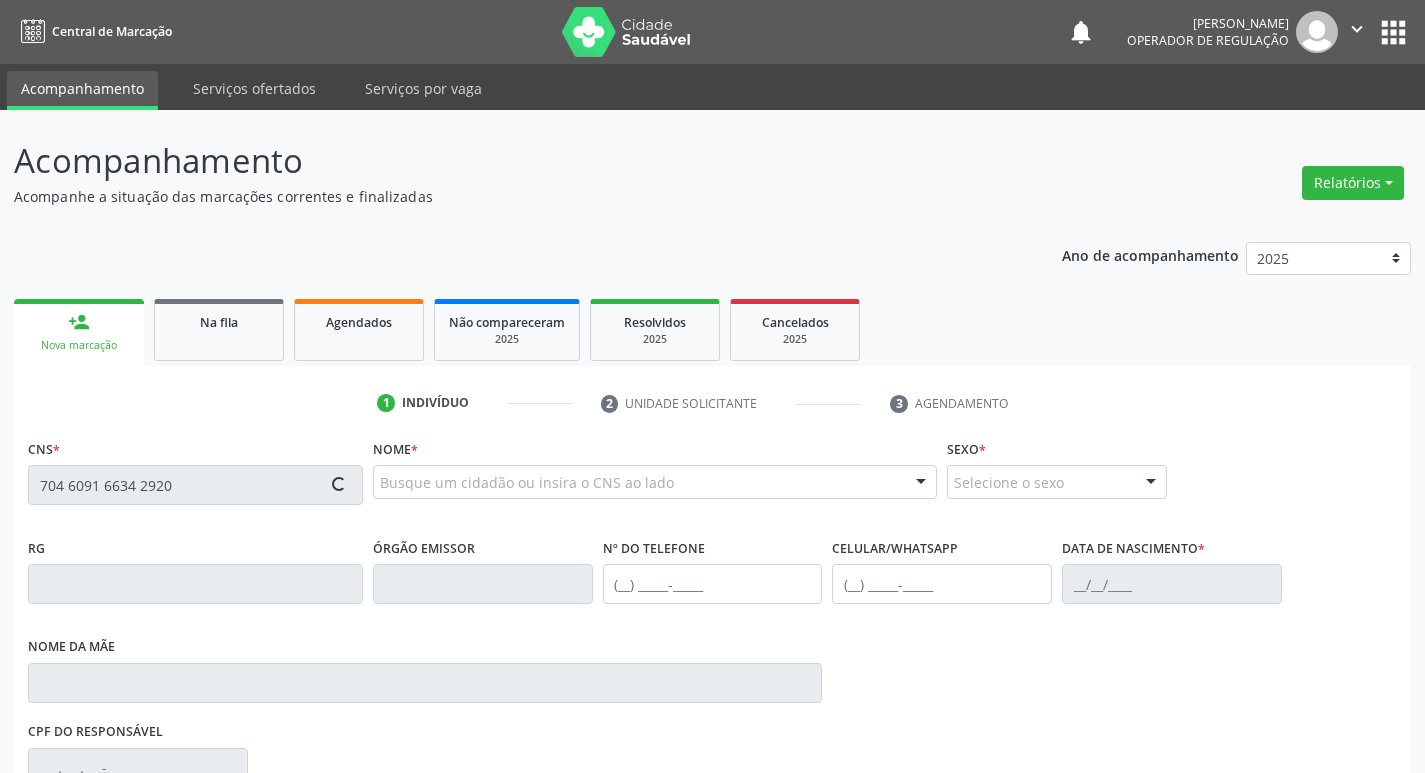 type on "704 6091 6634 2920" 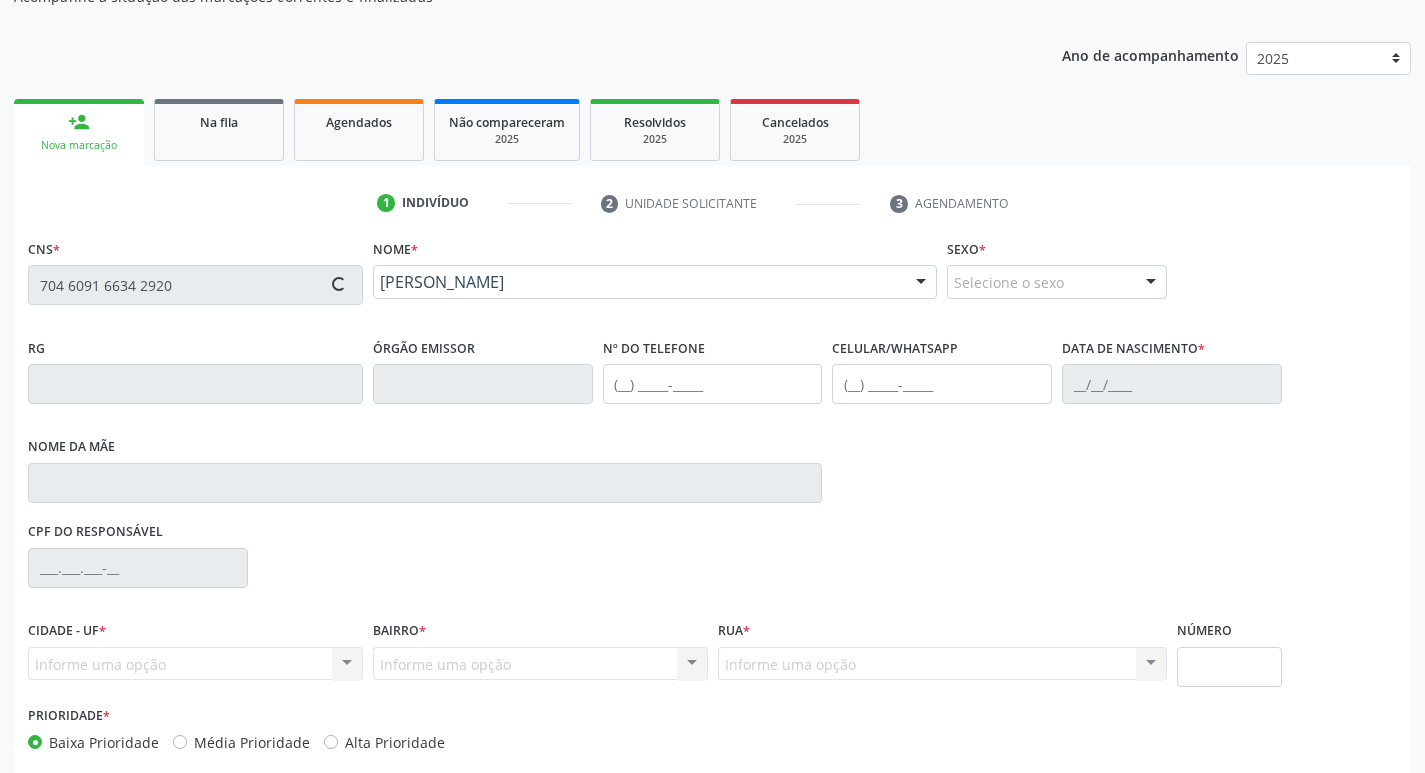 scroll, scrollTop: 297, scrollLeft: 0, axis: vertical 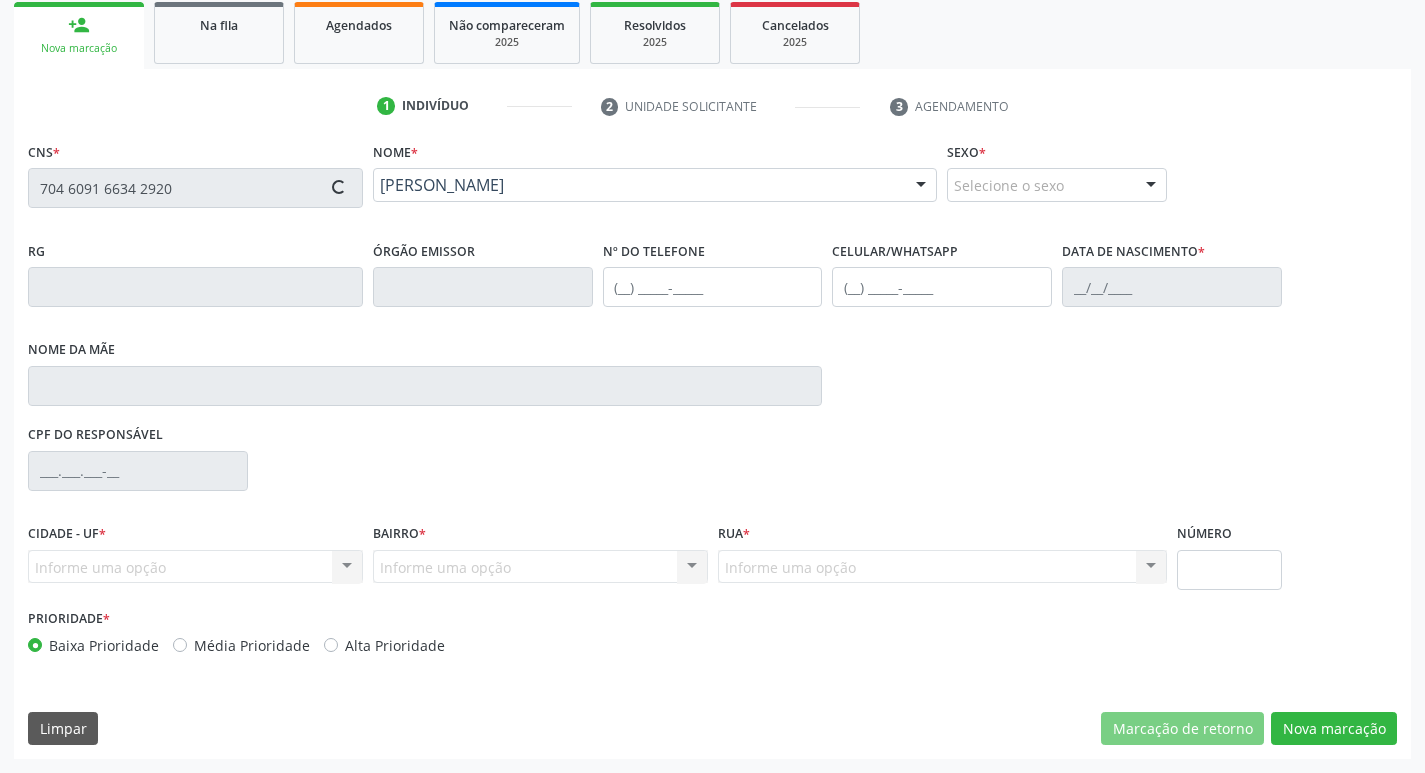 type on "[PHONE_NUMBER]" 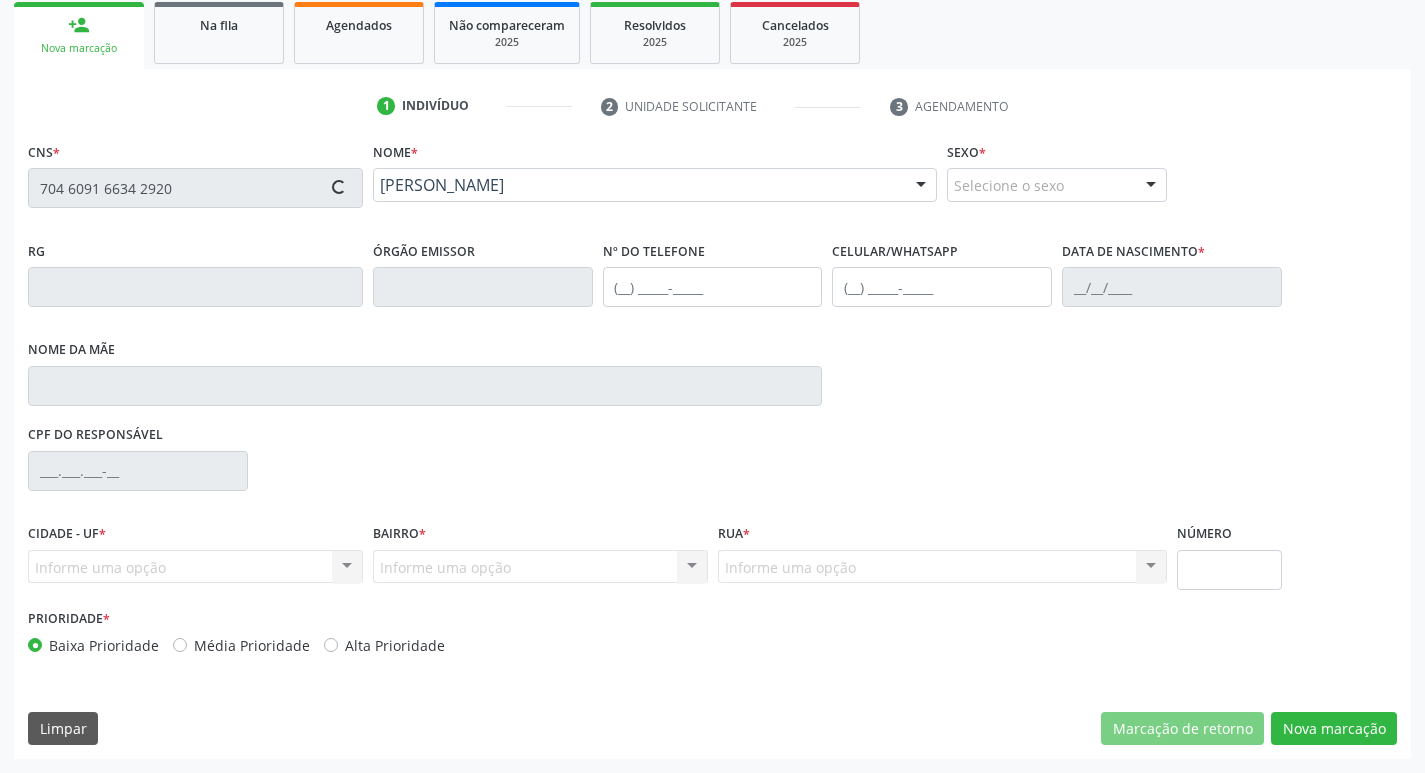 type on "[PHONE_NUMBER]" 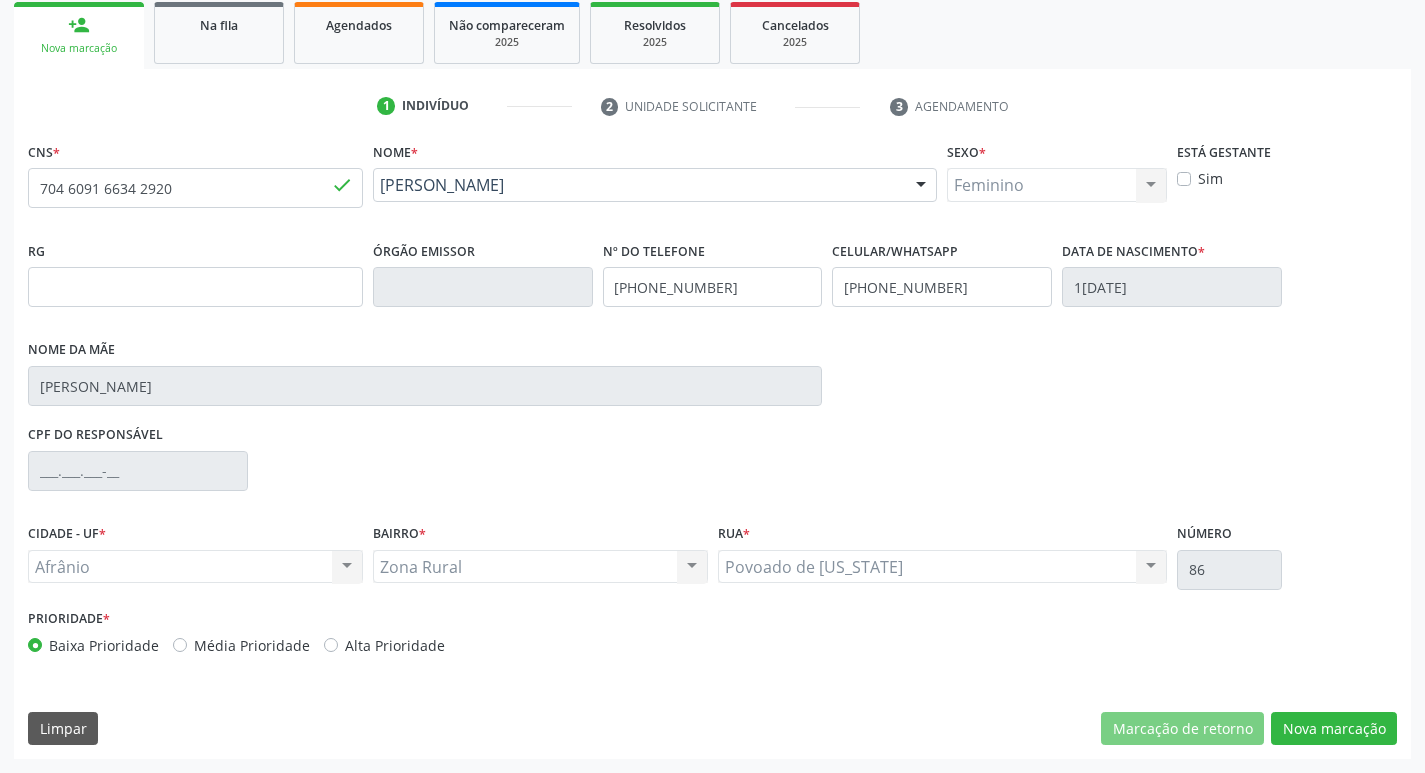 click on "Média Prioridade" at bounding box center (252, 645) 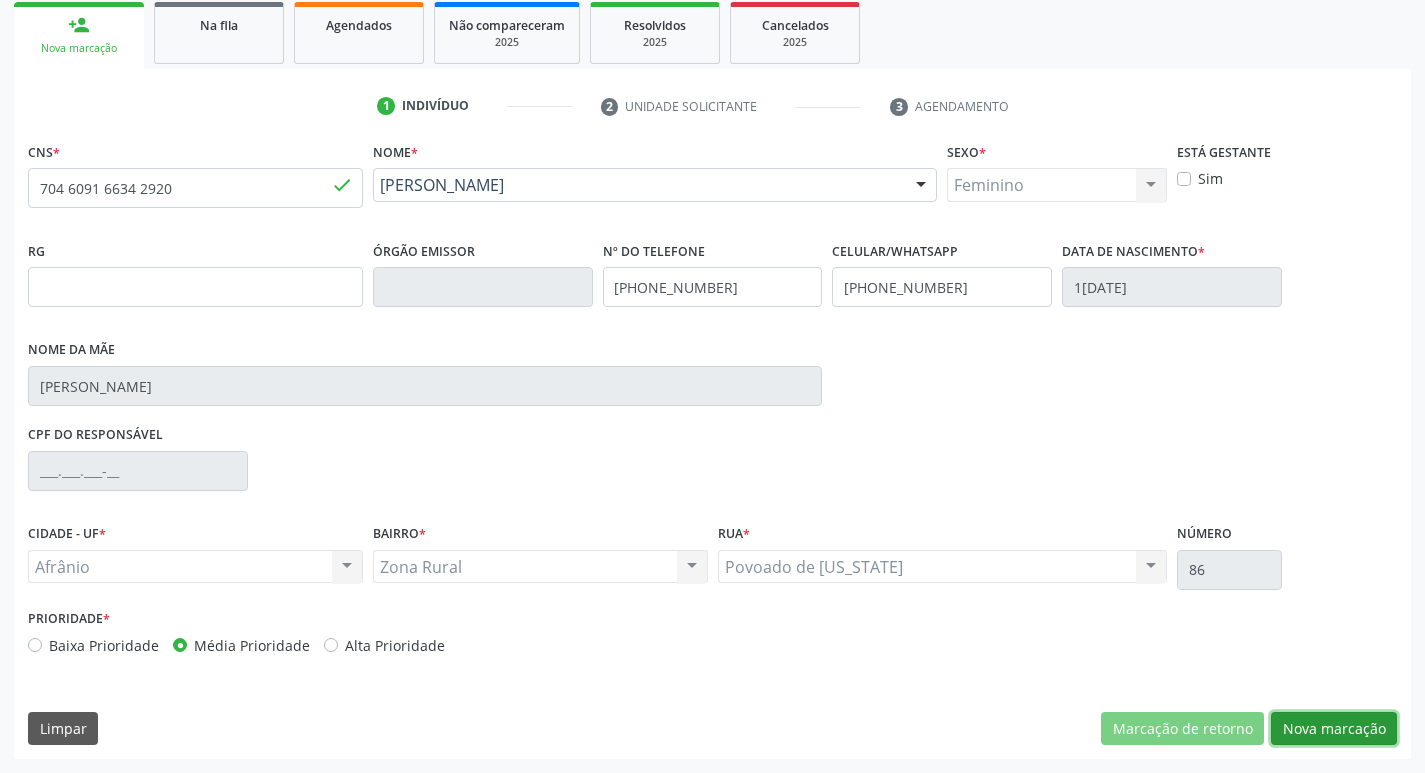 click on "Nova marcação" at bounding box center (1334, 729) 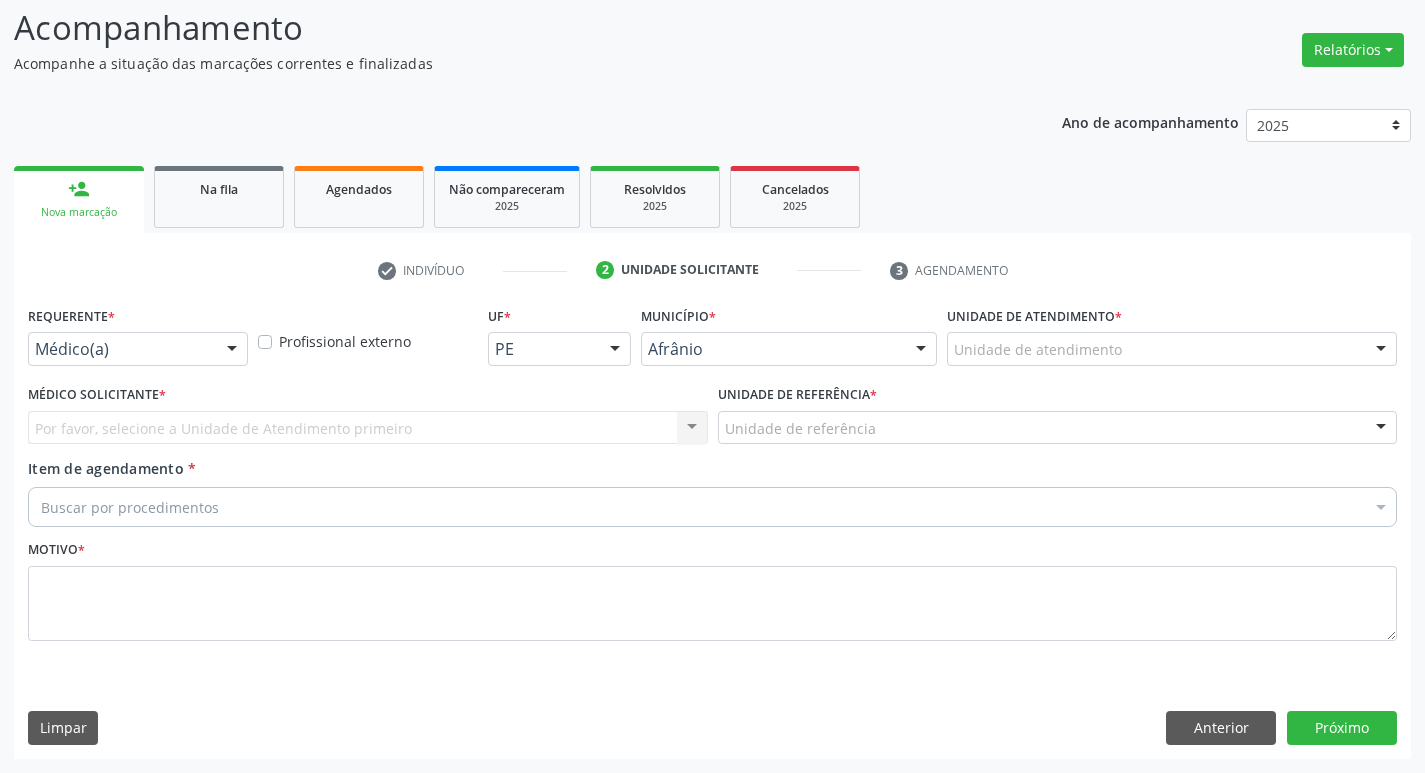 scroll, scrollTop: 133, scrollLeft: 0, axis: vertical 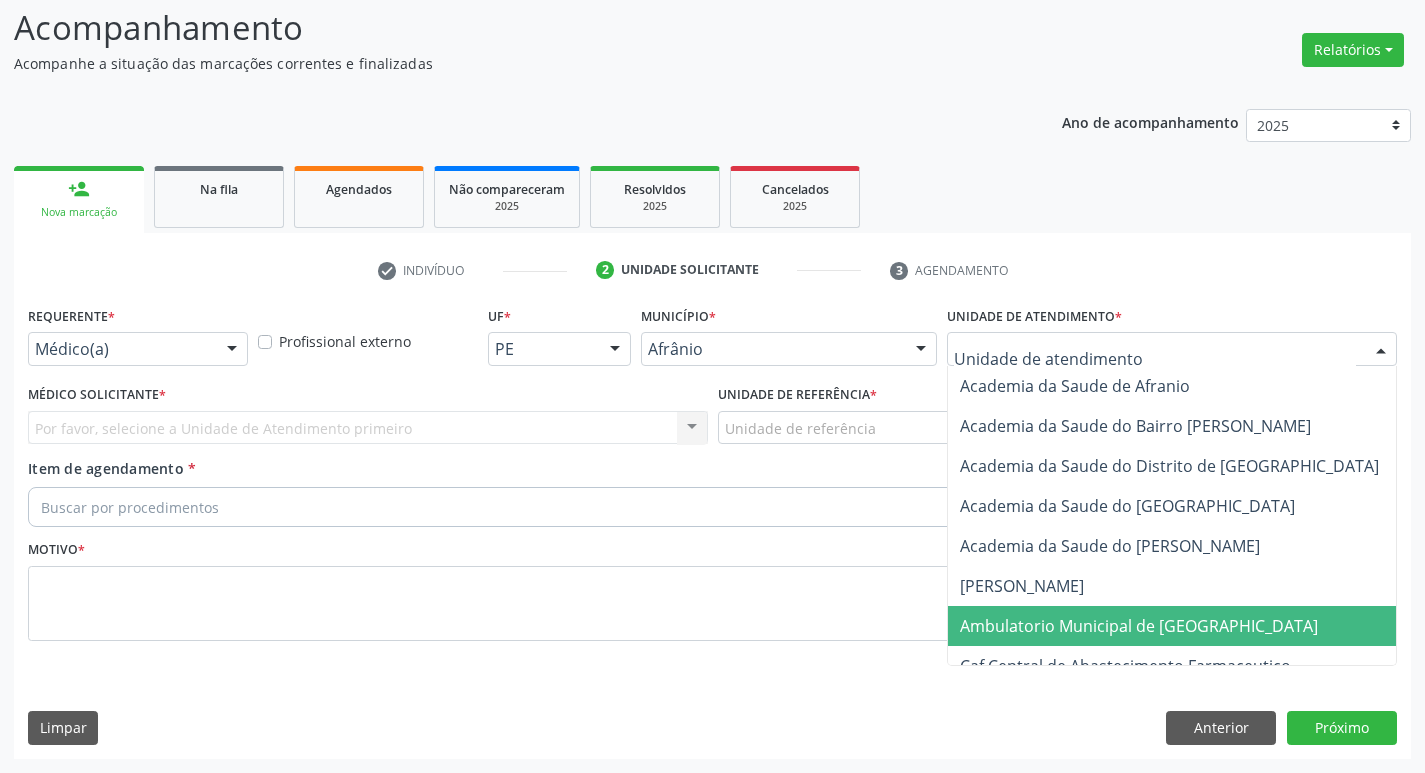 click on "Ambulatorio Municipal de [GEOGRAPHIC_DATA]" at bounding box center (1139, 626) 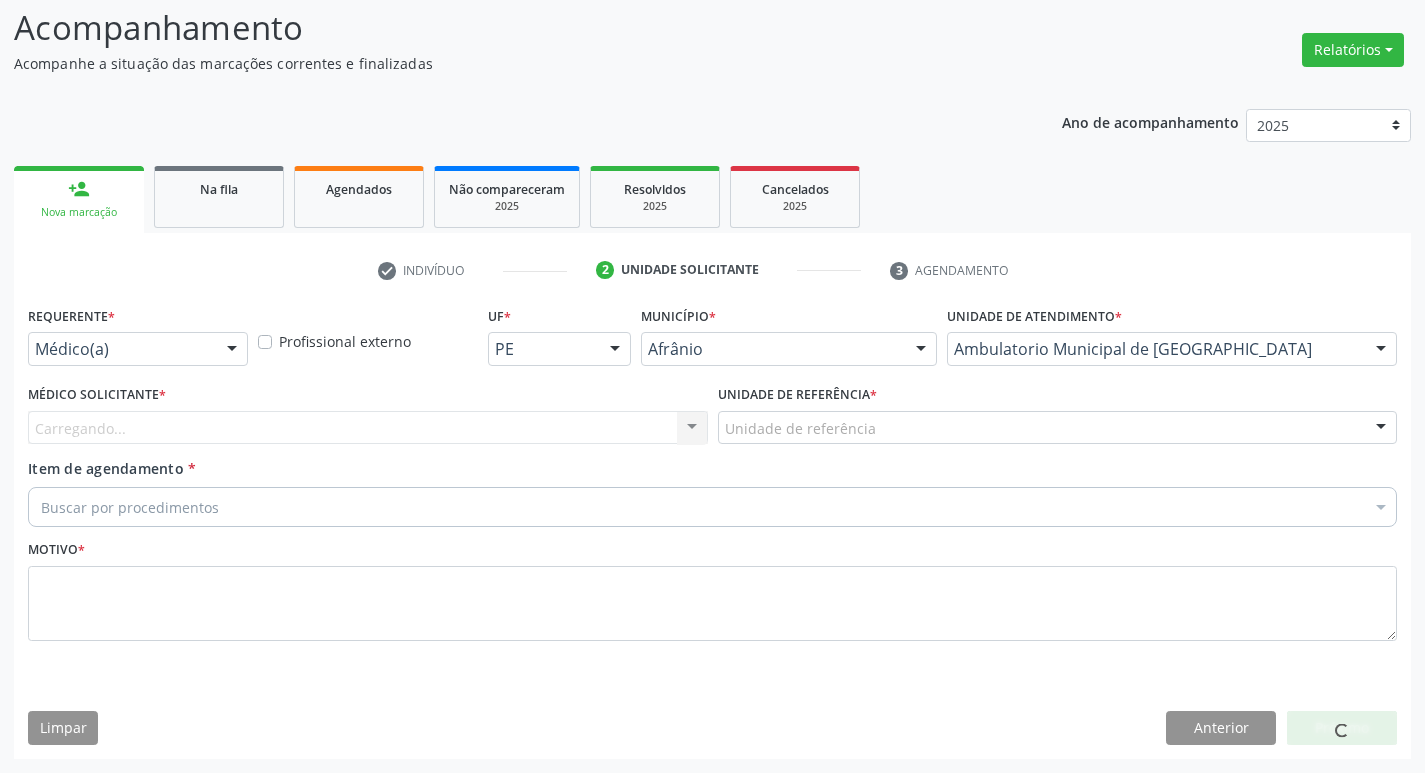 click on "Carregando..." at bounding box center [368, 428] 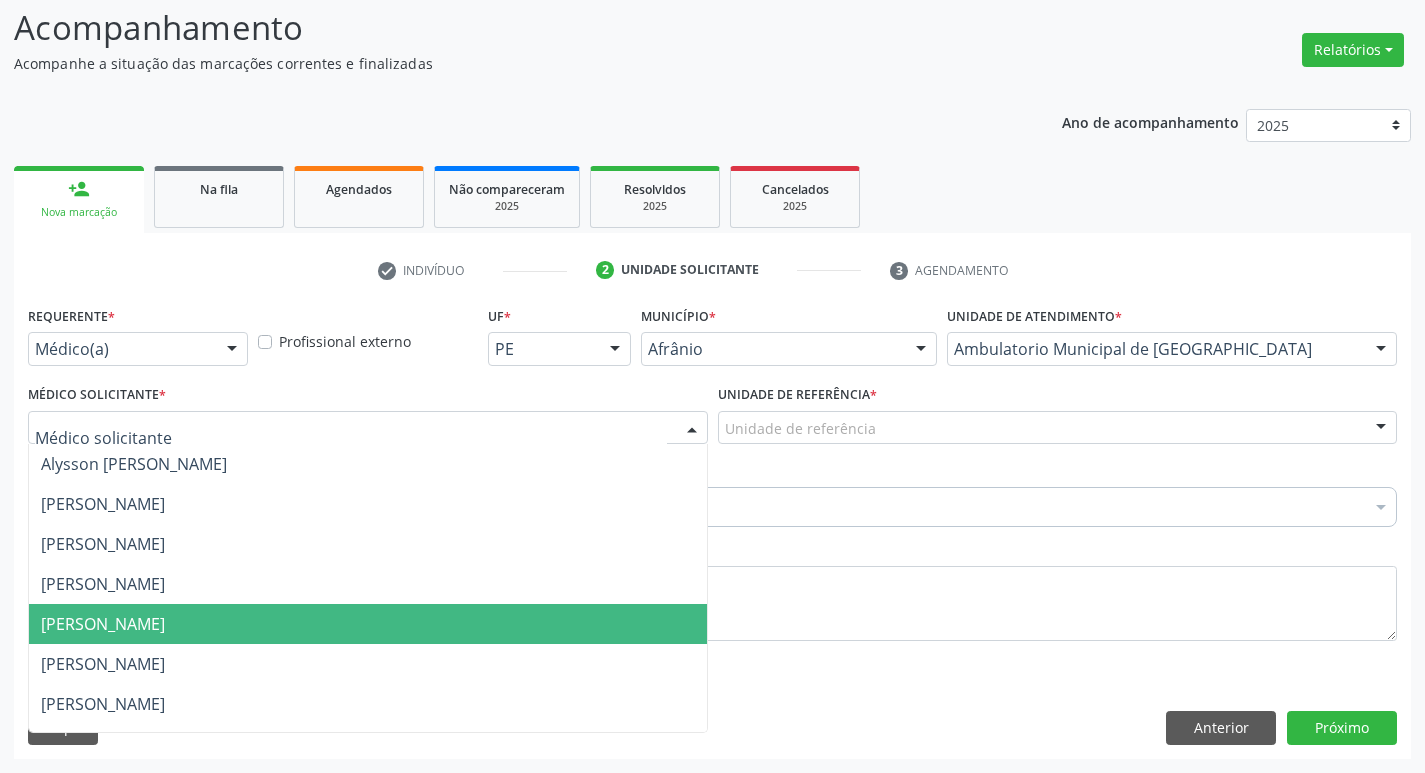 click on "[PERSON_NAME]" at bounding box center (103, 624) 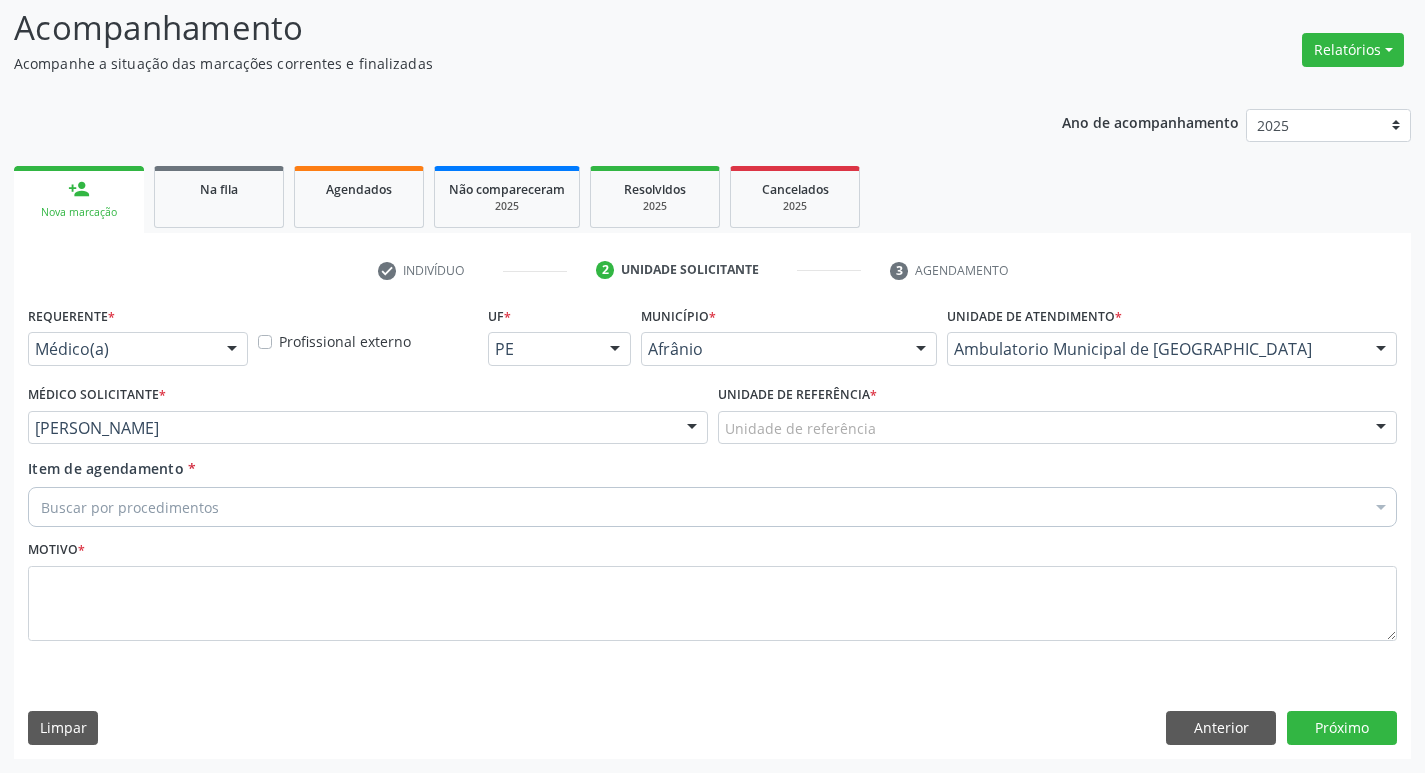 click on "Unidade de referência" at bounding box center [1058, 428] 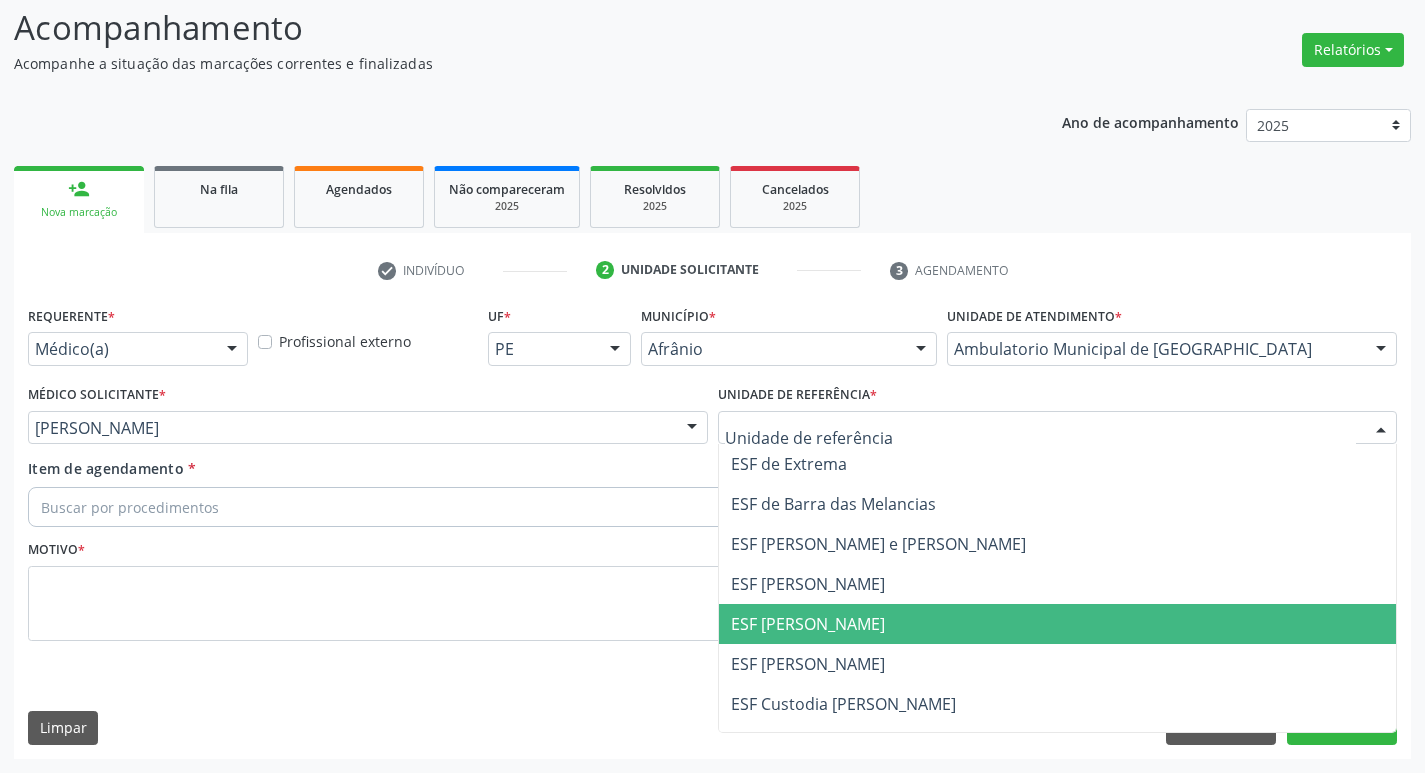 click on "ESF [PERSON_NAME]" at bounding box center (1058, 624) 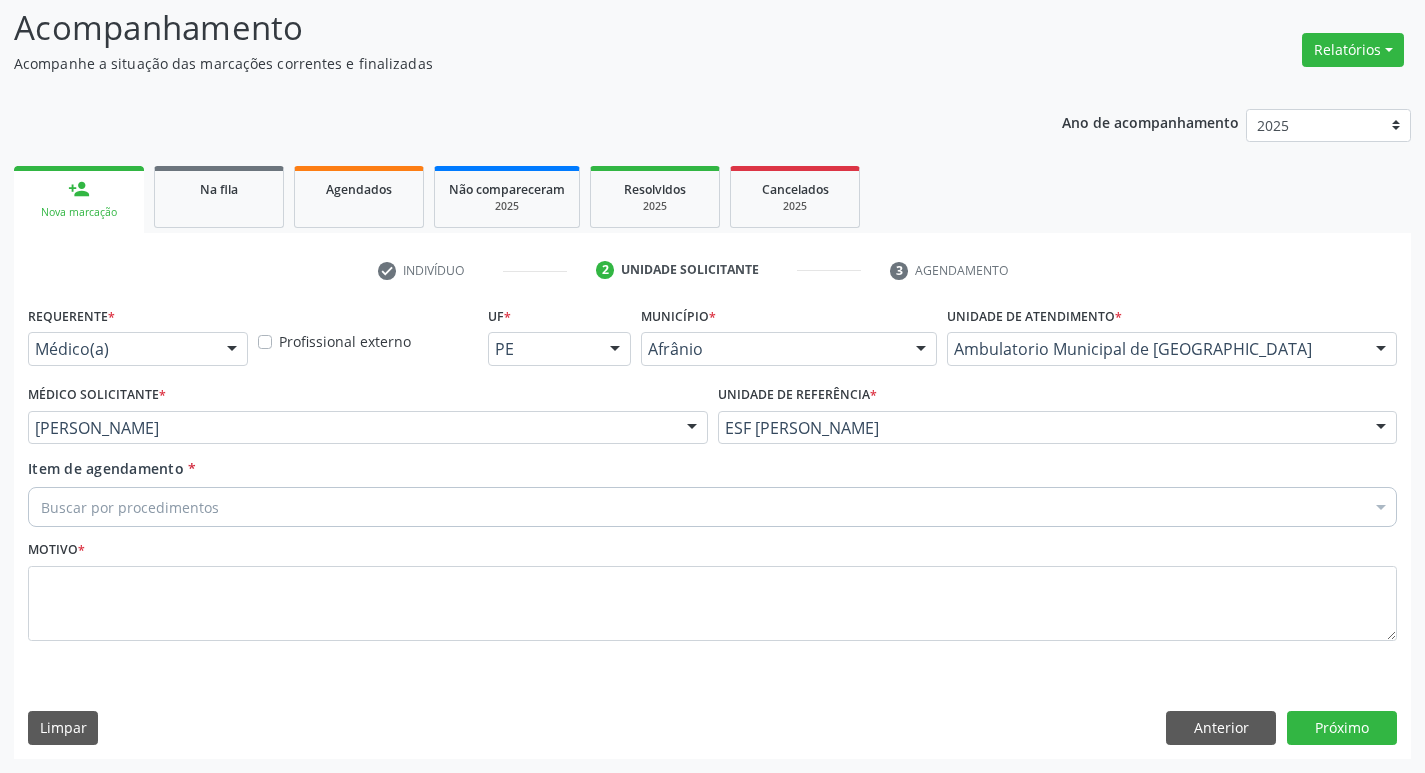 drag, startPoint x: 395, startPoint y: 506, endPoint x: 417, endPoint y: 492, distance: 26.076809 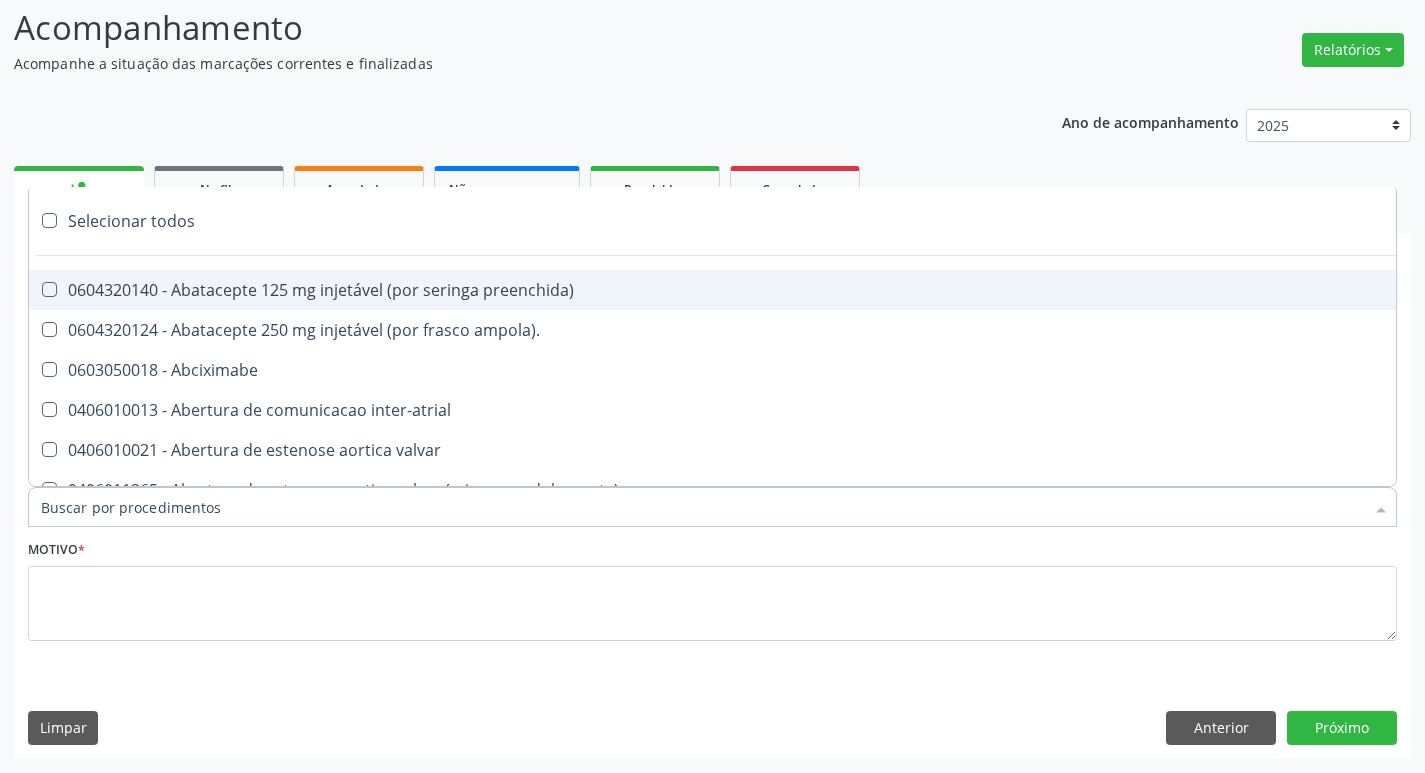 paste on "cirurgião ger" 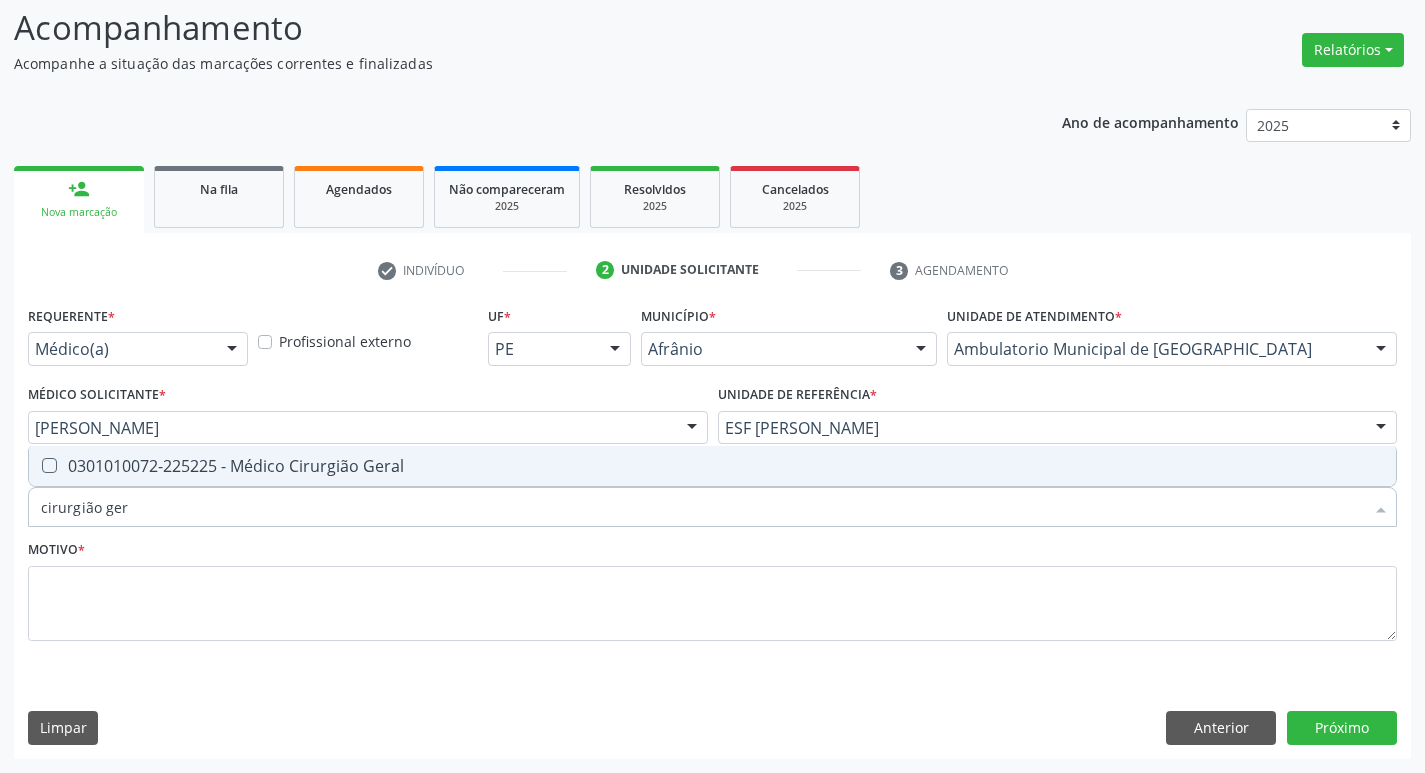 click at bounding box center [49, 465] 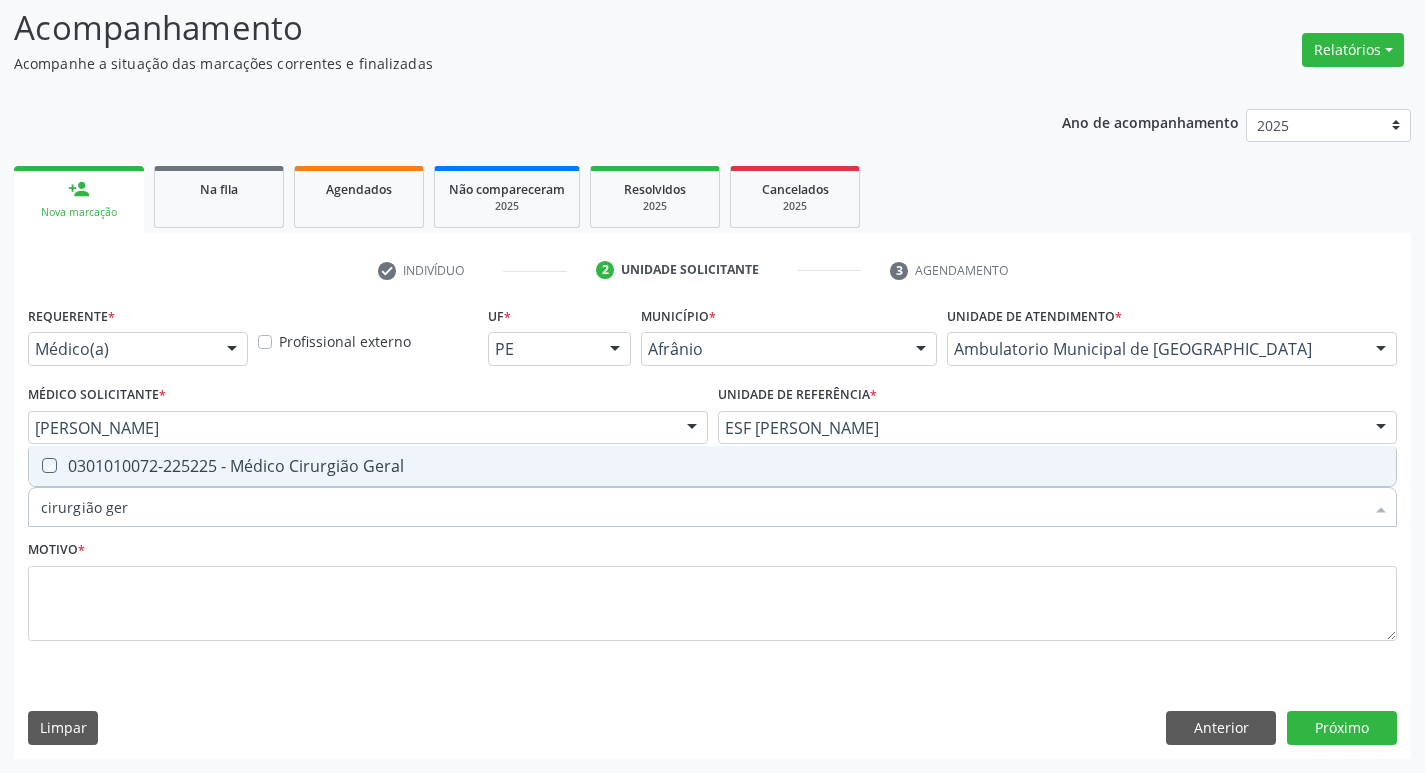 checkbox on "true" 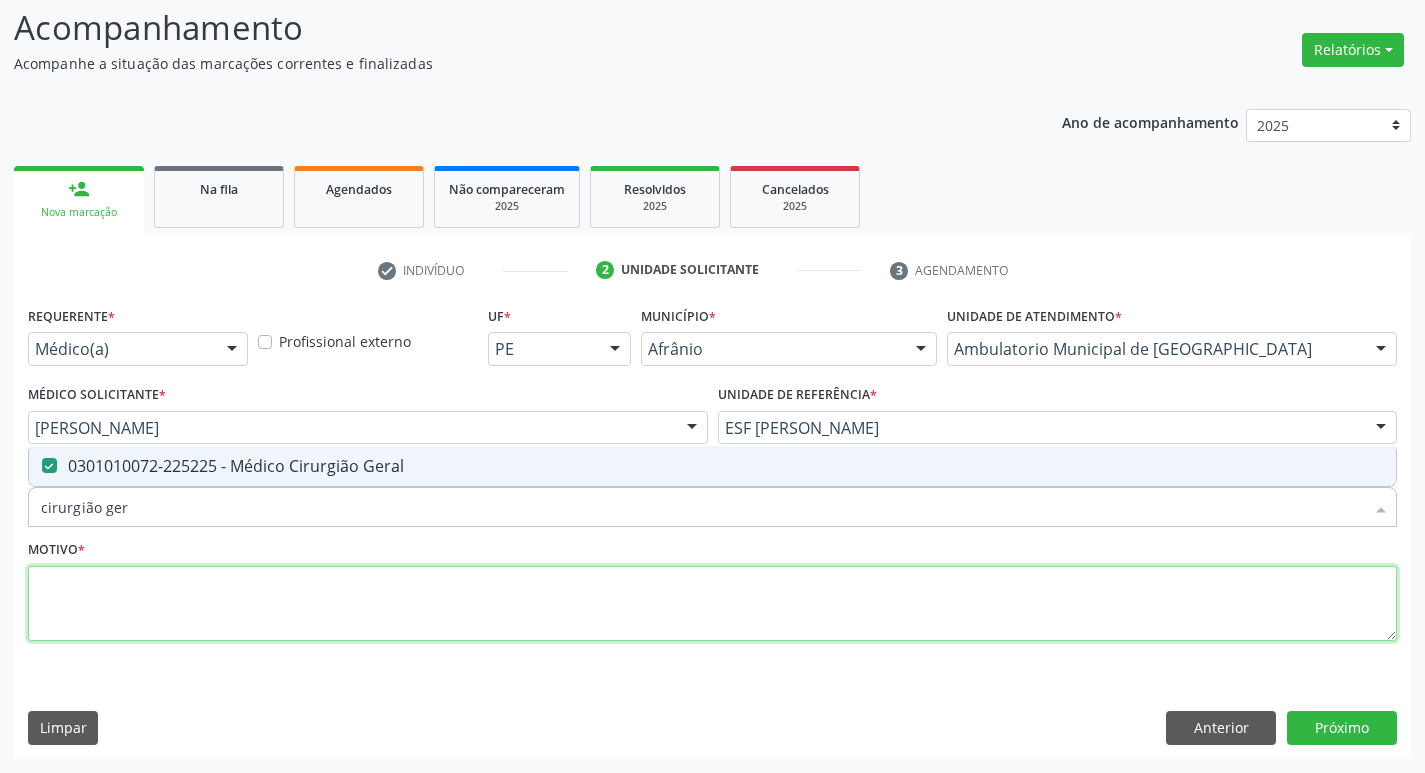 click at bounding box center (712, 604) 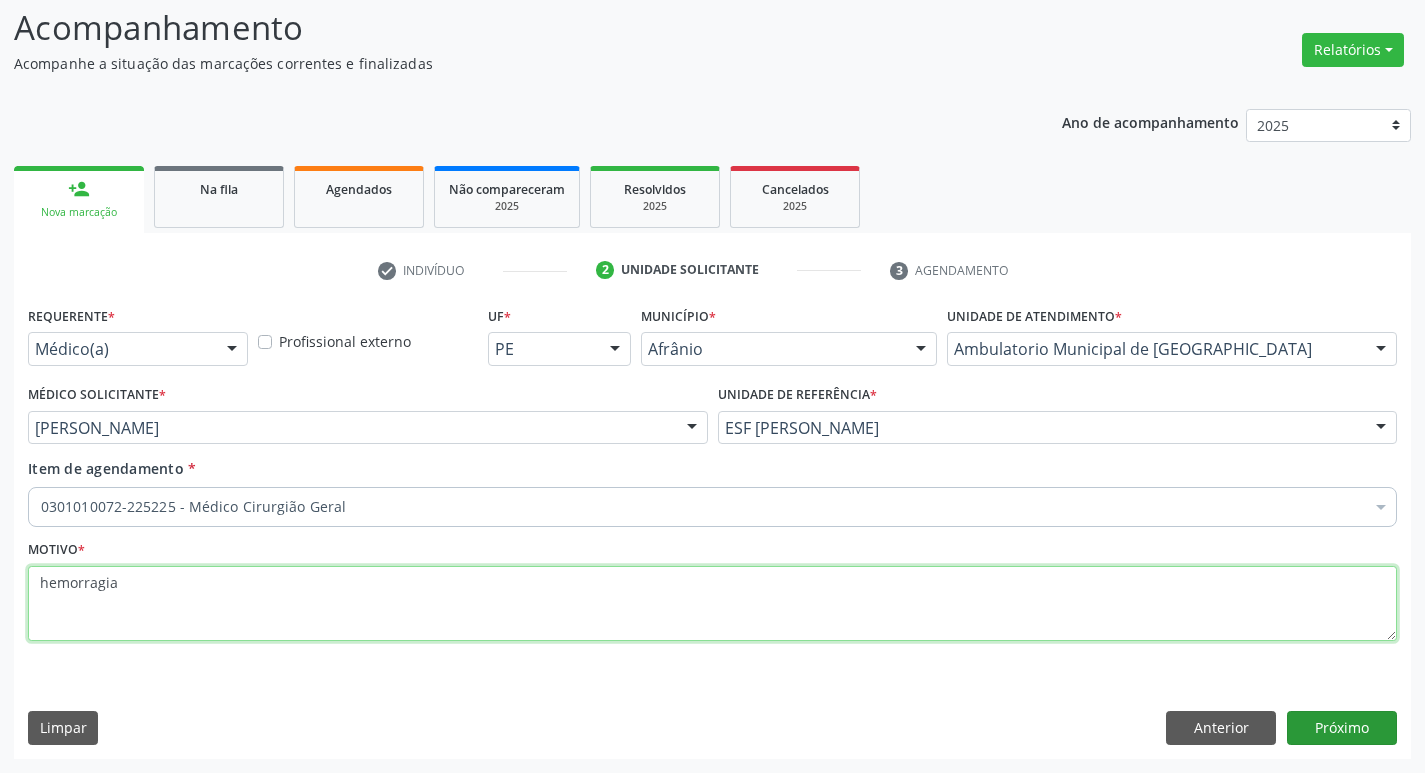 type on "hemorragia" 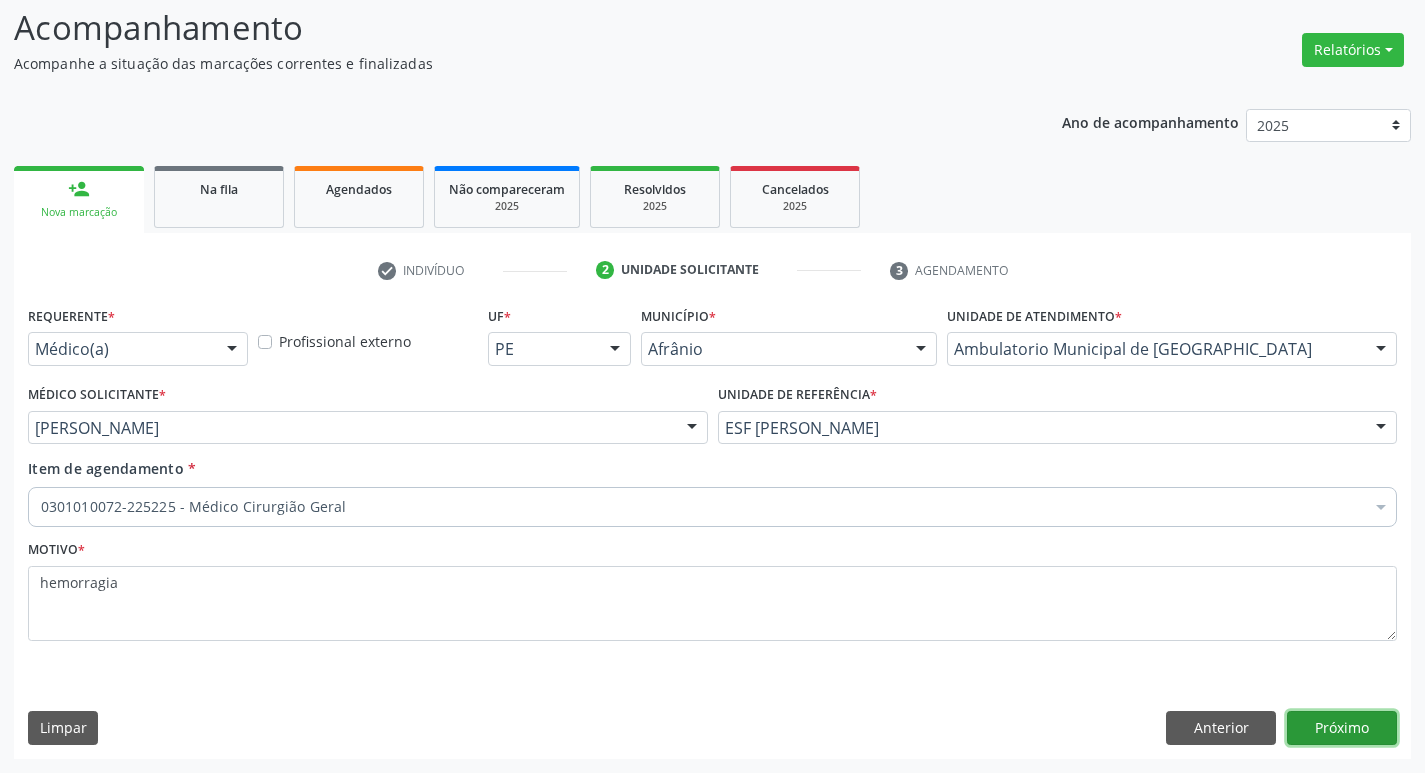 click on "Próximo" at bounding box center [1342, 728] 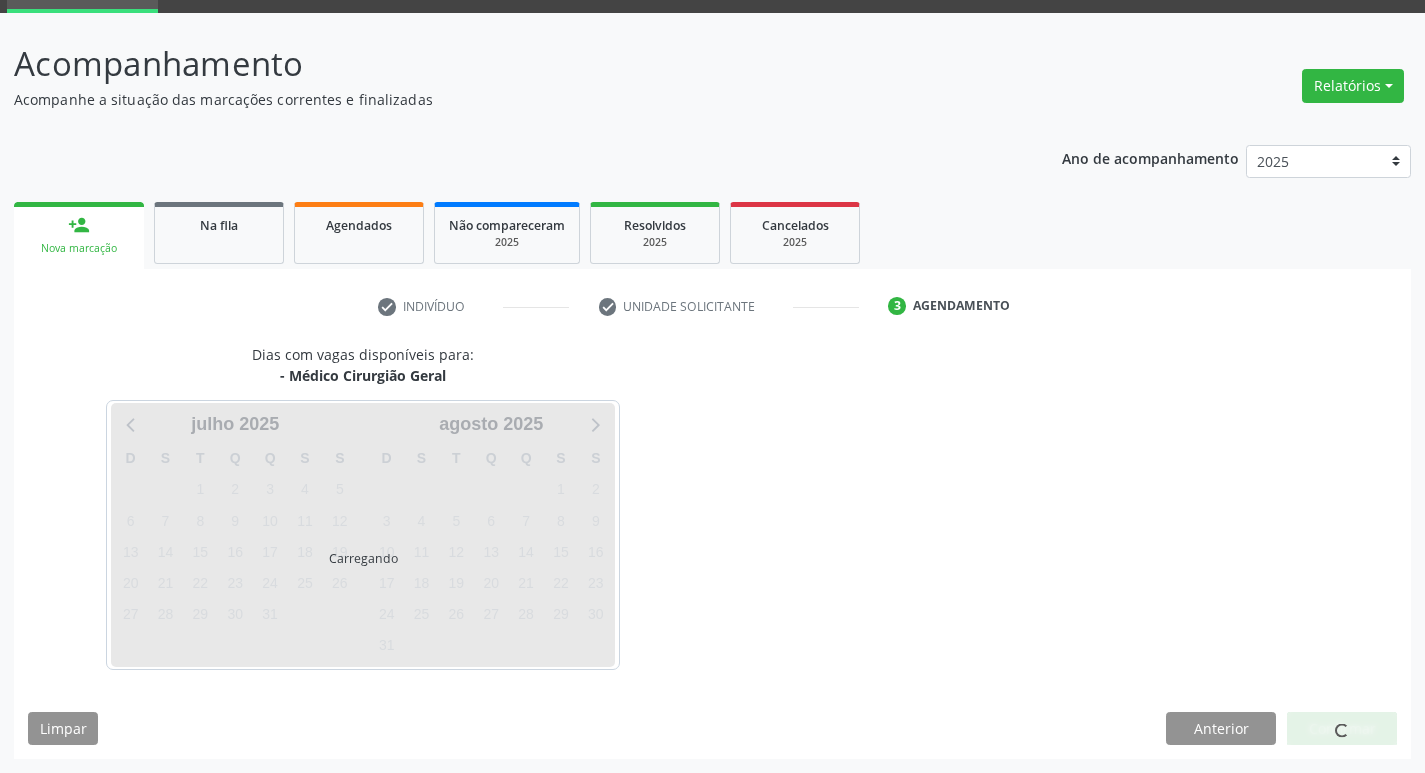 scroll, scrollTop: 97, scrollLeft: 0, axis: vertical 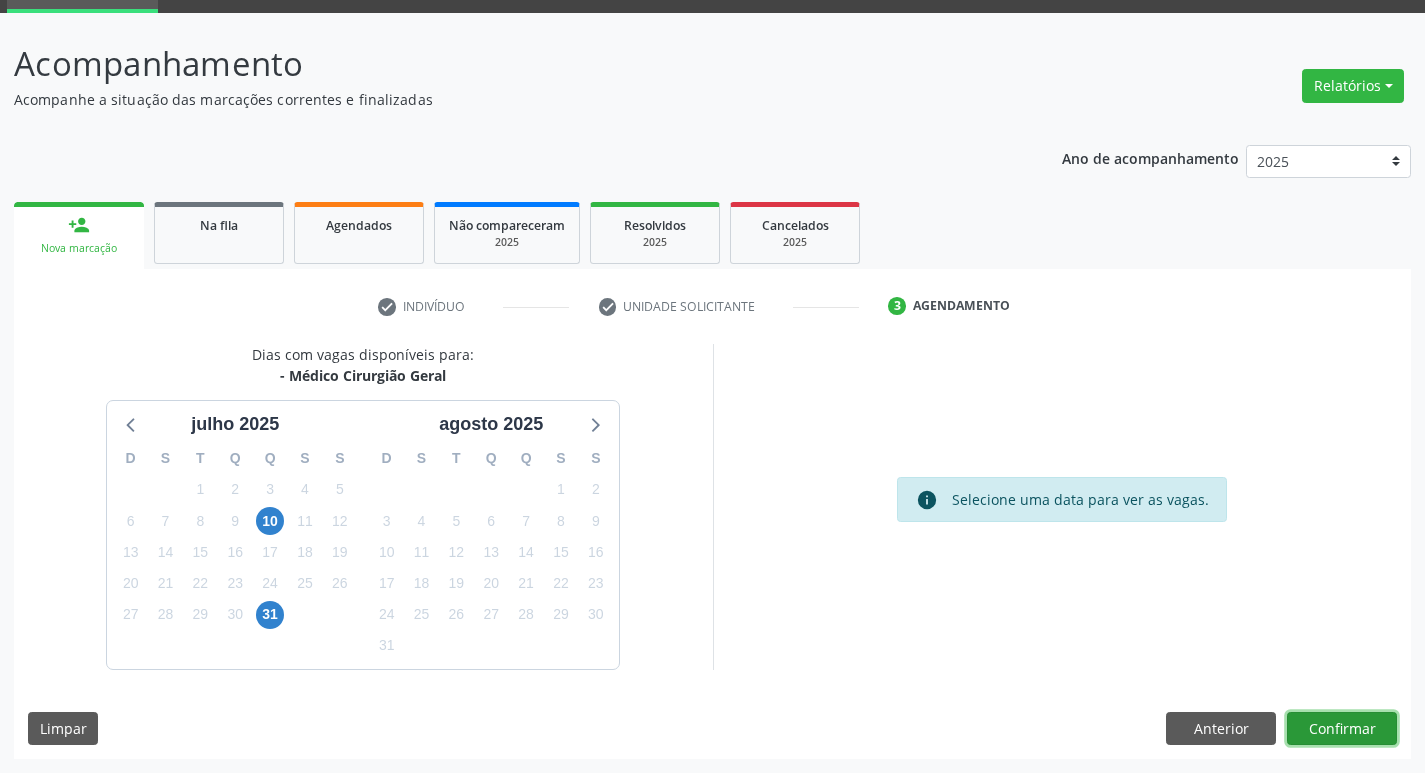 click on "Confirmar" at bounding box center (1342, 729) 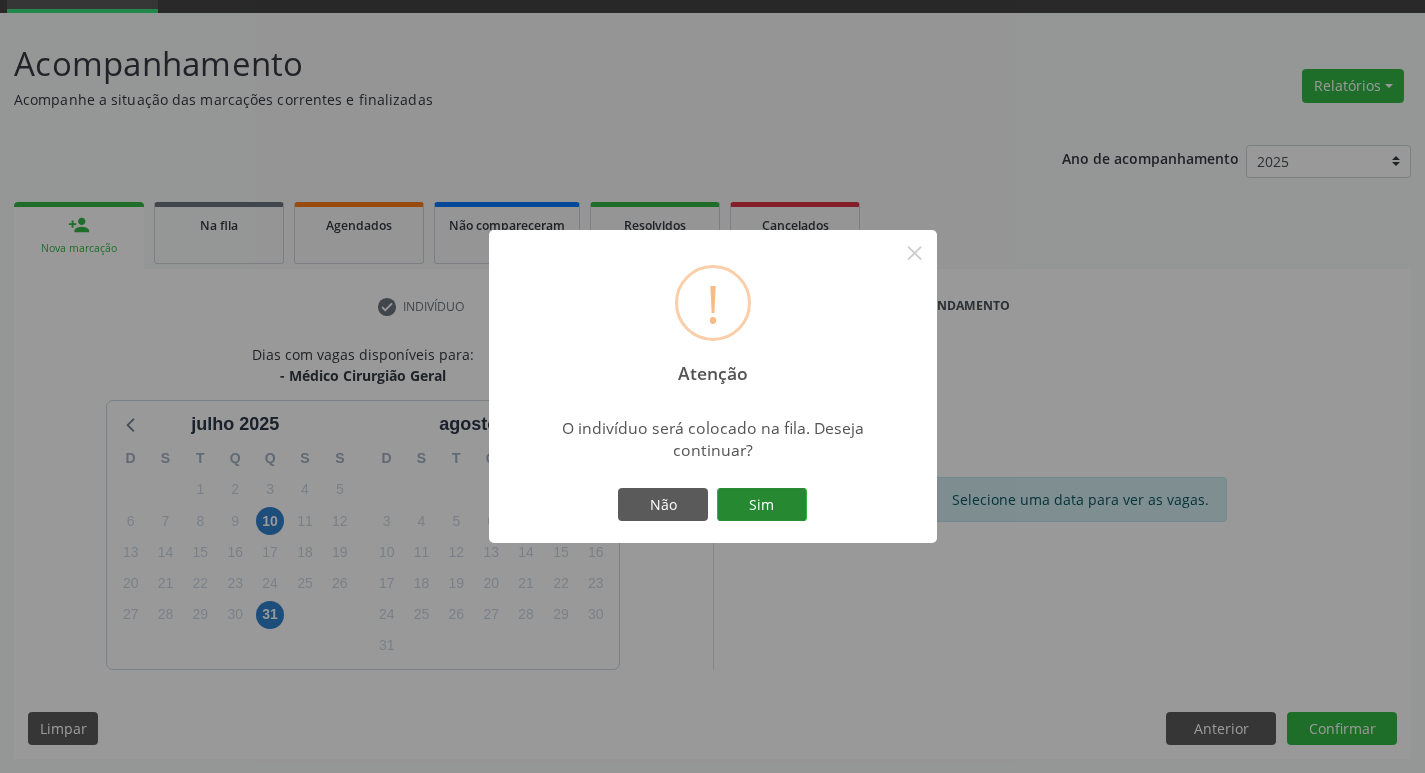 click on "Sim" at bounding box center (762, 505) 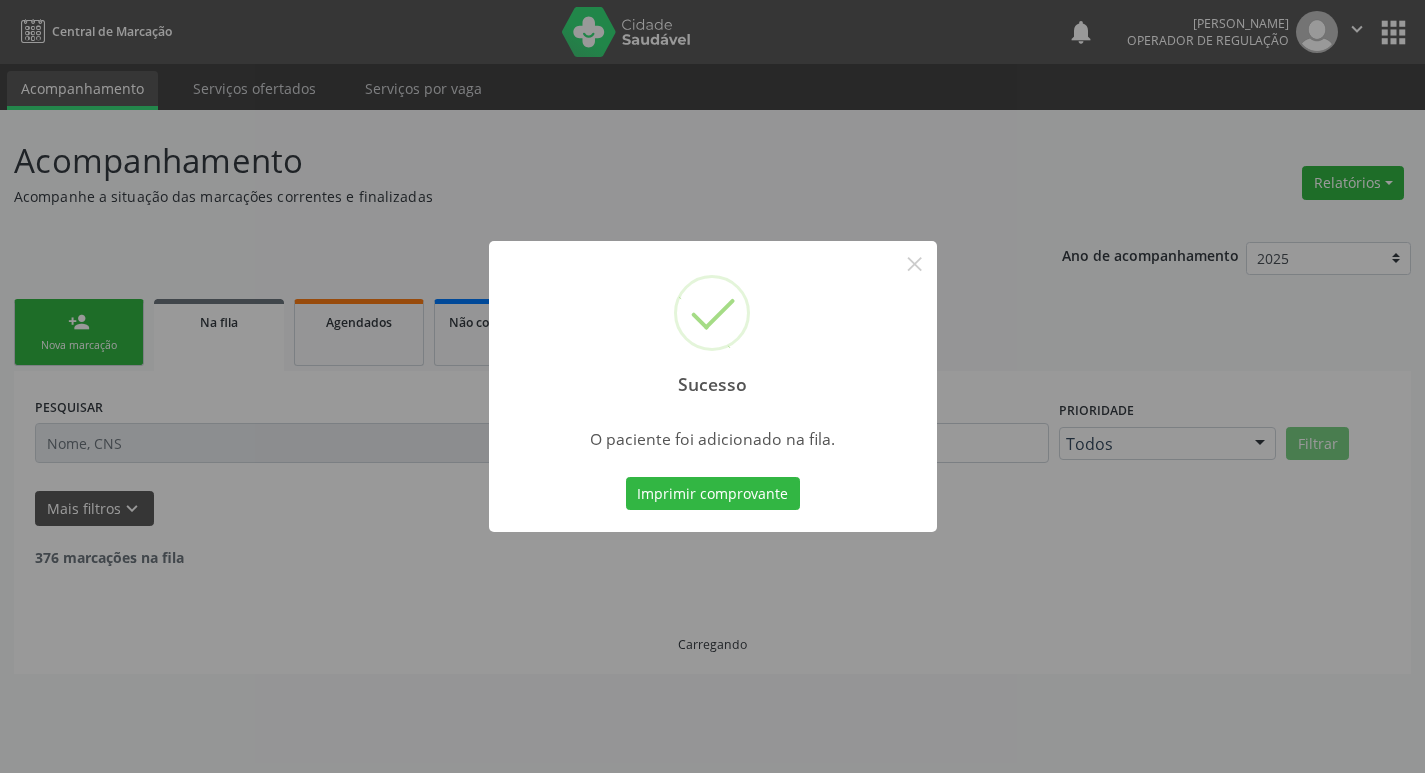 scroll, scrollTop: 0, scrollLeft: 0, axis: both 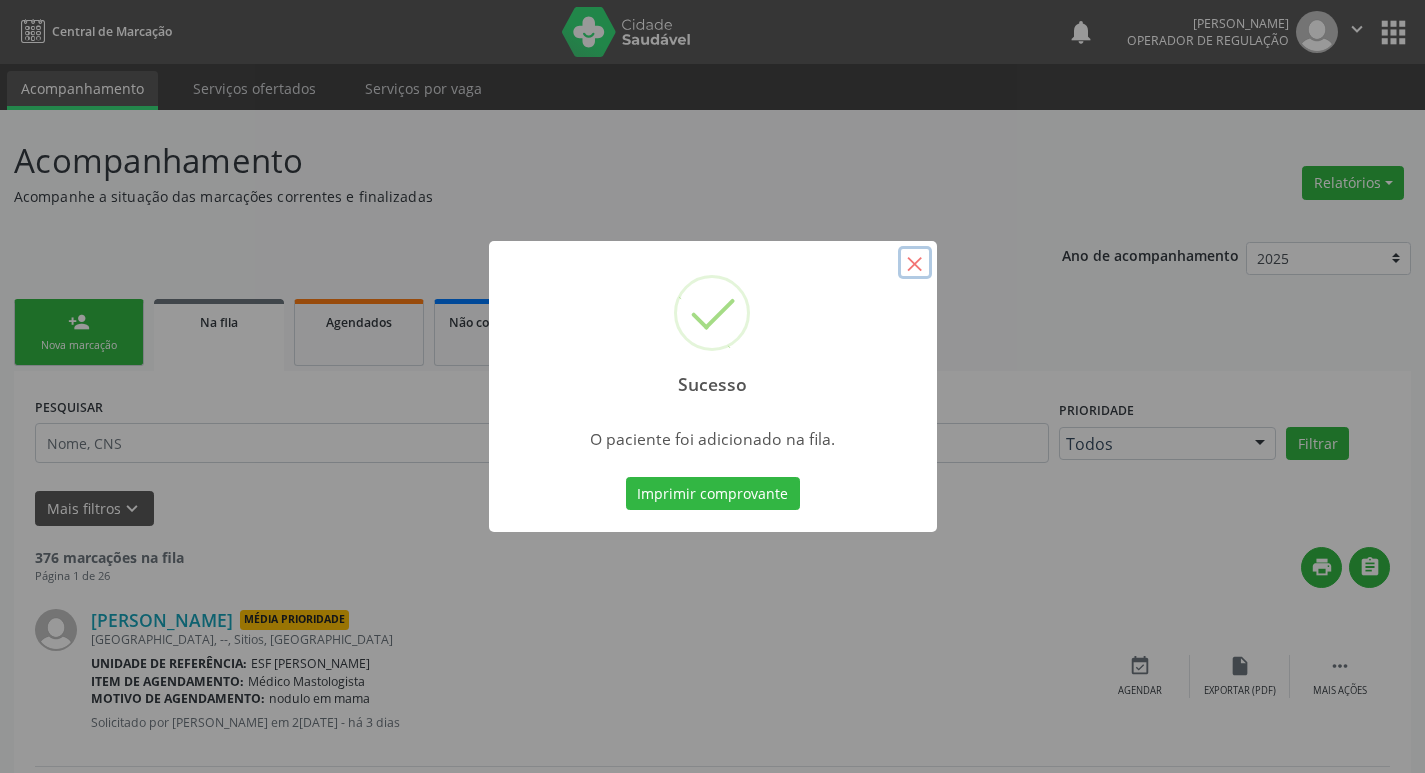click on "×" at bounding box center (915, 263) 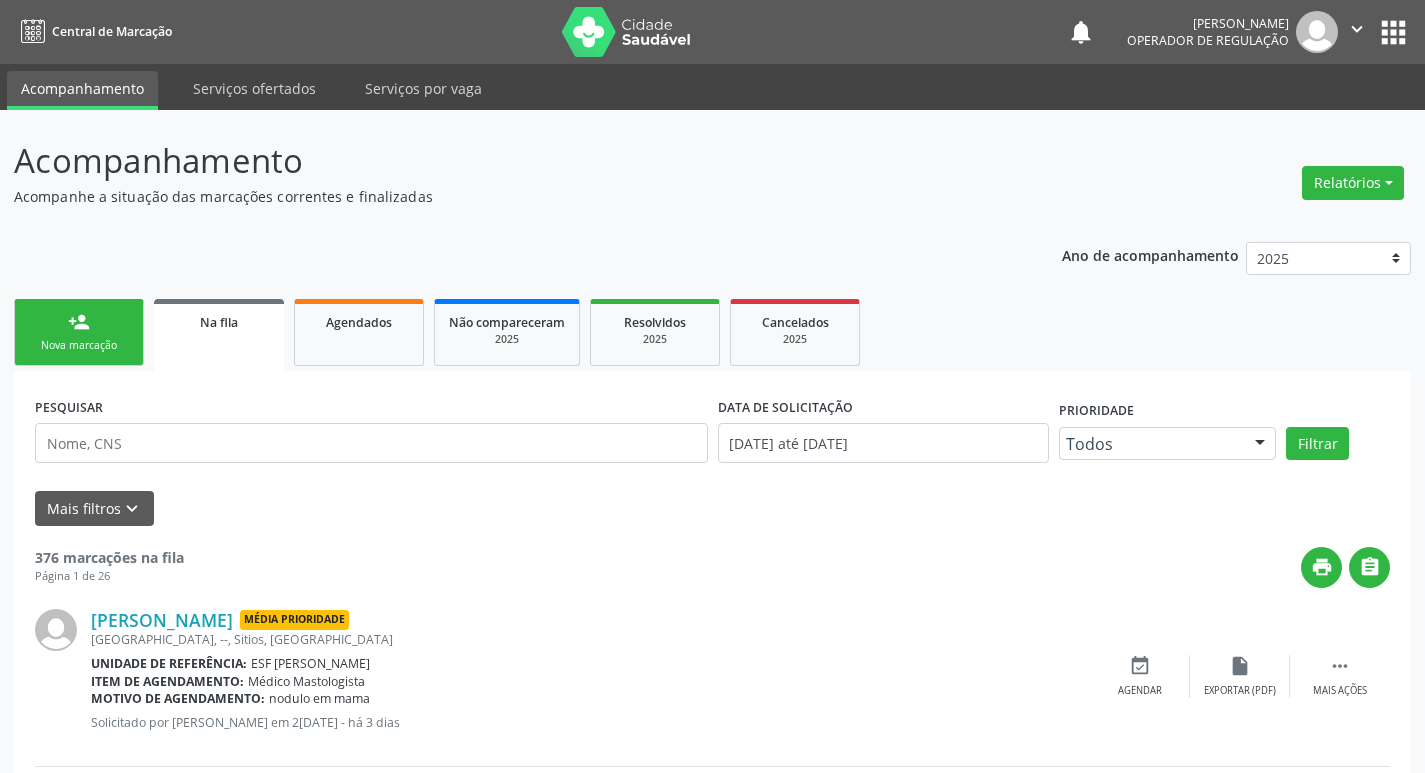 click on "person_add
Nova marcação" at bounding box center (79, 332) 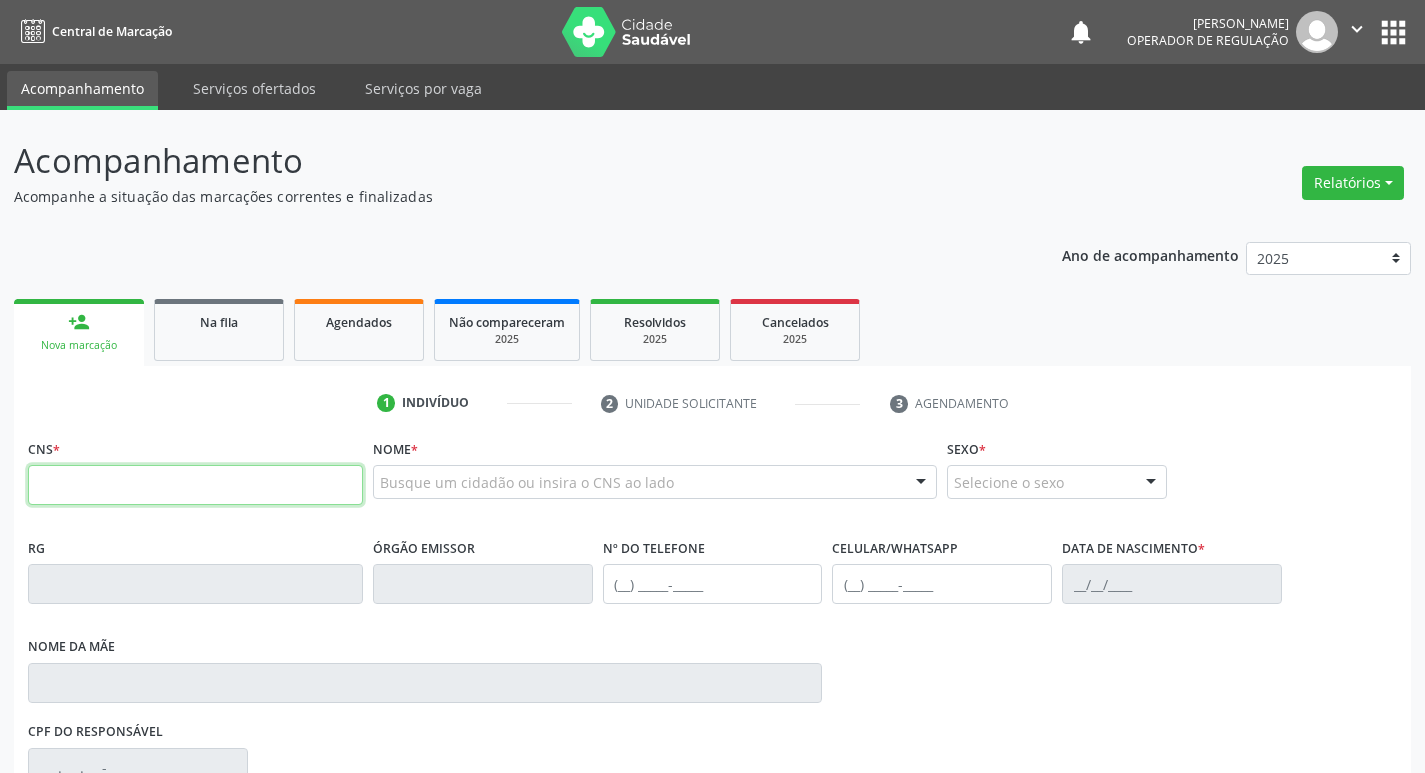 click at bounding box center (195, 485) 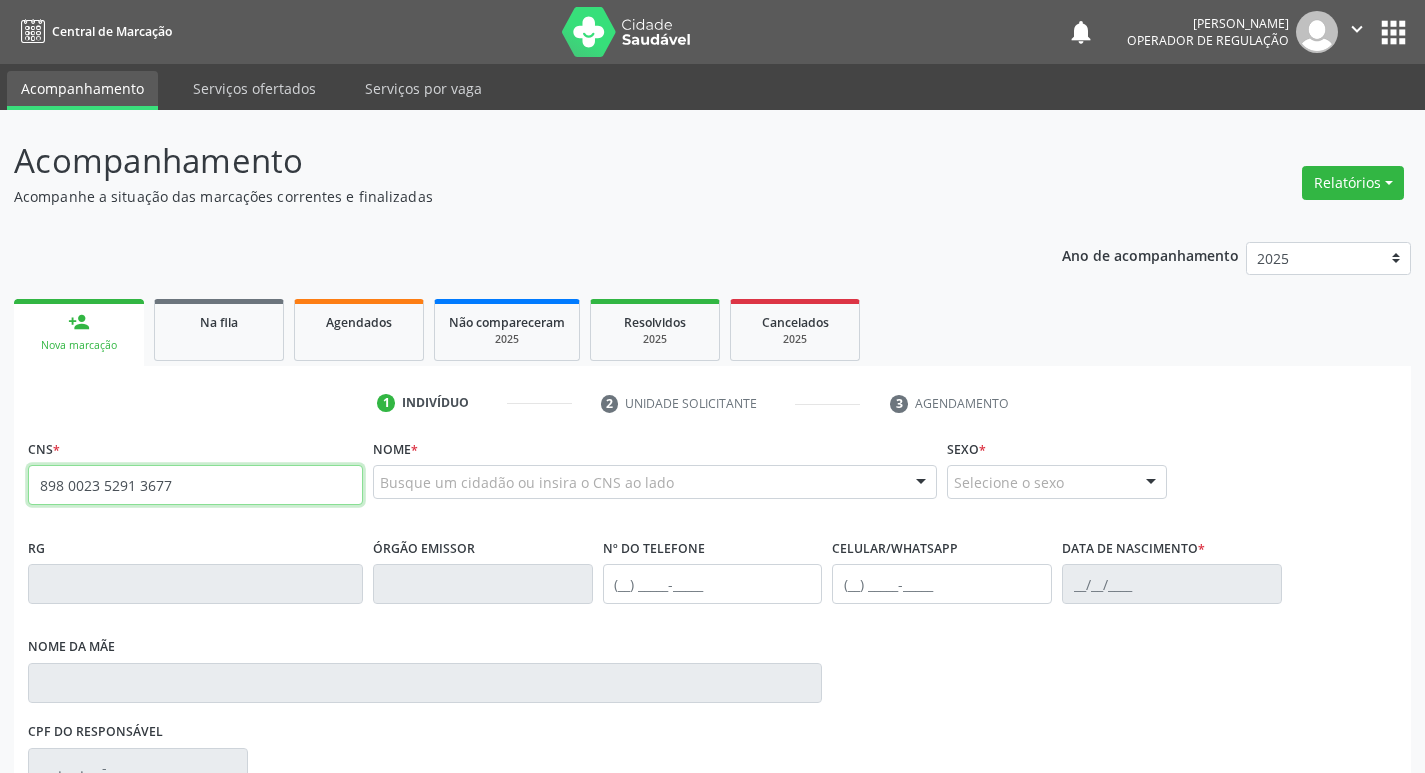 type on "898 0023 5291 3677" 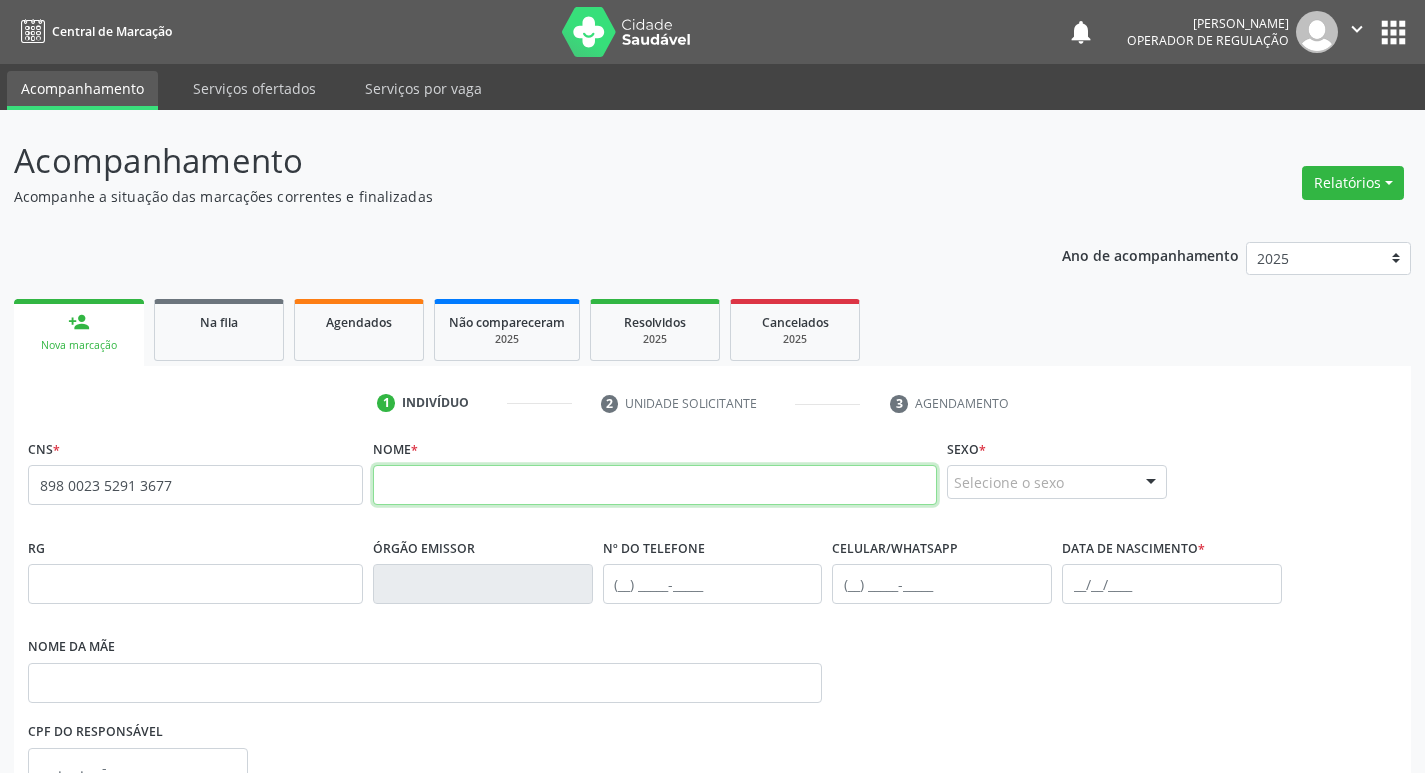 click at bounding box center (655, 485) 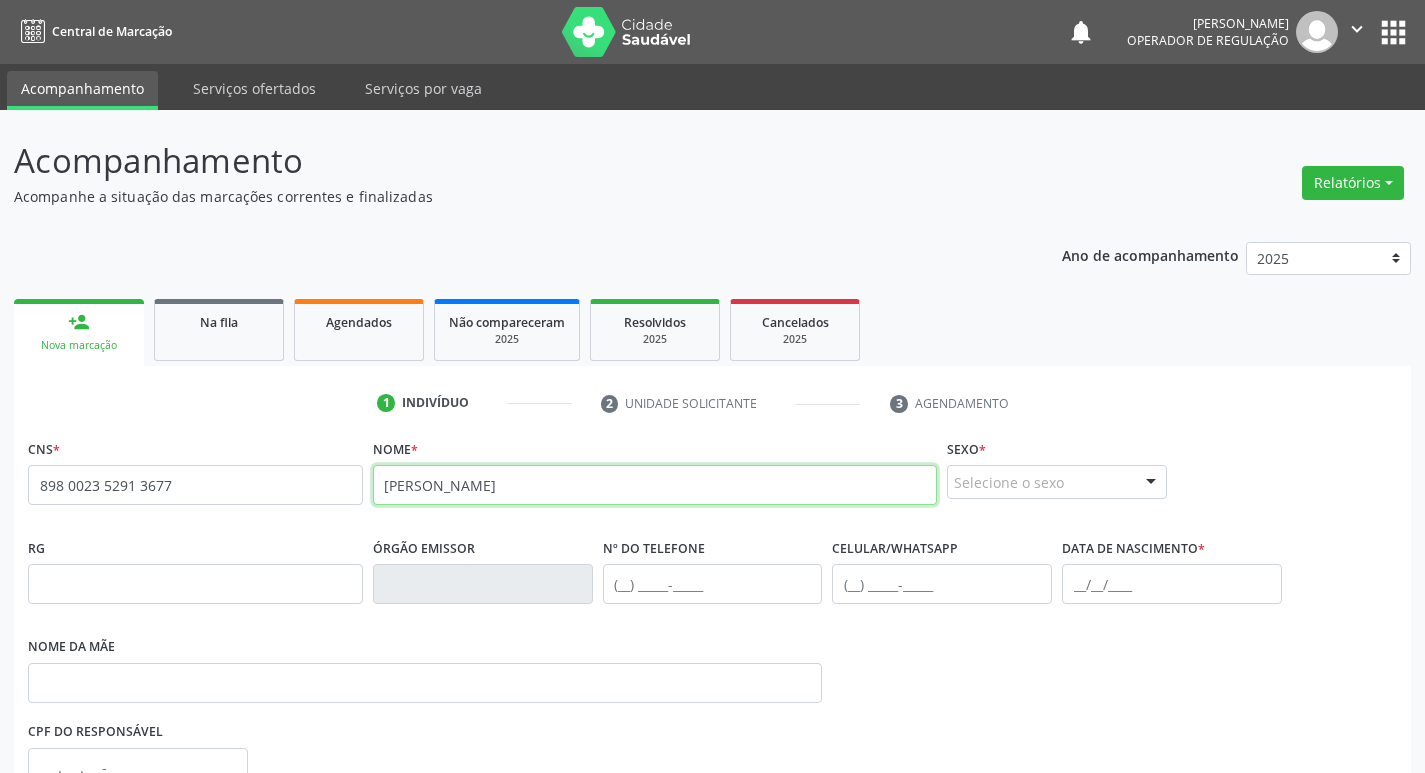 type on "[PERSON_NAME]" 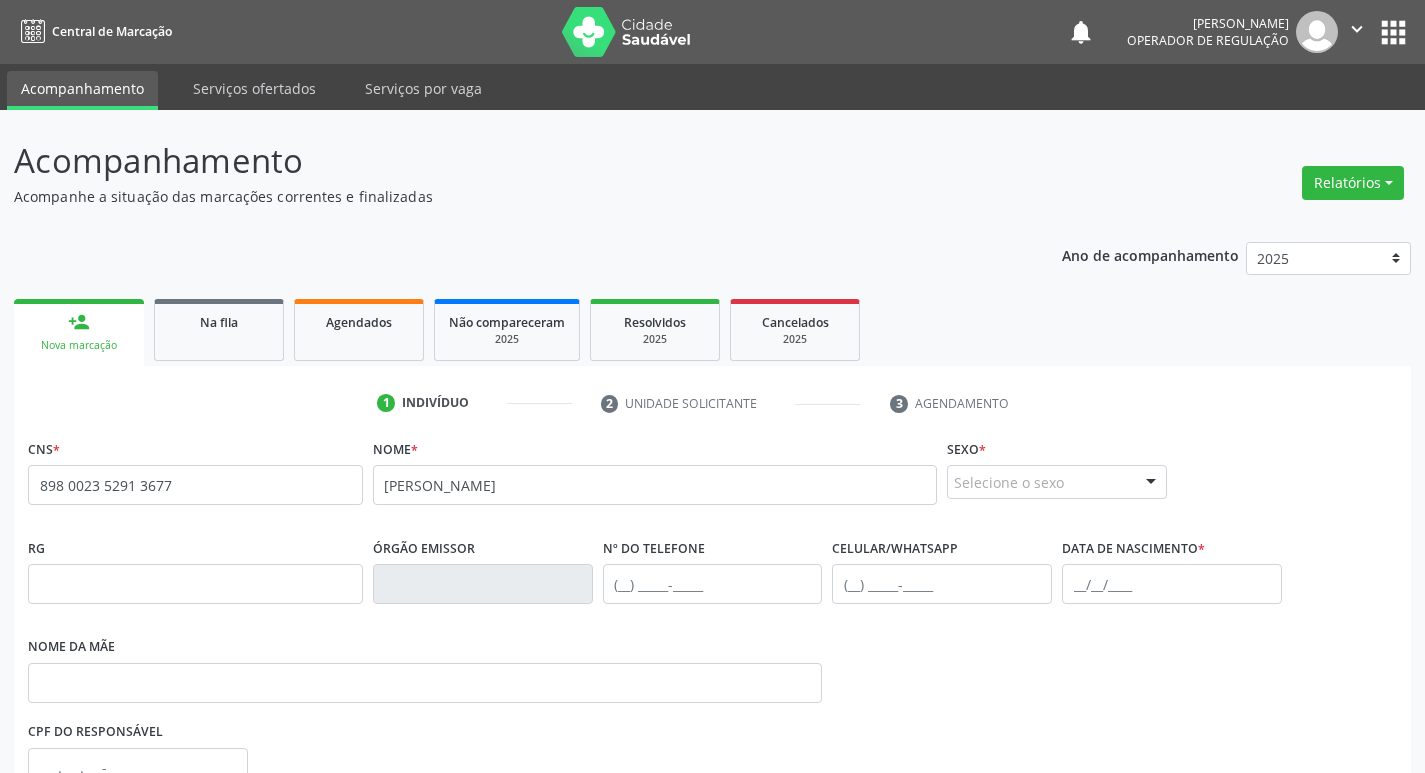 click on "Selecione o sexo" at bounding box center (1057, 482) 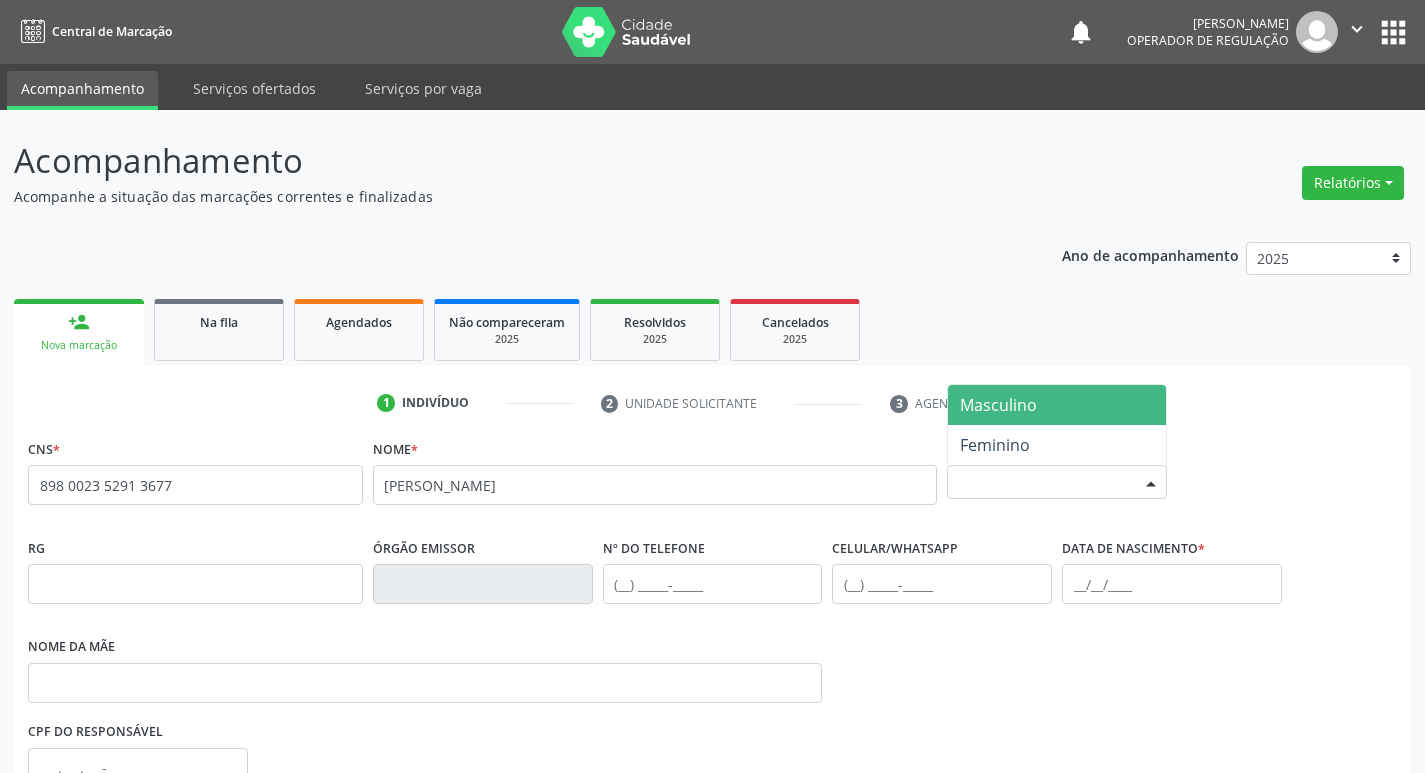 click on "Masculino" at bounding box center [1057, 405] 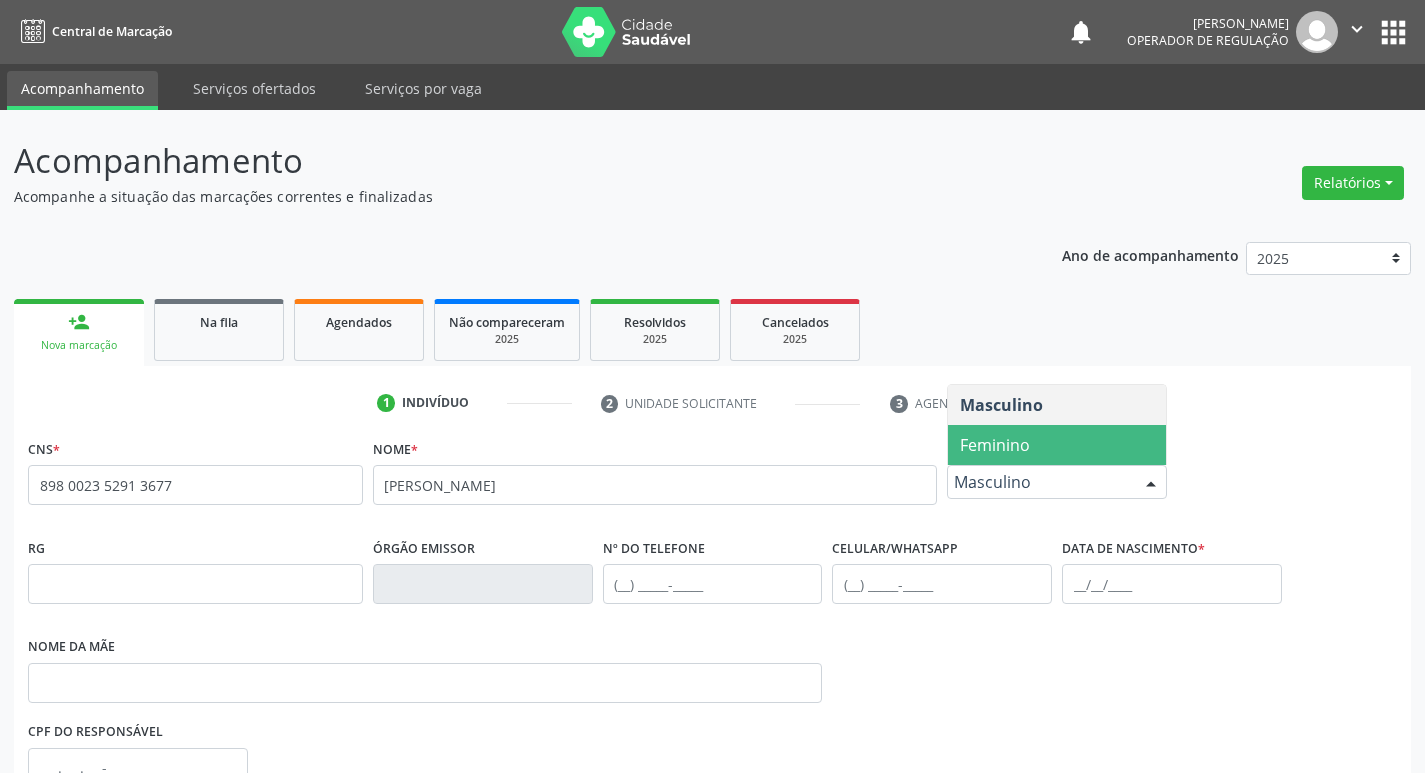 click on "Masculino" at bounding box center (1040, 482) 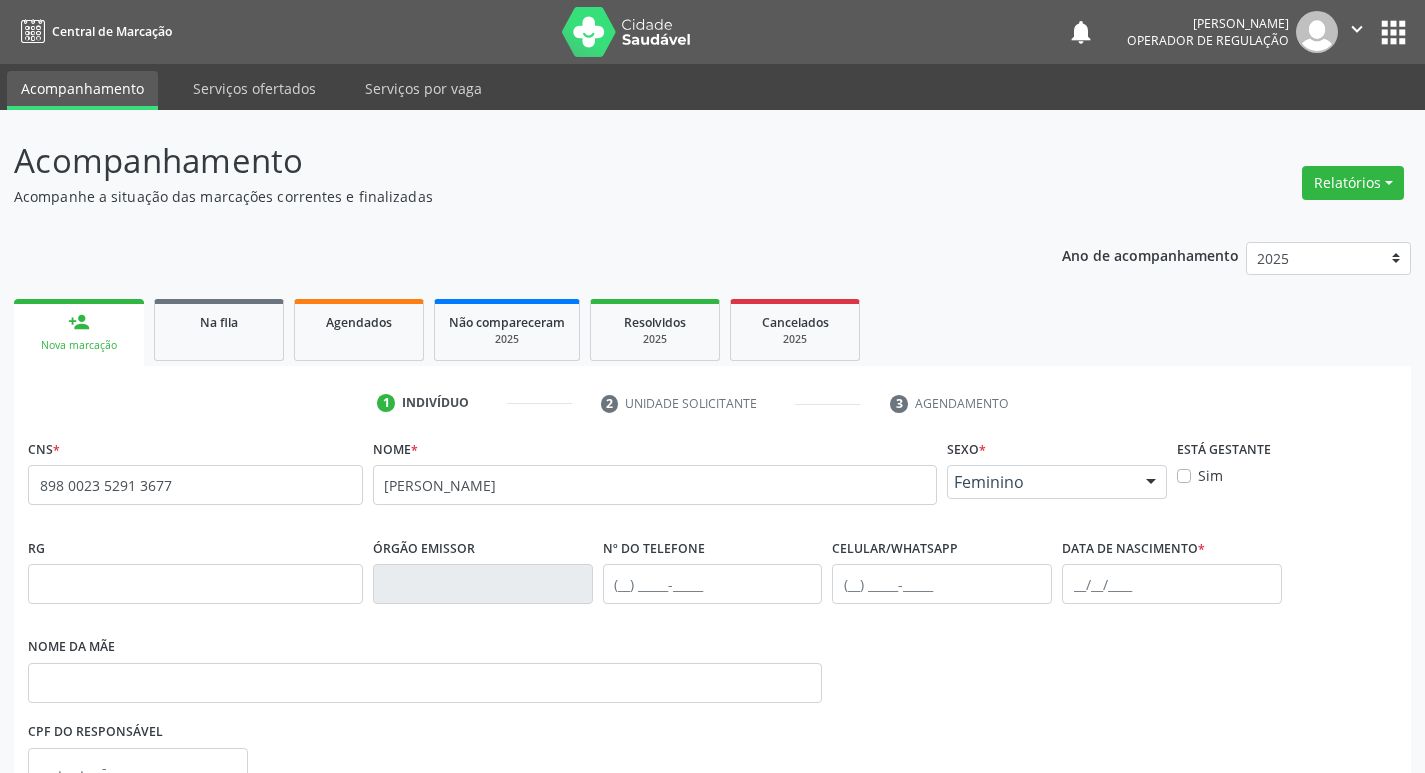 scroll, scrollTop: 200, scrollLeft: 0, axis: vertical 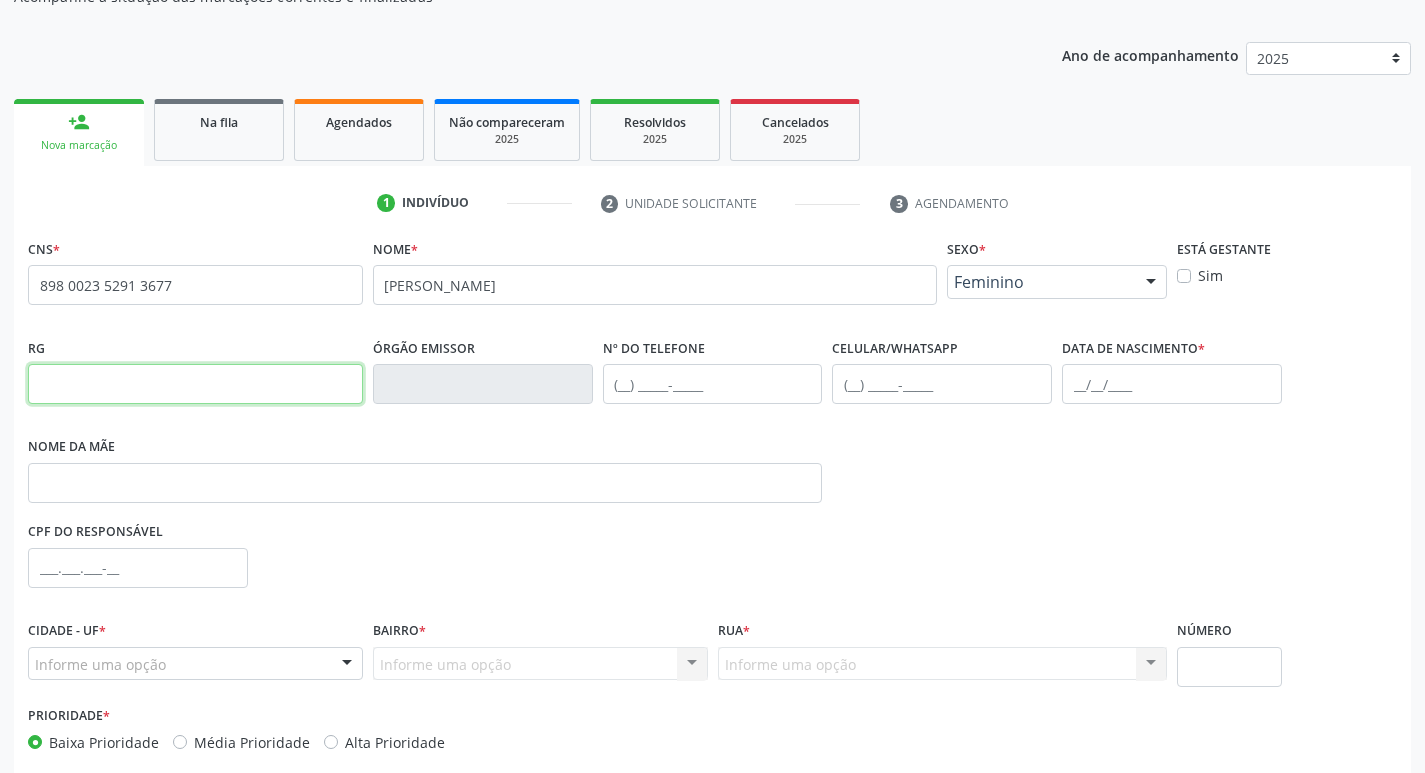 click at bounding box center [195, 384] 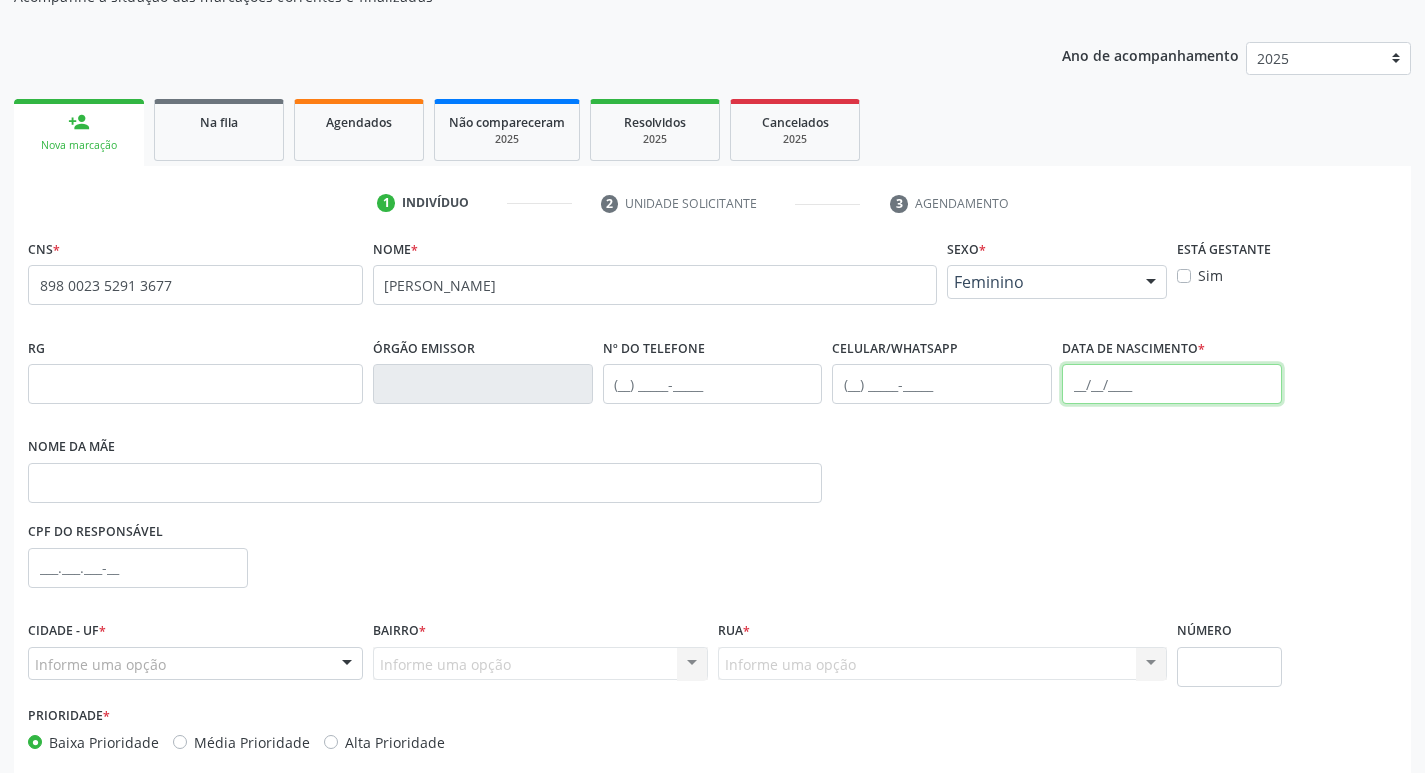 click at bounding box center (1172, 384) 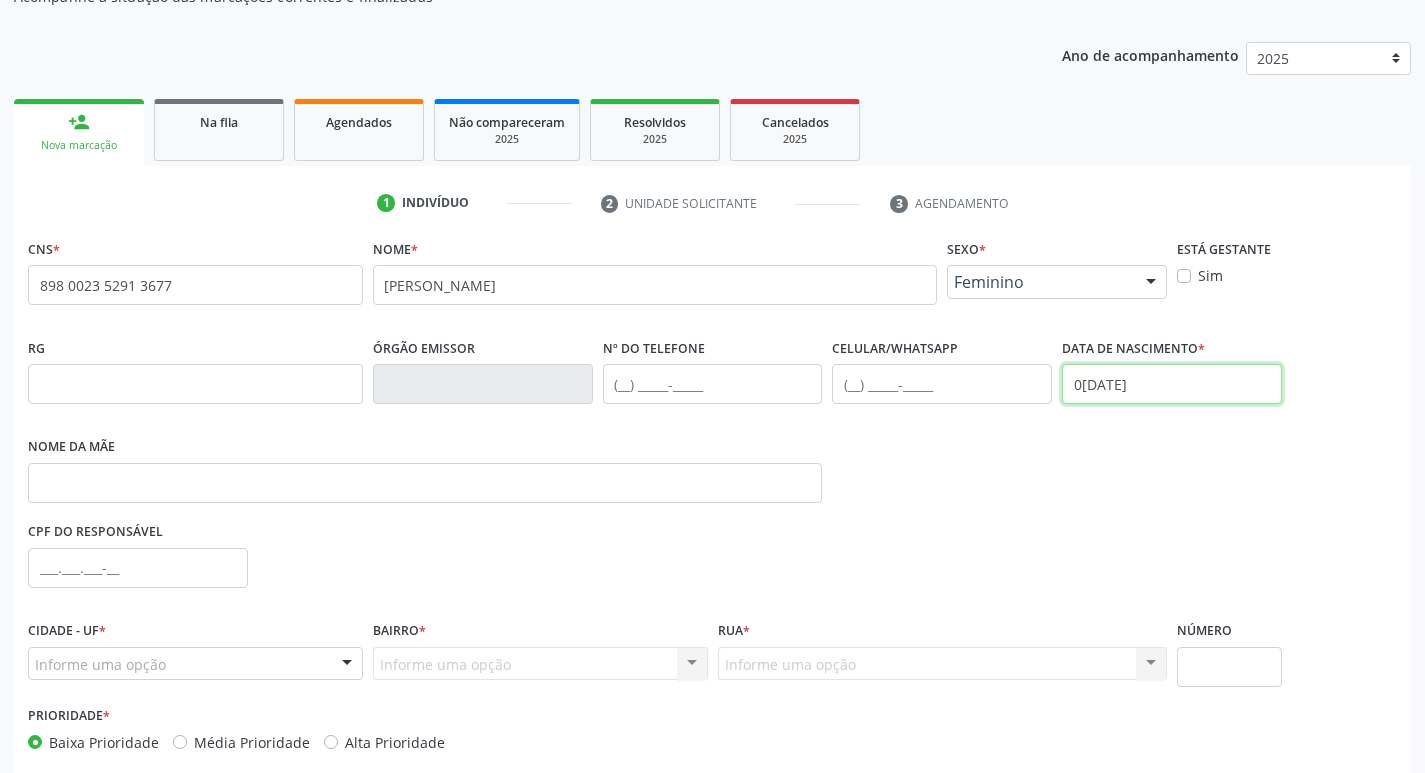 scroll, scrollTop: 297, scrollLeft: 0, axis: vertical 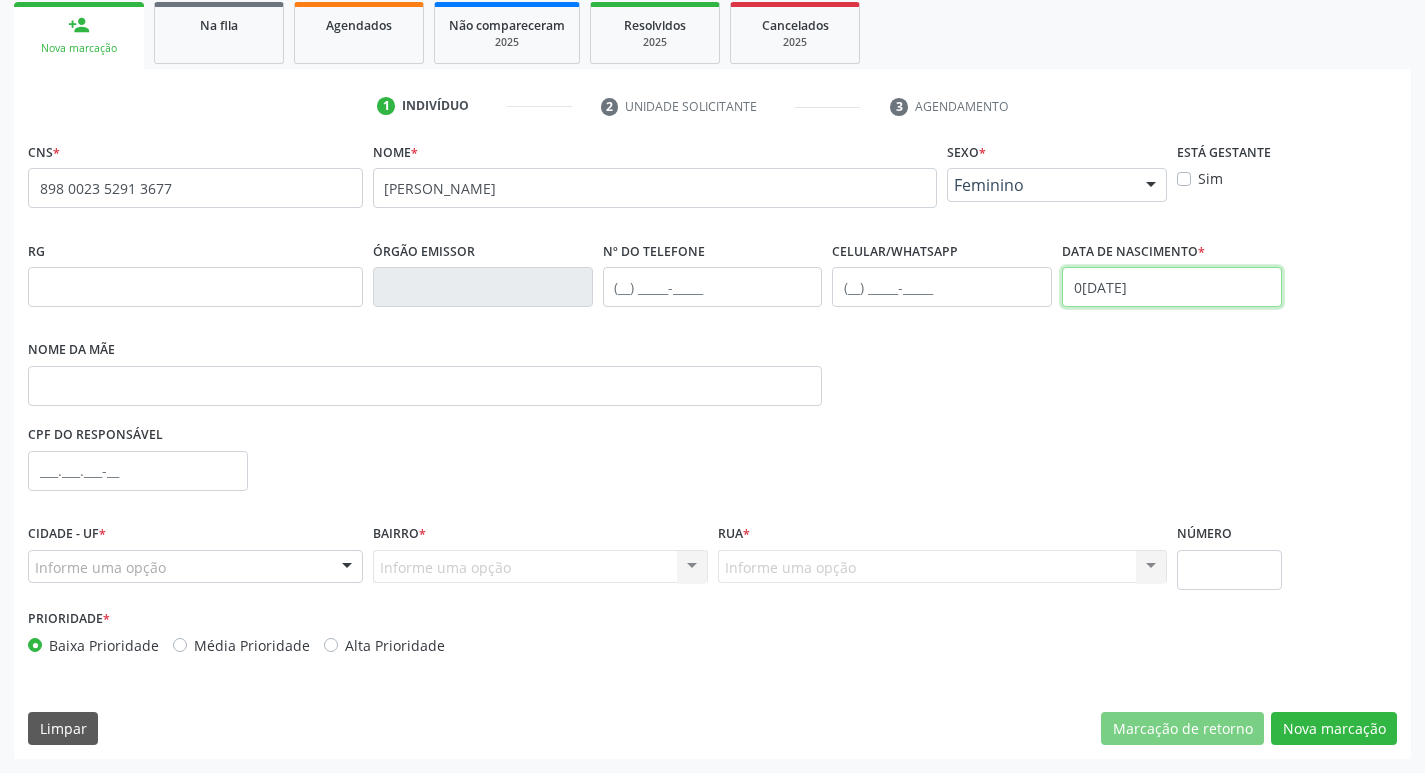 type on "0[DATE]" 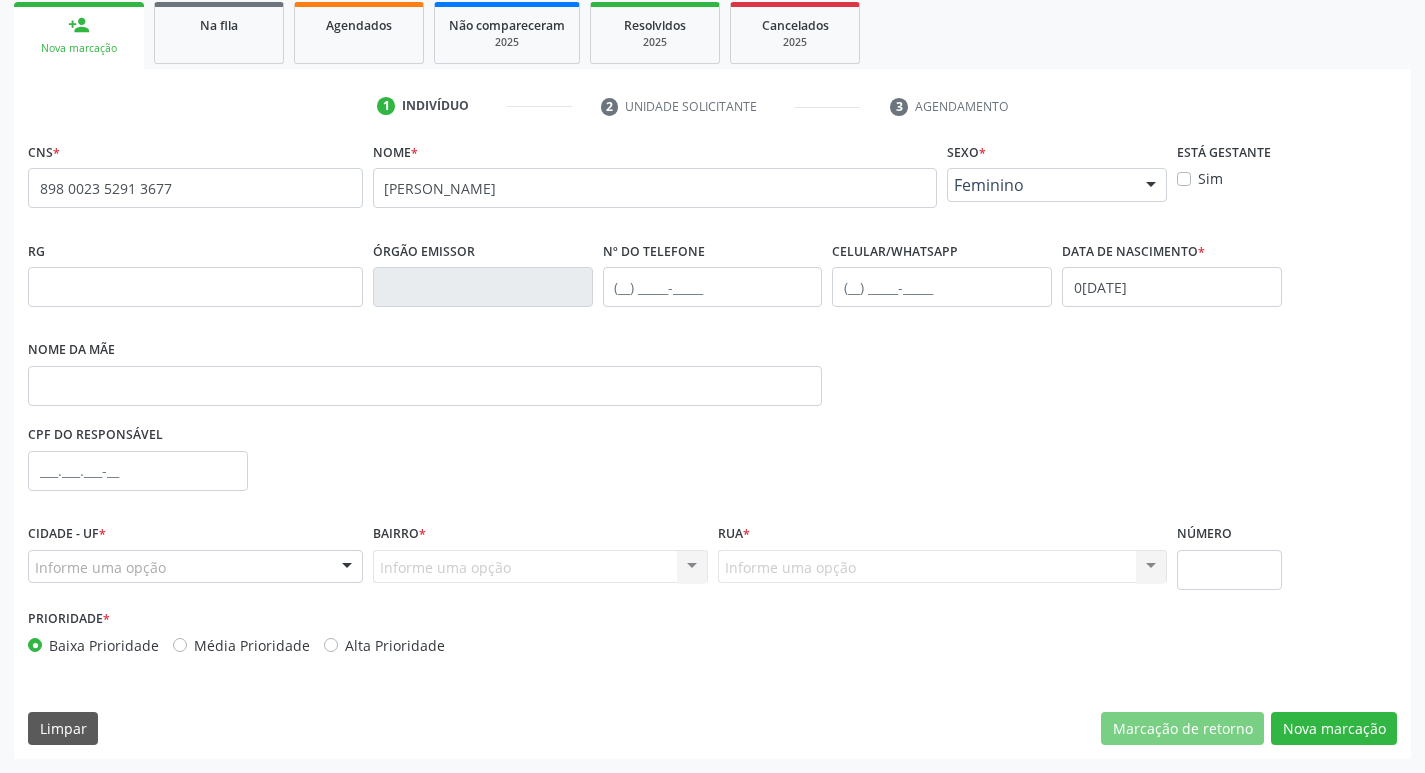 click on "Informe uma opção" at bounding box center [195, 567] 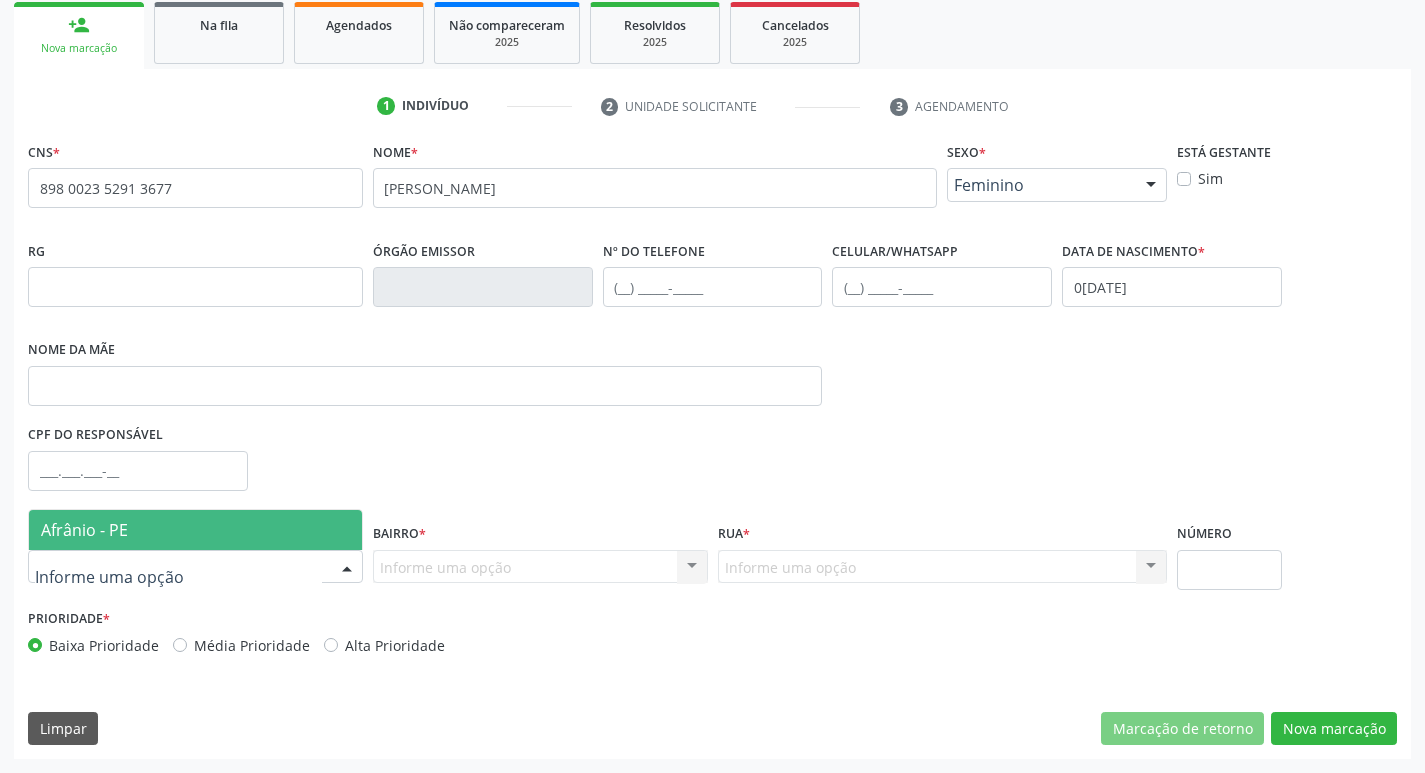 click on "Afrânio - PE" at bounding box center [195, 530] 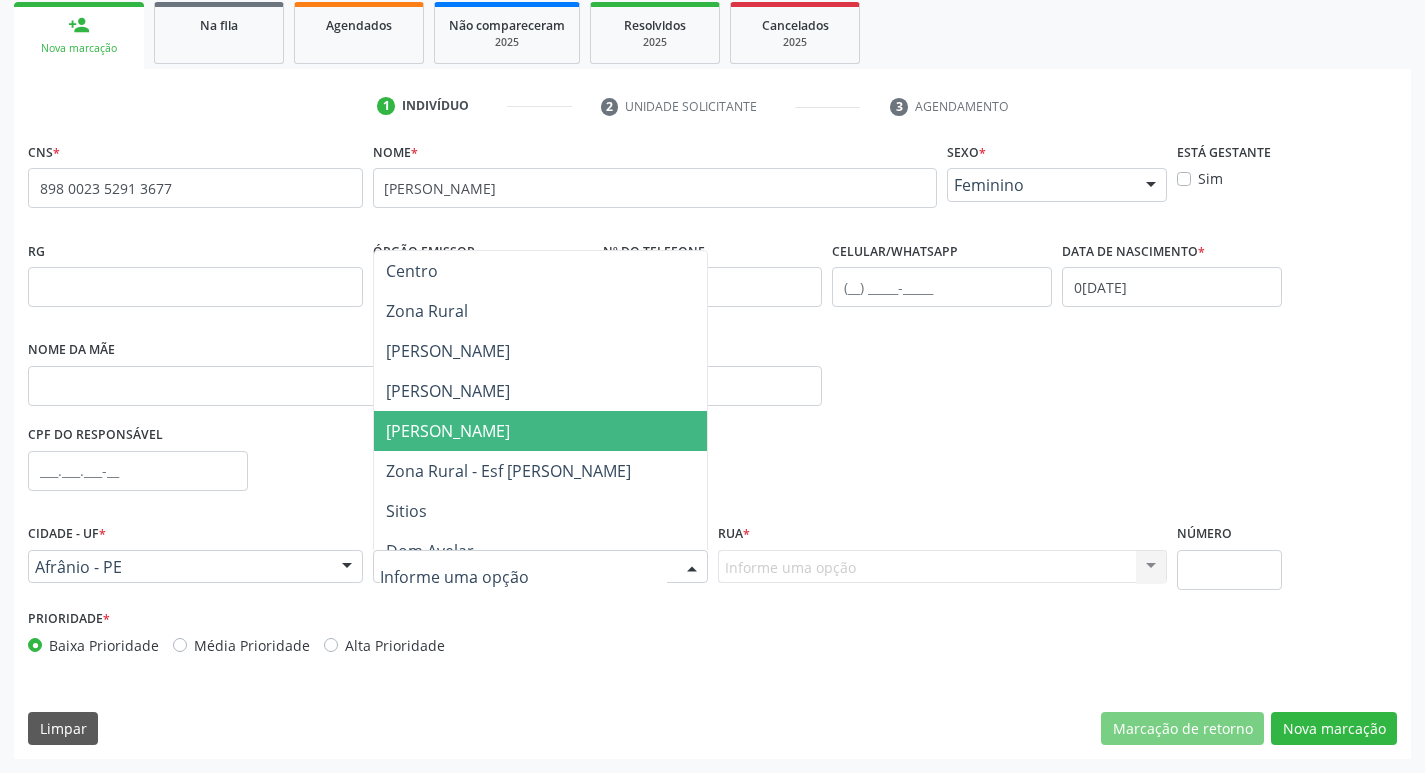 click on "[PERSON_NAME]" at bounding box center (540, 431) 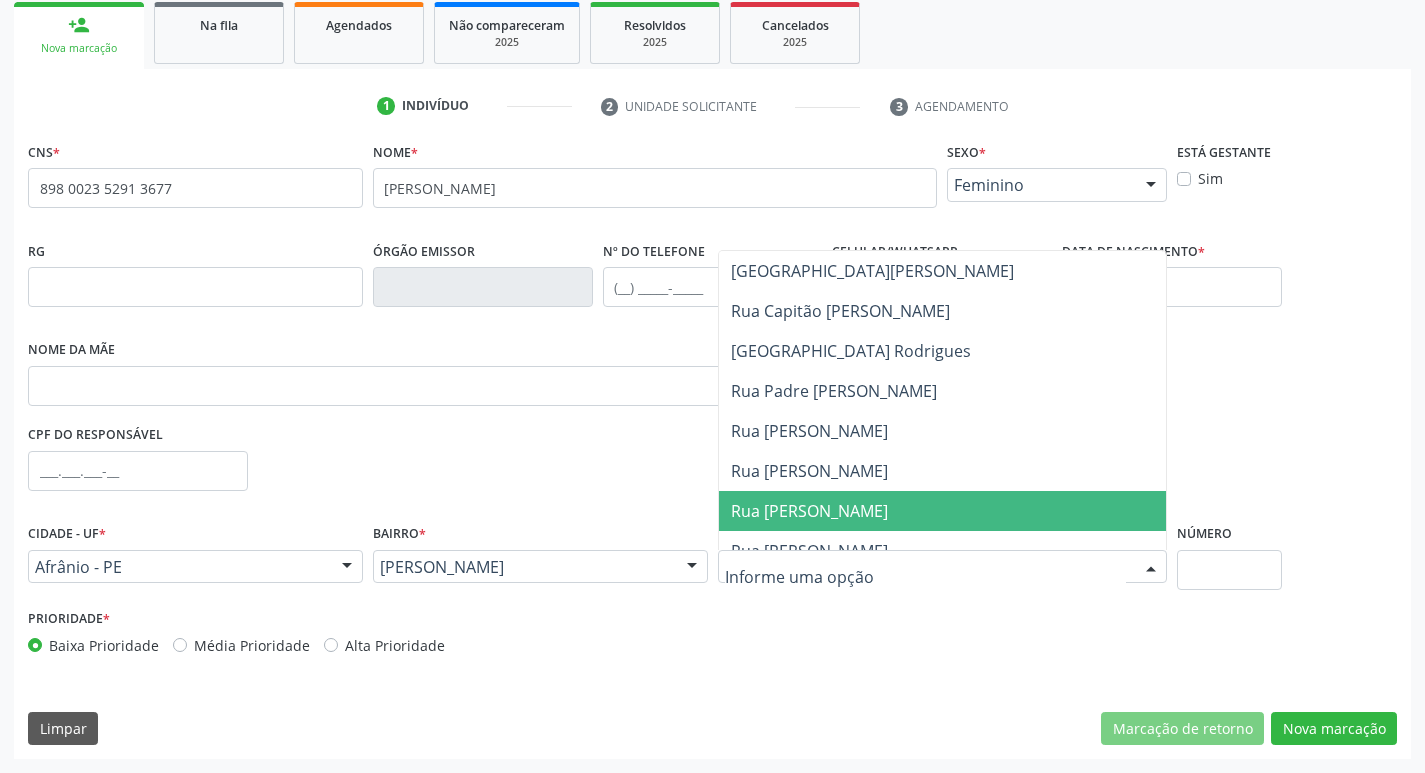 click on "Rua [PERSON_NAME]" at bounding box center (943, 511) 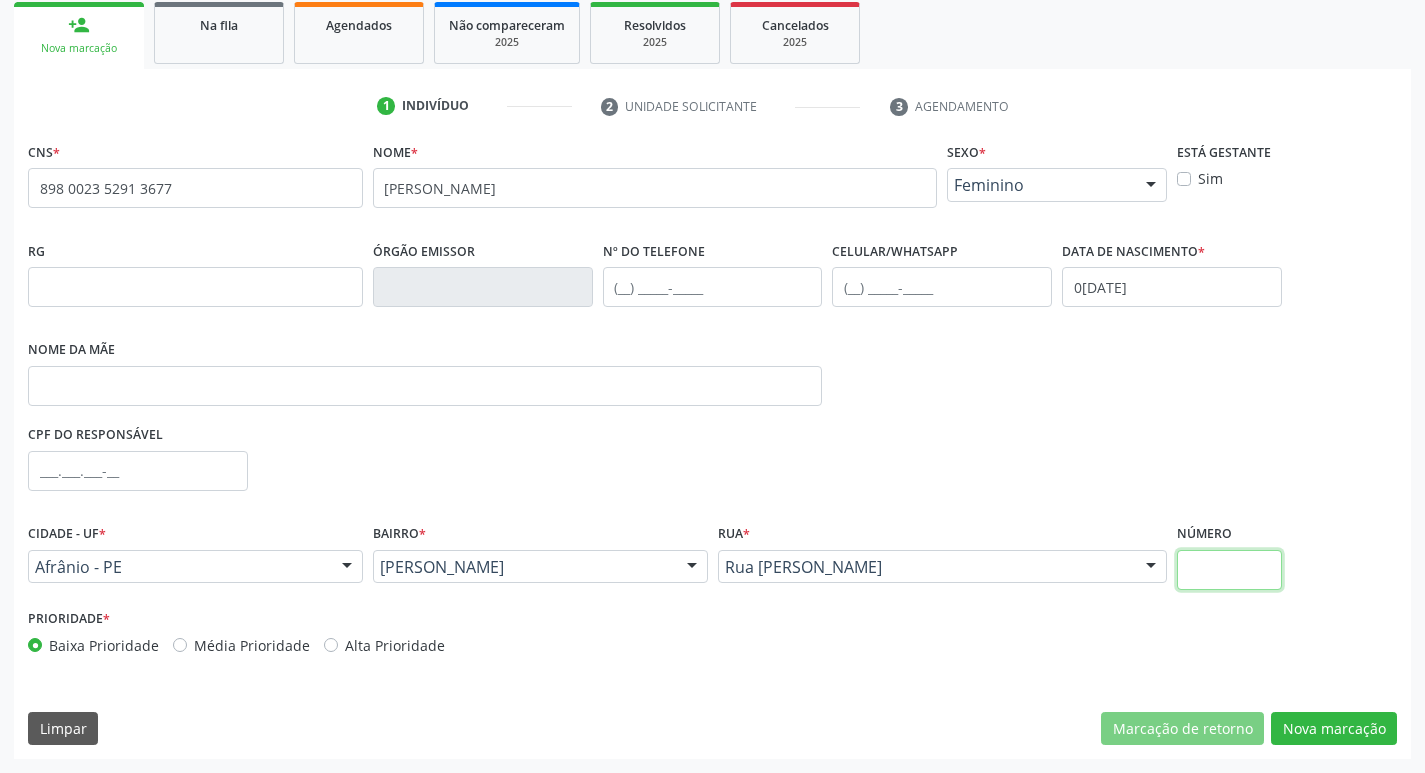 click at bounding box center (1229, 570) 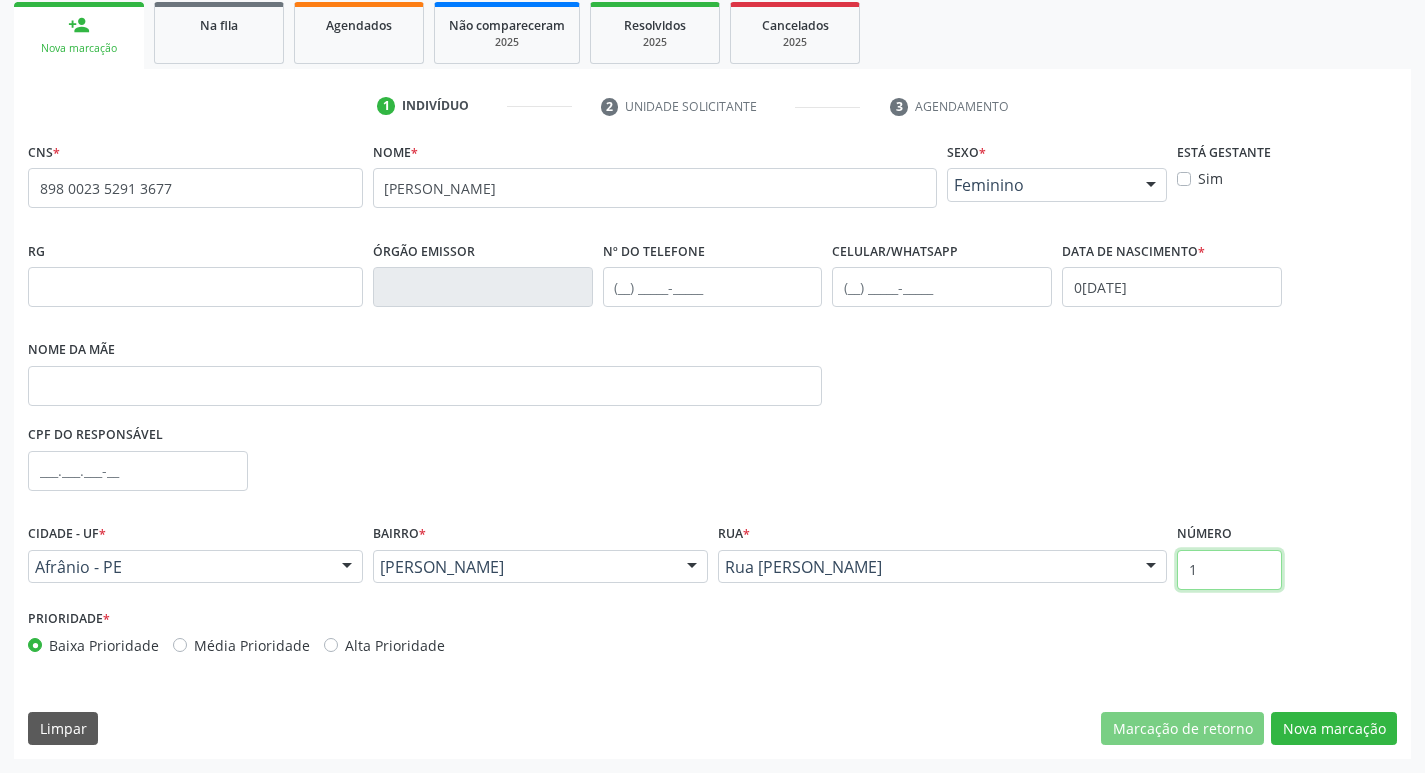 type on "1" 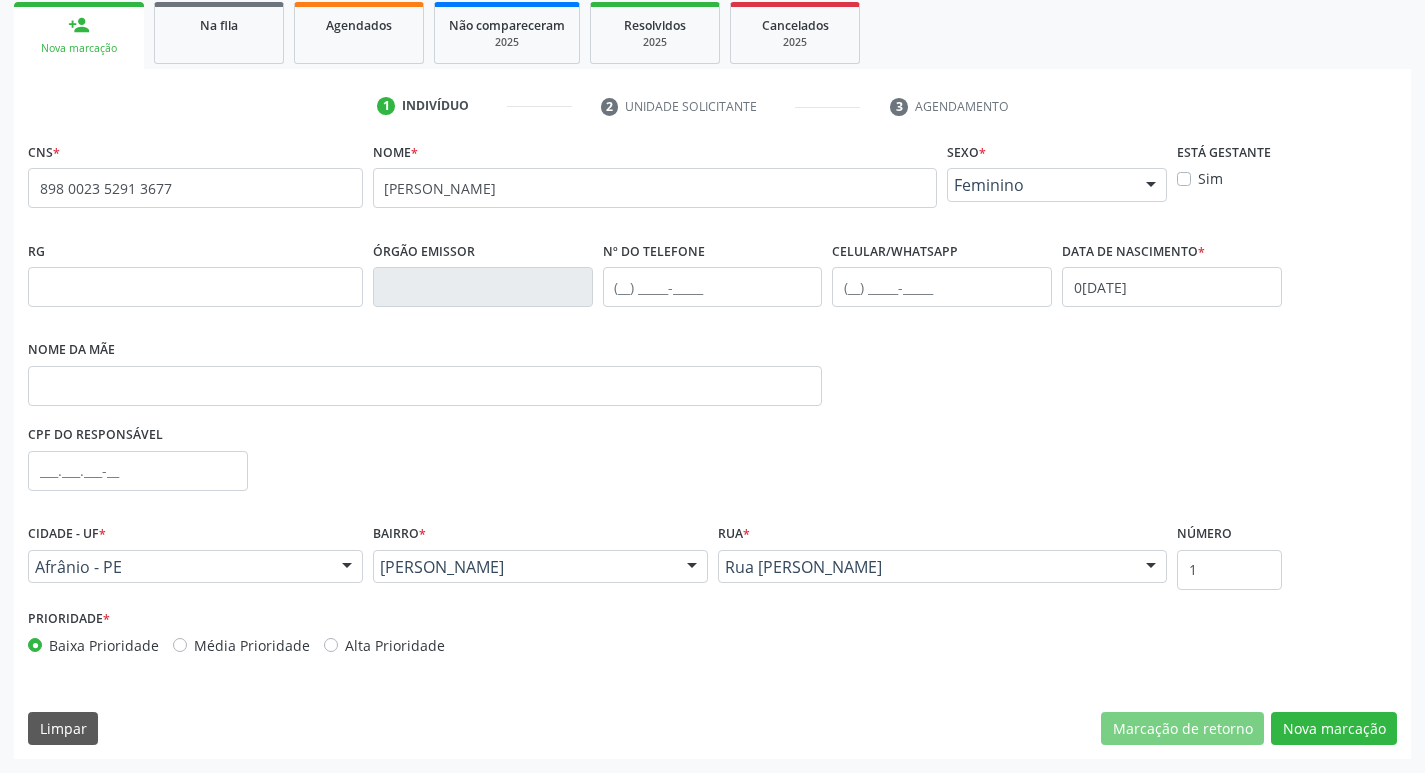 click on "Média Prioridade" at bounding box center [252, 645] 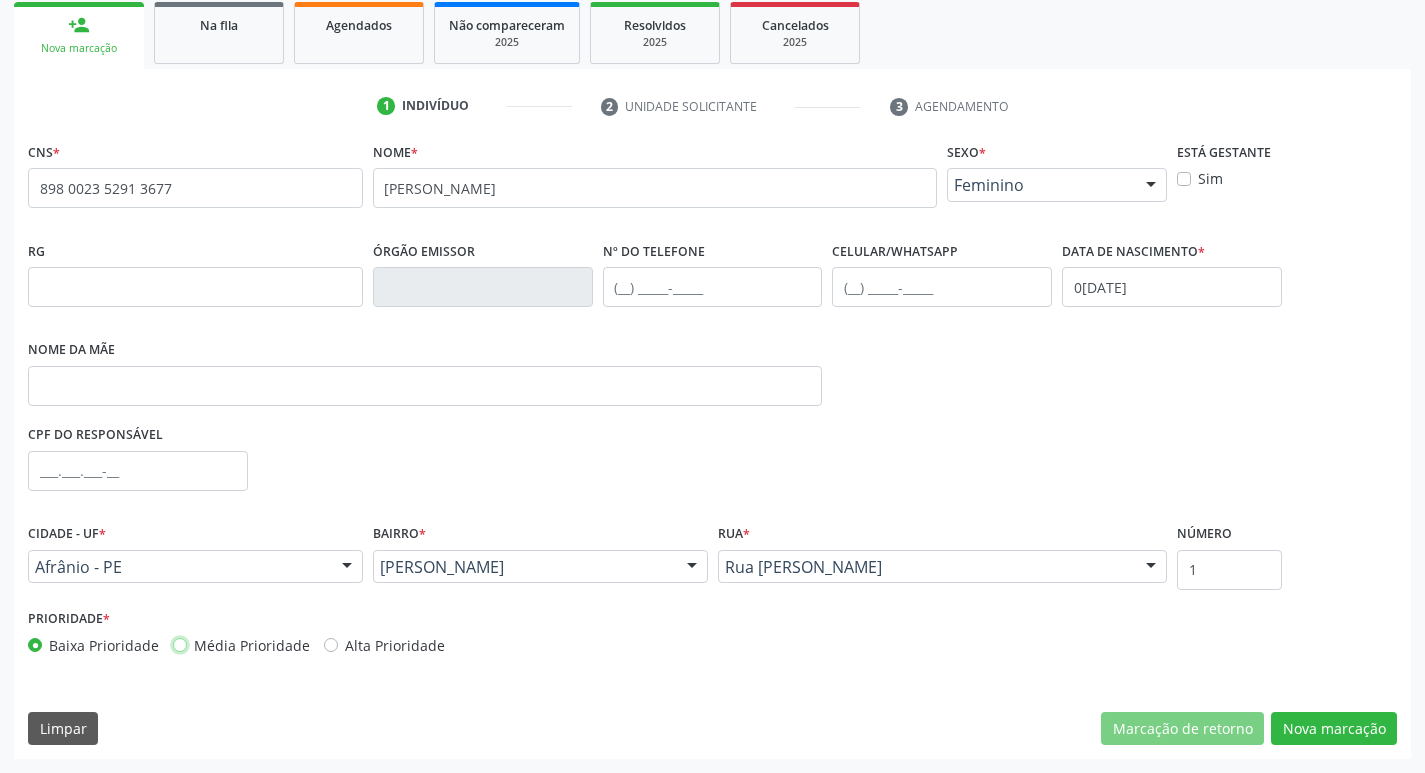 click on "Média Prioridade" at bounding box center (180, 644) 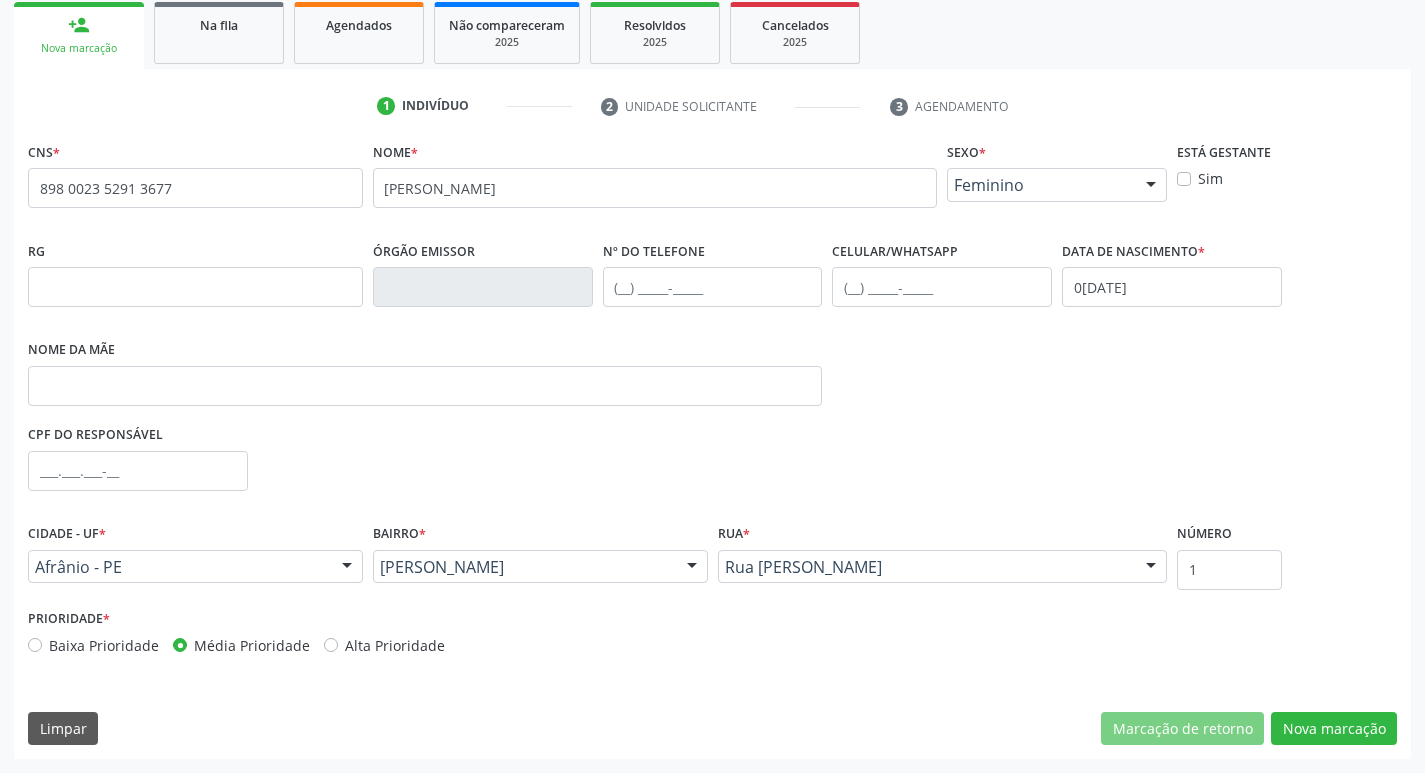 click on "CNS
*
898 0023 5291 3677       none
Nome
*
[PERSON_NAME]
*
Feminino         Masculino   Feminino
Nenhum resultado encontrado para: "   "
Não há nenhuma opção para ser exibida.
Está gestante
Sim
RG
Órgão emissor
Nº do Telefone
Celular/WhatsApp
Data de nascimento
*
0[DATE]
Nome da mãe
CPF do responsável
Cidade - UF
*
Afrânio - PE         Afrânio - PE
Nenhum resultado encontrado para: "   "
Nenhuma opção encontrada
[GEOGRAPHIC_DATA]
*
[PERSON_NAME]         Centro   Zona Rural   [PERSON_NAME]   Zona Rural - Esf [PERSON_NAME][GEOGRAPHIC_DATA]   Dom Avelar   [GEOGRAPHIC_DATA]       [US_STATE]" at bounding box center (712, 448) 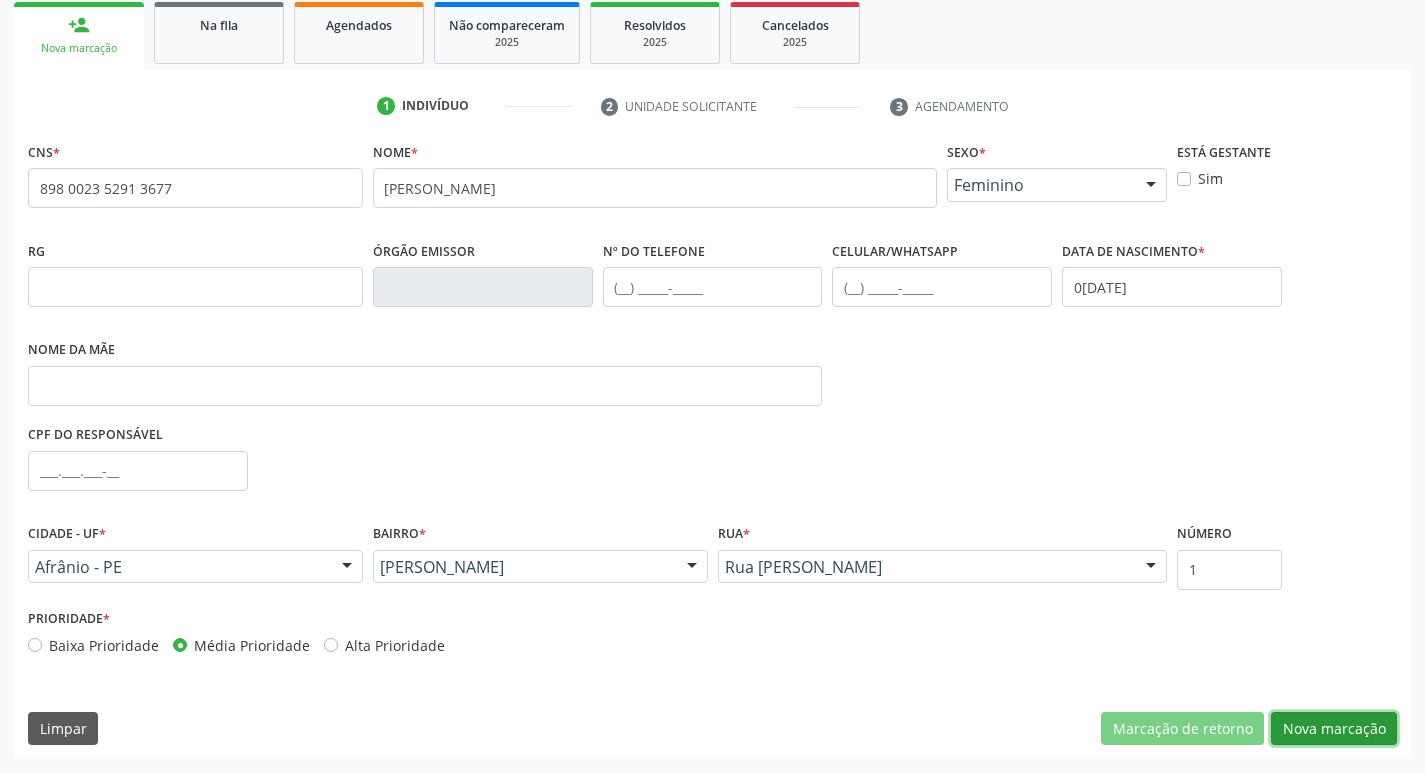 click on "Nova marcação" at bounding box center (1334, 729) 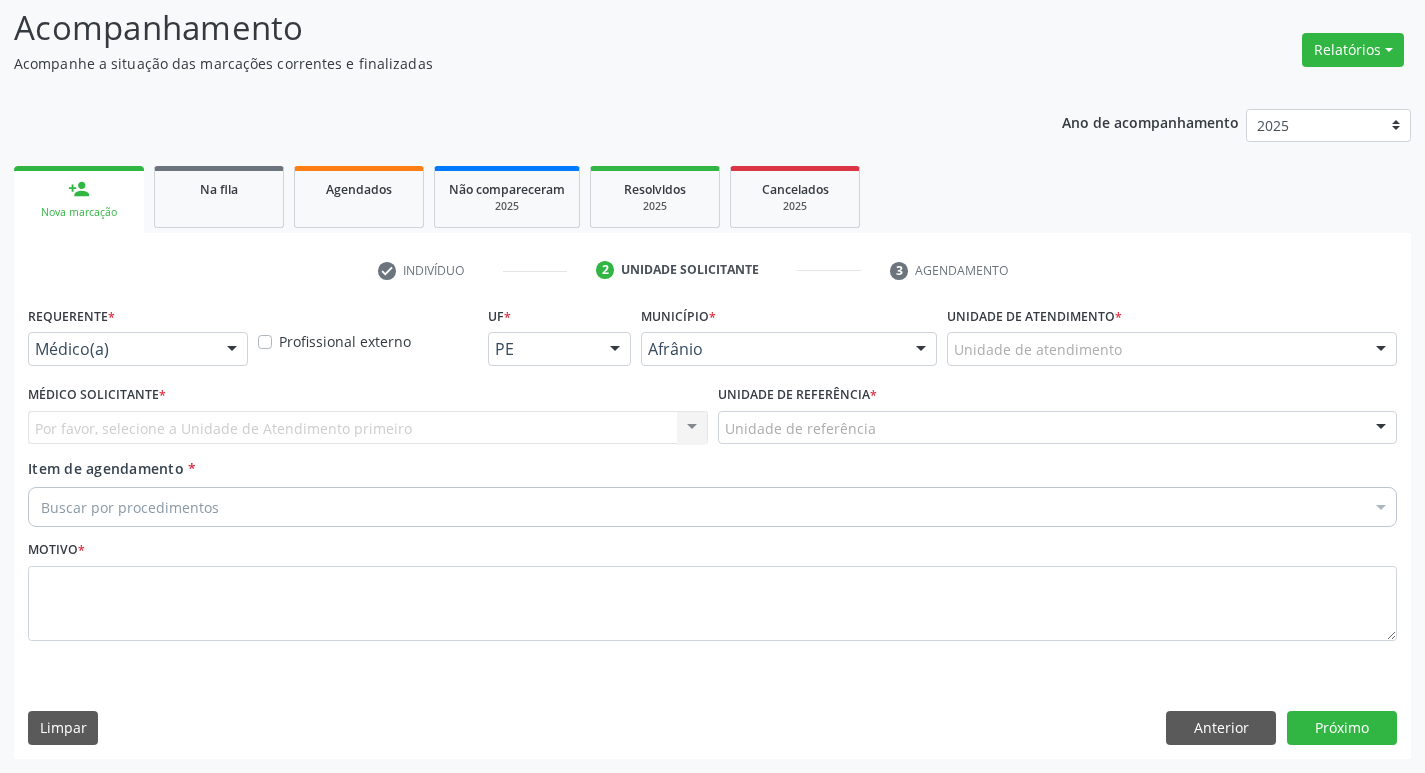 scroll, scrollTop: 133, scrollLeft: 0, axis: vertical 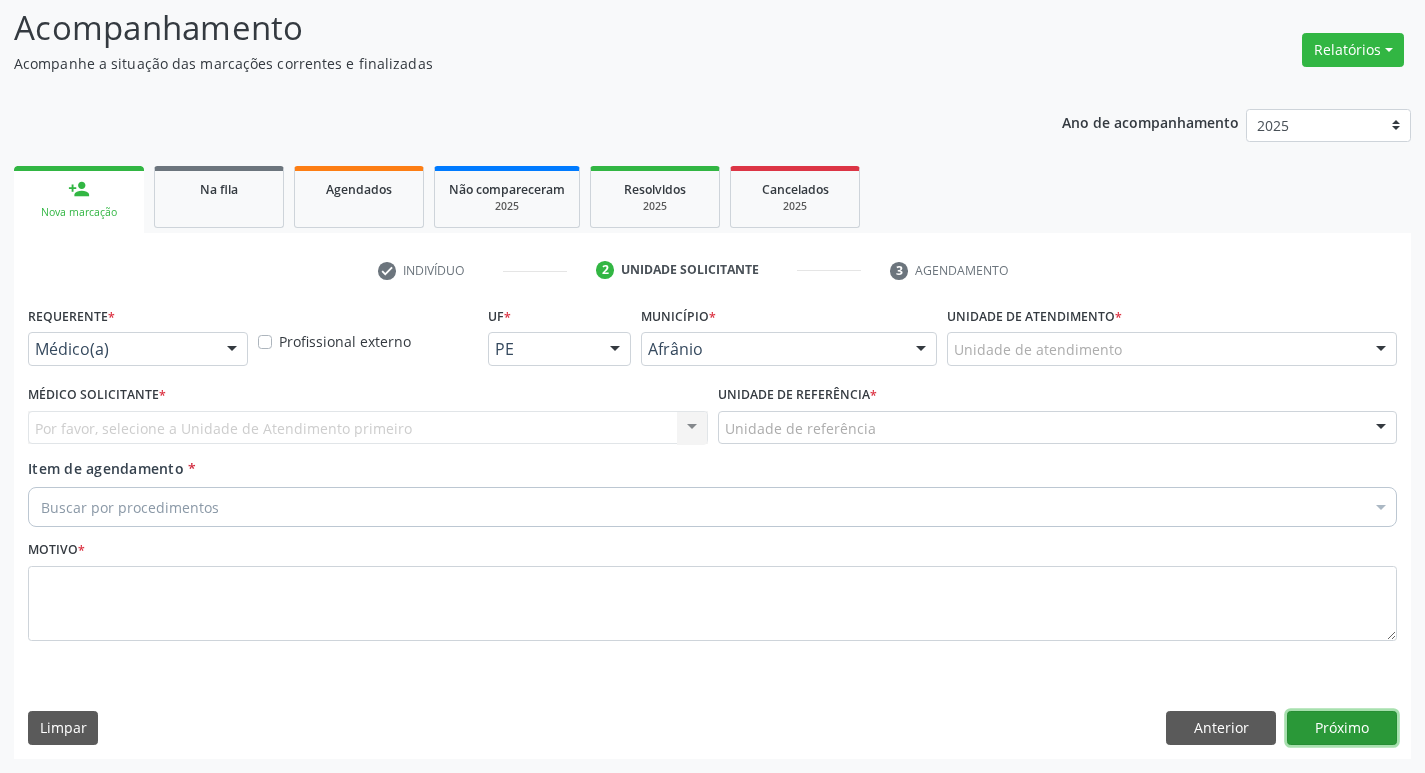 click on "Próximo" at bounding box center [1342, 728] 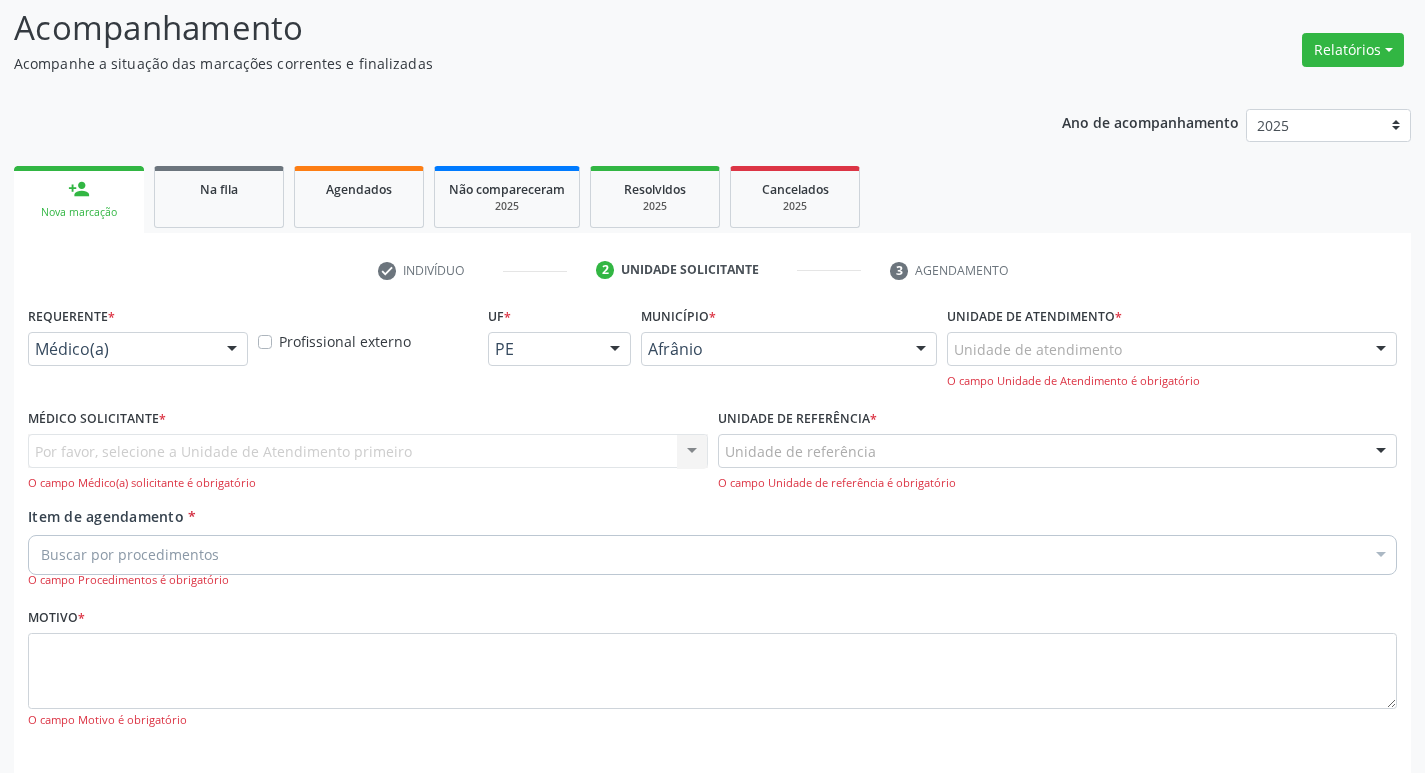 click on "Unidade de atendimento" at bounding box center (1172, 349) 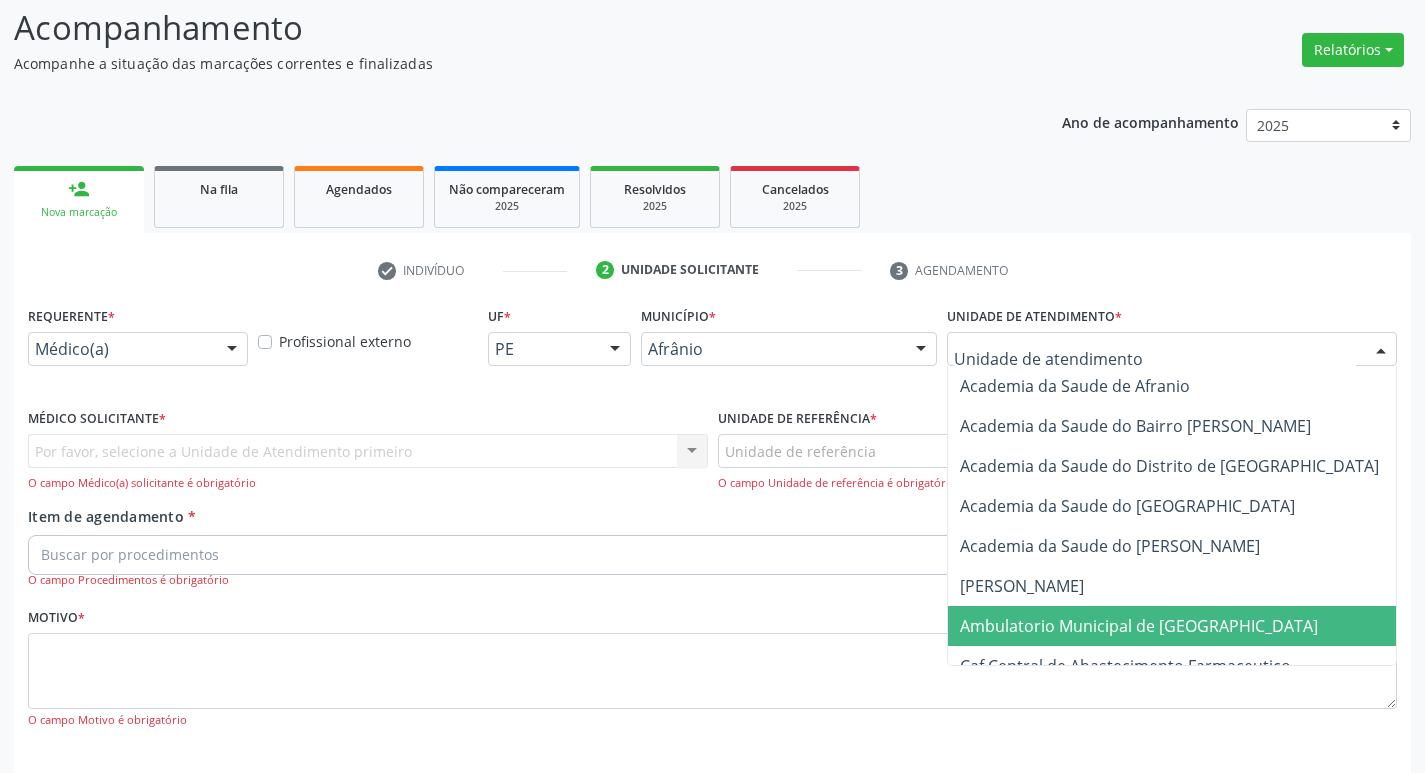 click on "Ambulatorio Municipal de [GEOGRAPHIC_DATA]" at bounding box center [1139, 626] 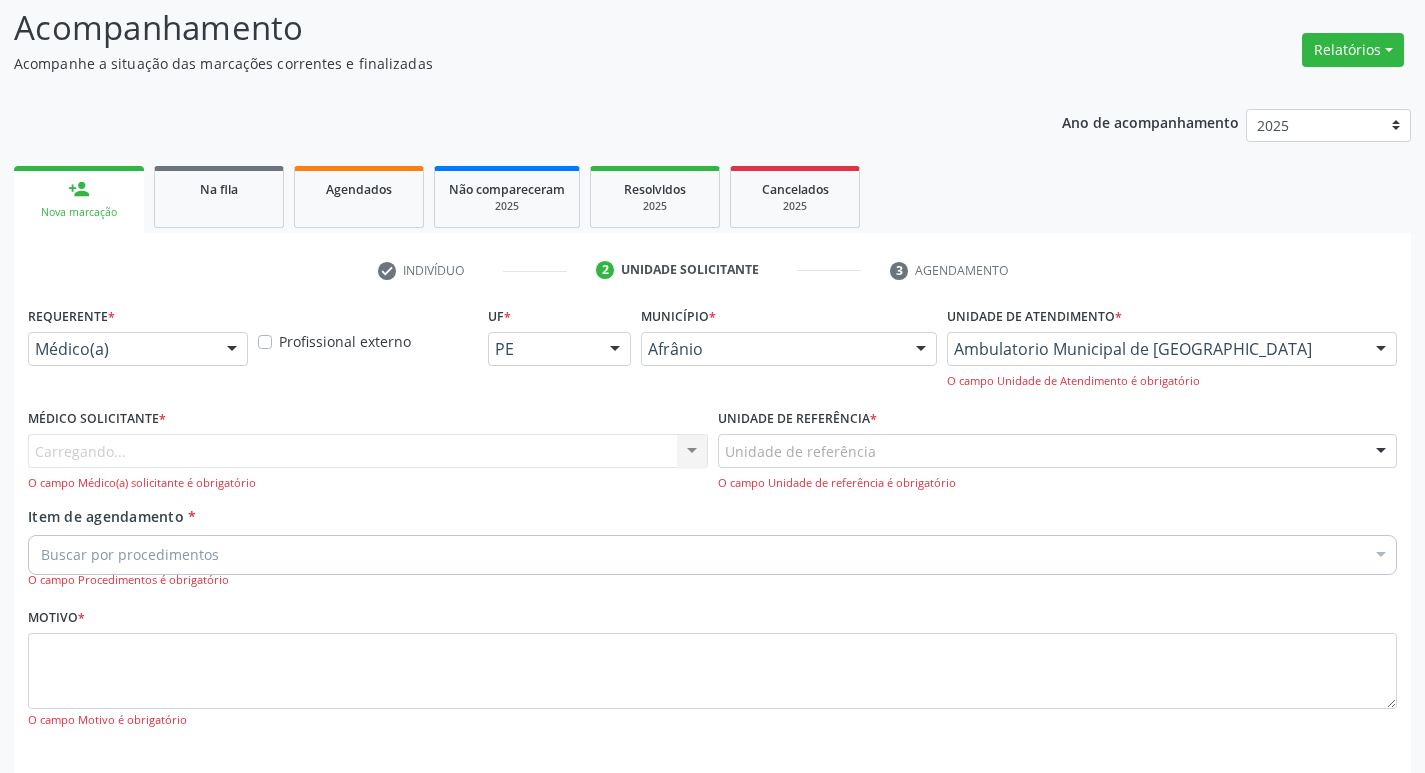 click on "Carregando...
Nenhum resultado encontrado para: "   "
Não há nenhuma opção para ser exibida.
O campo Médico(a) solicitante é obrigatório" at bounding box center (368, 462) 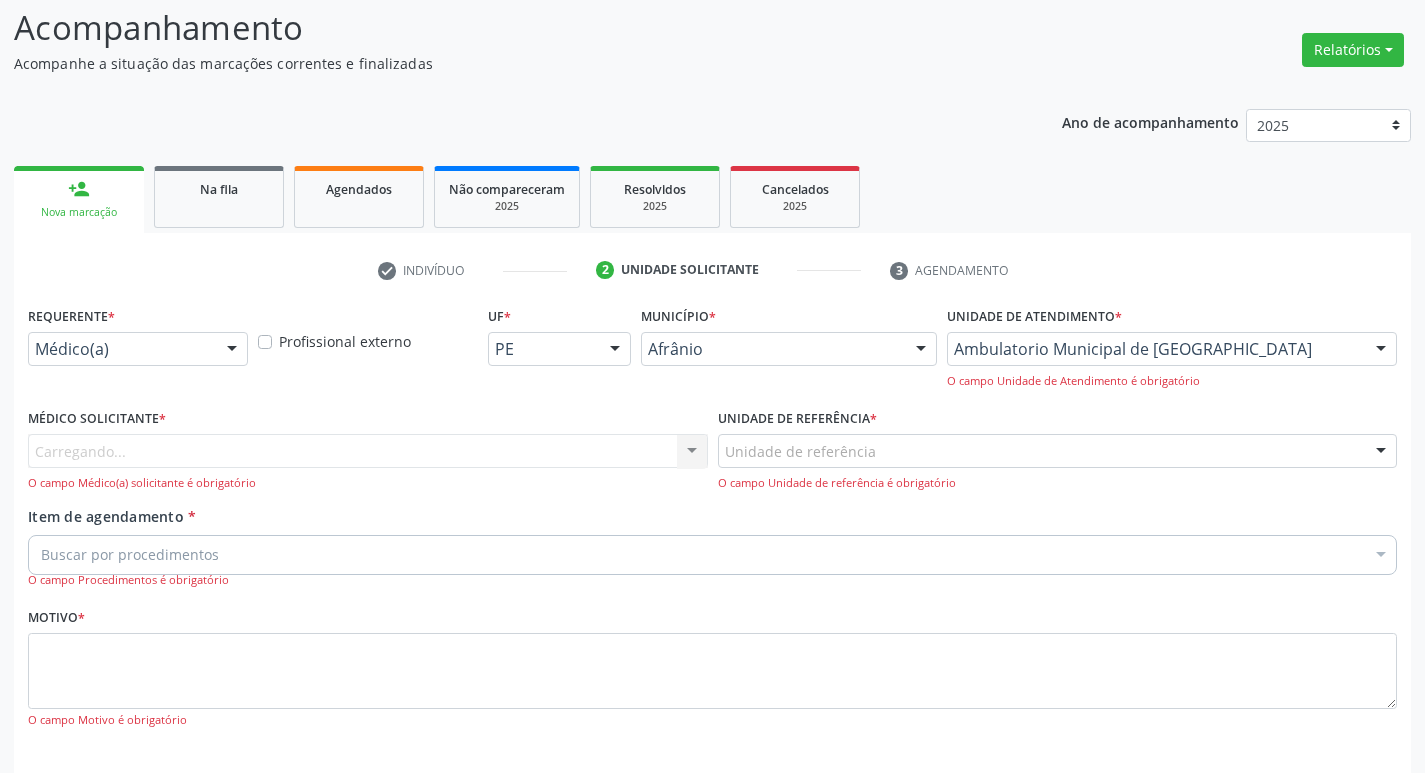 click on "Carregando...
Nenhum resultado encontrado para: "   "
Não há nenhuma opção para ser exibida.
O campo Médico(a) solicitante é obrigatório" at bounding box center [368, 462] 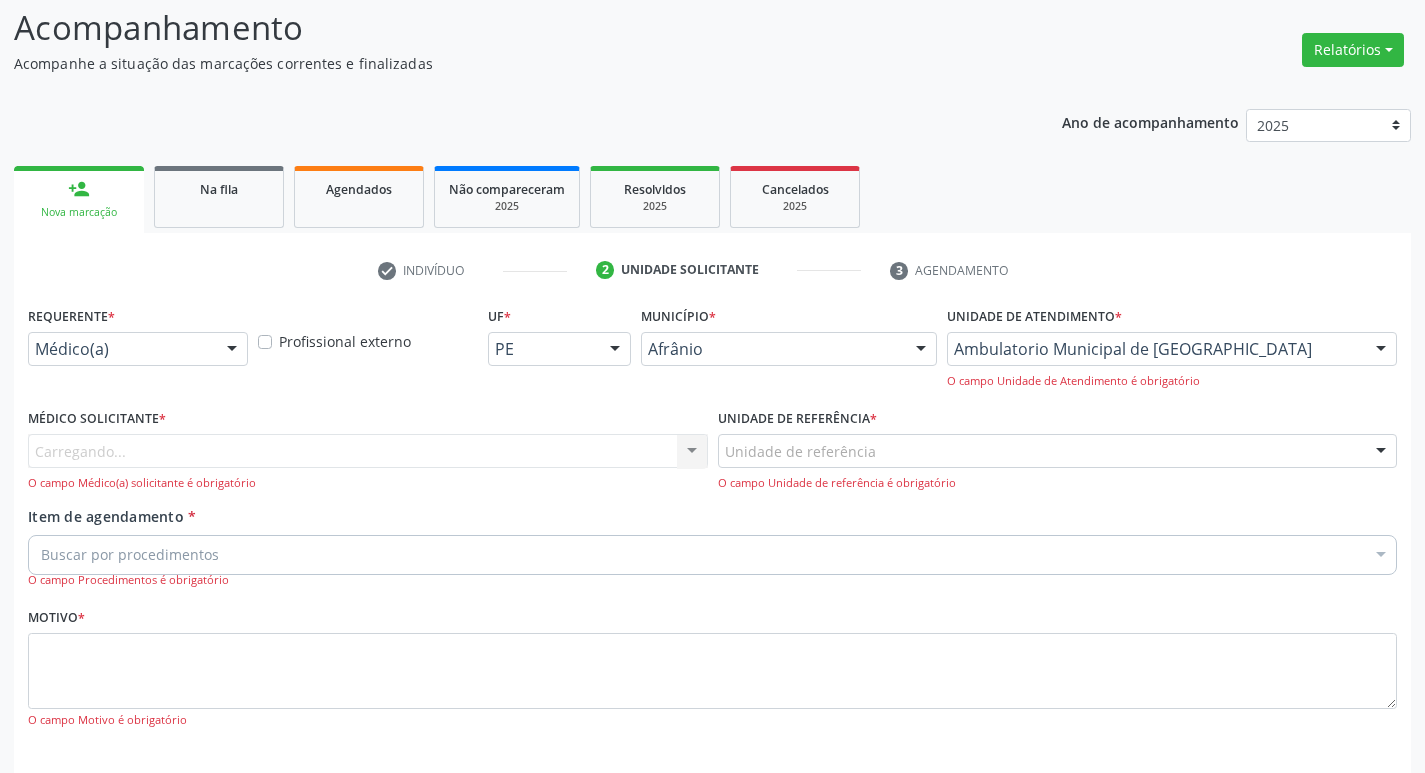 click on "Médico Solicitante
*
[GEOGRAPHIC_DATA]...
Nenhum resultado encontrado para: "   "
Não há nenhuma opção para ser exibida.
O campo Médico(a) solicitante é obrigatório" at bounding box center (368, 448) 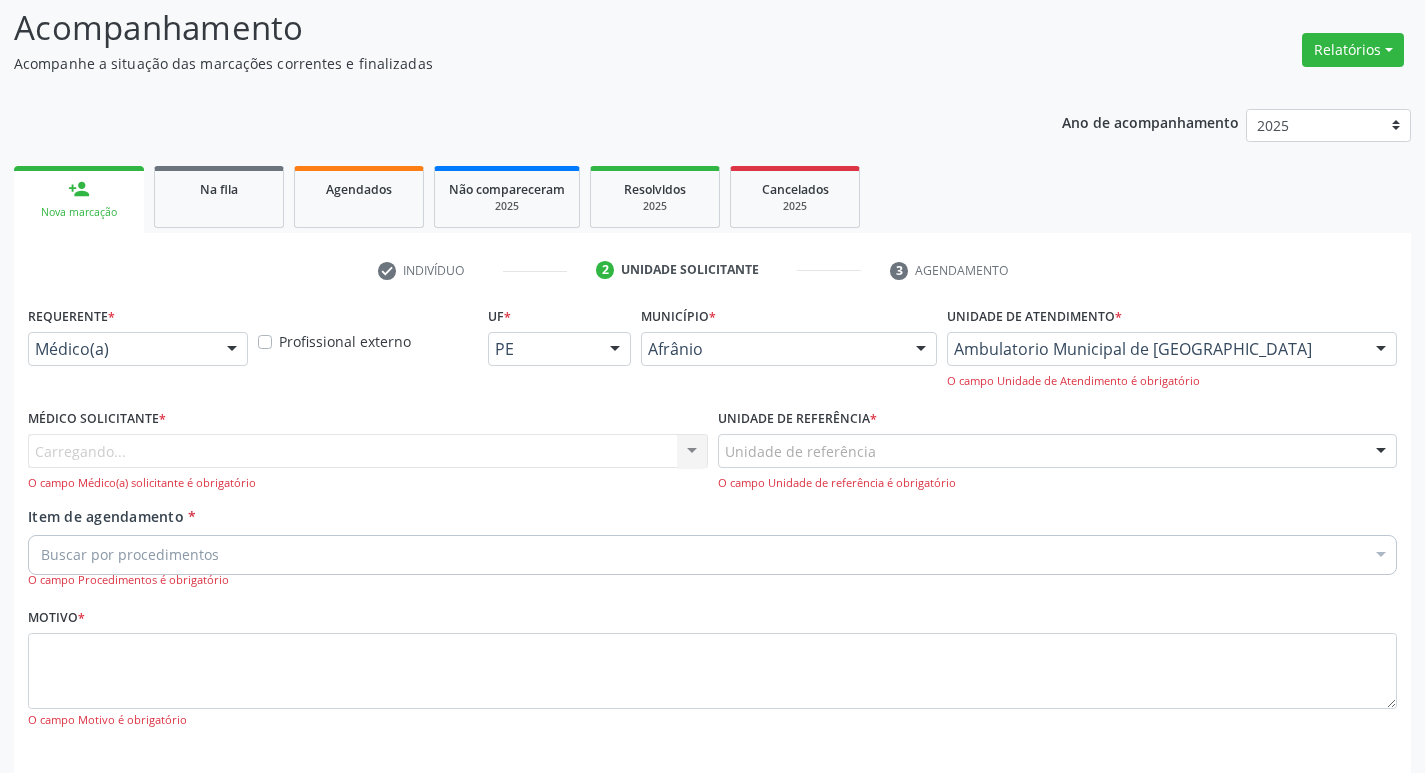 click on "Carregando...
Nenhum resultado encontrado para: "   "
Não há nenhuma opção para ser exibida.
O campo Médico(a) solicitante é obrigatório" at bounding box center [368, 462] 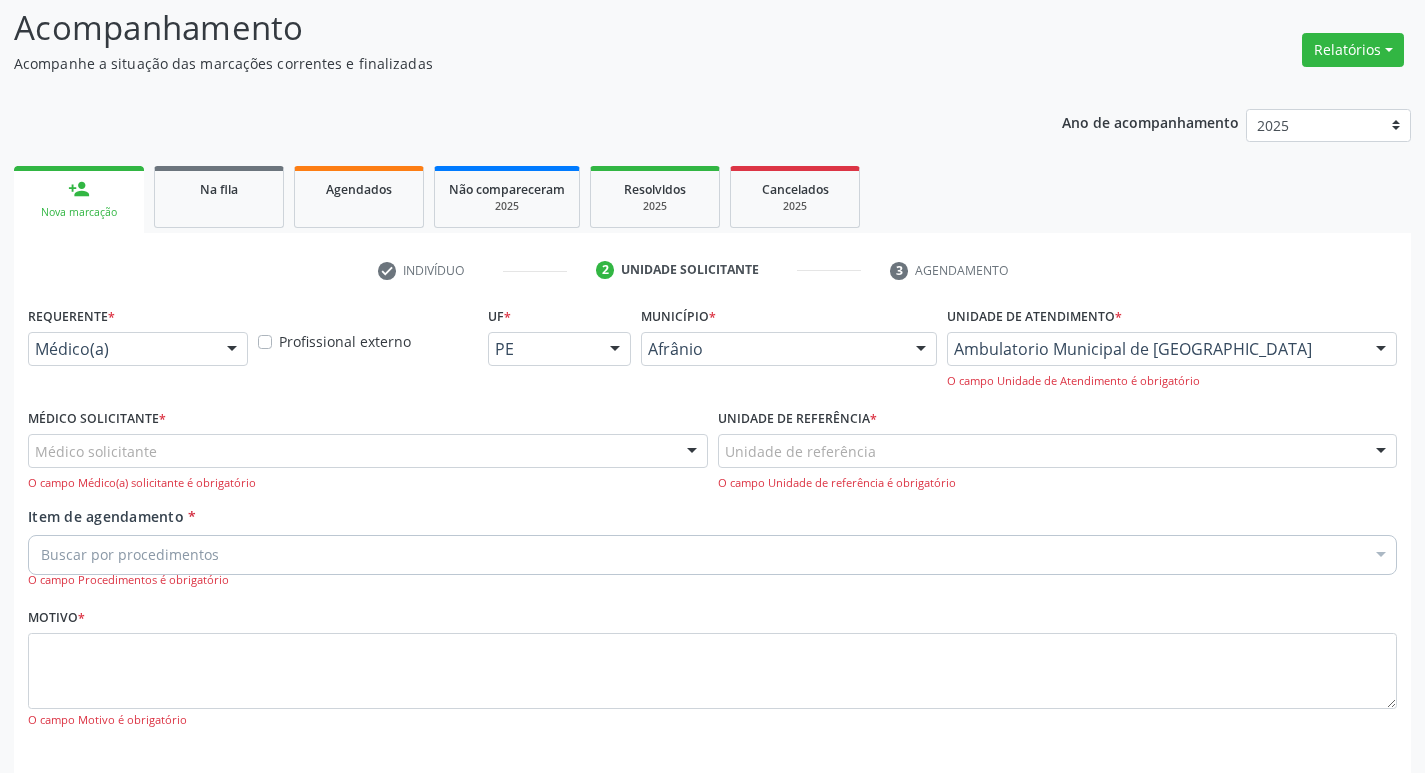 click at bounding box center (692, 452) 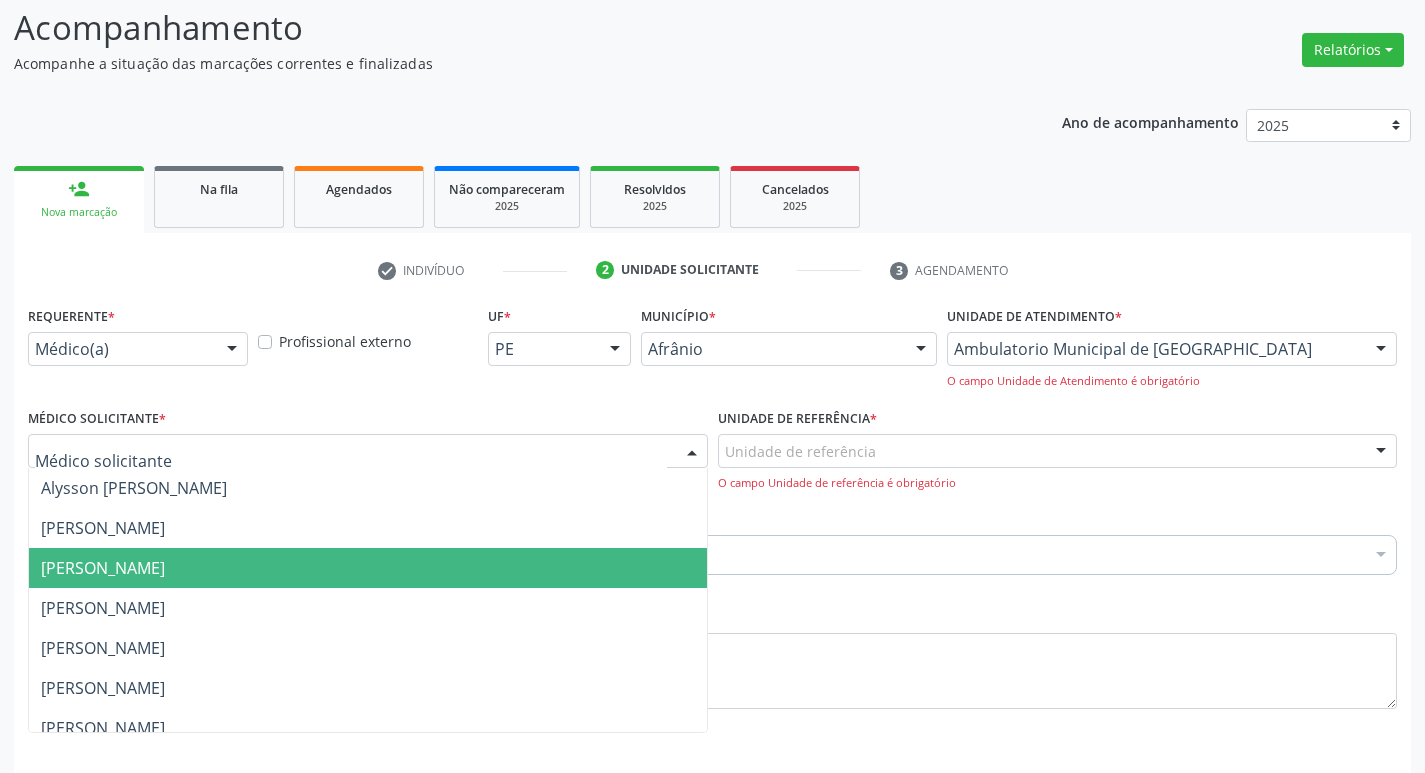 click on "[PERSON_NAME]" at bounding box center [368, 568] 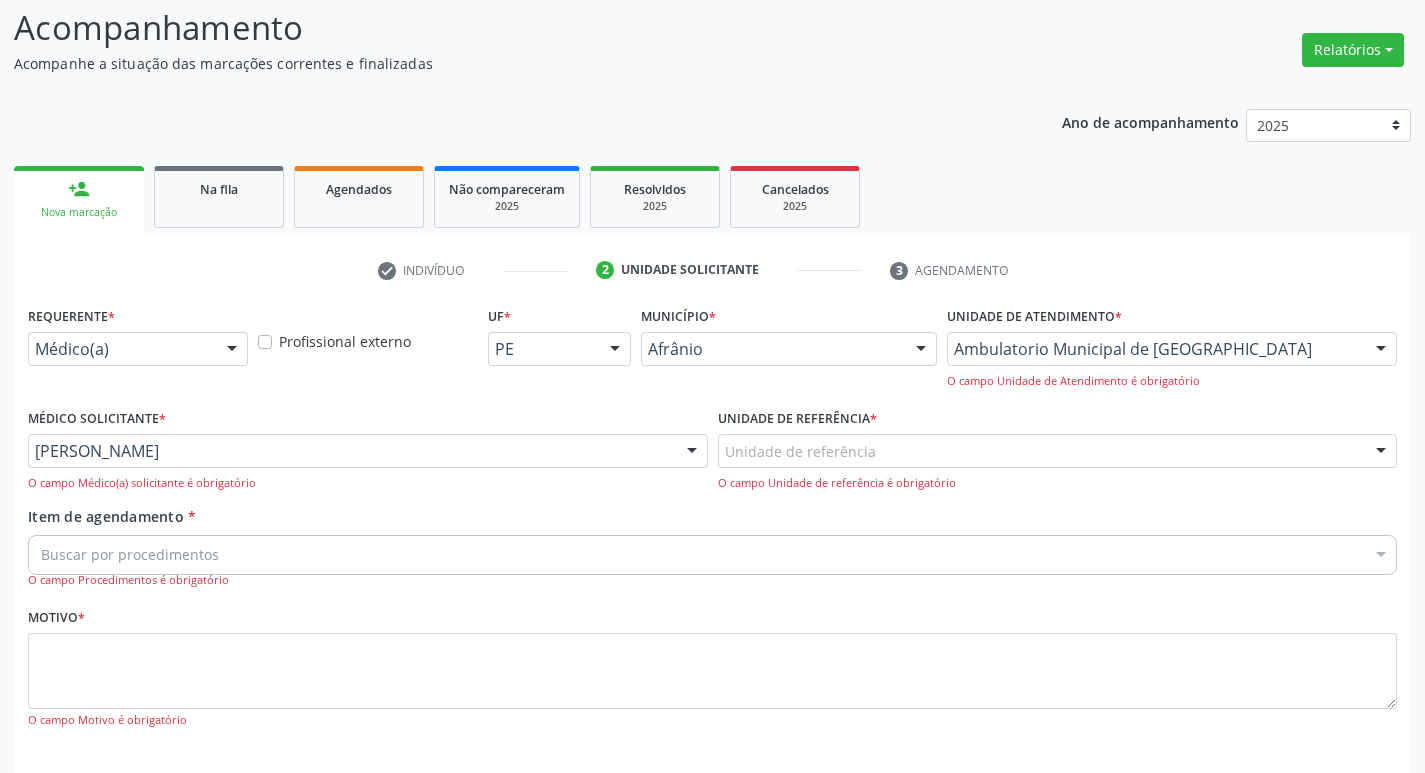 click on "Unidade de referência" at bounding box center (1058, 451) 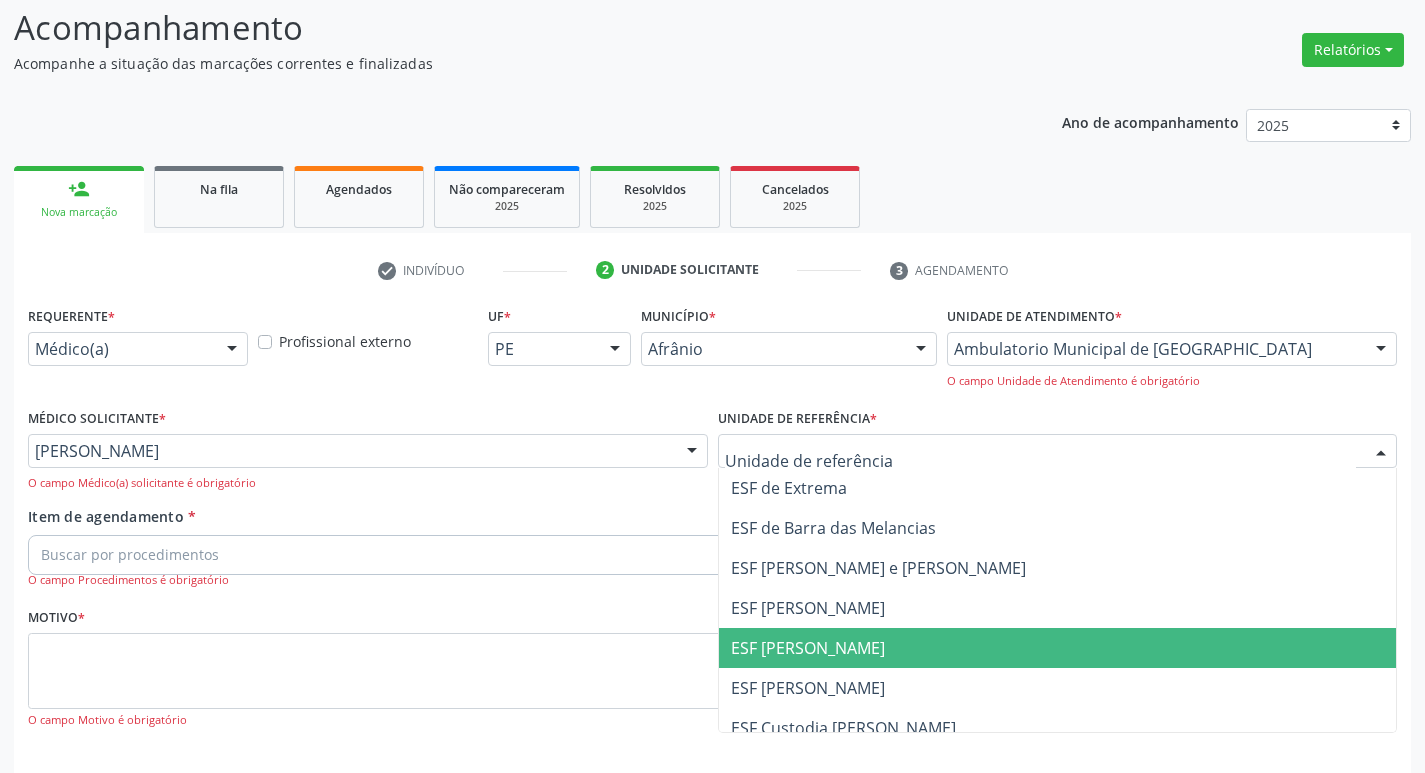 click on "ESF [PERSON_NAME]" at bounding box center (1058, 648) 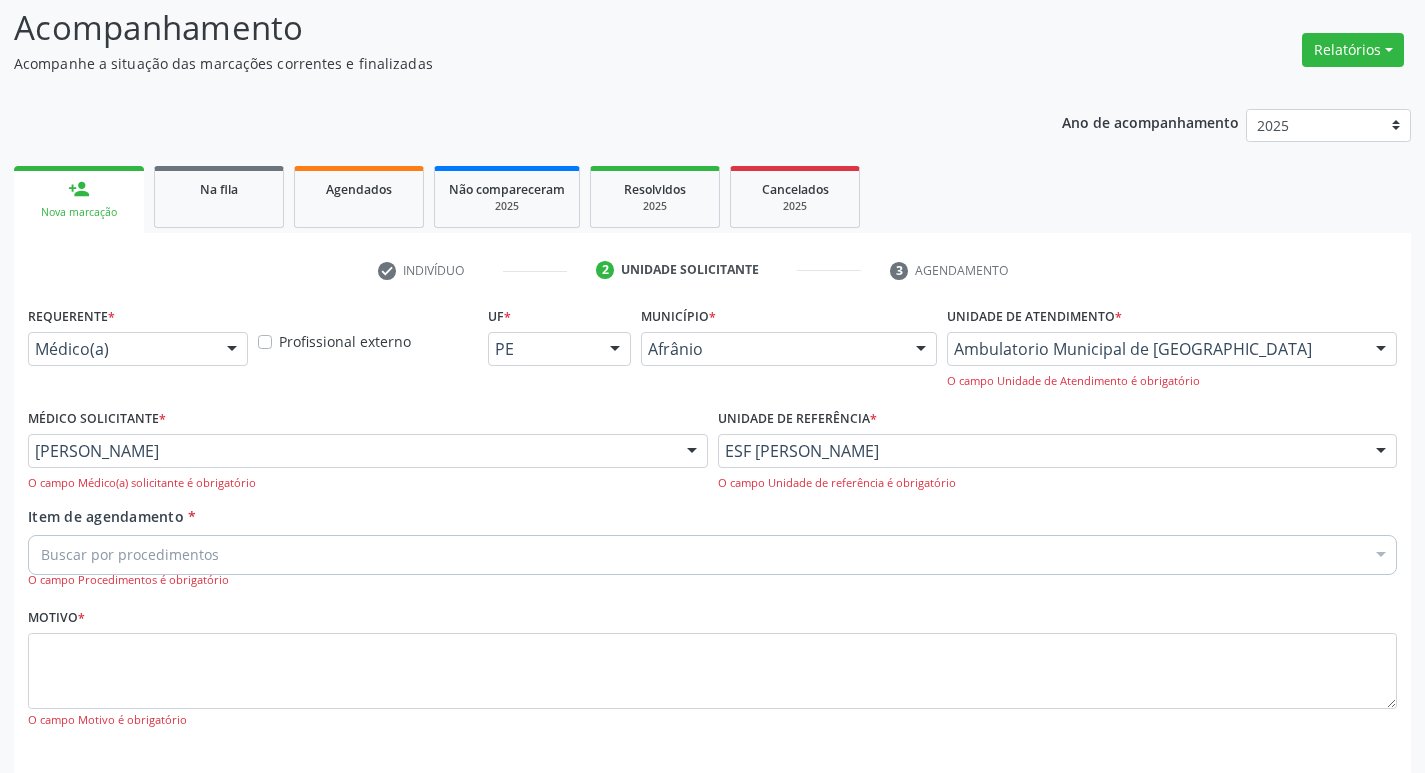 click on "Buscar por procedimentos" at bounding box center [712, 555] 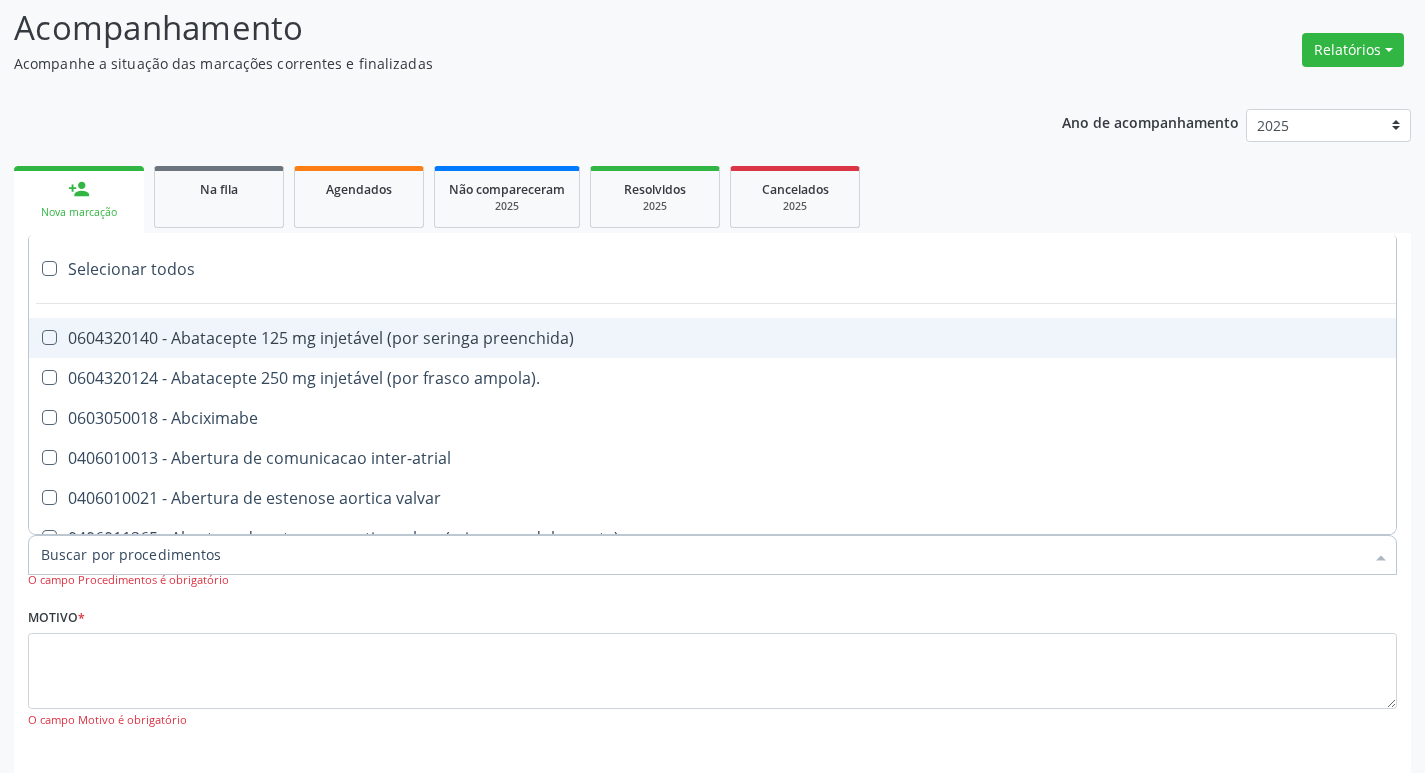 paste on "cirurgião ger" 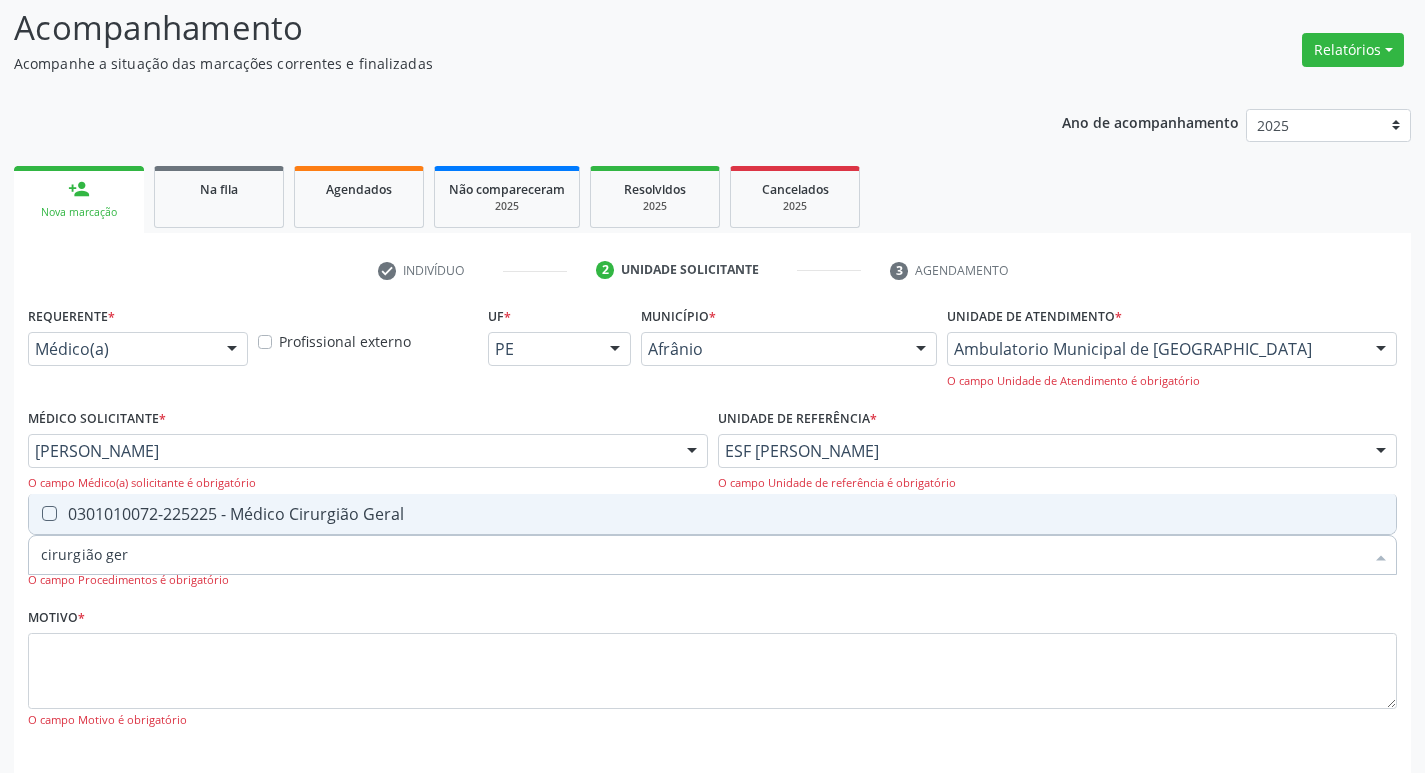 click at bounding box center (36, 514) 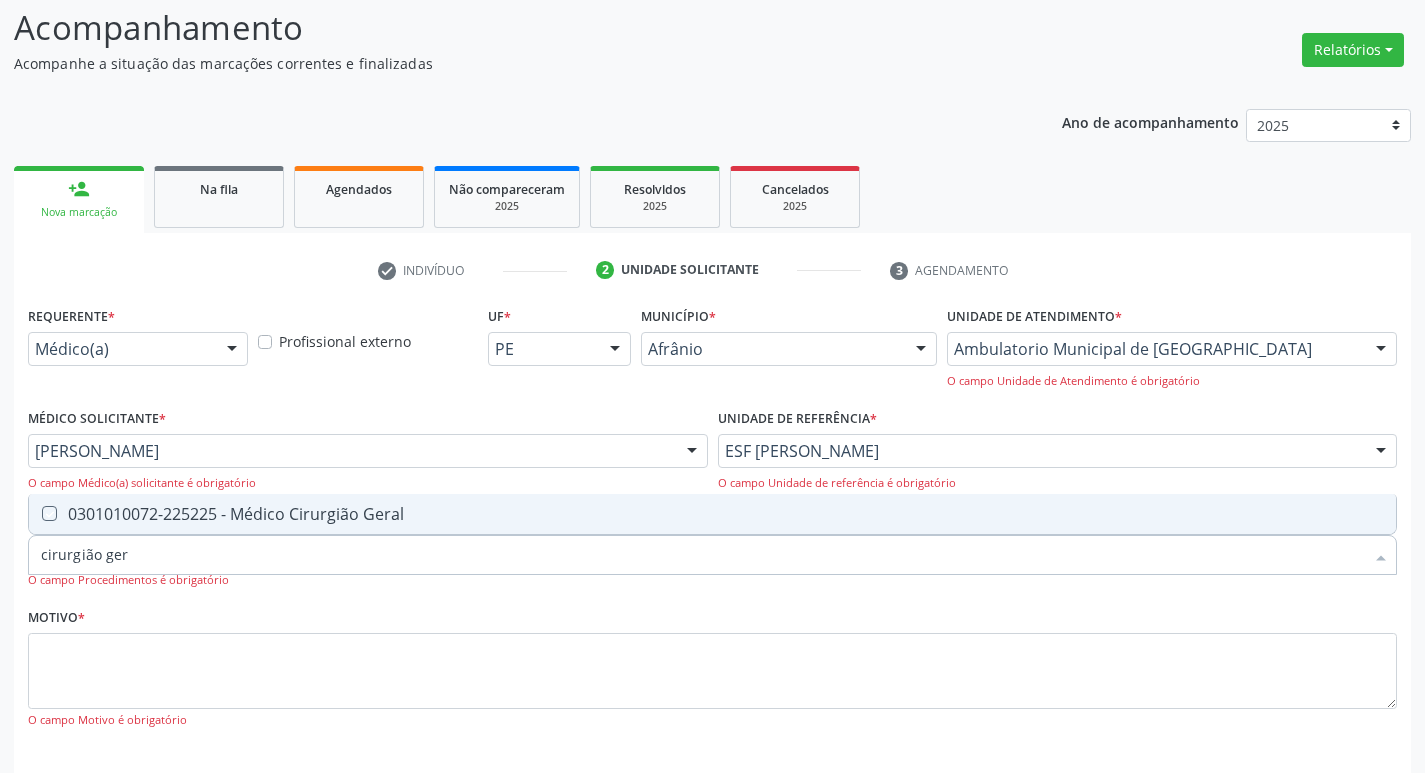 checkbox on "true" 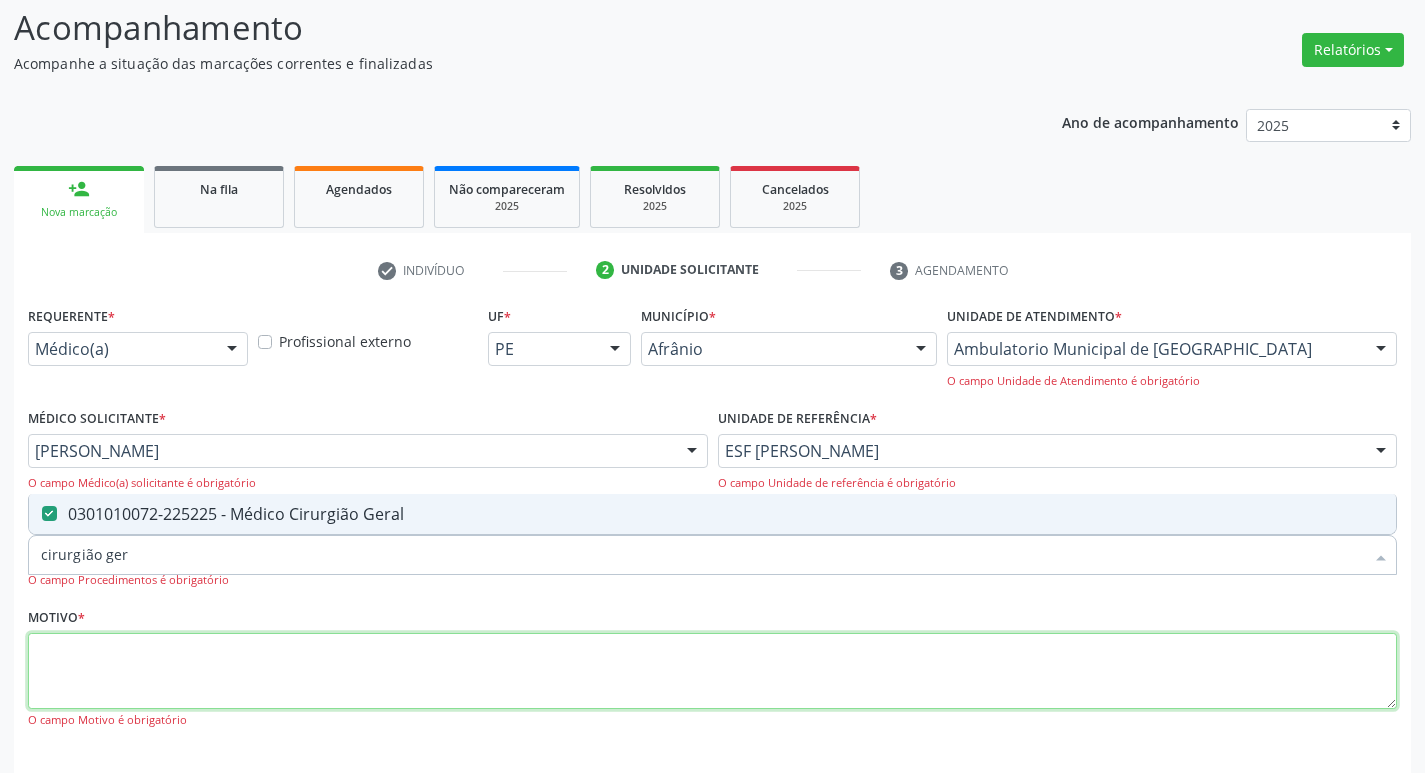 click at bounding box center [712, 671] 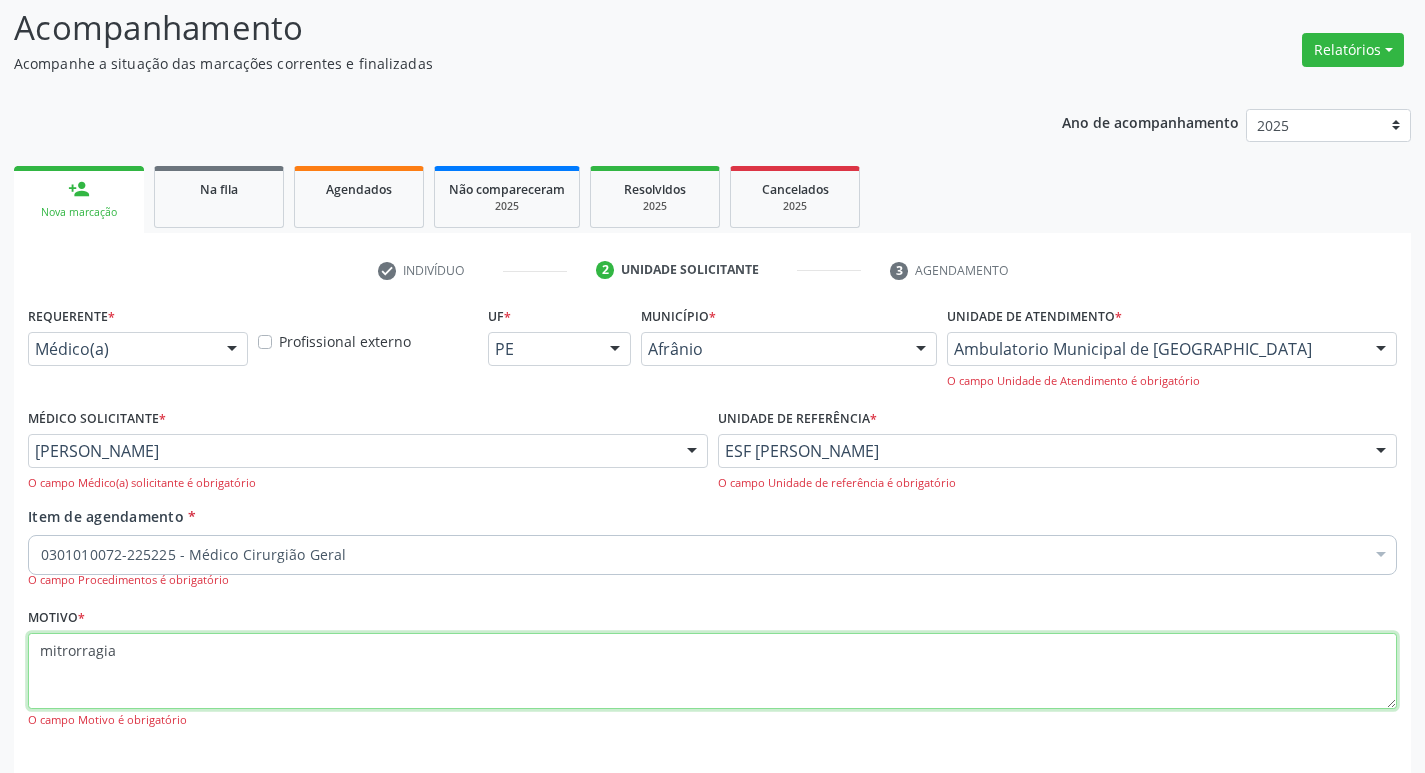 scroll, scrollTop: 221, scrollLeft: 0, axis: vertical 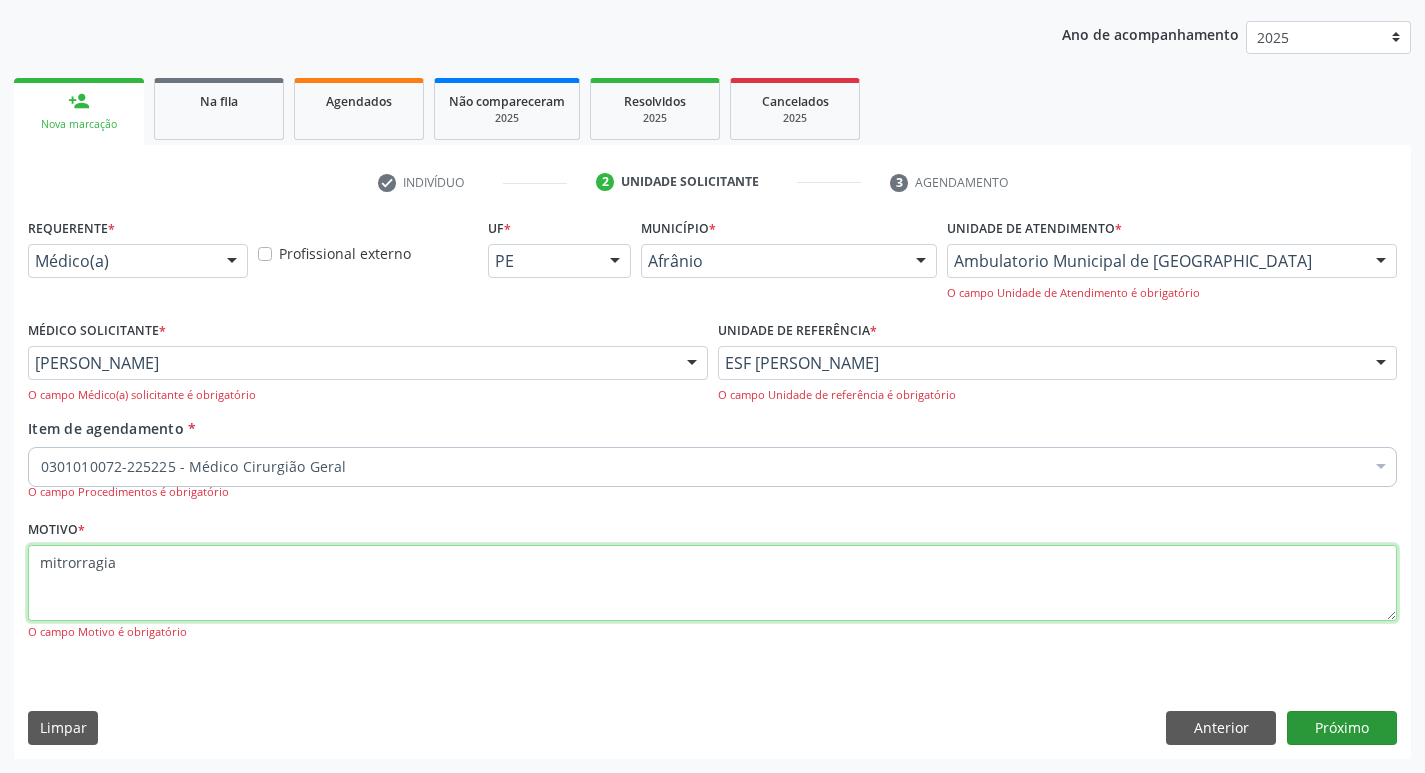 type on "mitrorragia" 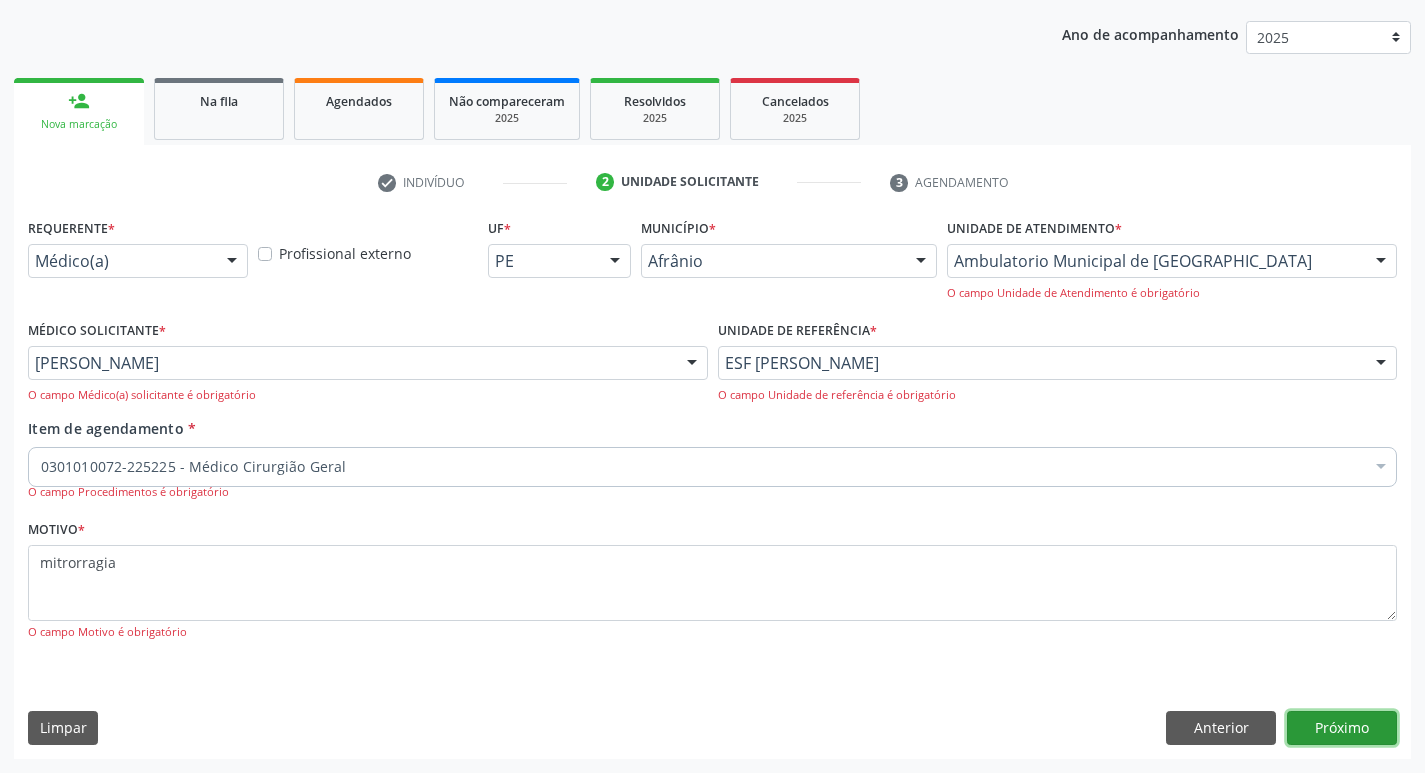 click on "Próximo" at bounding box center (1342, 728) 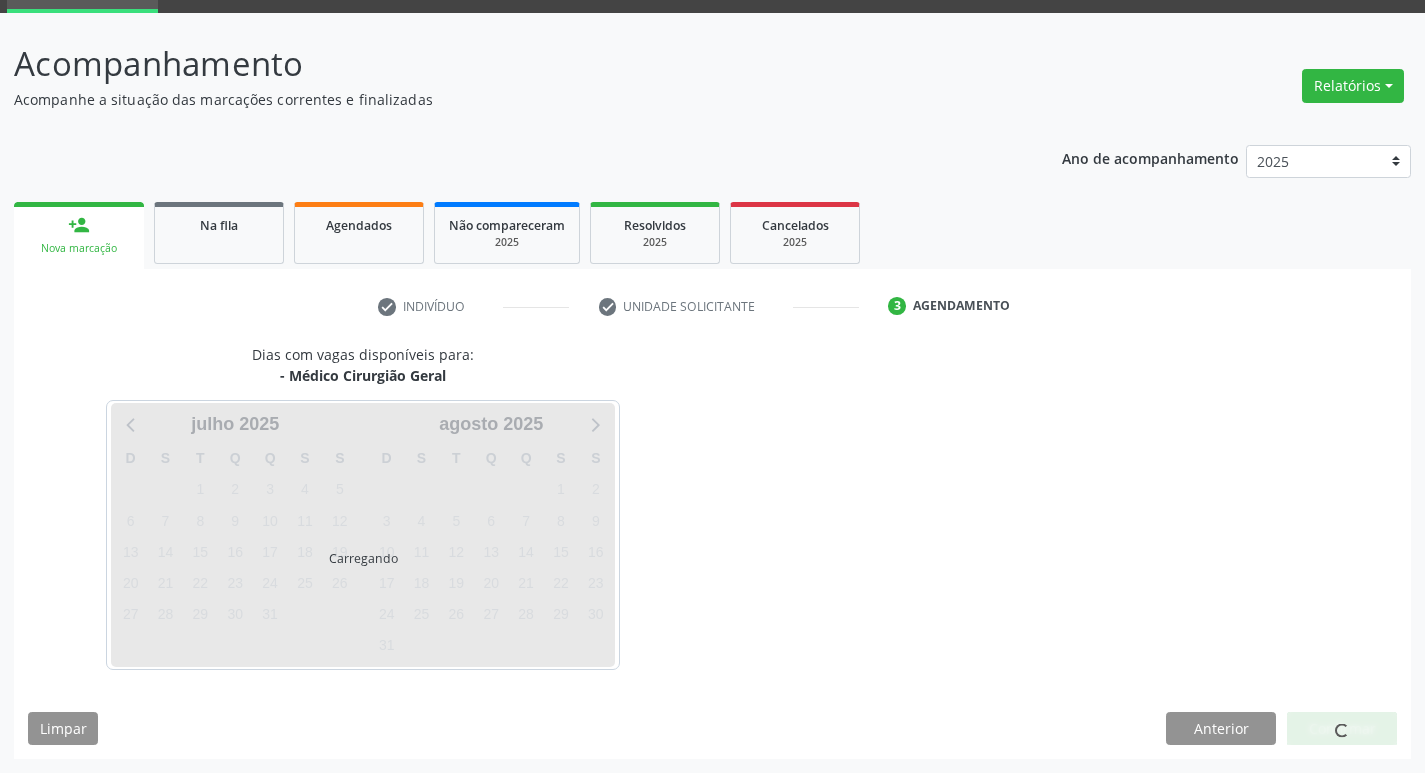scroll, scrollTop: 97, scrollLeft: 0, axis: vertical 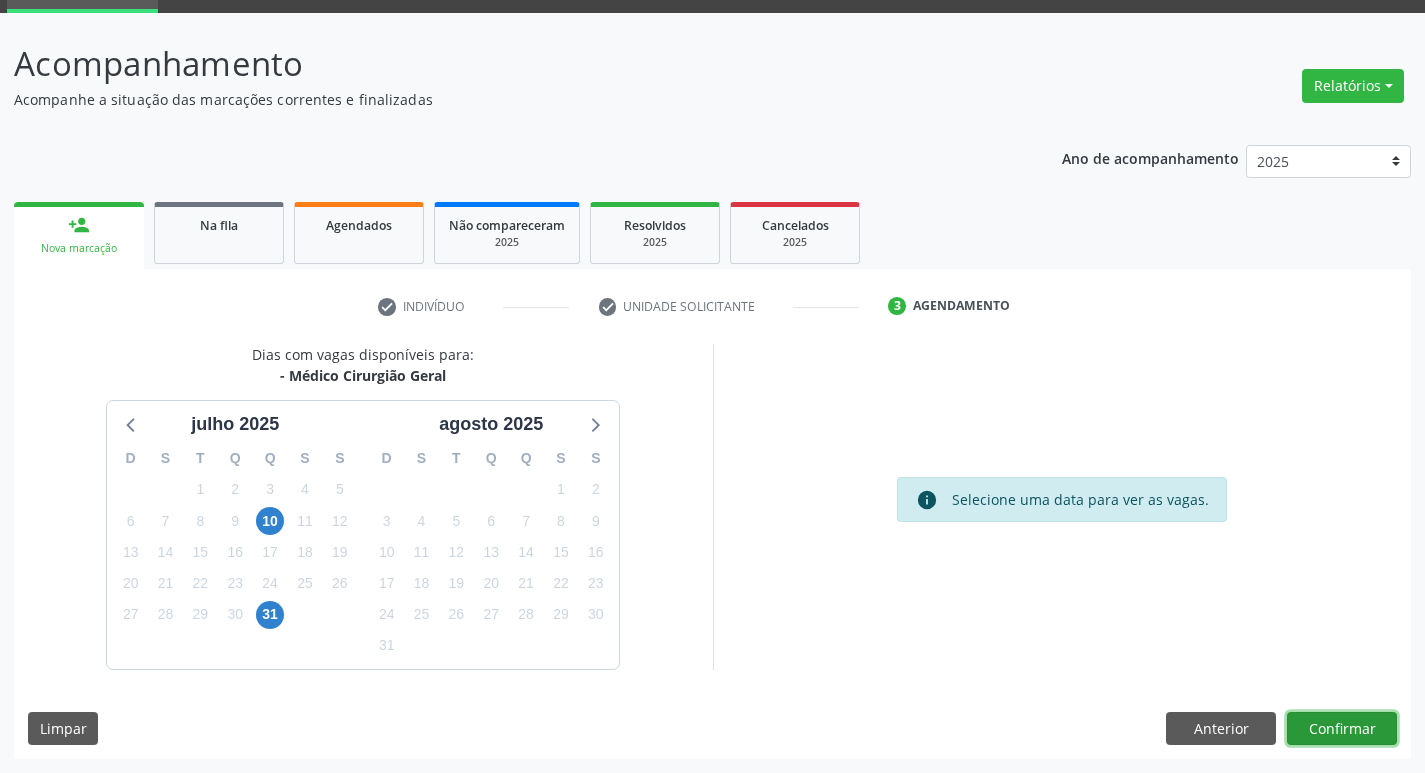 click on "Confirmar" at bounding box center (1342, 729) 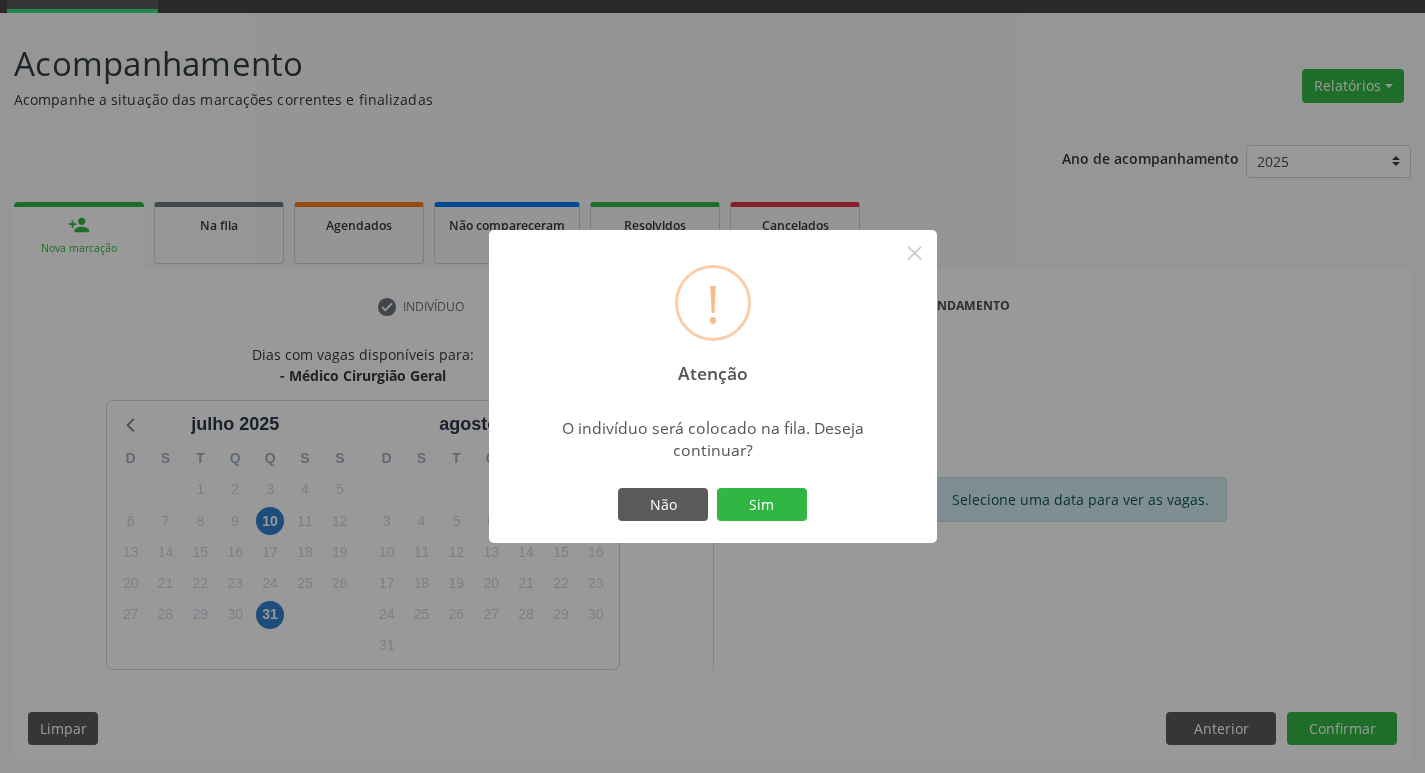 click on "Sim" at bounding box center (762, 505) 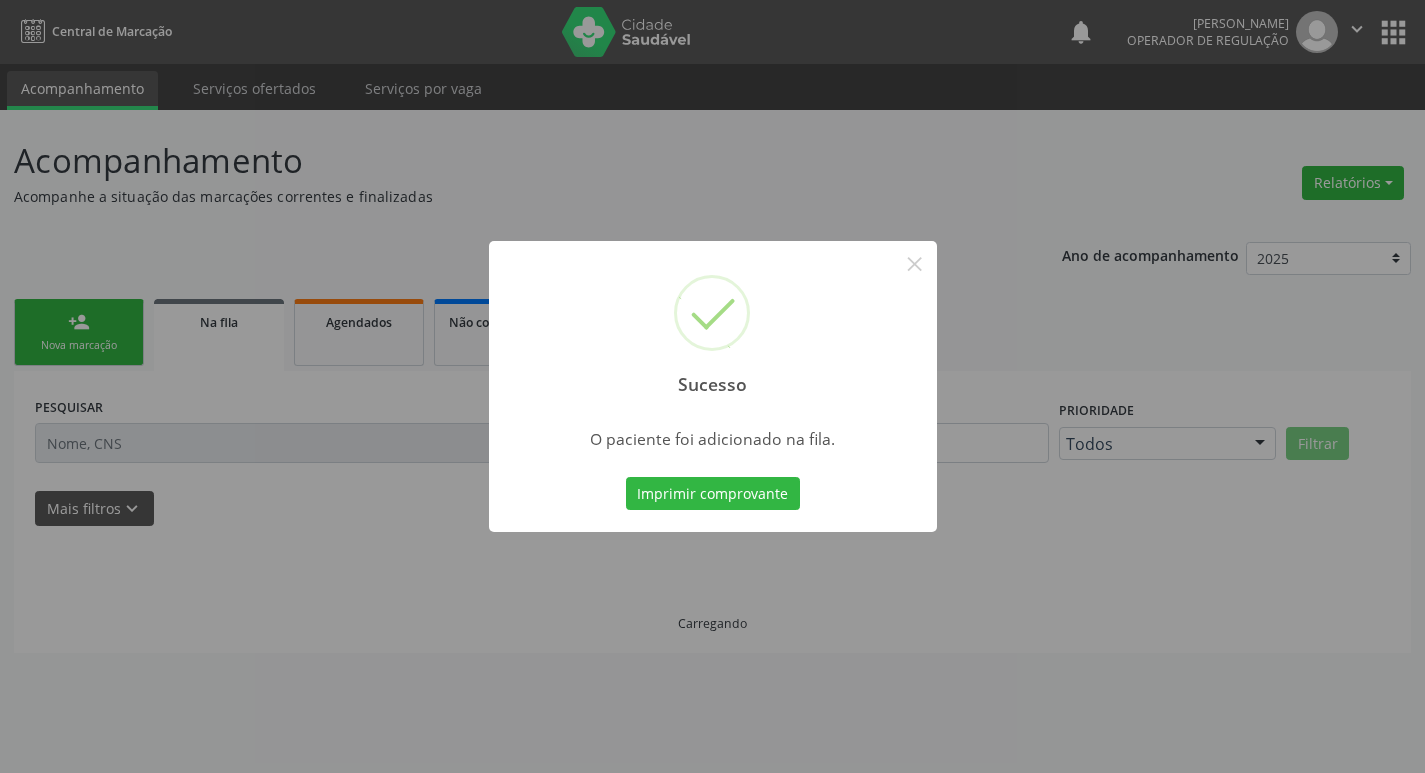 scroll, scrollTop: 0, scrollLeft: 0, axis: both 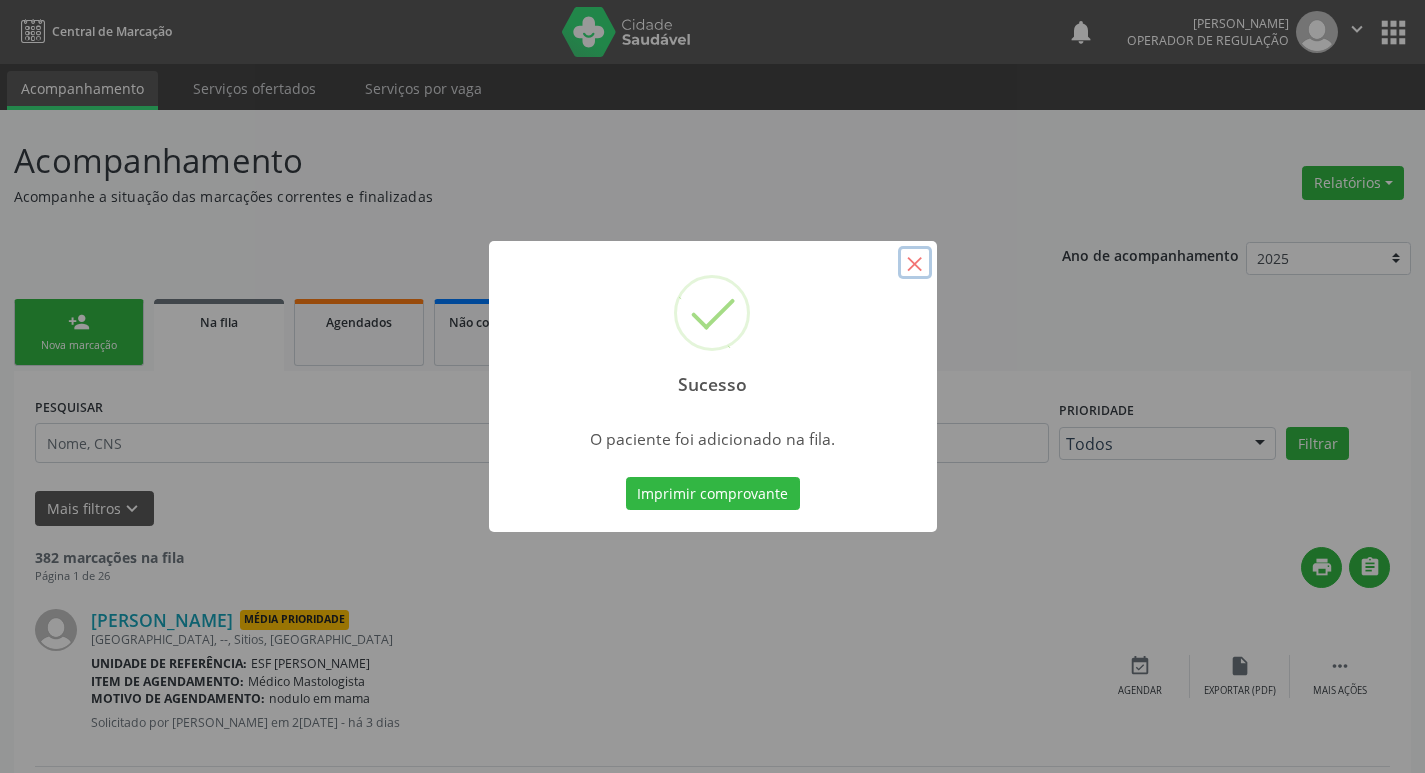 click on "×" at bounding box center (915, 263) 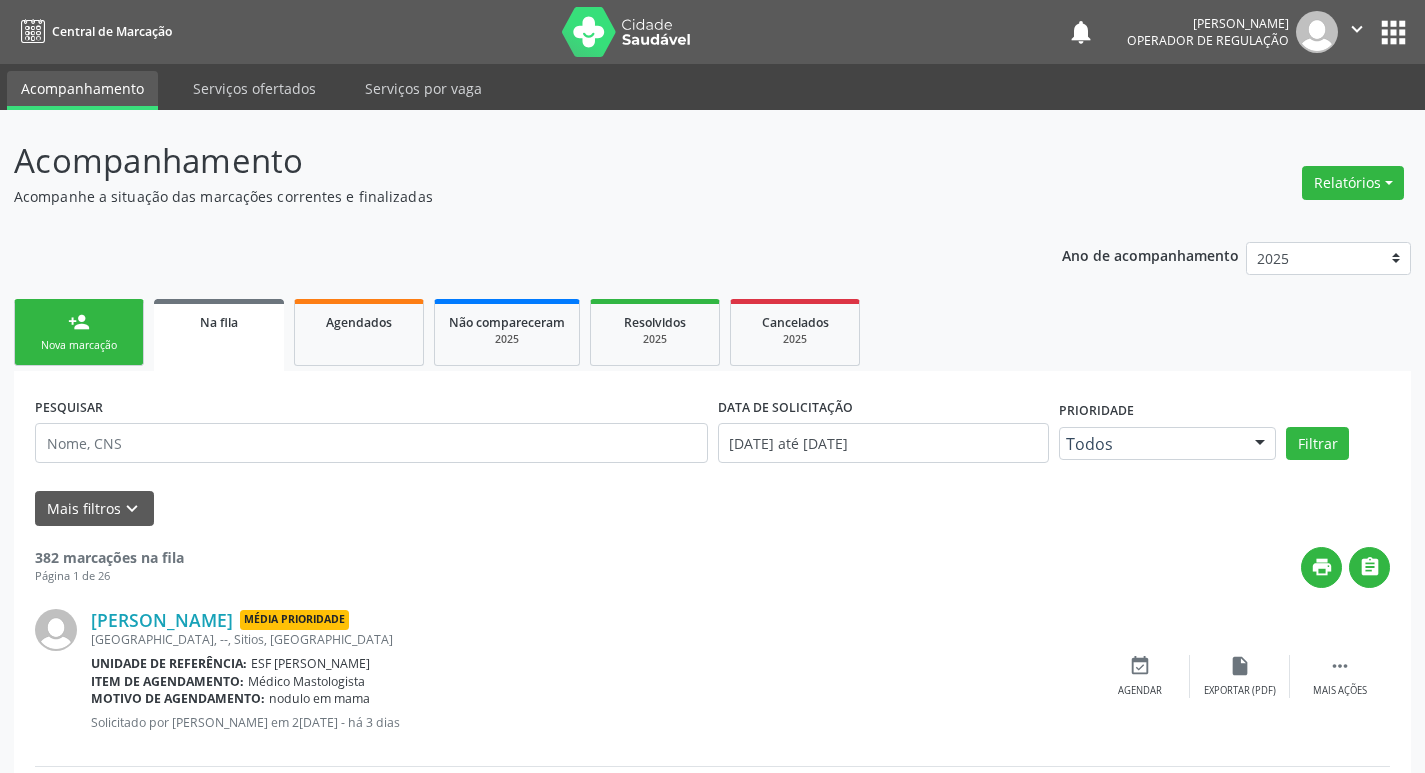 click on "Nova marcação" at bounding box center (79, 345) 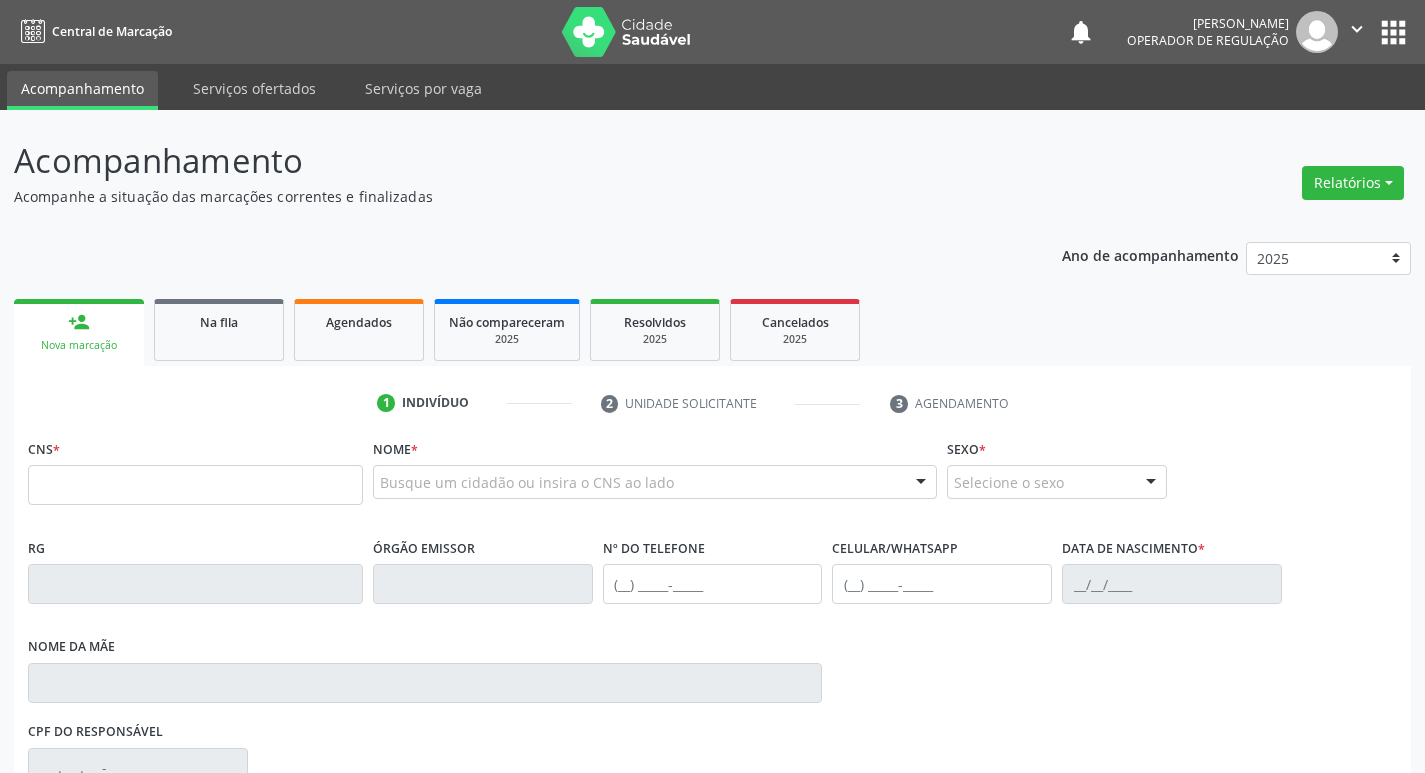 click on "person_add
Nova marcação" at bounding box center (79, 332) 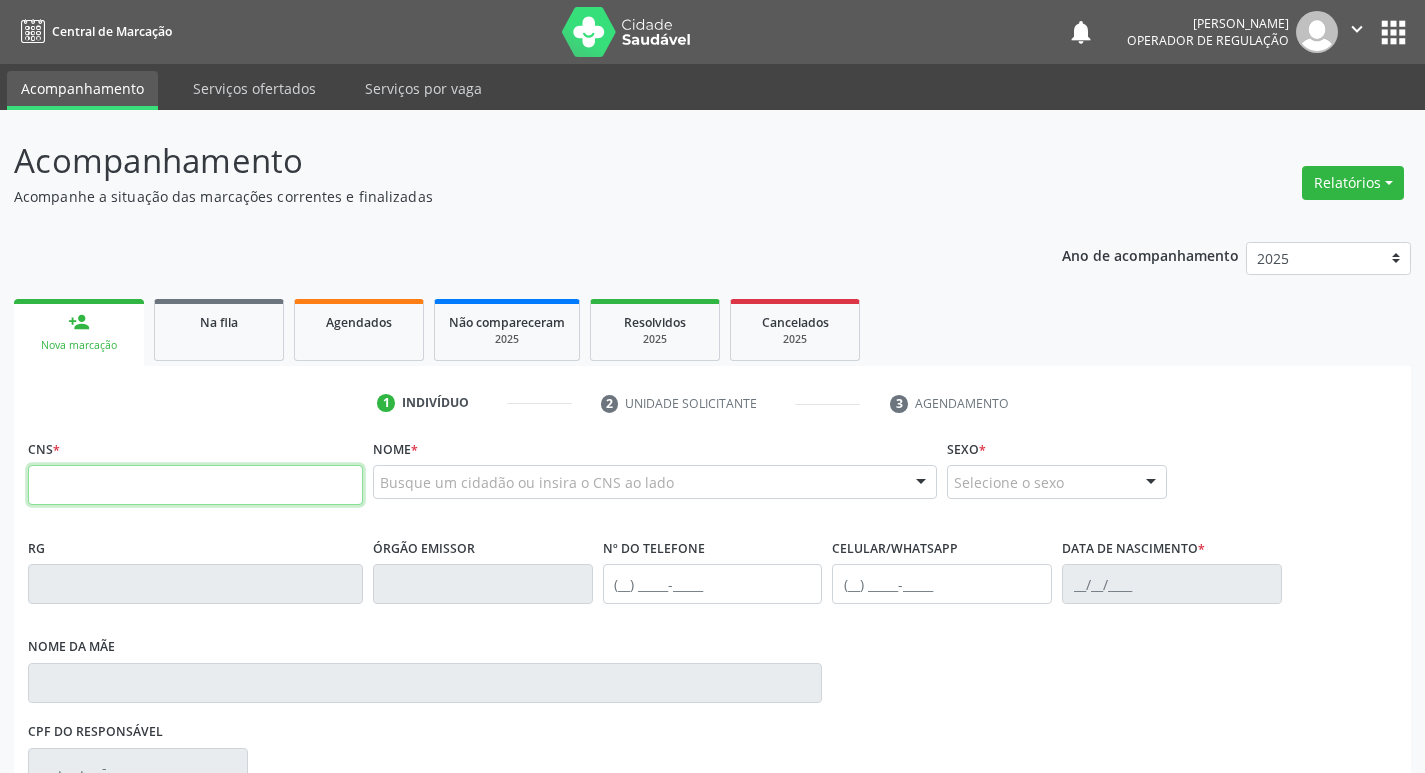click at bounding box center (195, 485) 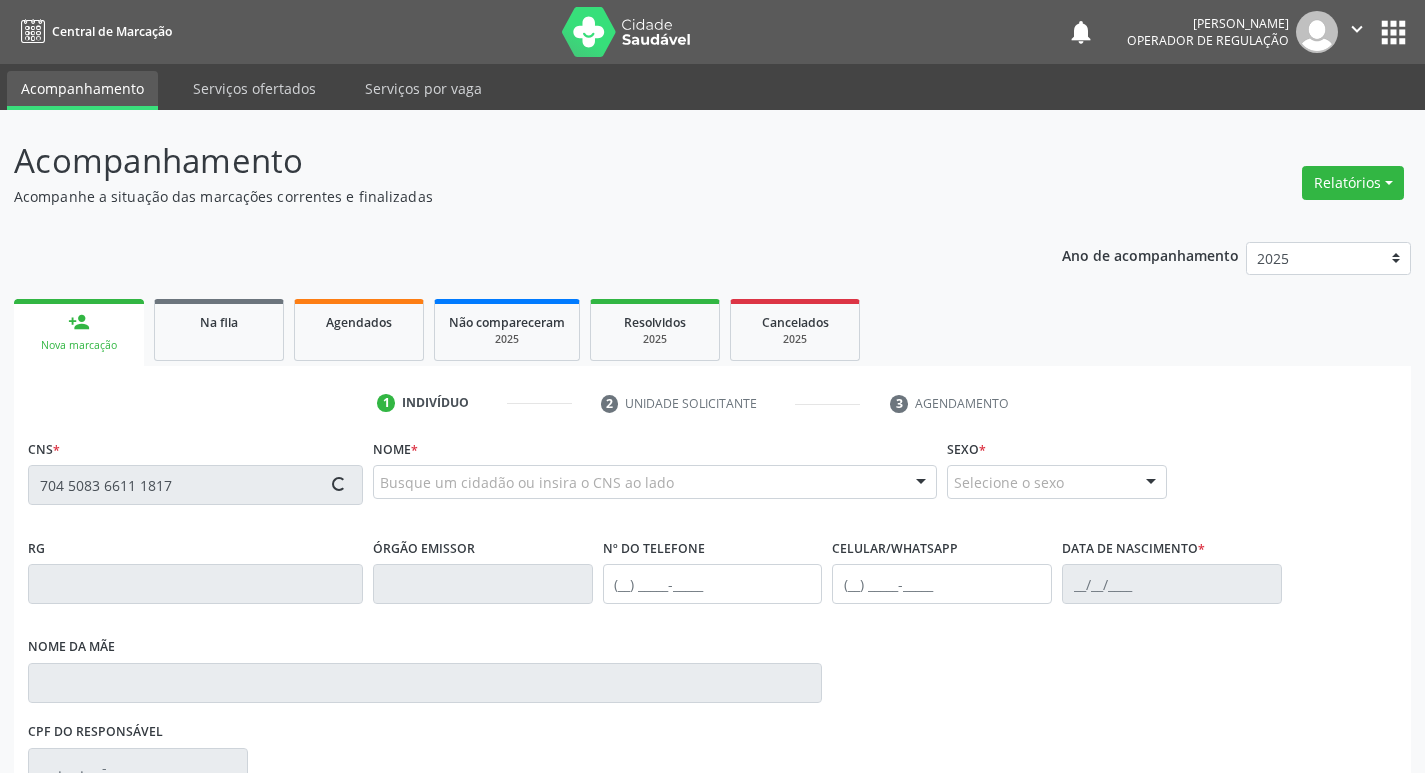 type on "704 5083 6611 1817" 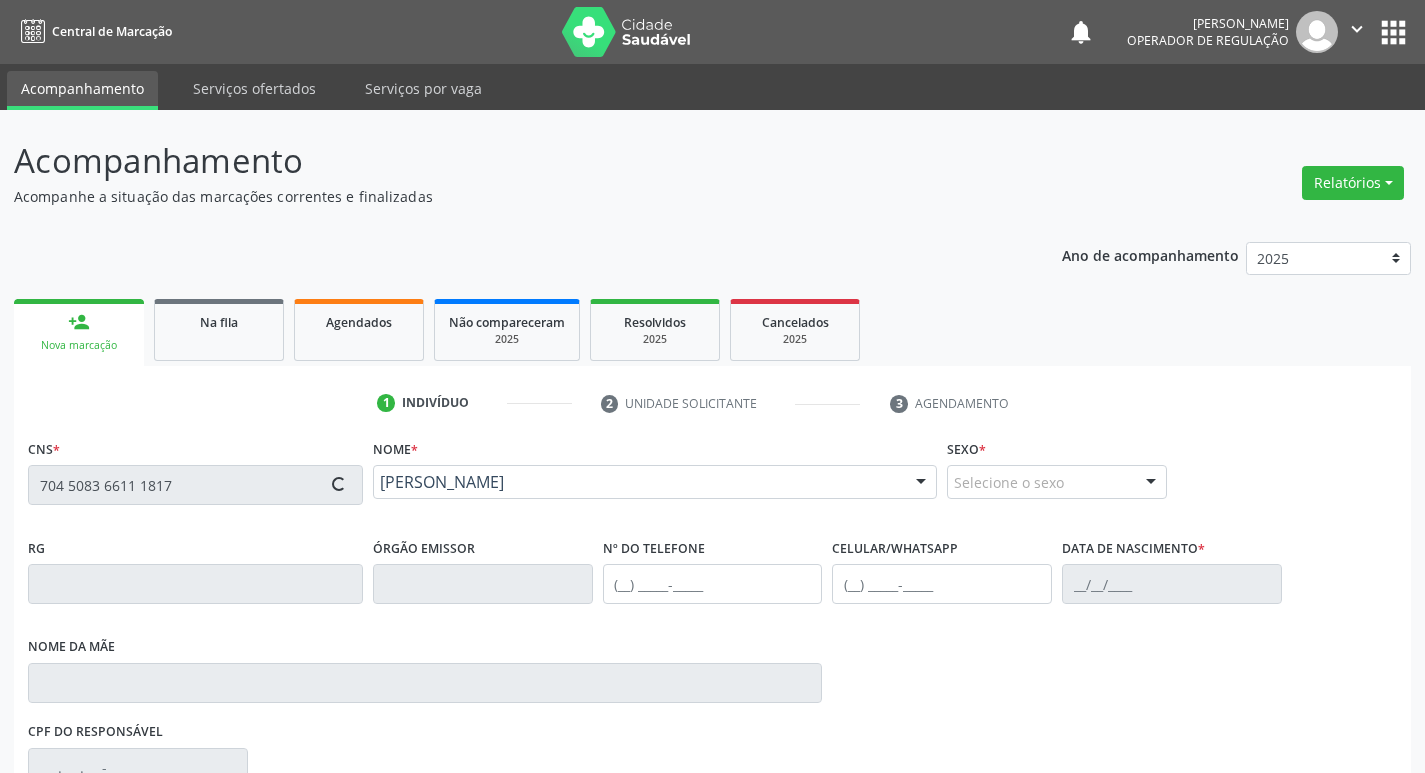 scroll, scrollTop: 100, scrollLeft: 0, axis: vertical 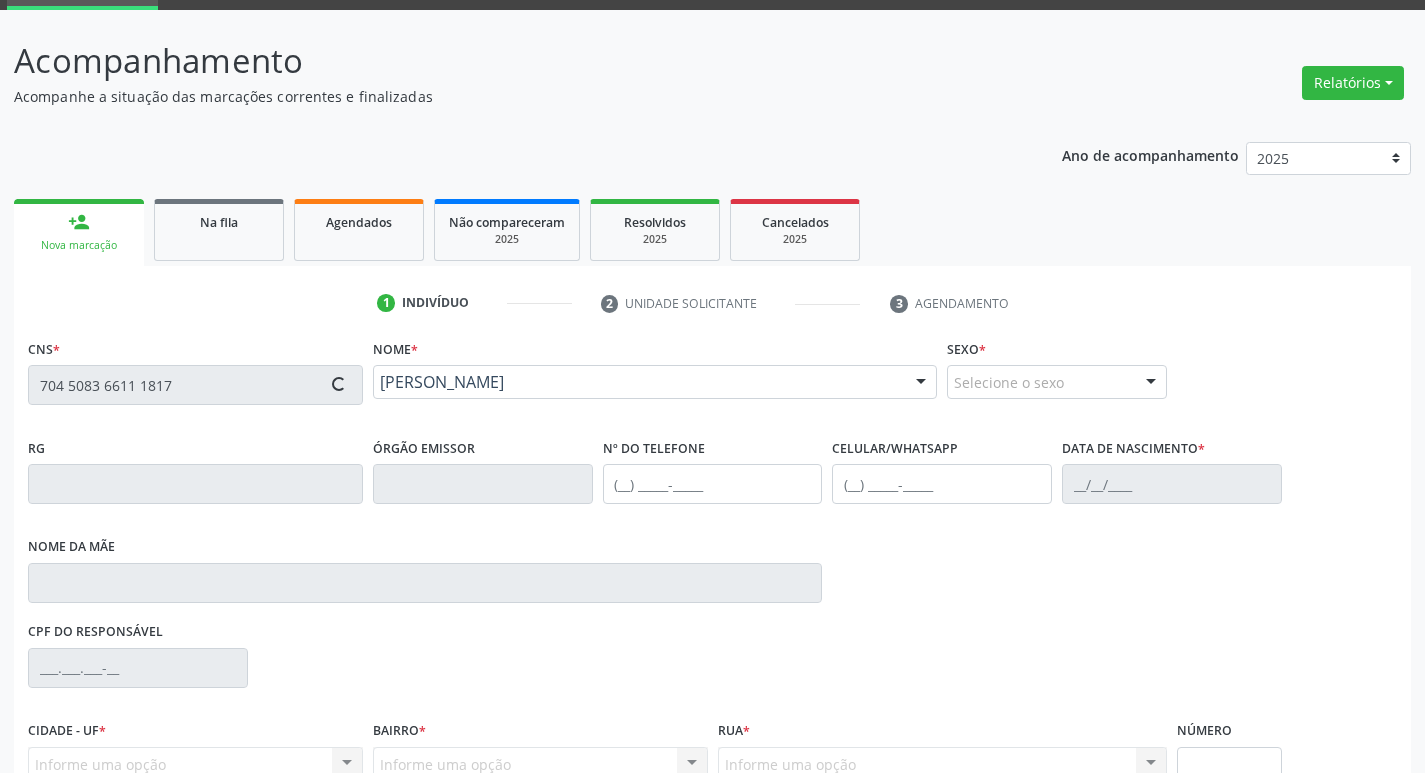 type on "[PHONE_NUMBER]" 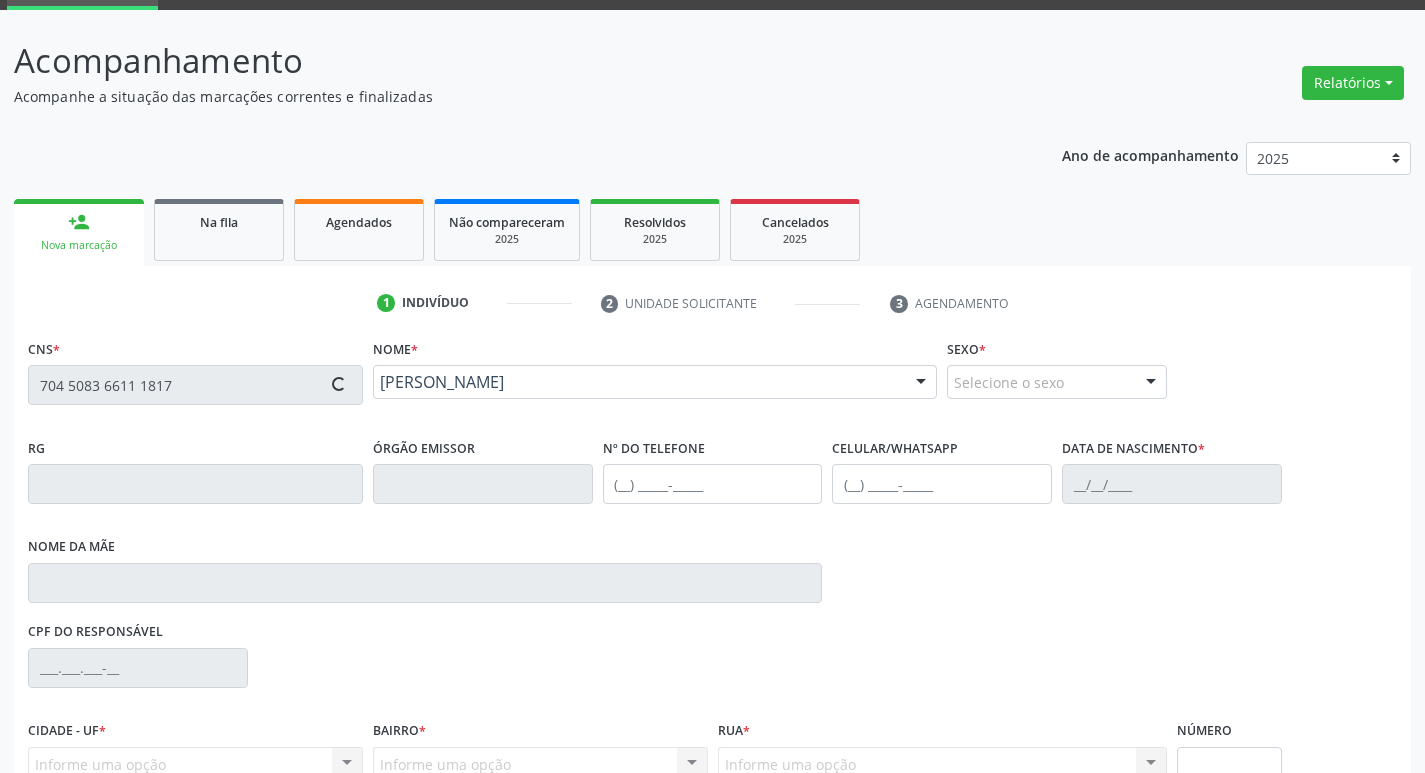 type on "[PHONE_NUMBER]" 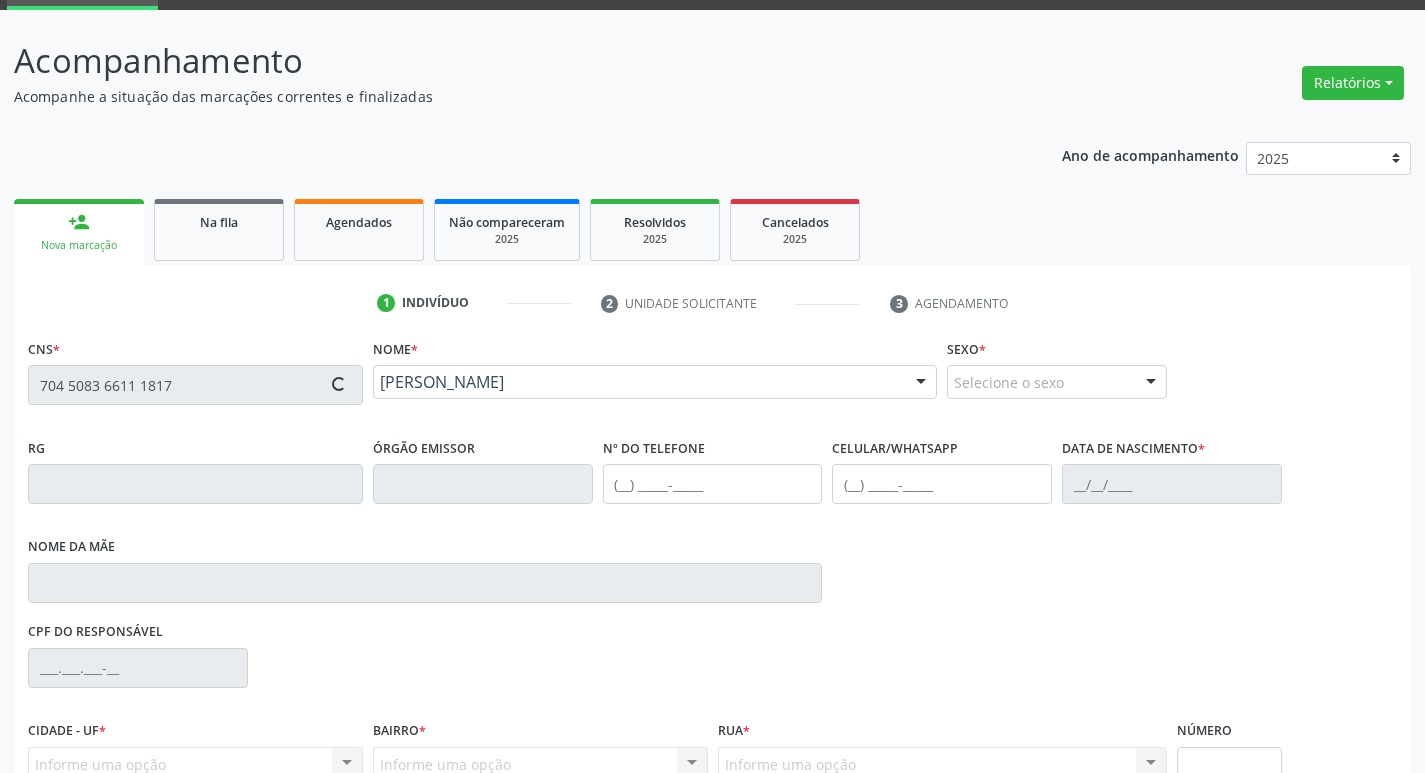 type on "[DATE]" 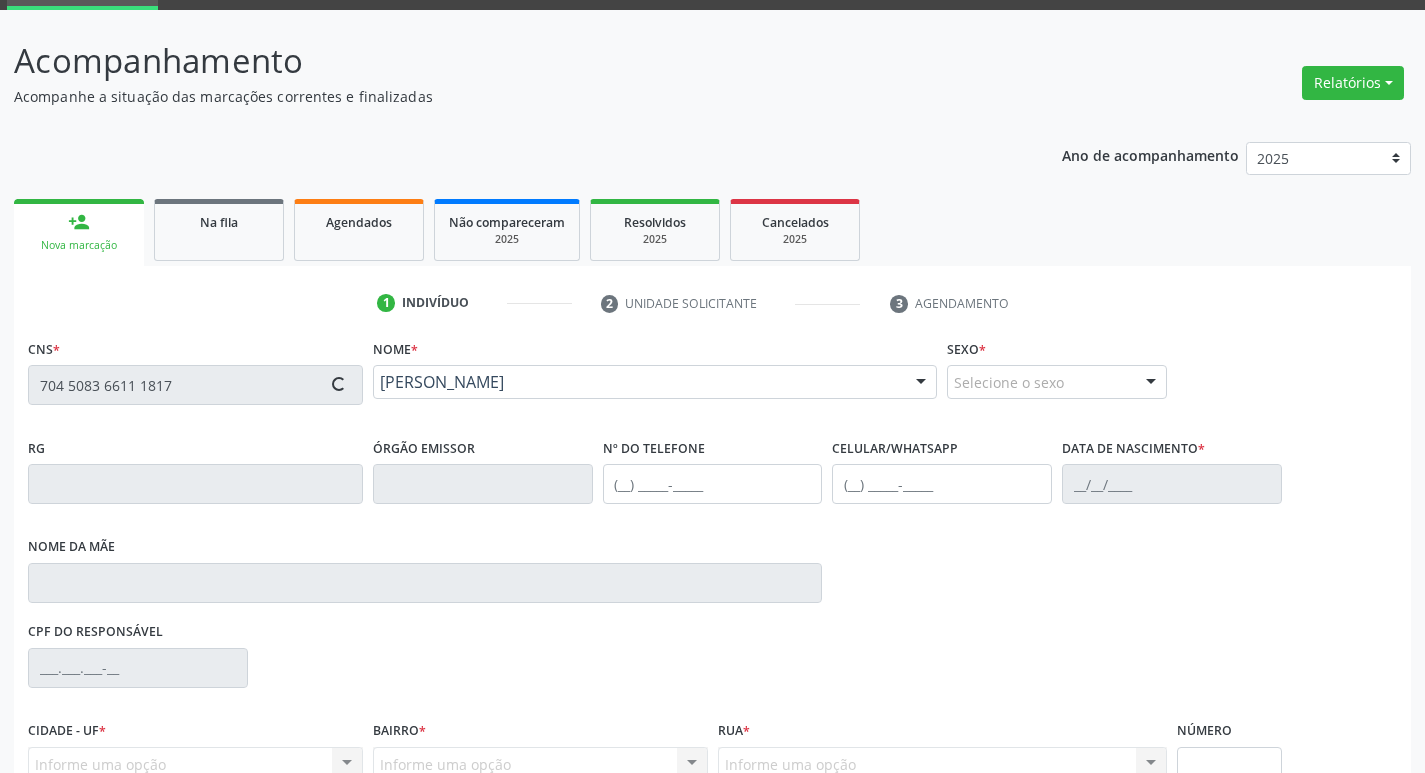 type on "Luzileide [PERSON_NAME]" 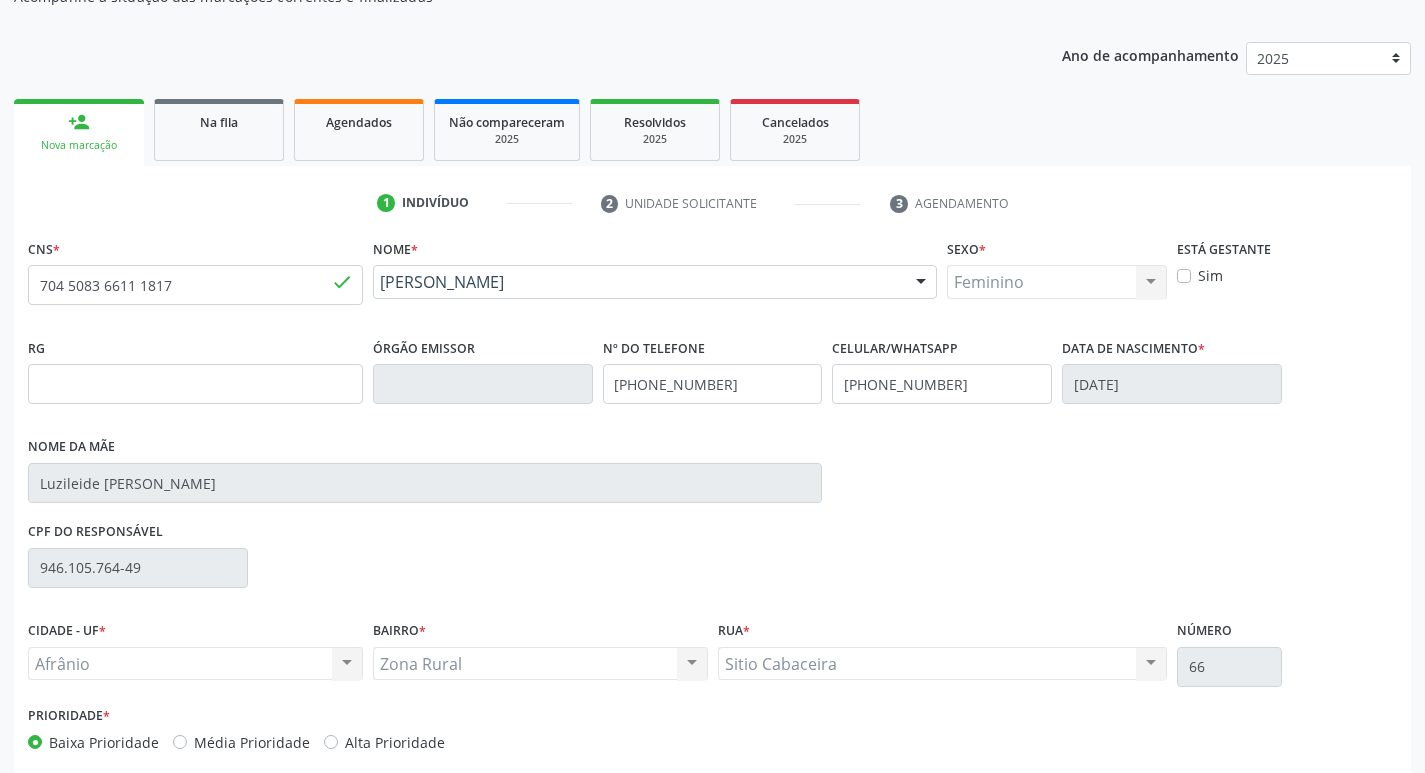 scroll, scrollTop: 297, scrollLeft: 0, axis: vertical 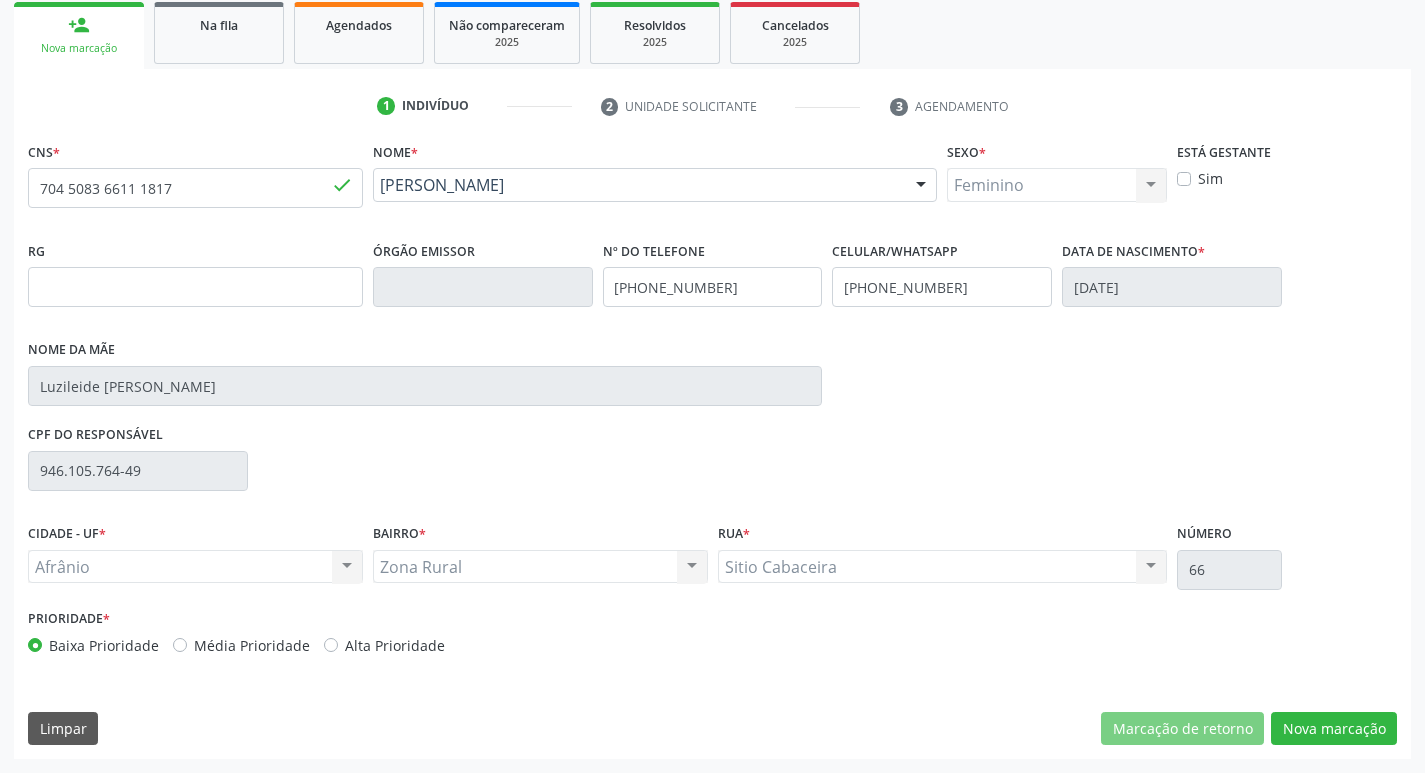 click on "Média Prioridade" at bounding box center (252, 645) 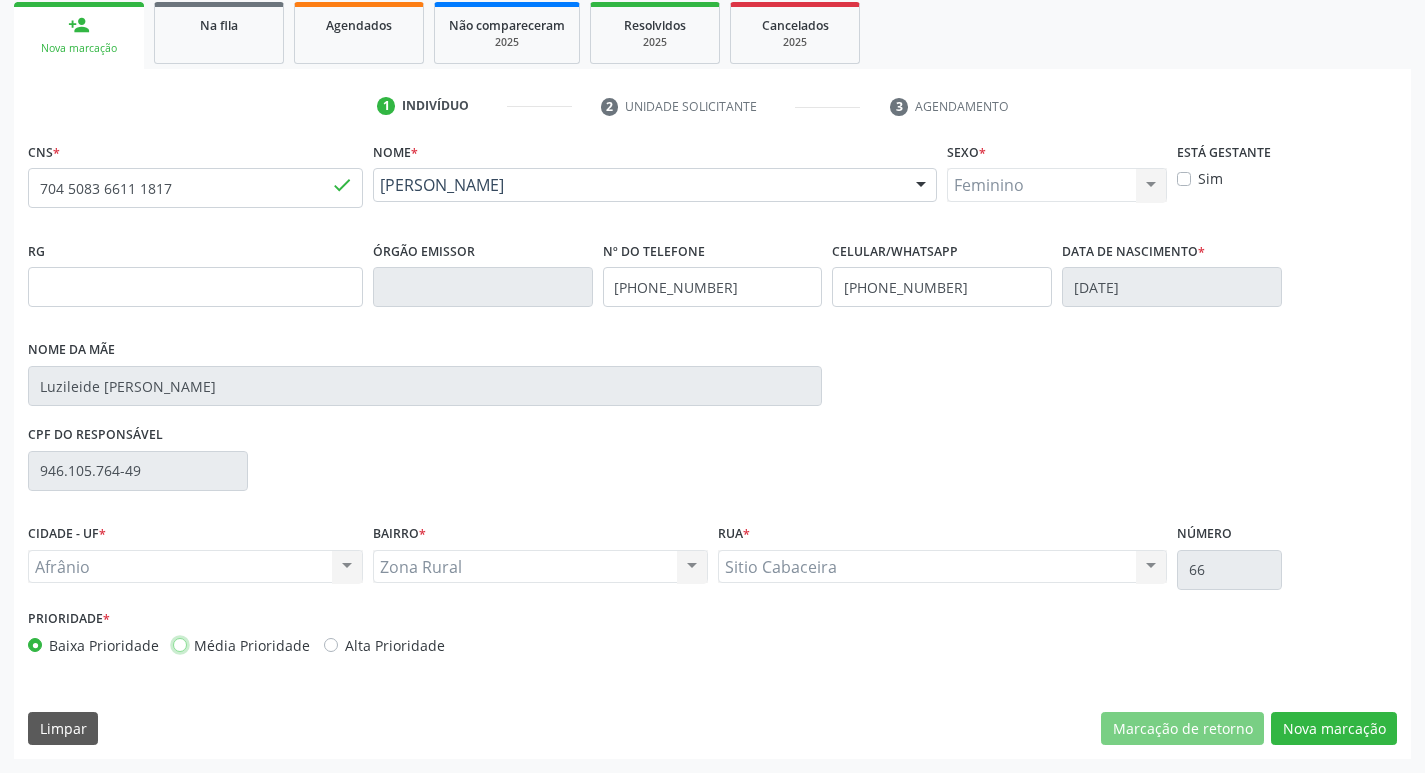 click on "Média Prioridade" at bounding box center (180, 644) 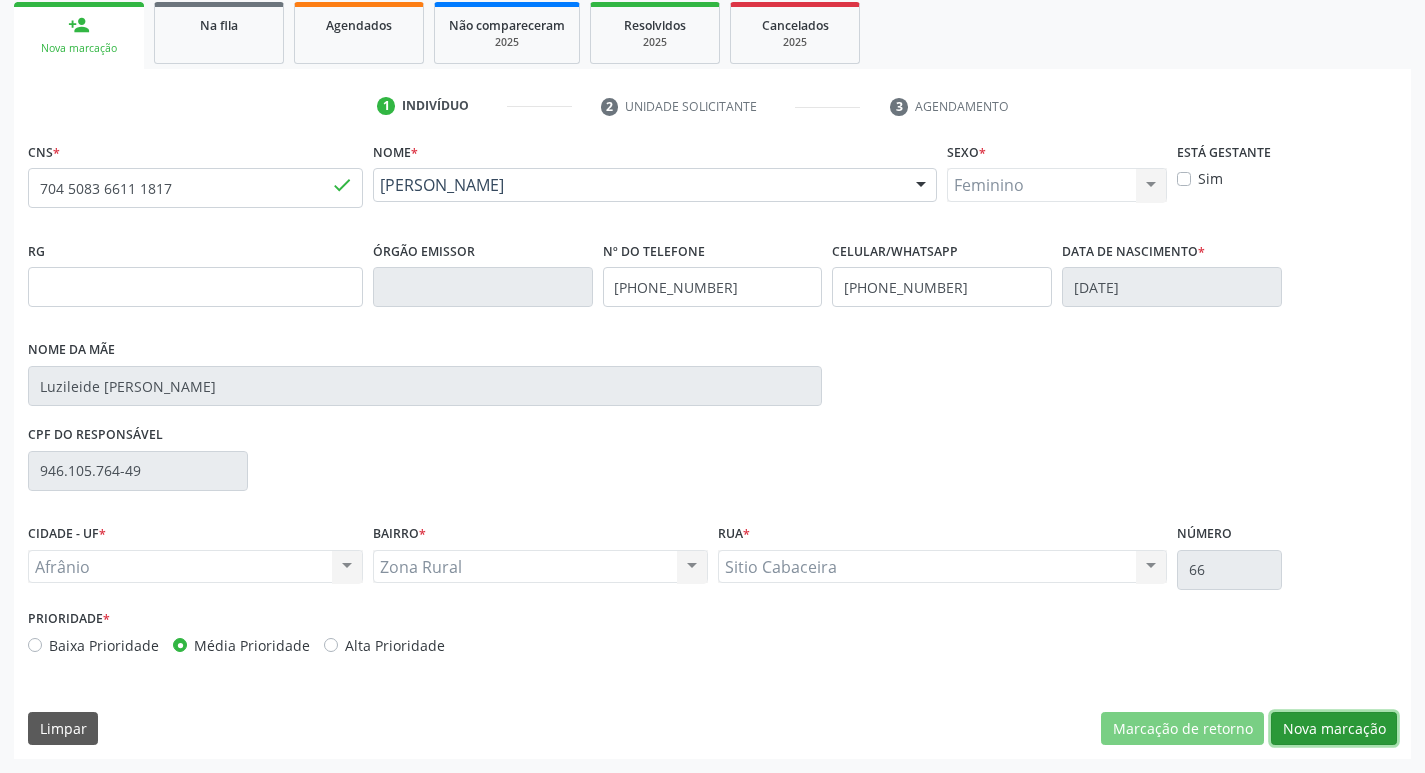 click on "Nova marcação" at bounding box center (1334, 729) 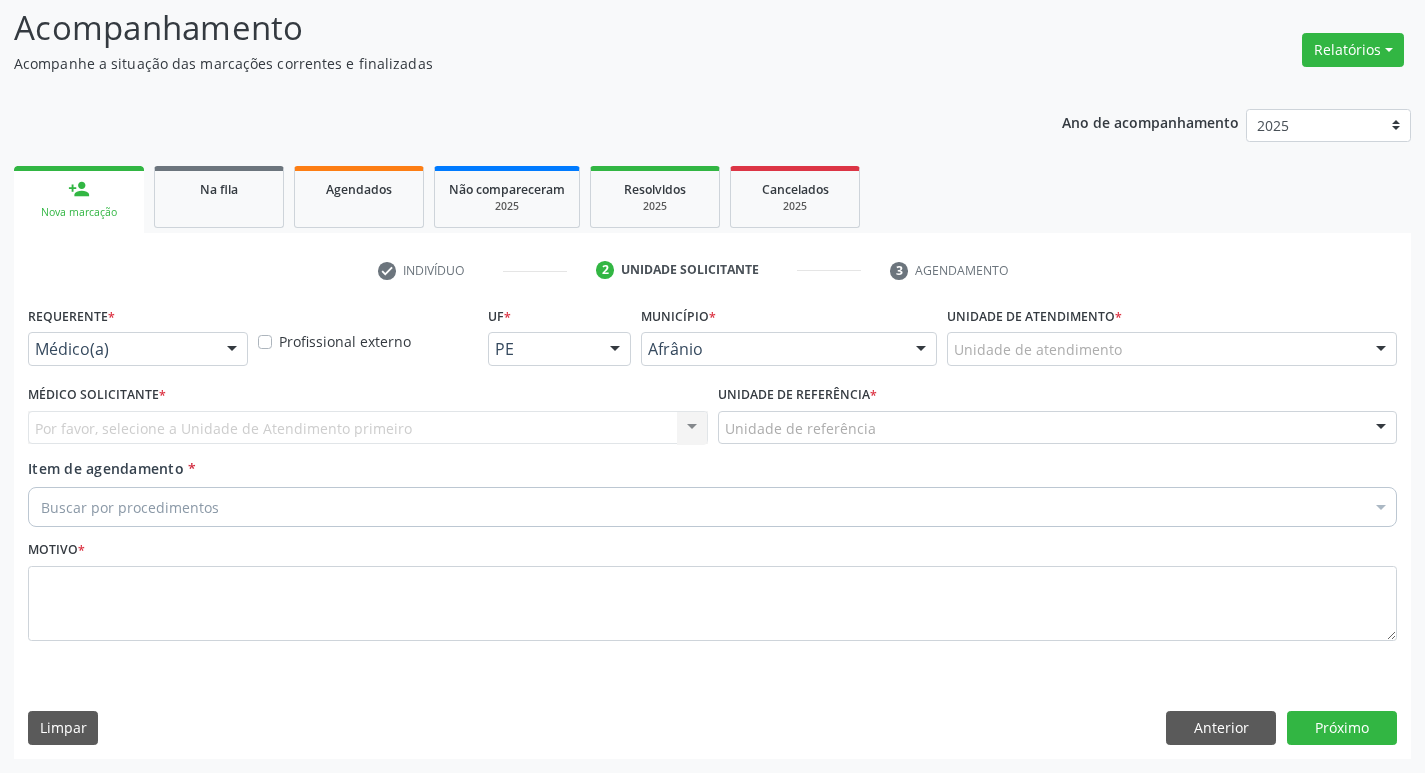 scroll, scrollTop: 133, scrollLeft: 0, axis: vertical 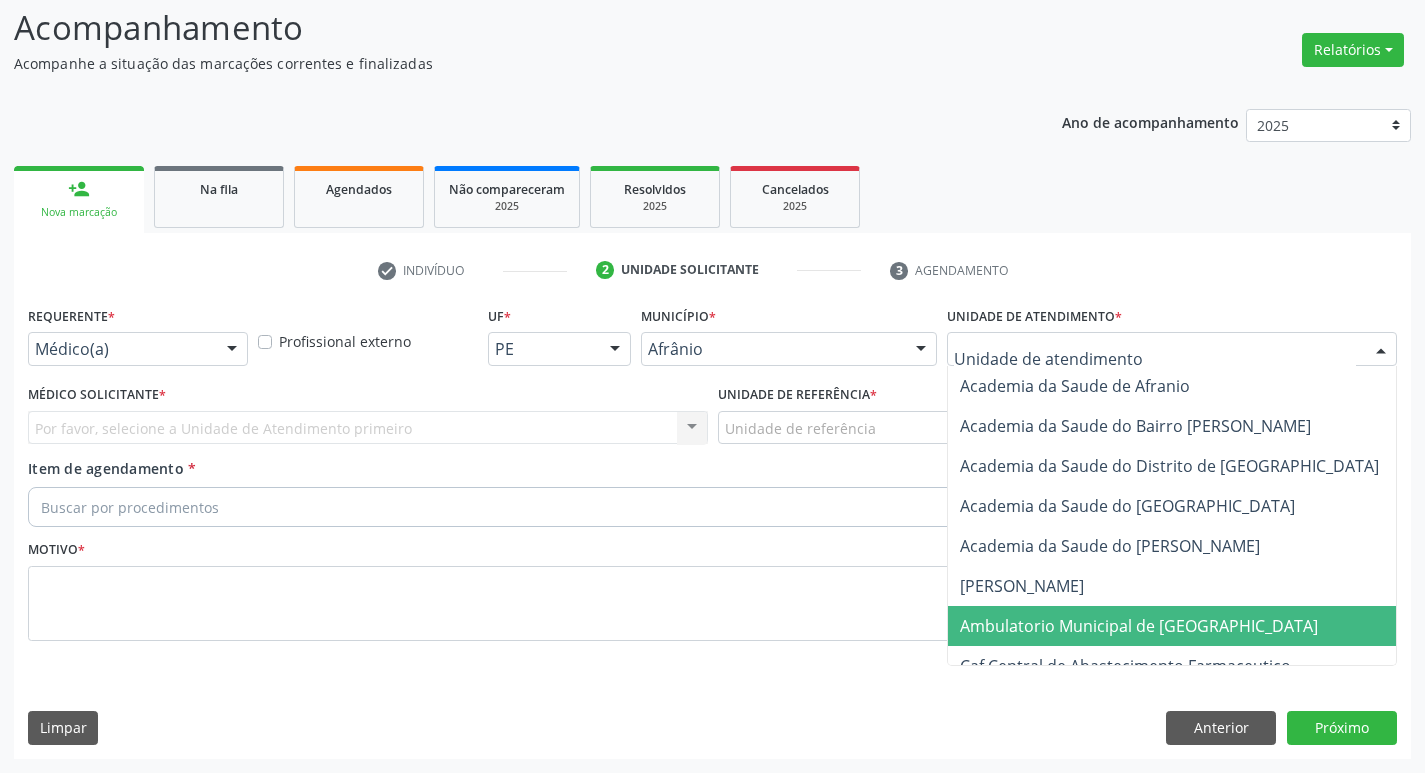 click on "Ambulatorio Municipal de [GEOGRAPHIC_DATA]" at bounding box center [1192, 626] 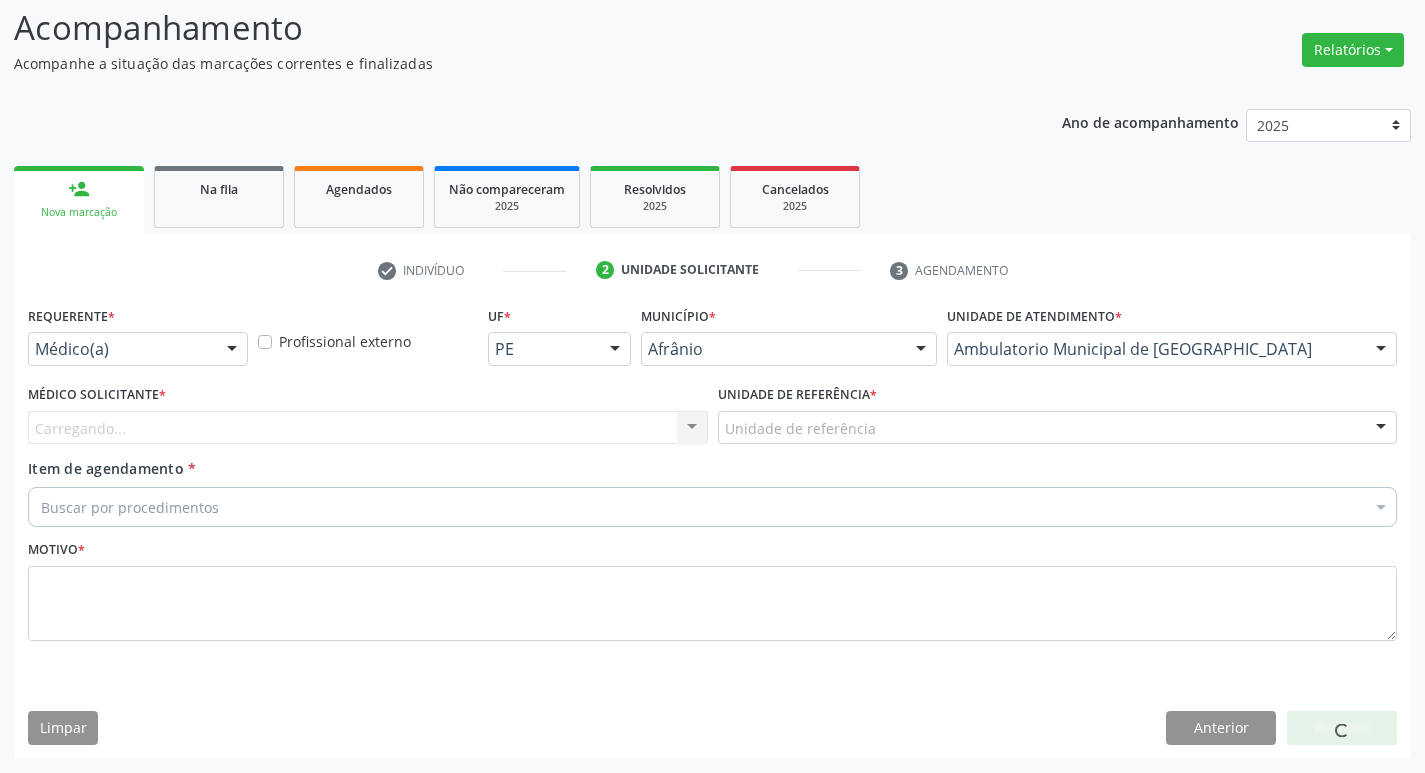 click on "Carregando...
Nenhum resultado encontrado para: "   "
Não há nenhuma opção para ser exibida." at bounding box center (368, 428) 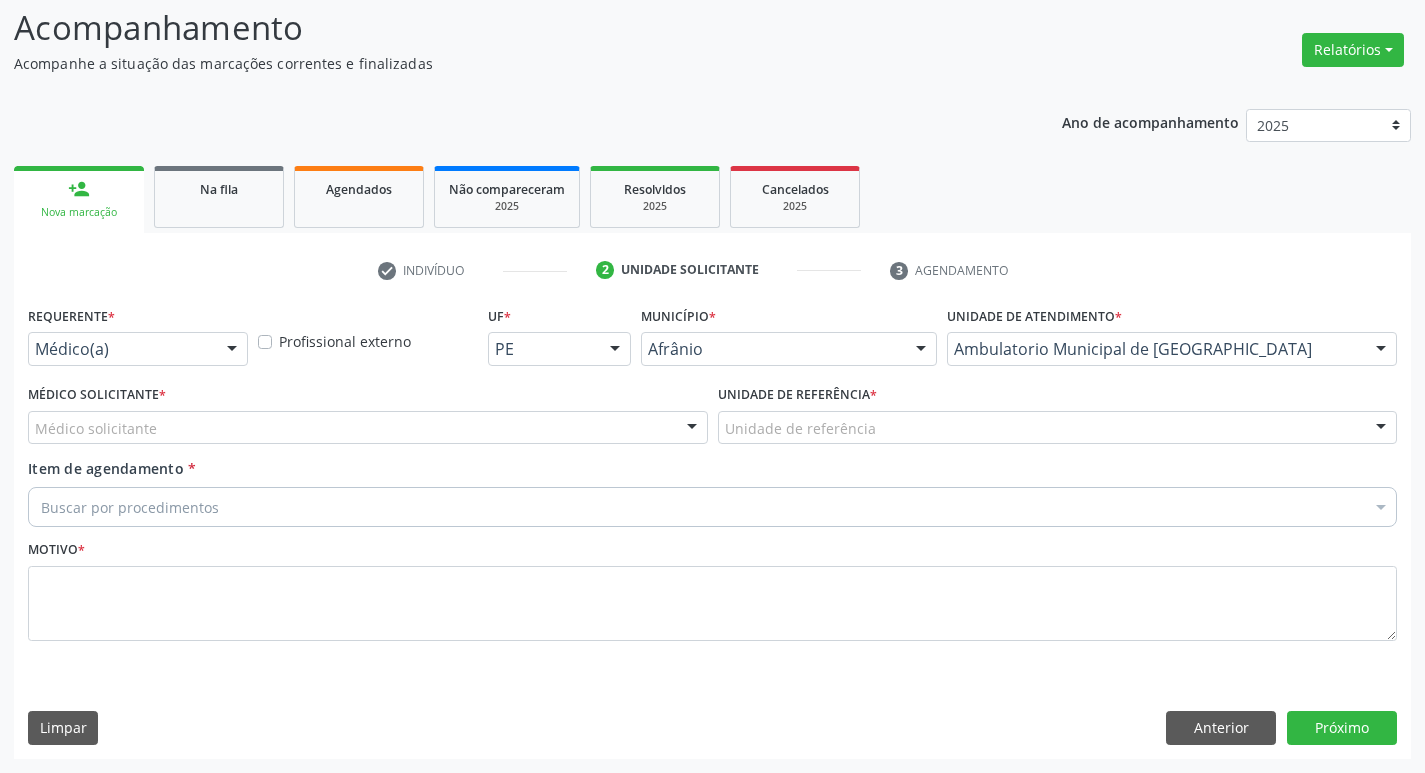 click on "Médico solicitante" at bounding box center (368, 428) 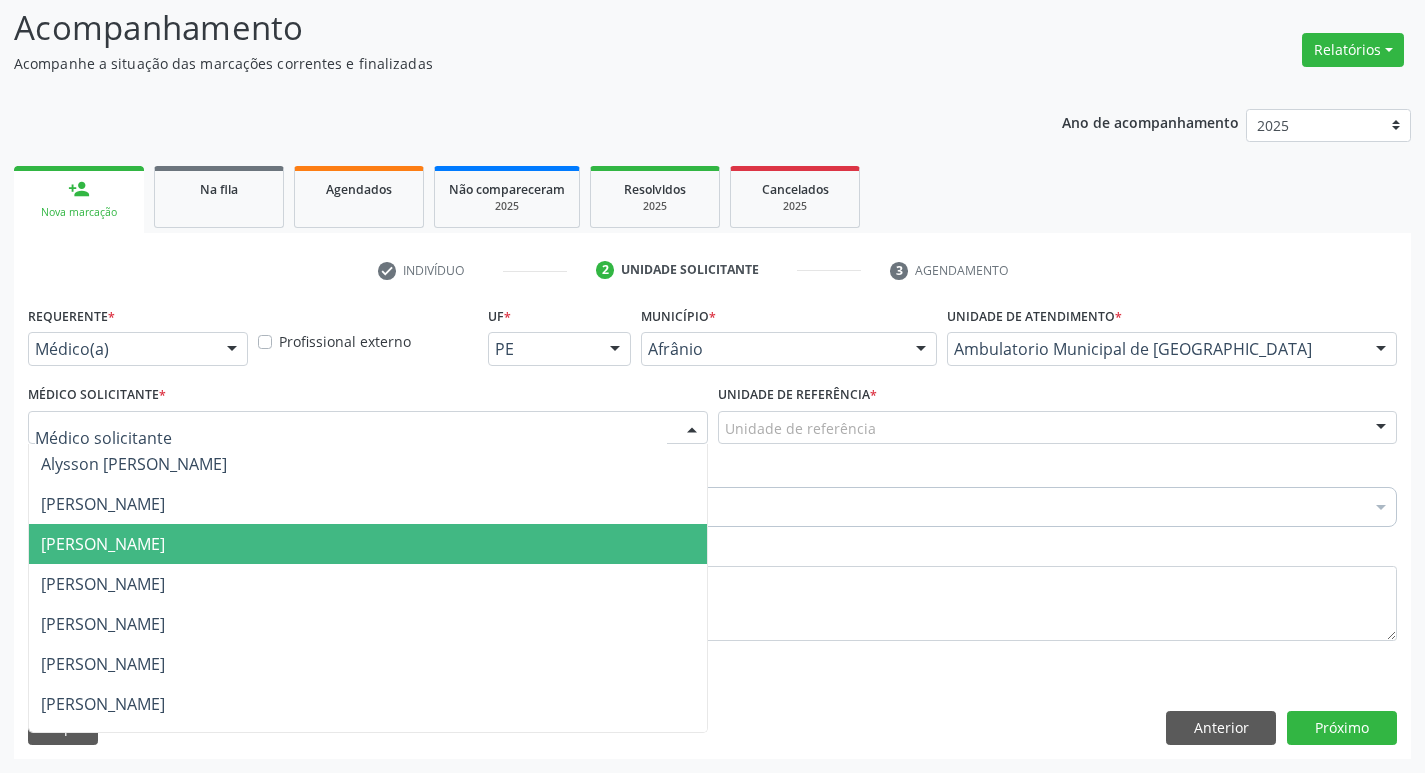 drag, startPoint x: 306, startPoint y: 549, endPoint x: 665, endPoint y: 536, distance: 359.2353 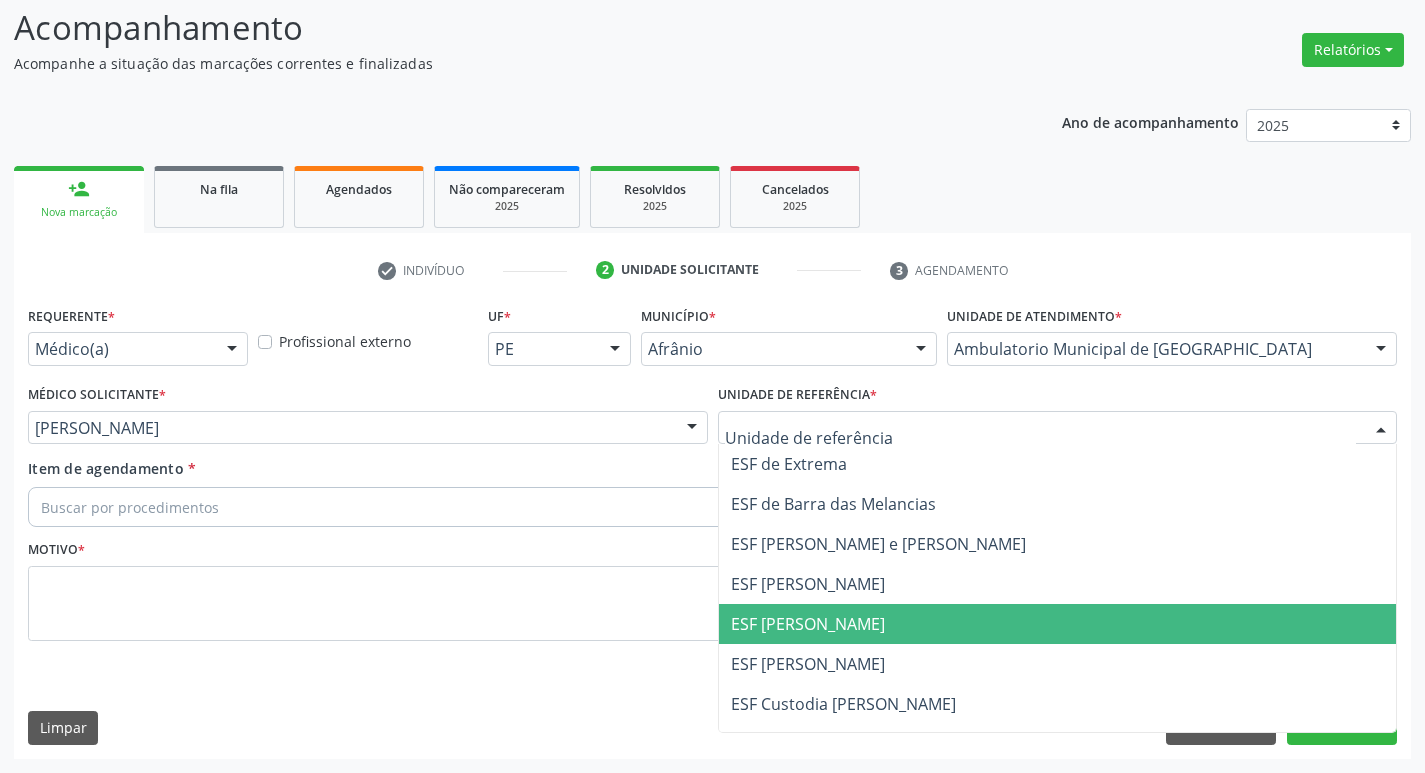 click on "ESF [PERSON_NAME]" at bounding box center (1058, 624) 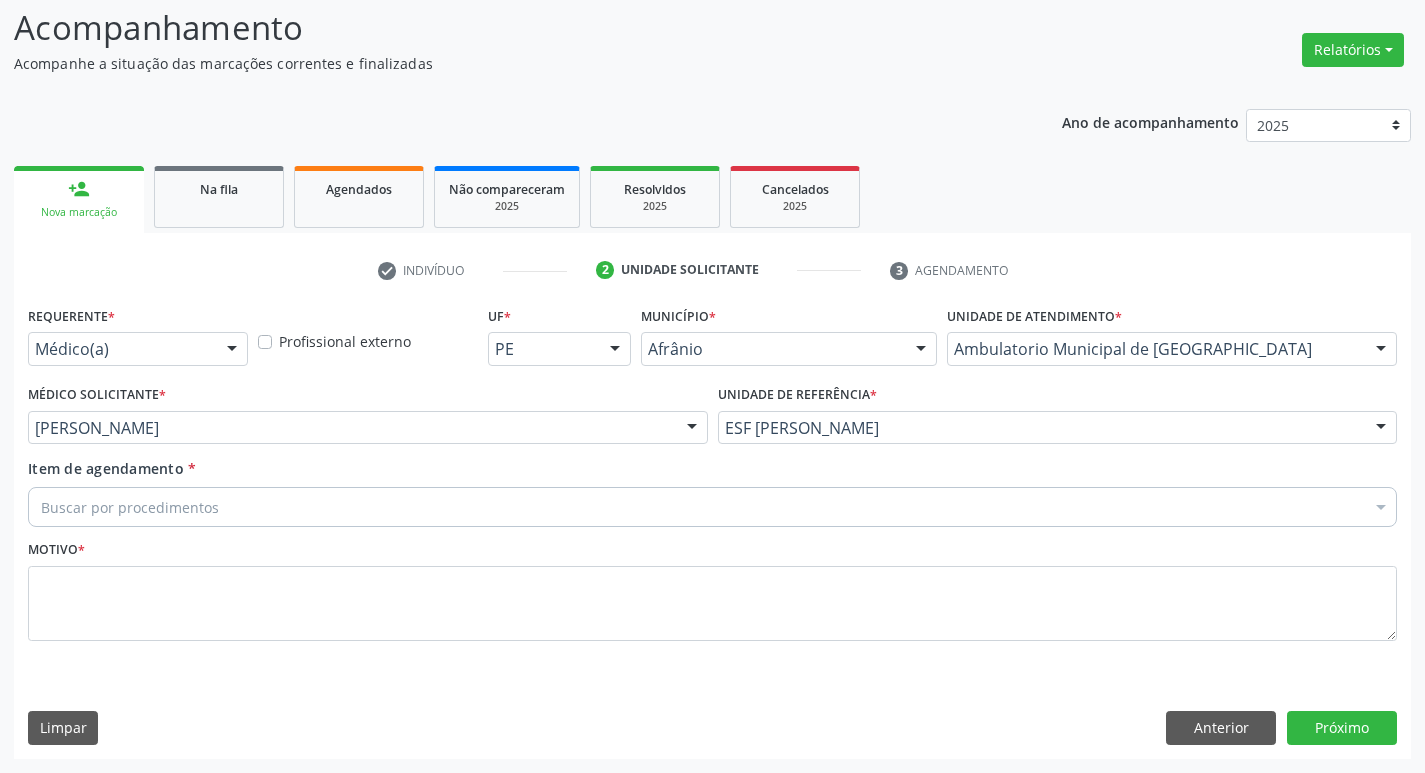 click on "Buscar por procedimentos" at bounding box center (712, 507) 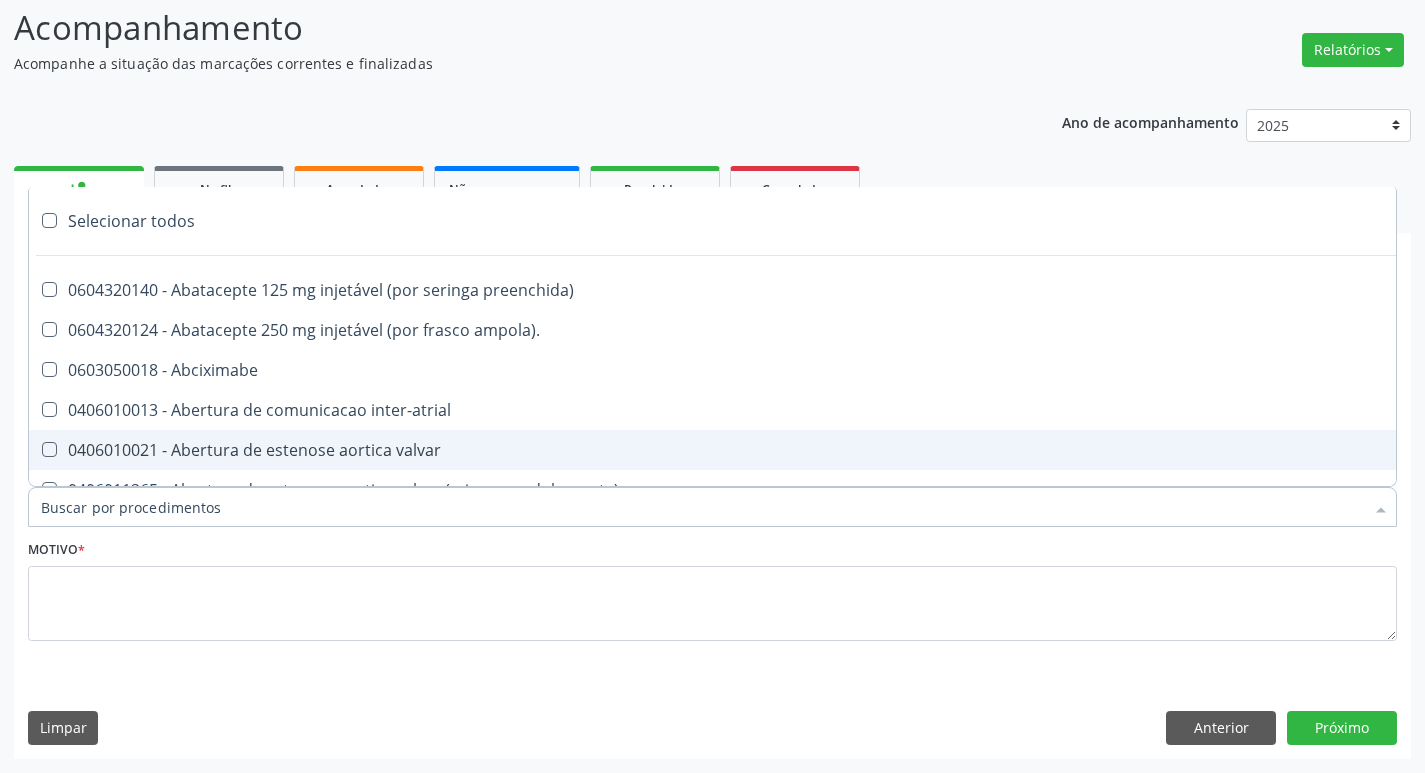 paste on "cirurgião ger" 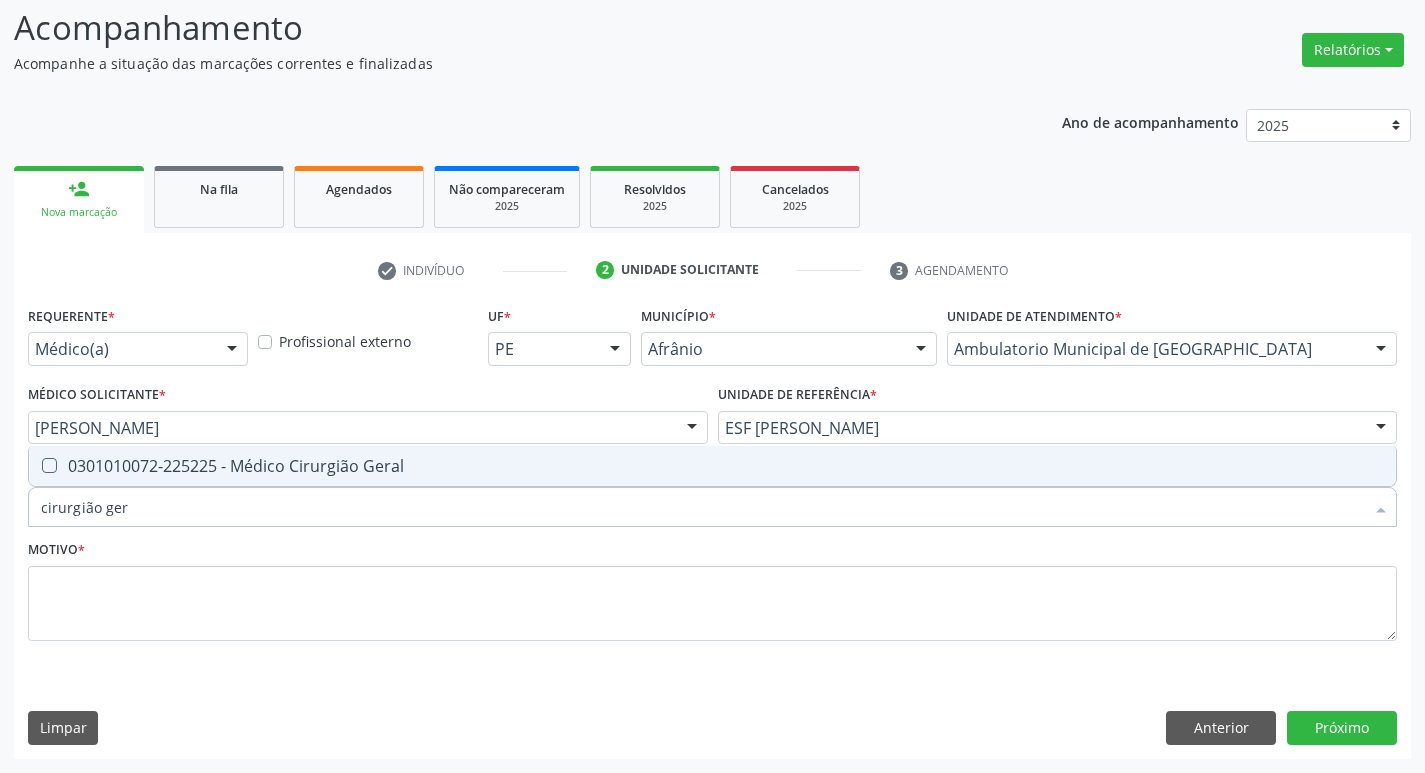click at bounding box center [49, 465] 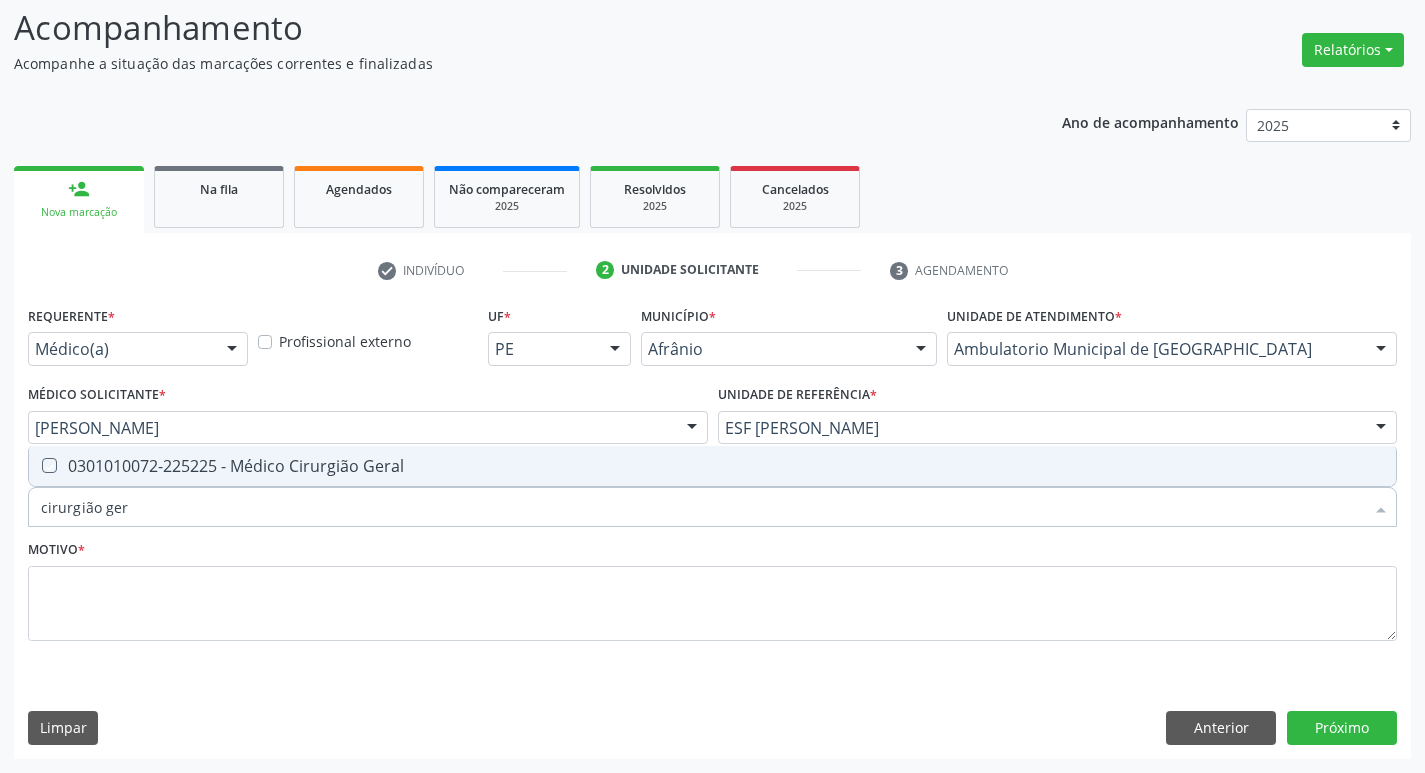 click at bounding box center [35, 465] 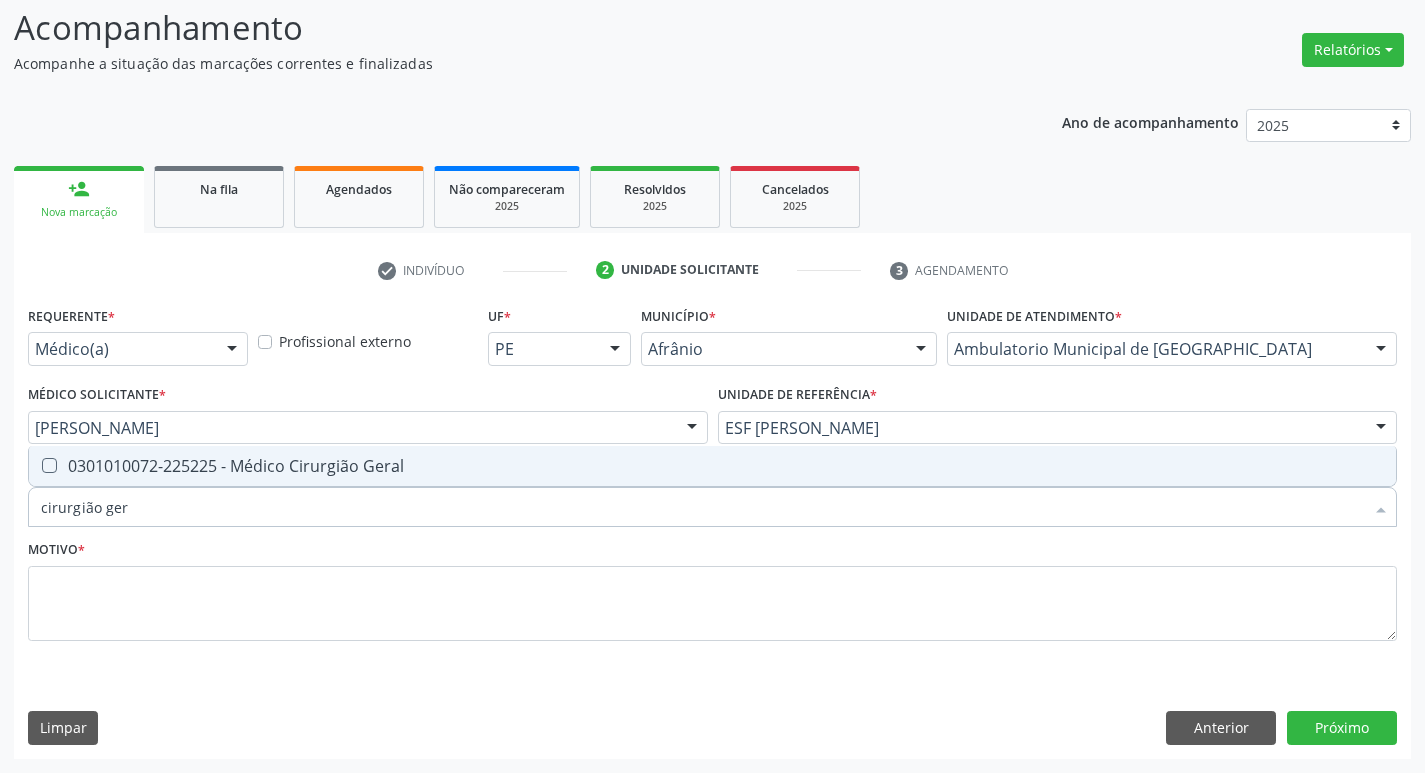 checkbox on "true" 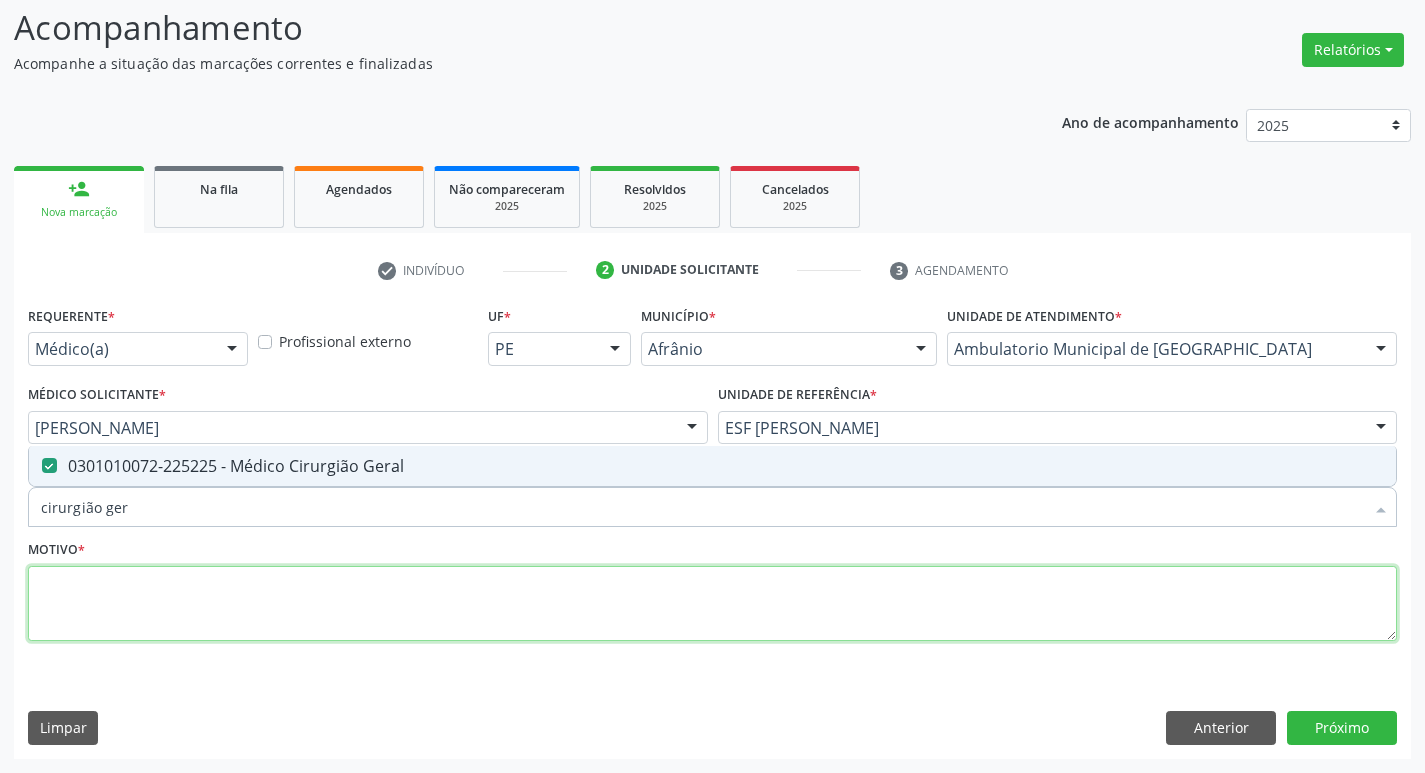 click at bounding box center (712, 604) 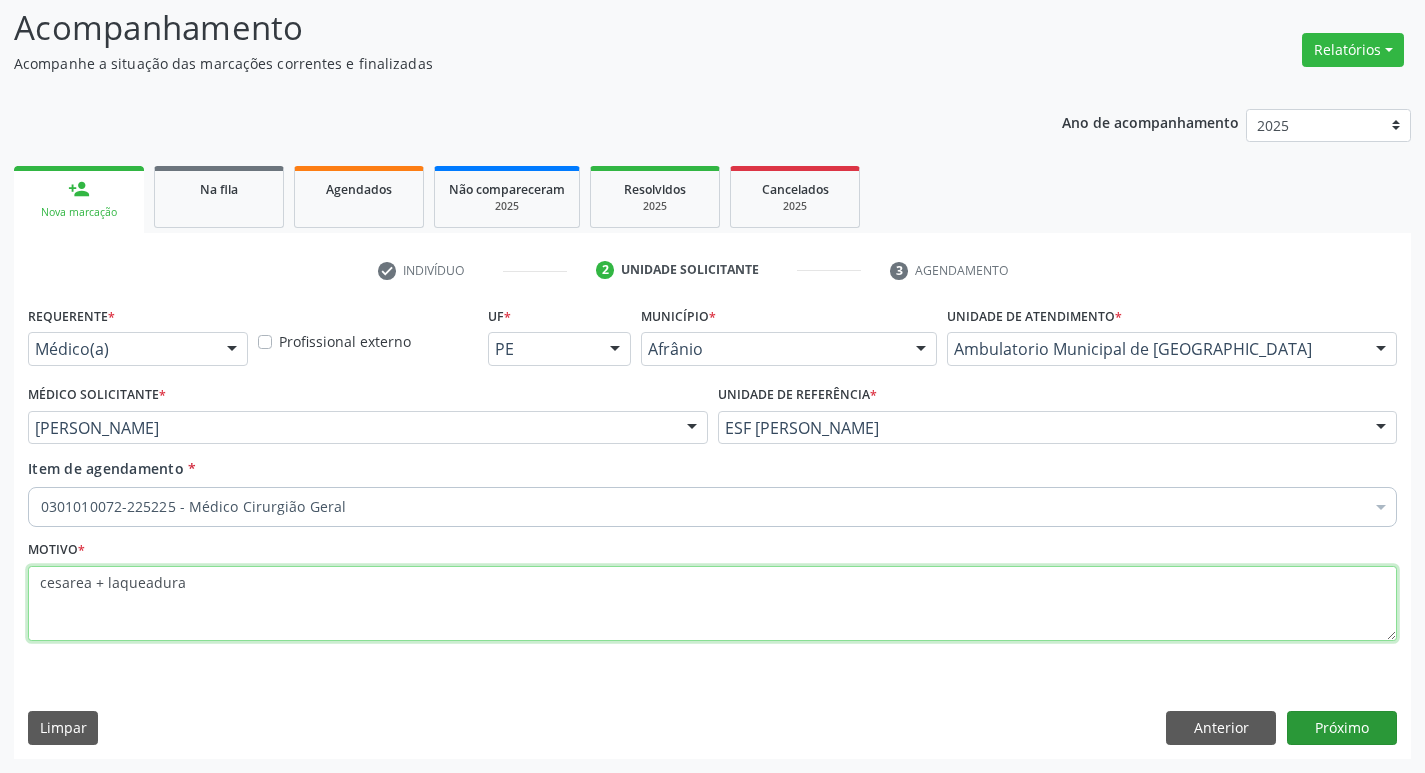 type on "cesarea + laqueadura" 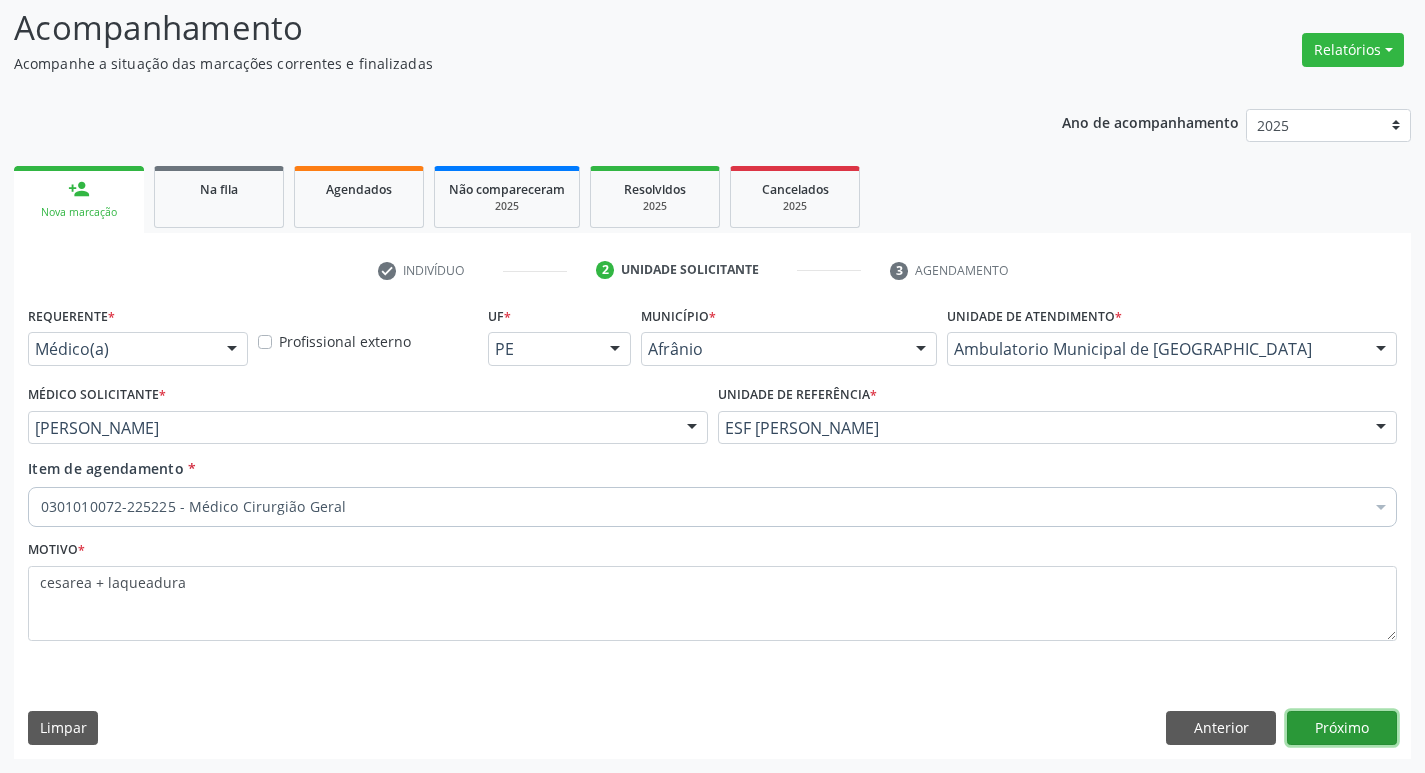 click on "Próximo" at bounding box center [1342, 728] 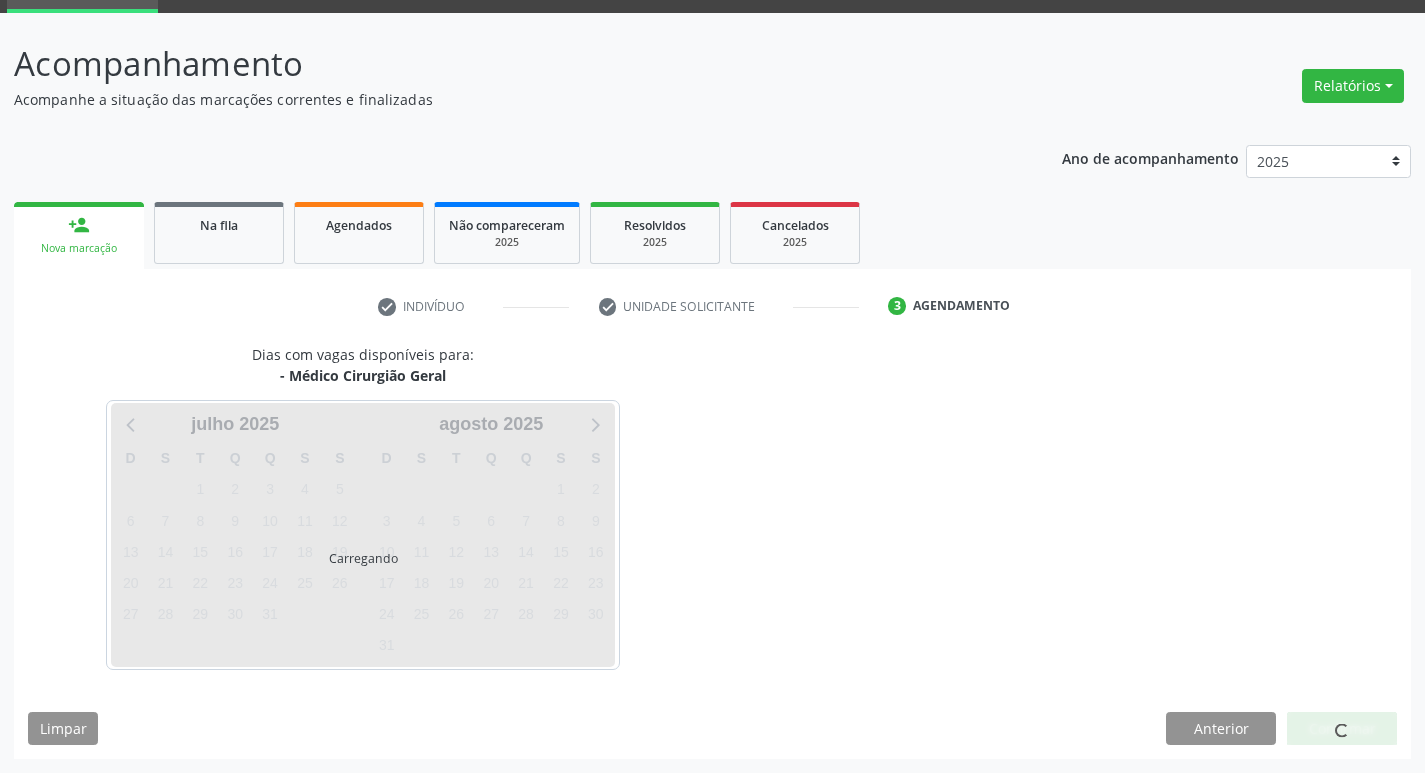 scroll, scrollTop: 97, scrollLeft: 0, axis: vertical 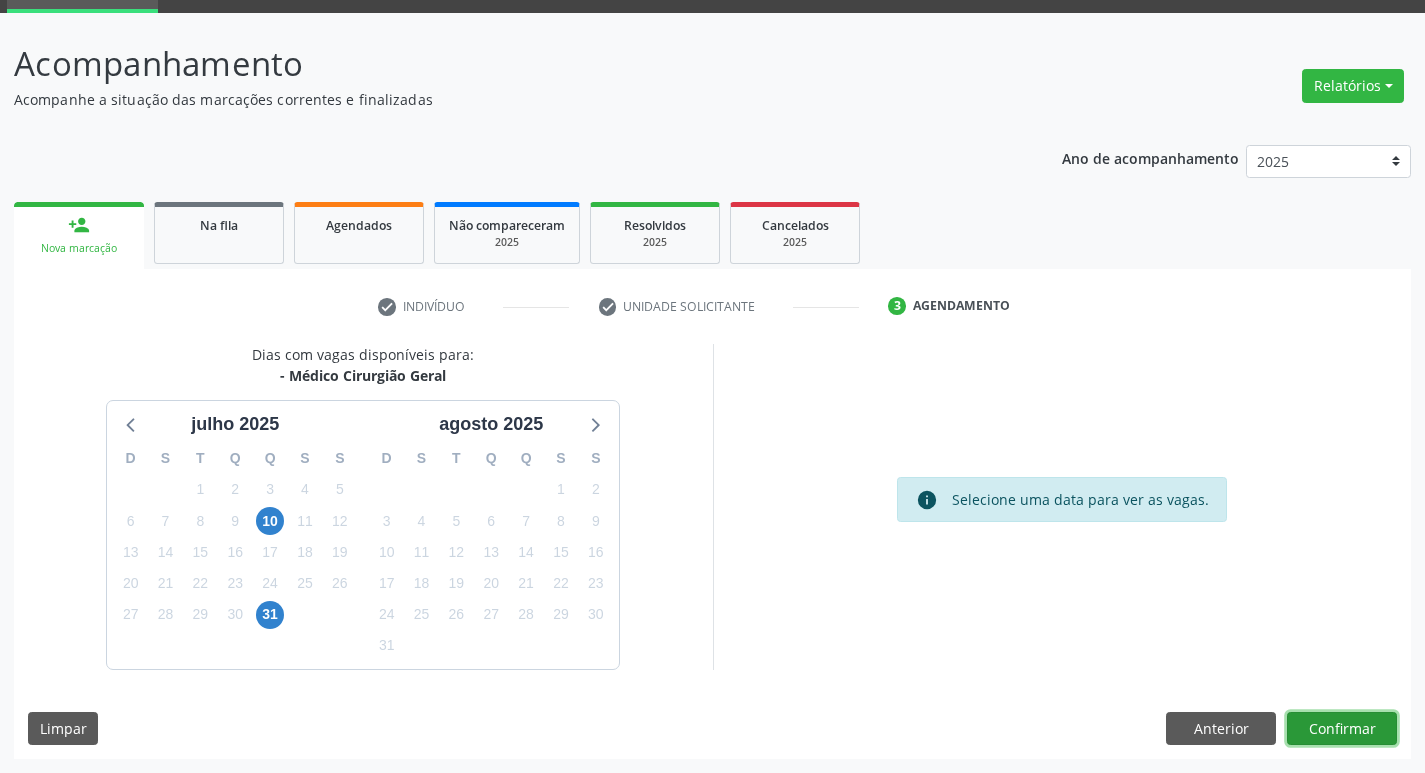 click on "Confirmar" at bounding box center (1342, 729) 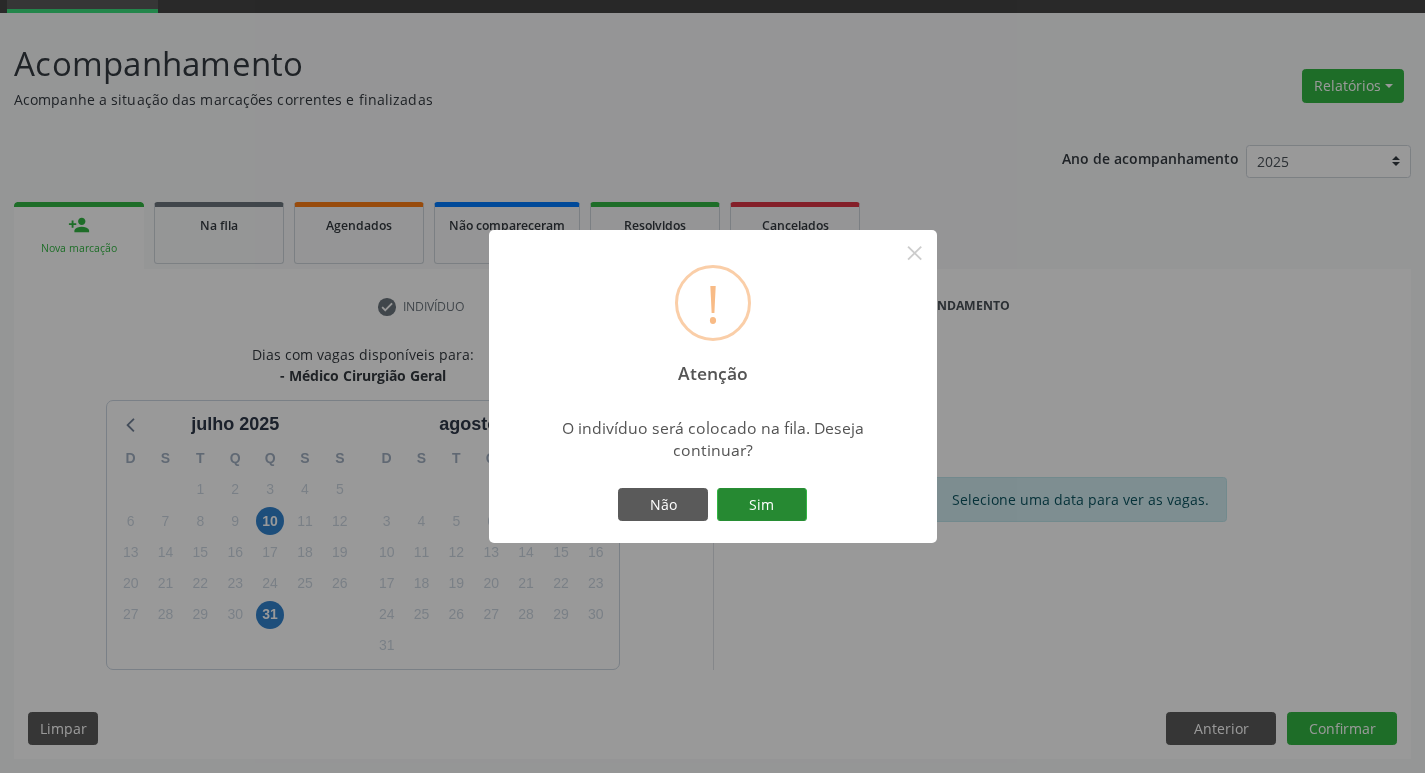 click on "Sim" at bounding box center [762, 505] 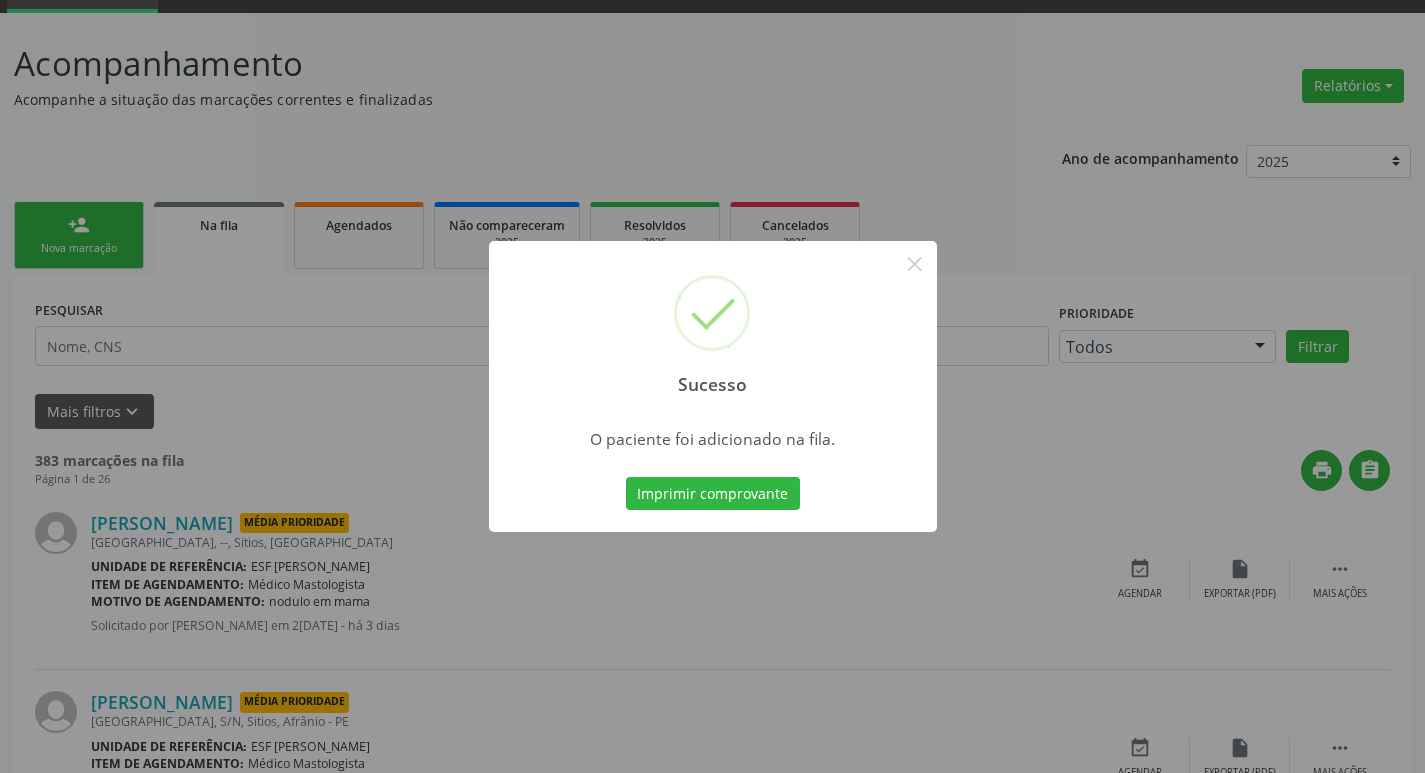 scroll, scrollTop: 0, scrollLeft: 0, axis: both 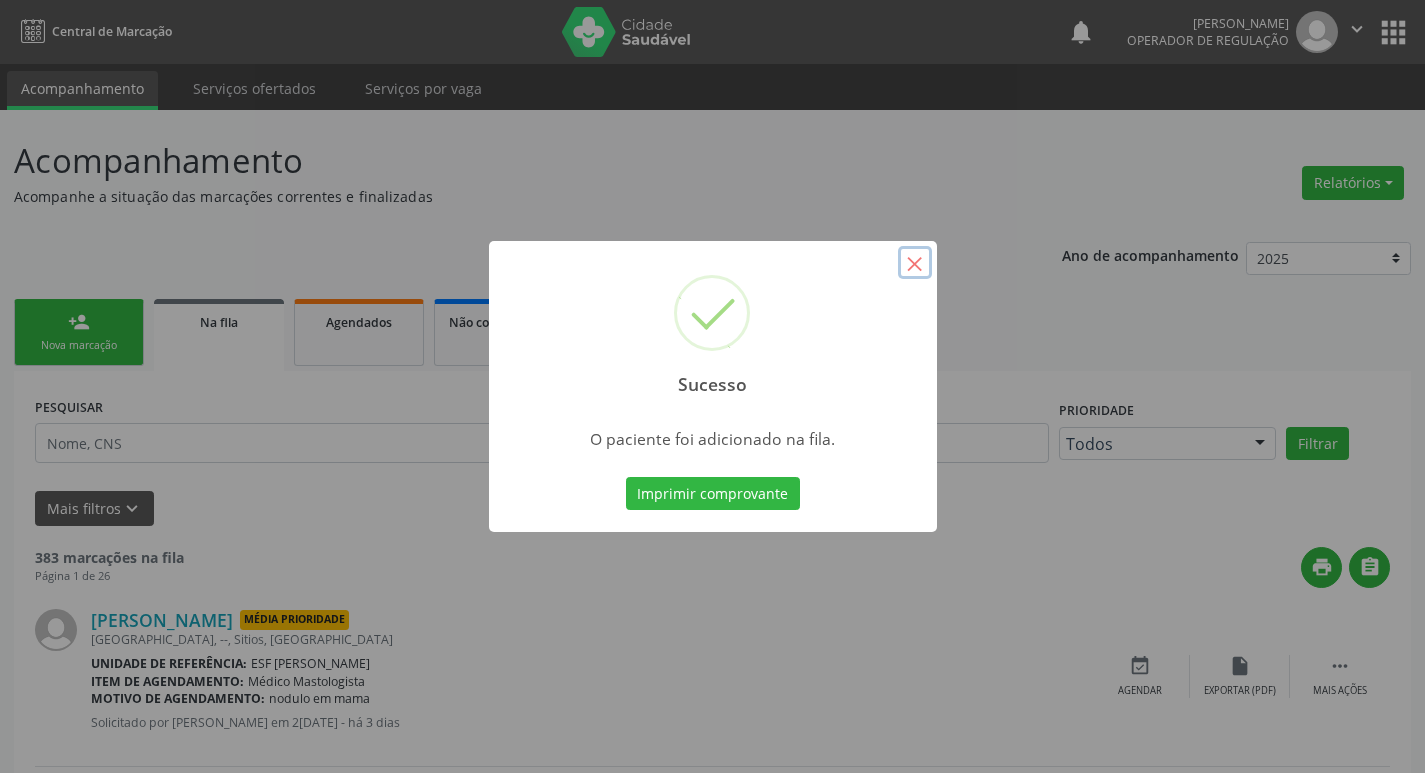 click on "×" at bounding box center (915, 263) 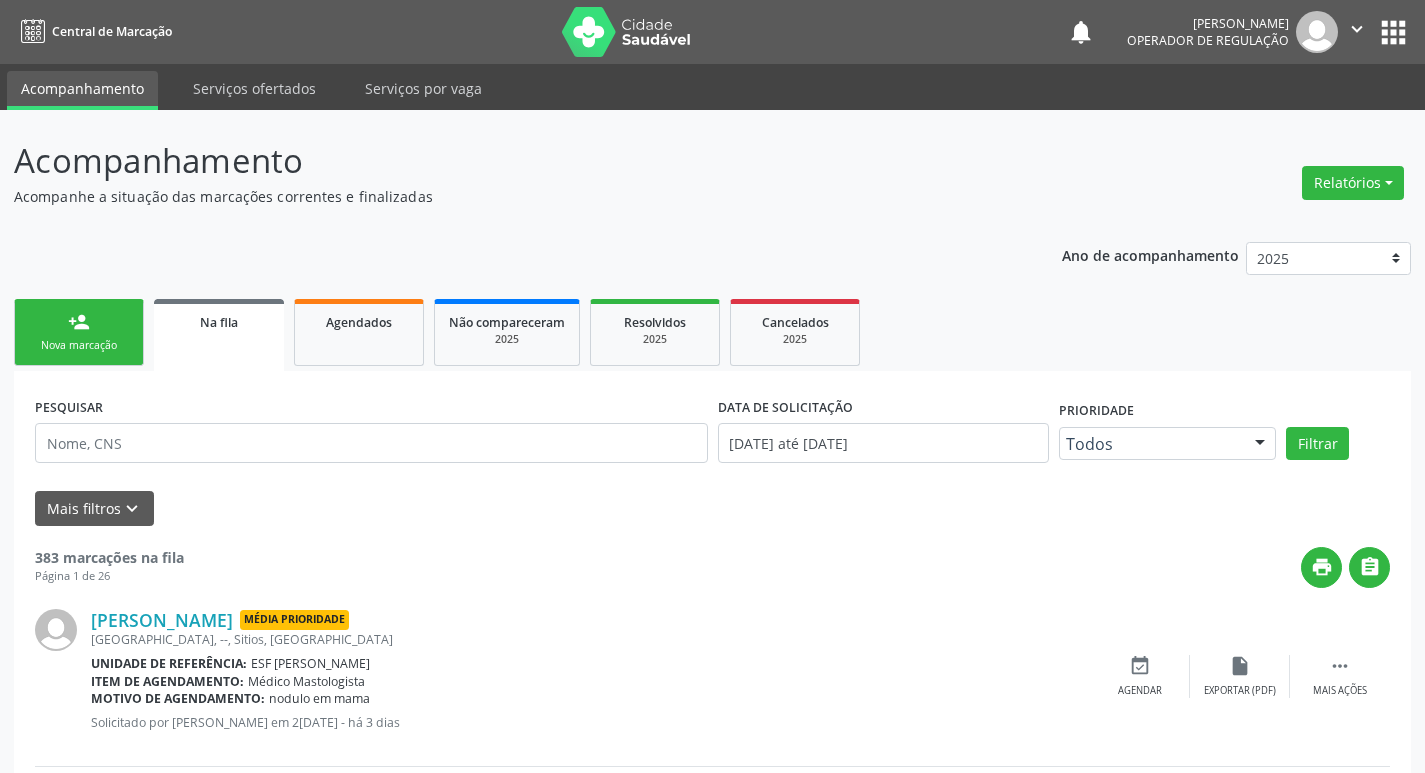 click on "Nova marcação" at bounding box center (79, 345) 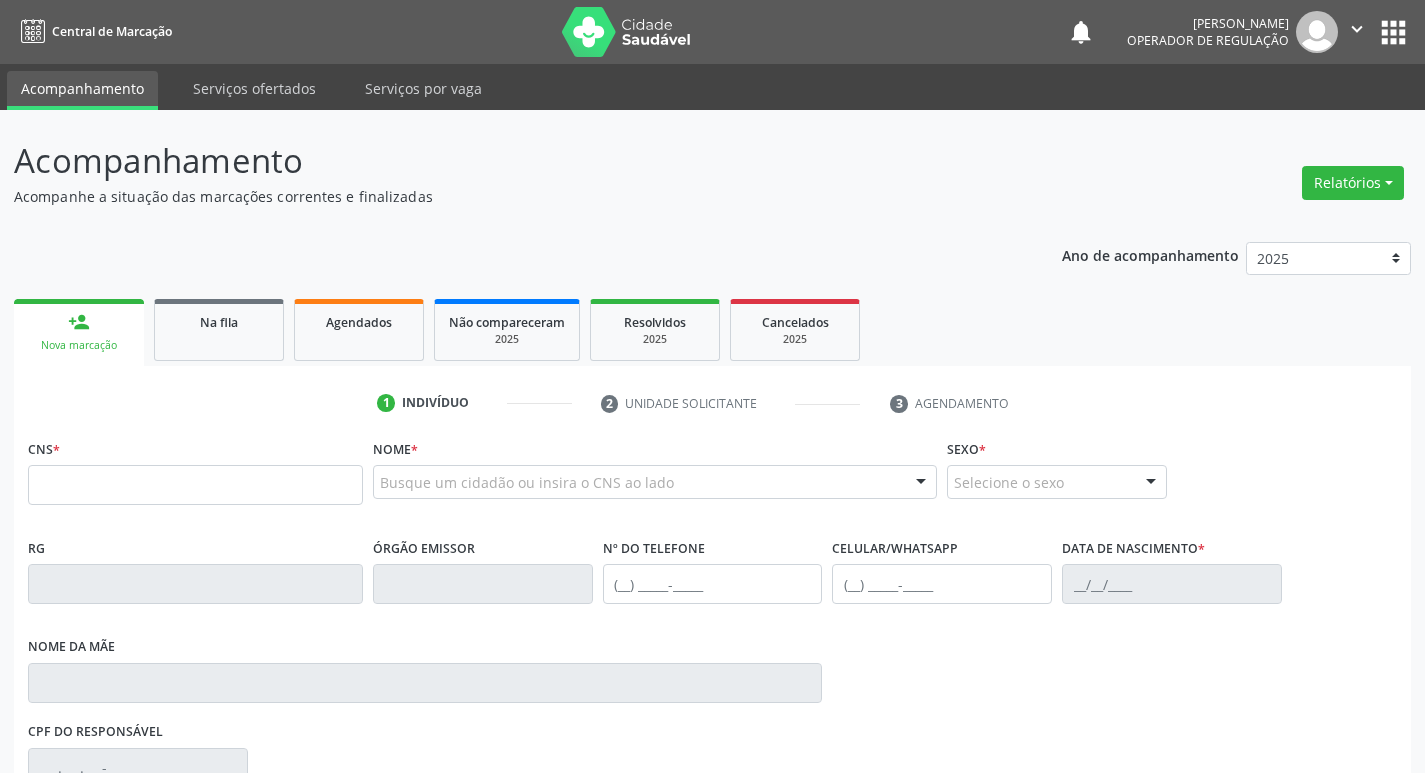 click on "person_add" at bounding box center [79, 322] 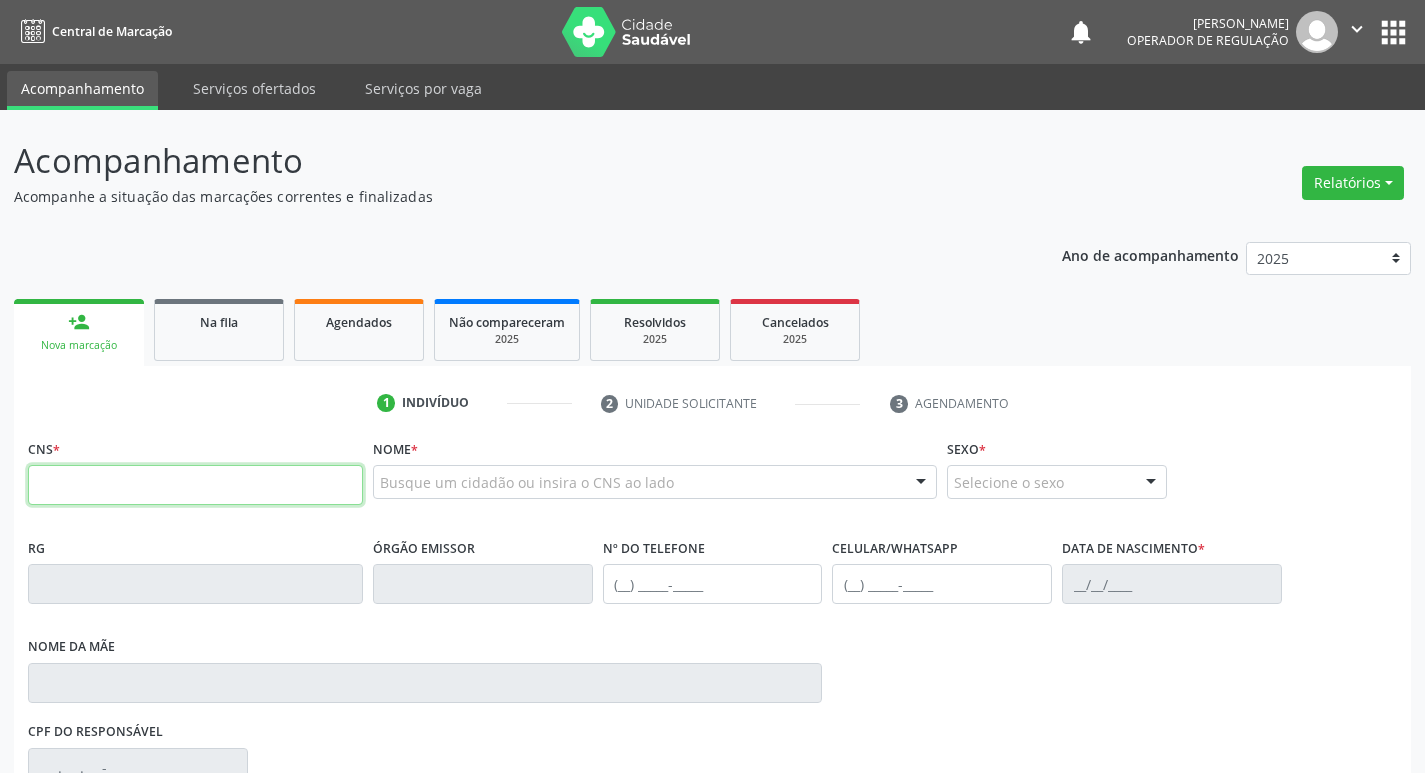 click at bounding box center [195, 485] 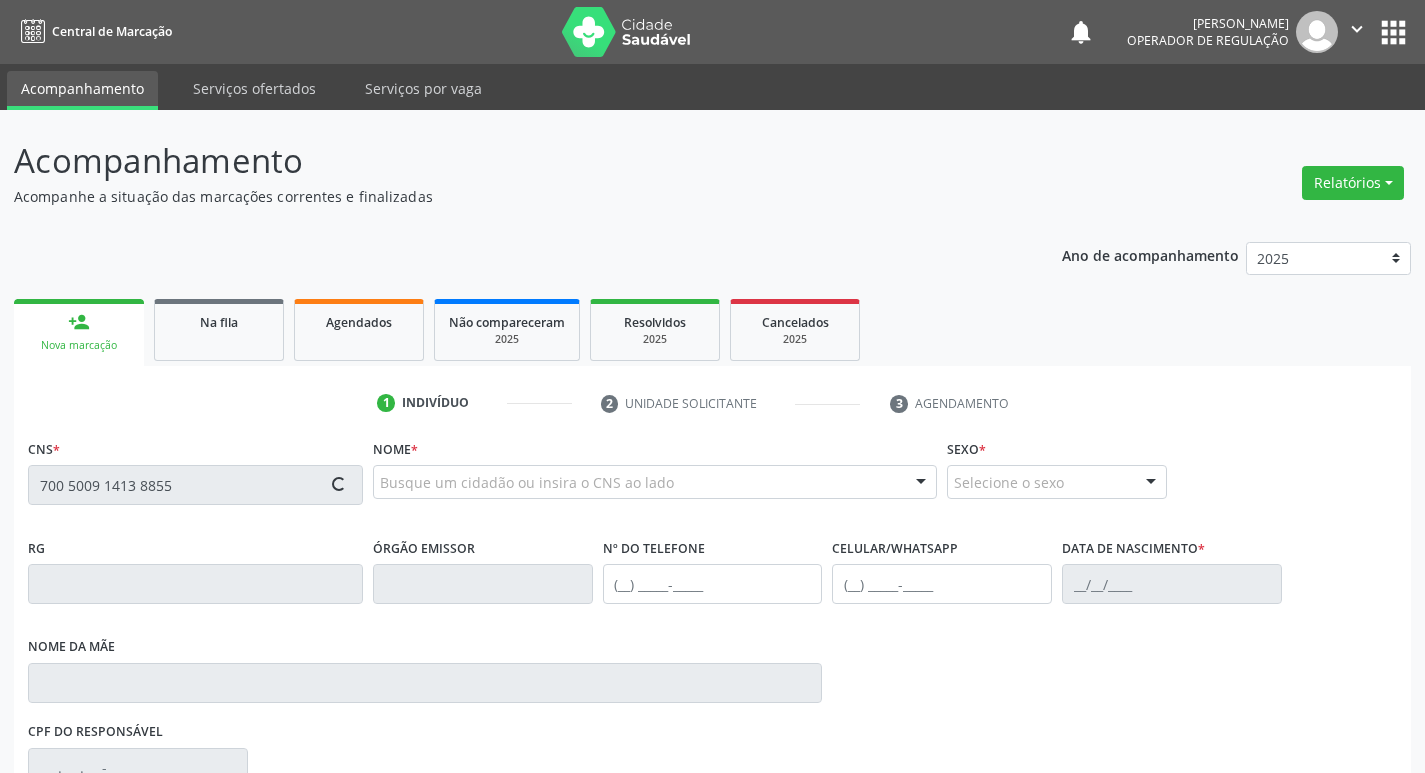 type on "700 5009 1413 8855" 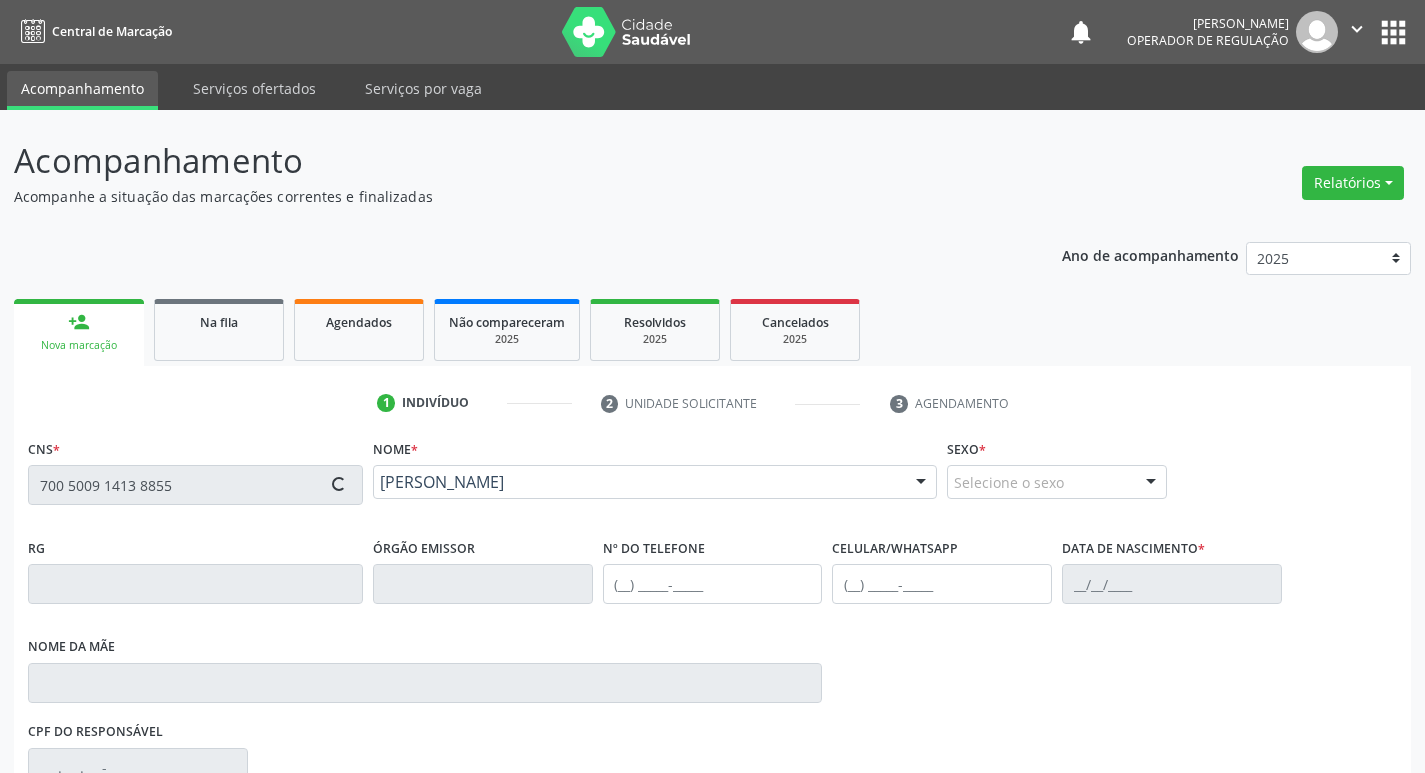 scroll, scrollTop: 297, scrollLeft: 0, axis: vertical 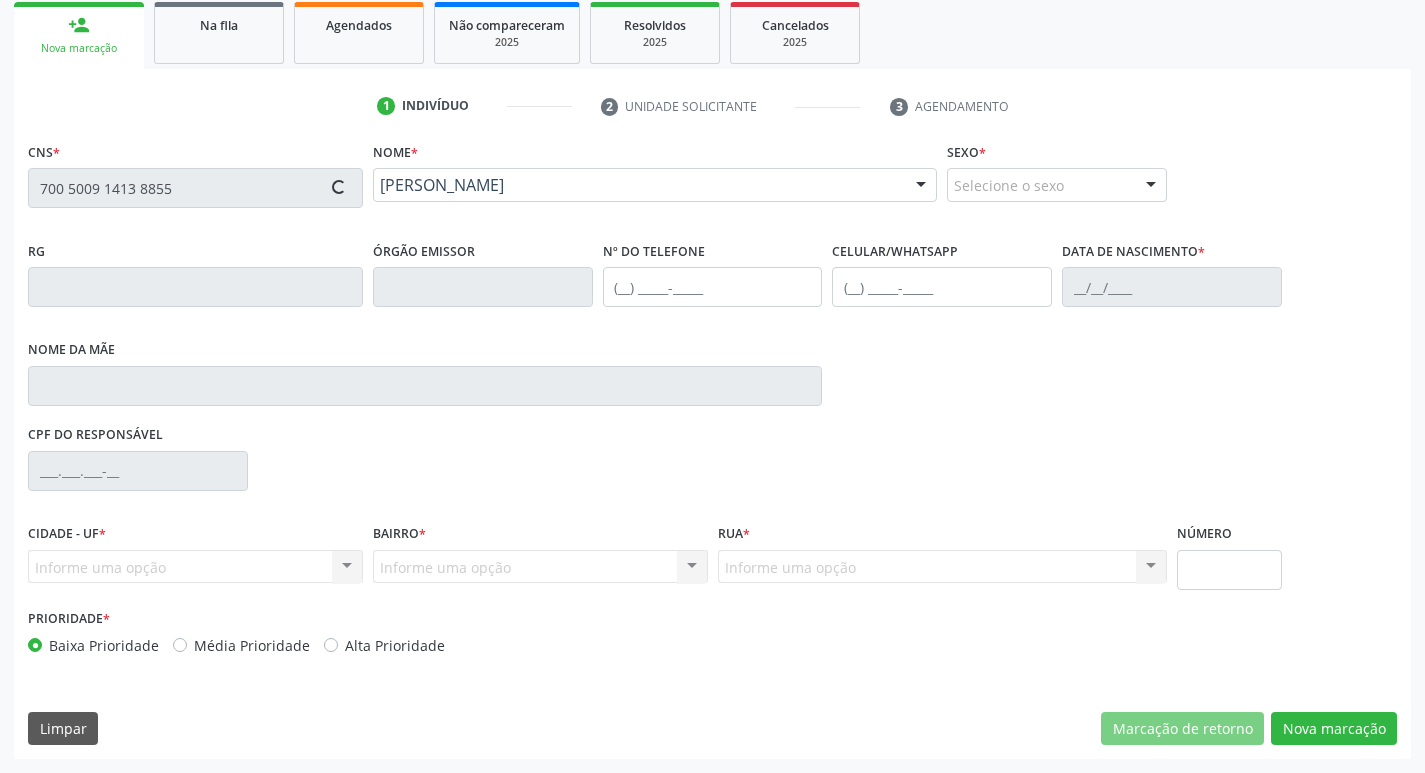 type on "[PHONE_NUMBER]" 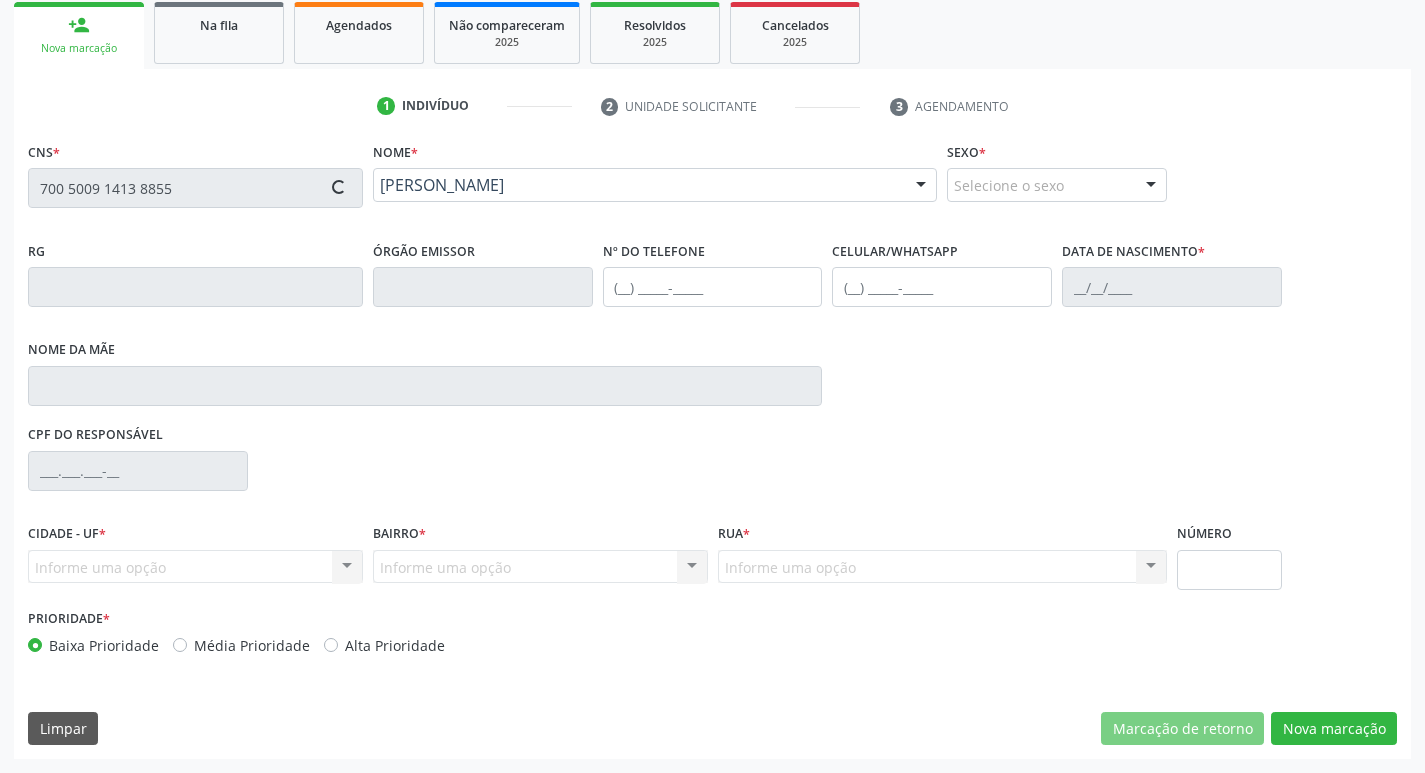 type on "[PHONE_NUMBER]" 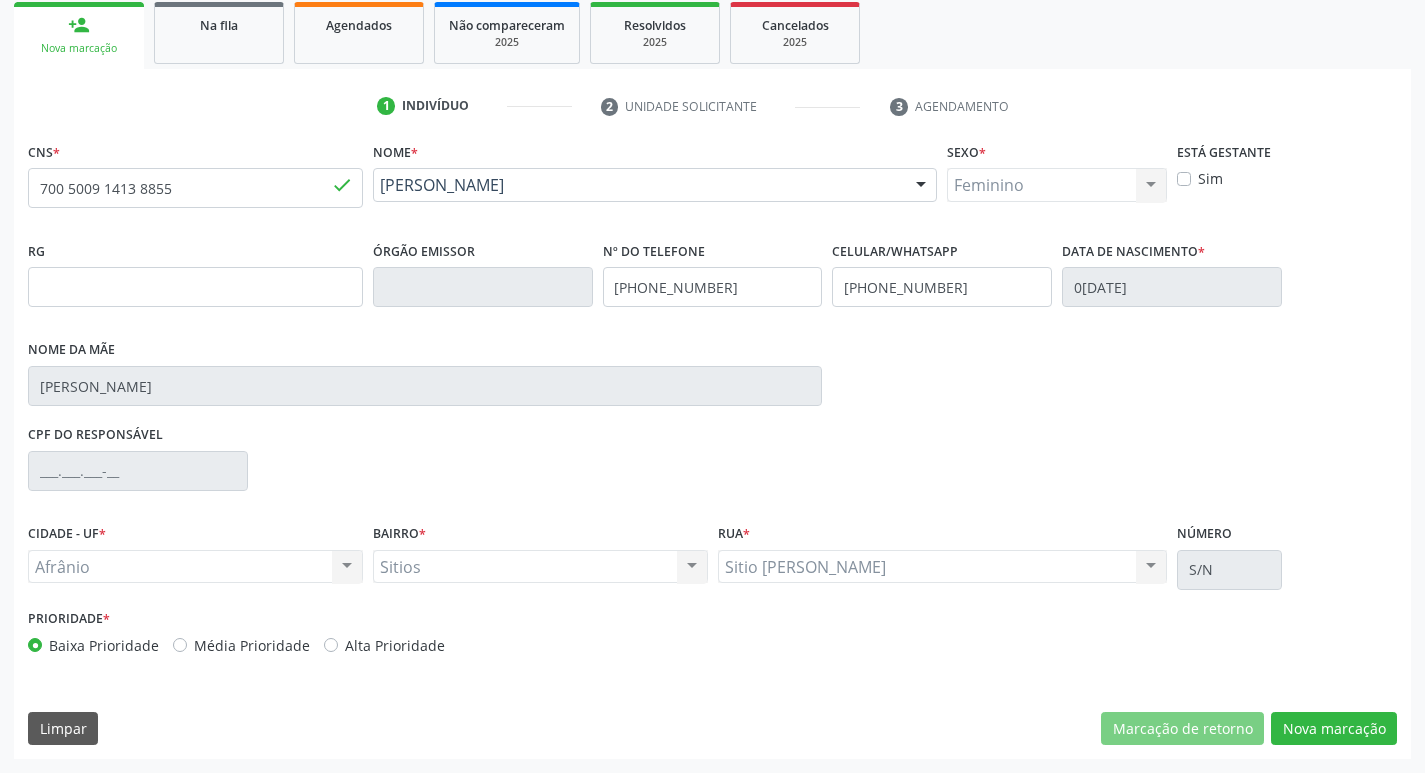 click on "Média Prioridade" at bounding box center (252, 645) 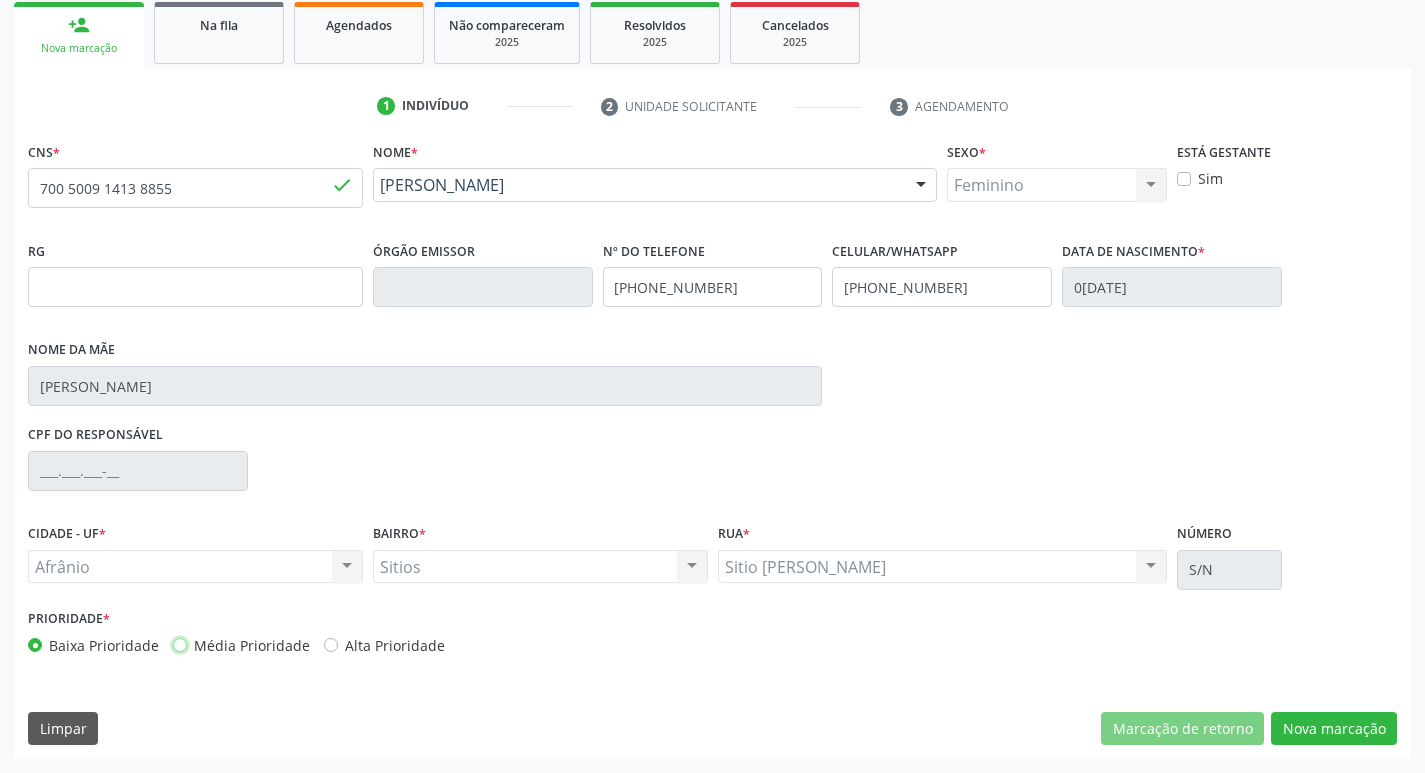 click on "Média Prioridade" at bounding box center [180, 644] 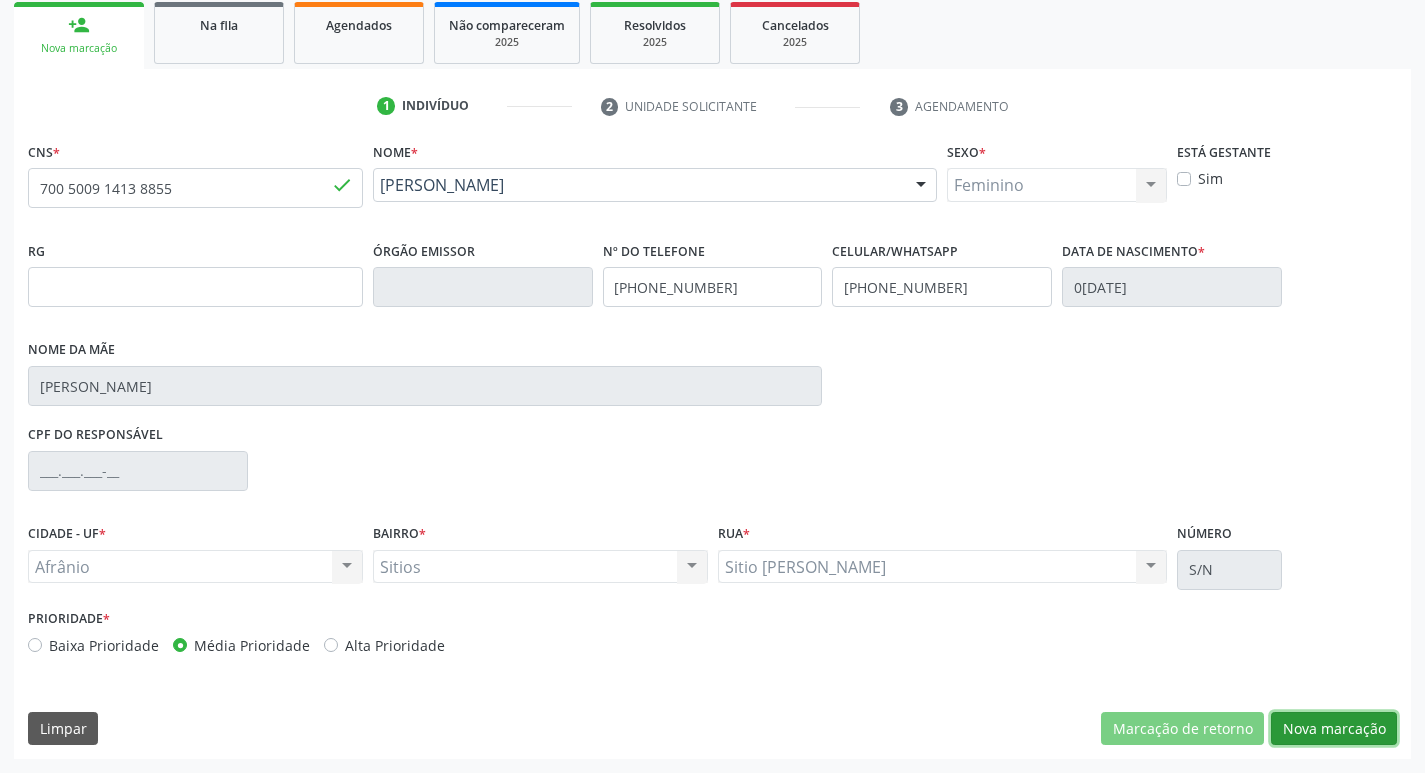 click on "Nova marcação" at bounding box center (1334, 729) 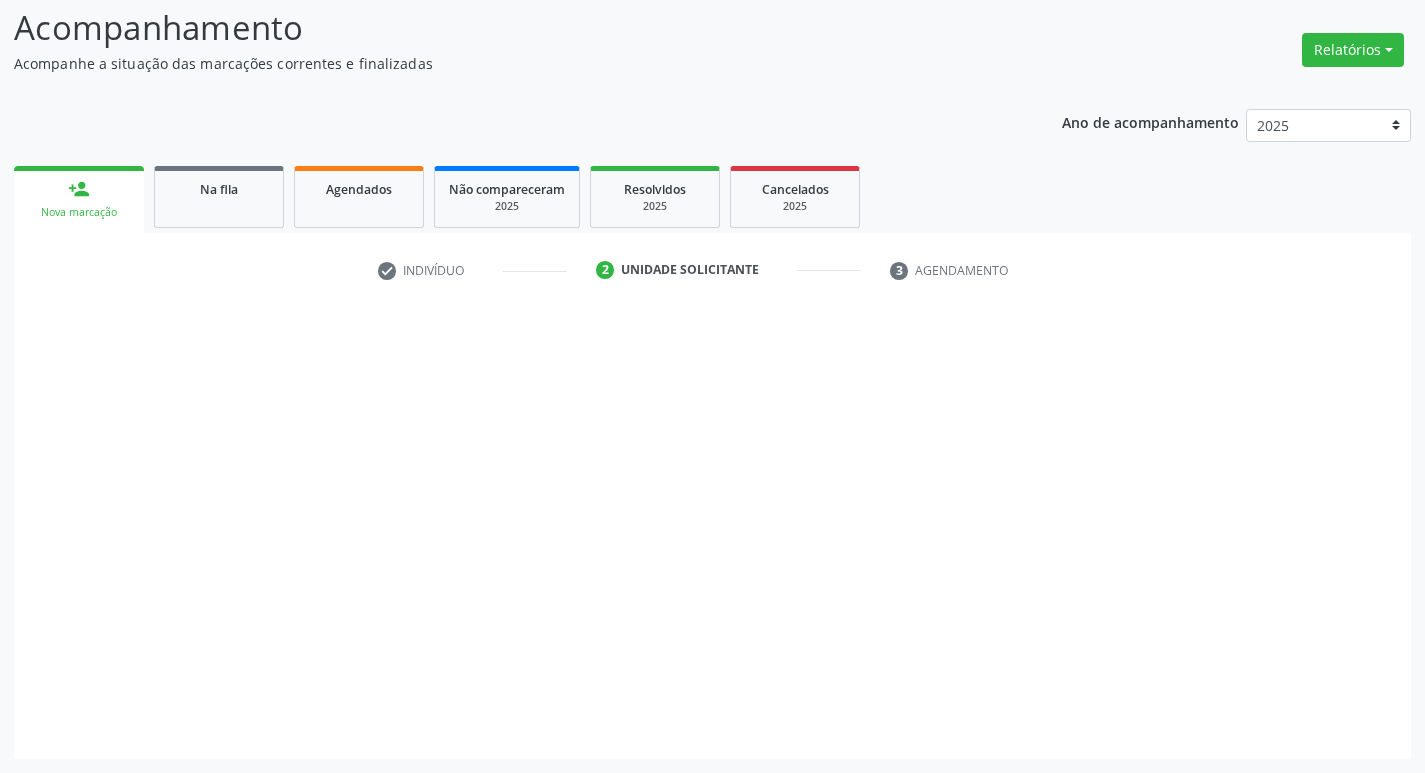 scroll, scrollTop: 133, scrollLeft: 0, axis: vertical 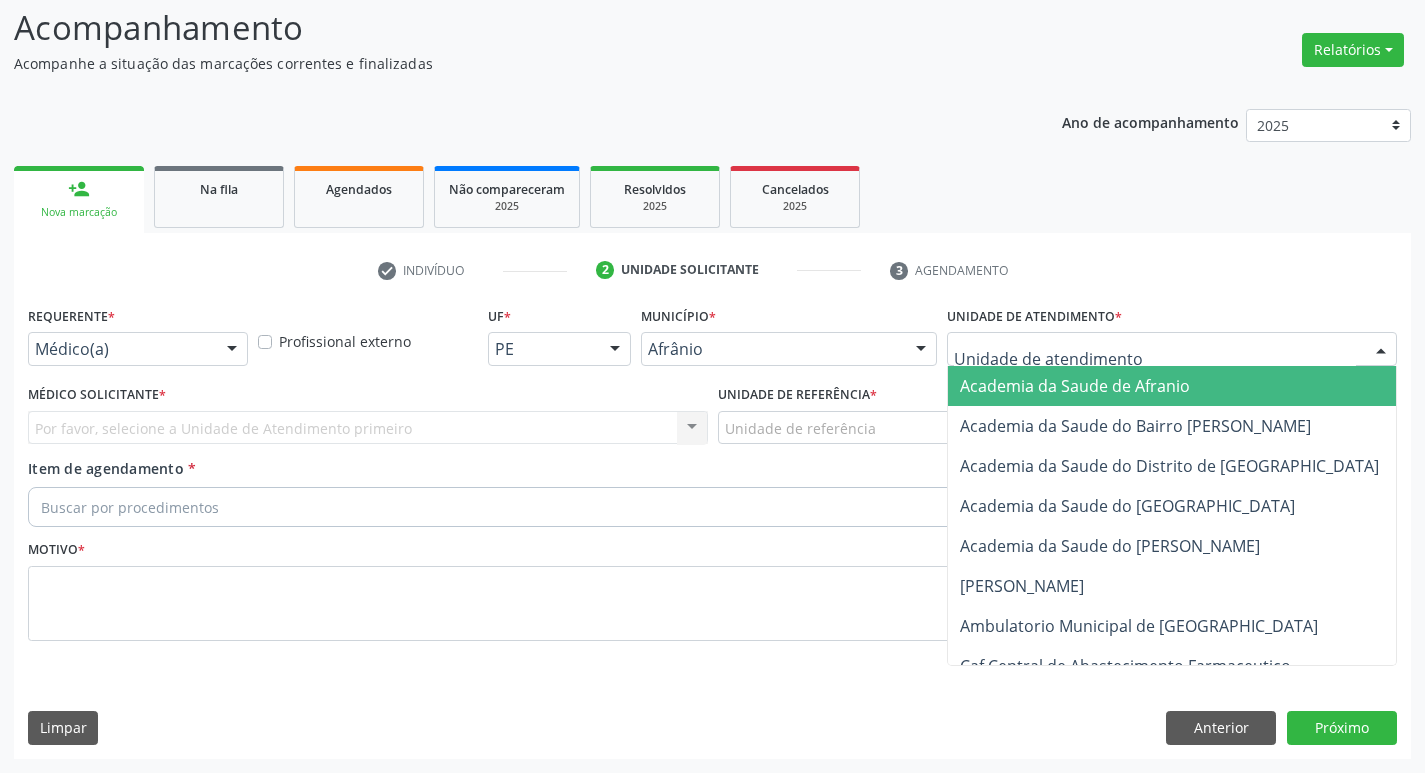 drag, startPoint x: 1012, startPoint y: 355, endPoint x: 986, endPoint y: 482, distance: 129.6341 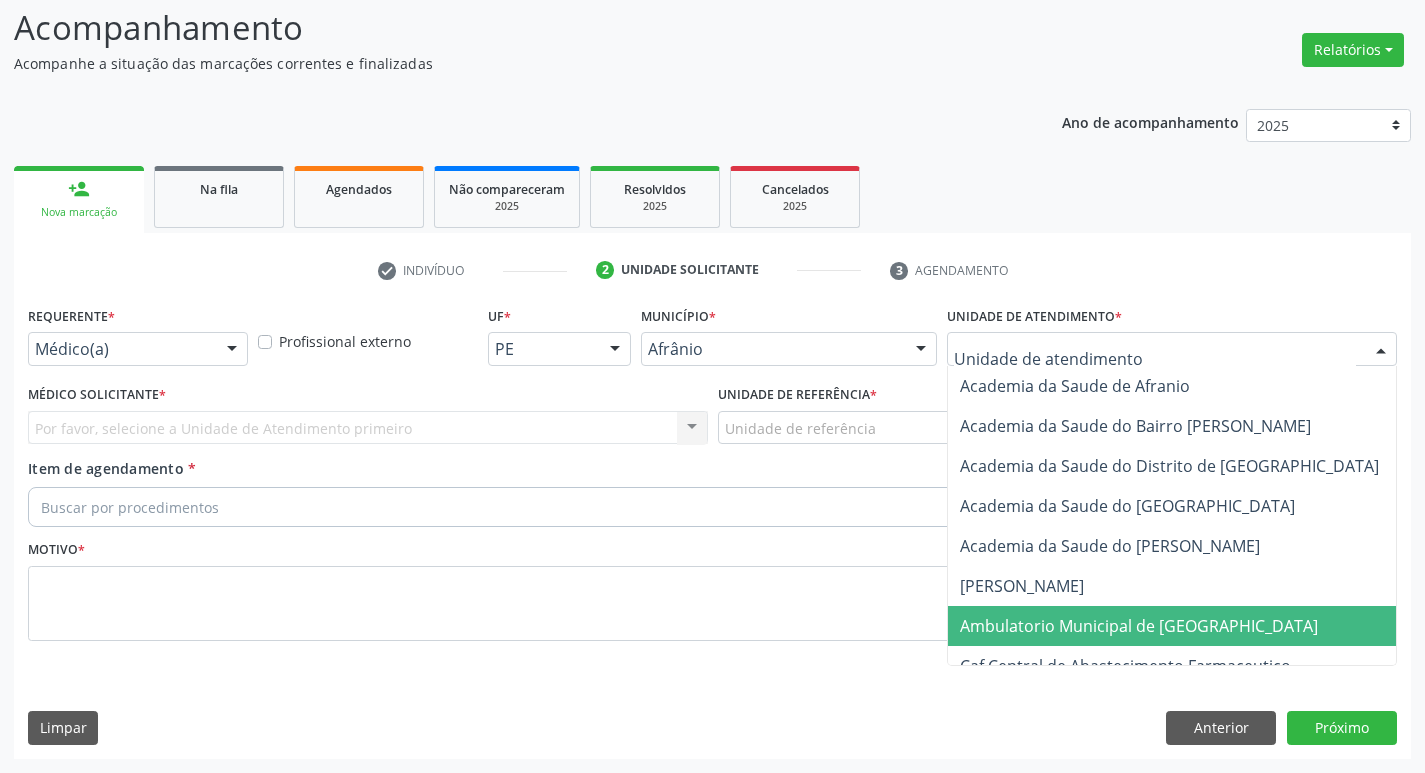 click on "Ambulatorio Municipal de [GEOGRAPHIC_DATA]" at bounding box center [1139, 626] 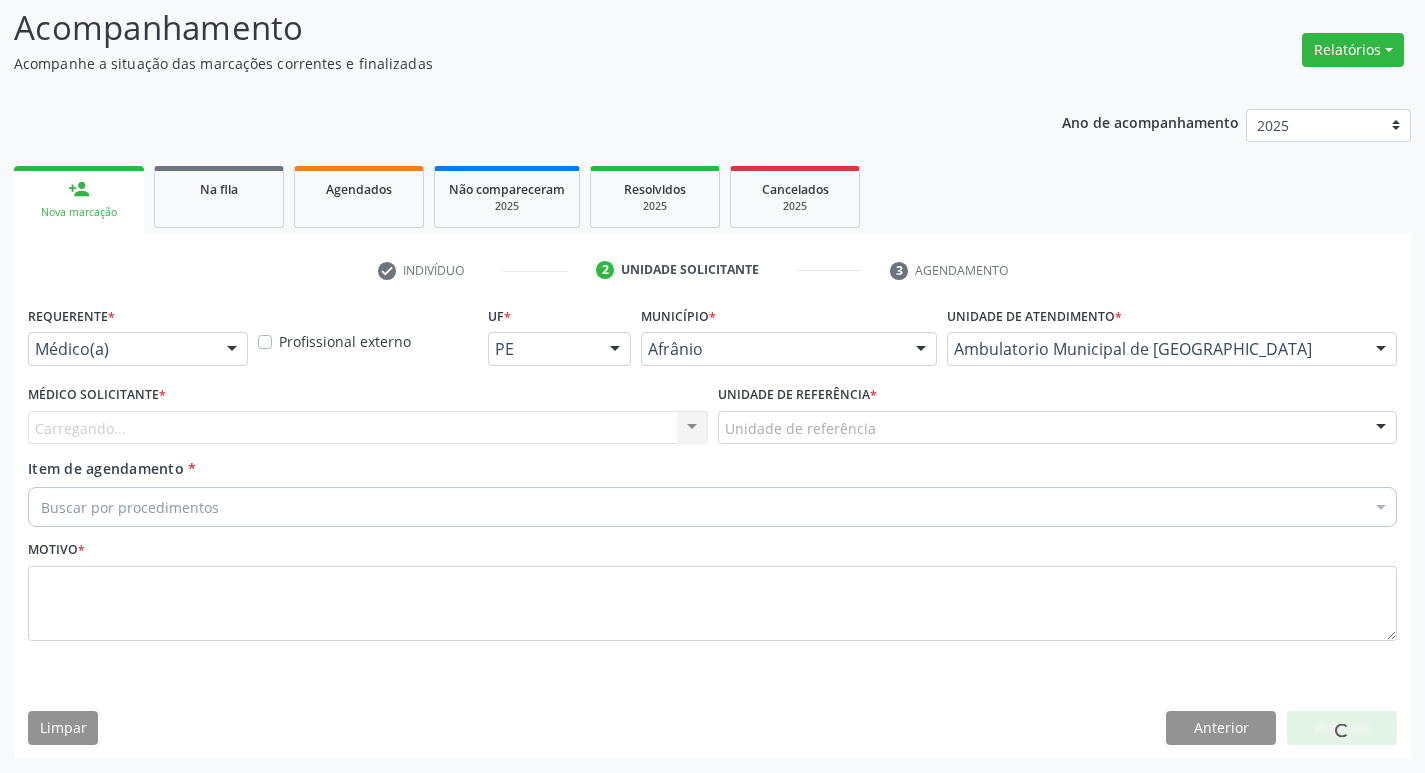 click on "Carregando...
Nenhum resultado encontrado para: "   "
Não há nenhuma opção para ser exibida." at bounding box center [368, 428] 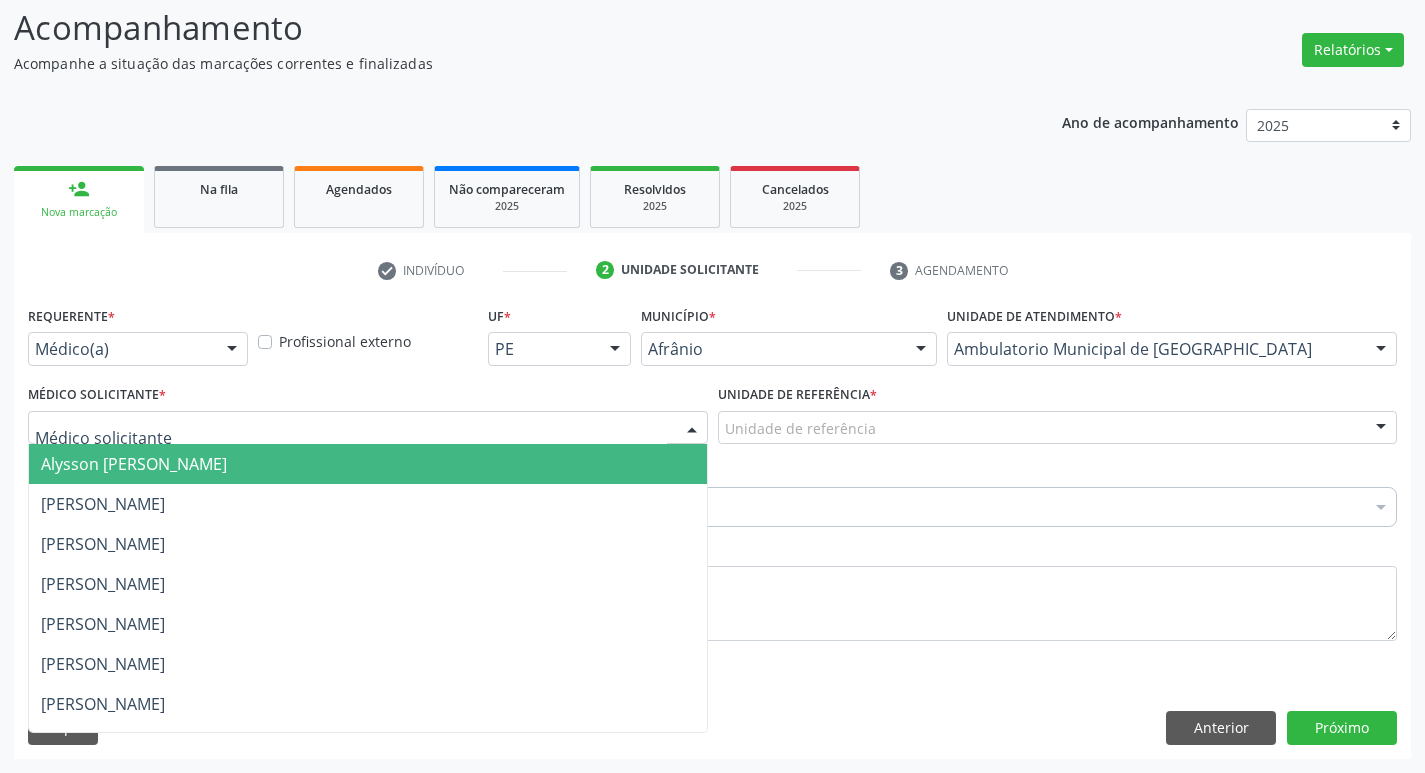 click at bounding box center [368, 428] 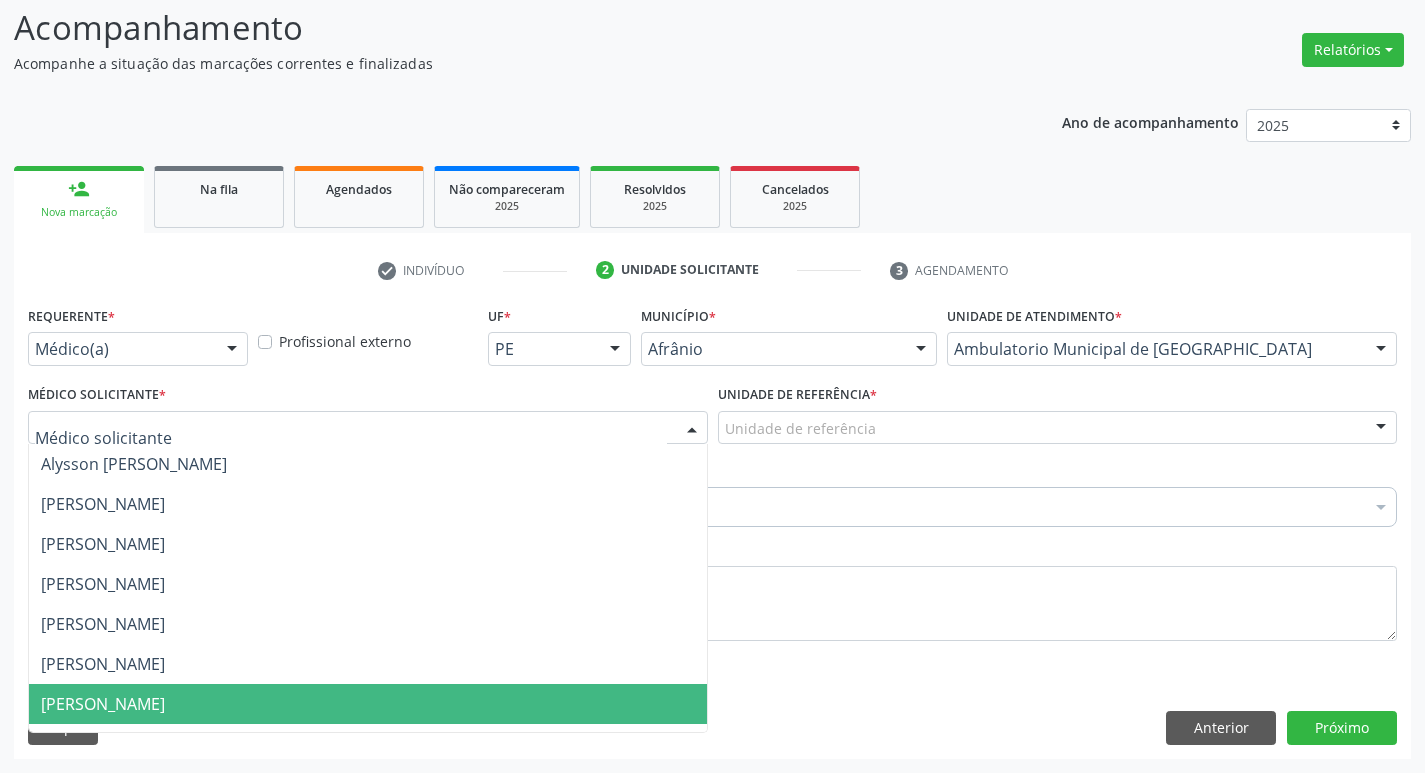click on "[PERSON_NAME]" at bounding box center [368, 704] 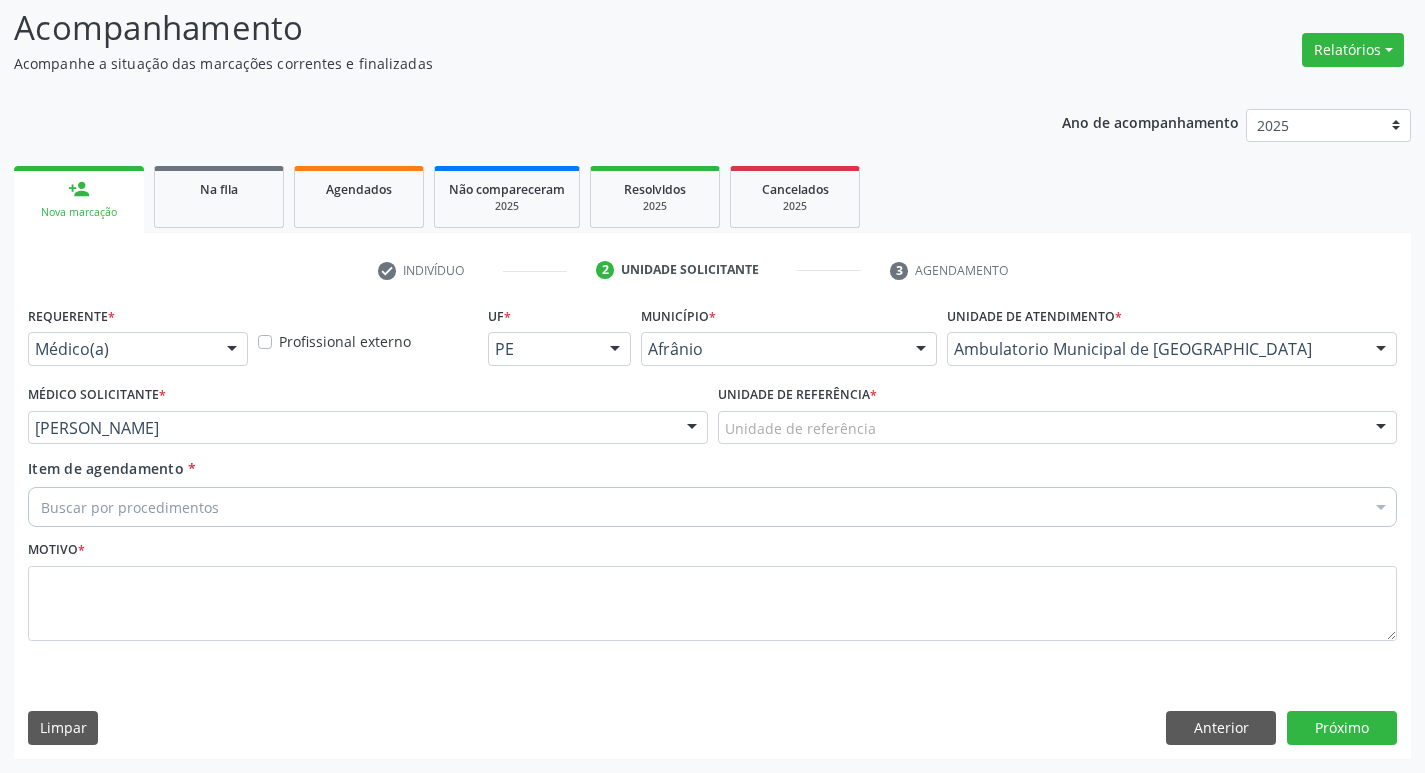 click on "Unidade de referência" at bounding box center [1058, 428] 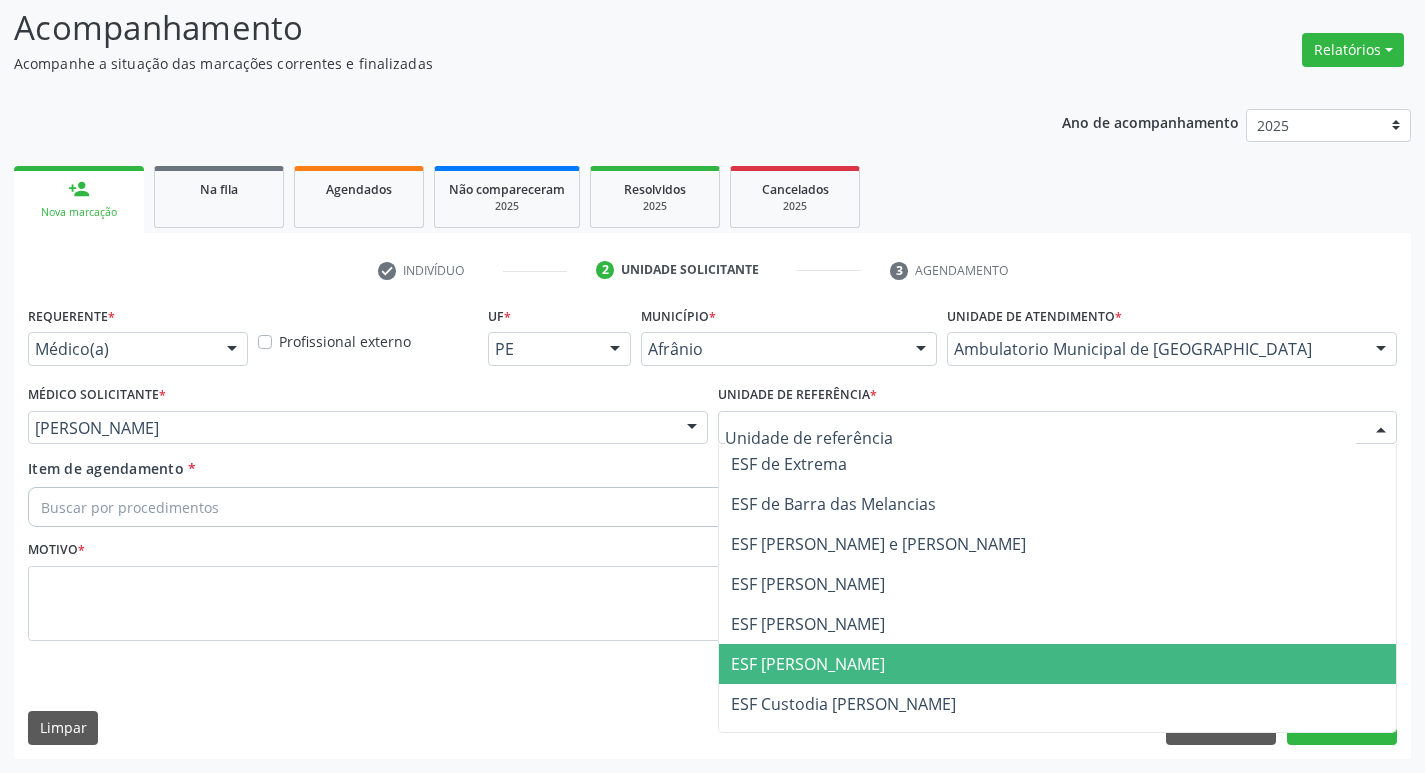click on "ESF [PERSON_NAME]" at bounding box center (1058, 664) 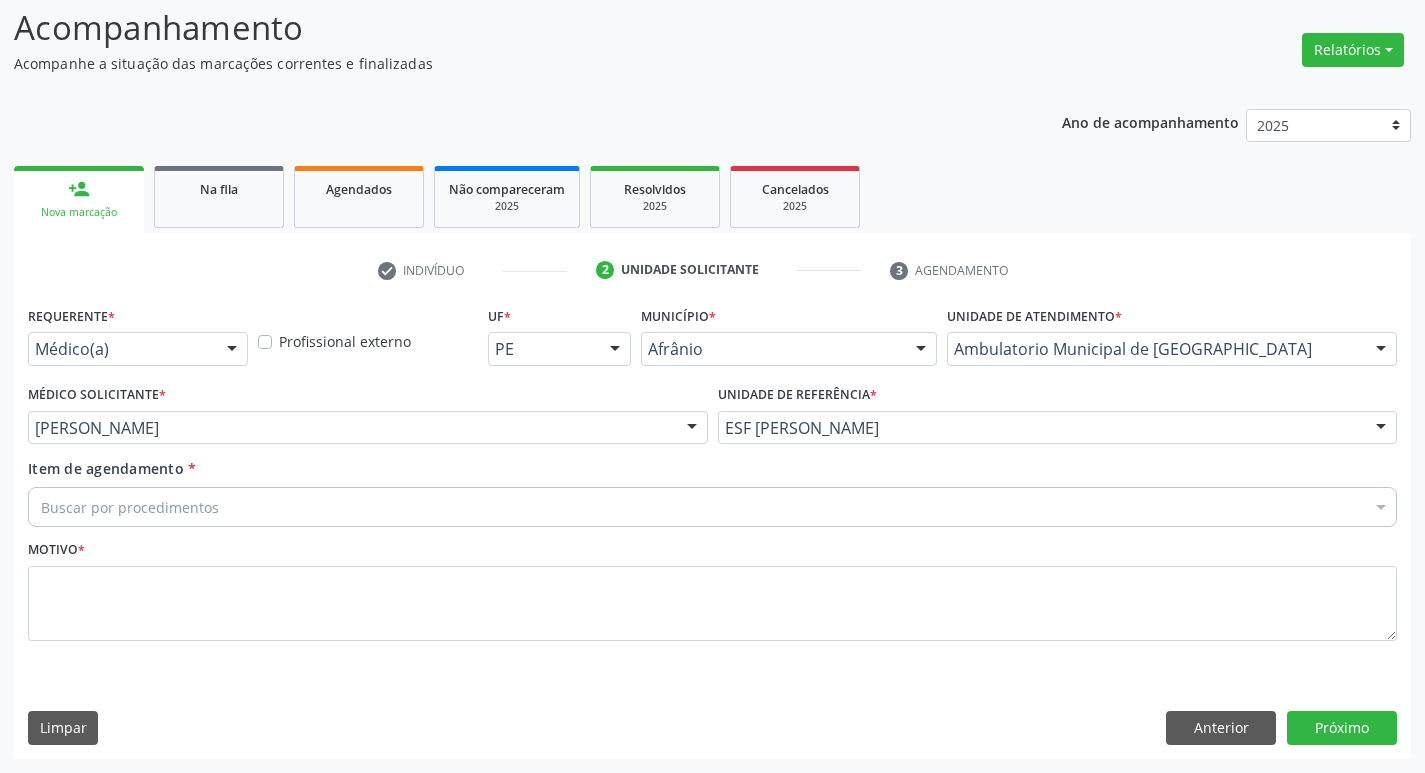 click on "Buscar por procedimentos" at bounding box center [712, 507] 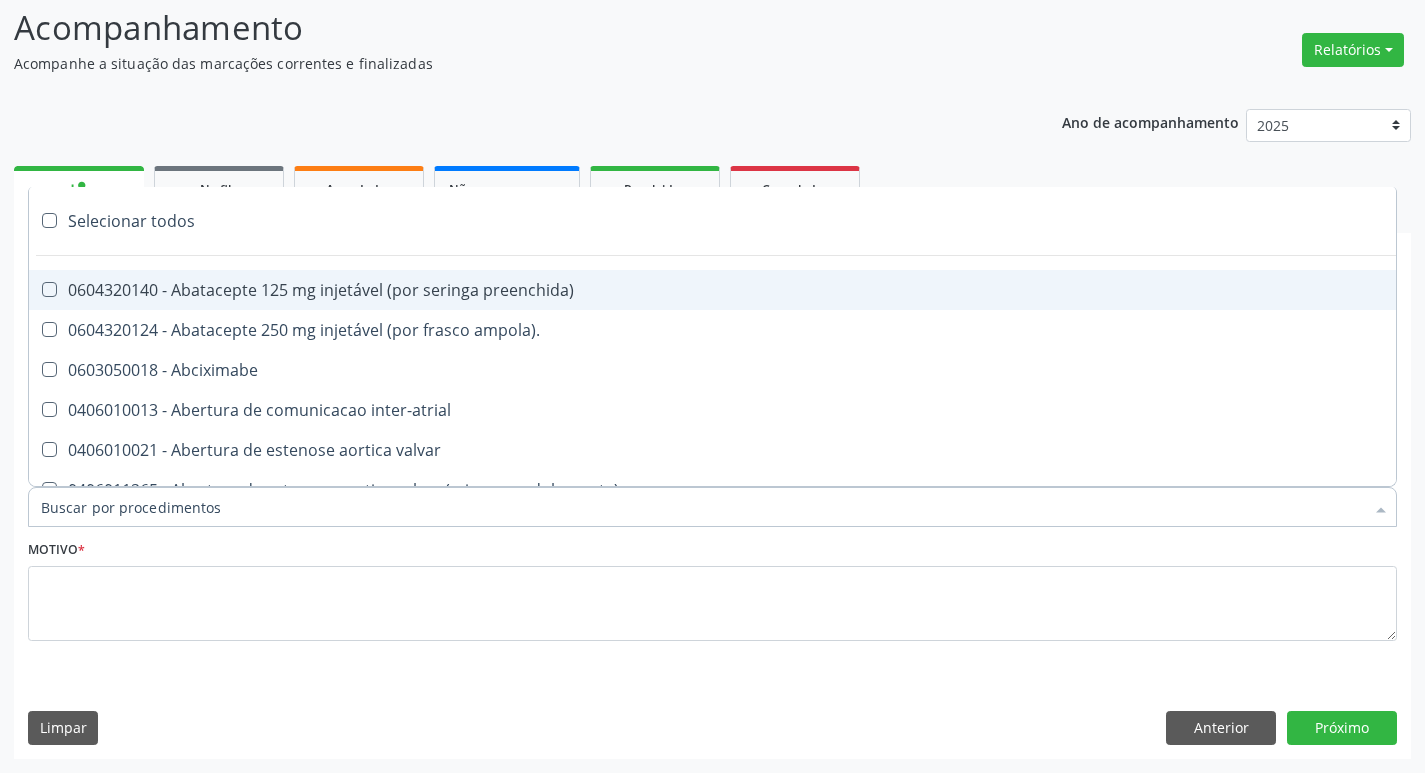 type on "v" 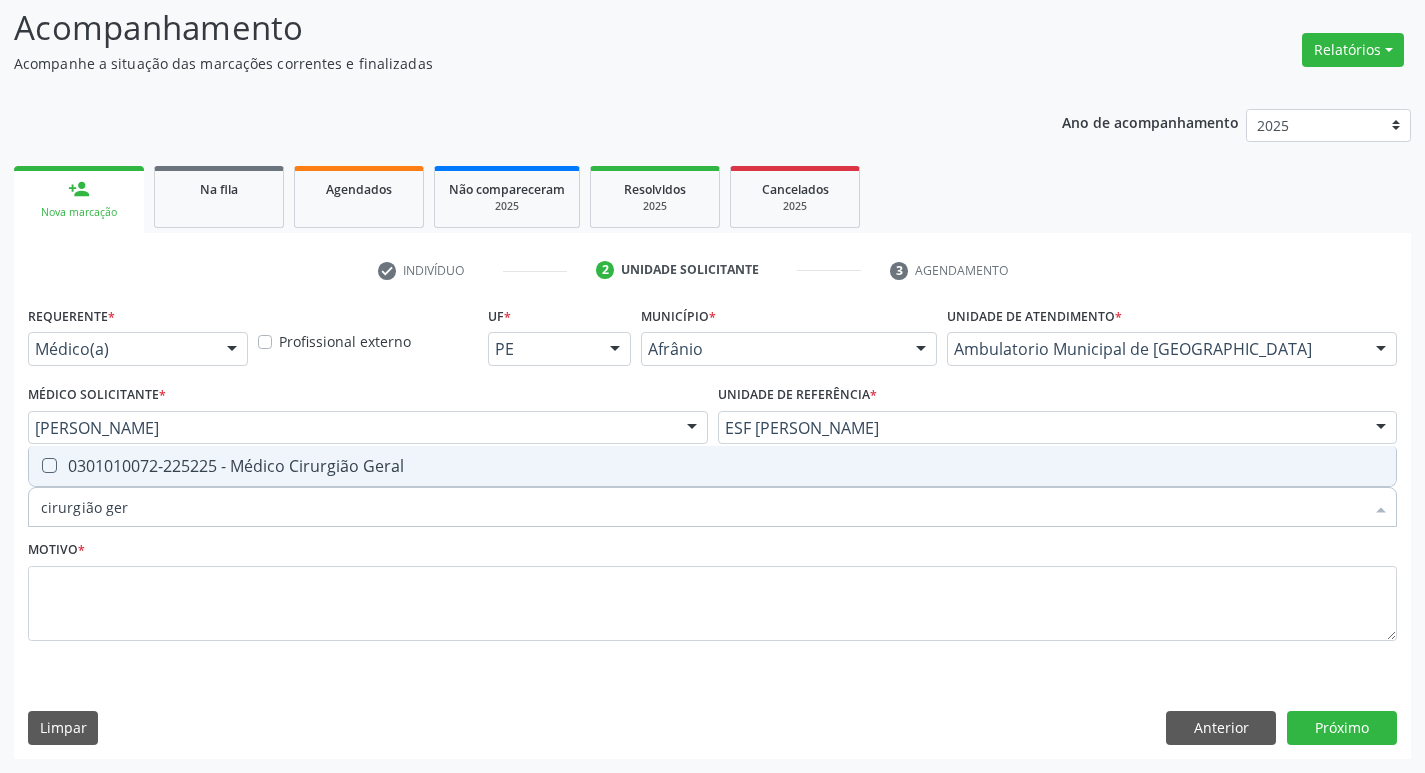 click at bounding box center [49, 465] 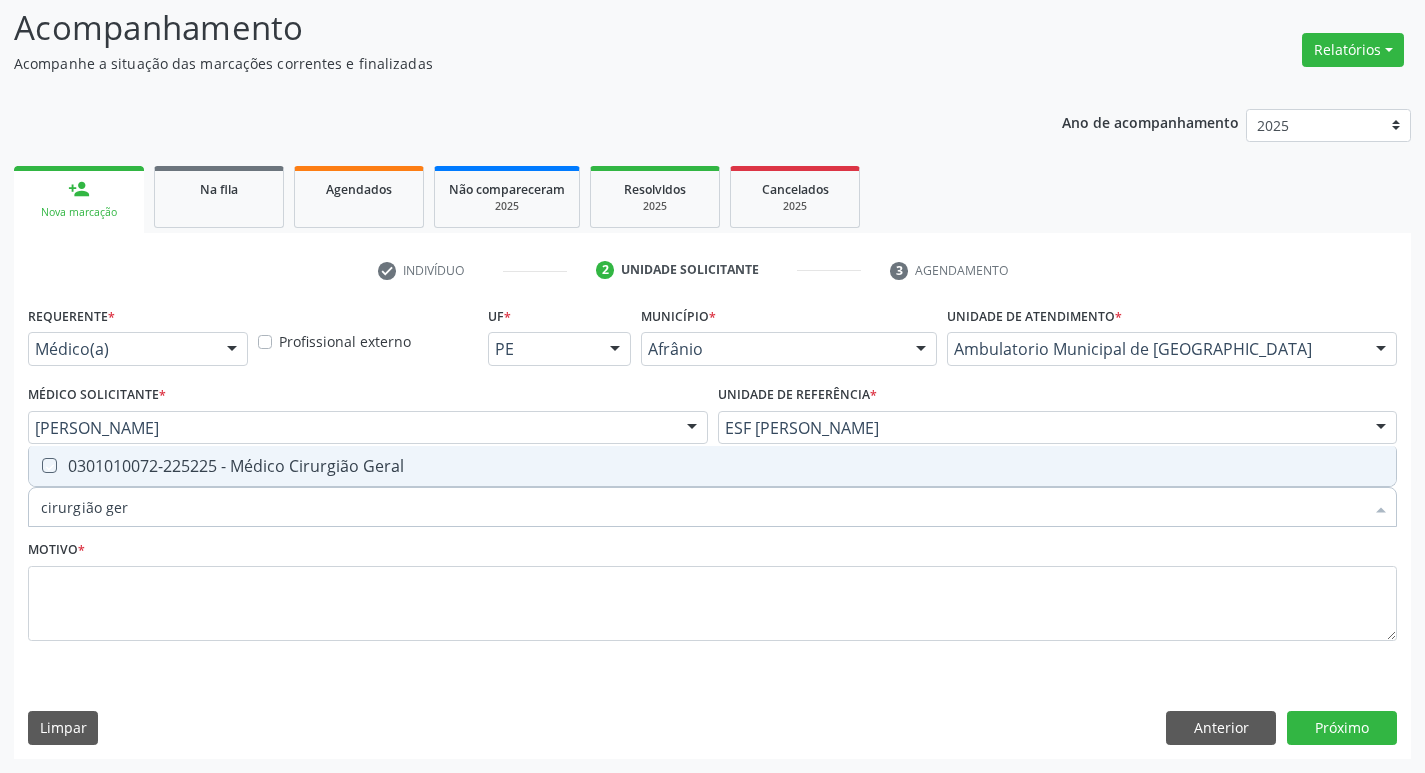 click at bounding box center (35, 465) 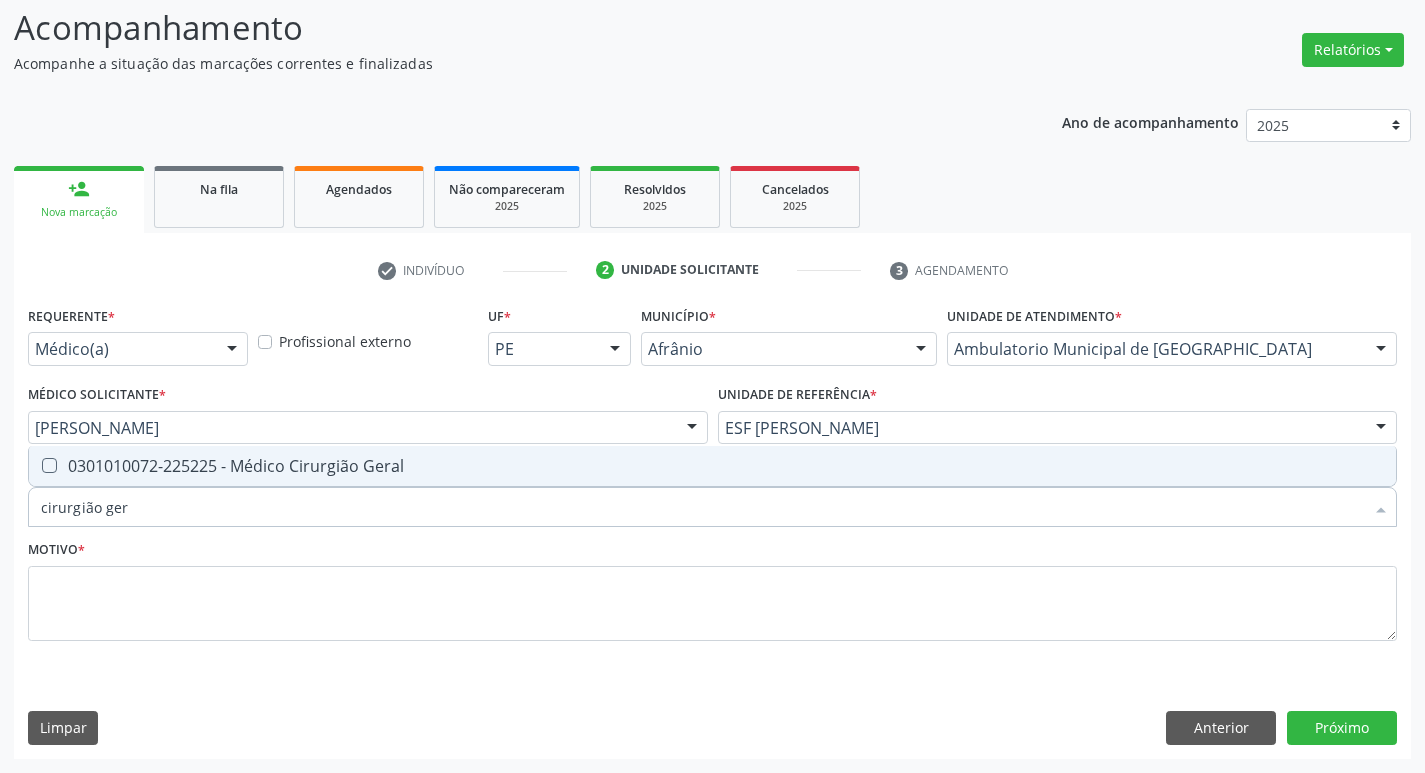 checkbox on "true" 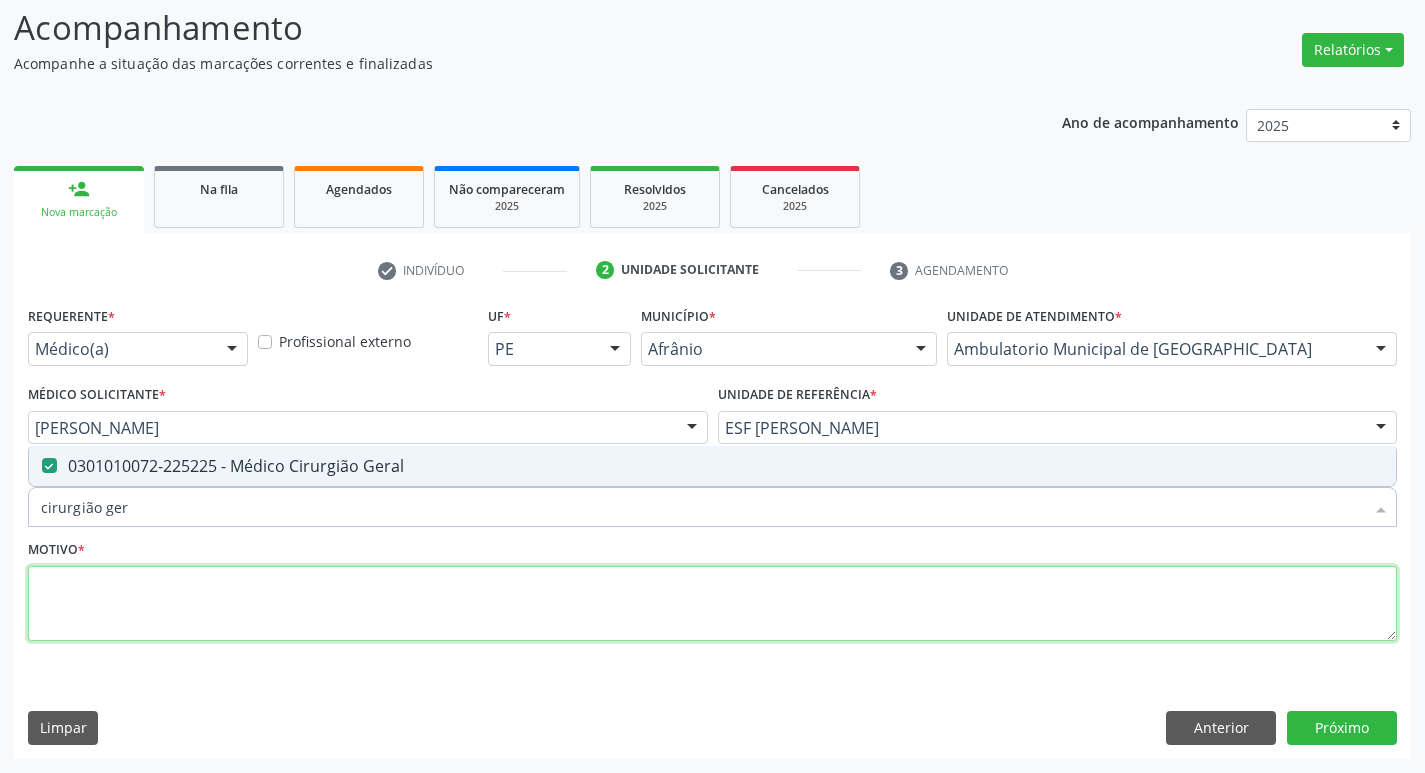 click at bounding box center (712, 604) 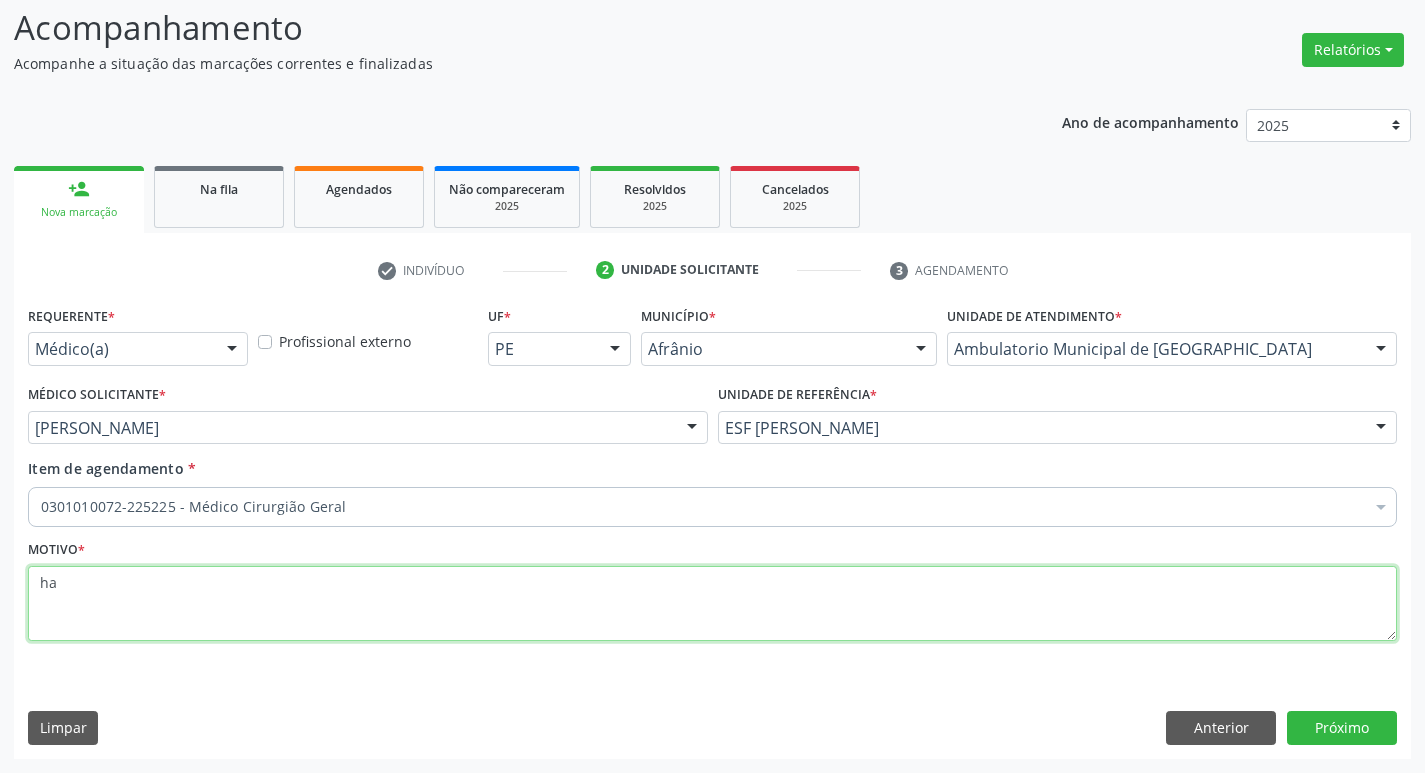 type on "h" 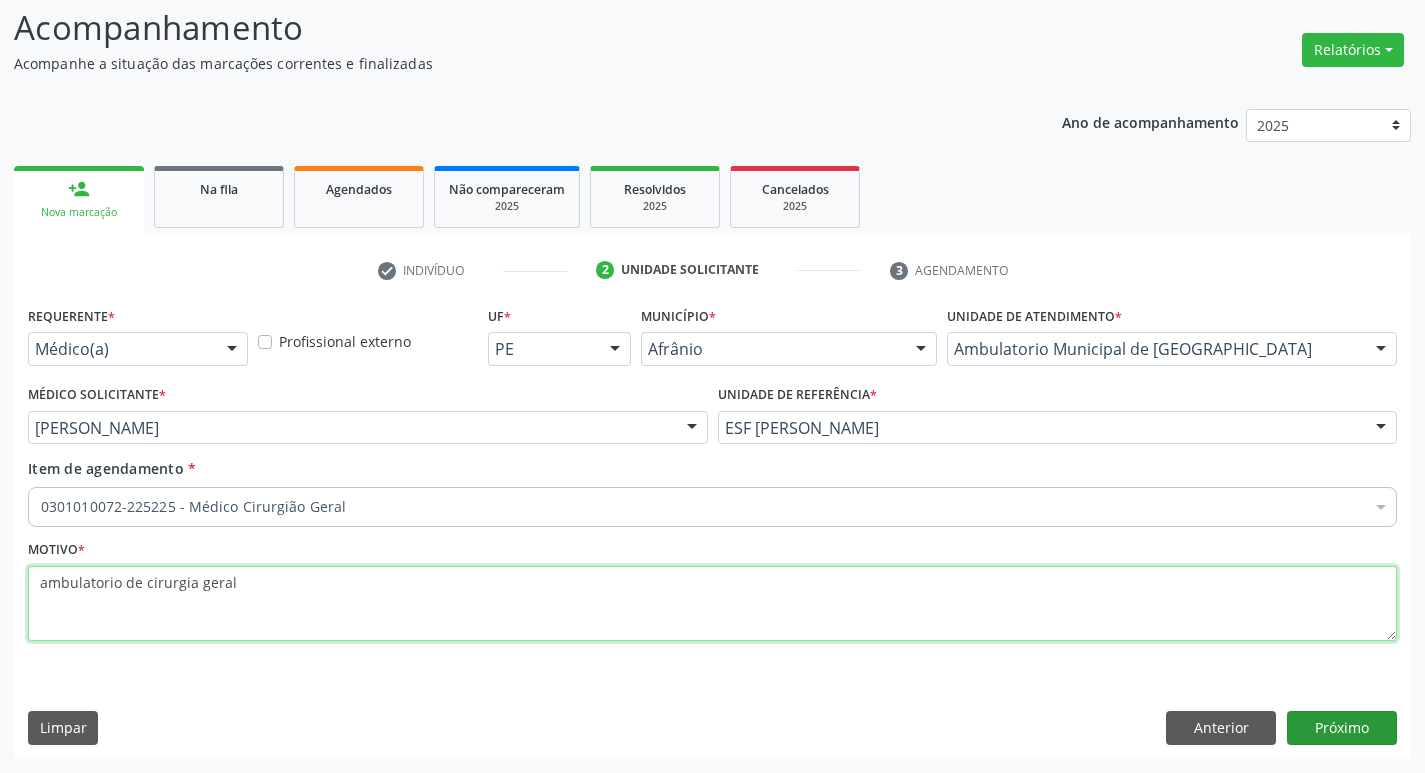 type on "ambulatorio de cirurgia geral" 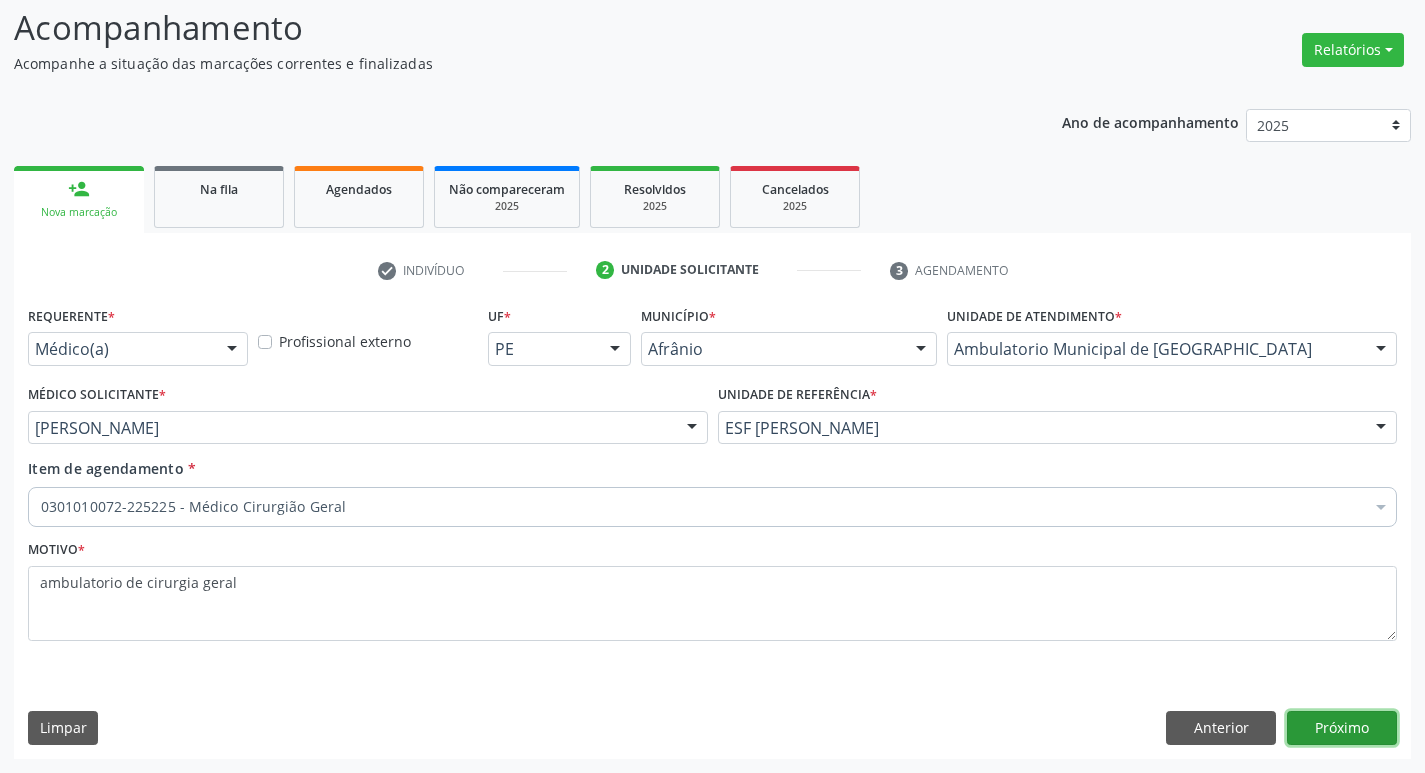 click on "Próximo" at bounding box center (1342, 728) 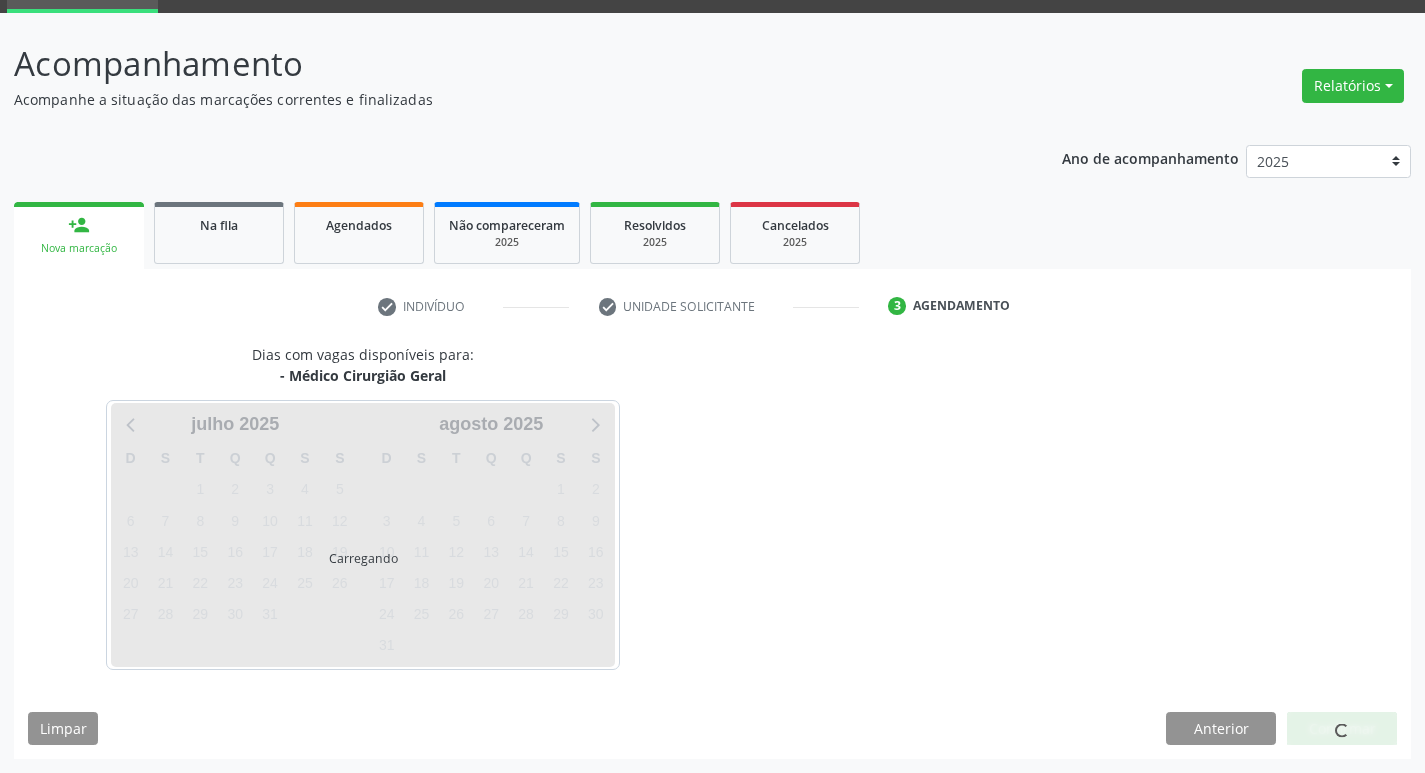 scroll, scrollTop: 97, scrollLeft: 0, axis: vertical 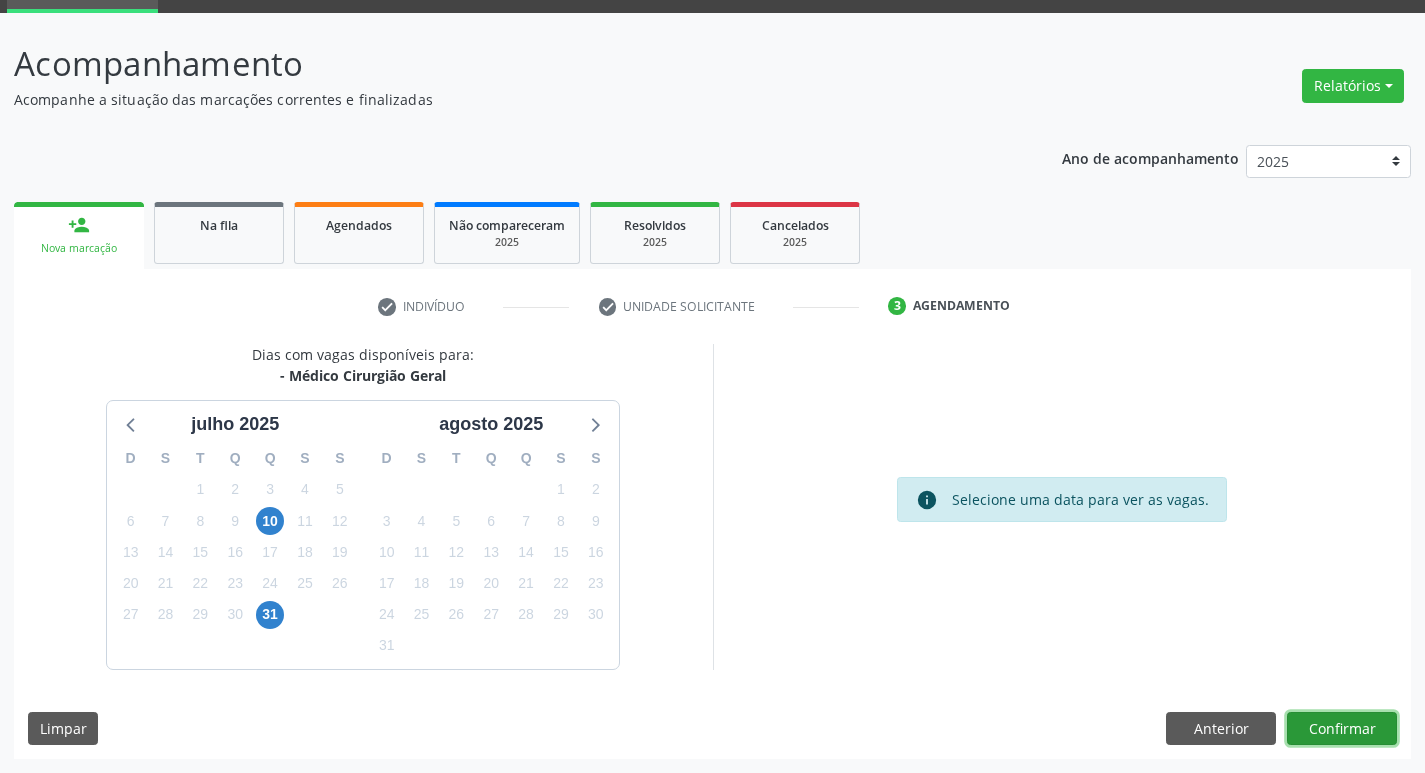 click on "Confirmar" at bounding box center [1342, 729] 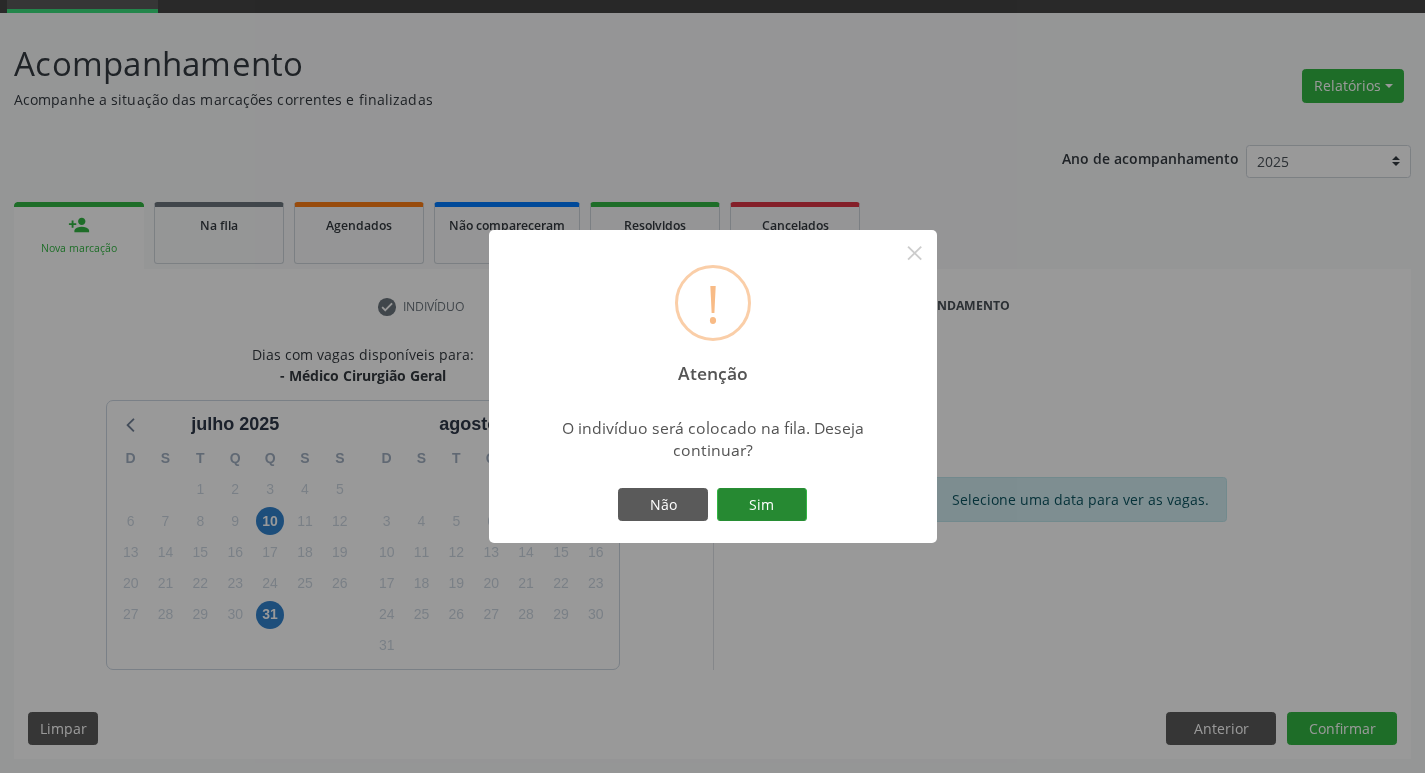 click on "Sim" at bounding box center [762, 505] 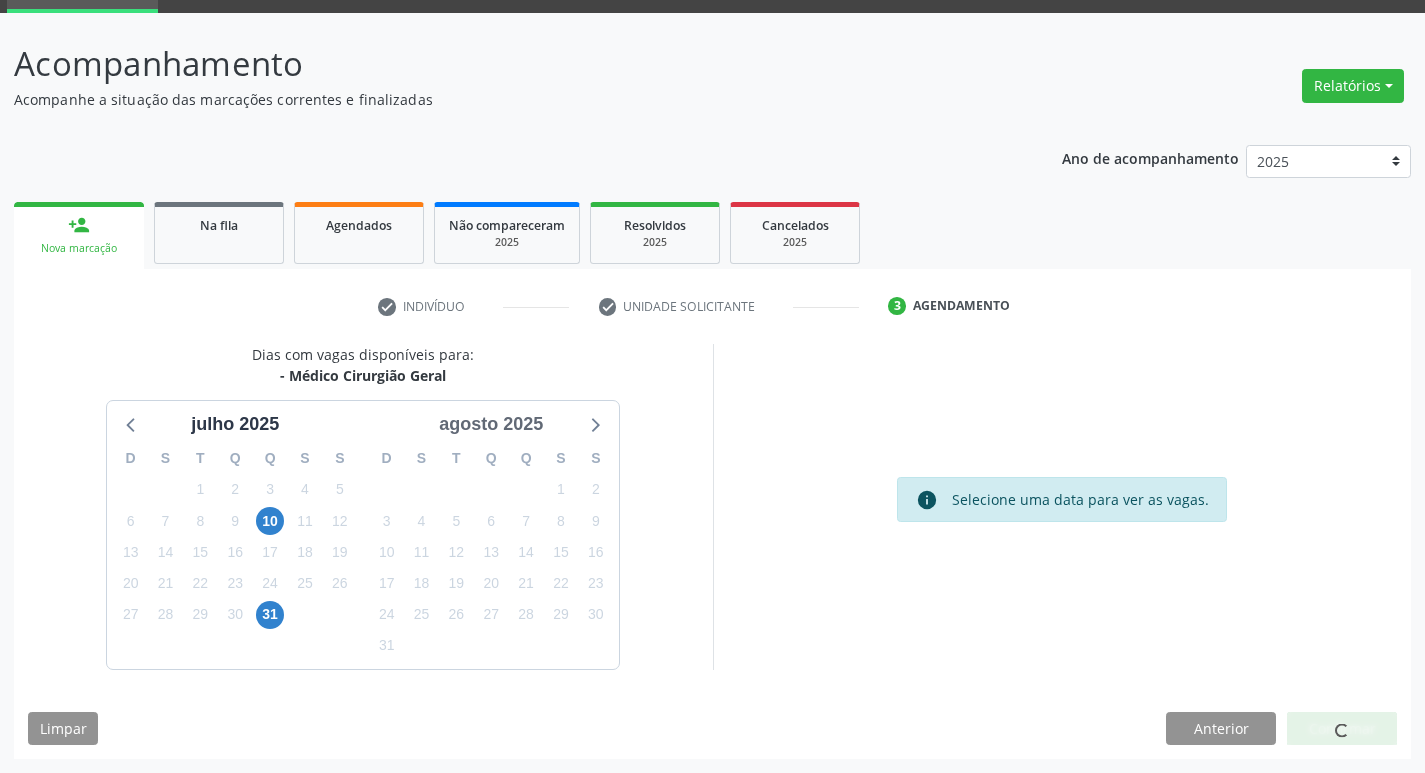 scroll, scrollTop: 0, scrollLeft: 0, axis: both 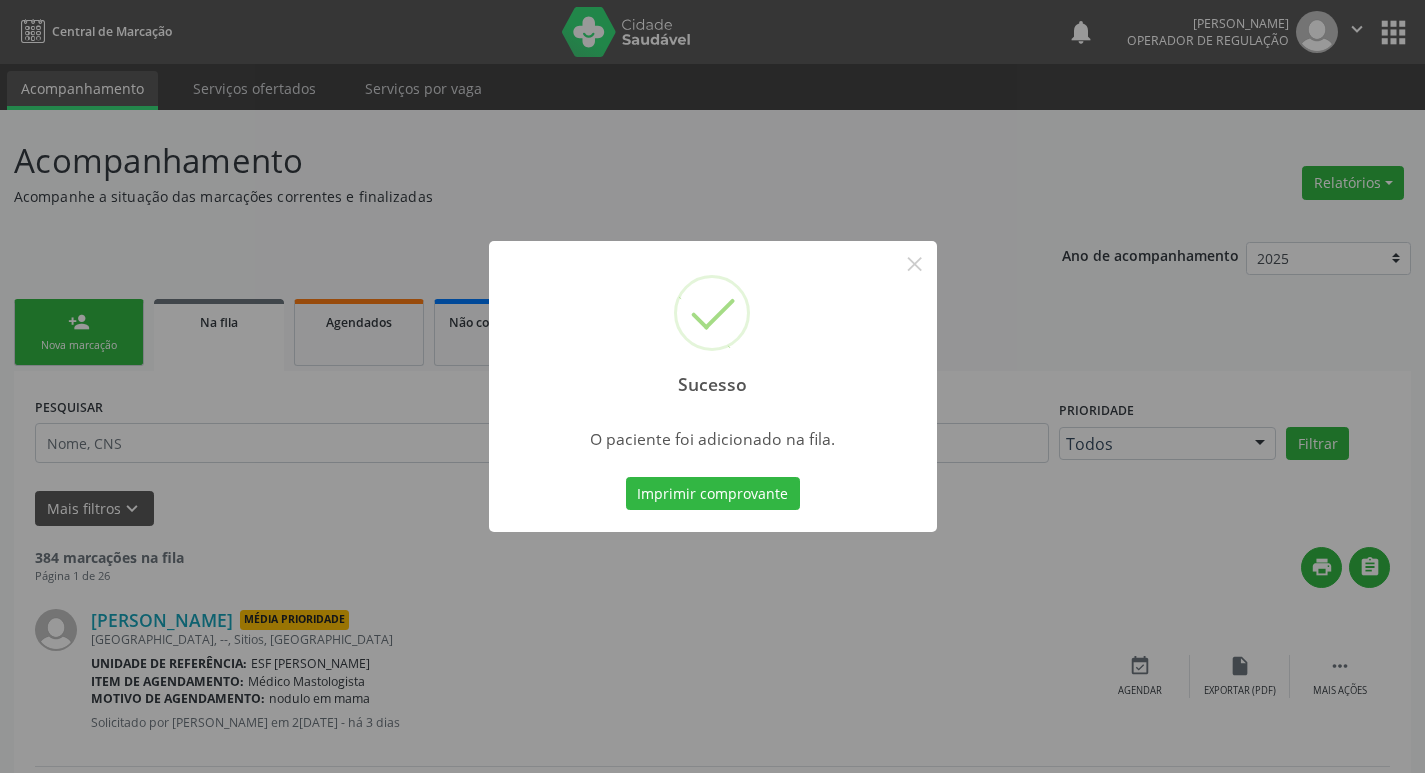 click on "Sucesso × O paciente foi adicionado na fila. Imprimir comprovante Cancel" at bounding box center [712, 386] 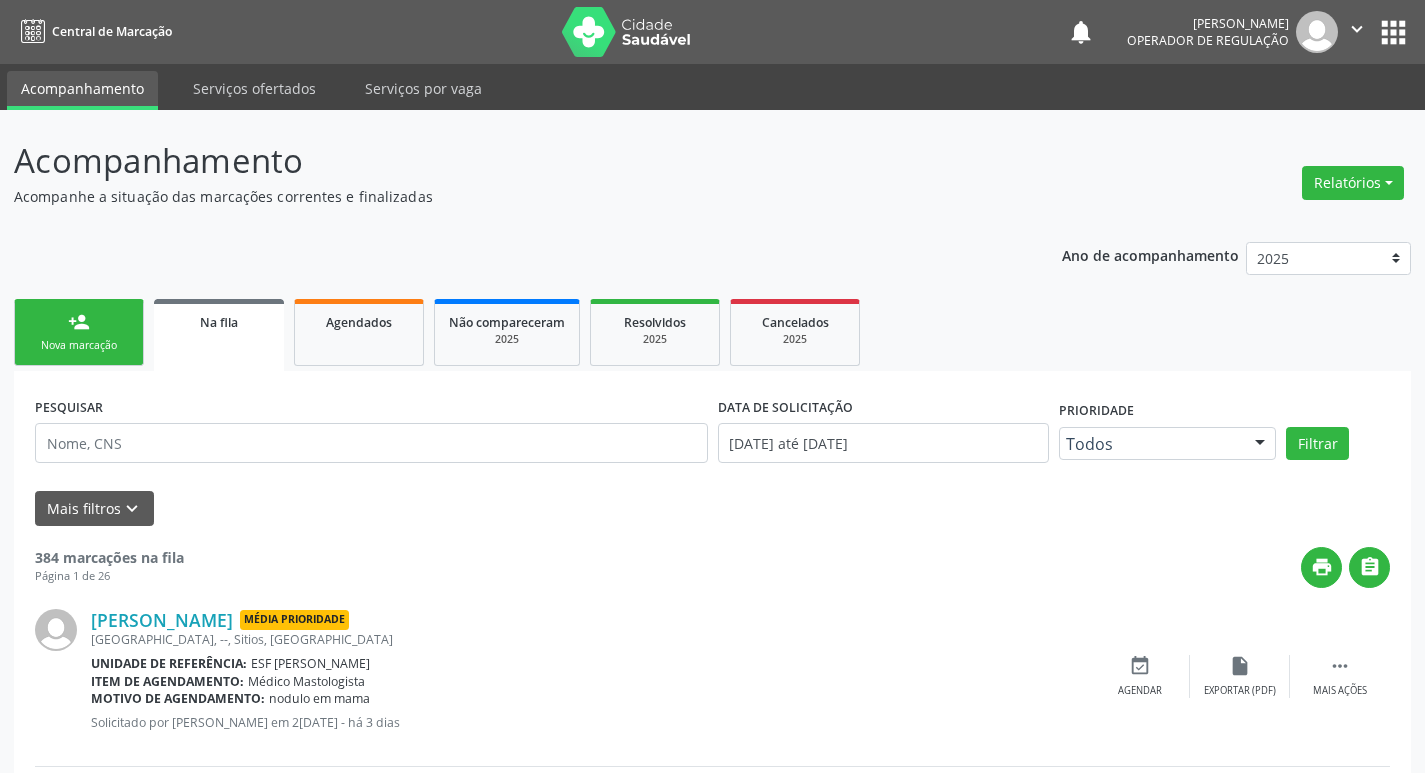 click on "person_add
Nova marcação" at bounding box center (79, 332) 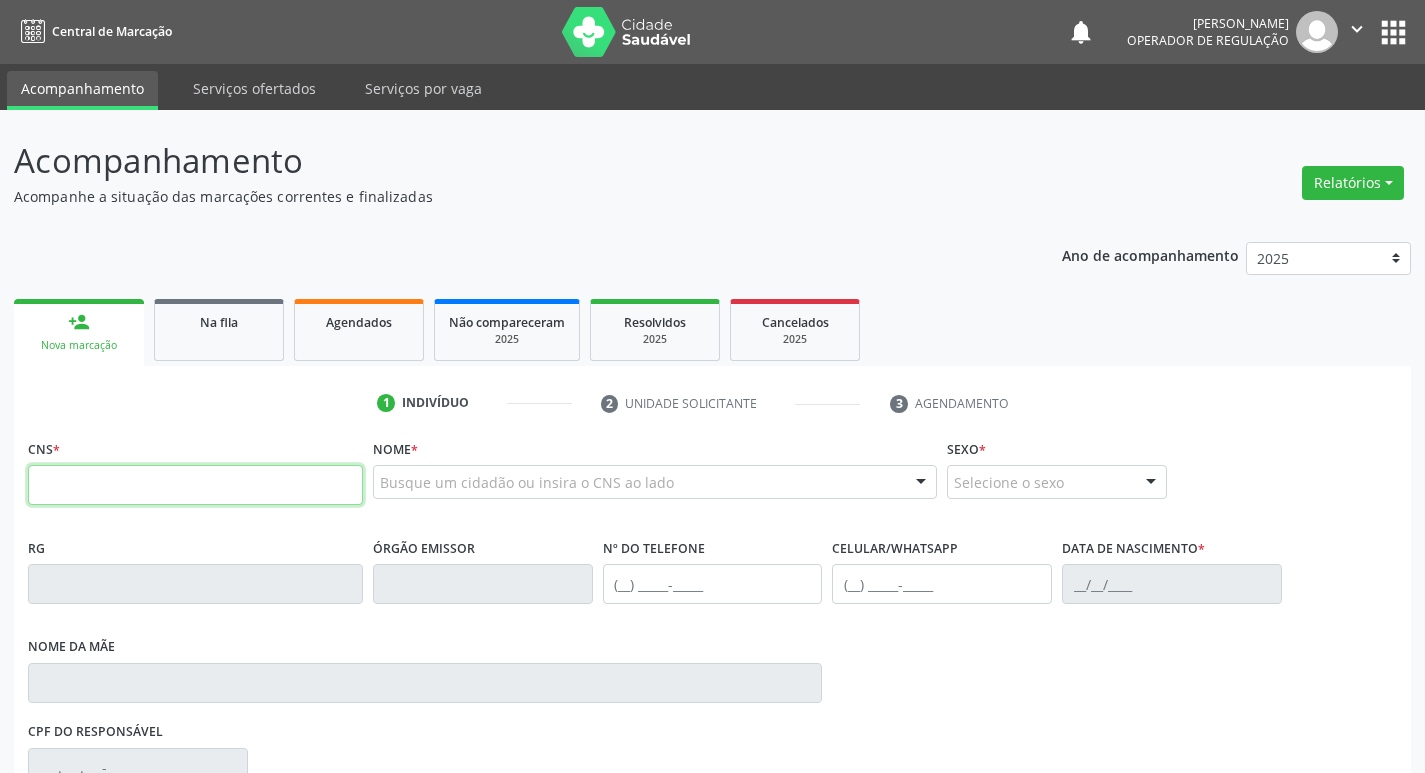 click at bounding box center [195, 485] 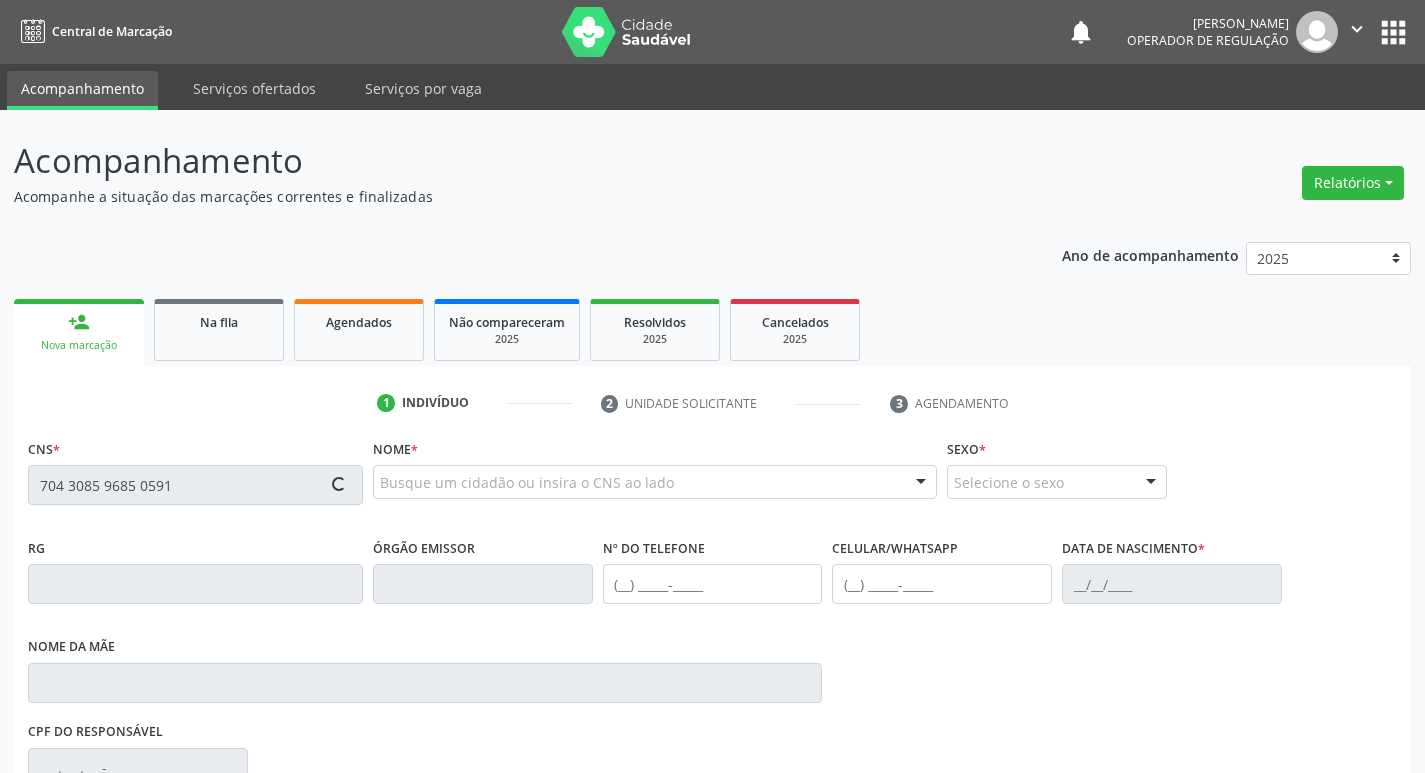 type on "704 3085 9685 0591" 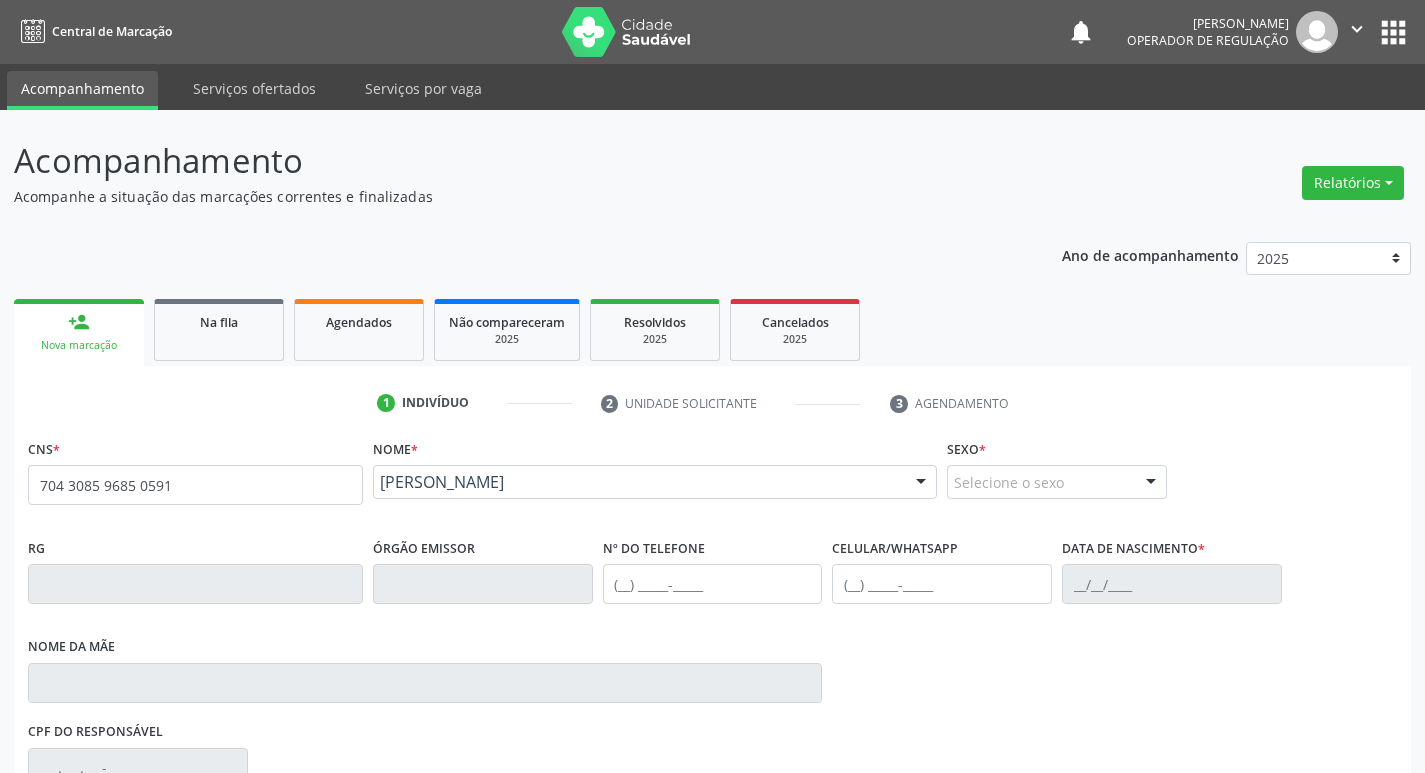 scroll, scrollTop: 297, scrollLeft: 0, axis: vertical 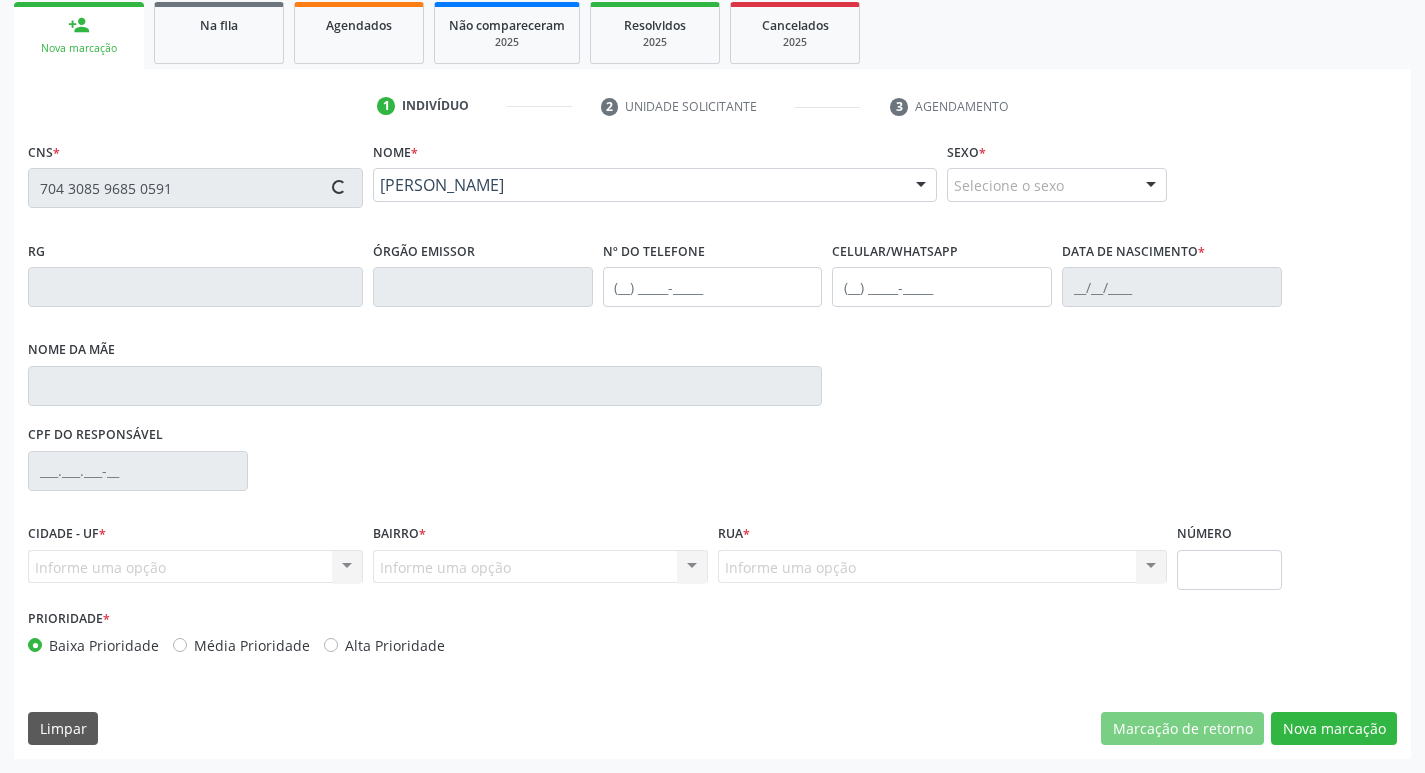 type on "[PHONE_NUMBER]" 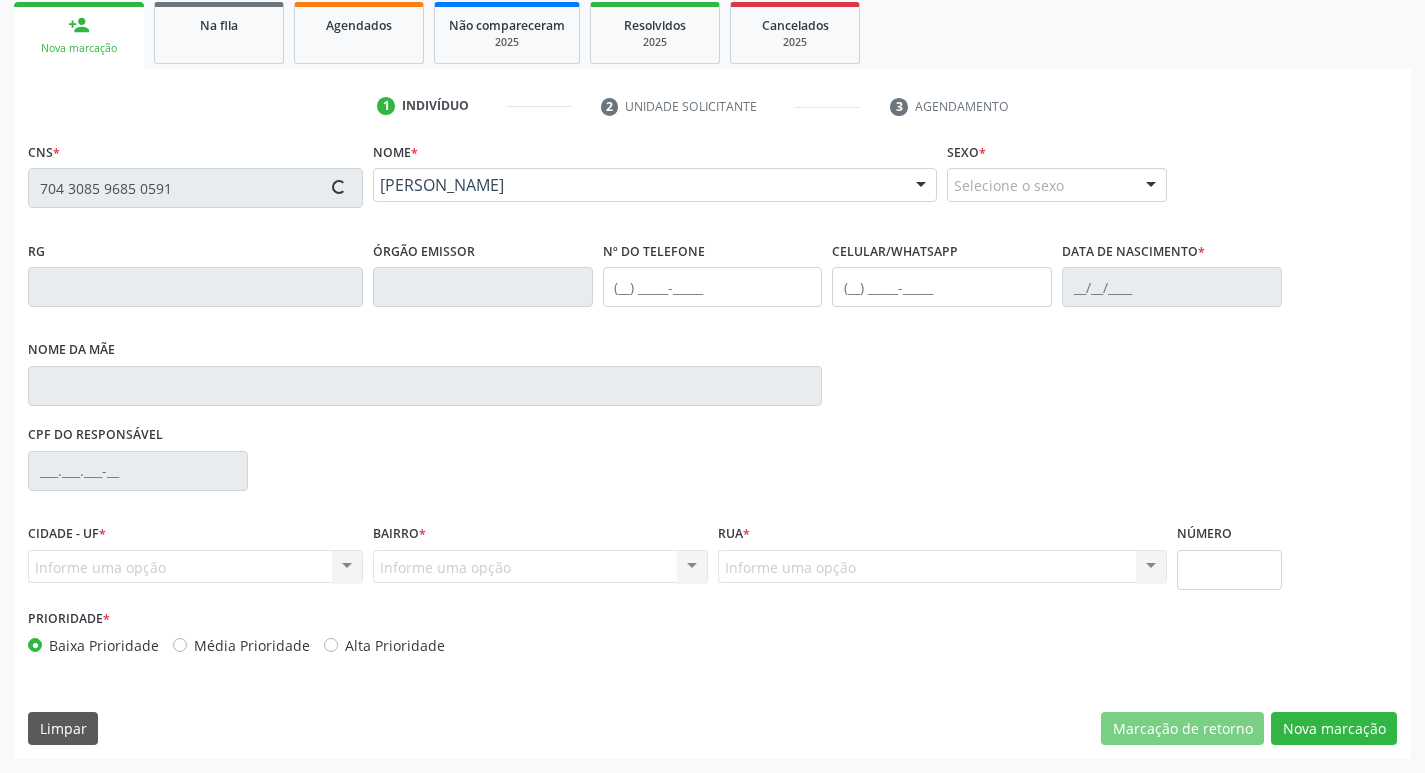 type on "[PHONE_NUMBER]" 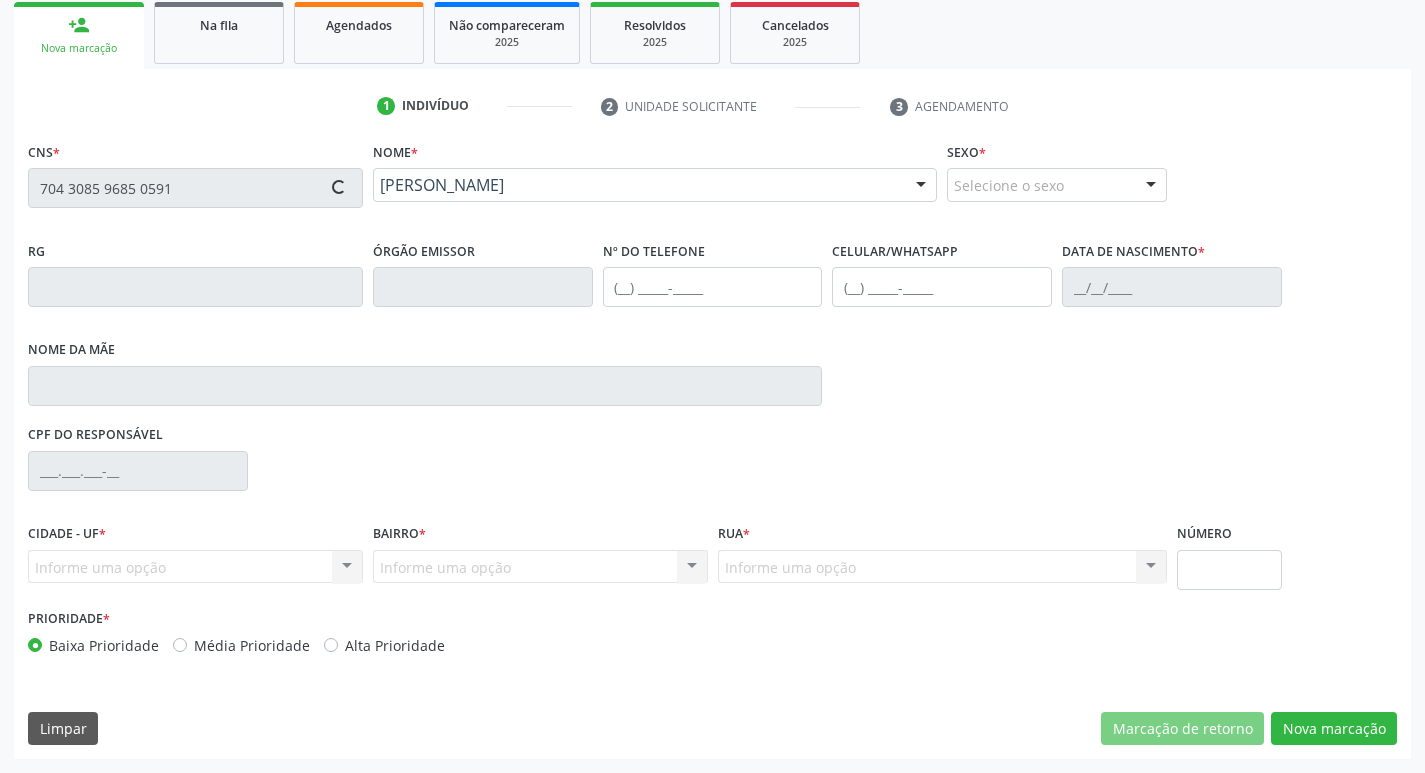 type on "2[DATE]" 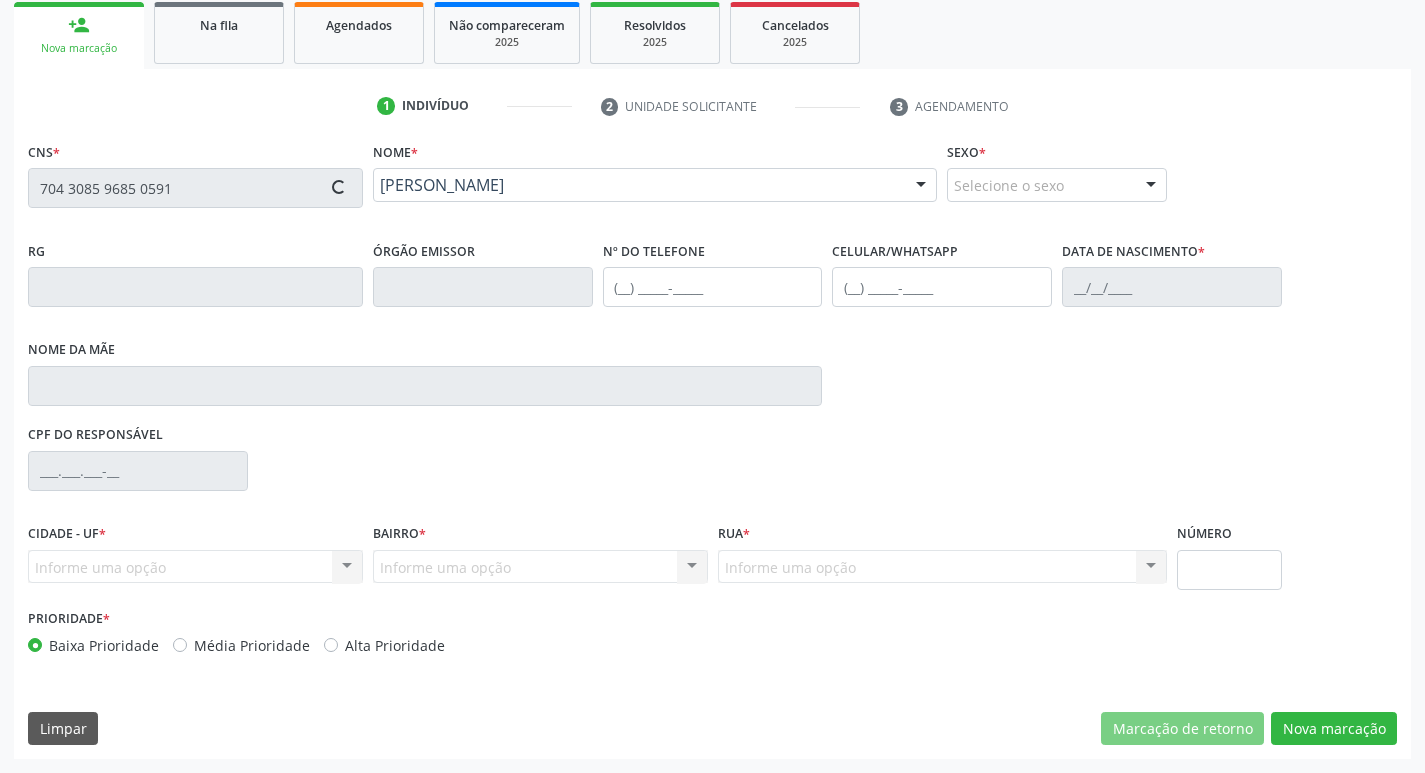 type on "[PERSON_NAME]" 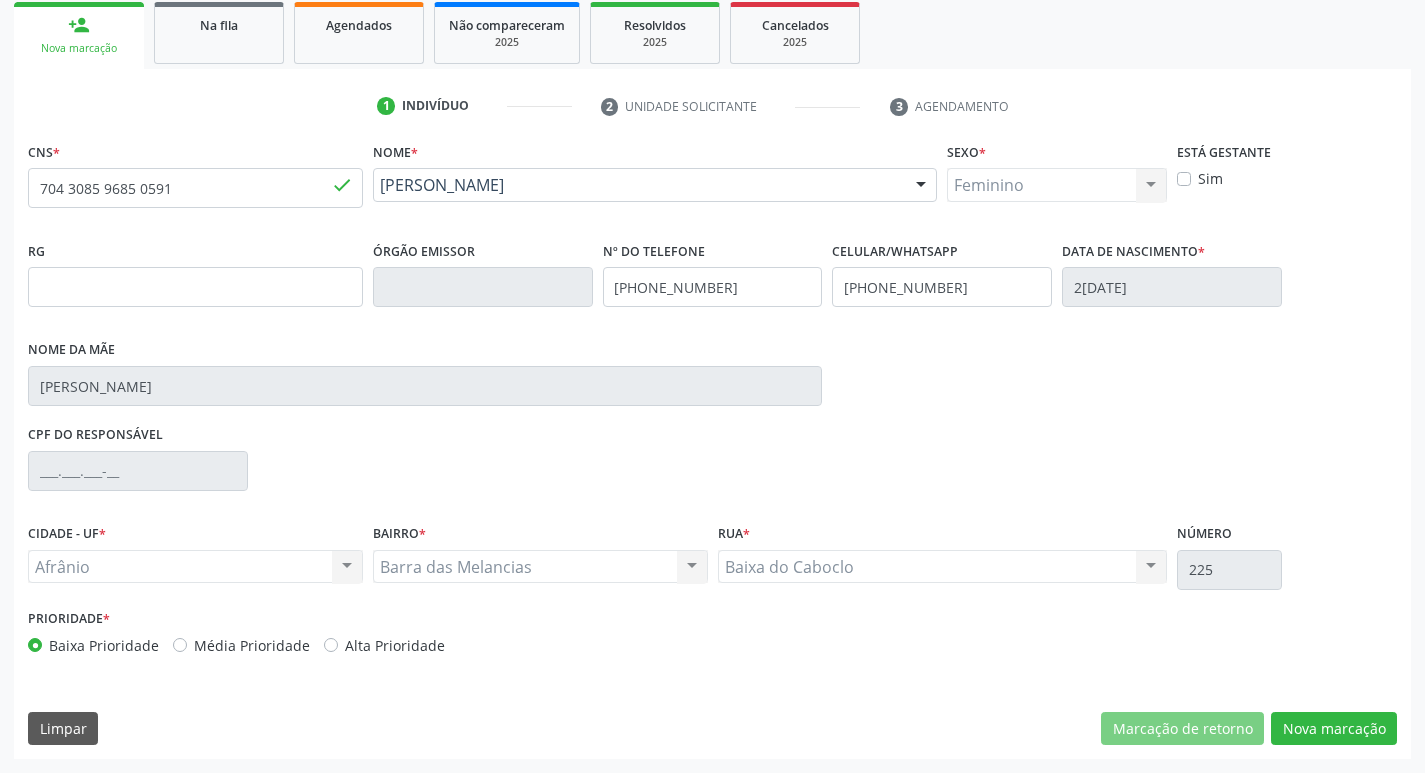 click on "Média Prioridade" at bounding box center [252, 645] 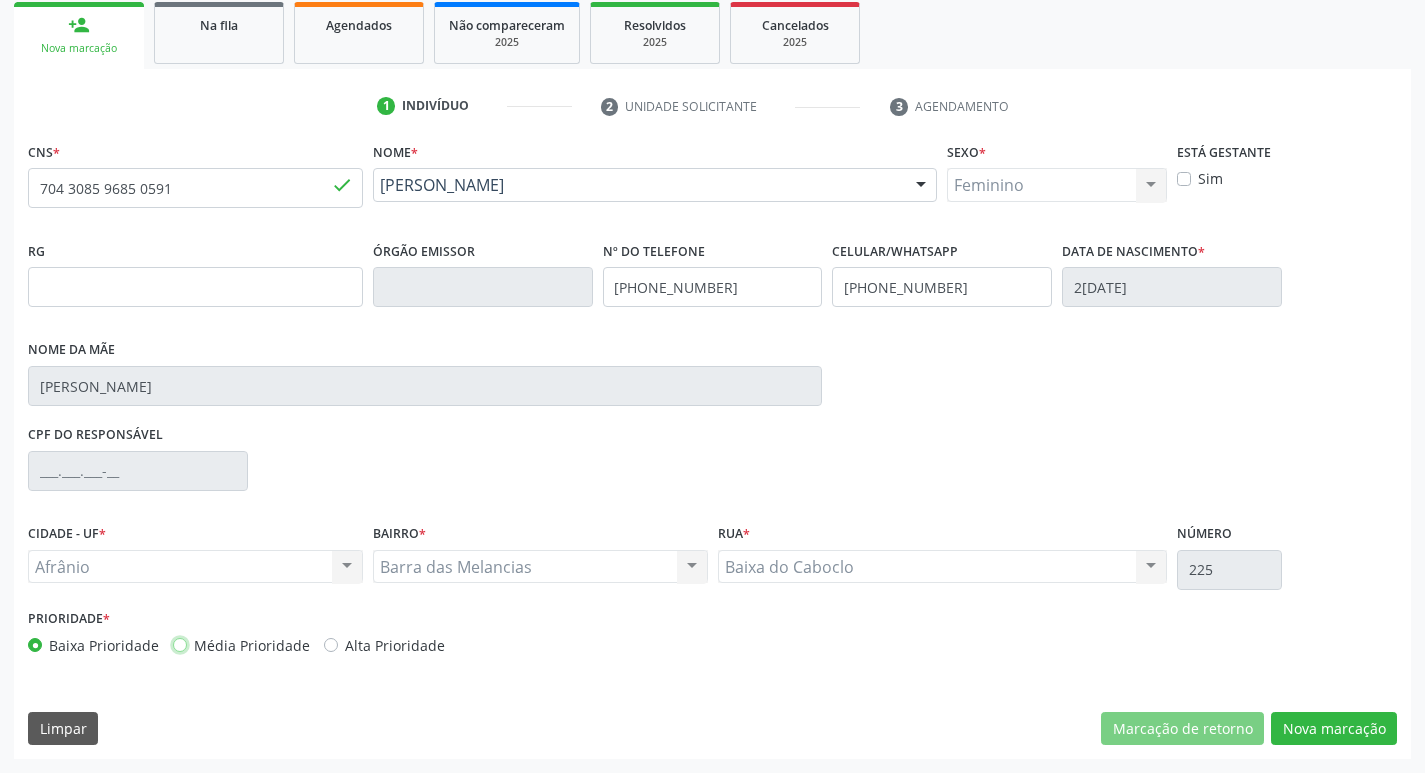 radio on "true" 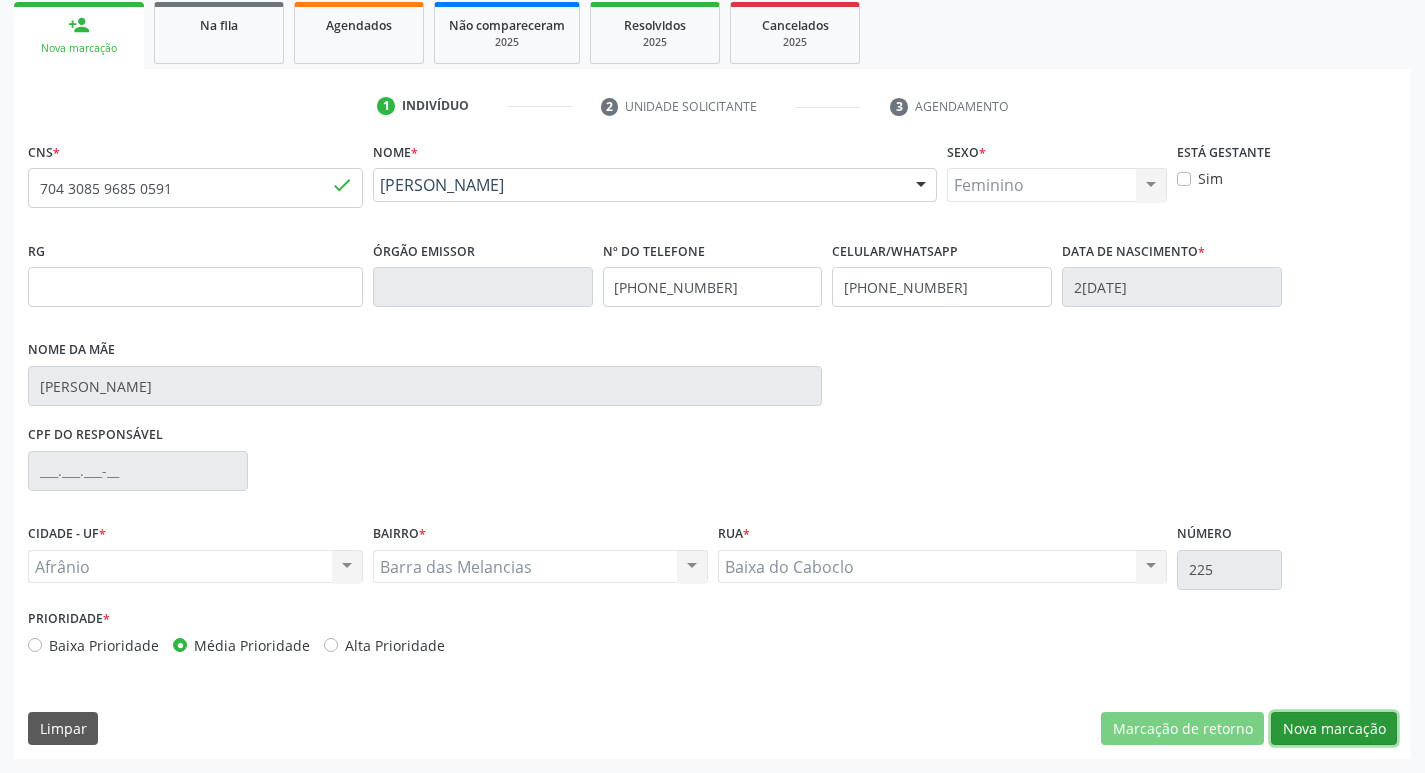 click on "Nova marcação" at bounding box center (1334, 729) 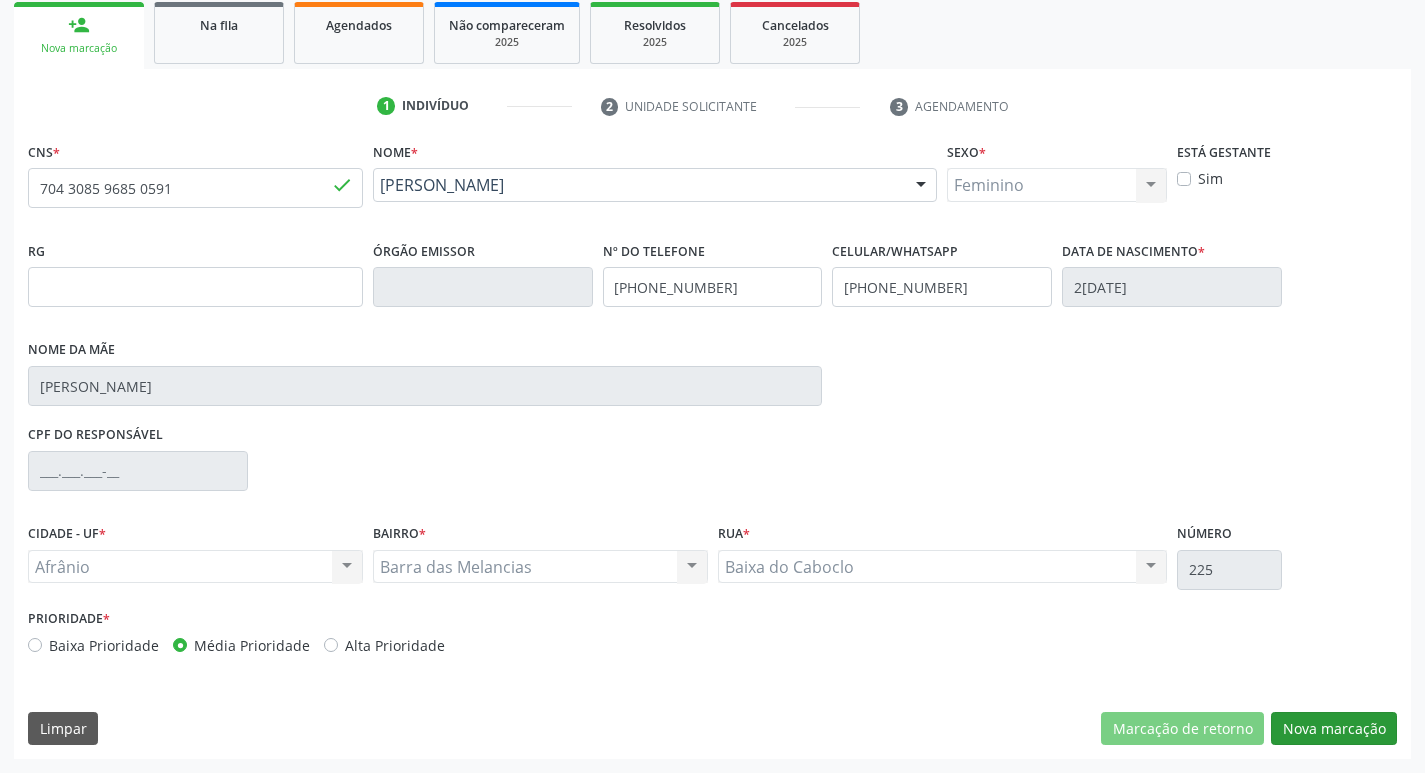 scroll, scrollTop: 133, scrollLeft: 0, axis: vertical 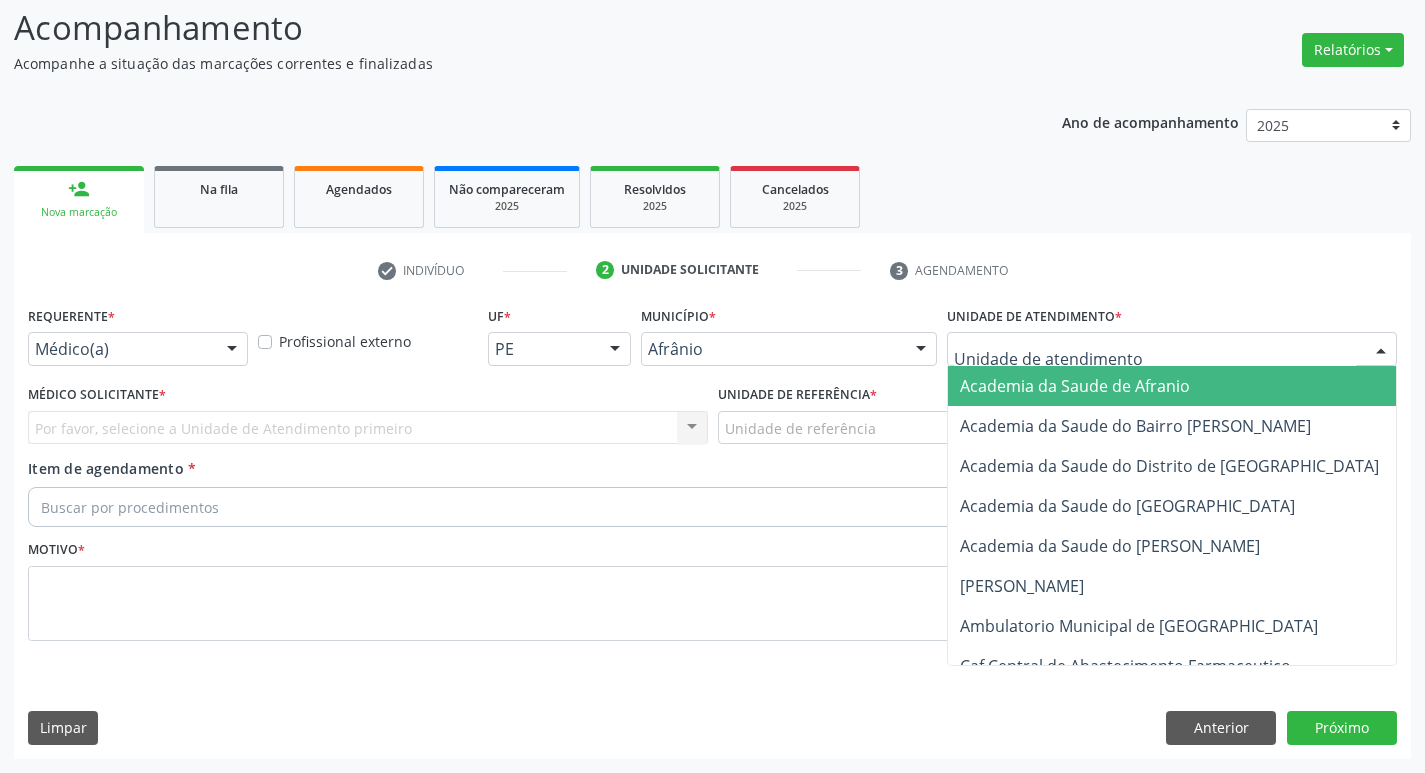 drag, startPoint x: 1203, startPoint y: 341, endPoint x: 1102, endPoint y: 557, distance: 238.44705 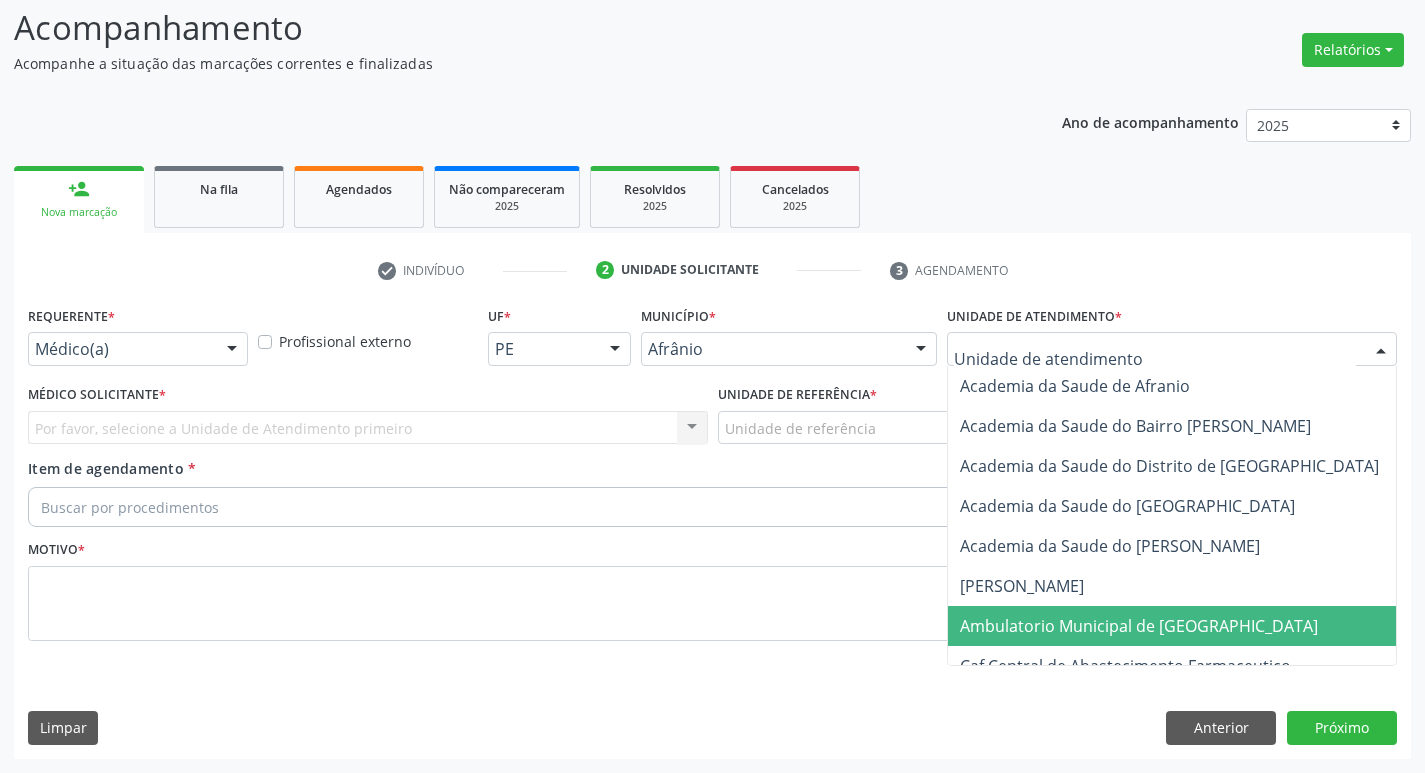 click on "Ambulatorio Municipal de [GEOGRAPHIC_DATA]" at bounding box center (1139, 626) 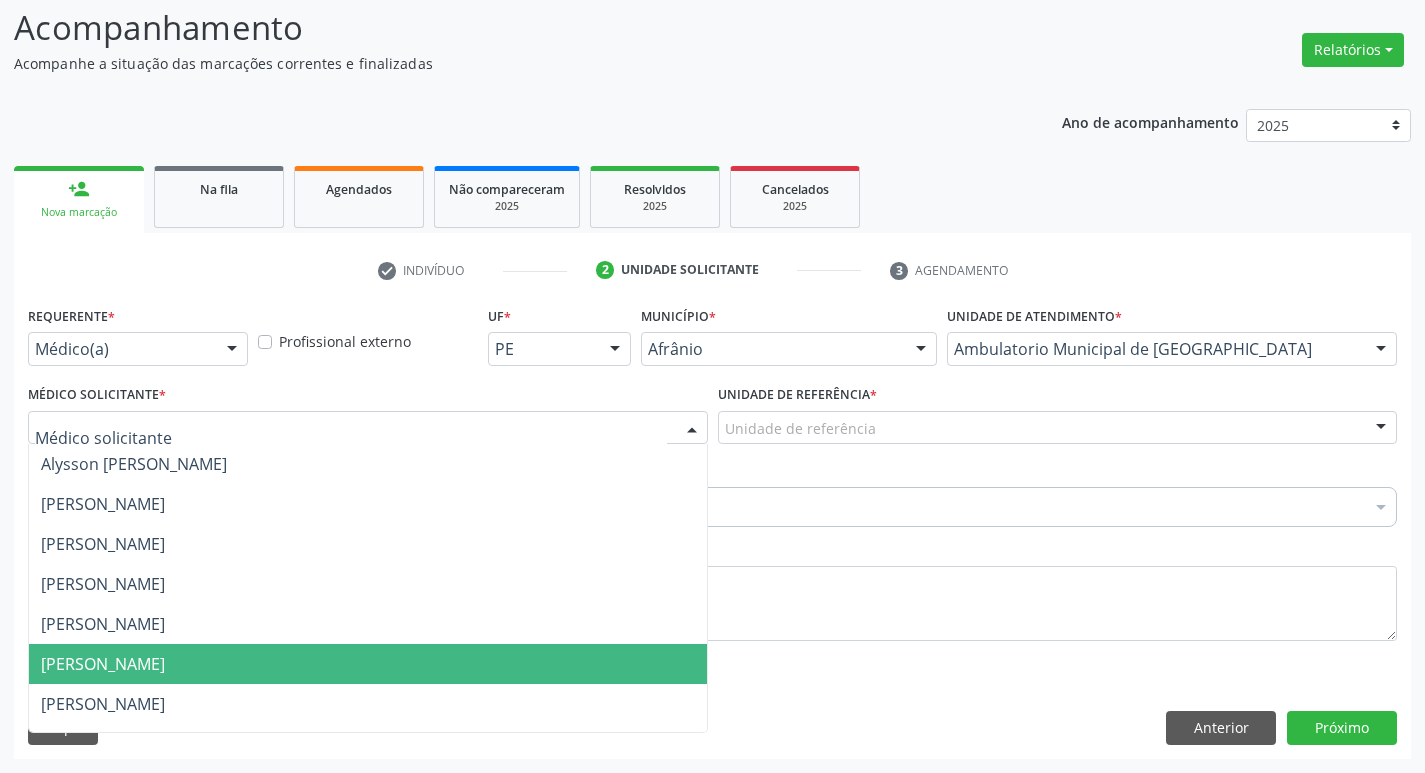 click on "[PERSON_NAME]" at bounding box center [103, 664] 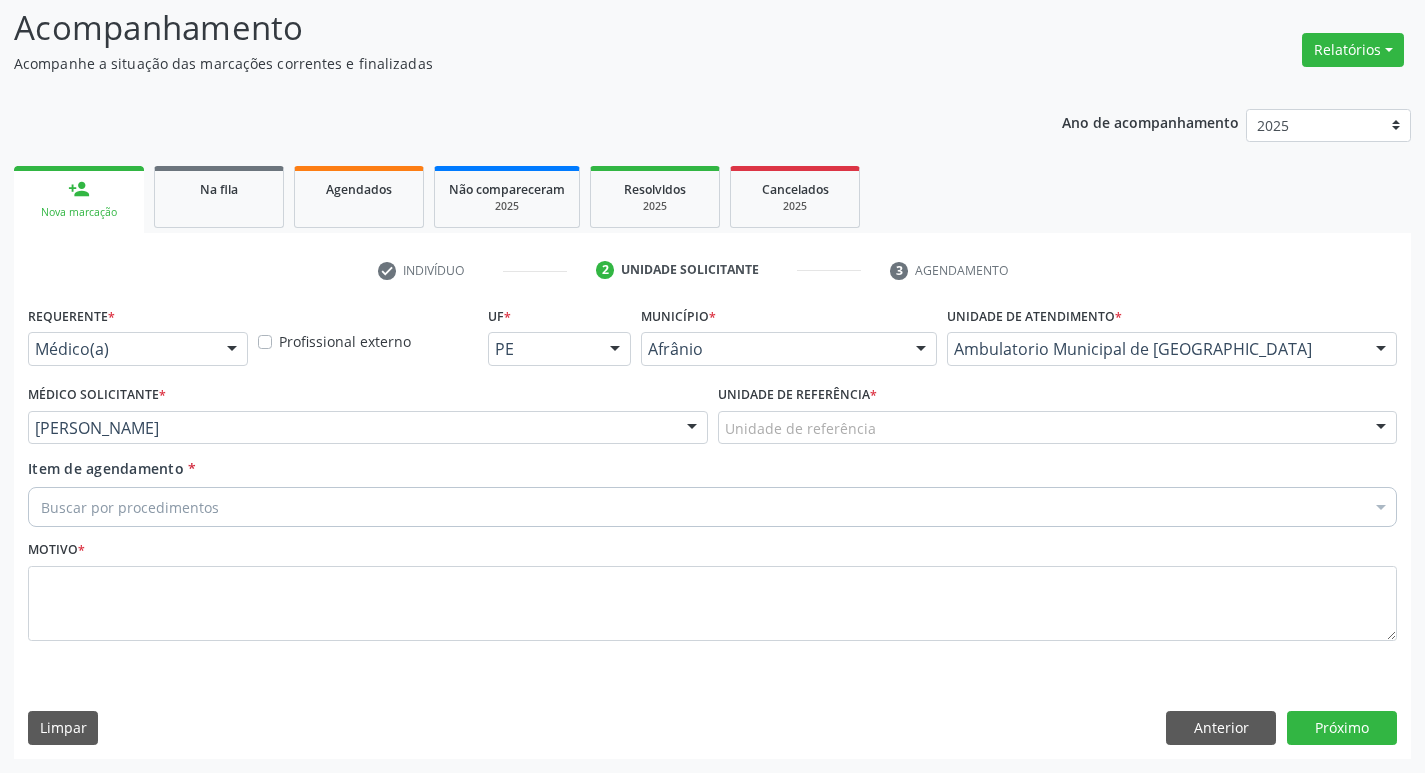 click on "Unidade de referência" at bounding box center (1058, 428) 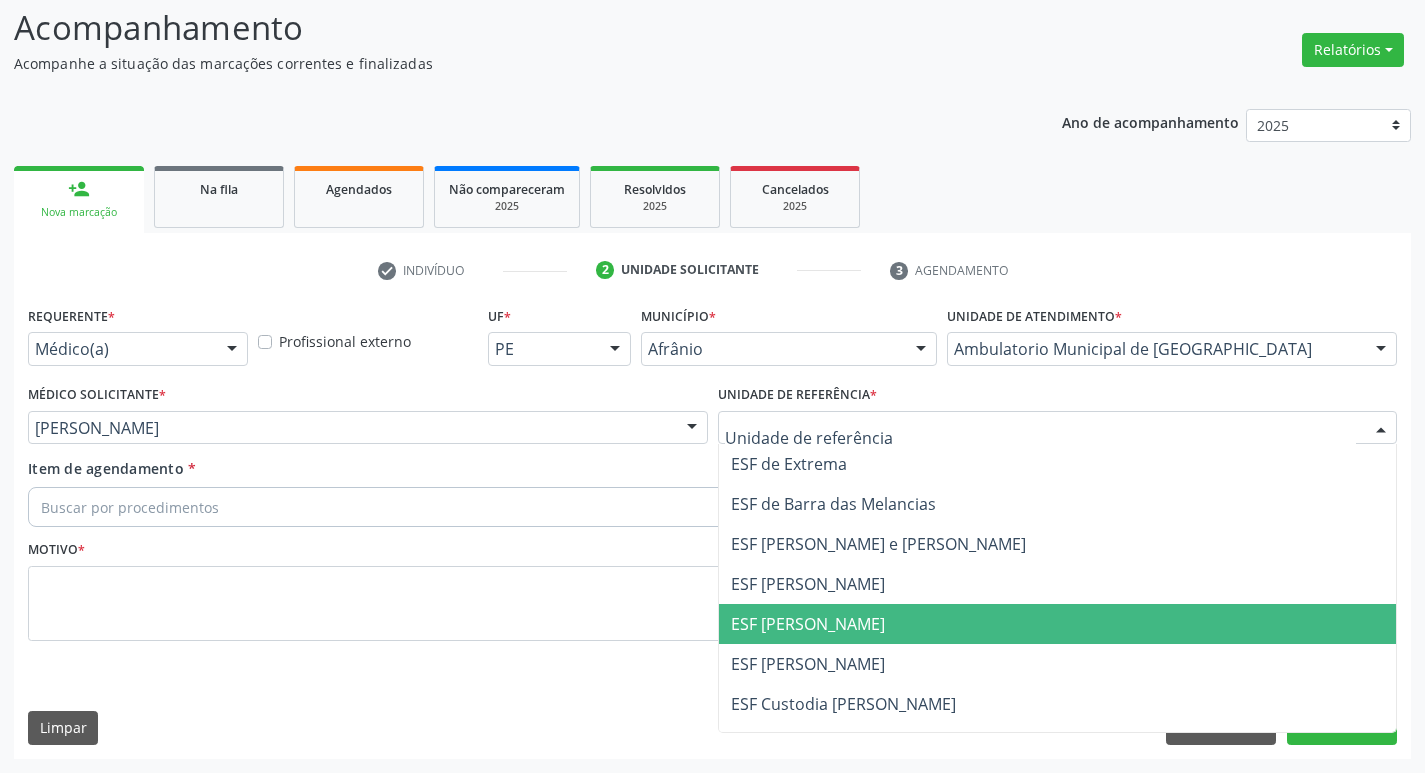 drag, startPoint x: 892, startPoint y: 624, endPoint x: 814, endPoint y: 591, distance: 84.693565 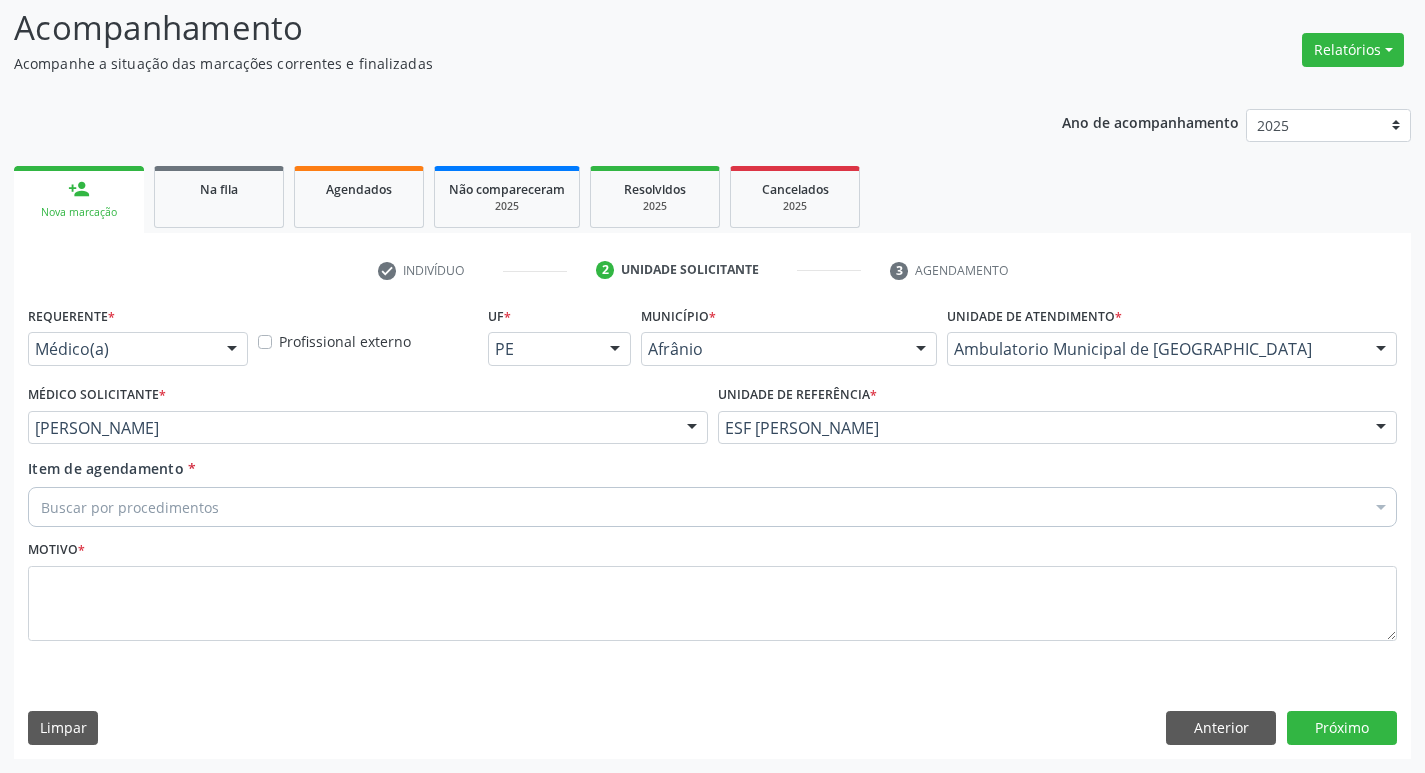 click on "Buscar por procedimentos" at bounding box center [712, 507] 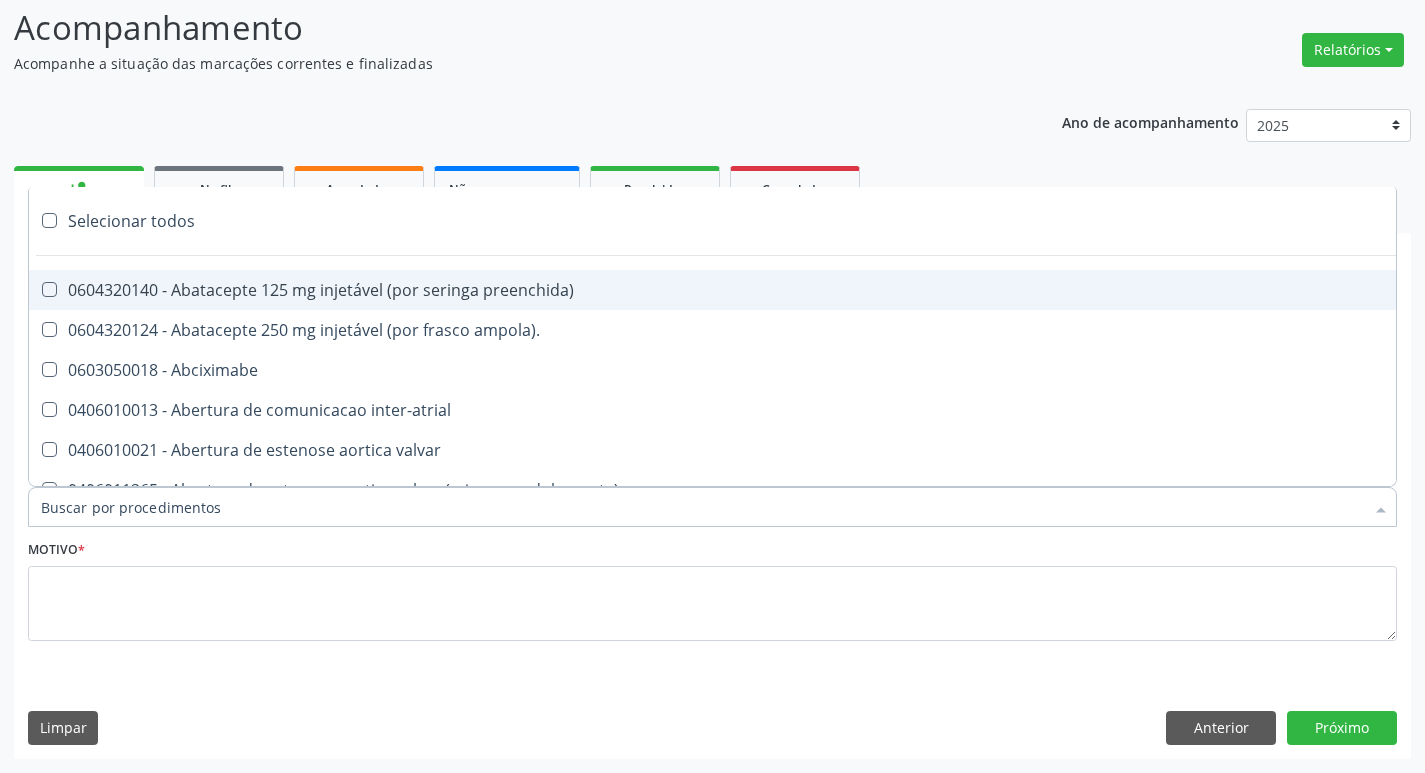 paste on "cirurgião ger" 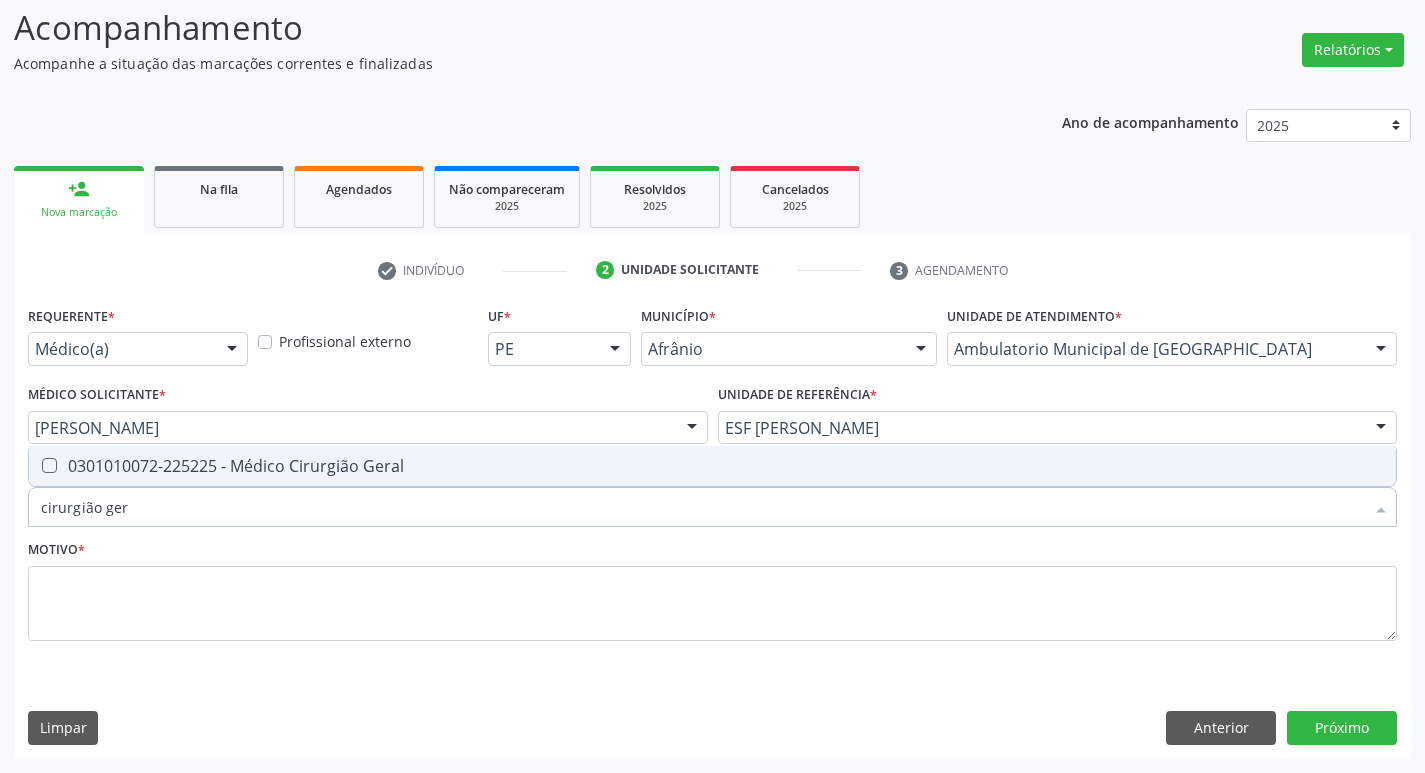 click on "0301010072-225225 - Médico Cirurgião Geral" at bounding box center [712, 466] 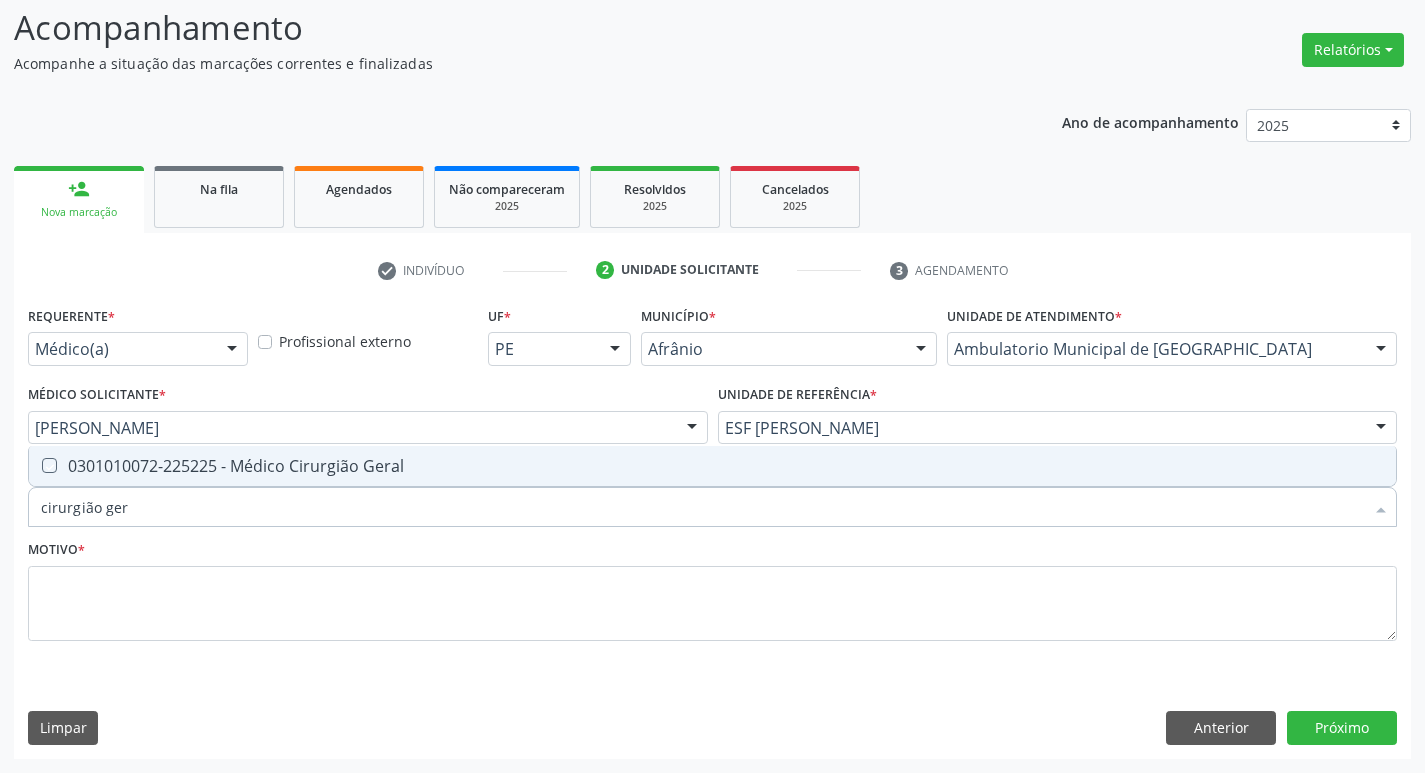 checkbox on "true" 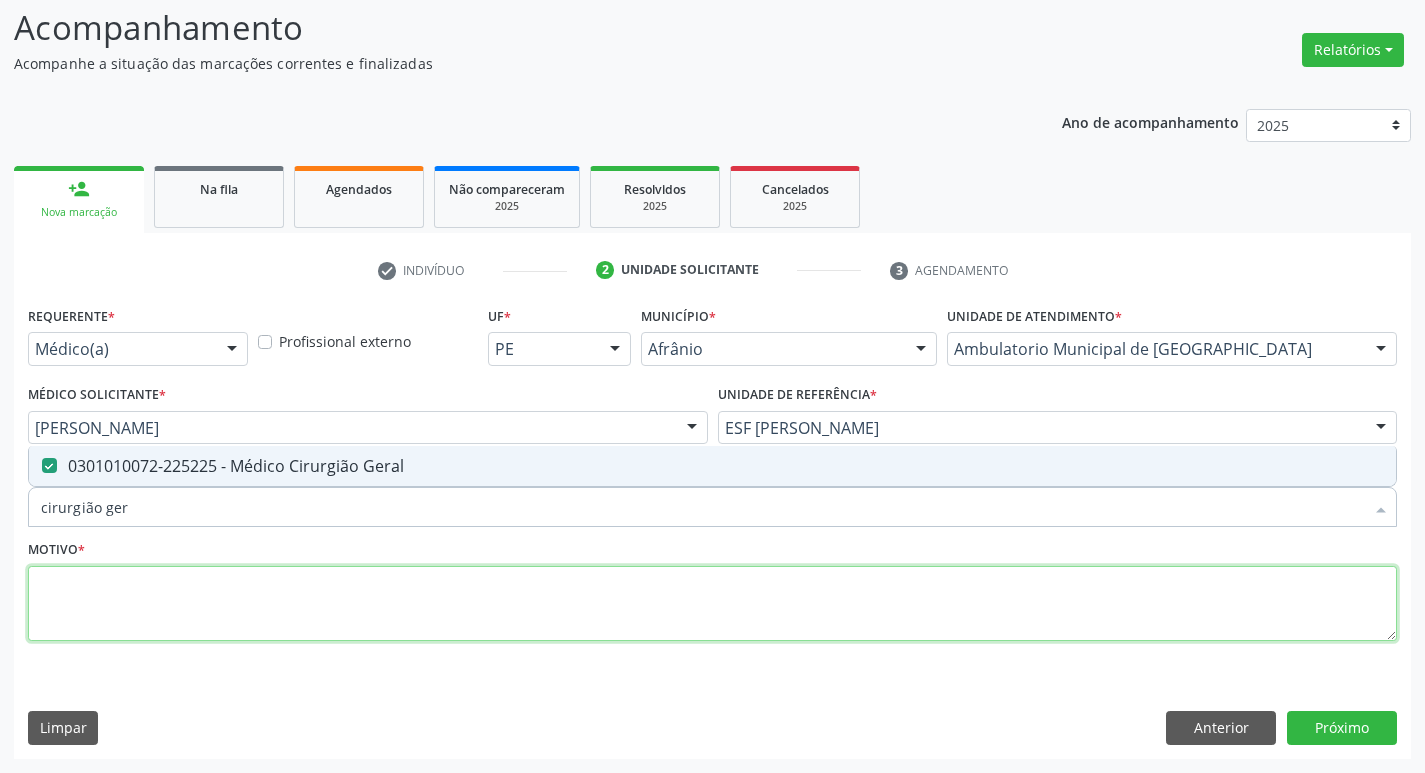 click at bounding box center (712, 604) 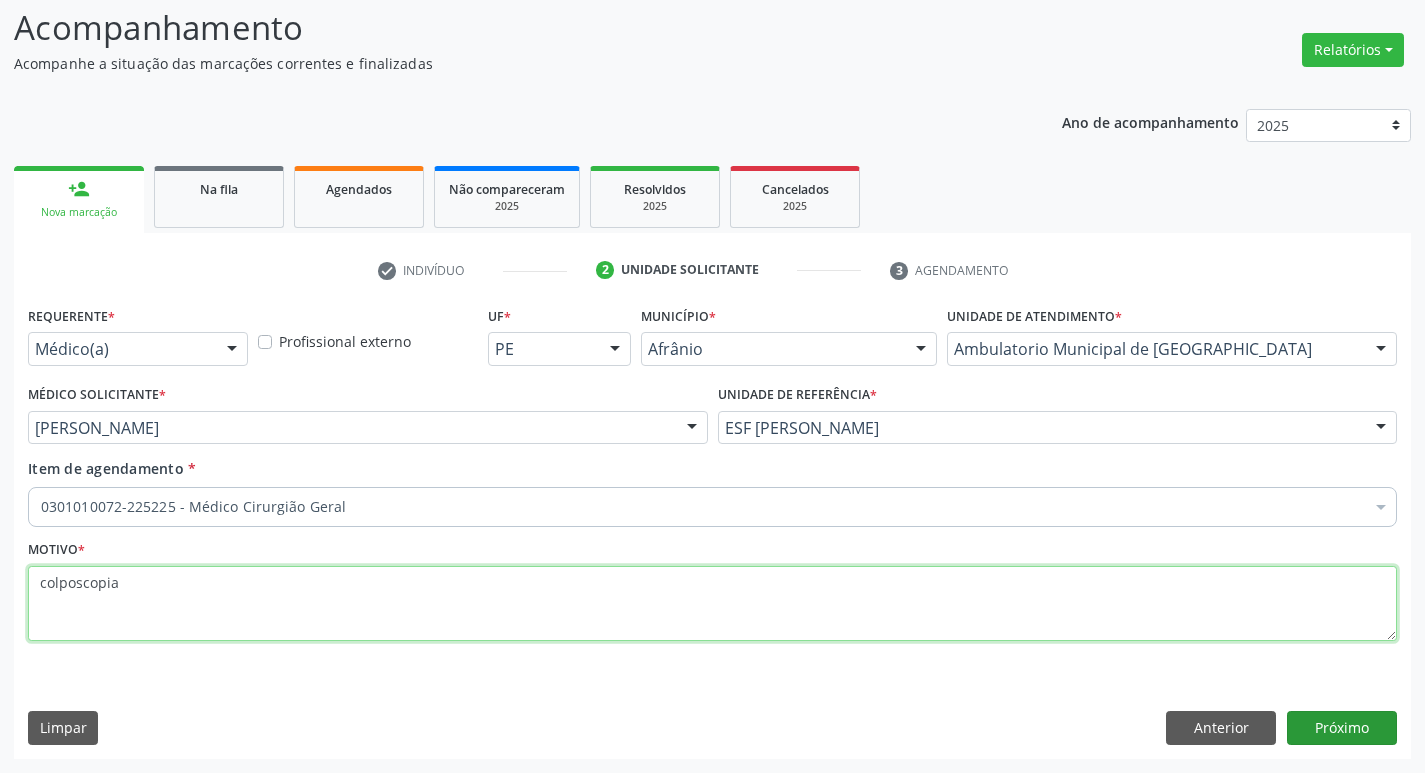 type on "colposcopia" 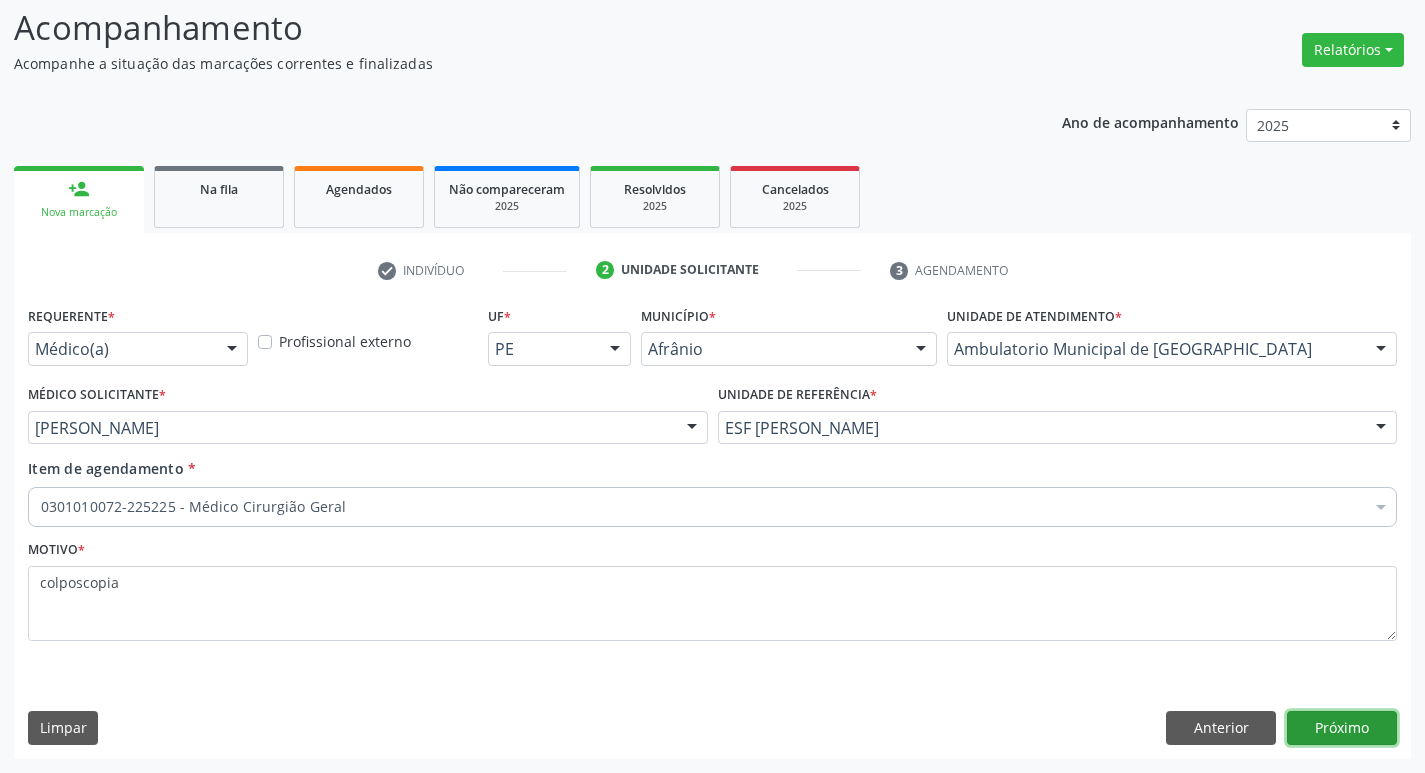 click on "Próximo" at bounding box center [1342, 728] 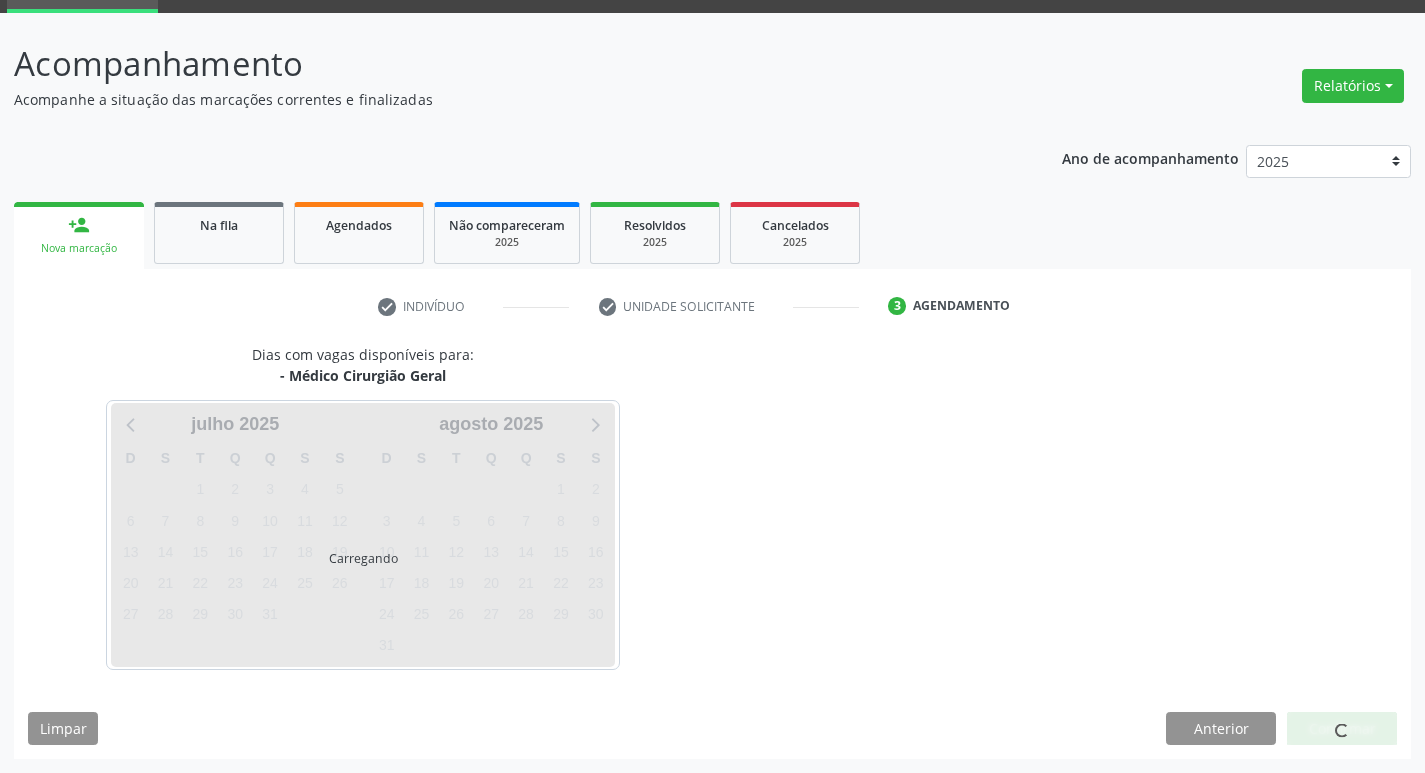 scroll, scrollTop: 97, scrollLeft: 0, axis: vertical 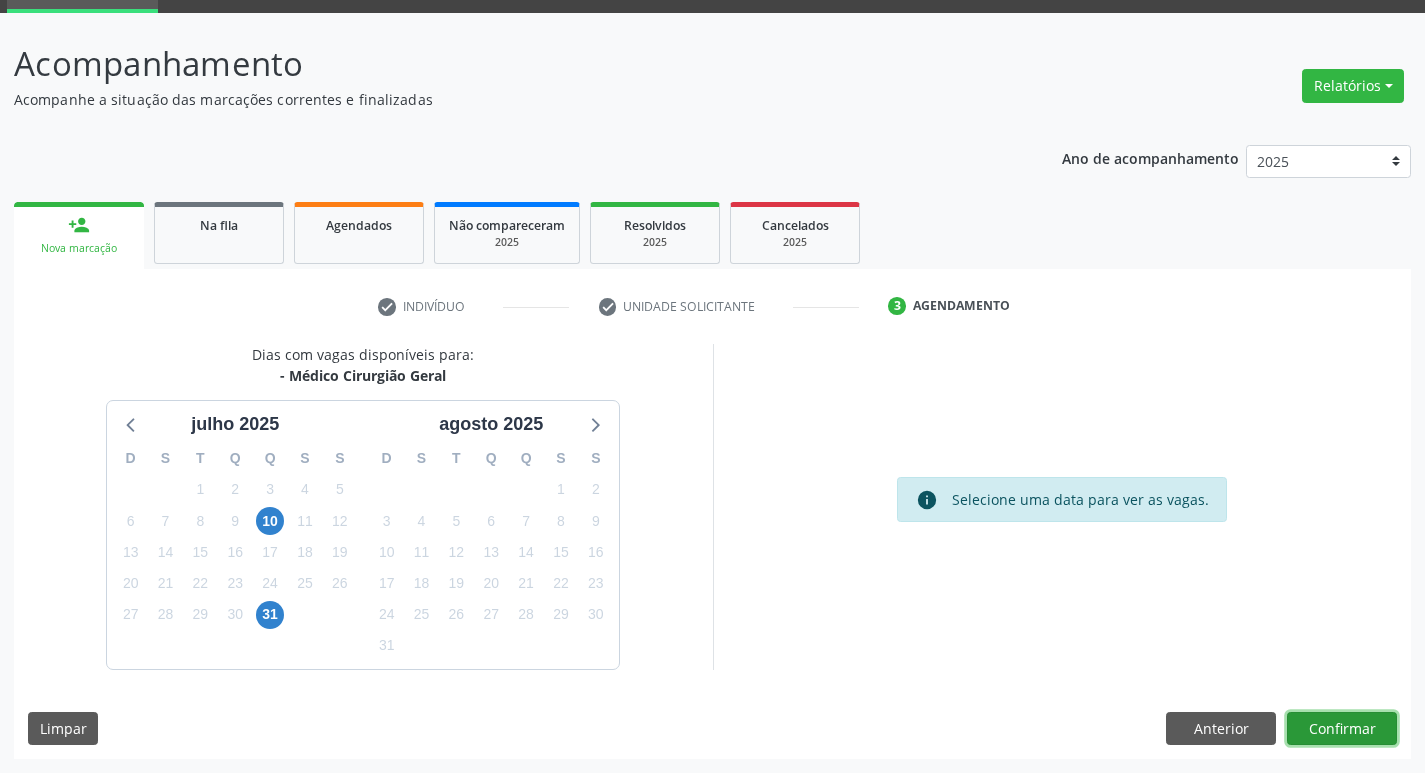 click on "Confirmar" at bounding box center [1342, 729] 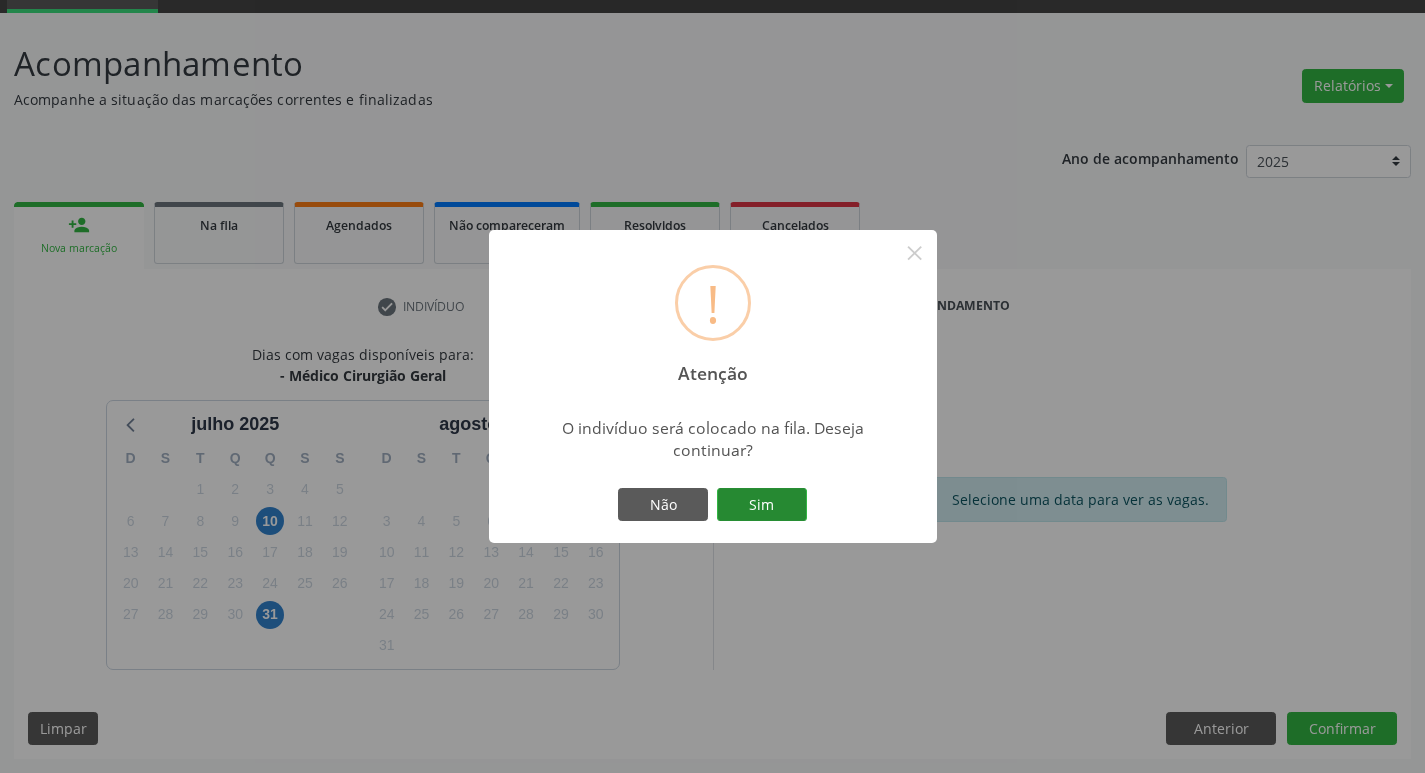 click on "Sim" at bounding box center (762, 505) 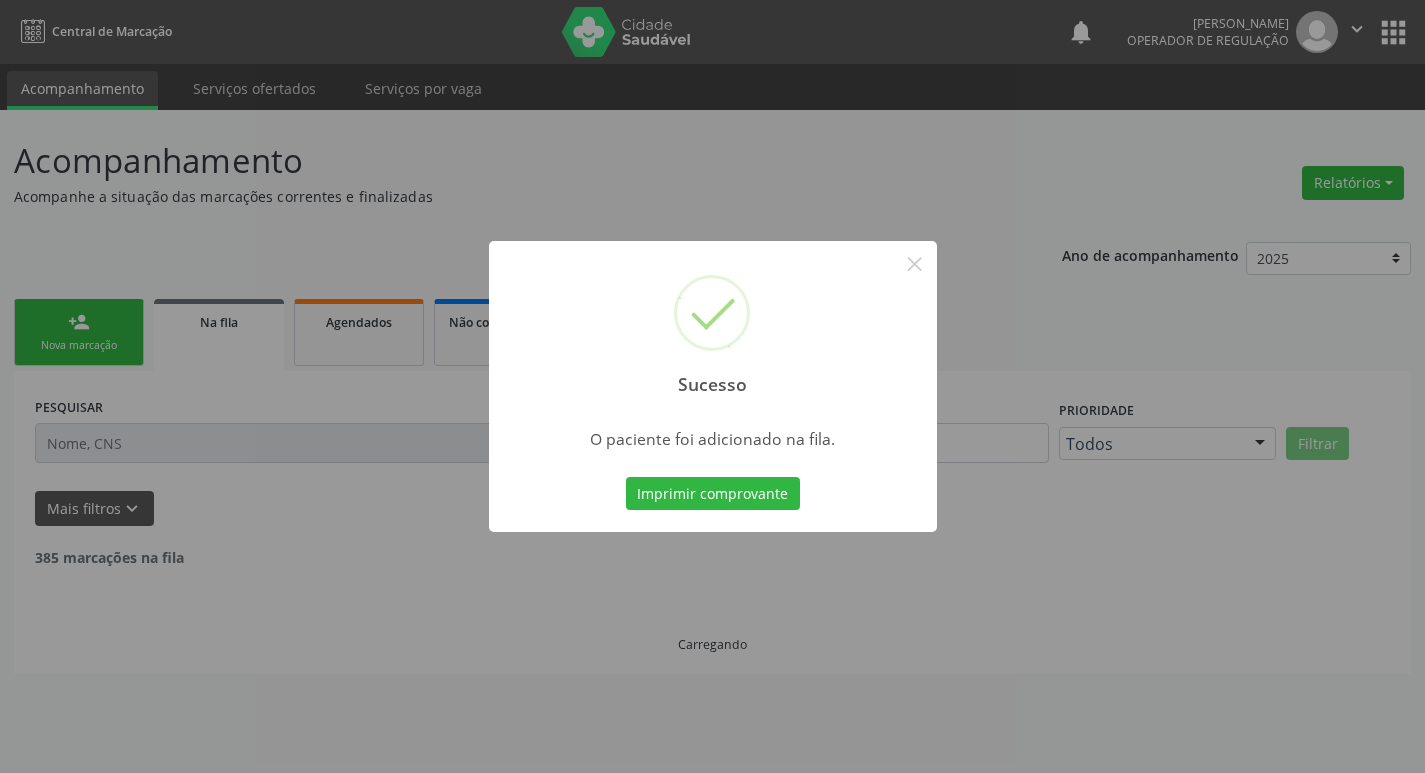 scroll, scrollTop: 0, scrollLeft: 0, axis: both 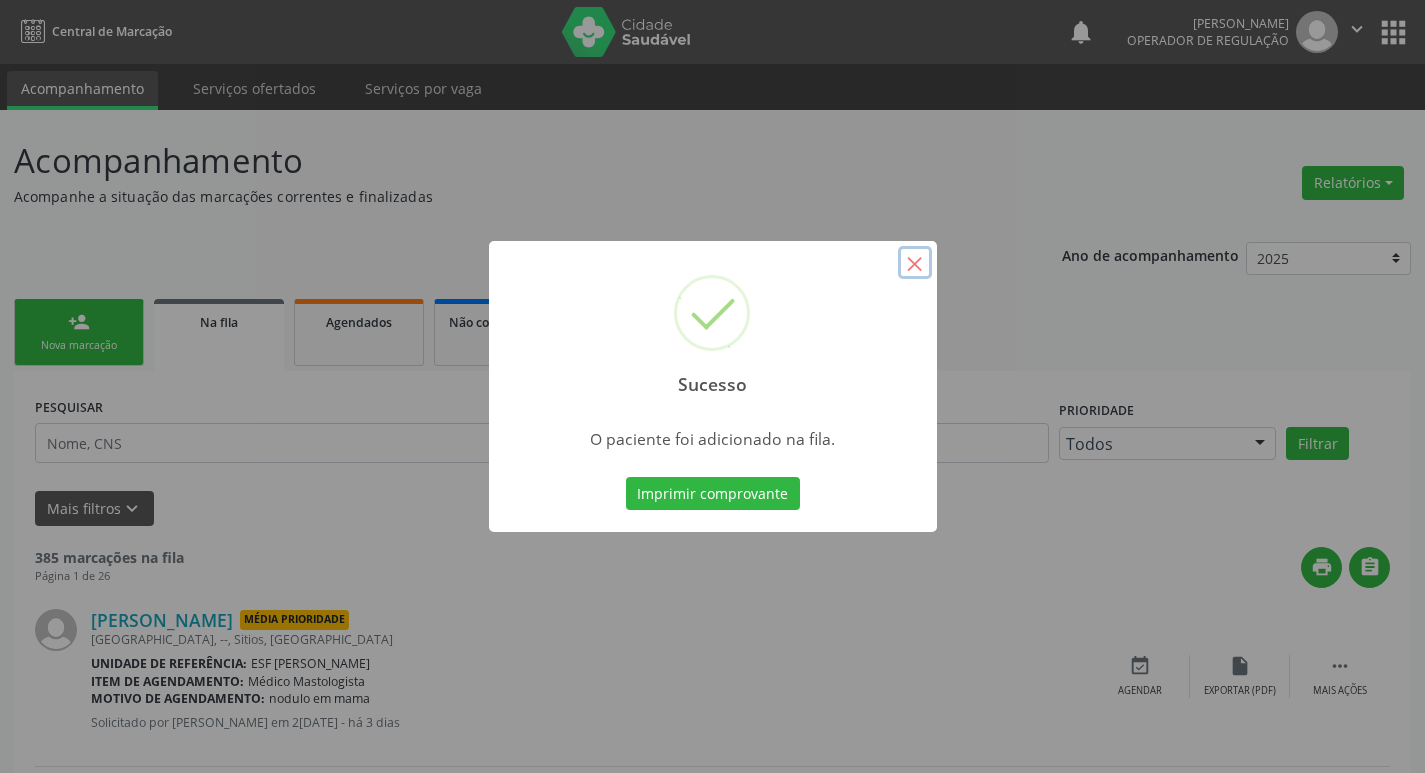 click on "×" at bounding box center (915, 263) 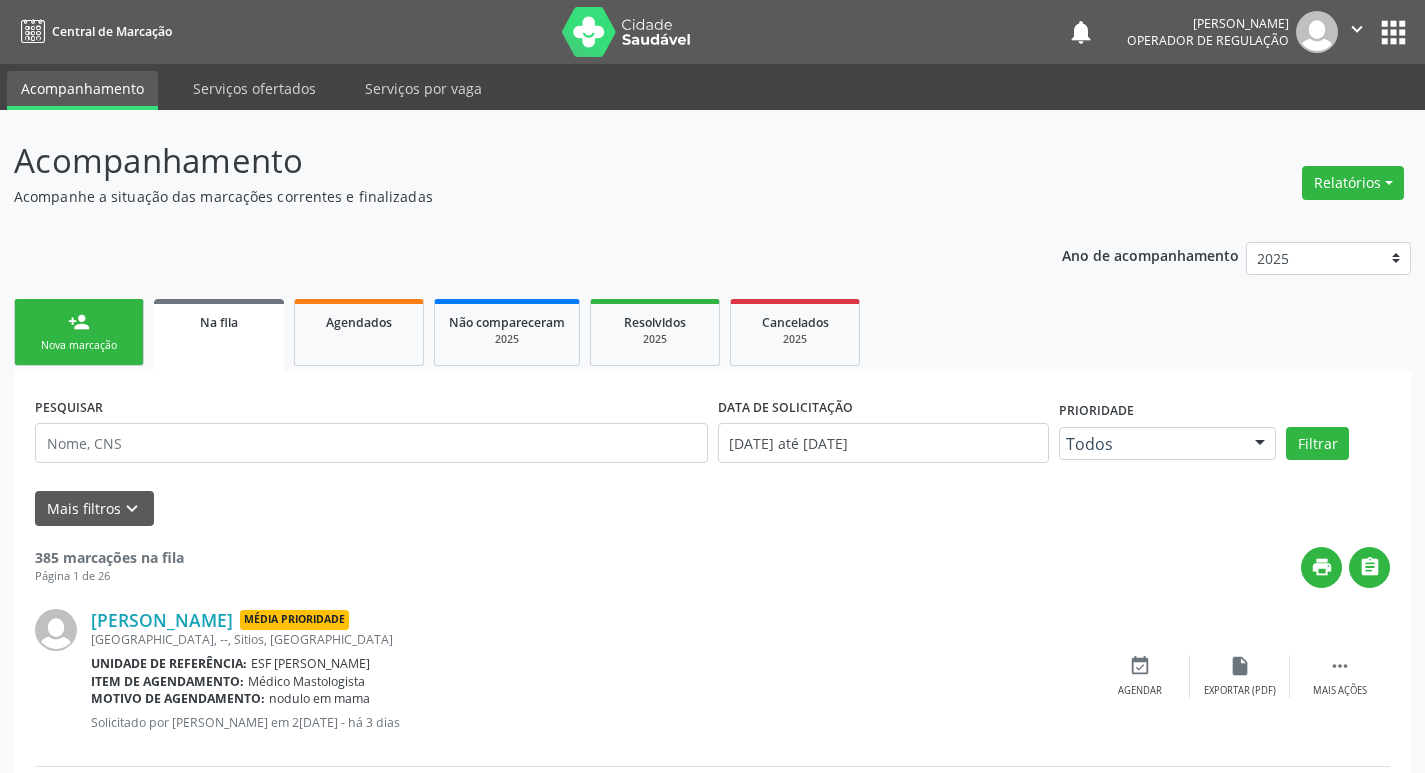 click on "Nova marcação" at bounding box center (79, 345) 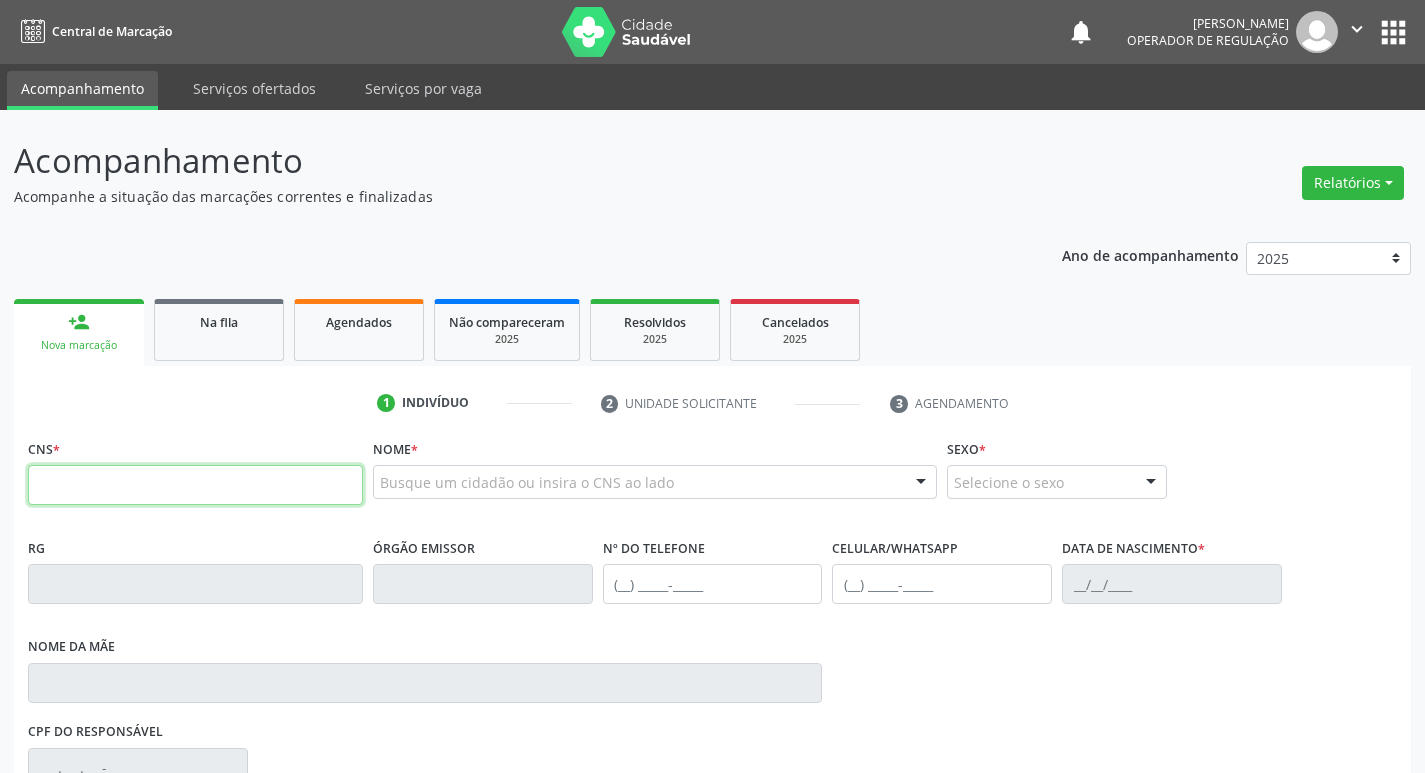 click at bounding box center [195, 485] 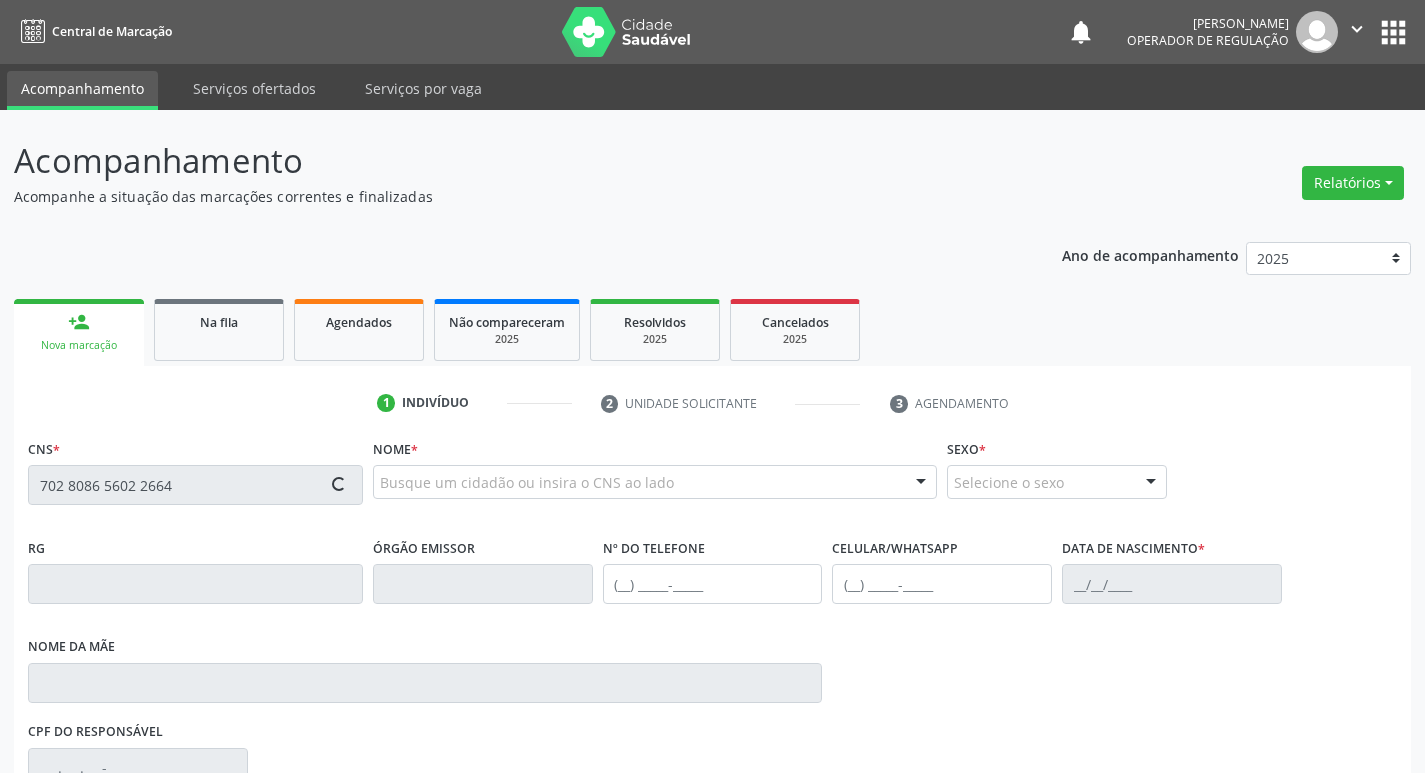 type on "702 8086 5602 2664" 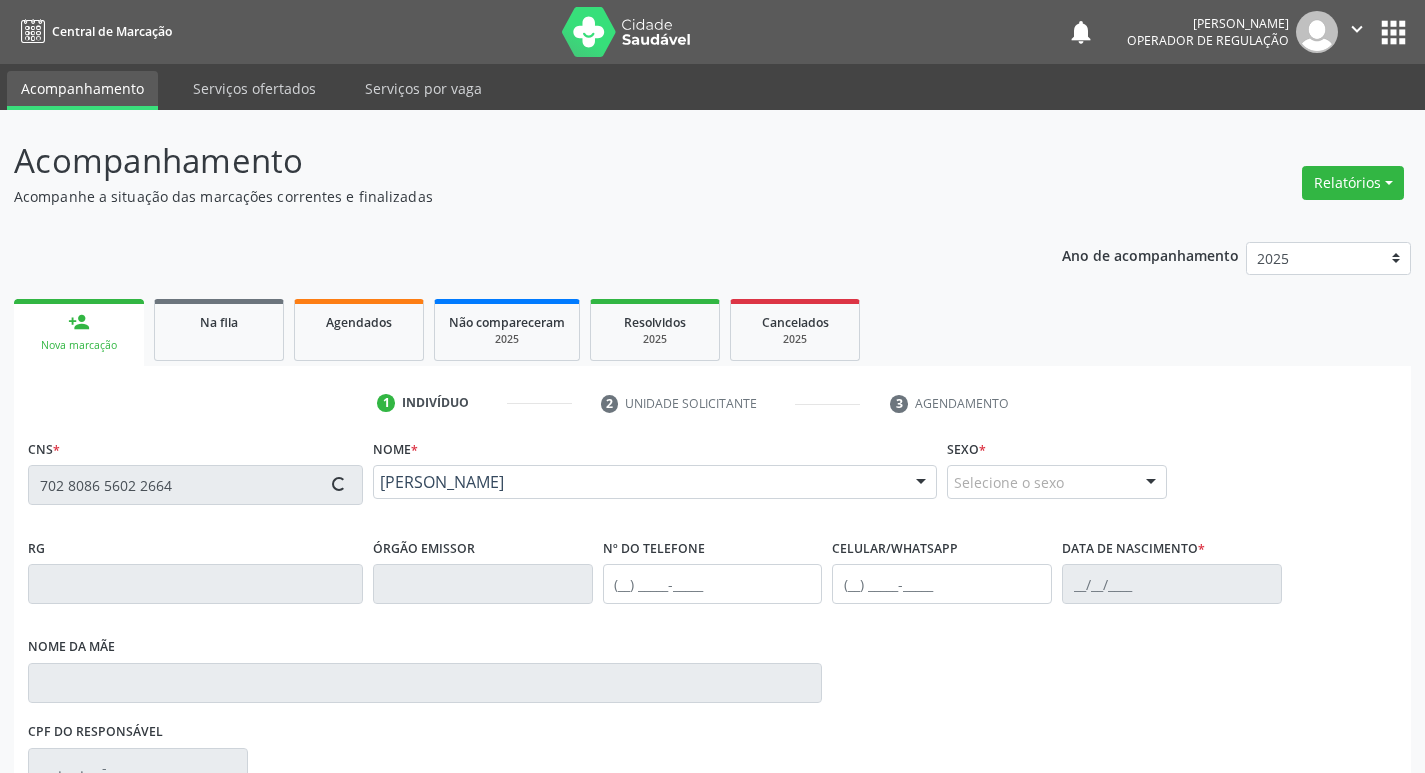 type on "[PHONE_NUMBER]" 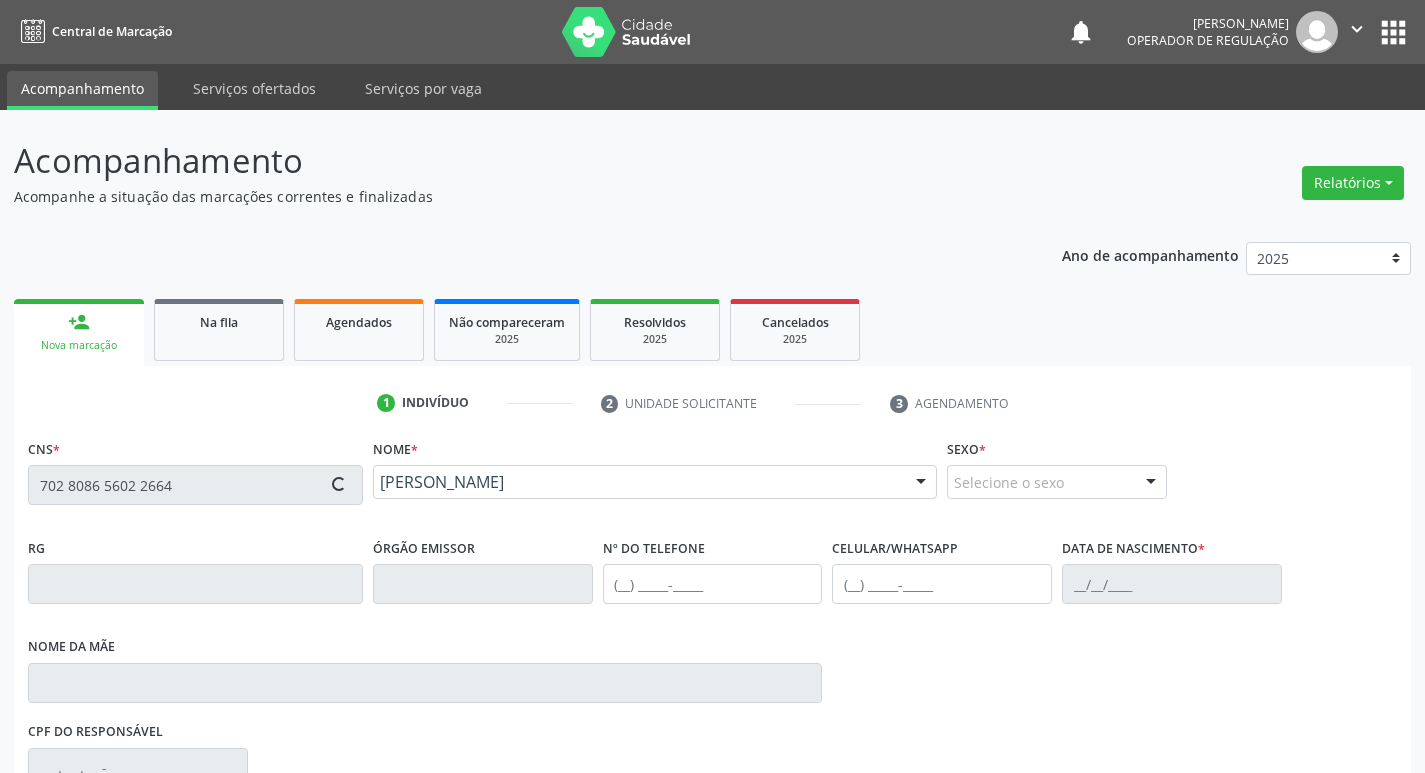 type on "[PHONE_NUMBER]" 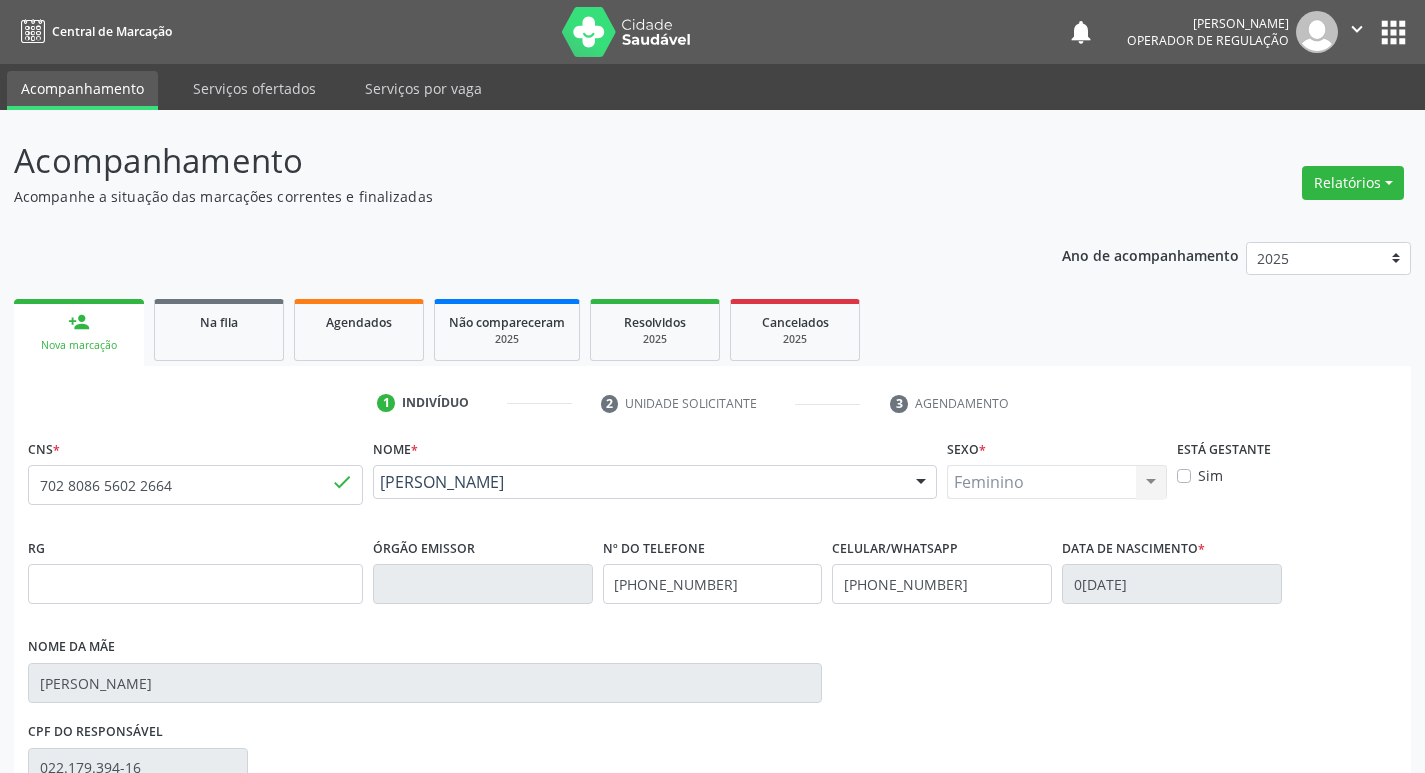 click on "Feminino         Masculino   Feminino
Nenhum resultado encontrado para: "   "
Não há nenhuma opção para ser exibida." at bounding box center [1057, 482] 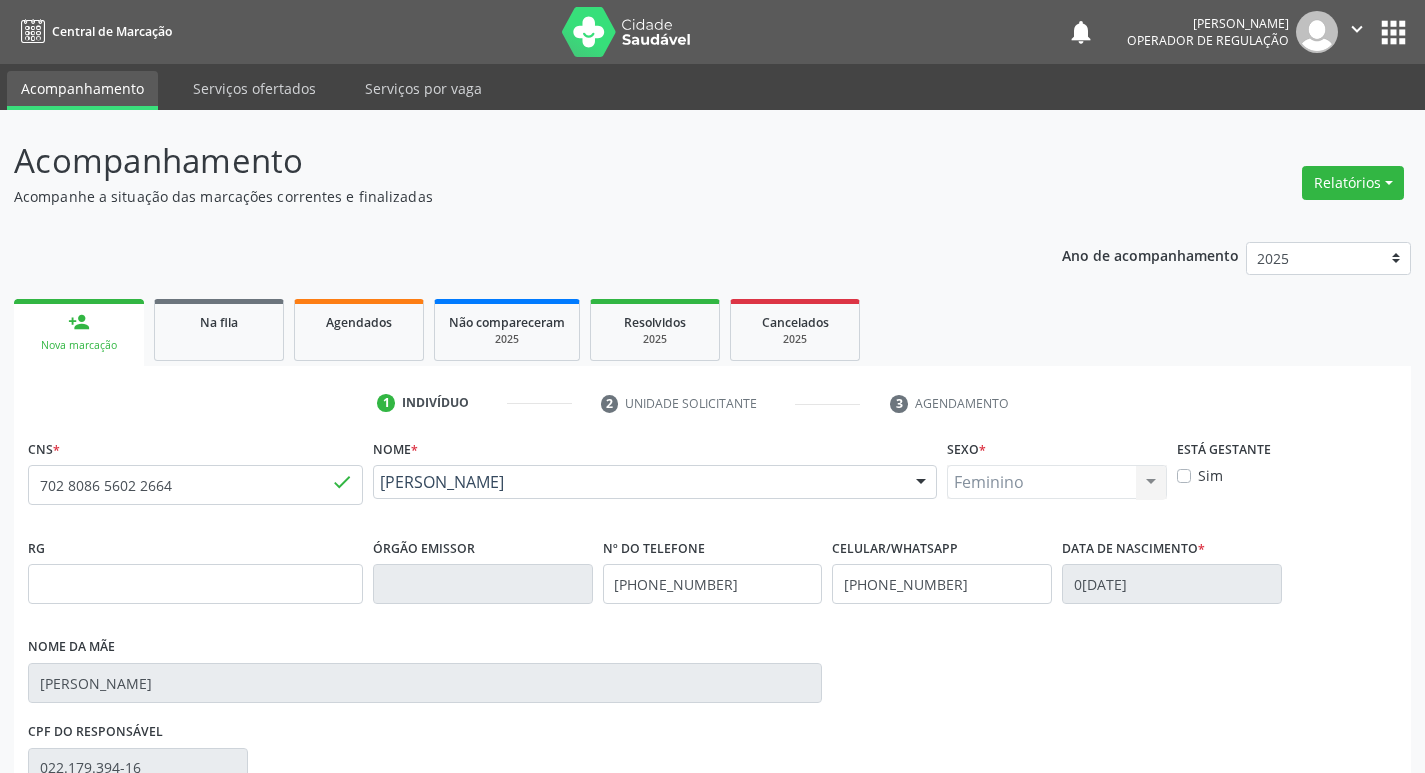 scroll, scrollTop: 297, scrollLeft: 0, axis: vertical 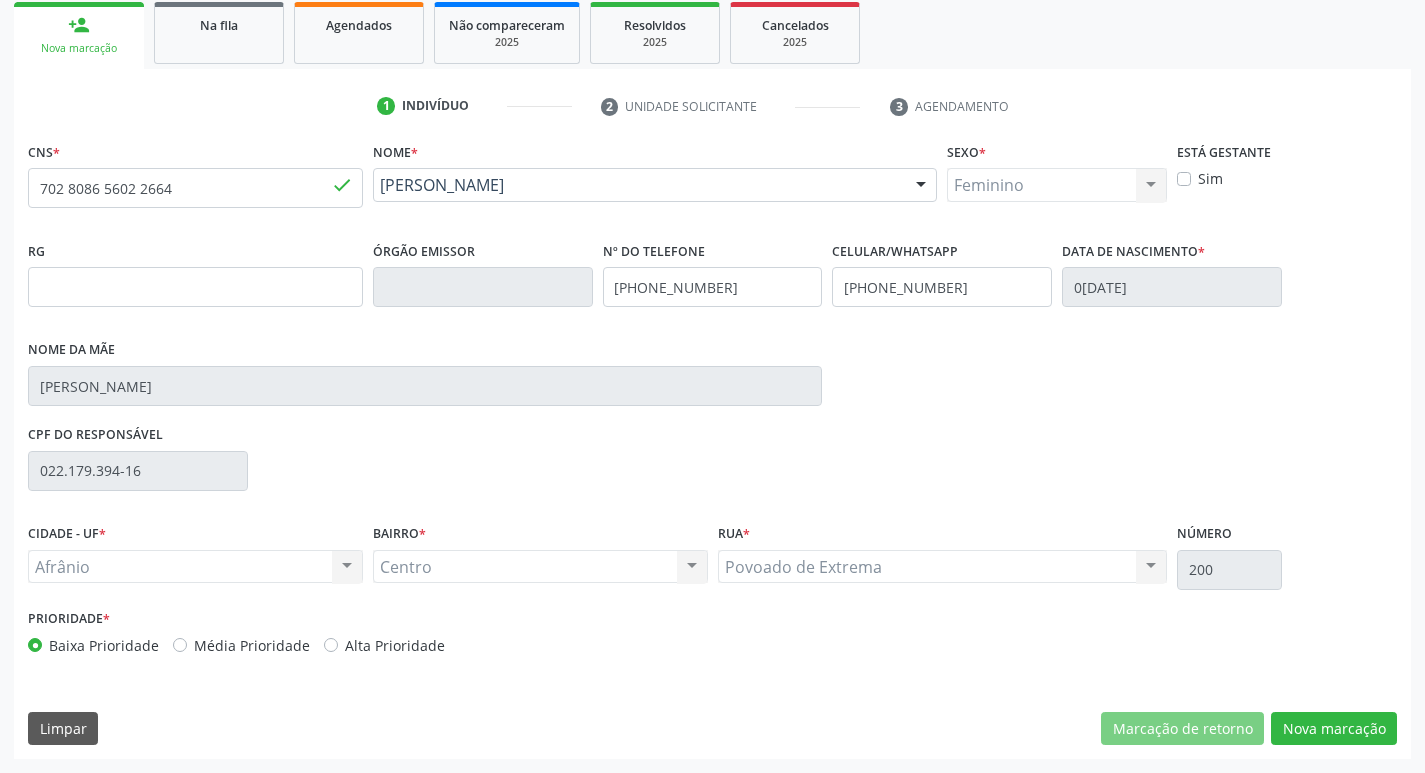drag, startPoint x: 181, startPoint y: 642, endPoint x: 398, endPoint y: 672, distance: 219.06392 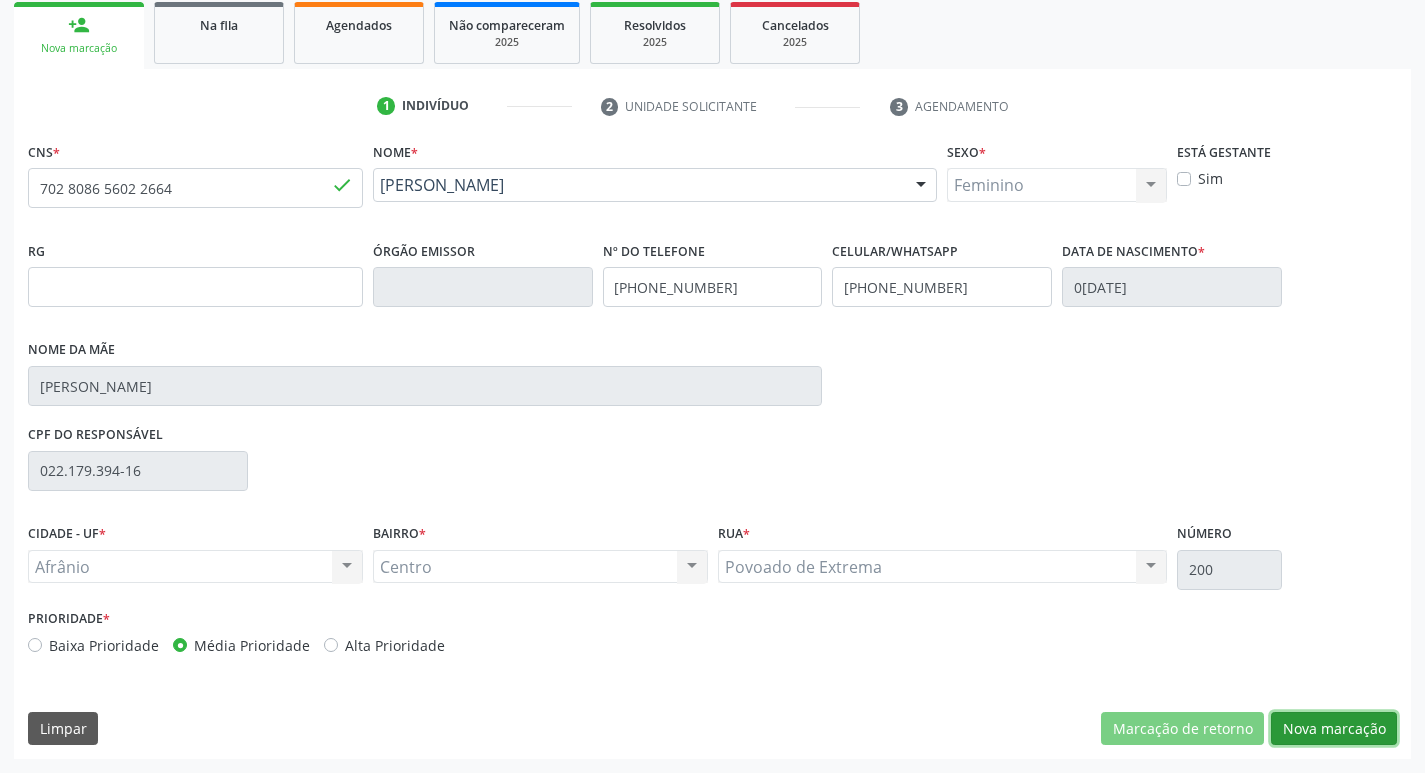 click on "Nova marcação" at bounding box center [1334, 729] 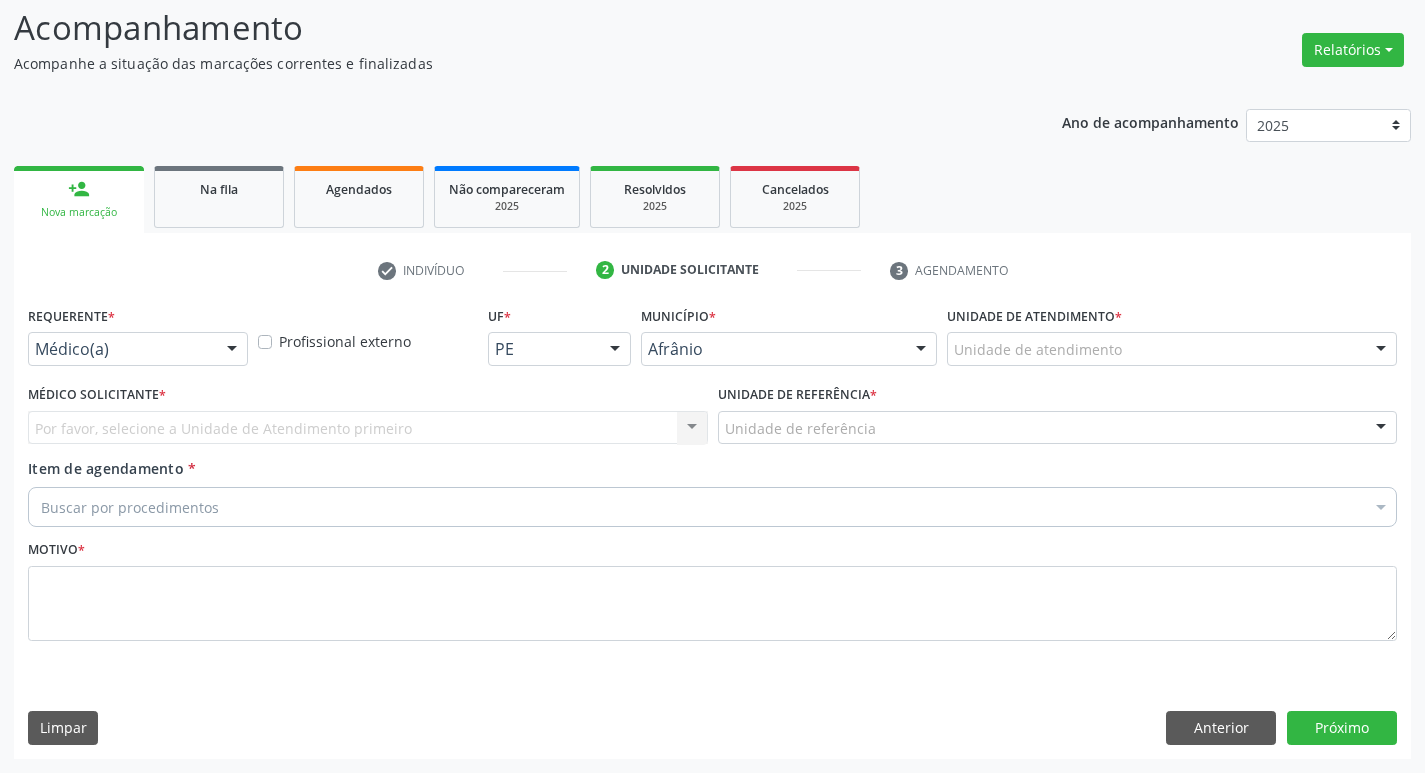 scroll, scrollTop: 133, scrollLeft: 0, axis: vertical 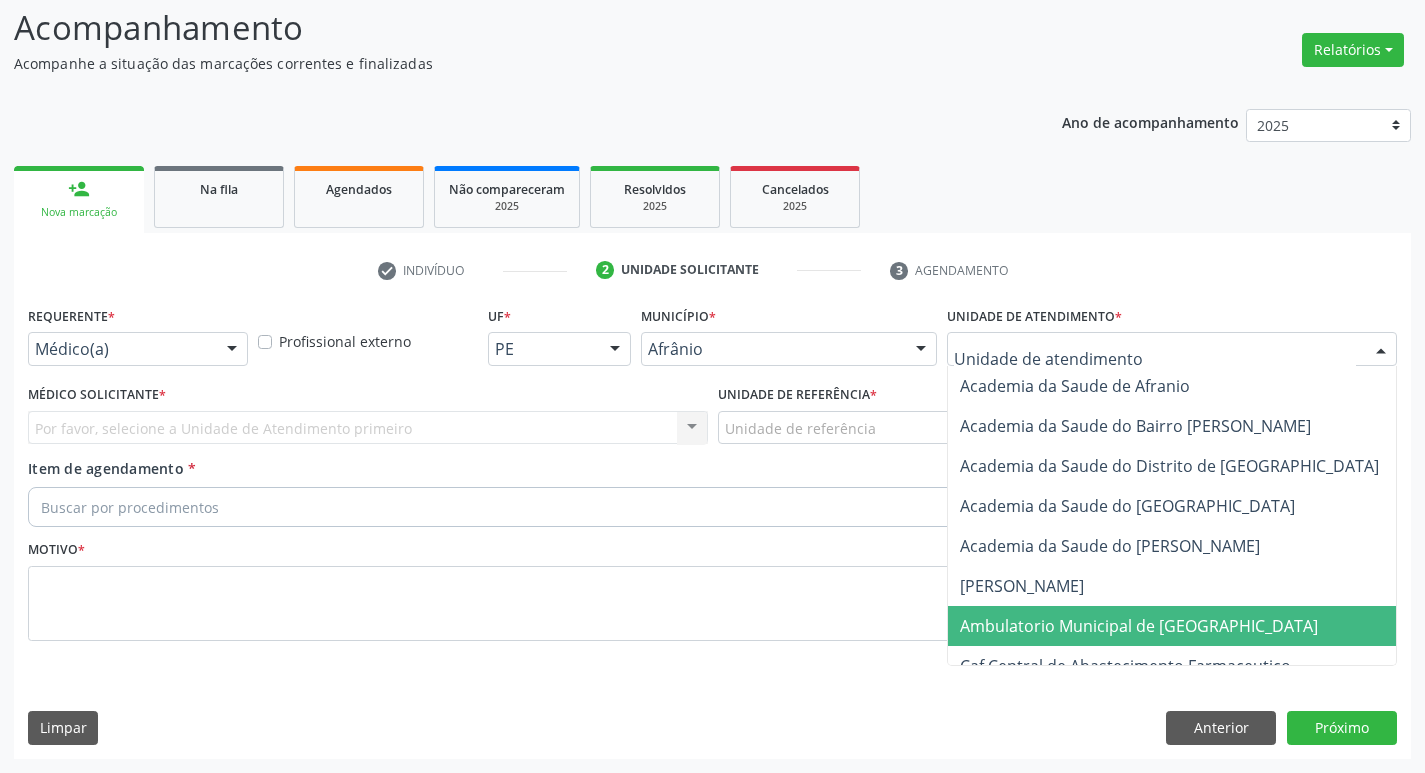 drag, startPoint x: 1039, startPoint y: 633, endPoint x: 913, endPoint y: 608, distance: 128.45622 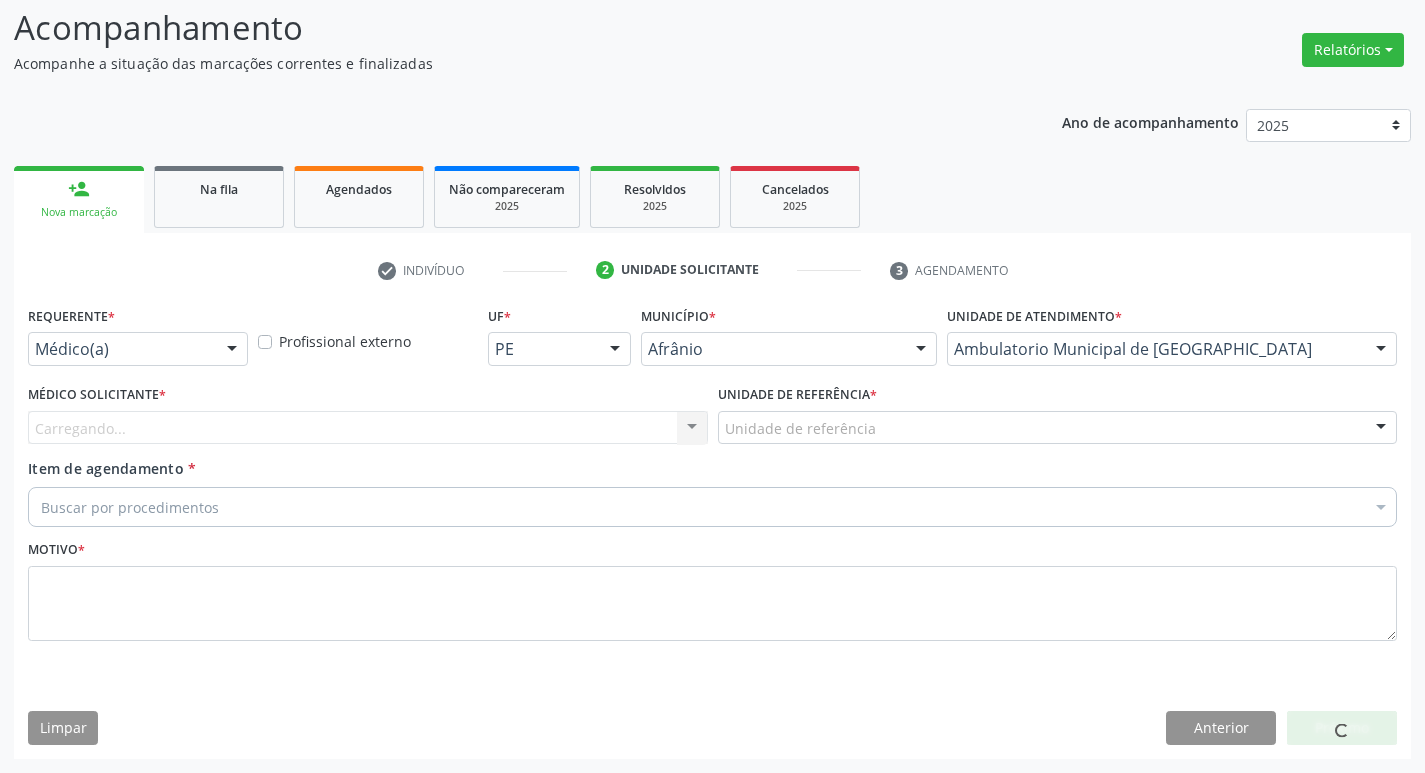 click on "Carregando...
Nenhum resultado encontrado para: "   "
Não há nenhuma opção para ser exibida." at bounding box center (368, 428) 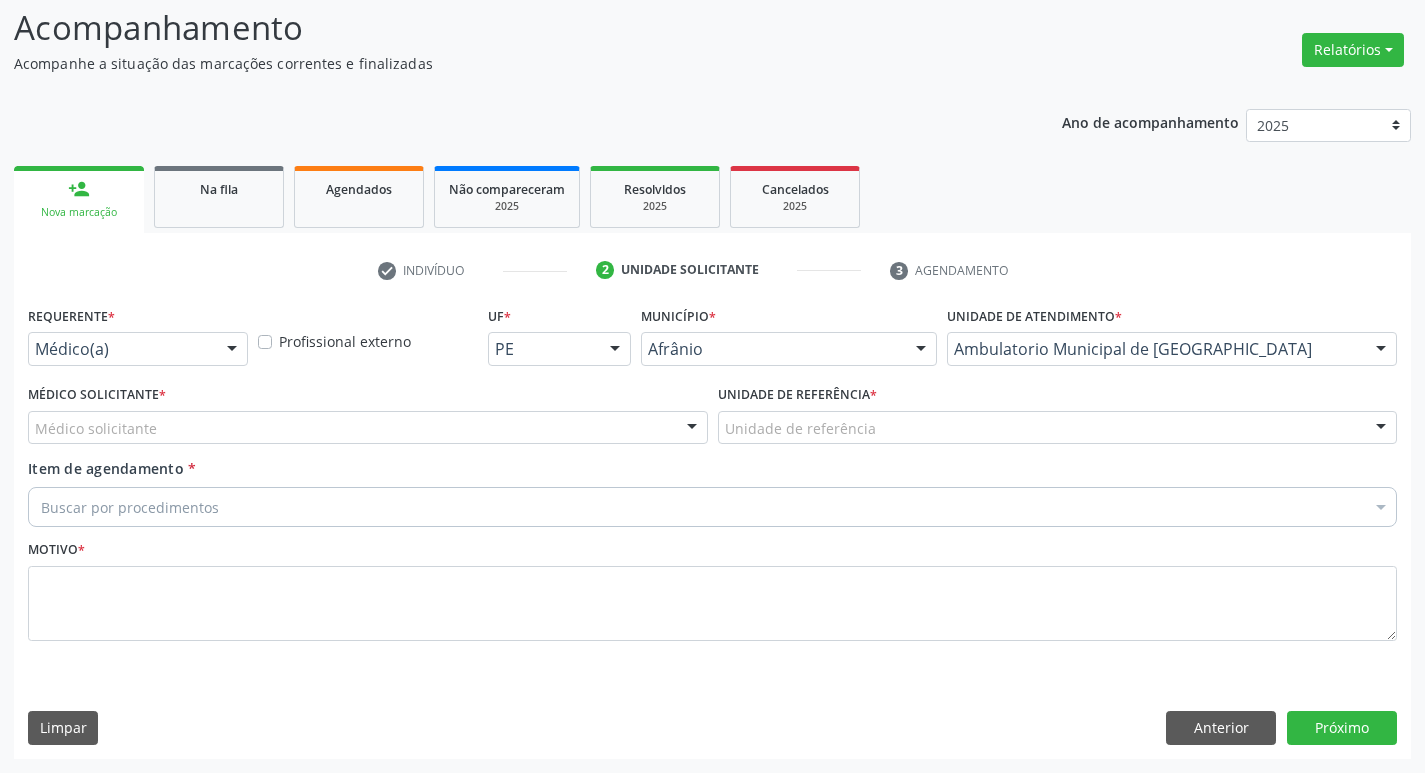 click on "Médico solicitante" at bounding box center [368, 428] 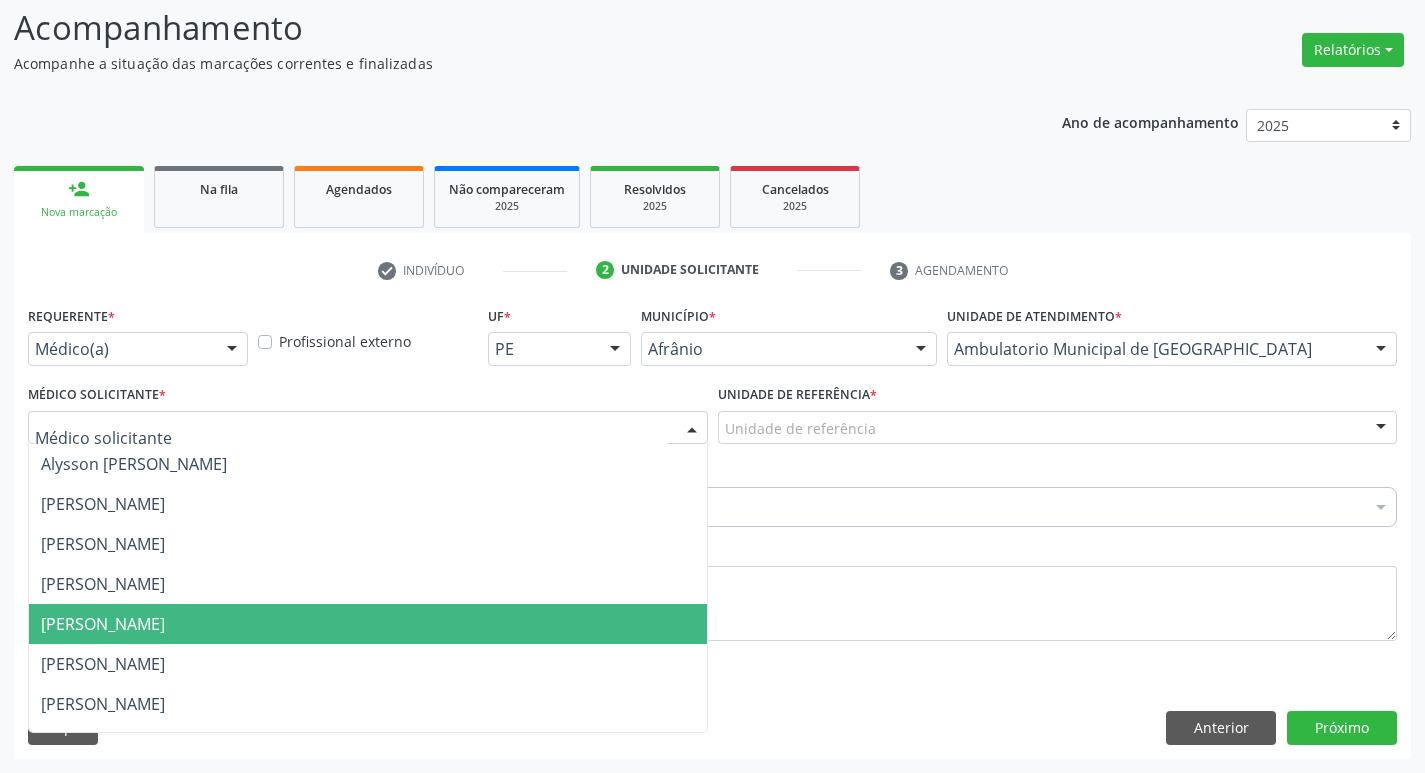 click on "[PERSON_NAME]" at bounding box center [103, 624] 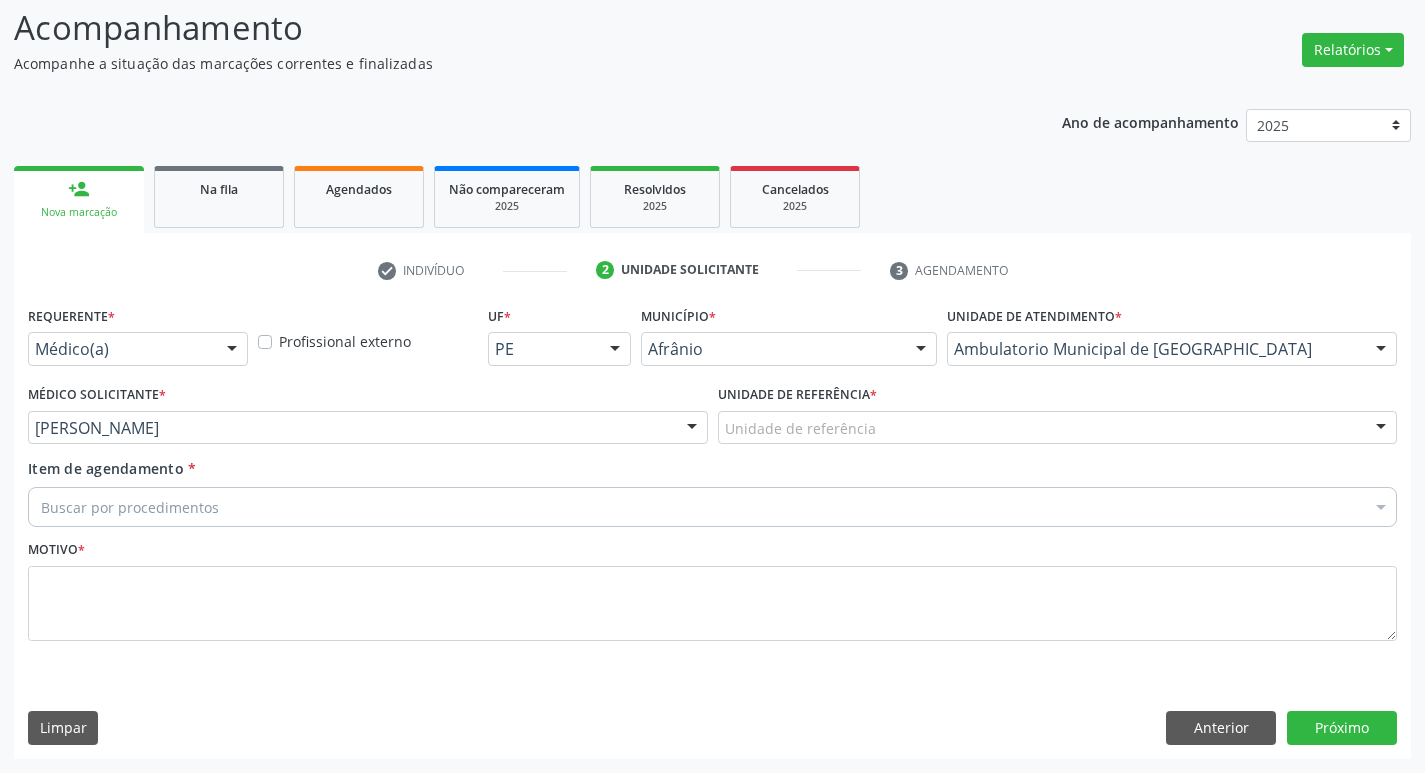 click on "Unidade de referência" at bounding box center [1058, 428] 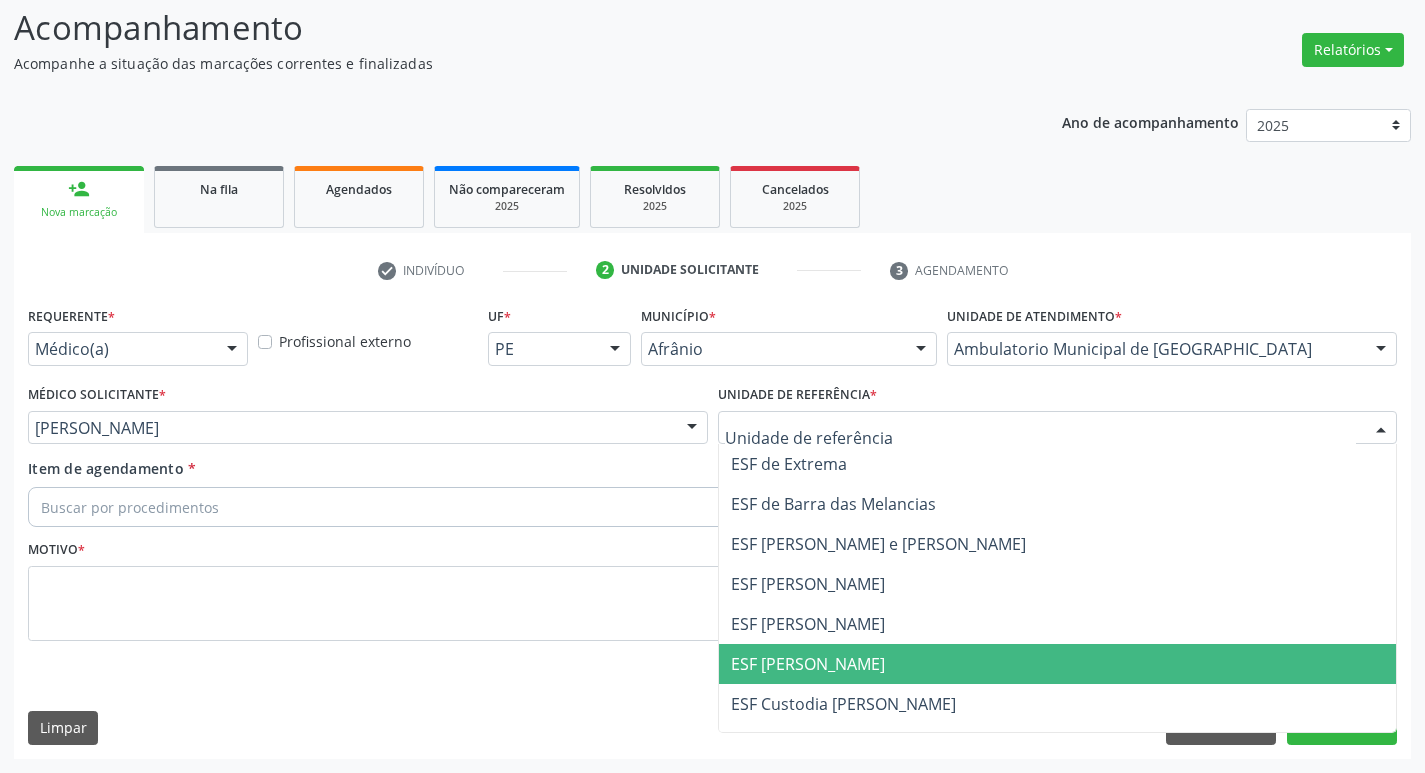 click on "ESF [PERSON_NAME]" at bounding box center [1058, 664] 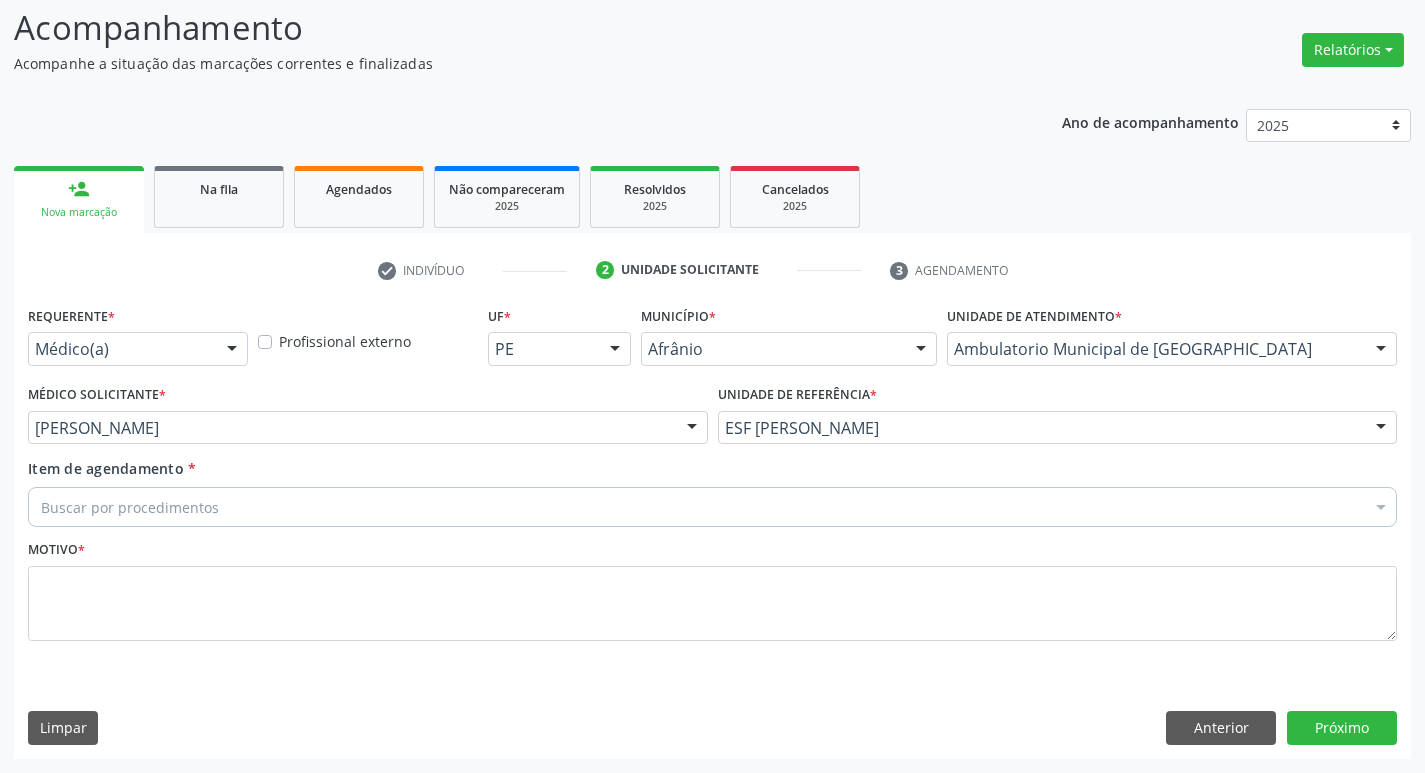 click on "Buscar por procedimentos" at bounding box center (712, 507) 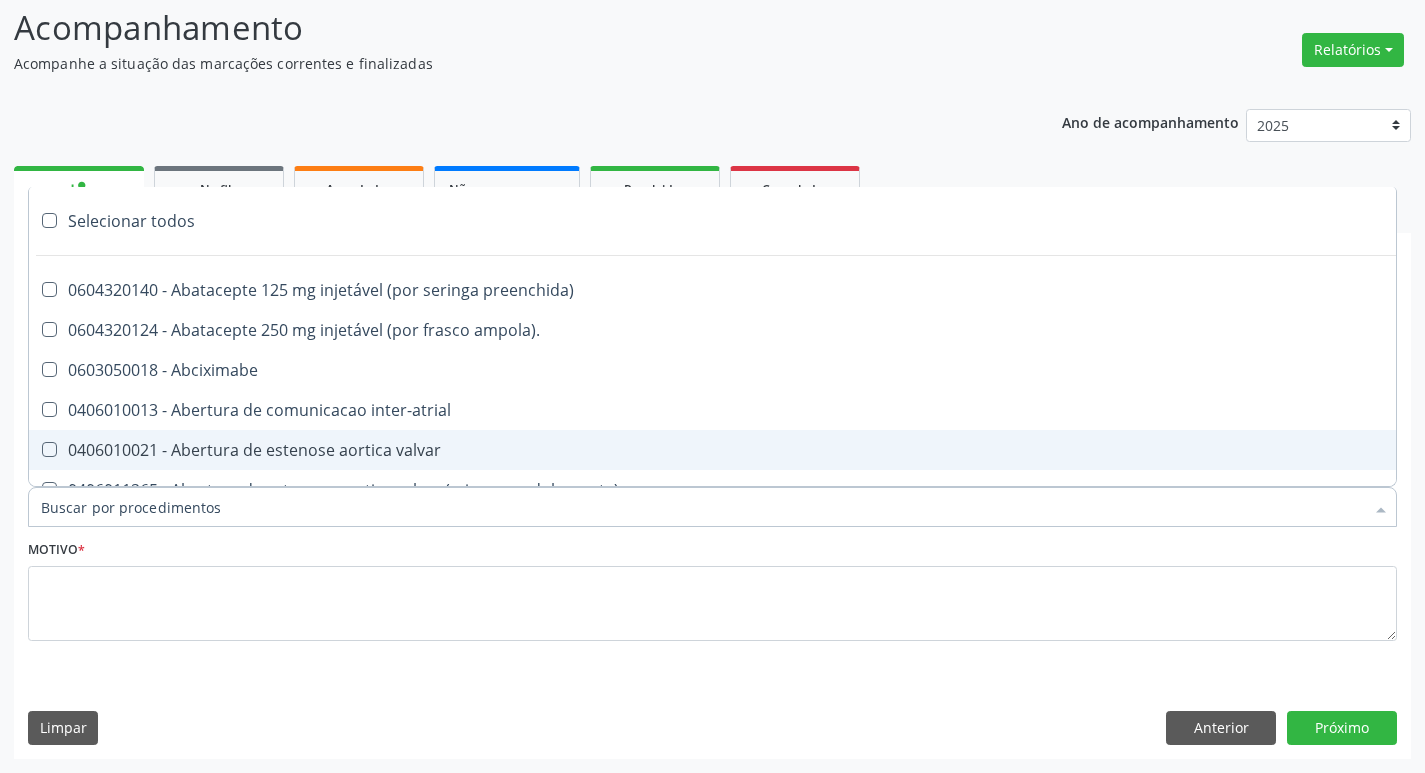 paste on "cirurgião ger" 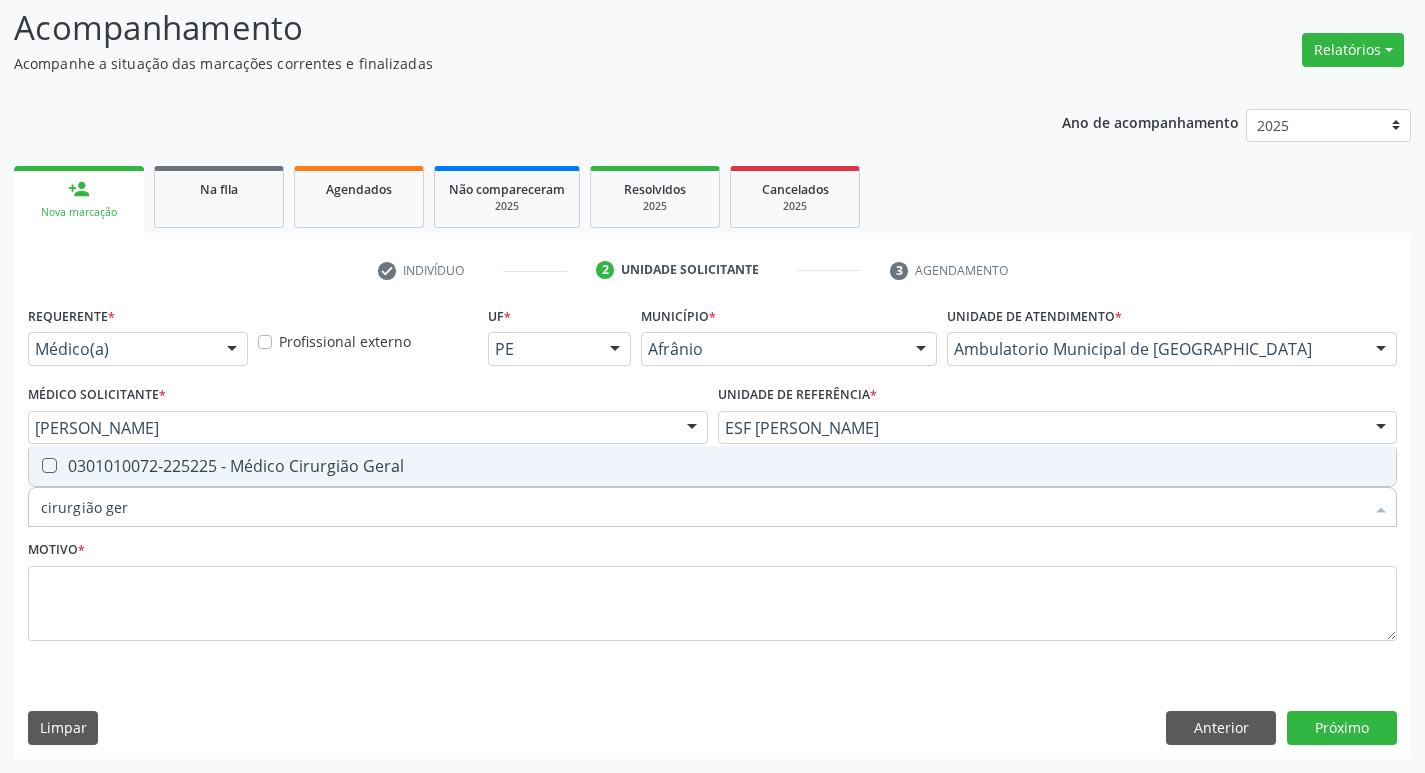click on "0301010072-225225 - Médico Cirurgião Geral" at bounding box center [712, 466] 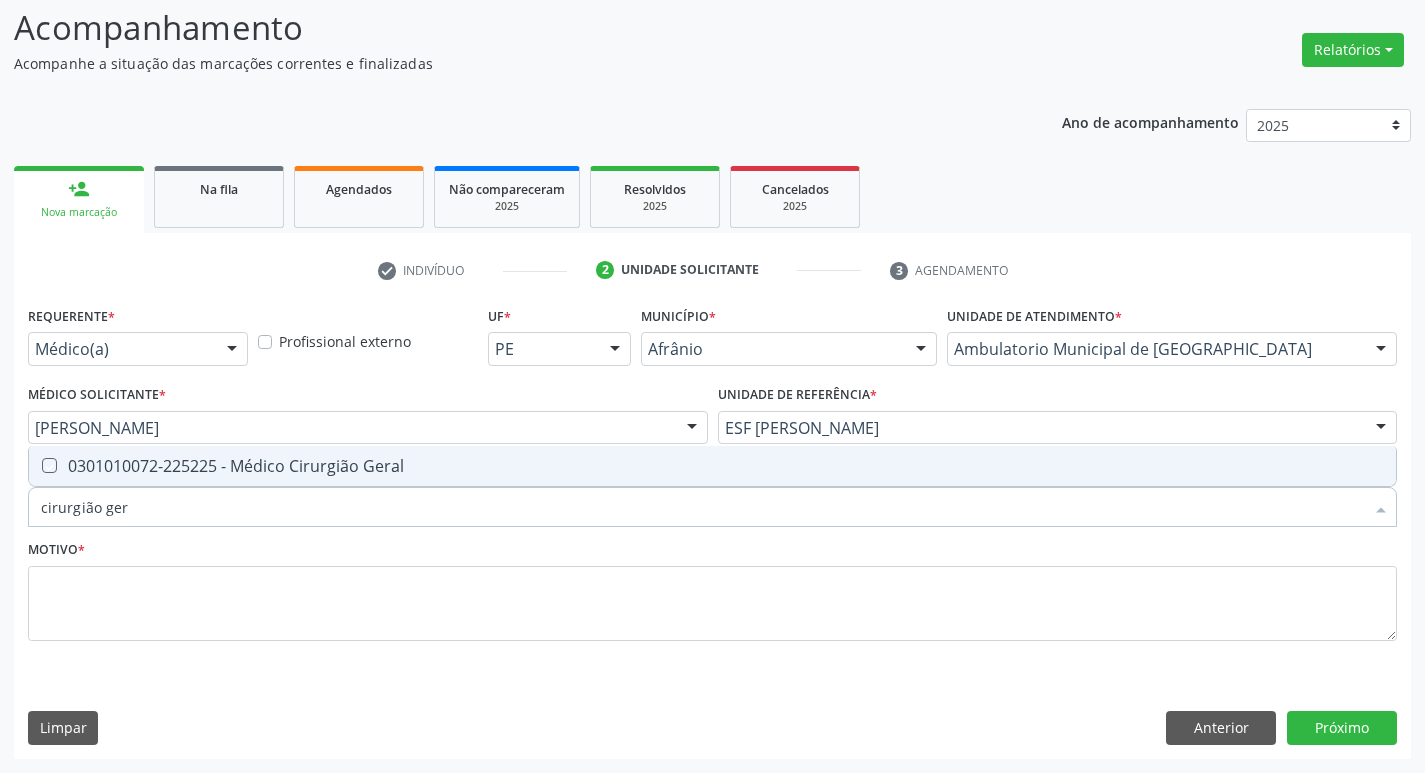 checkbox on "true" 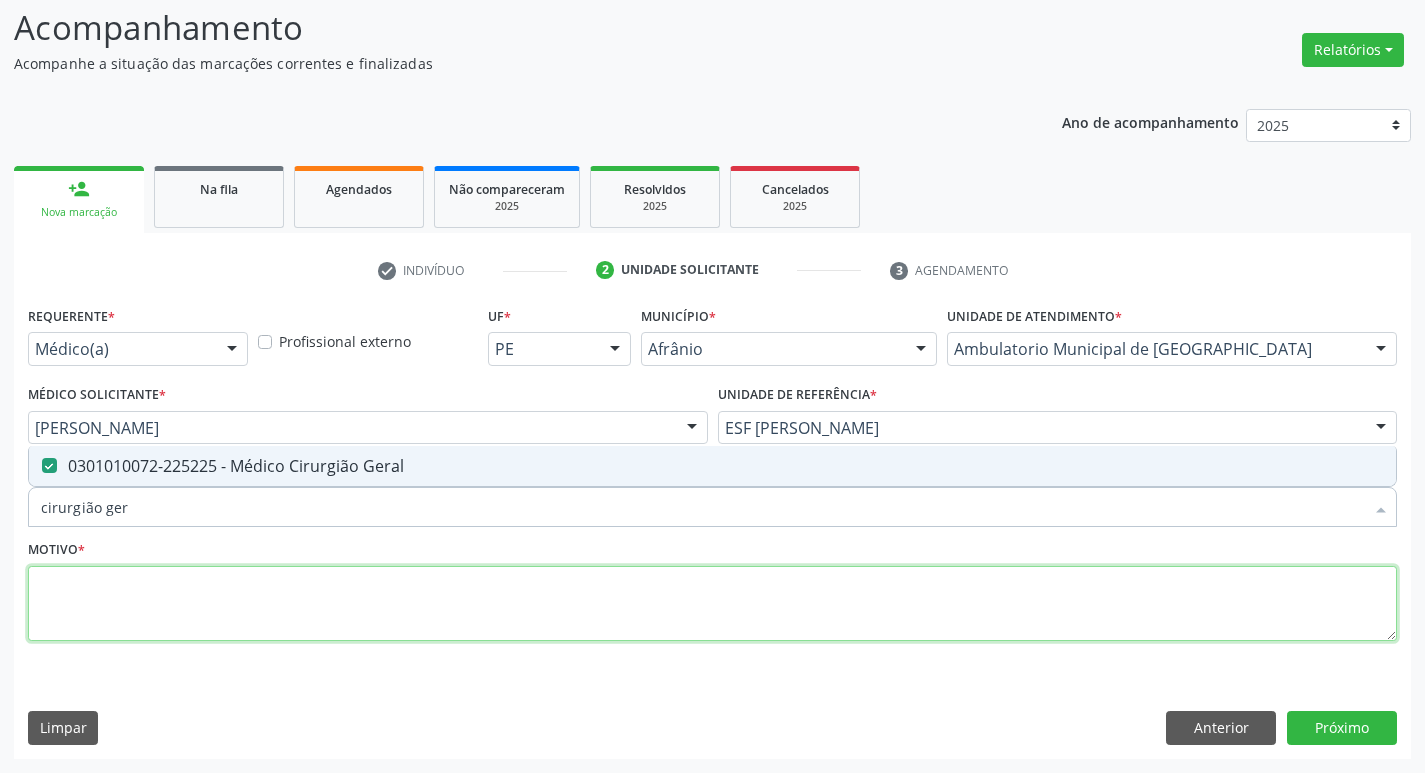 click at bounding box center [712, 604] 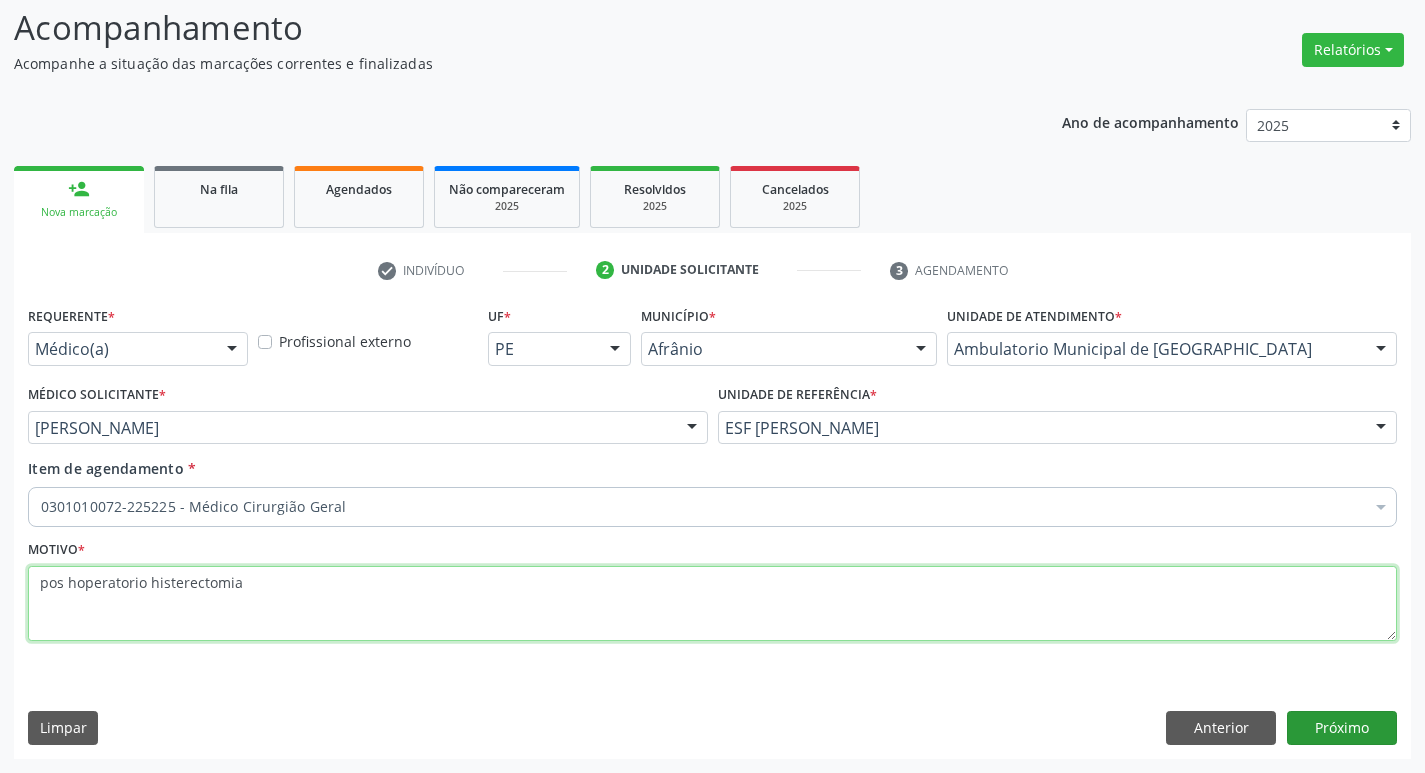 type on "pos hoperatorio histerectomia" 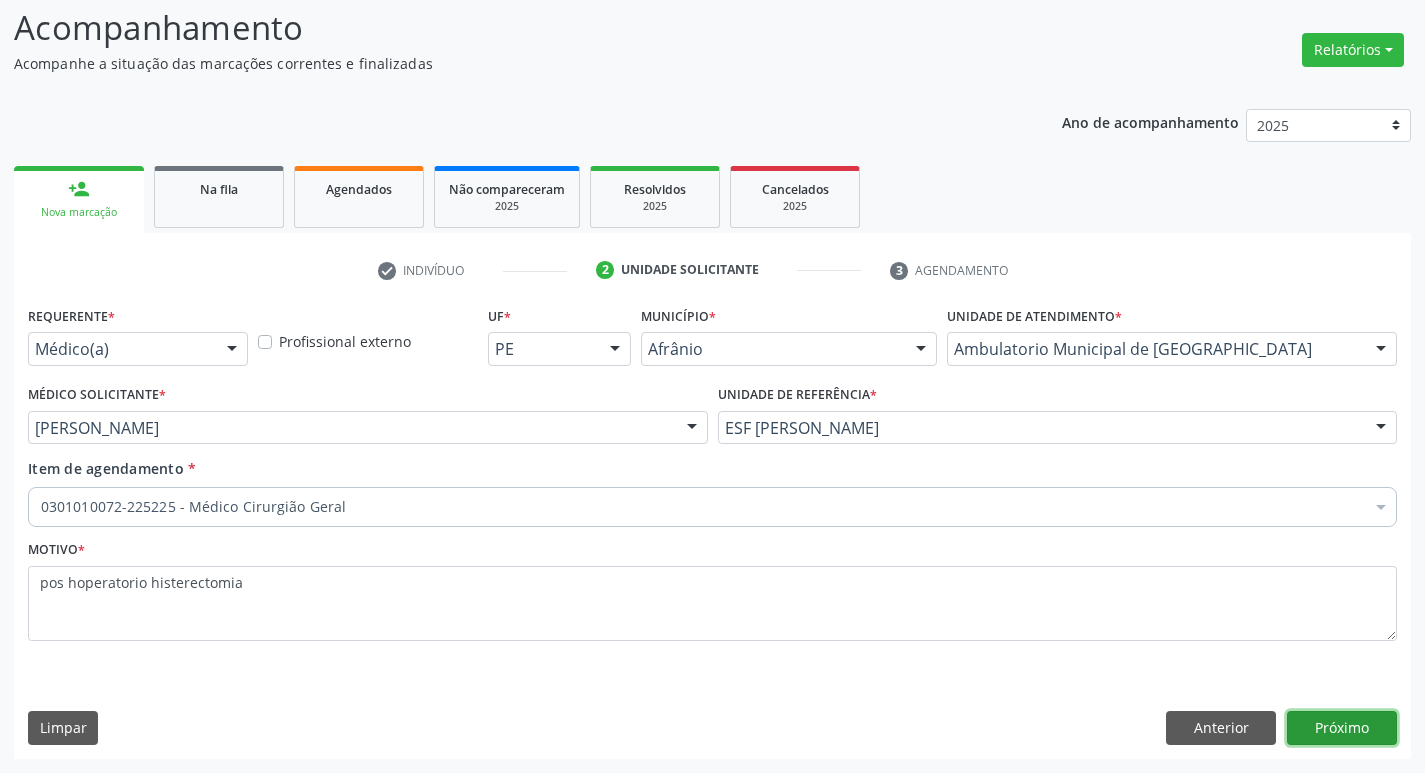 click on "Próximo" at bounding box center (1342, 728) 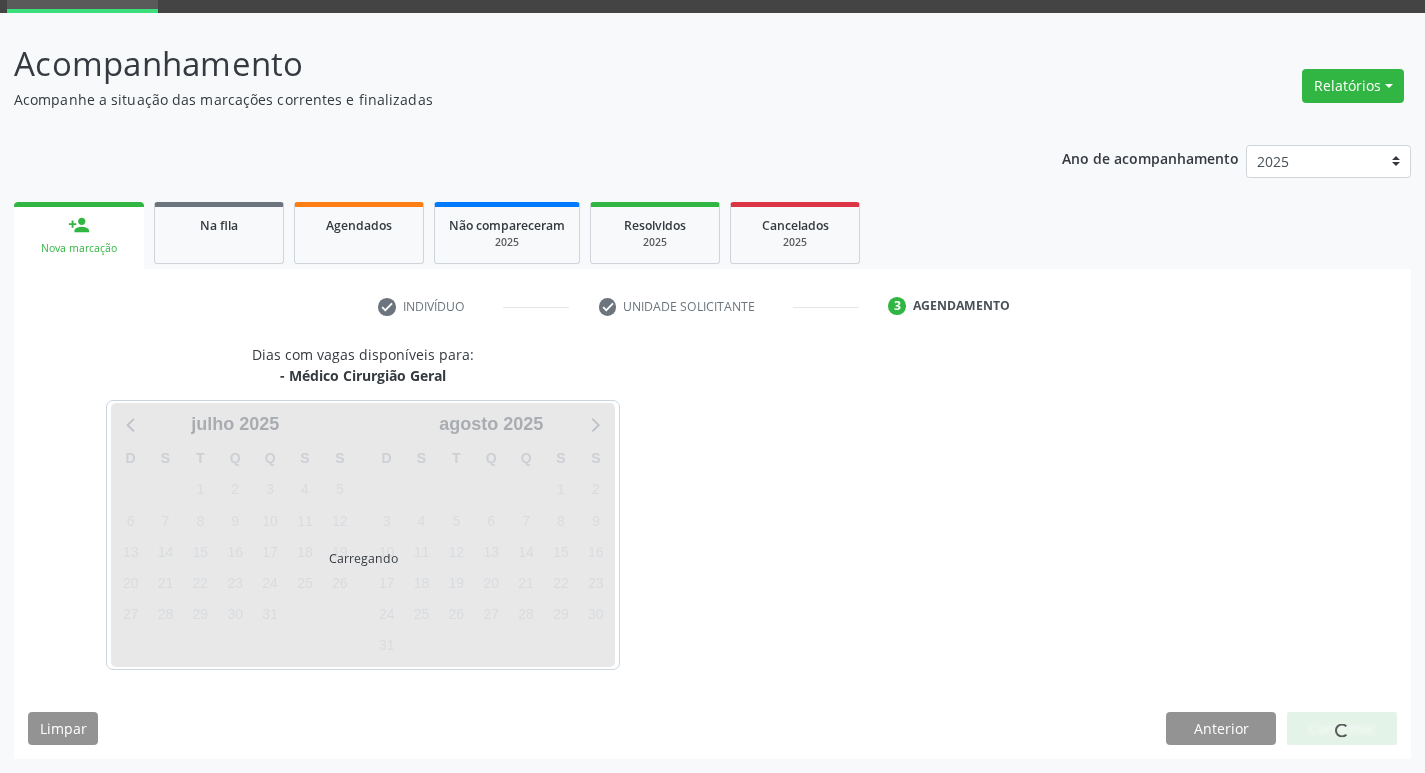 scroll, scrollTop: 97, scrollLeft: 0, axis: vertical 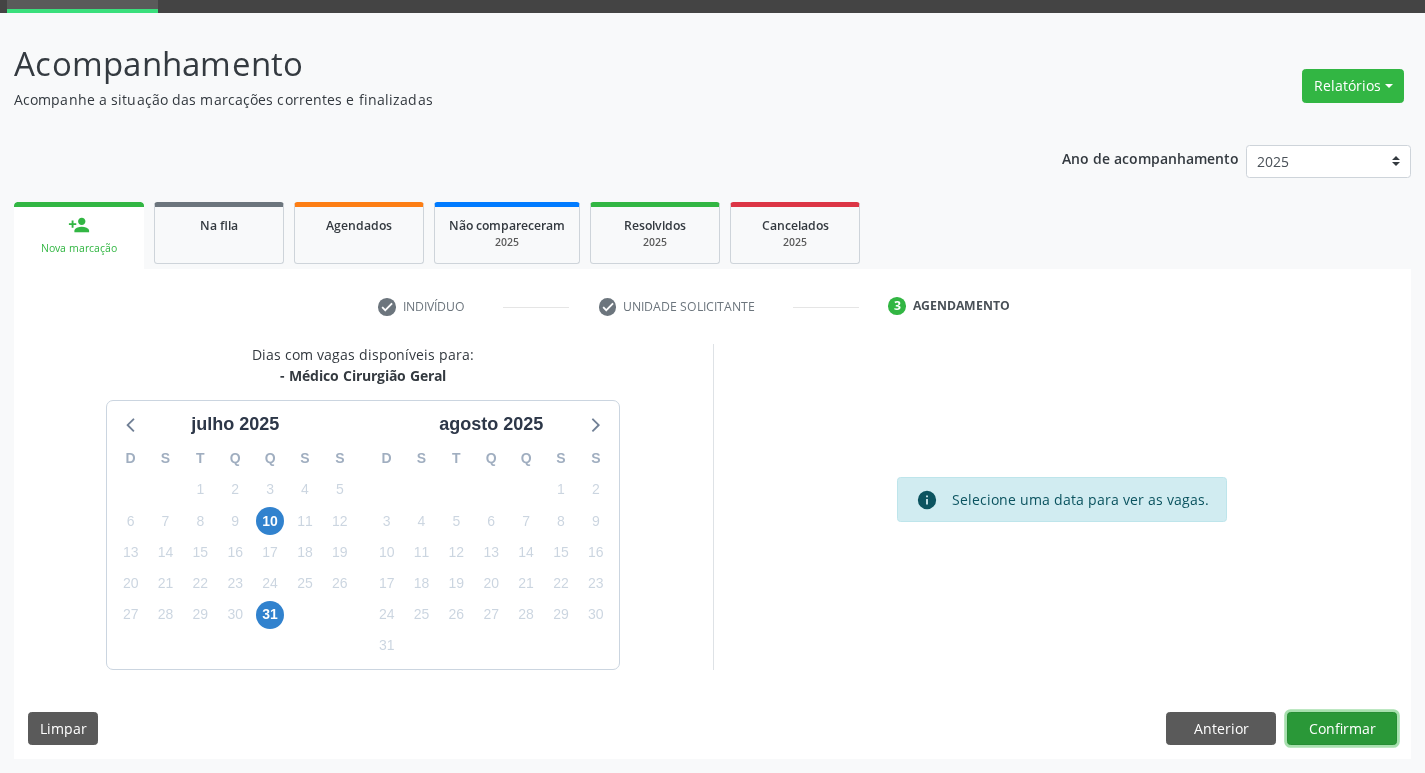 click on "Confirmar" at bounding box center [1342, 729] 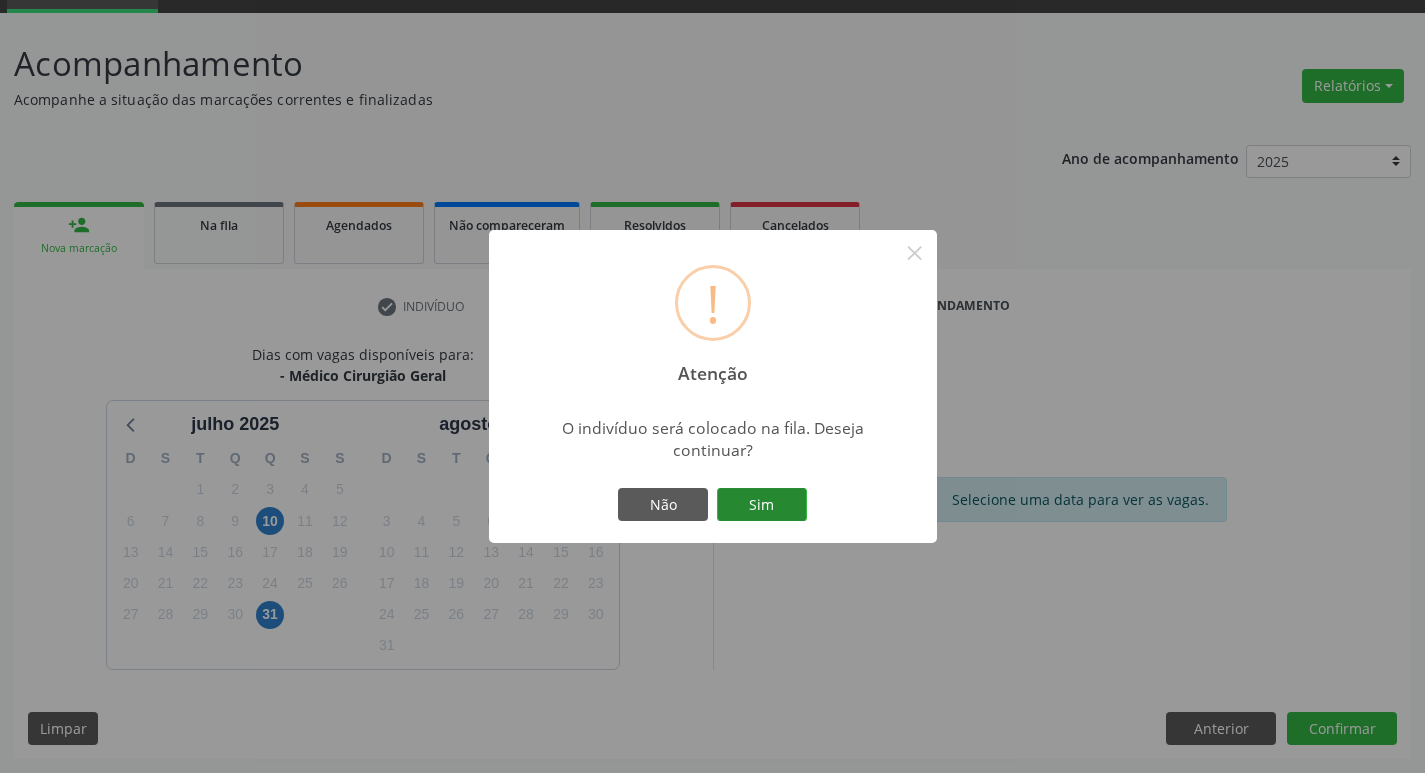 click on "Sim" at bounding box center [762, 505] 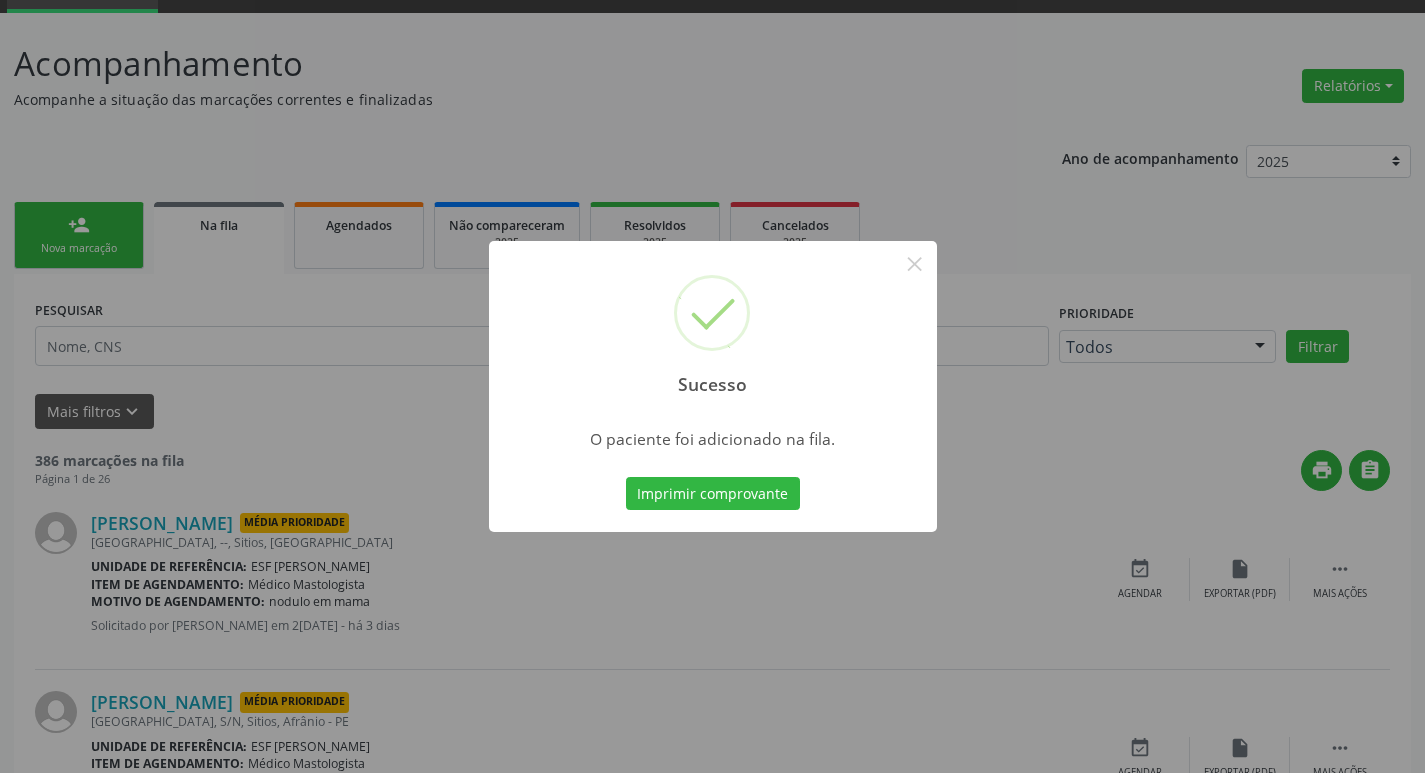 scroll, scrollTop: 0, scrollLeft: 0, axis: both 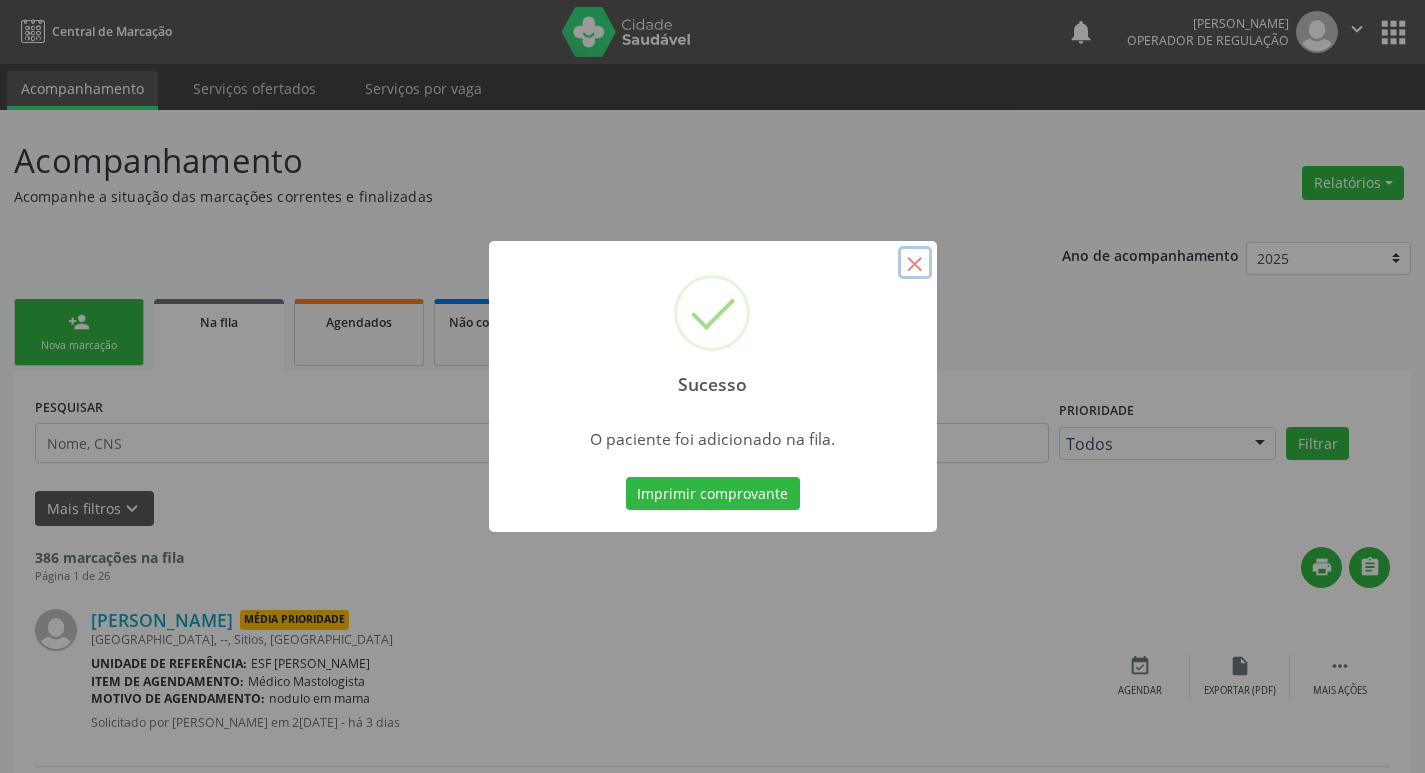 click on "×" at bounding box center (915, 263) 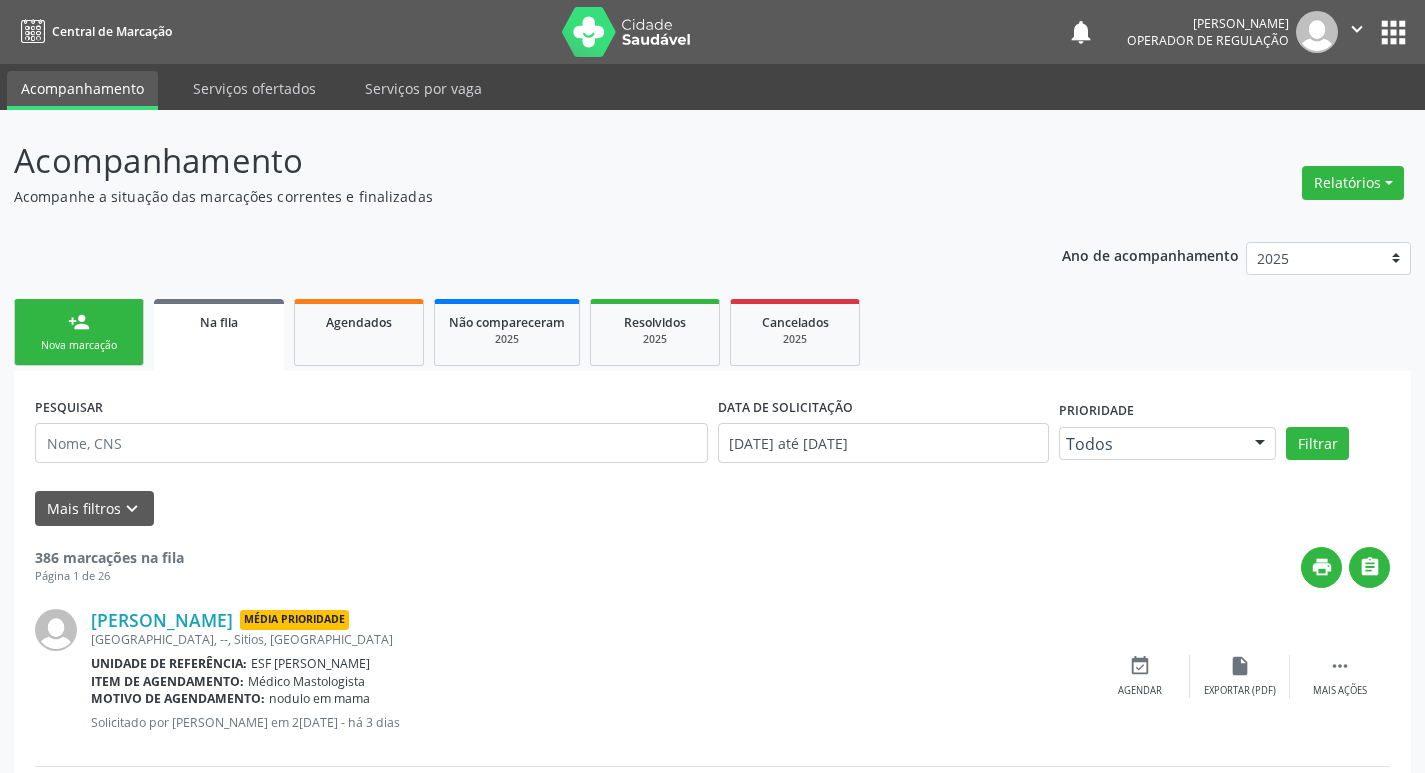 click on "person_add
Nova marcação" at bounding box center (79, 332) 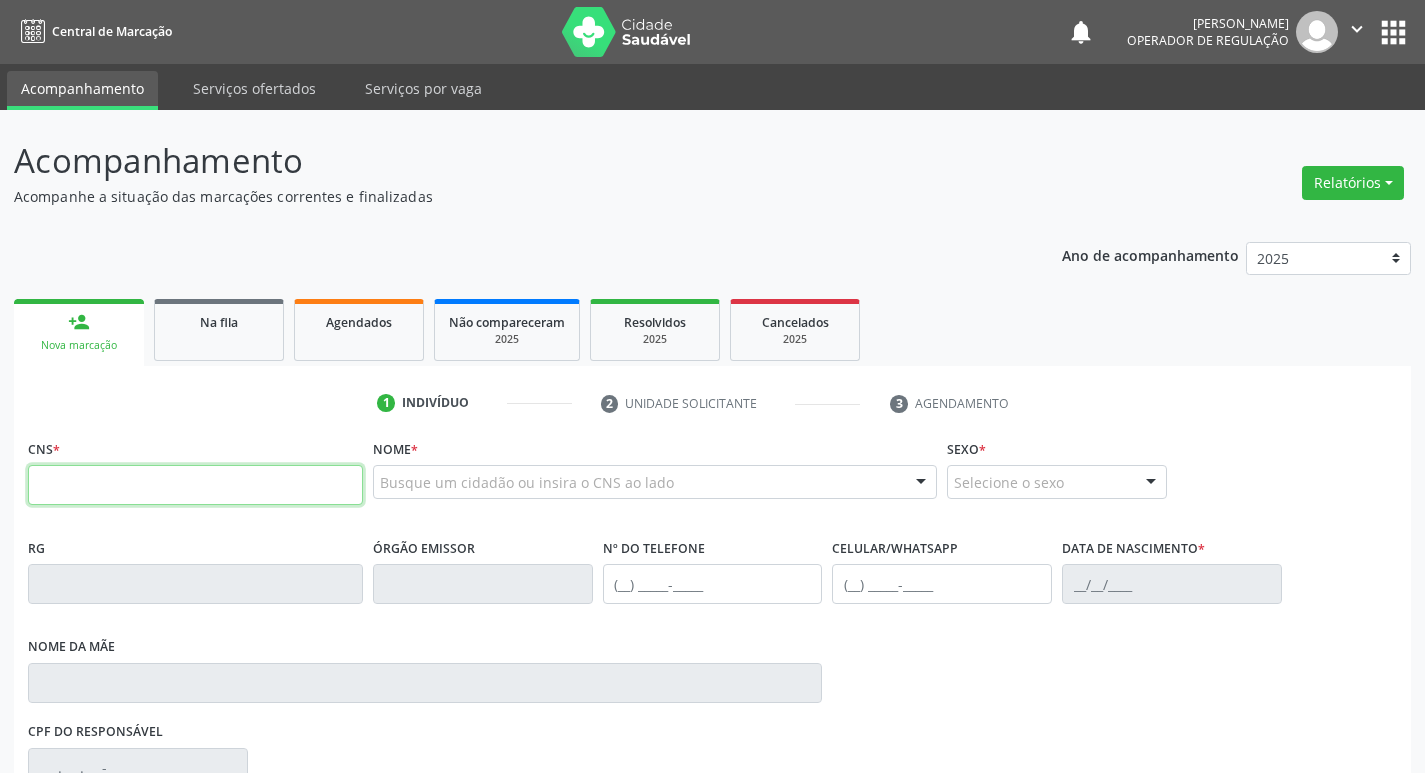 click at bounding box center (195, 485) 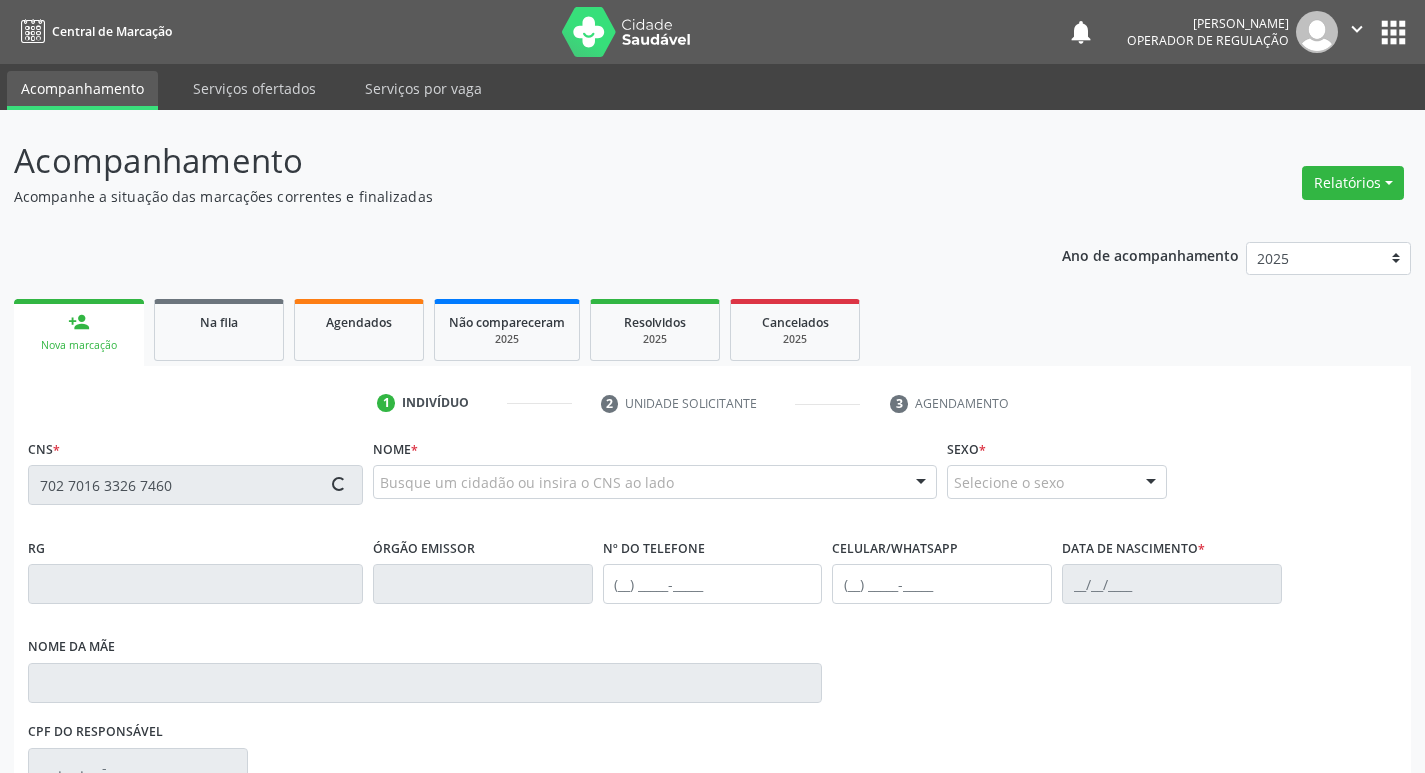 type on "702 7016 3326 7460" 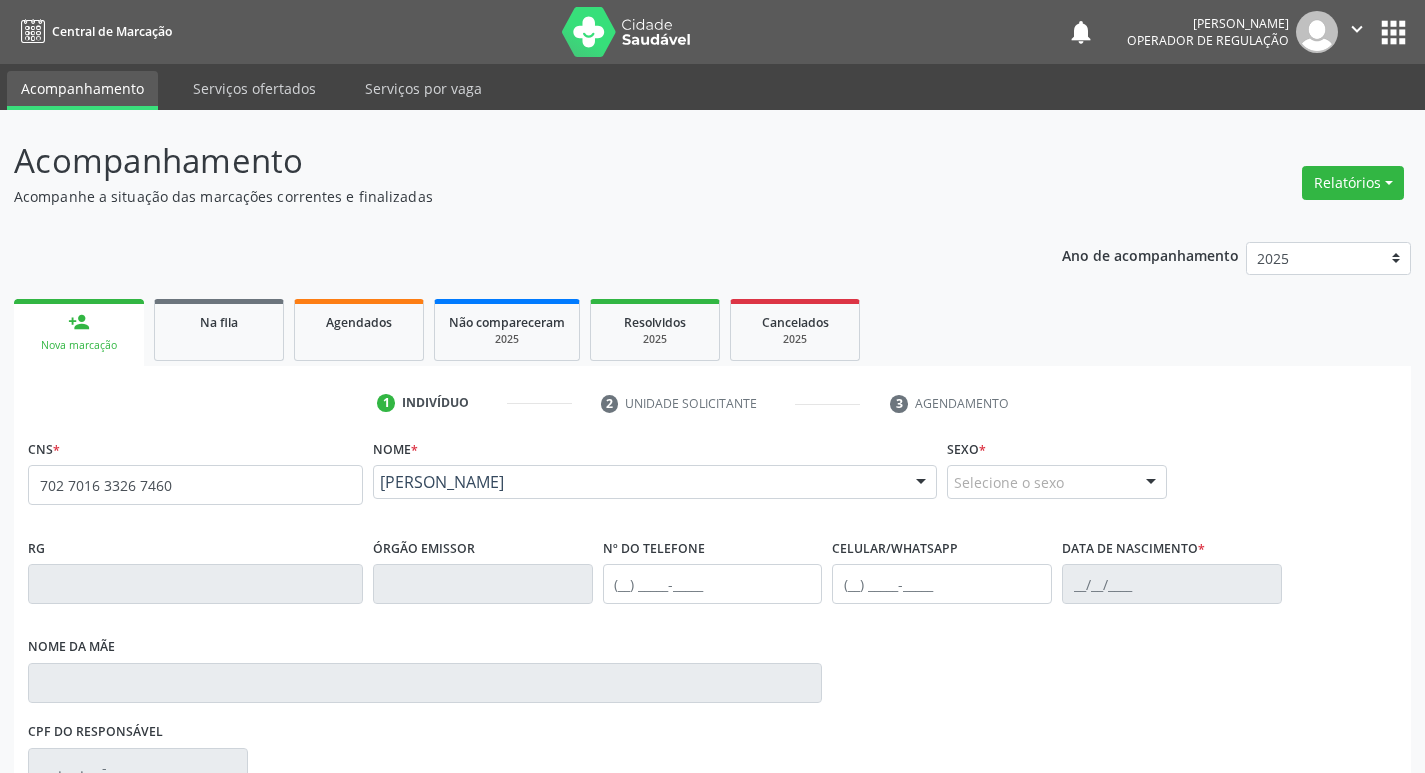 scroll, scrollTop: 297, scrollLeft: 0, axis: vertical 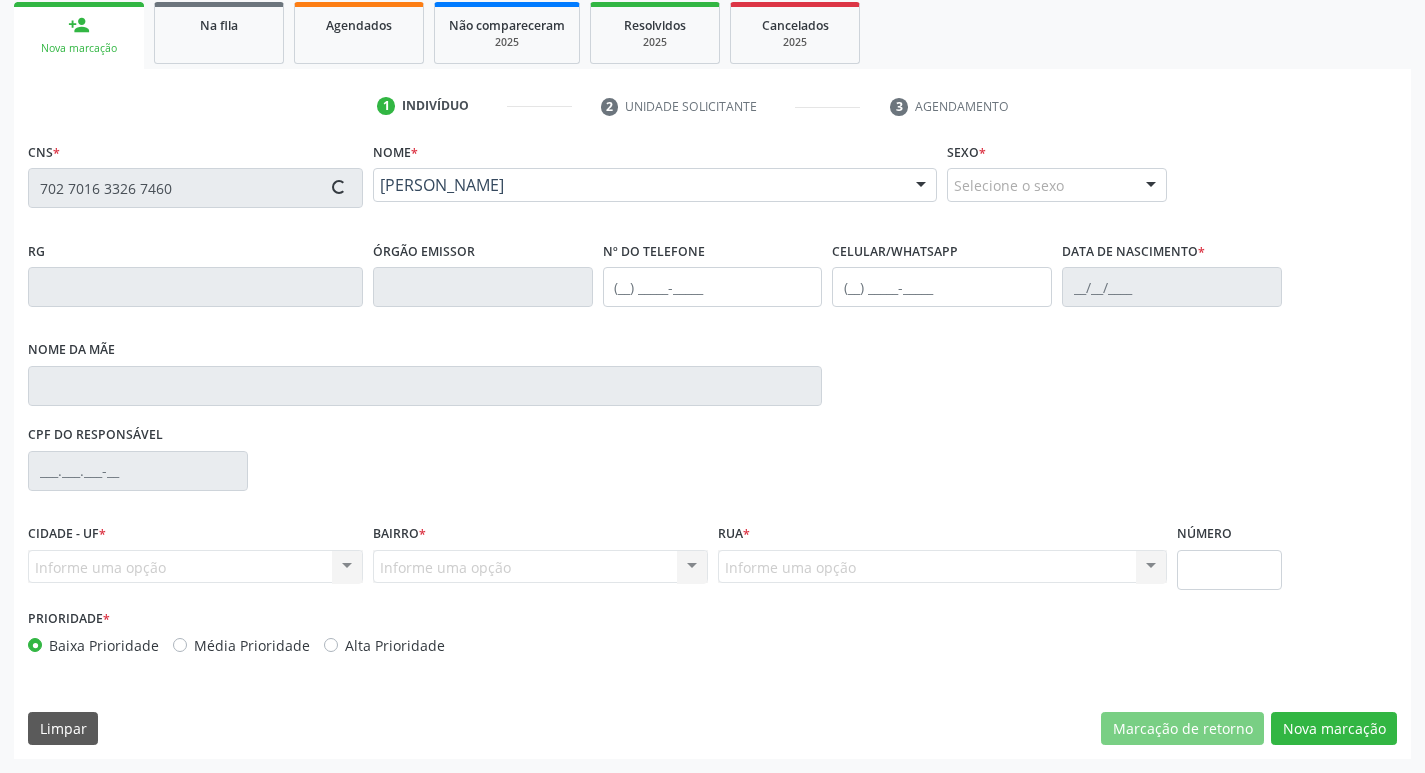 type on "[PHONE_NUMBER]" 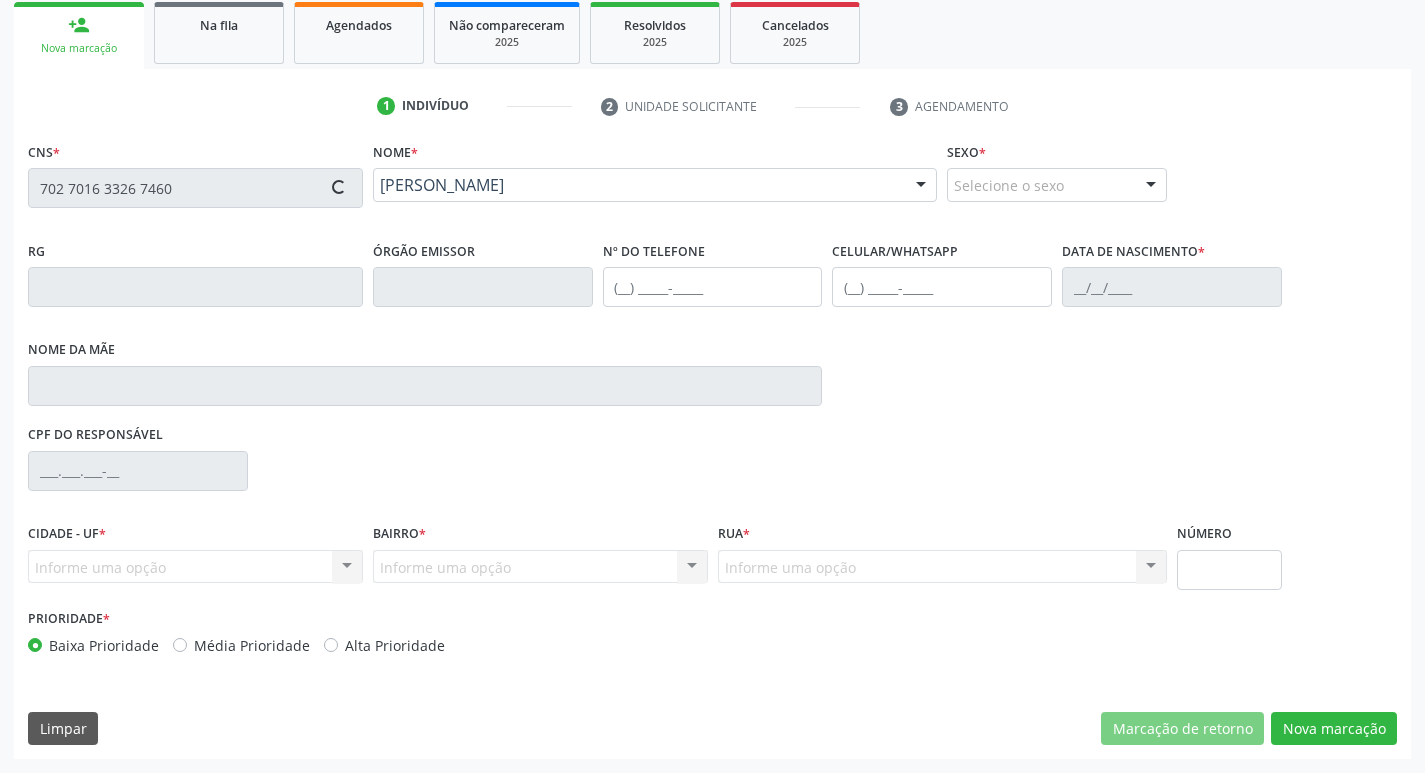 type on "[PHONE_NUMBER]" 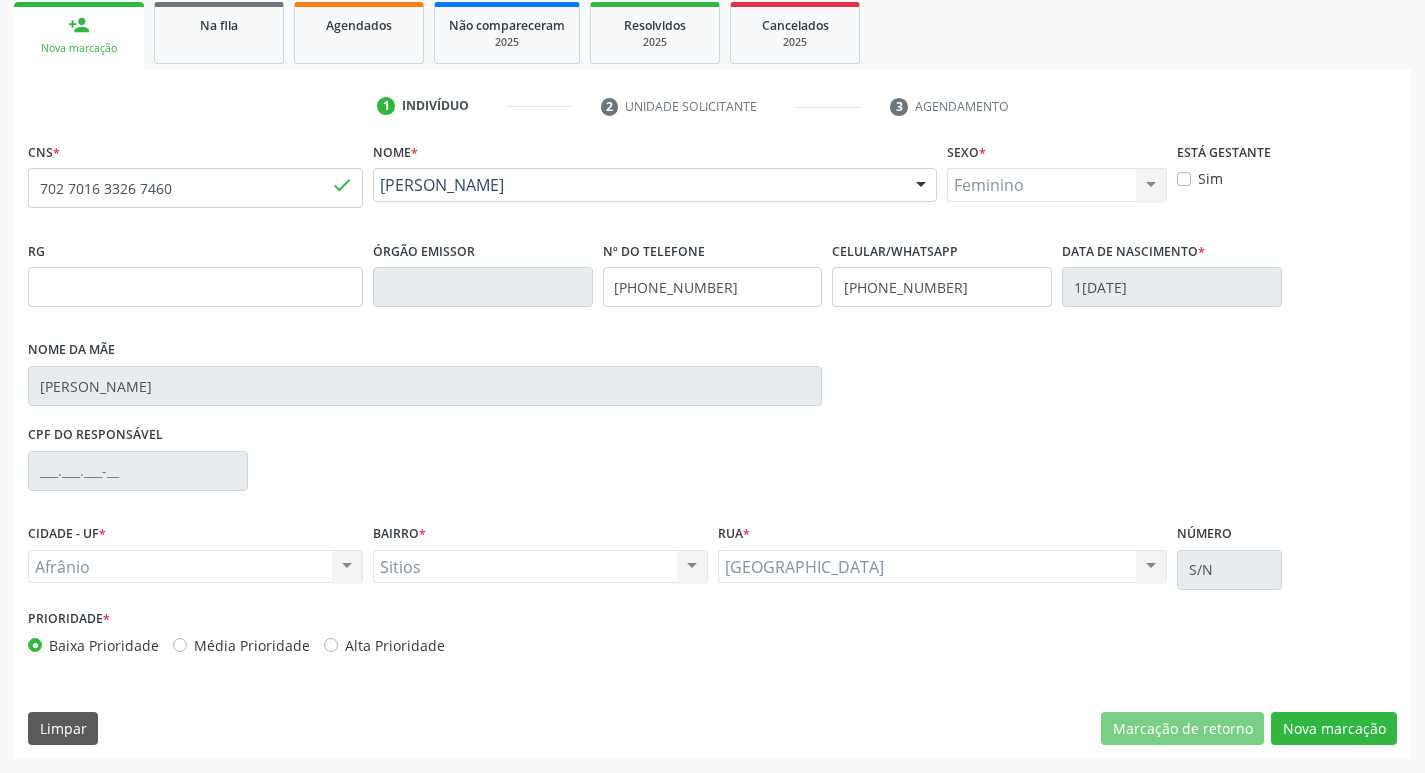 click on "Média Prioridade" at bounding box center (252, 645) 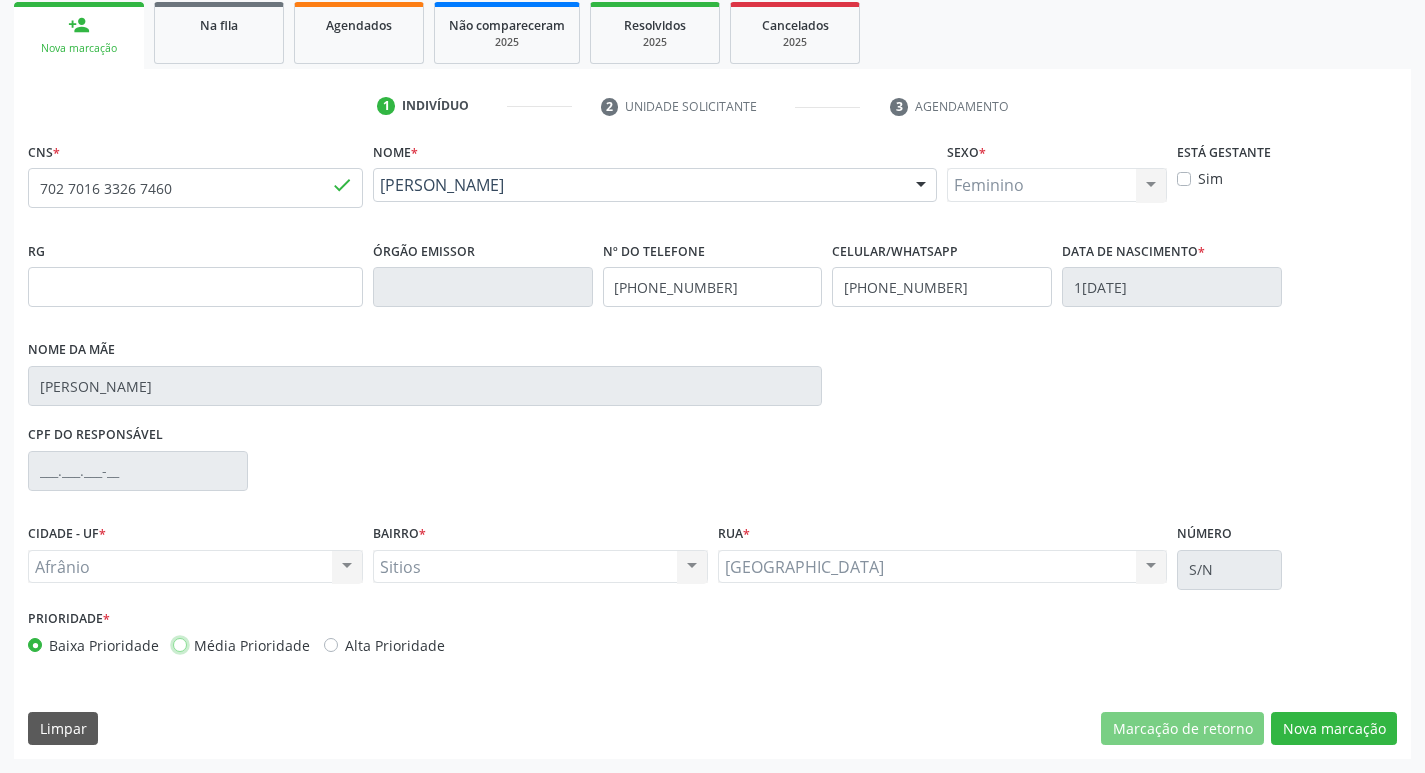 radio on "true" 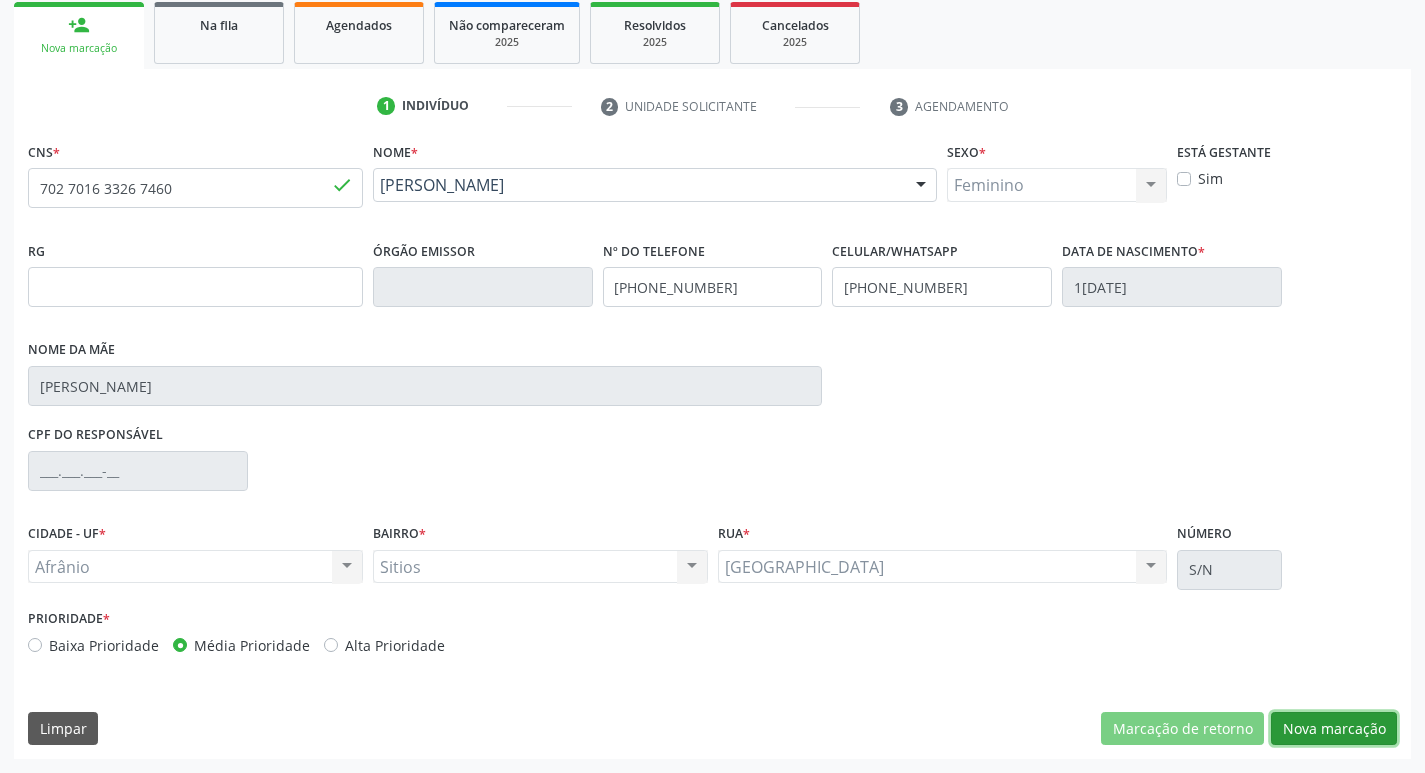 click on "Nova marcação" at bounding box center (1334, 729) 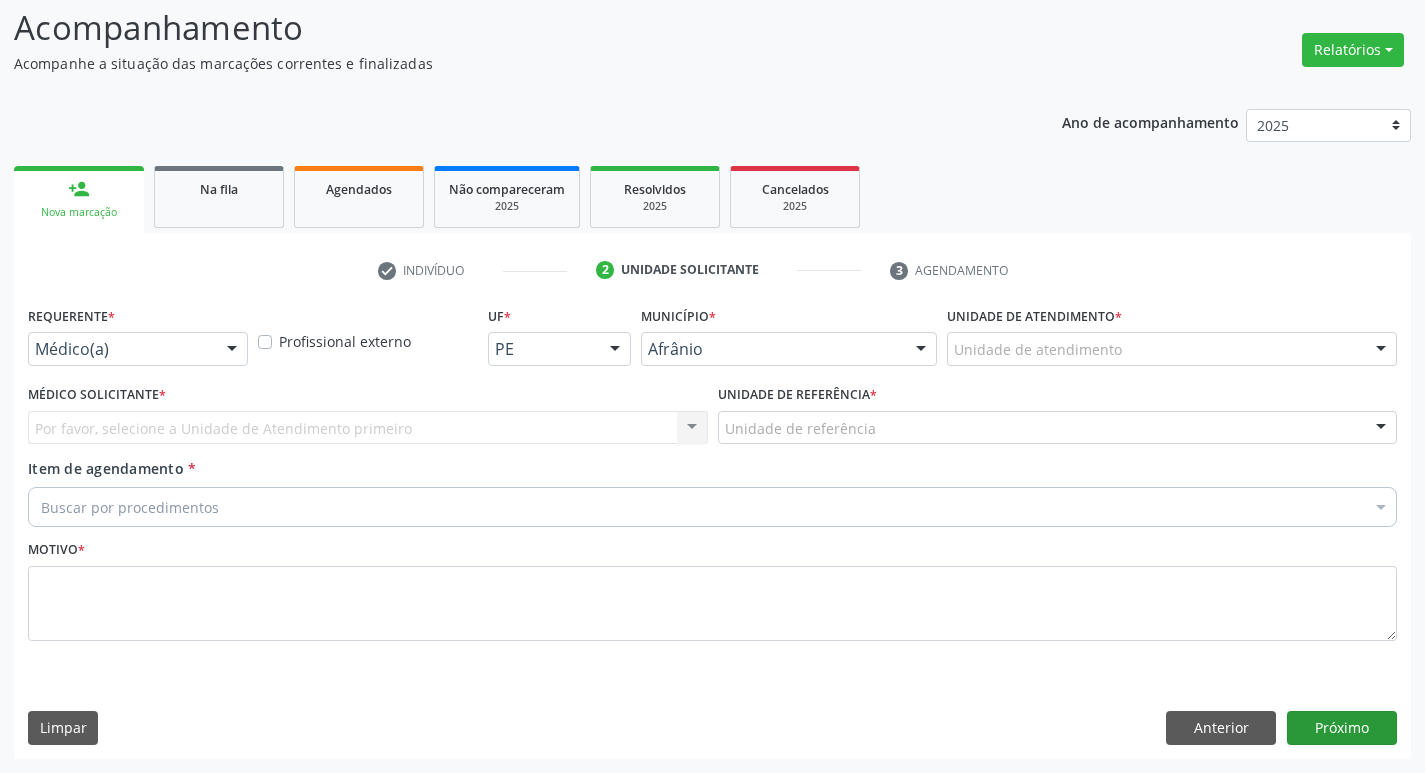 scroll, scrollTop: 133, scrollLeft: 0, axis: vertical 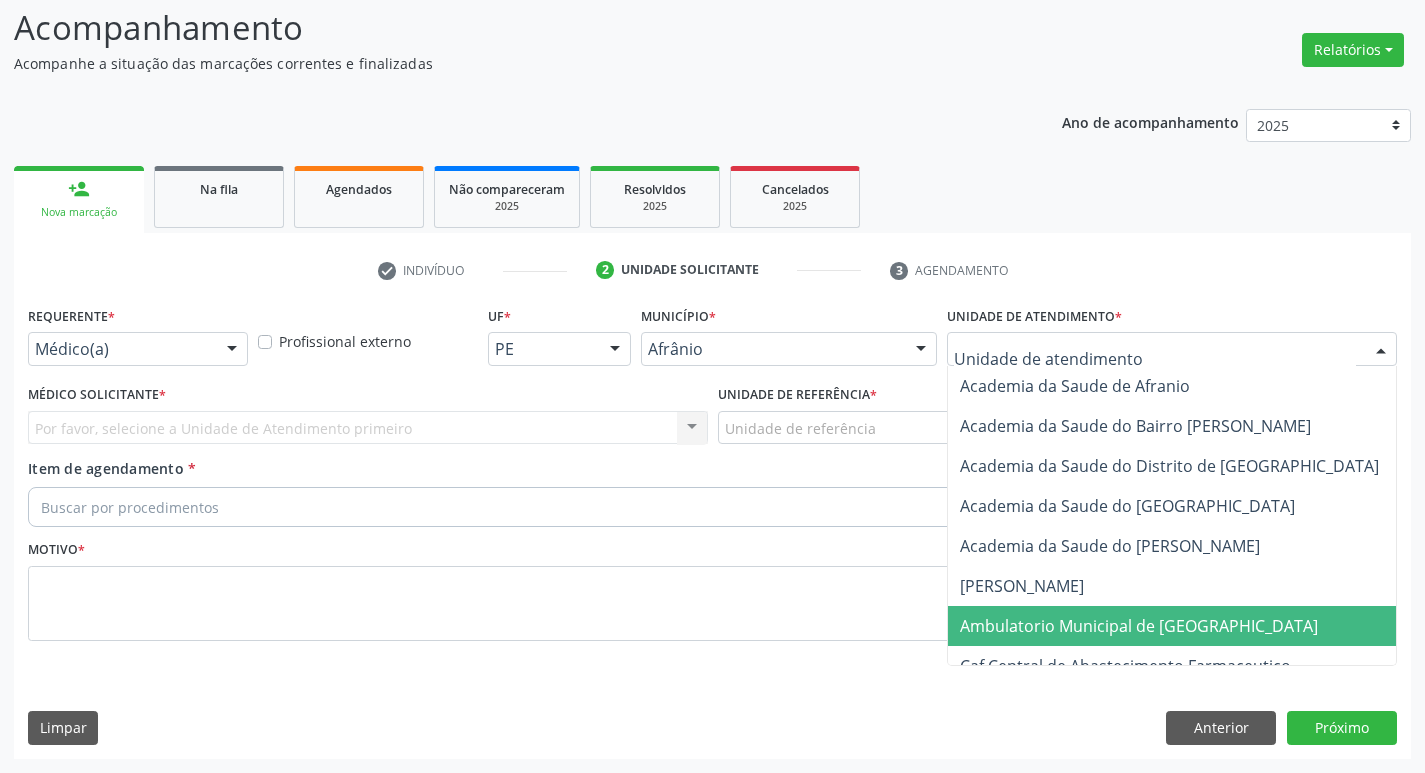 drag, startPoint x: 1039, startPoint y: 621, endPoint x: 829, endPoint y: 513, distance: 236.14403 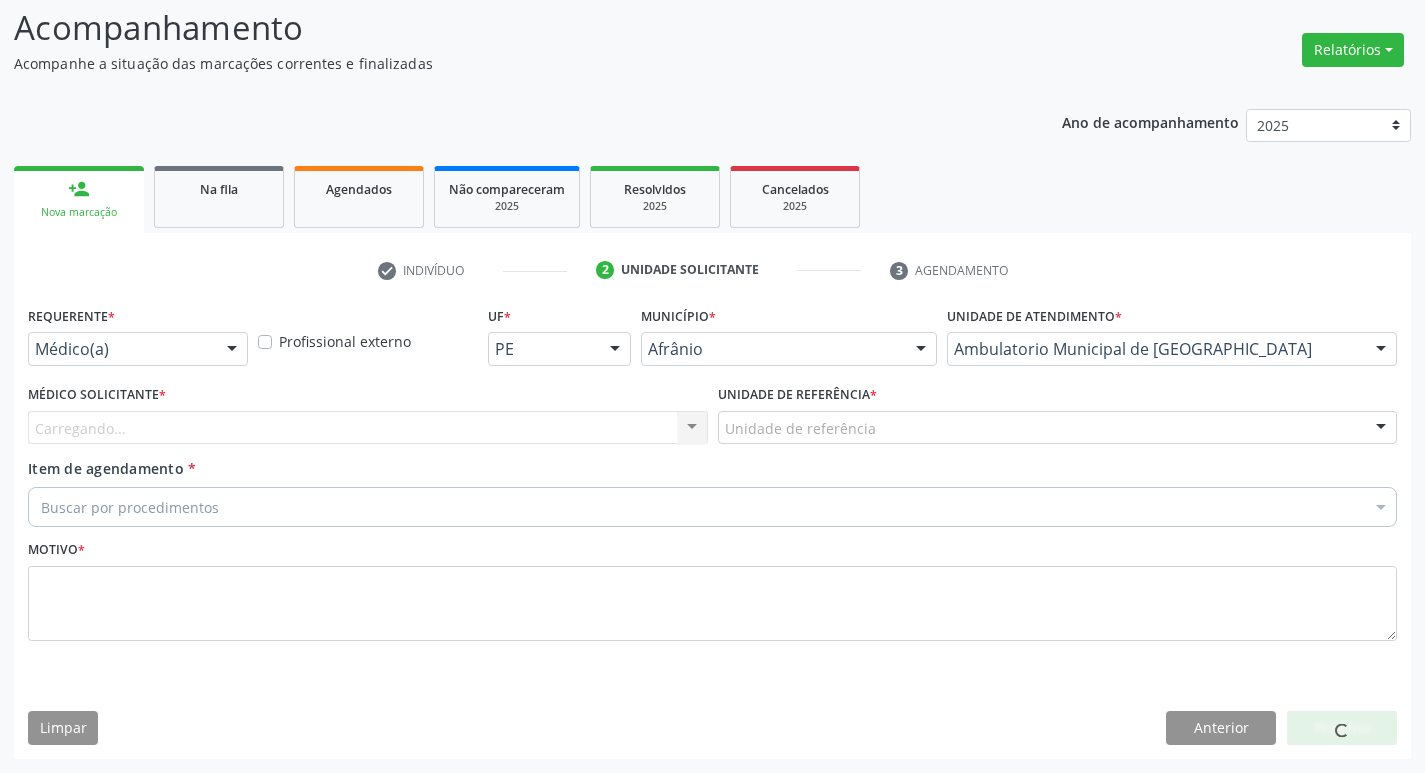 click on "Carregando..." at bounding box center [368, 428] 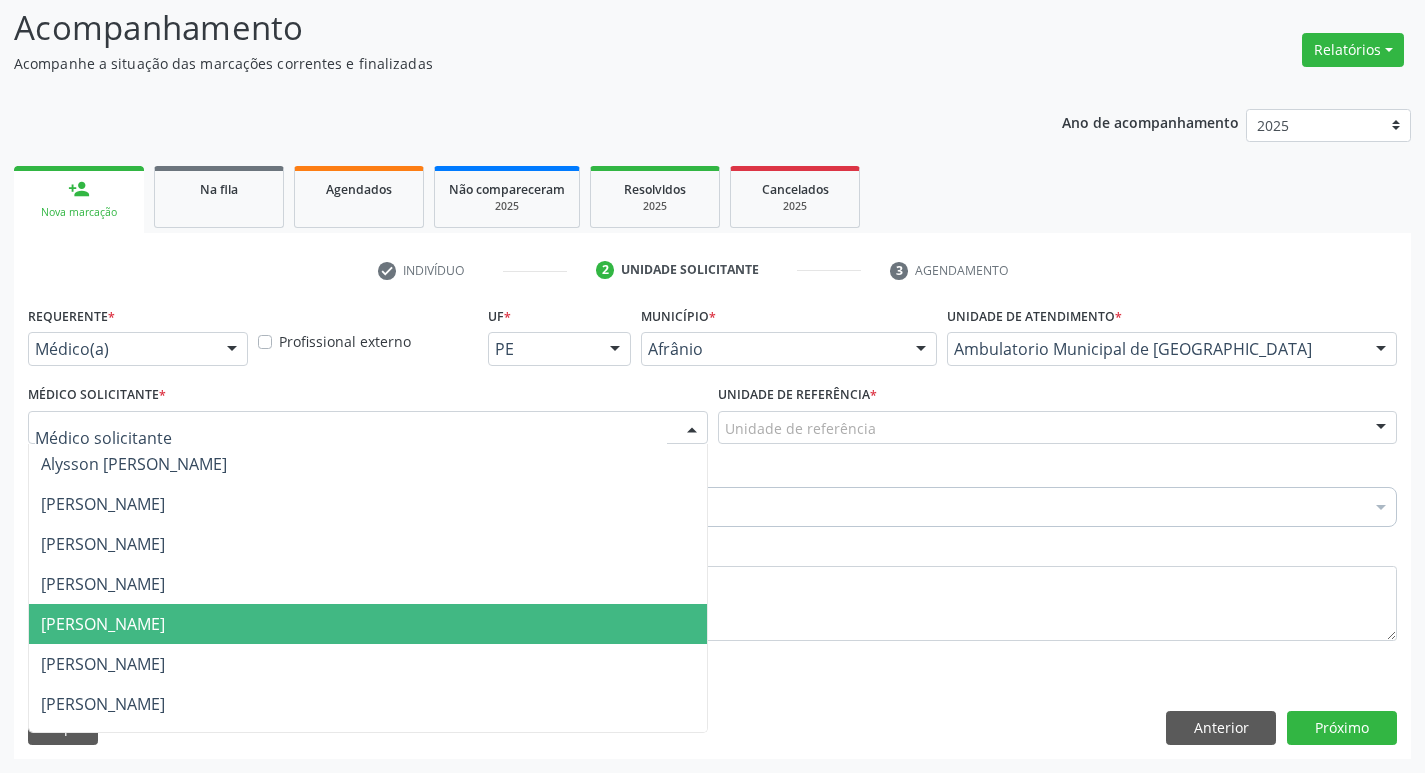 drag, startPoint x: 179, startPoint y: 636, endPoint x: 567, endPoint y: 582, distance: 391.73972 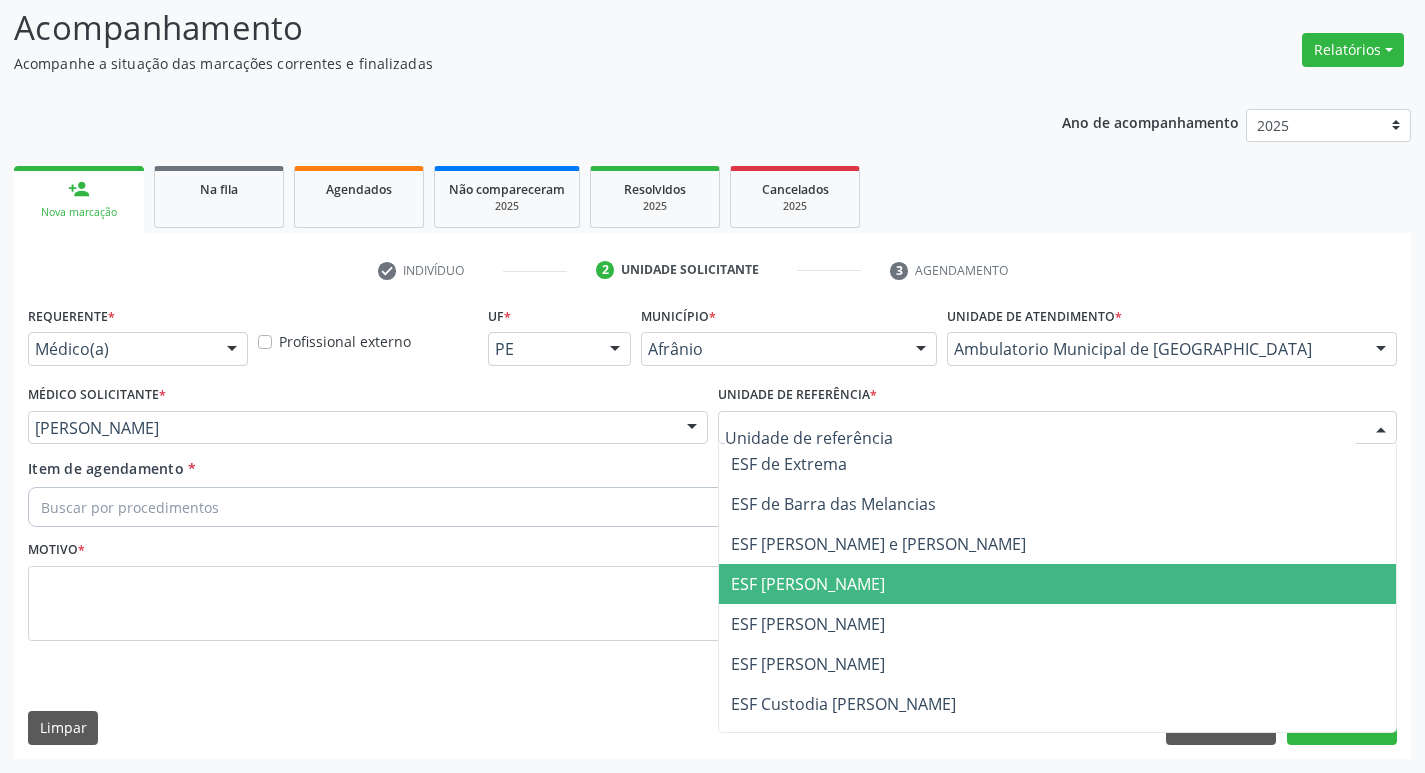 click on "ESF [PERSON_NAME]" at bounding box center [1058, 584] 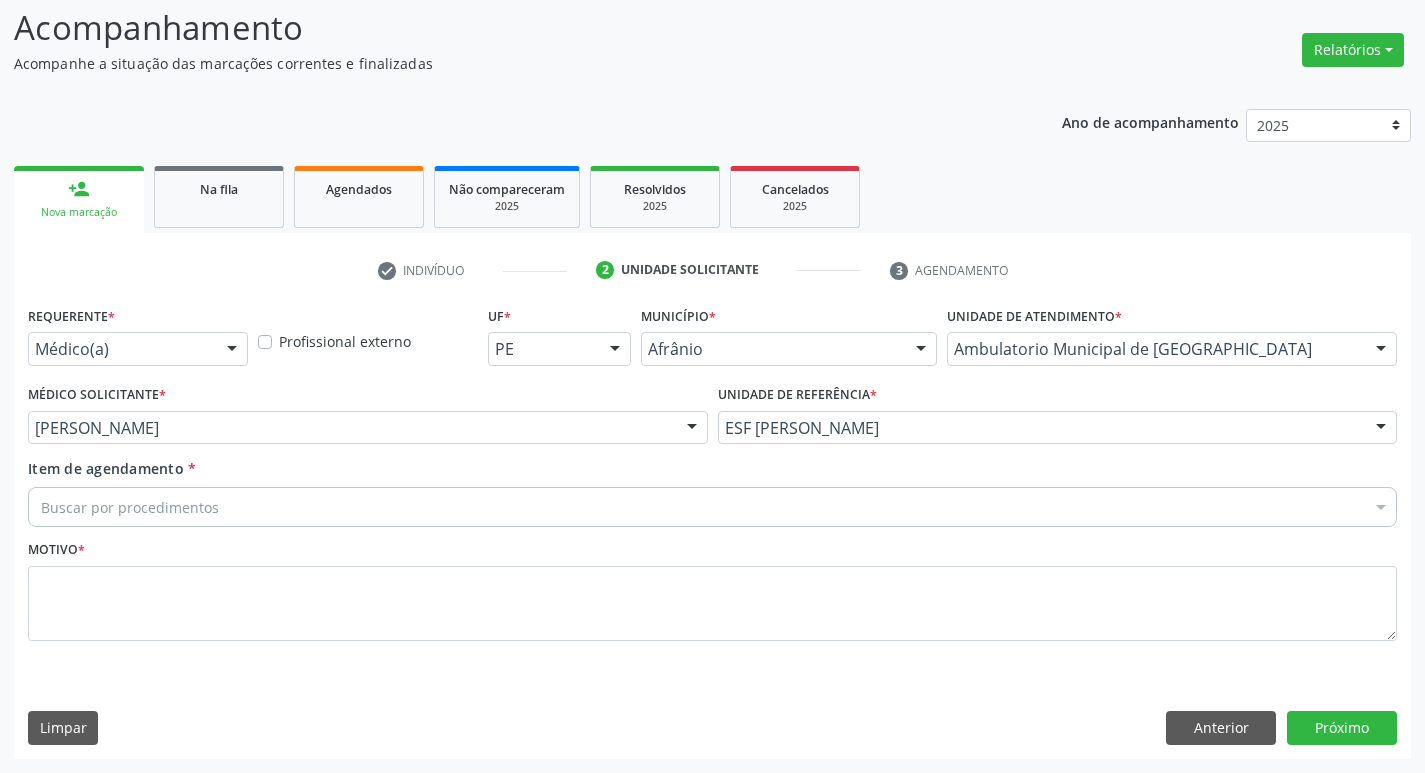 drag, startPoint x: 701, startPoint y: 521, endPoint x: 663, endPoint y: 520, distance: 38.013157 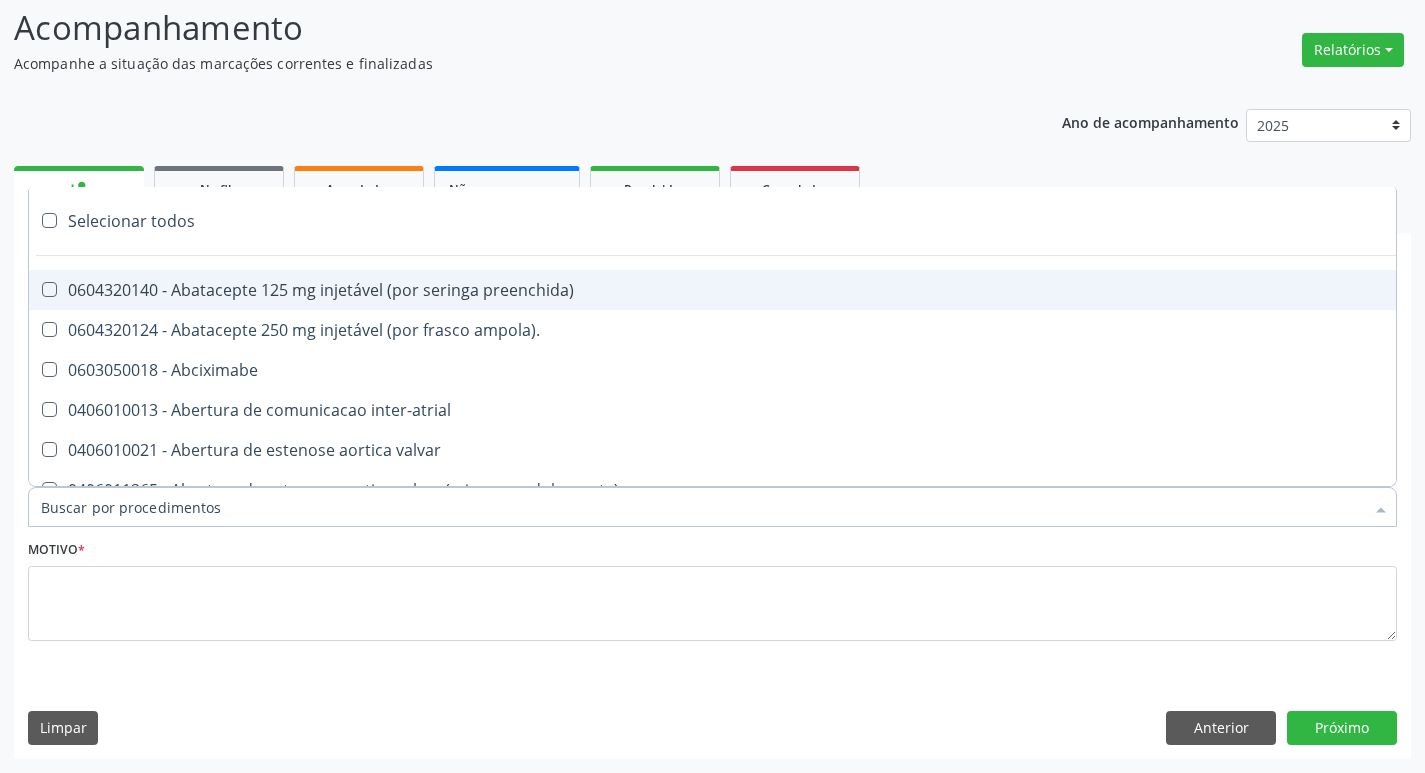 click on "Item de agendamento
*" at bounding box center (702, 507) 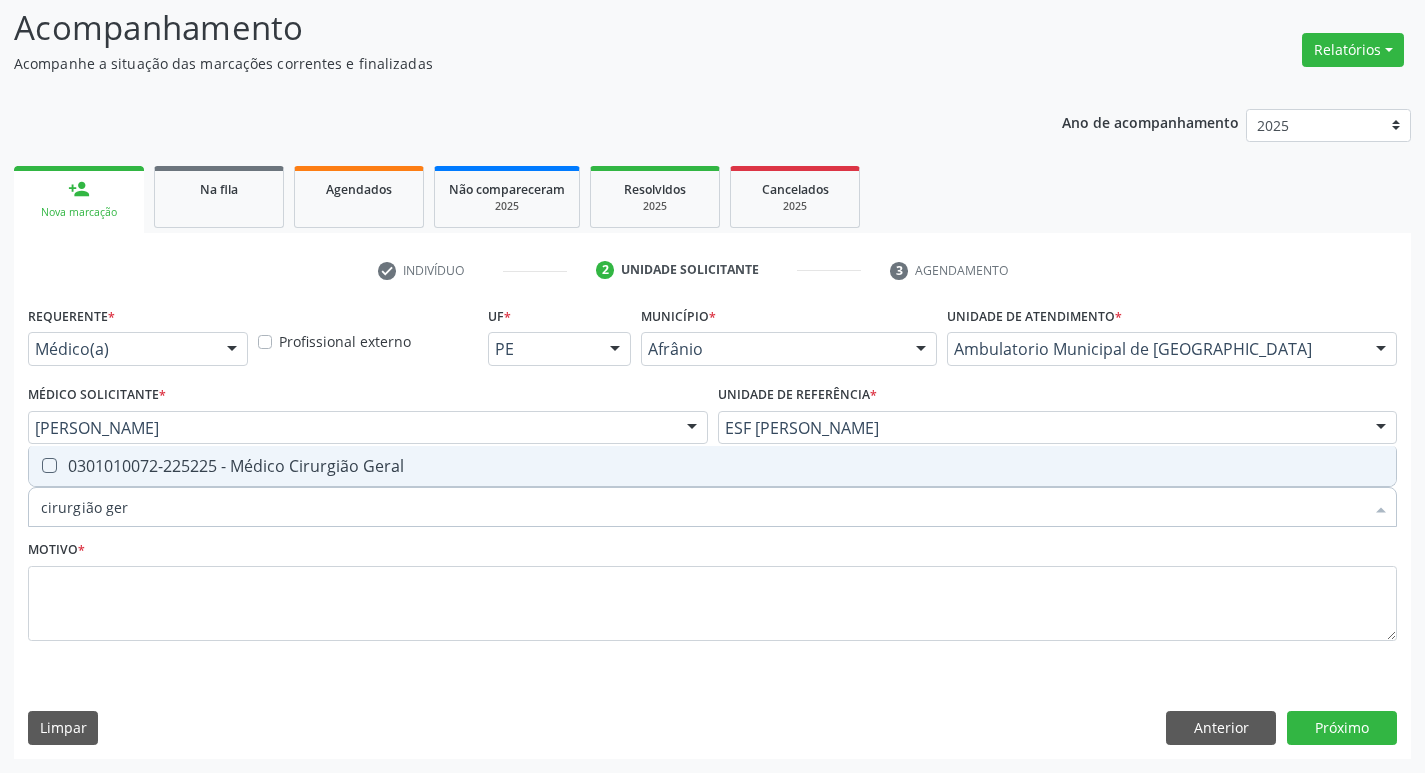 click at bounding box center [49, 465] 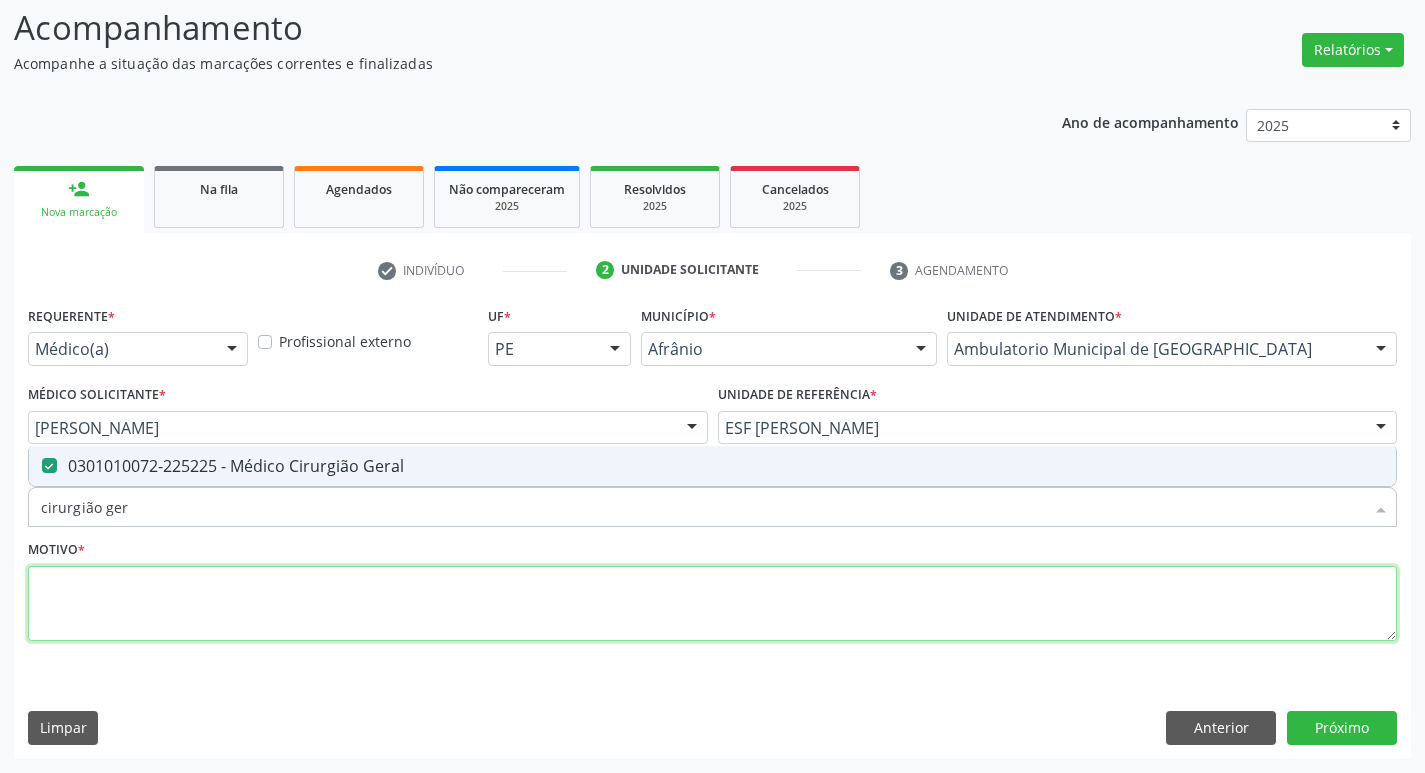 click at bounding box center [712, 604] 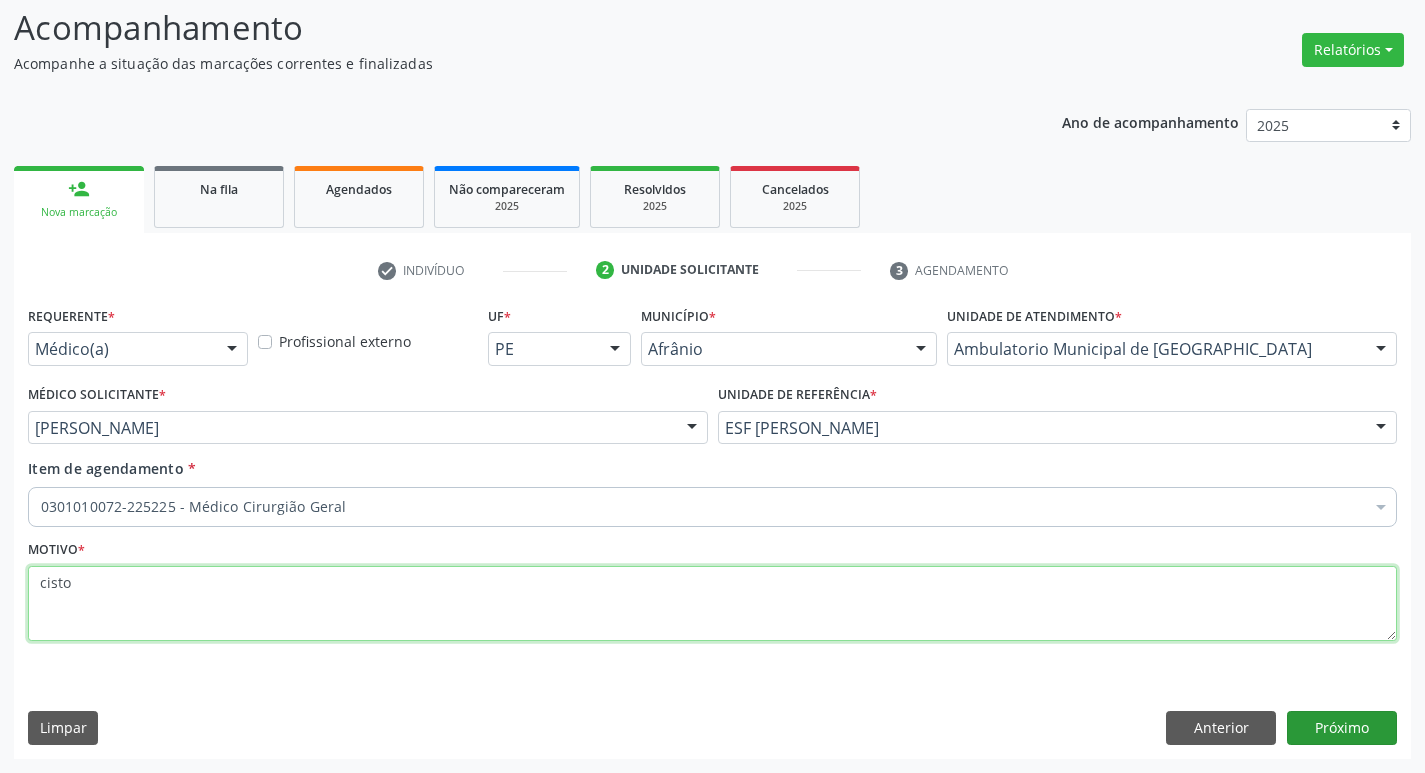 type on "cisto" 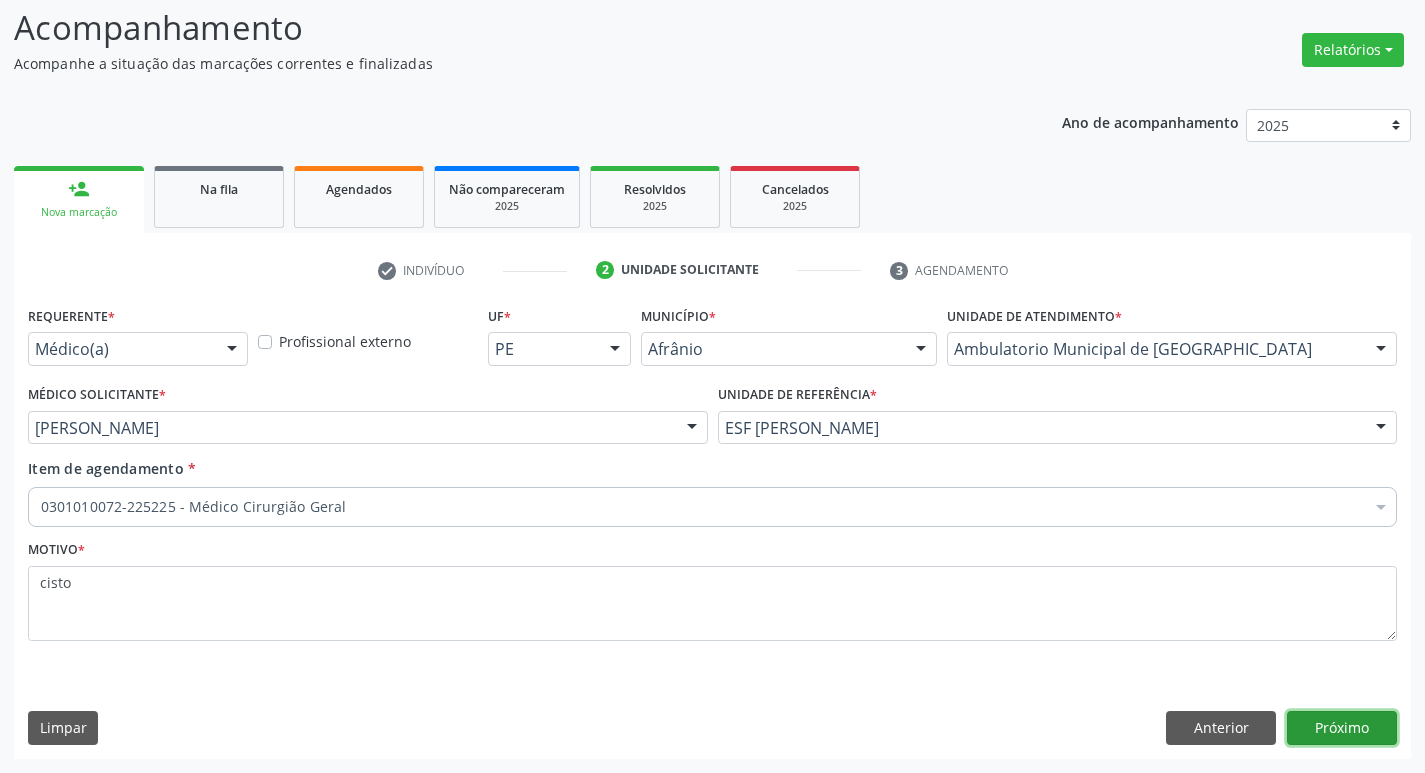 click on "Próximo" at bounding box center [1342, 728] 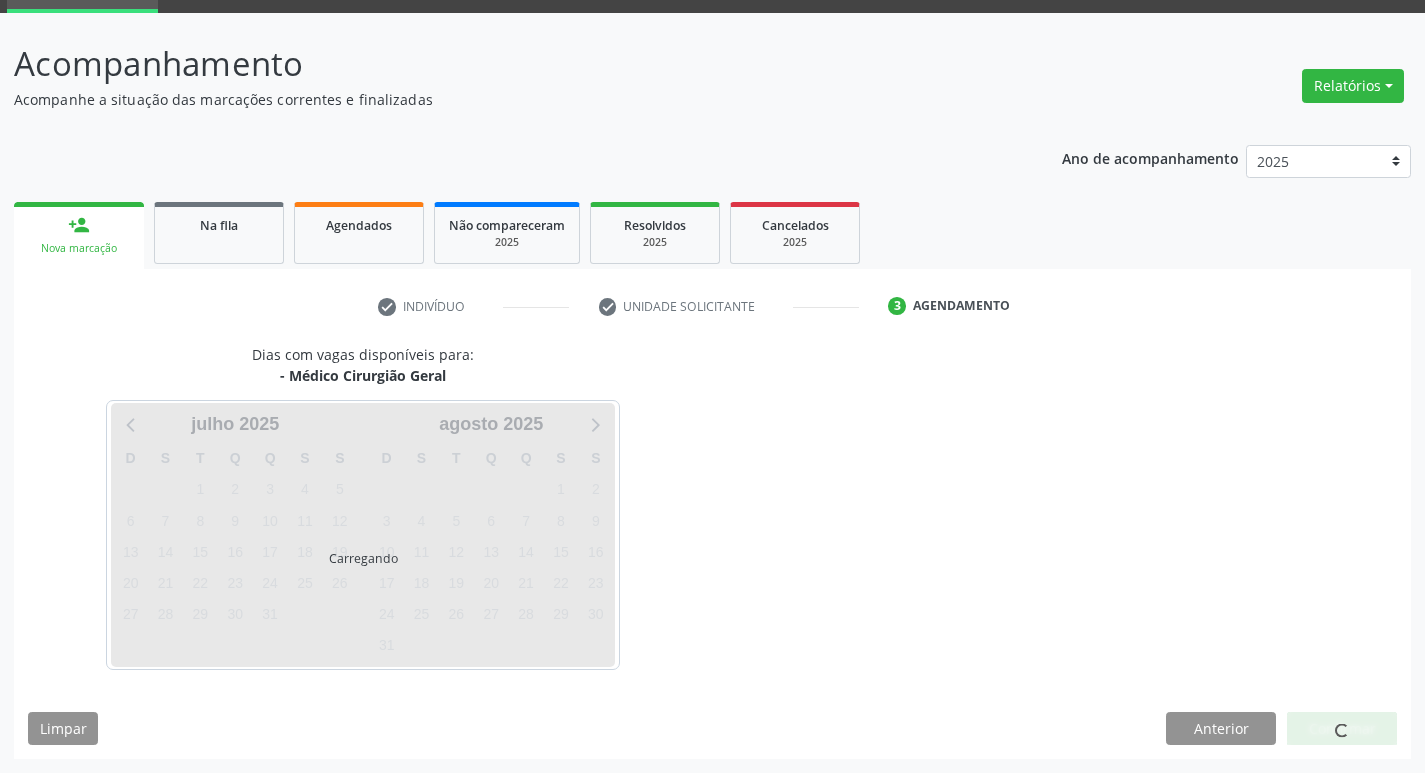 scroll, scrollTop: 97, scrollLeft: 0, axis: vertical 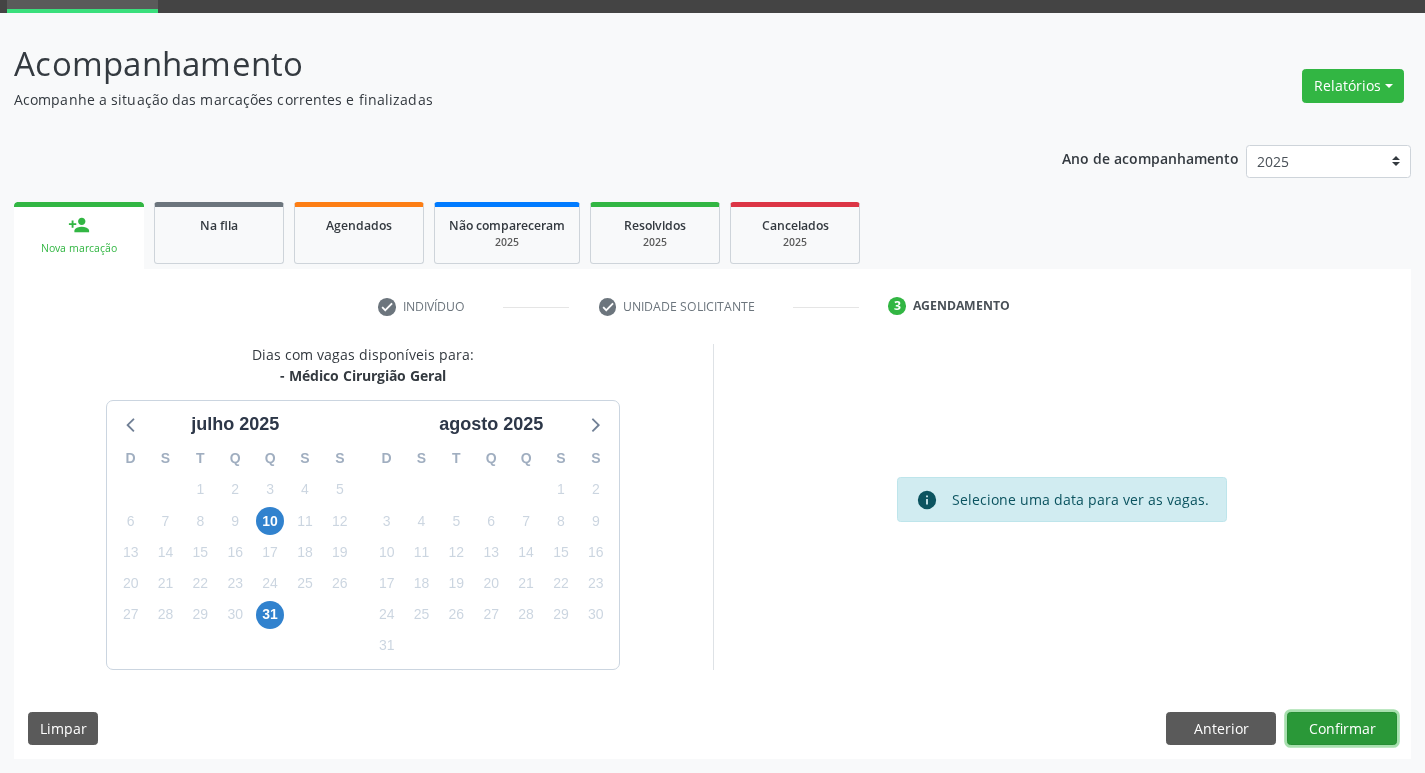 click on "Confirmar" at bounding box center (1342, 729) 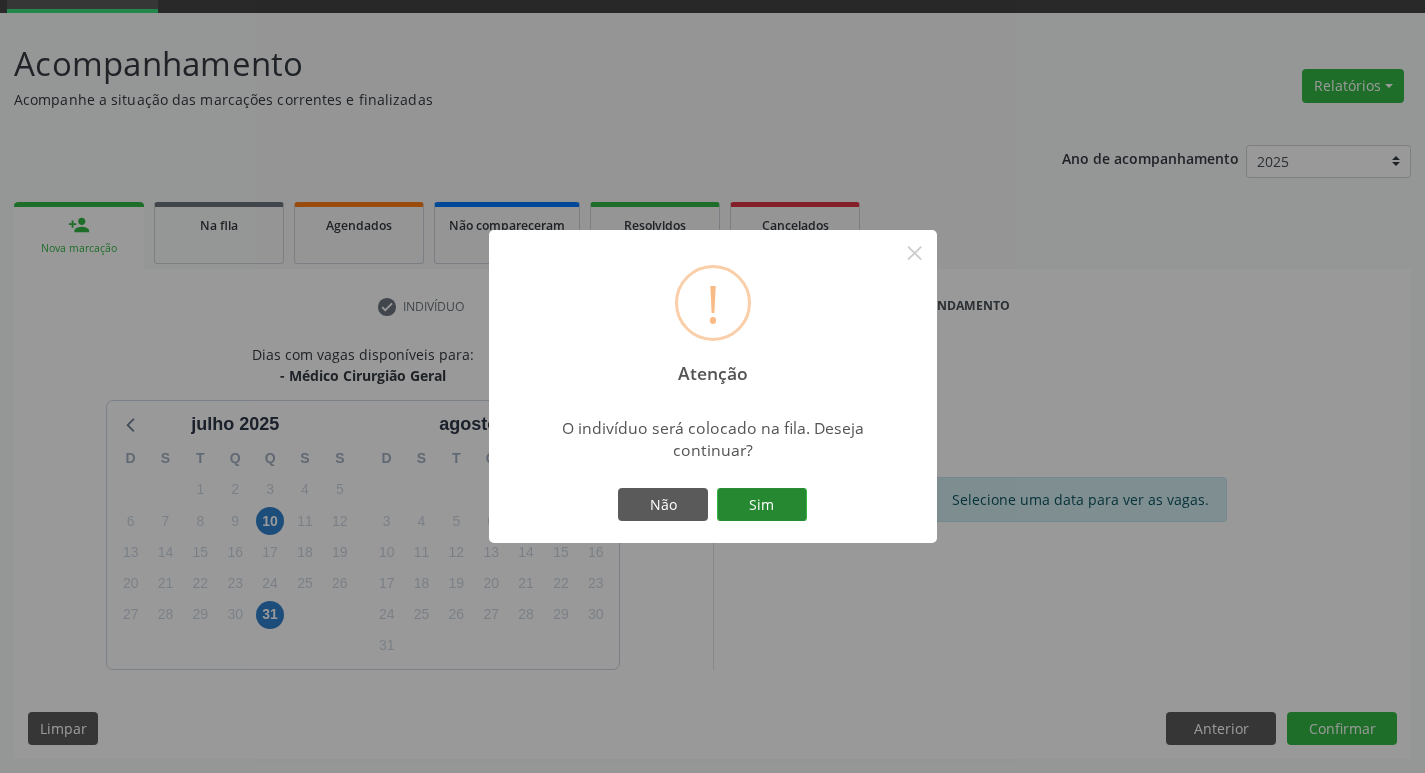 click on "Sim" at bounding box center (762, 505) 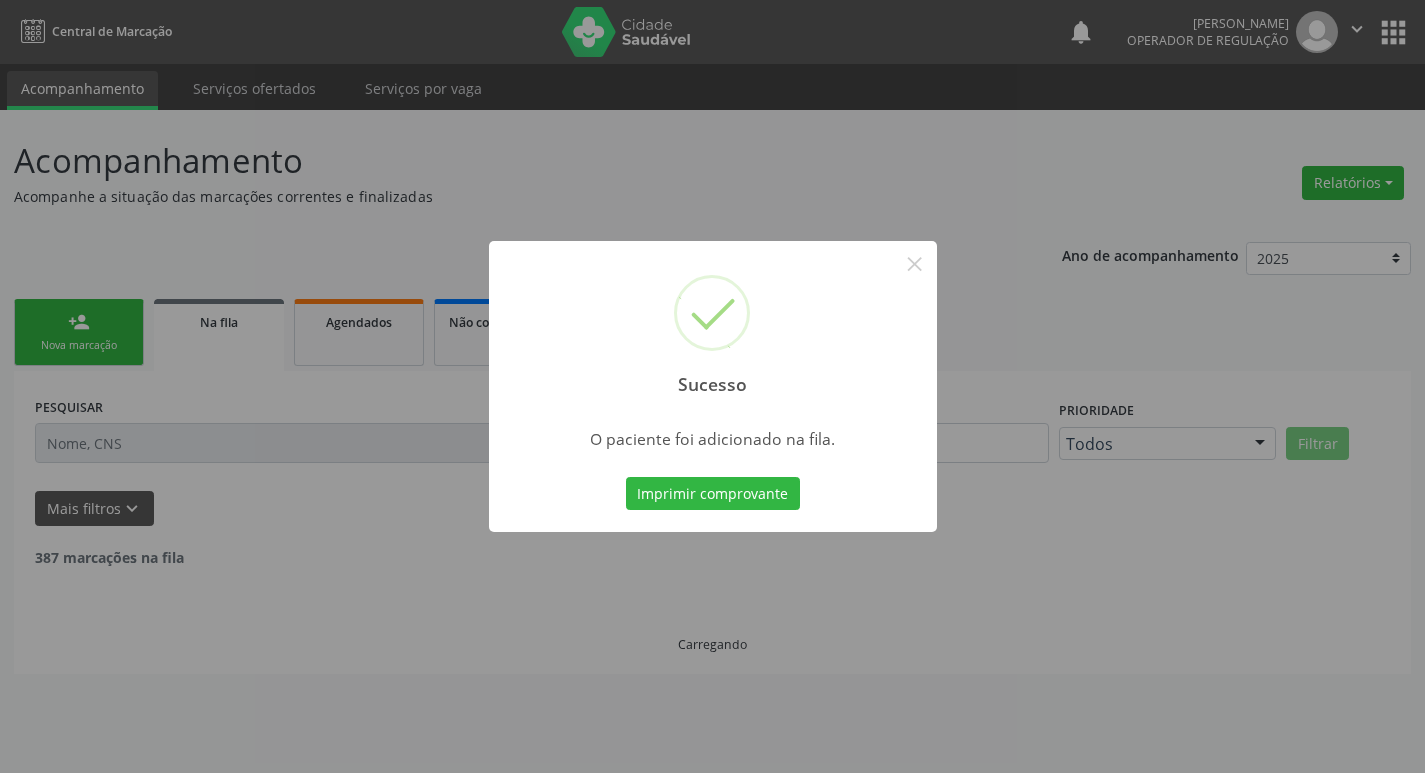 scroll, scrollTop: 0, scrollLeft: 0, axis: both 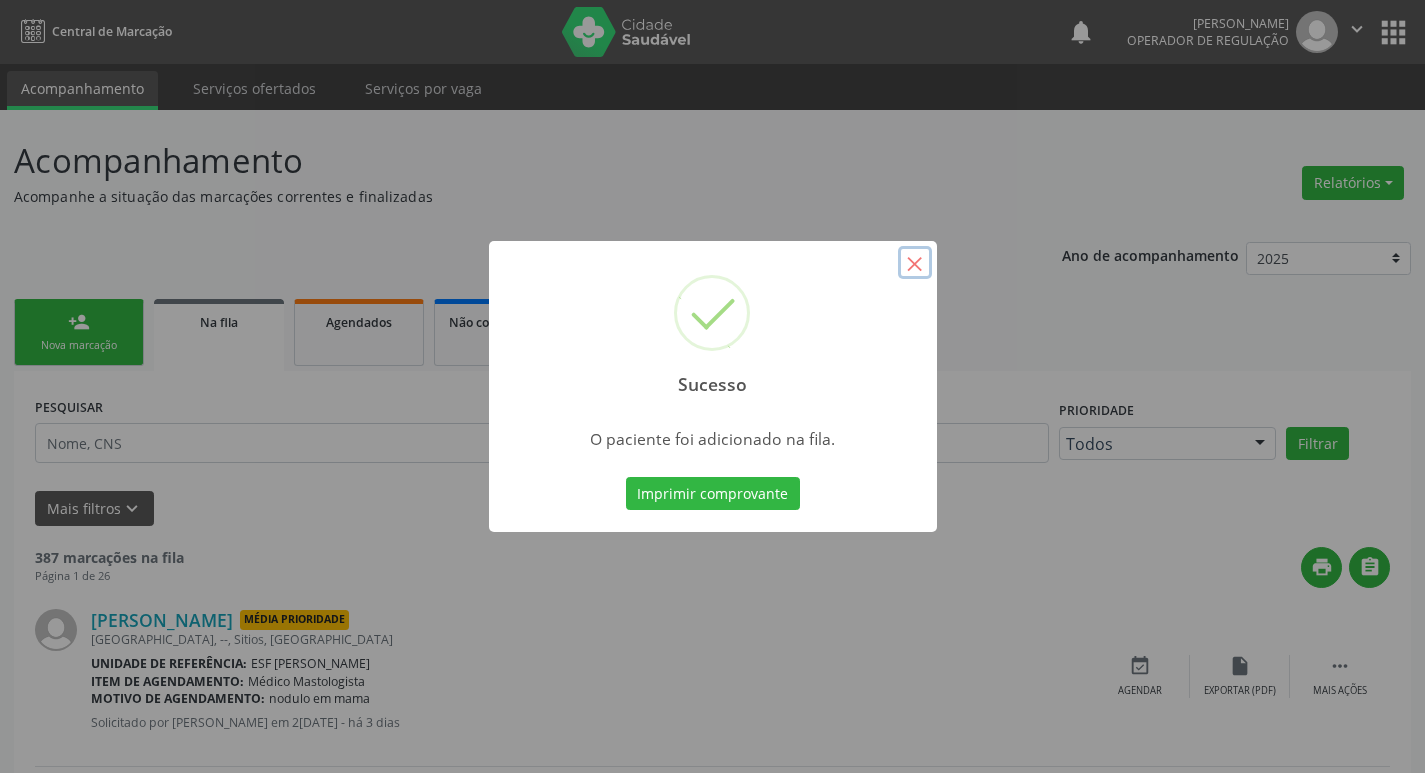 click on "×" at bounding box center (915, 263) 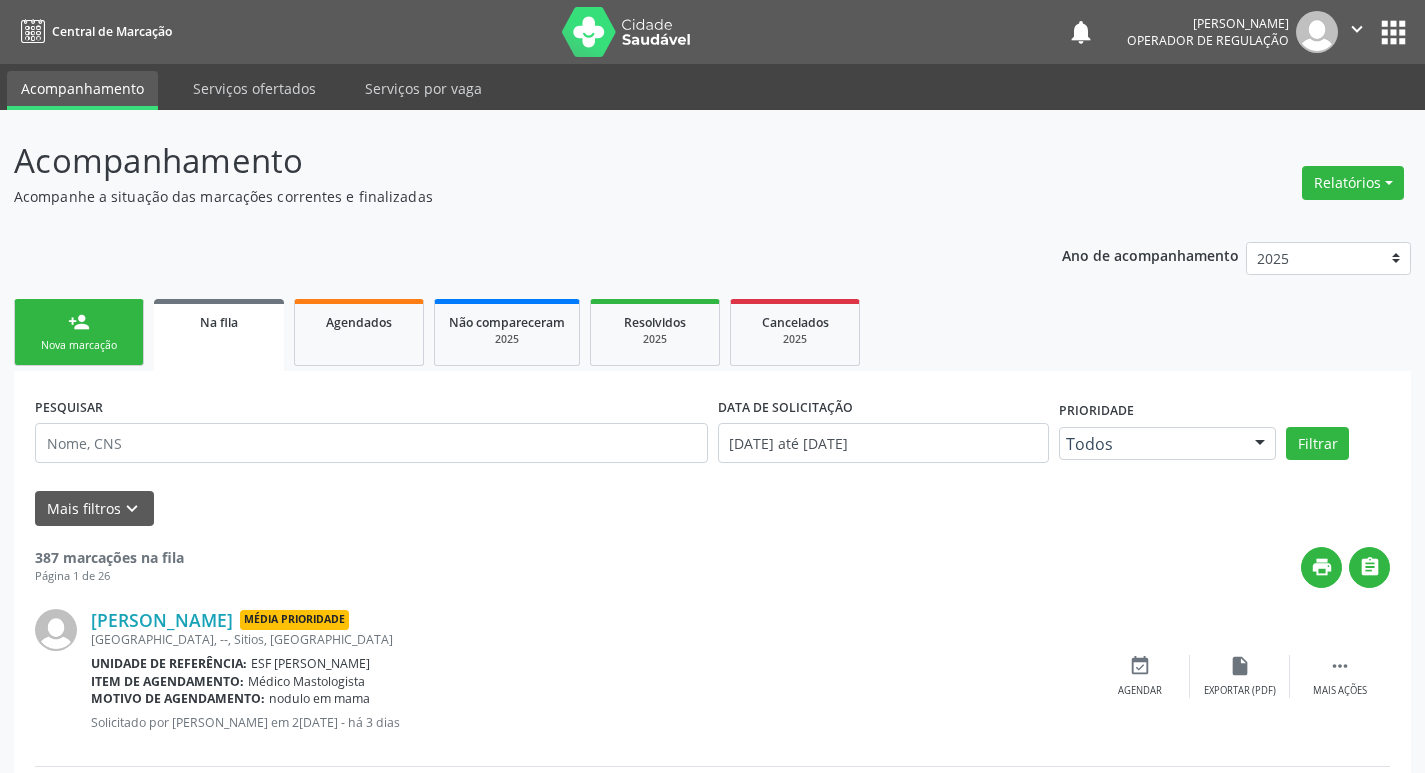 click on "person_add" at bounding box center (79, 322) 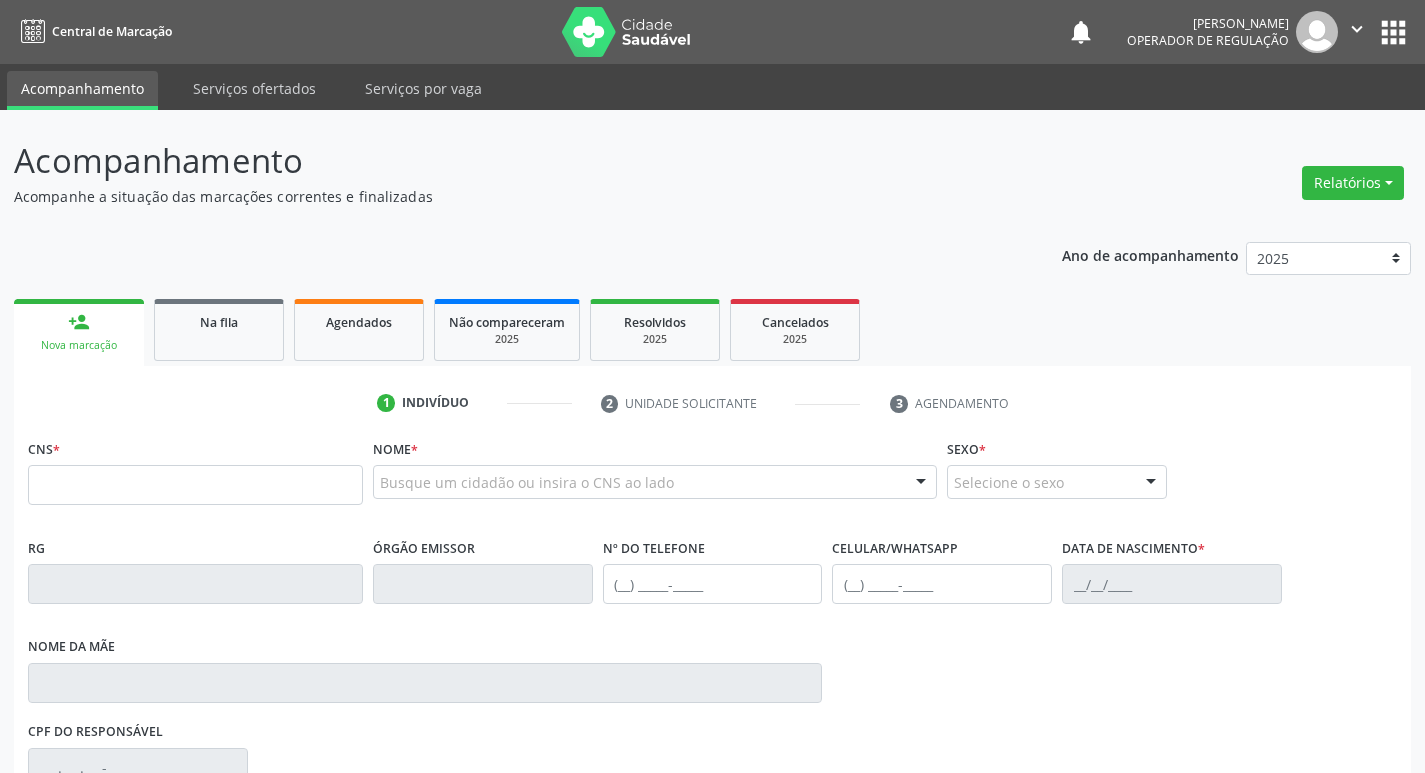 scroll, scrollTop: 0, scrollLeft: 0, axis: both 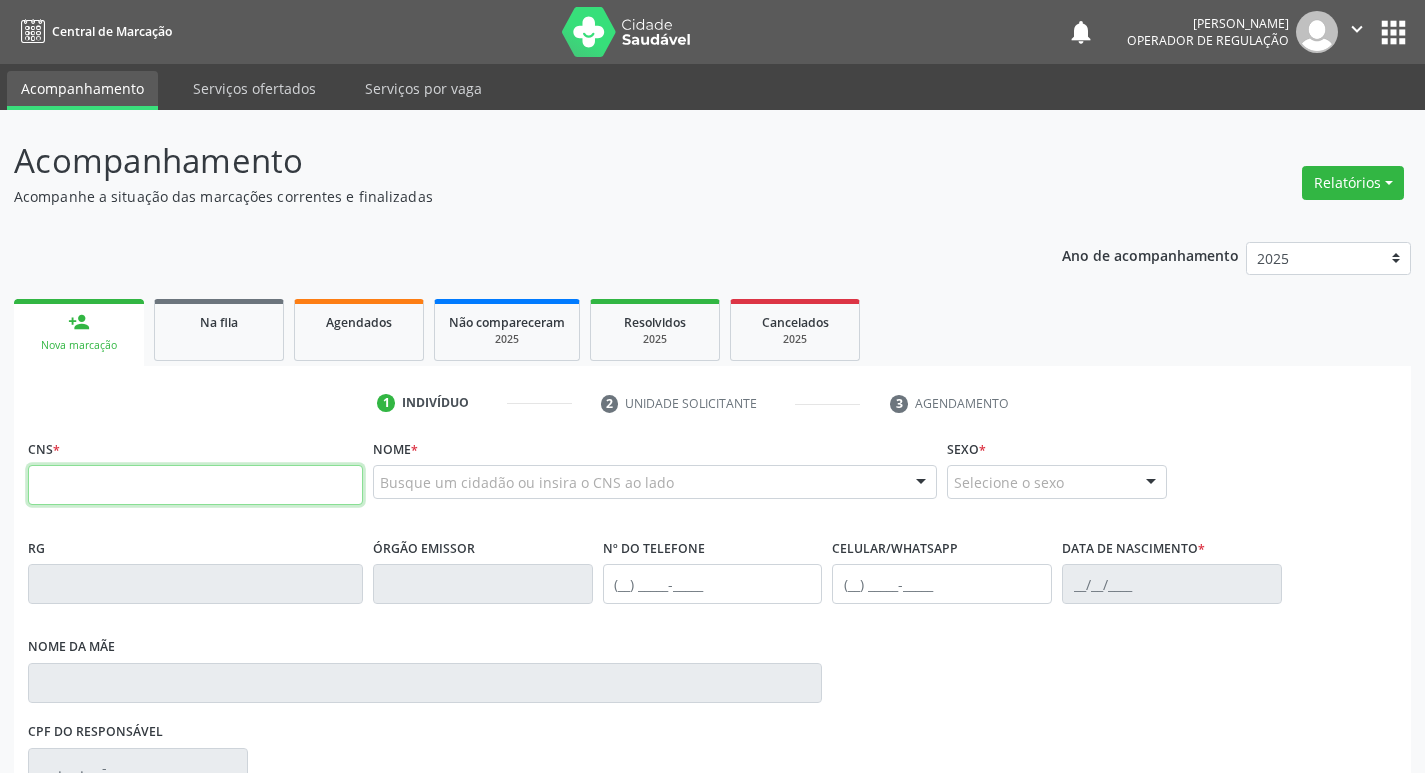 click at bounding box center [195, 485] 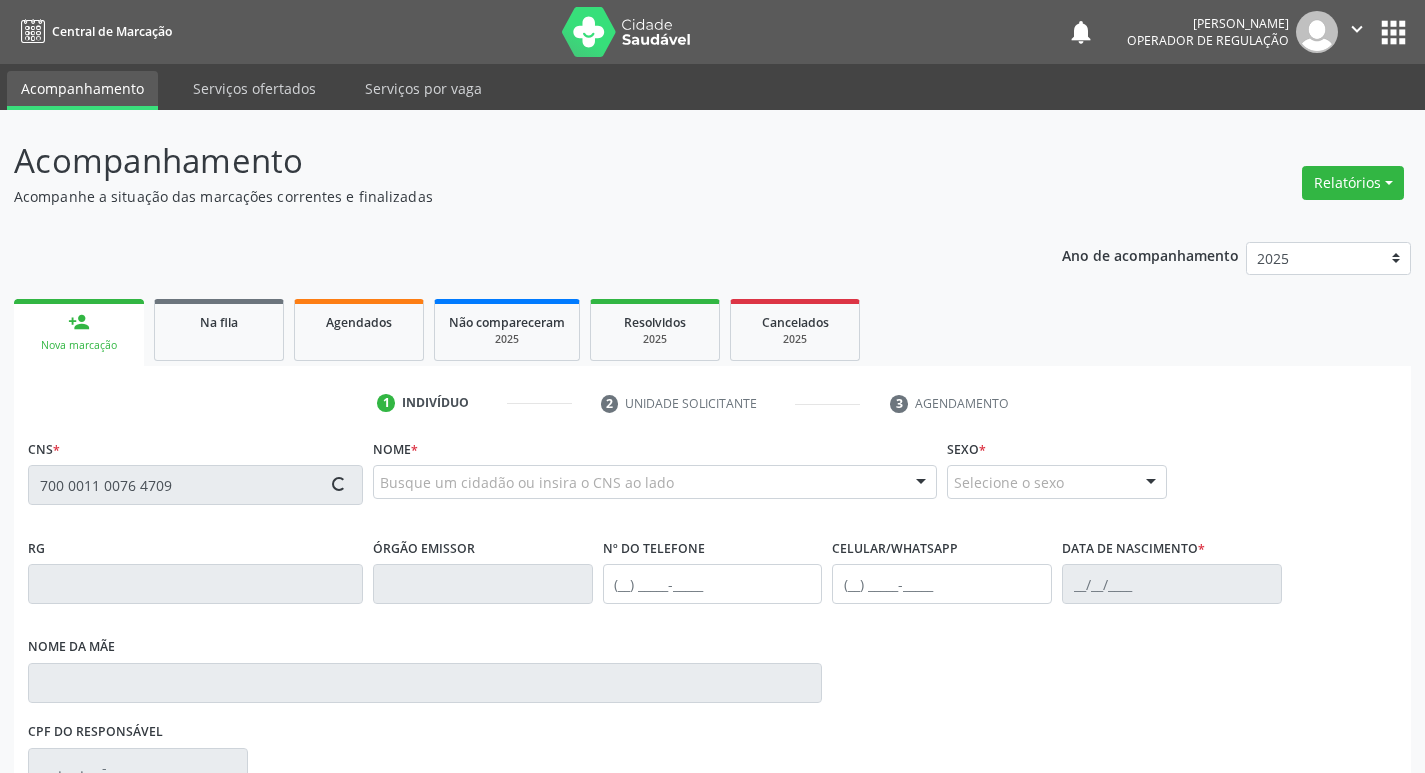 type on "700 0011 0076 4709" 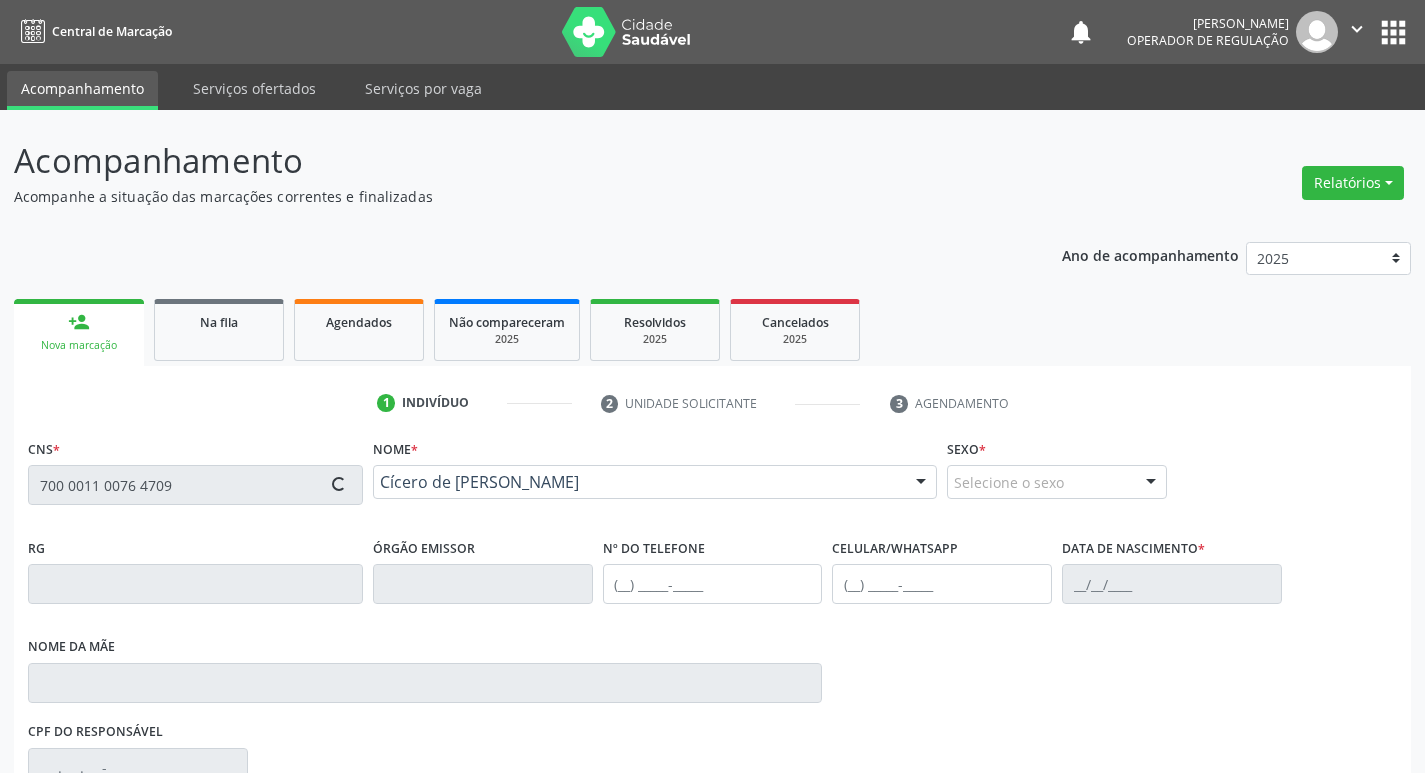 type on "(87) 98869-3565" 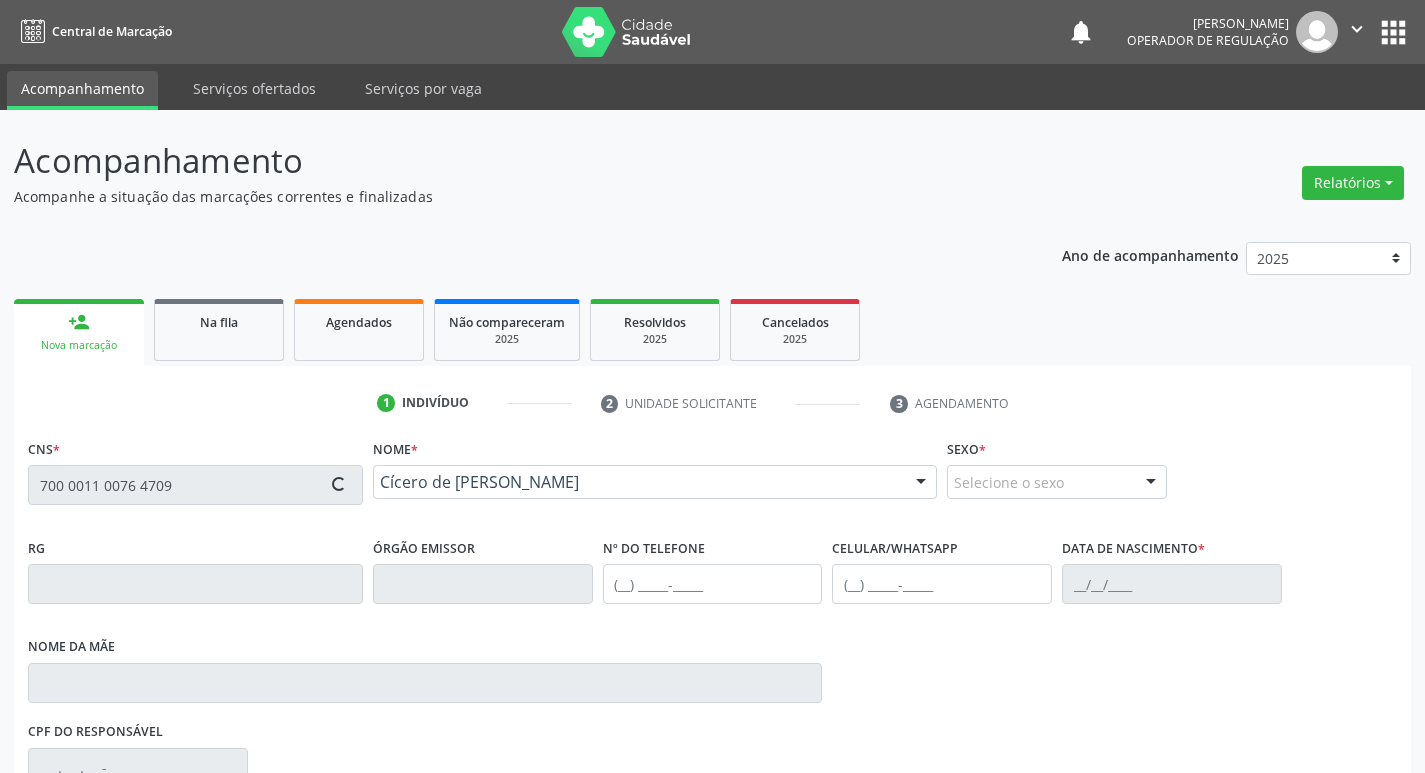 type on "22/01/2003" 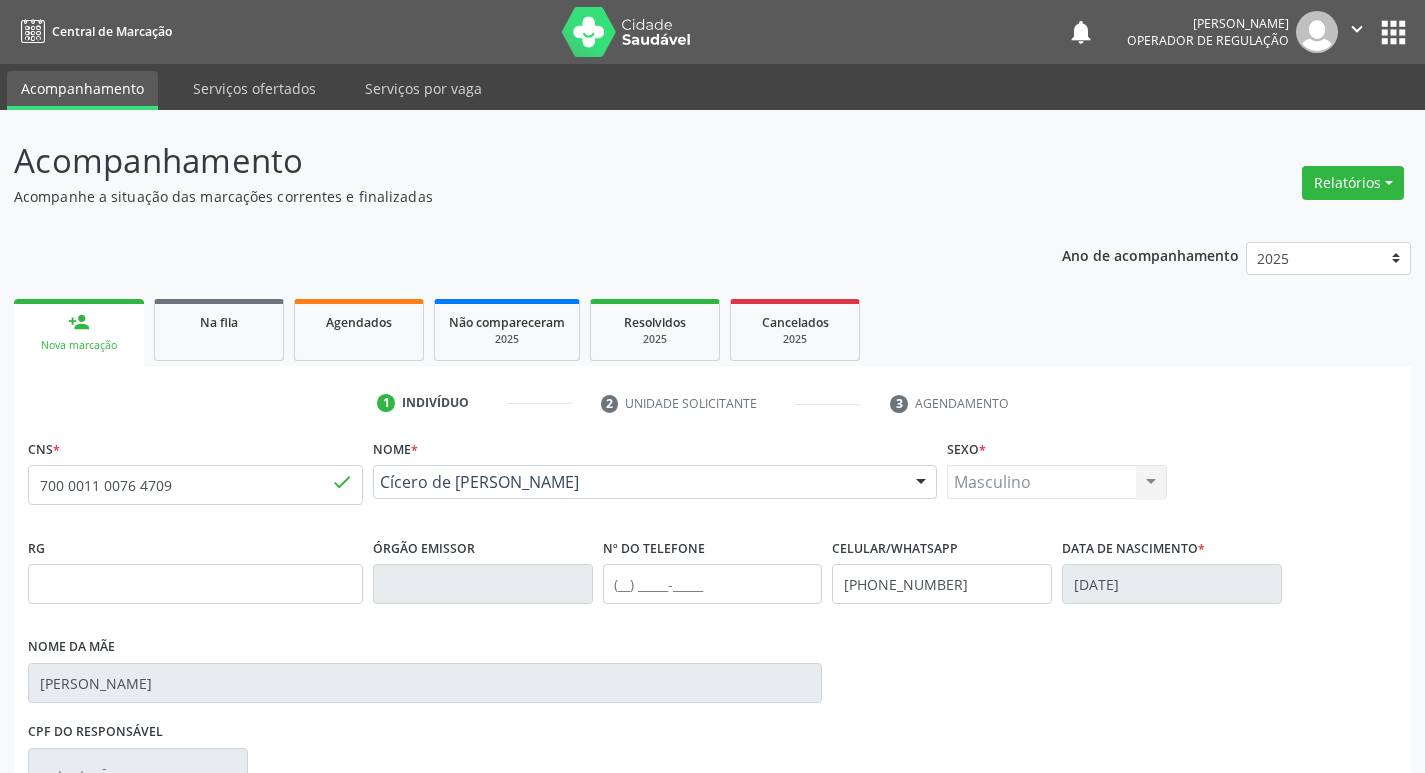 scroll, scrollTop: 297, scrollLeft: 0, axis: vertical 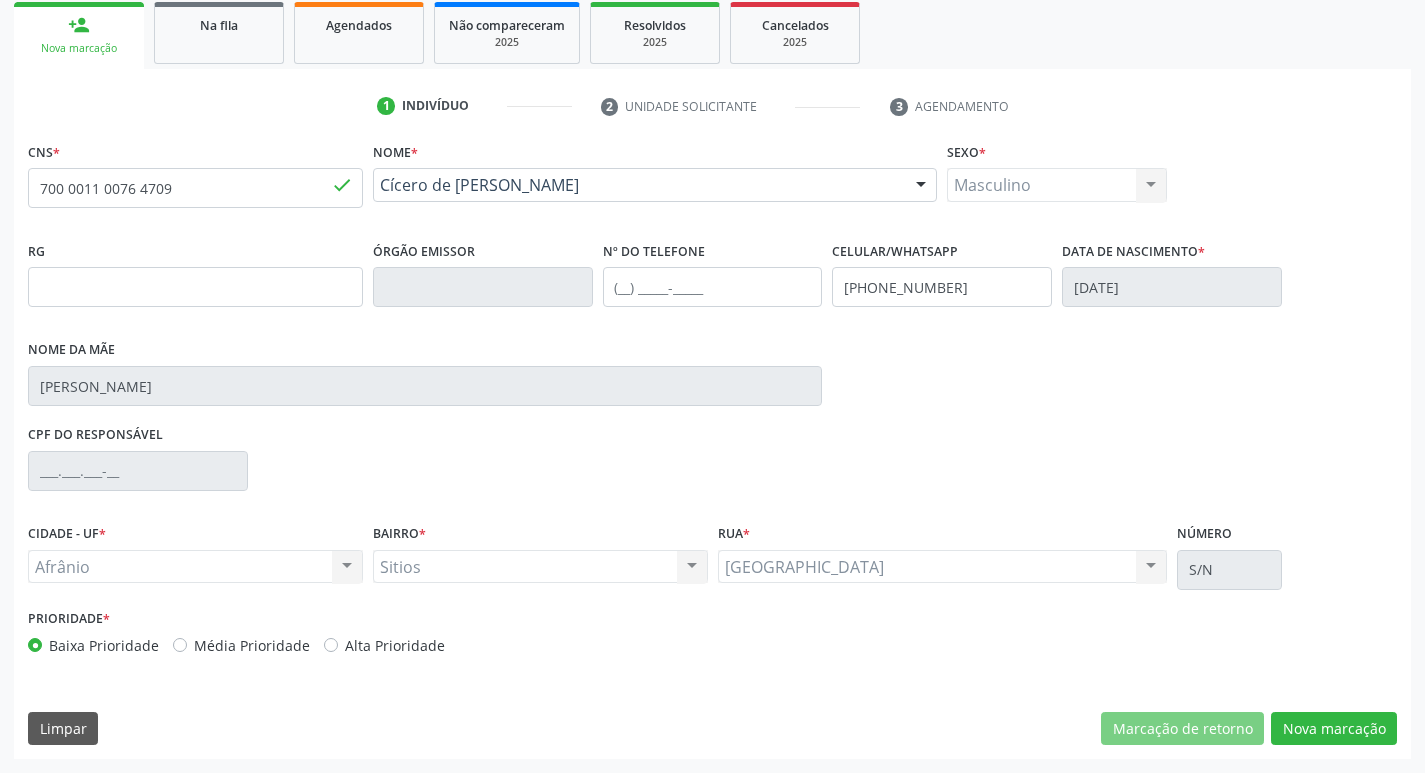 click on "Média Prioridade" at bounding box center [252, 645] 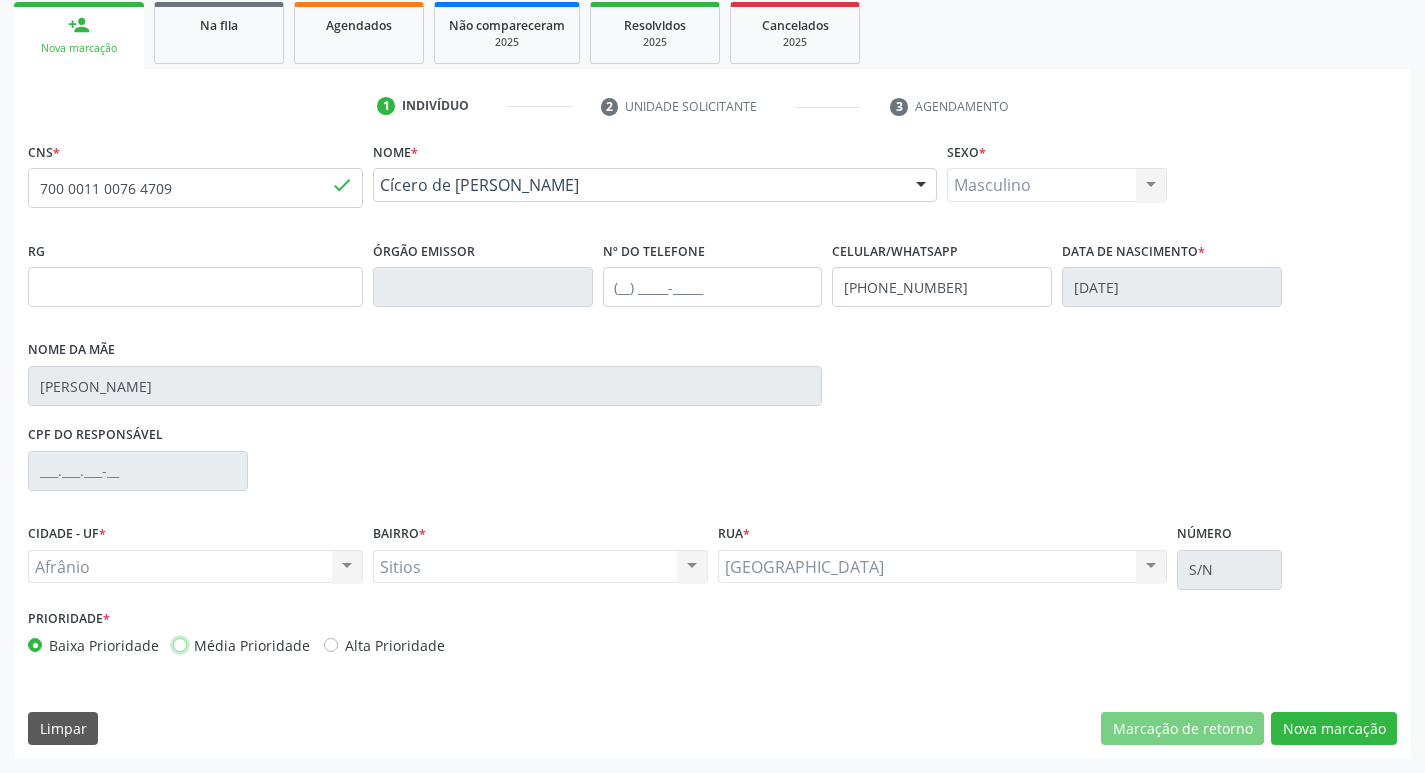click on "Média Prioridade" at bounding box center (180, 644) 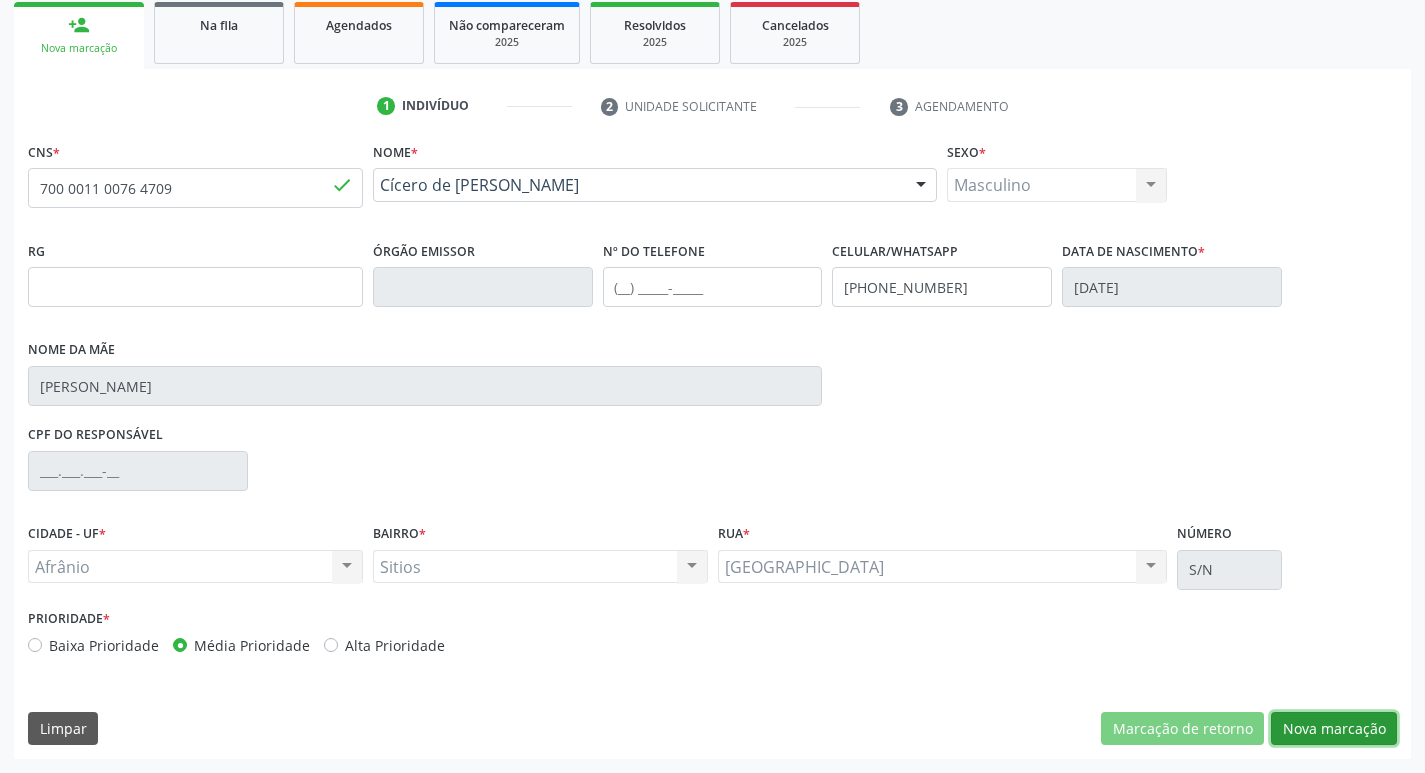 click on "Nova marcação" at bounding box center [1334, 729] 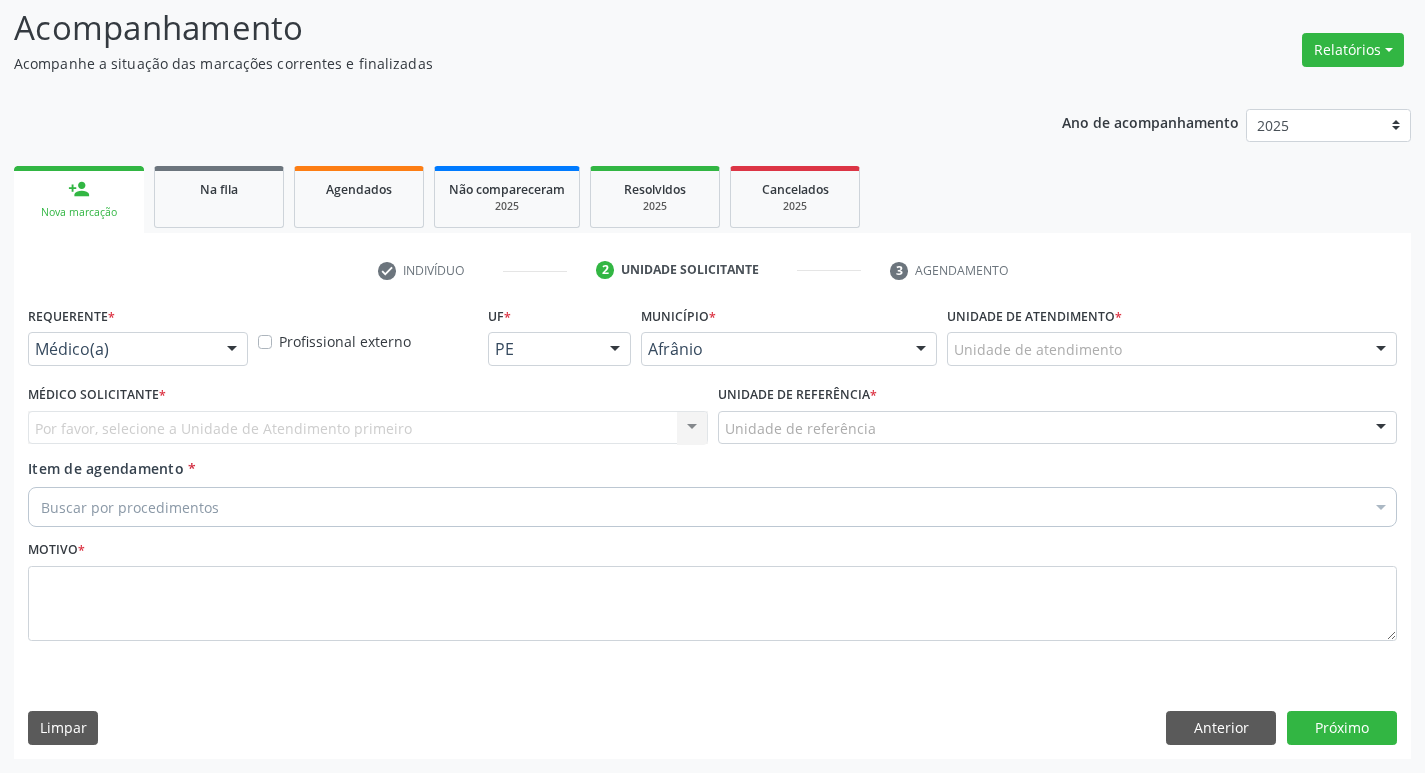 scroll, scrollTop: 133, scrollLeft: 0, axis: vertical 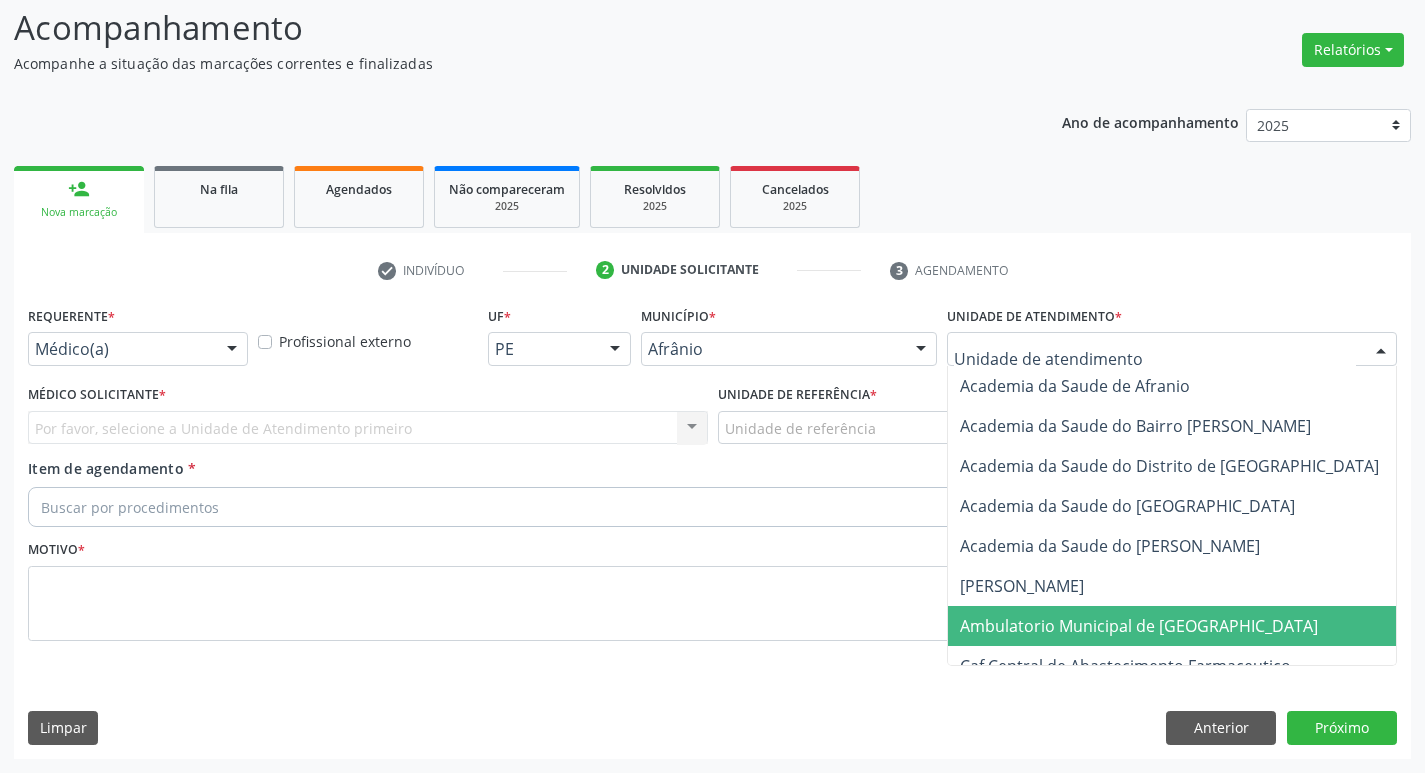drag, startPoint x: 1044, startPoint y: 624, endPoint x: 749, endPoint y: 550, distance: 304.13977 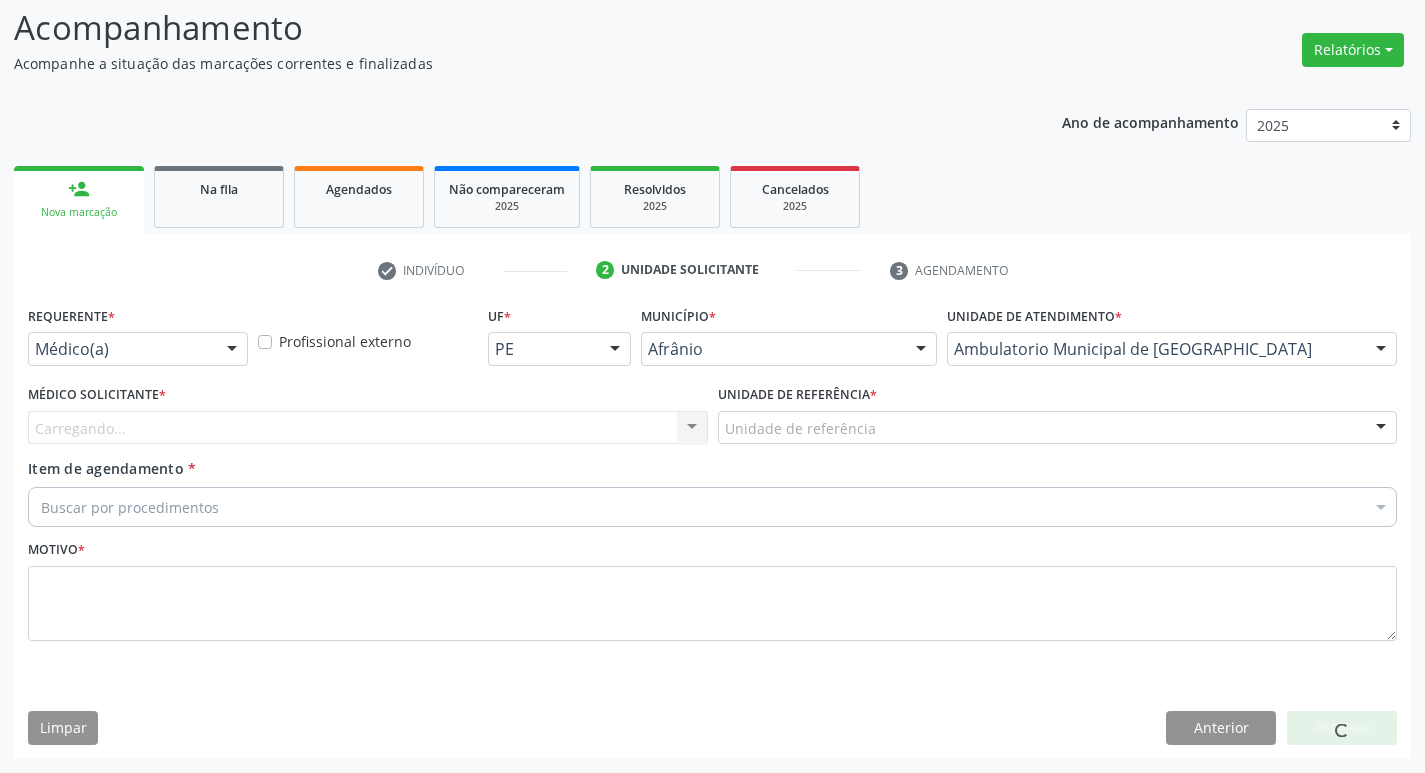 click on "Carregando...
Nenhum resultado encontrado para: "   "
Não há nenhuma opção para ser exibida." at bounding box center [368, 428] 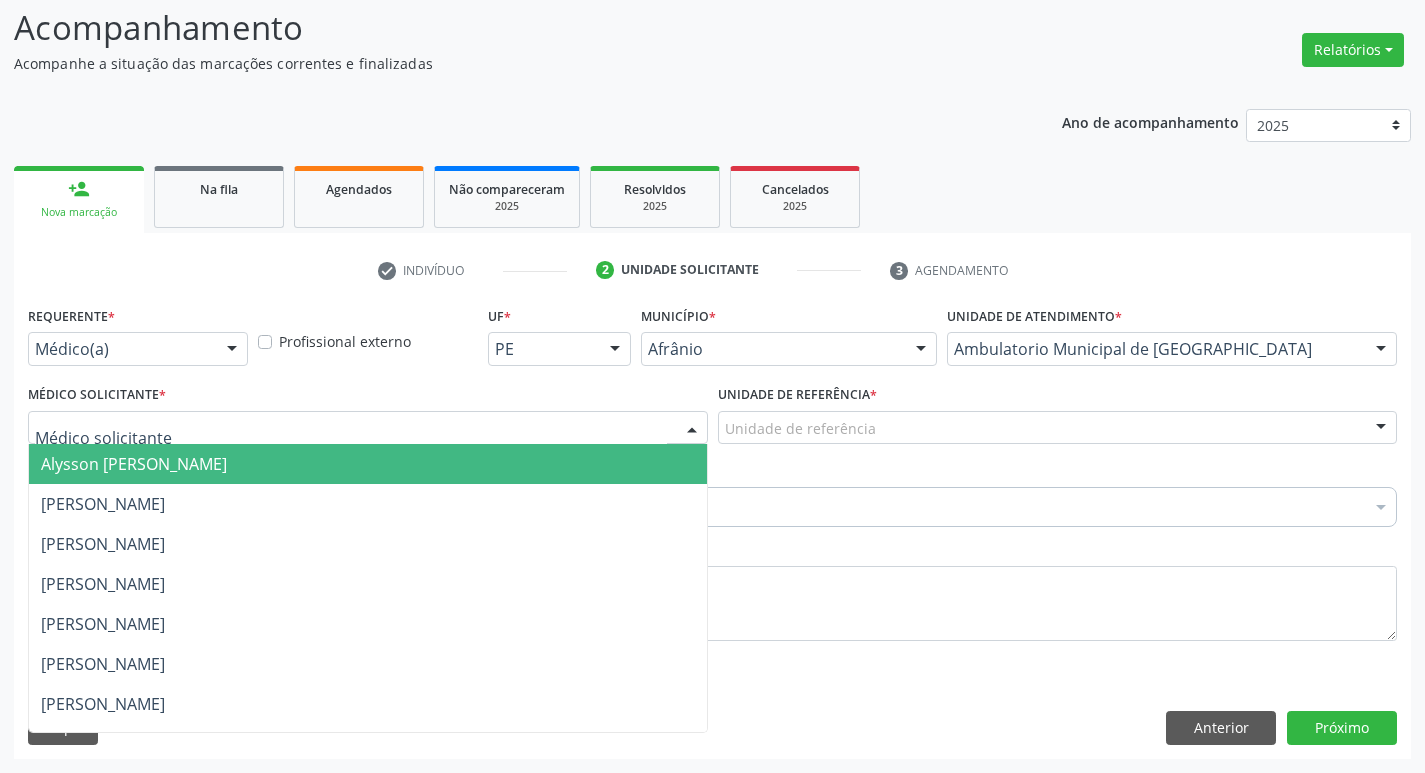 click at bounding box center [368, 428] 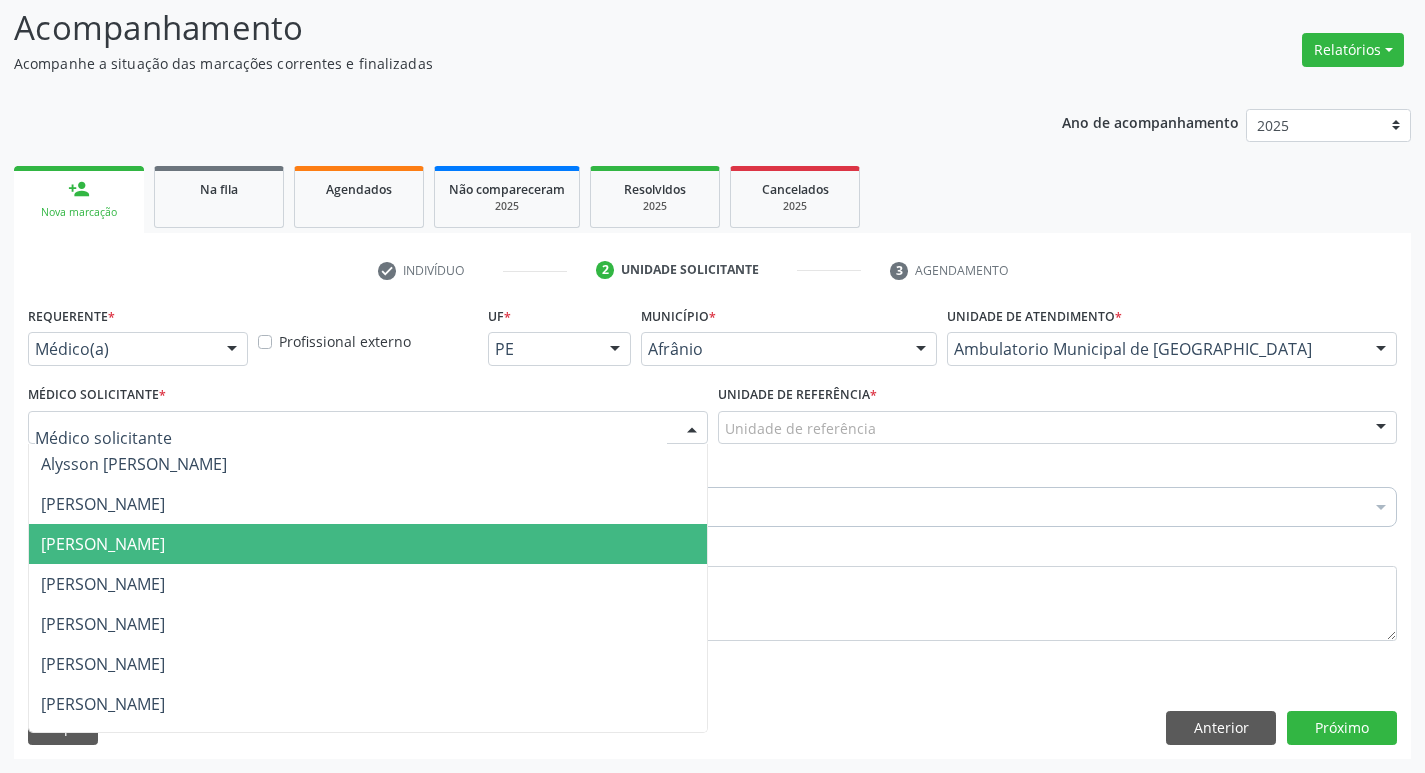 click on "[PERSON_NAME]" at bounding box center [368, 584] 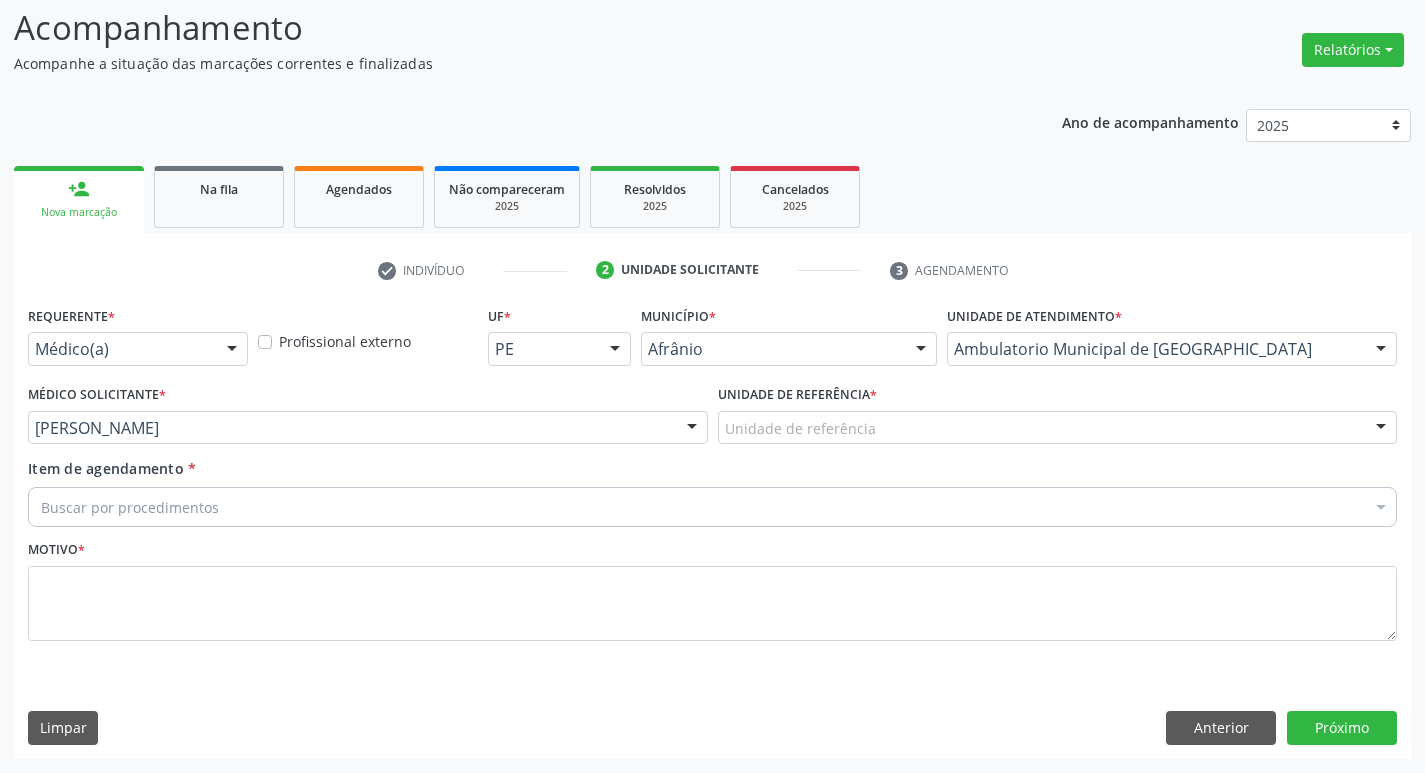 drag, startPoint x: 850, startPoint y: 417, endPoint x: 823, endPoint y: 490, distance: 77.83315 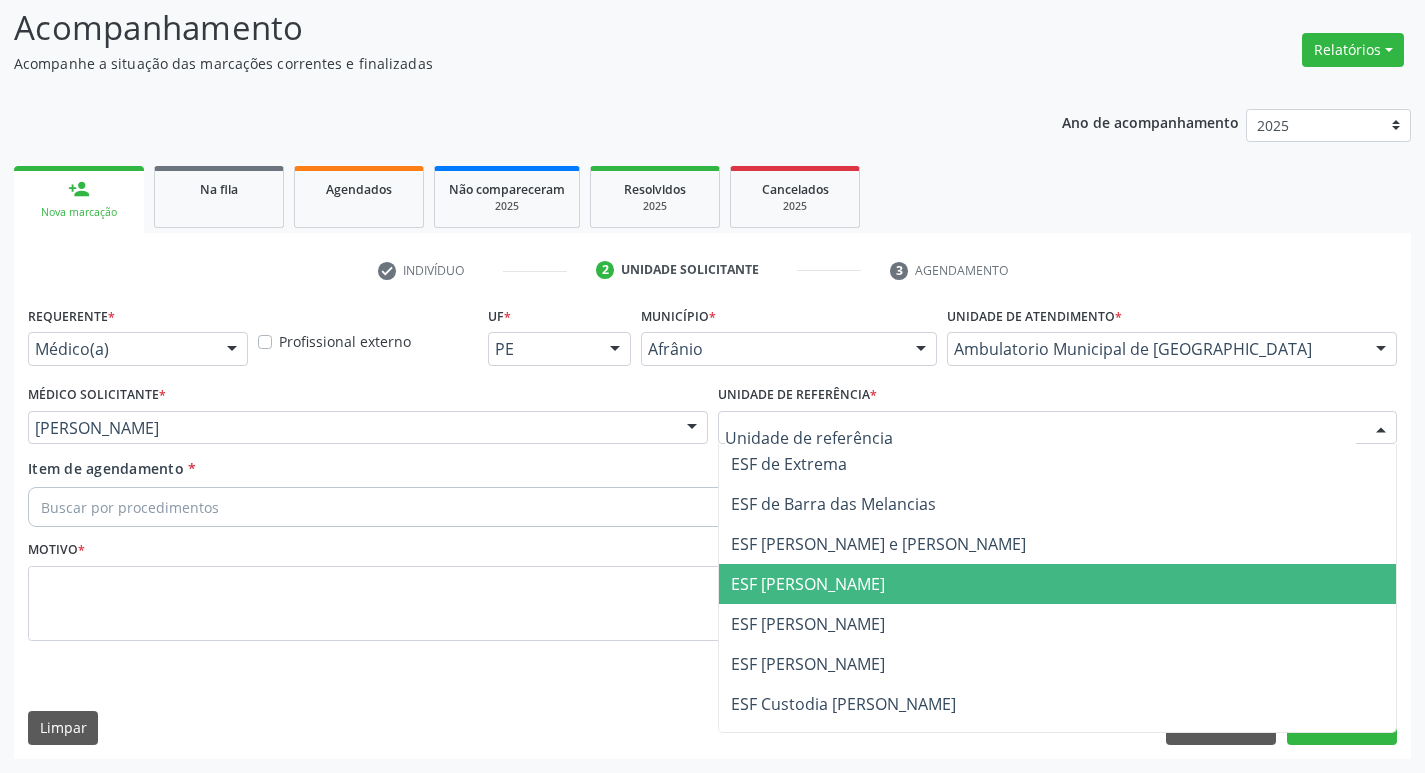 click on "ESF [PERSON_NAME]" at bounding box center (1058, 584) 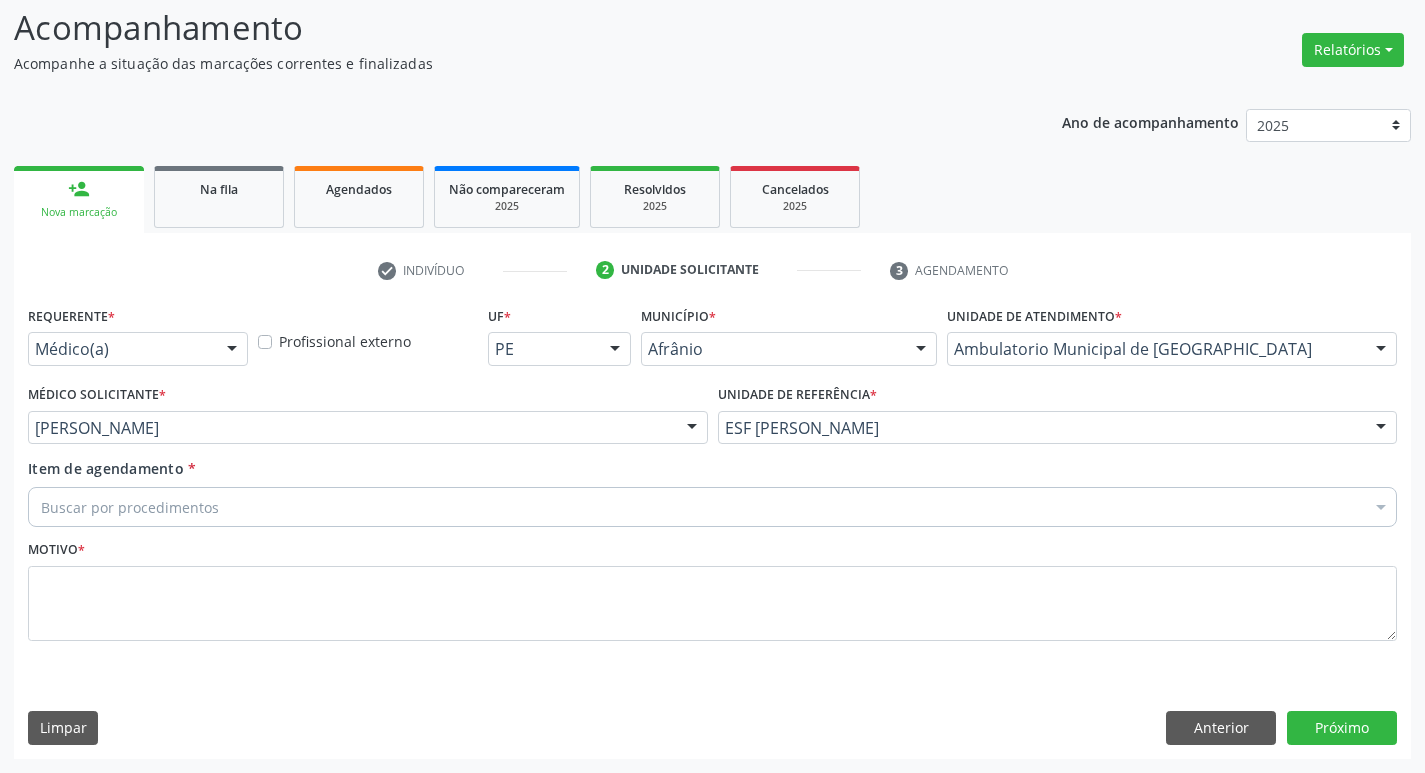 click on "Buscar por procedimentos" at bounding box center [712, 507] 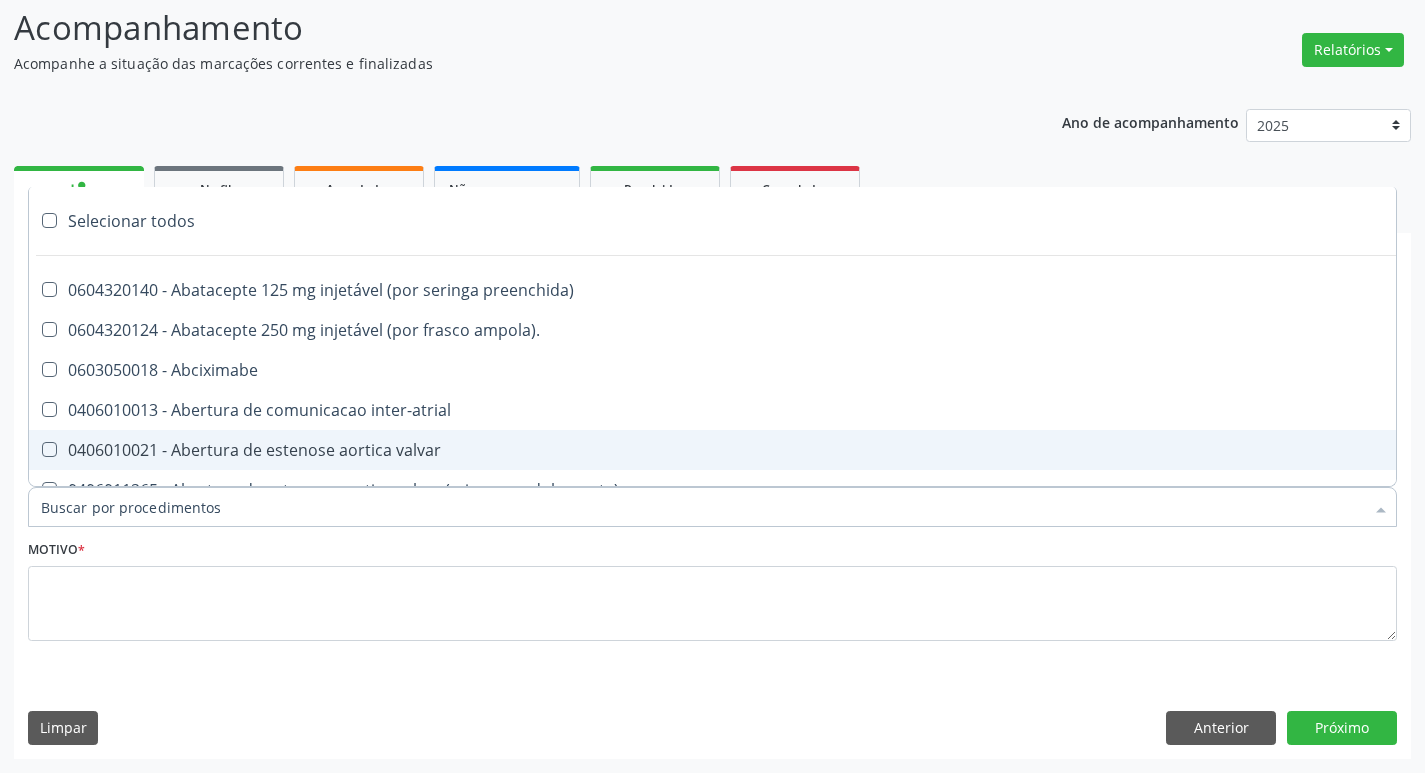 paste on "cirurgião ger" 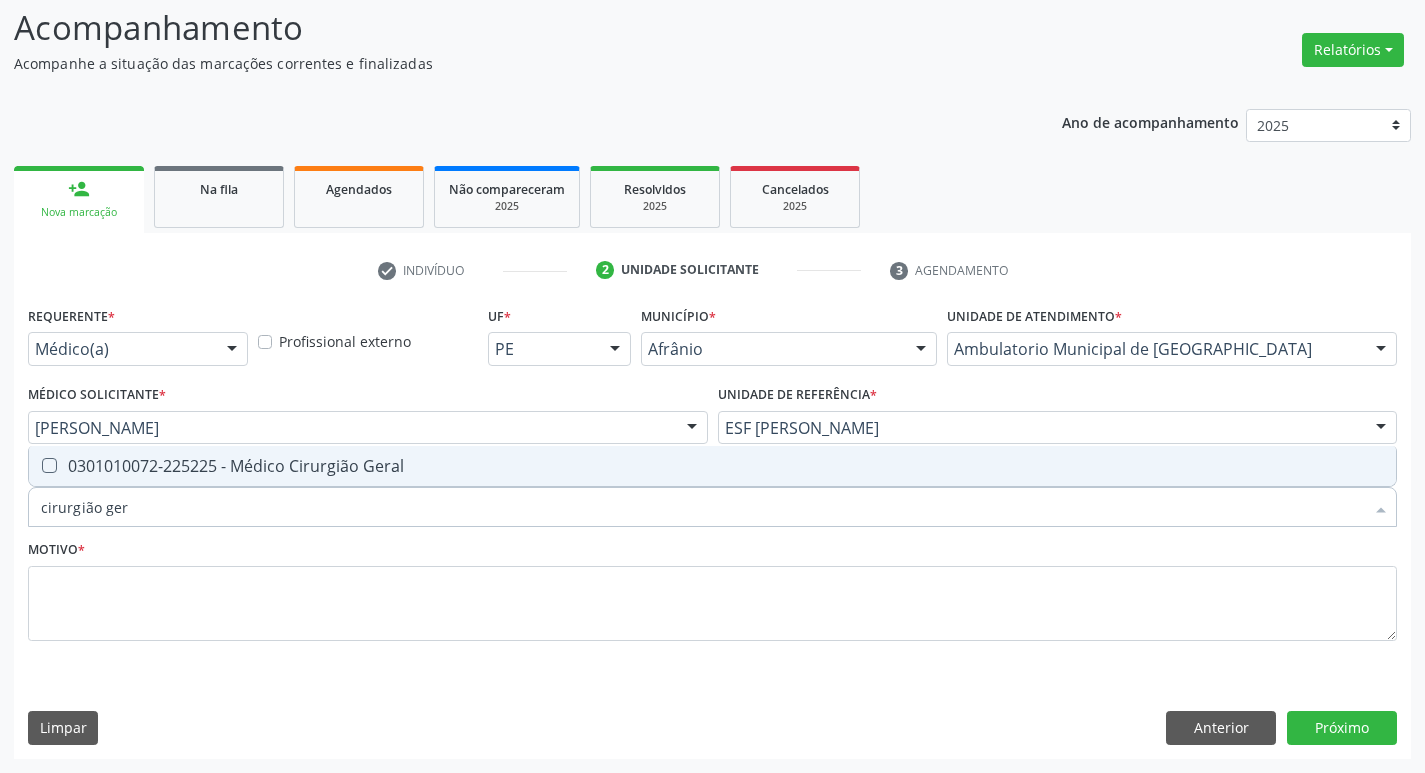 click at bounding box center (49, 465) 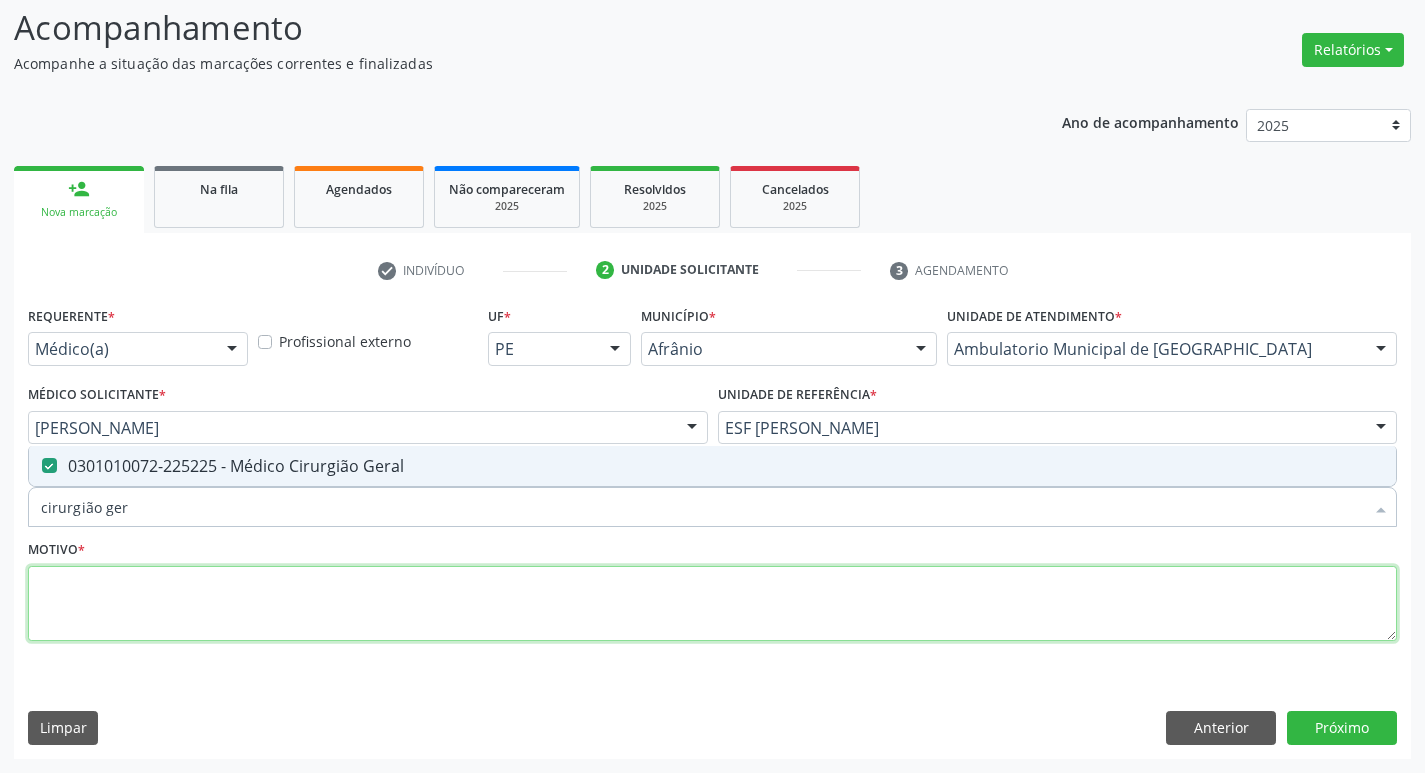 click at bounding box center (712, 604) 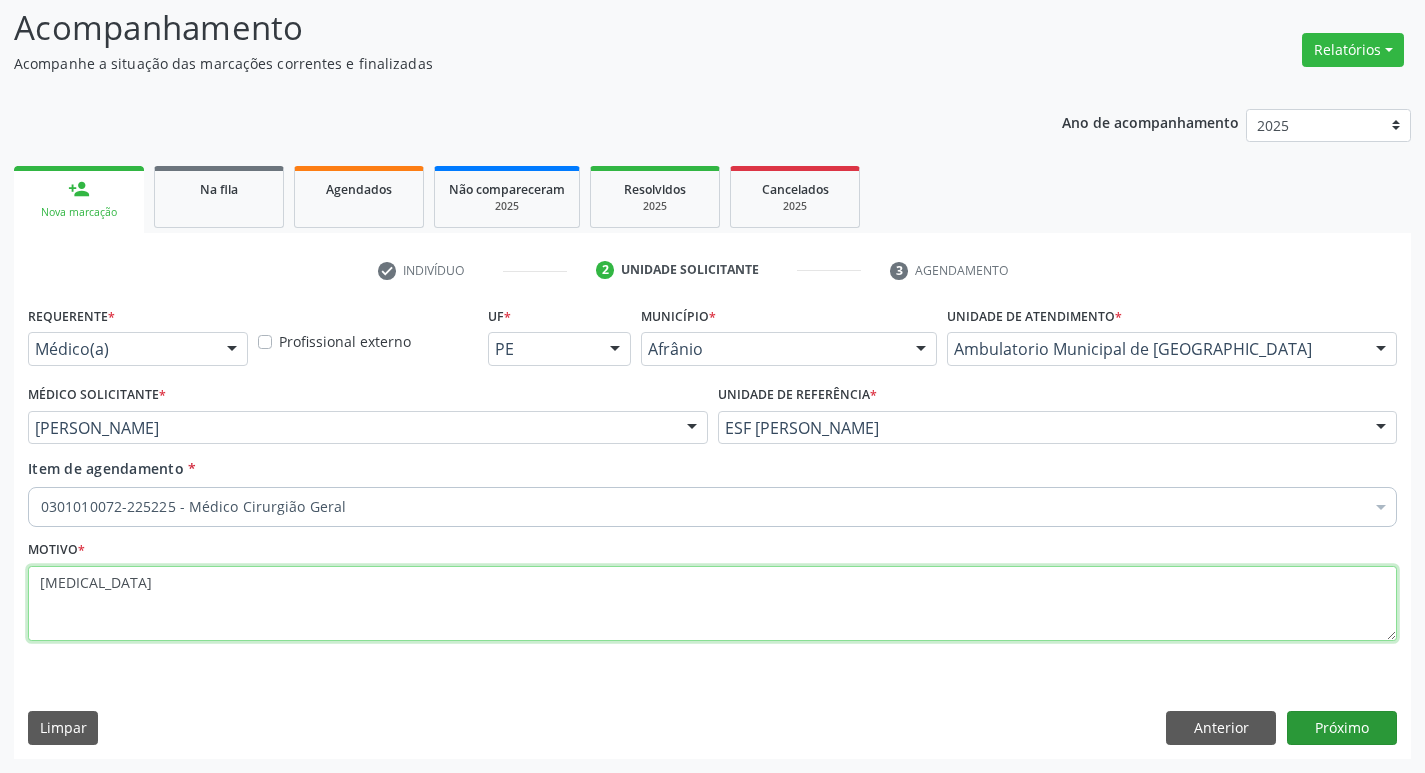 type on "hernia" 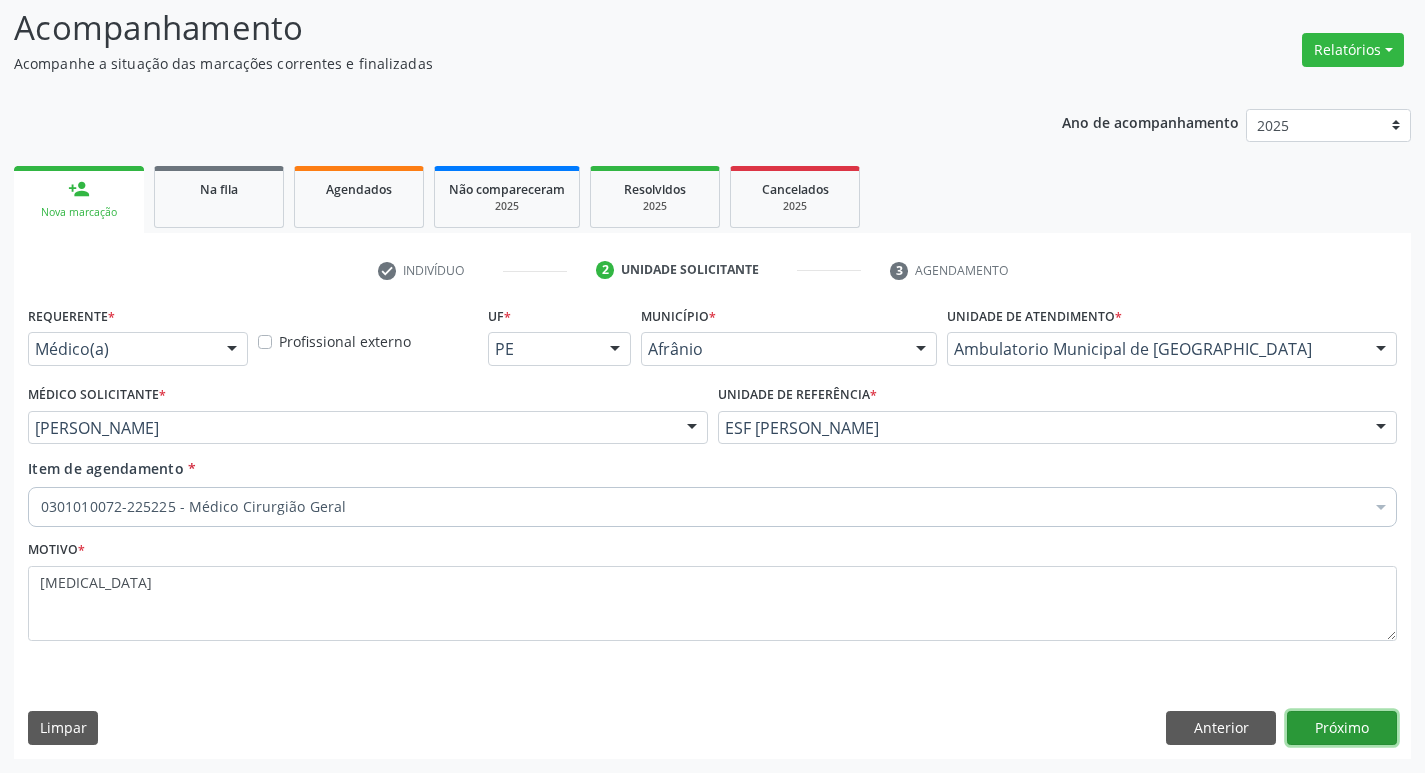 click on "Próximo" at bounding box center [1342, 728] 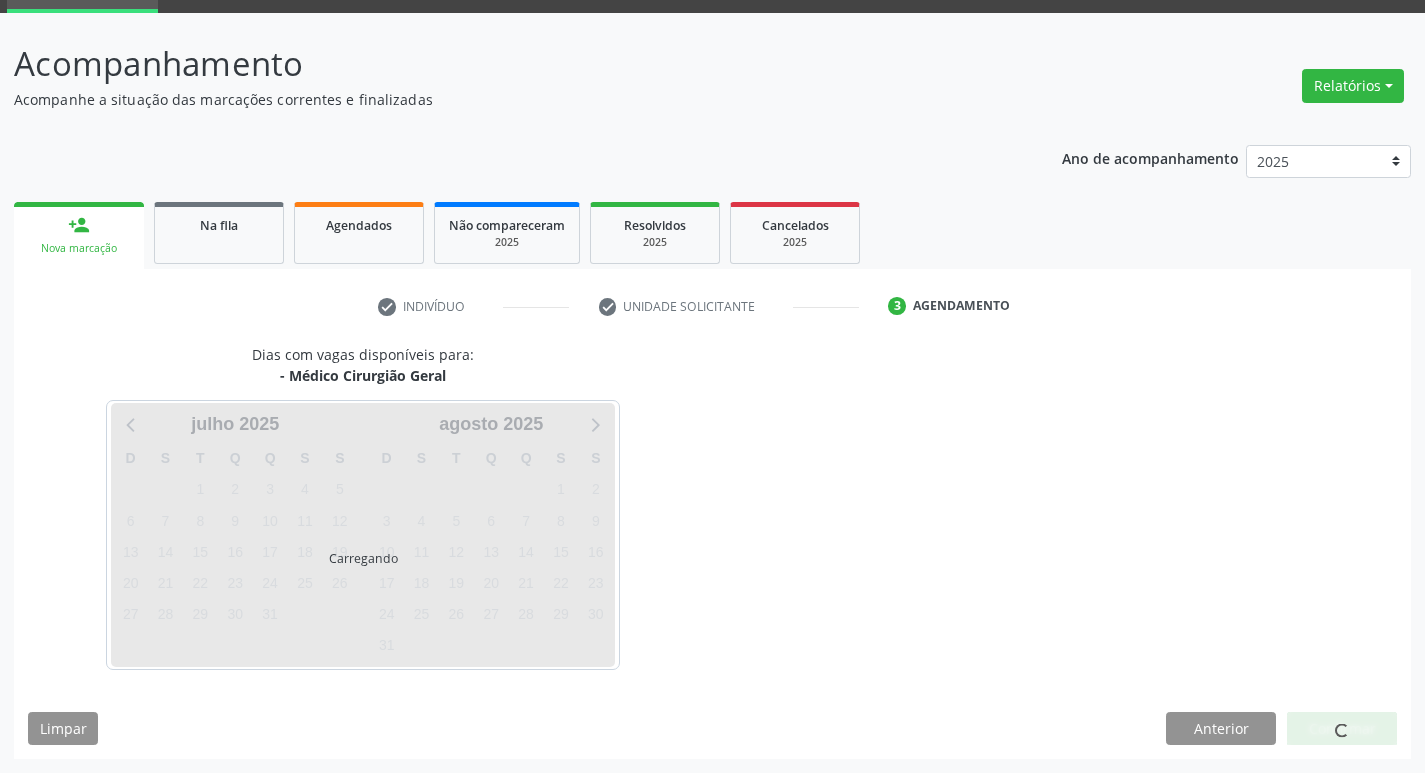 scroll, scrollTop: 97, scrollLeft: 0, axis: vertical 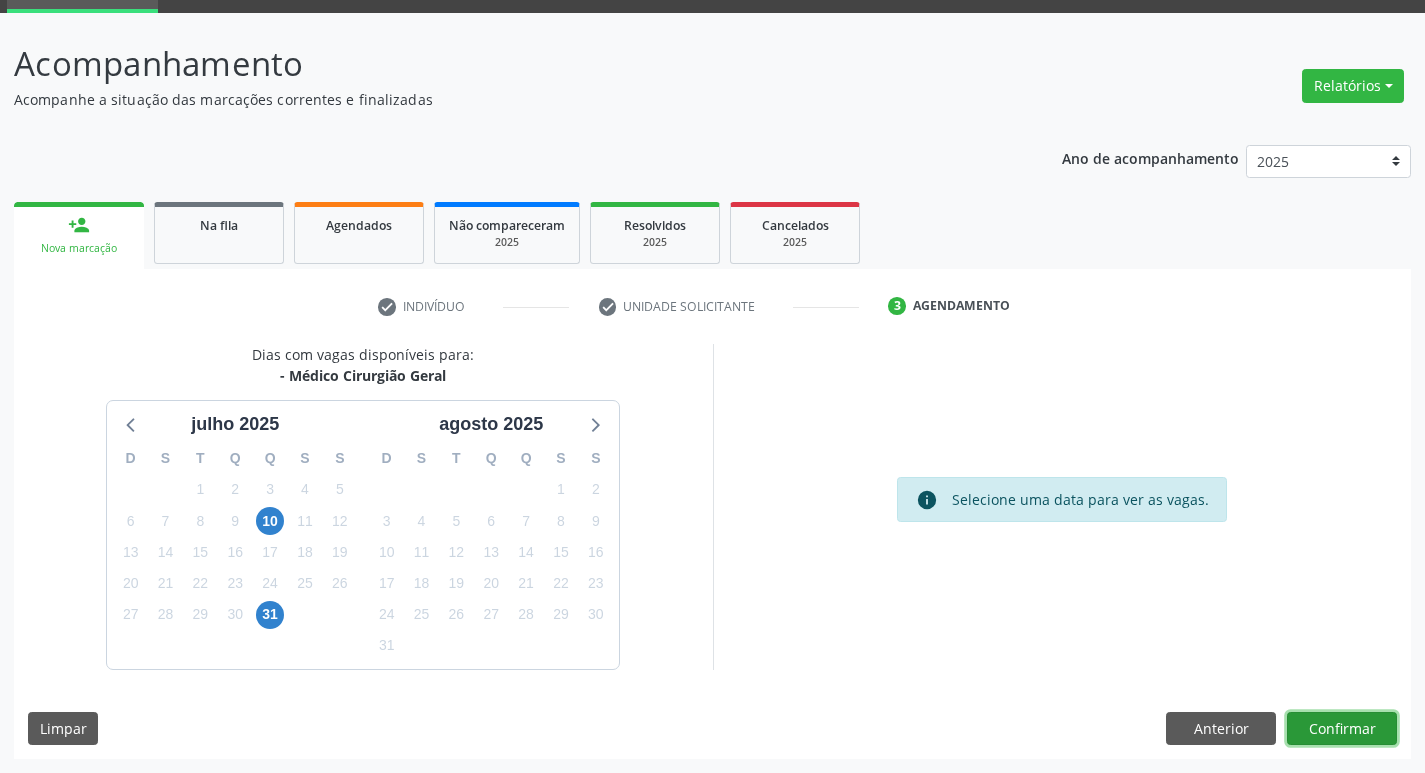 click on "Confirmar" at bounding box center (1342, 729) 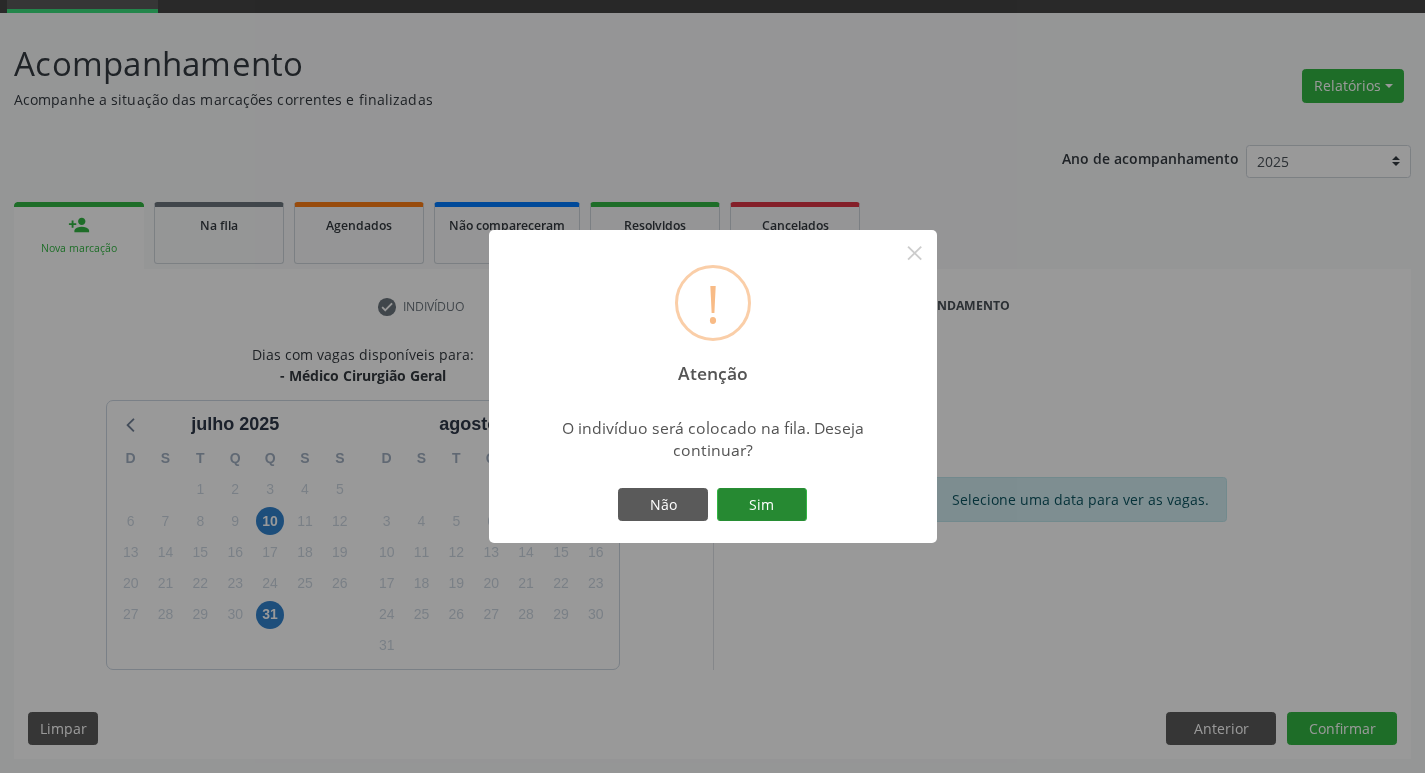 click on "Sim" at bounding box center (762, 505) 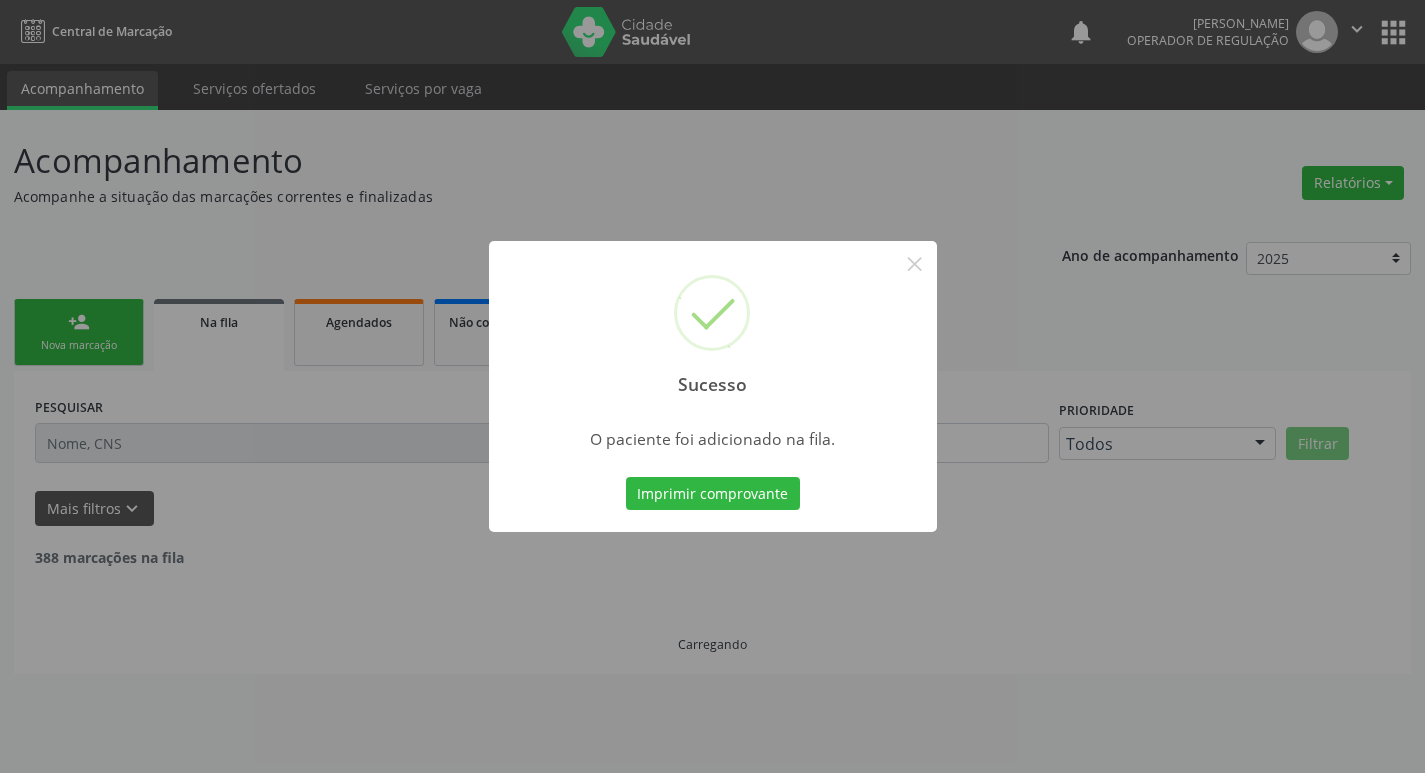 scroll, scrollTop: 0, scrollLeft: 0, axis: both 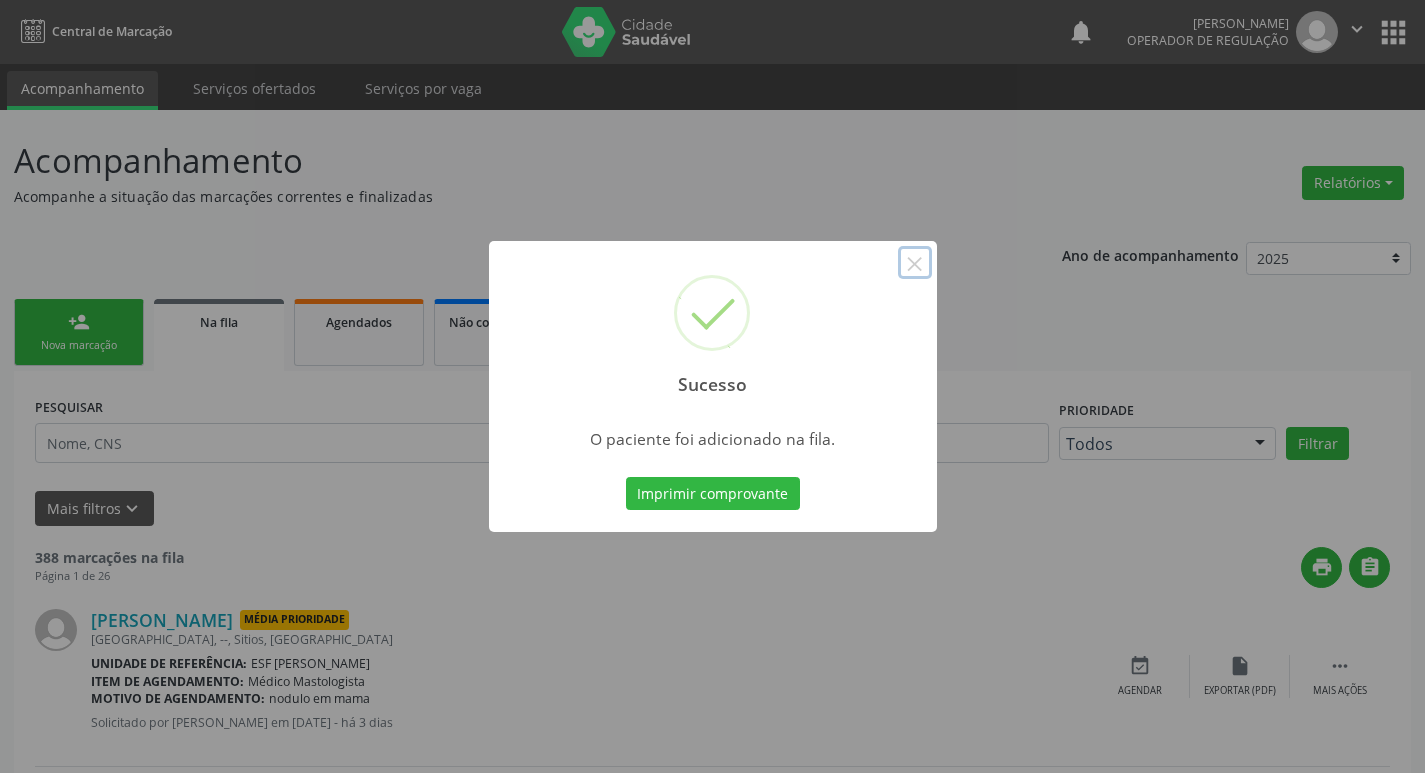 drag, startPoint x: 917, startPoint y: 270, endPoint x: 848, endPoint y: 274, distance: 69.115845 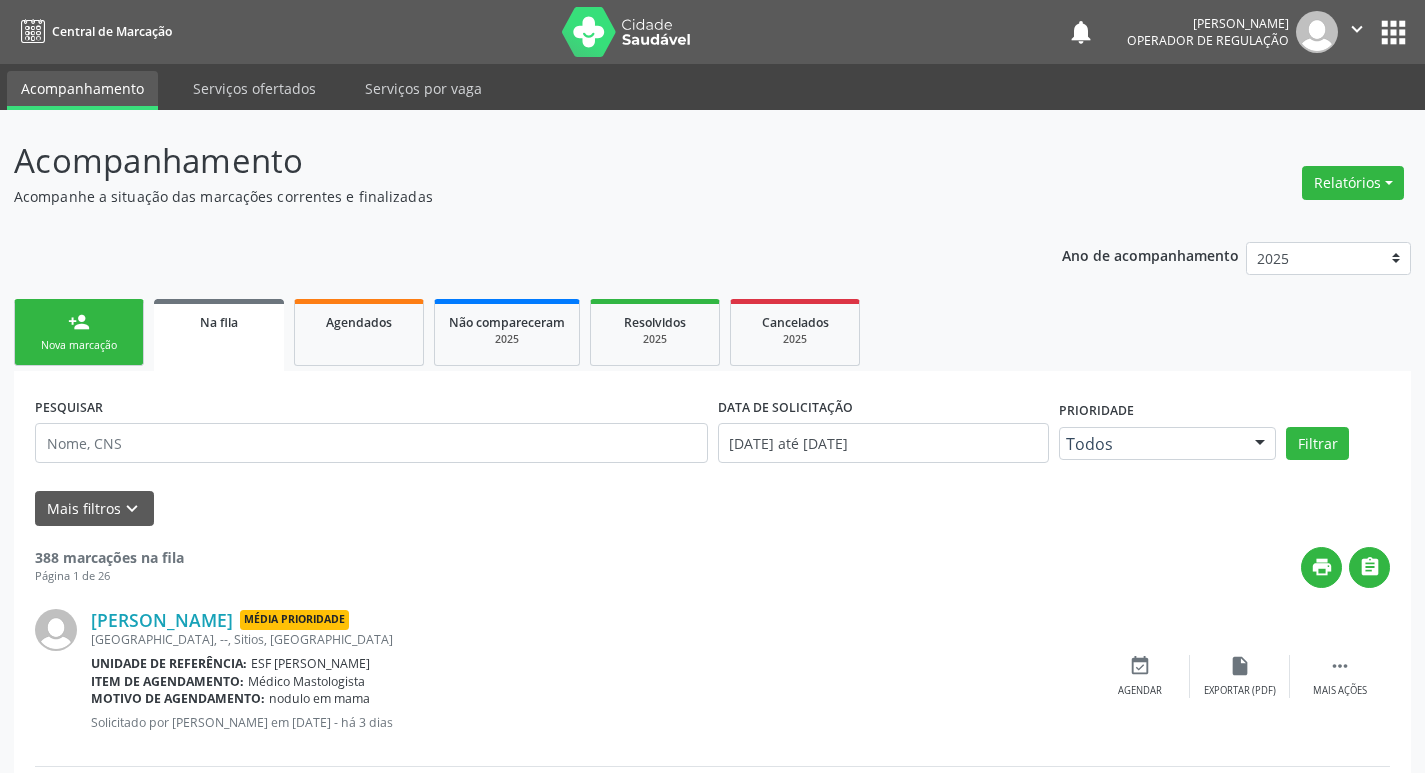 click on "Nova marcação" at bounding box center [79, 345] 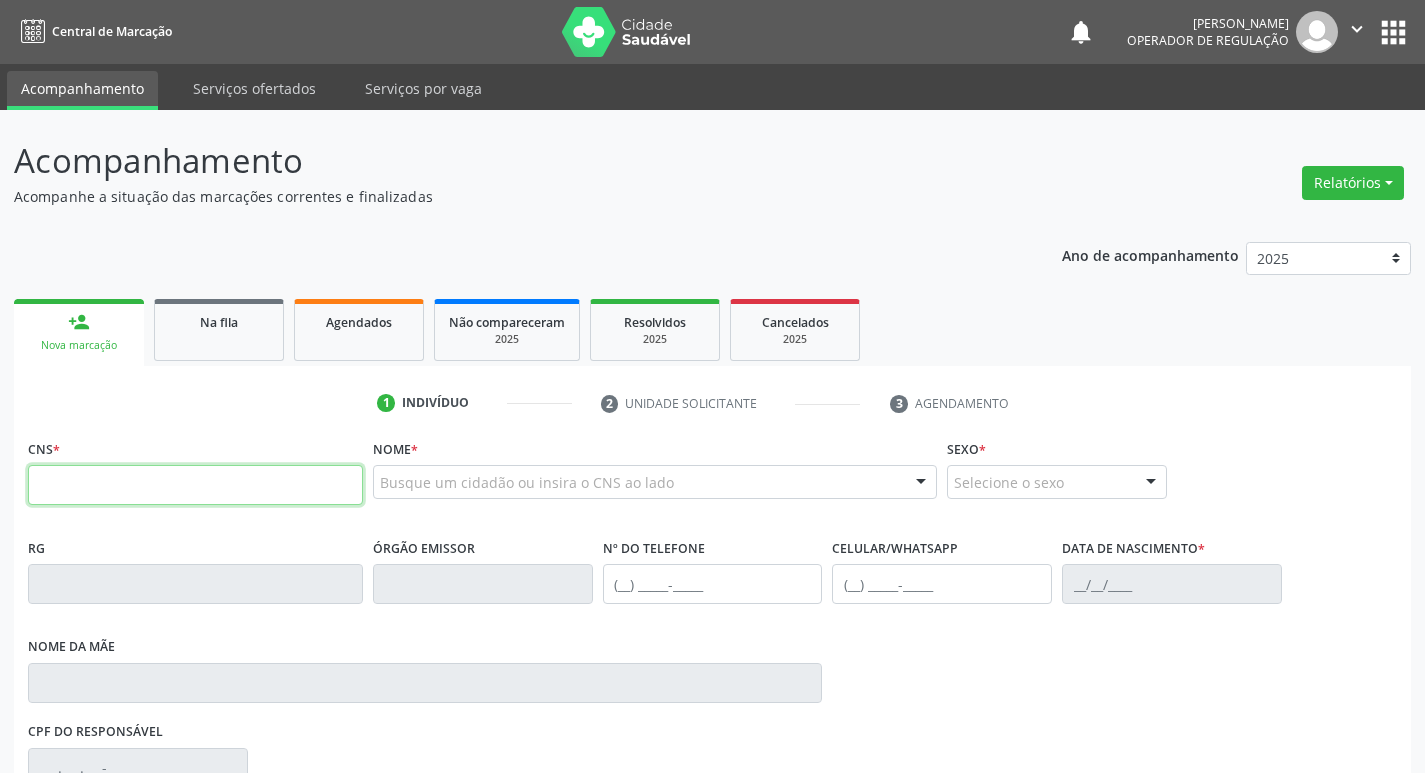 click at bounding box center (195, 485) 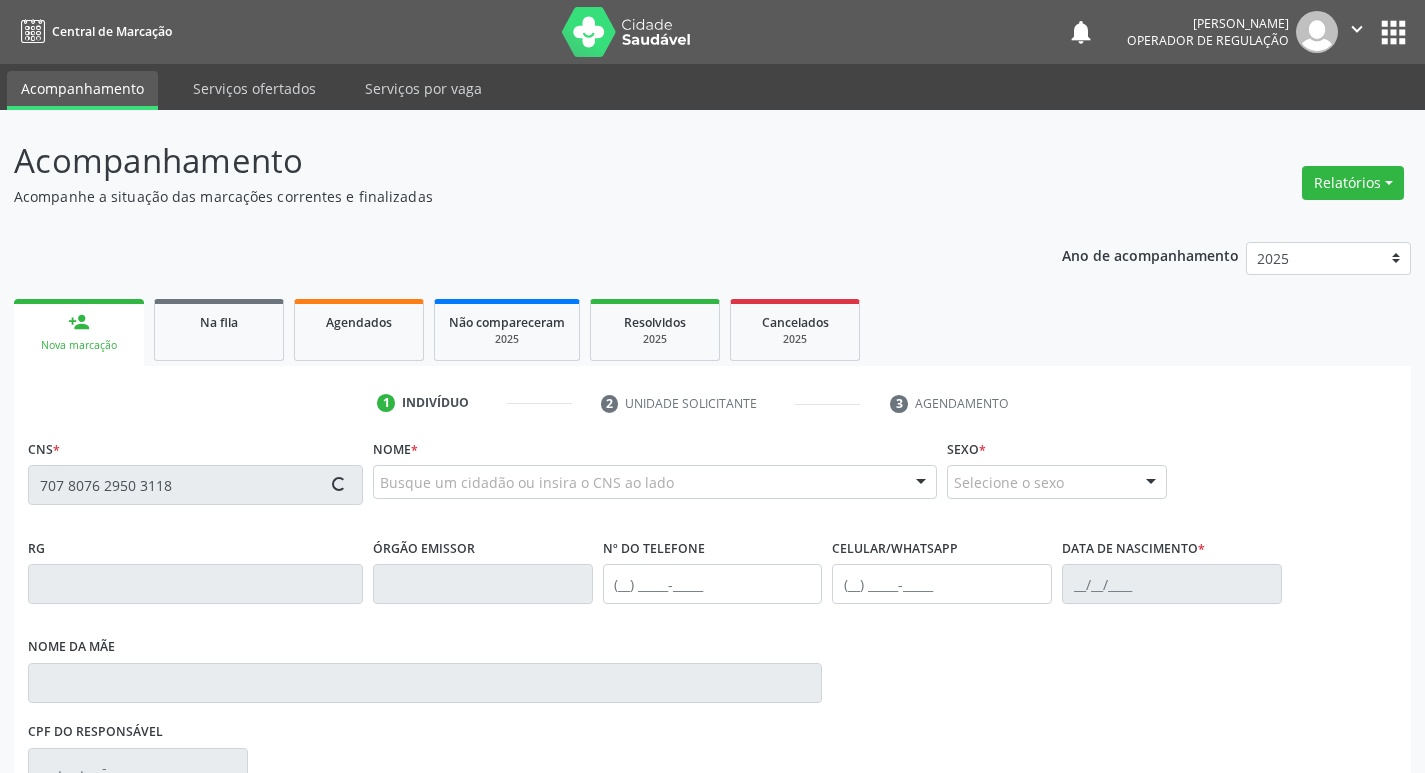 type on "707 8076 2950 3118" 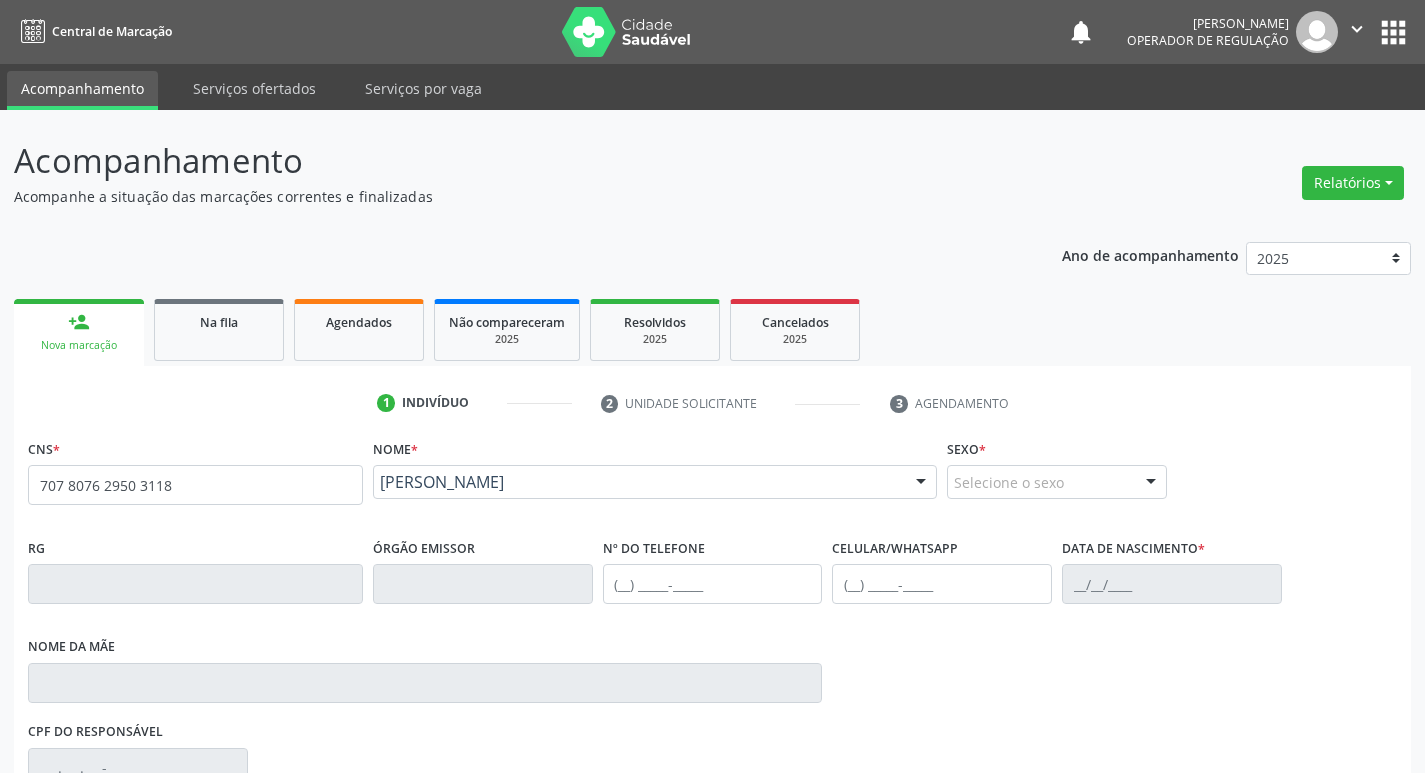scroll, scrollTop: 297, scrollLeft: 0, axis: vertical 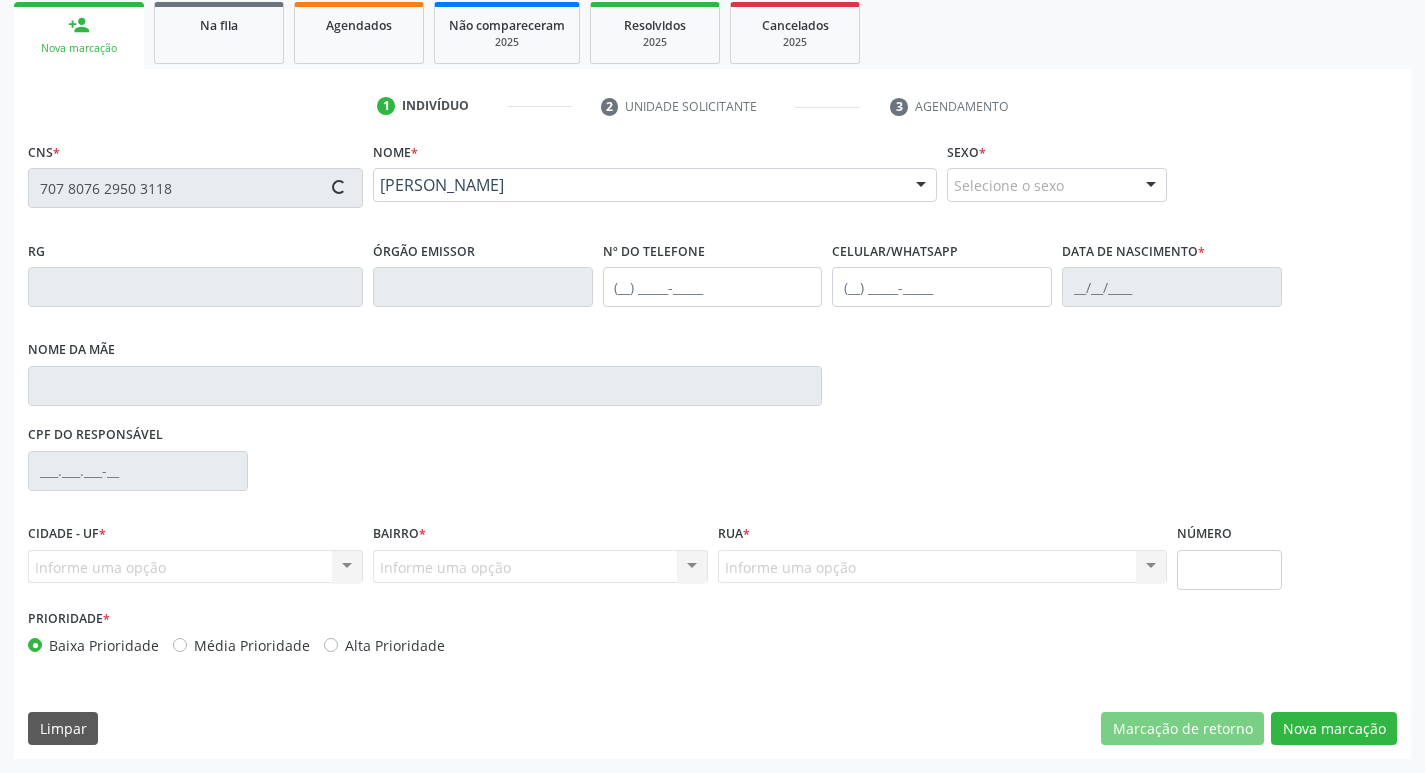 type on "(87) 98837-4306" 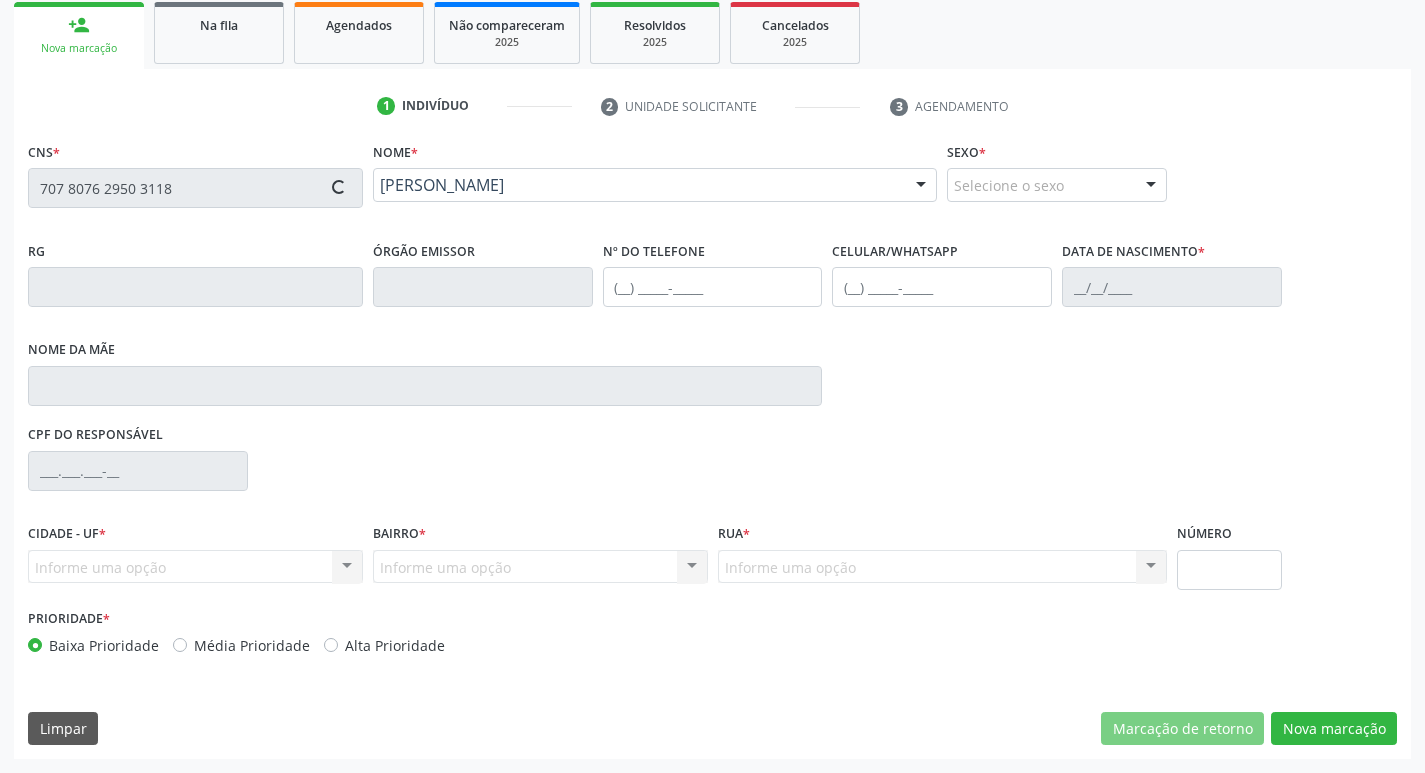 type on "(87) 98837-4306" 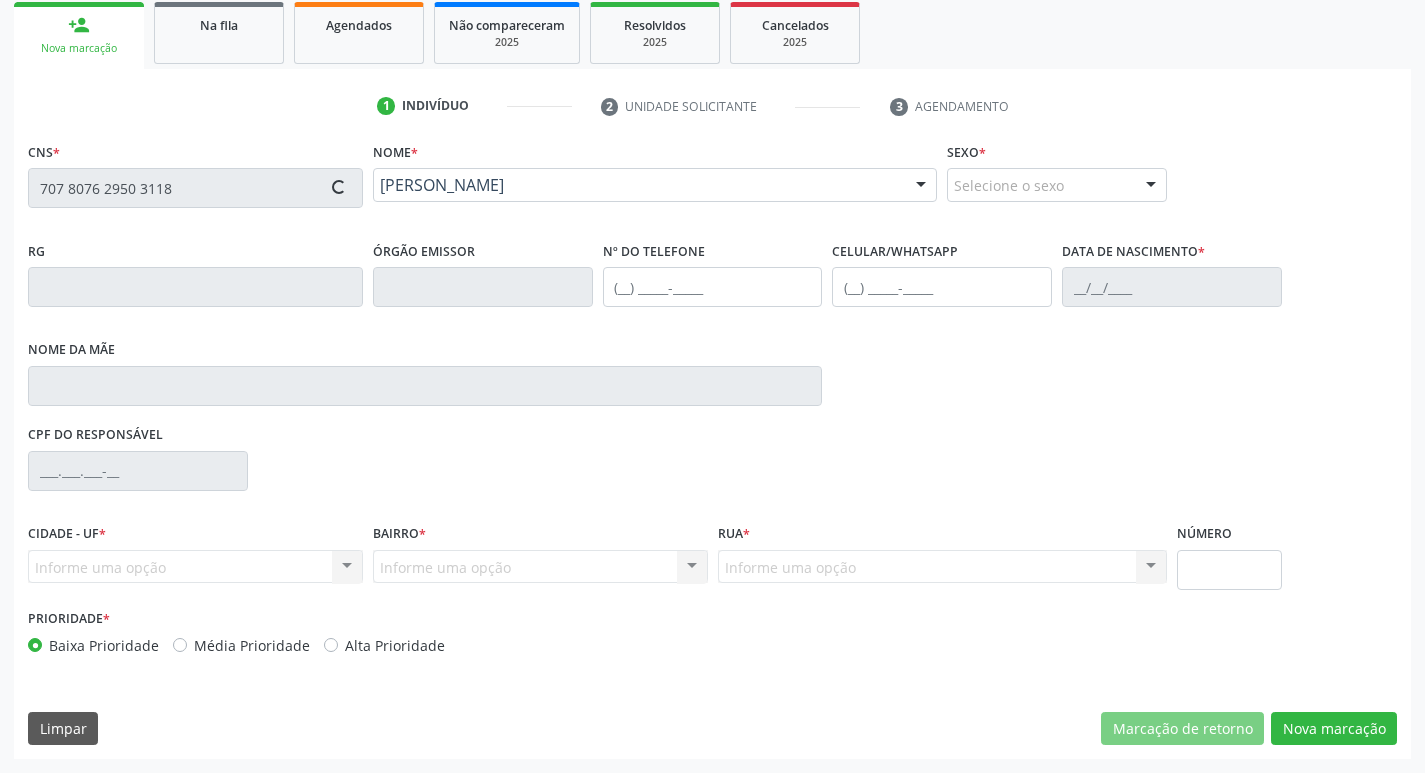type on "Gilsa Maria Coelho Dias" 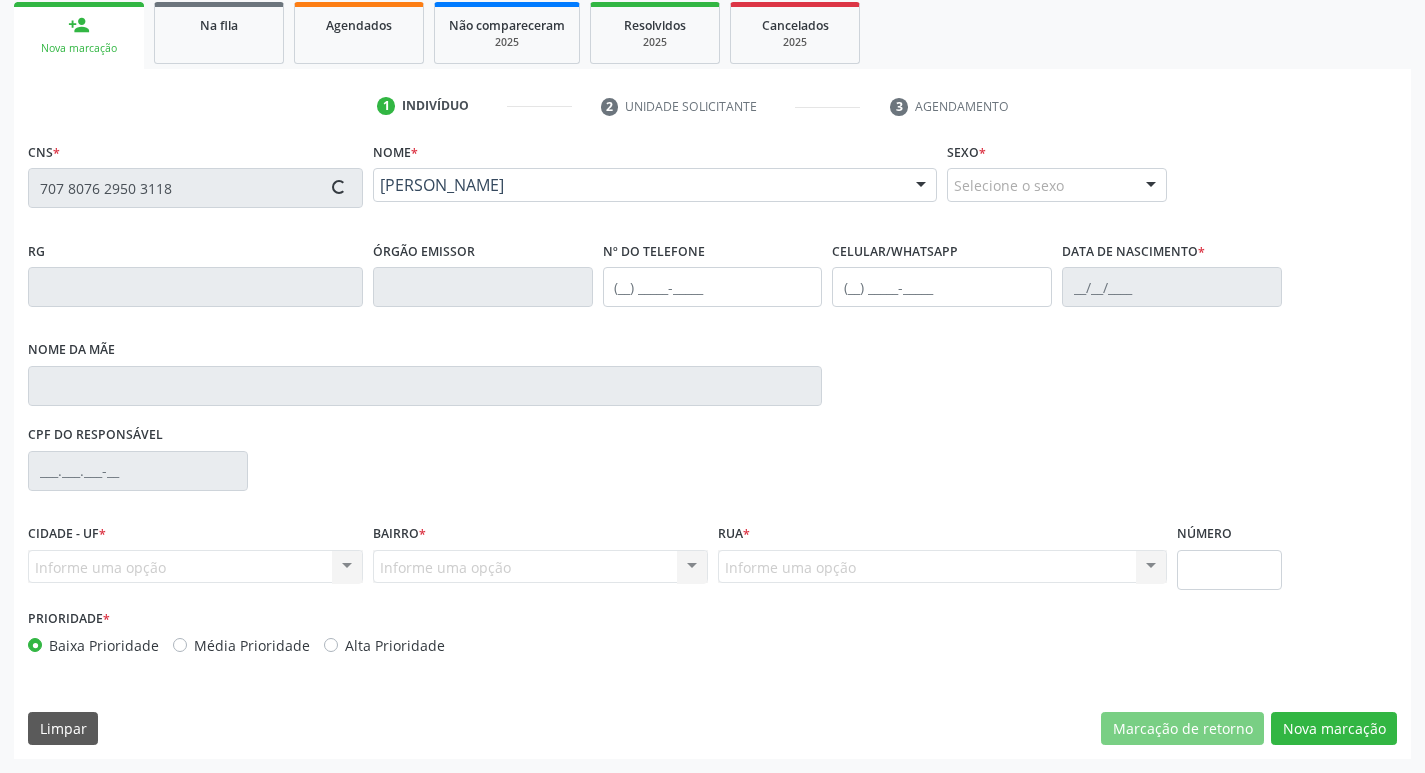 type on "076.278.984-04" 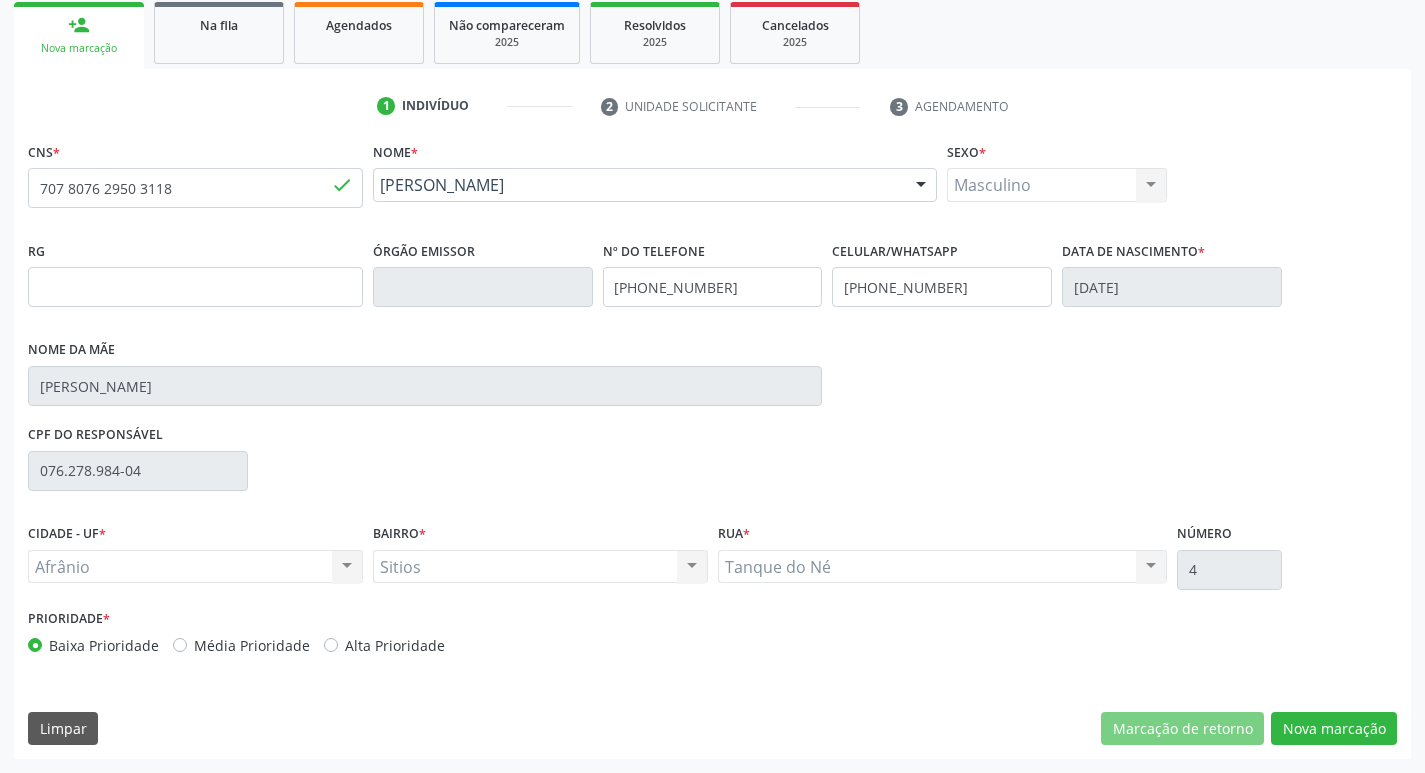 click on "Média Prioridade" at bounding box center [252, 645] 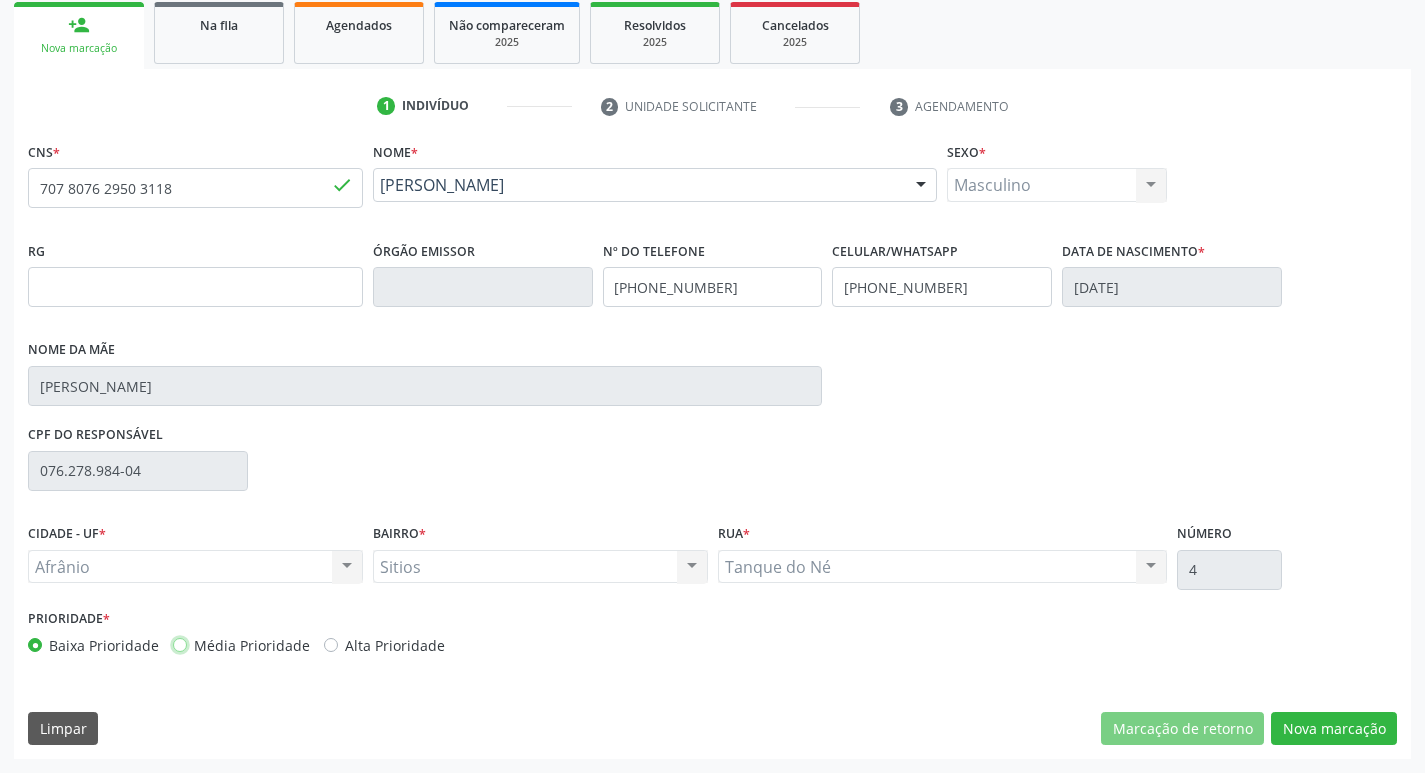radio on "true" 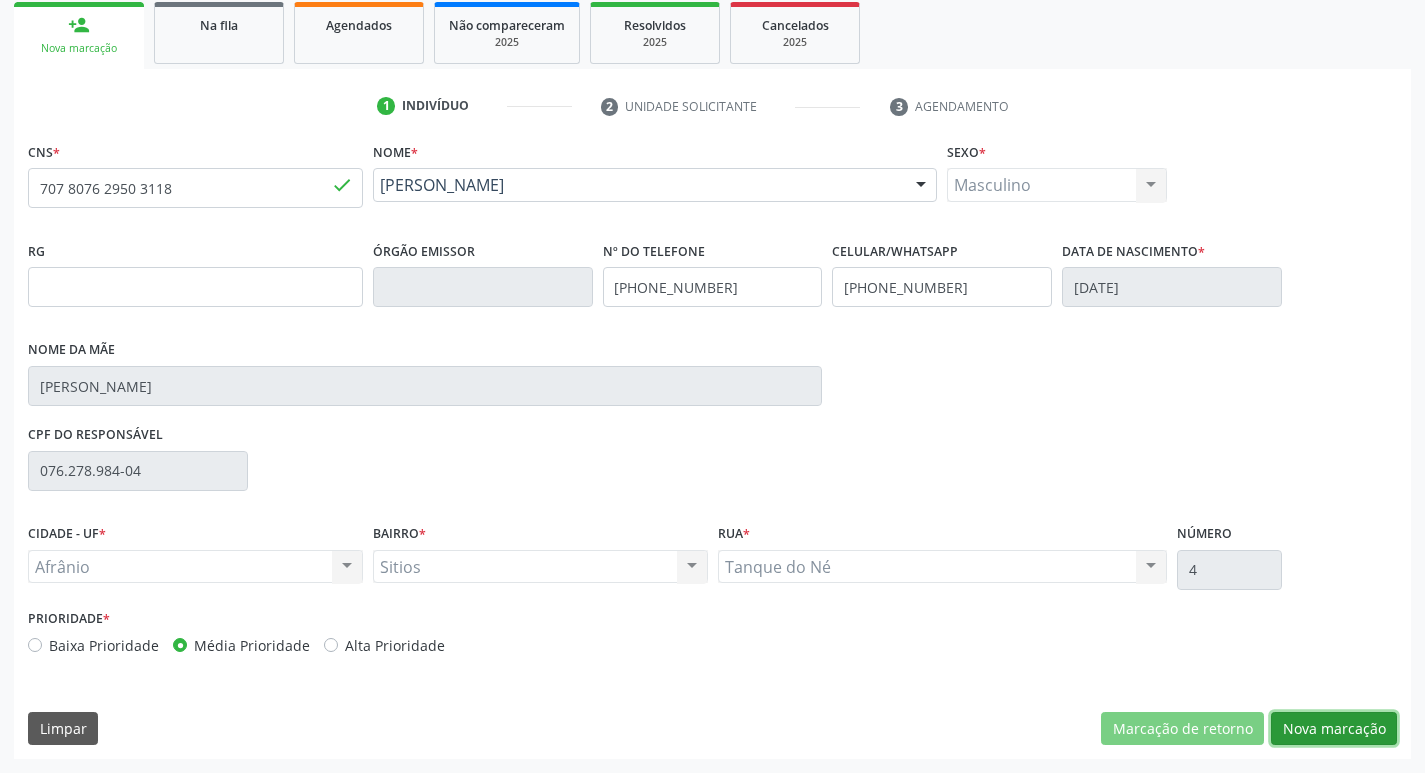 click on "Nova marcação" at bounding box center [1334, 729] 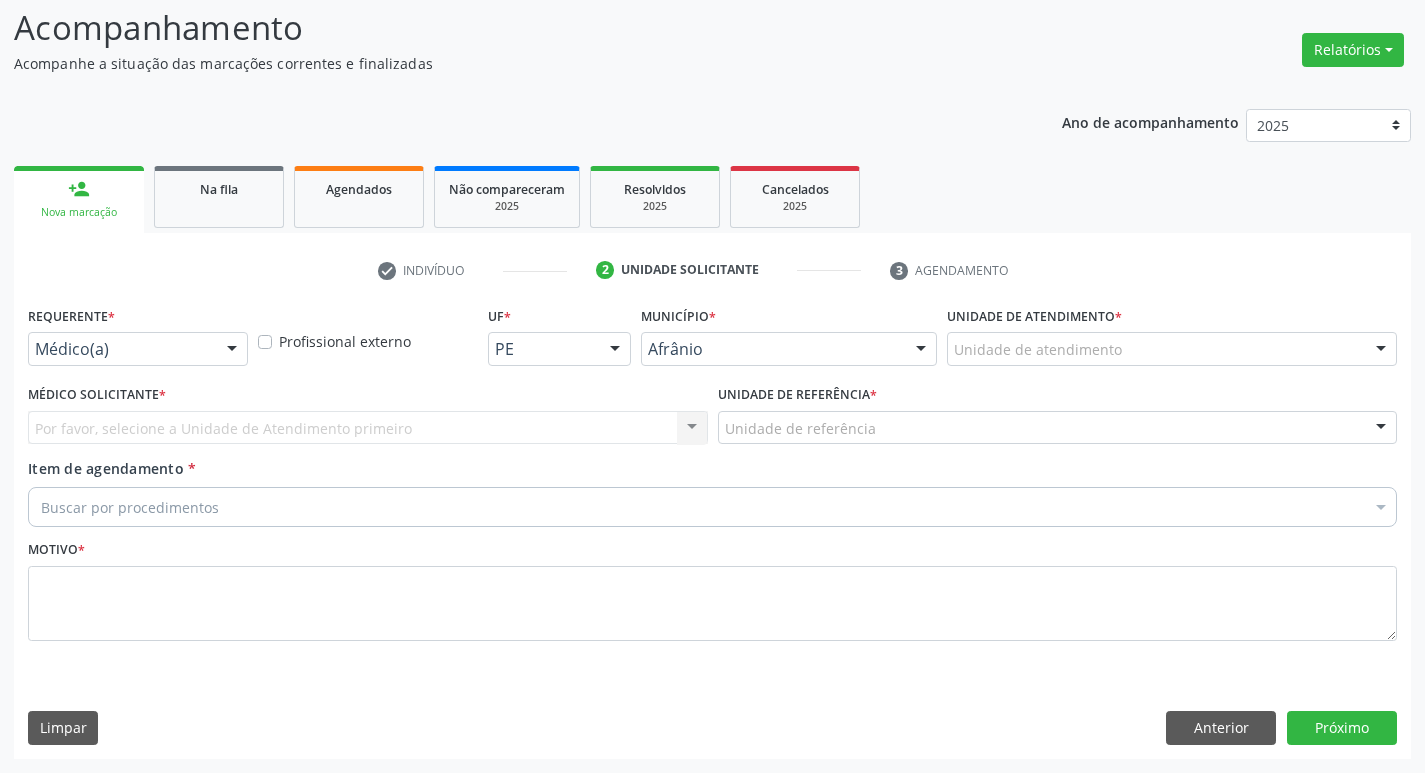 scroll, scrollTop: 133, scrollLeft: 0, axis: vertical 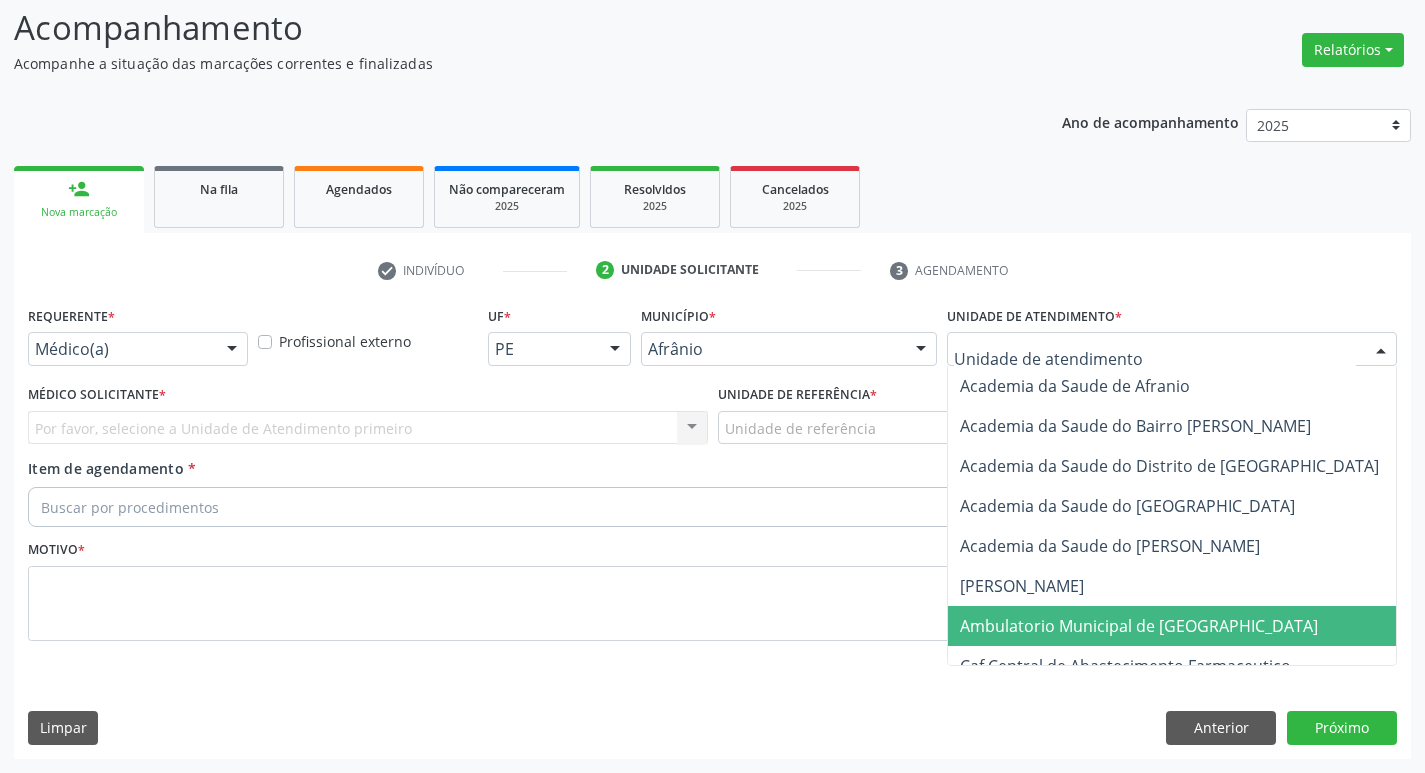 click on "Ambulatorio Municipal de [GEOGRAPHIC_DATA]" at bounding box center [1192, 626] 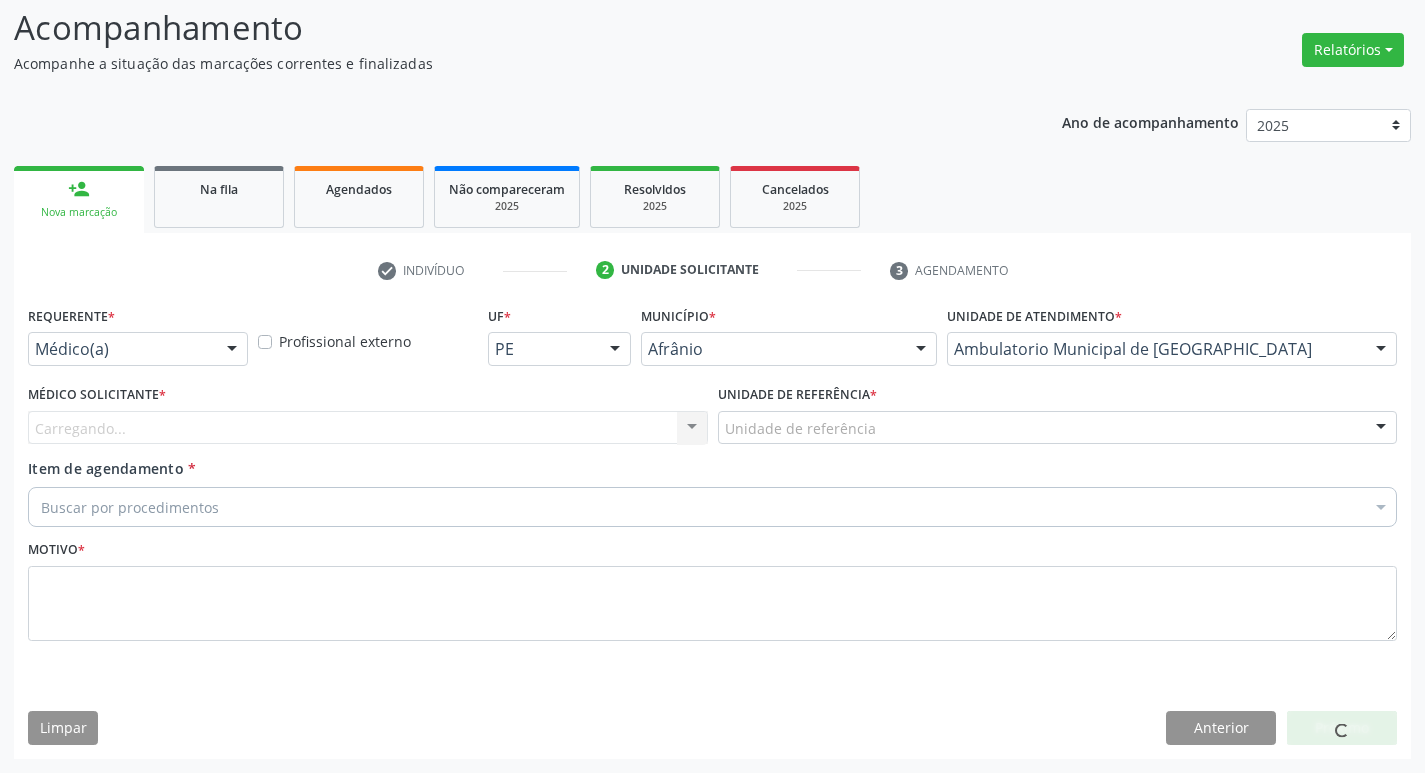 click on "Carregando...
Nenhum resultado encontrado para: "   "
Não há nenhuma opção para ser exibida." at bounding box center [368, 428] 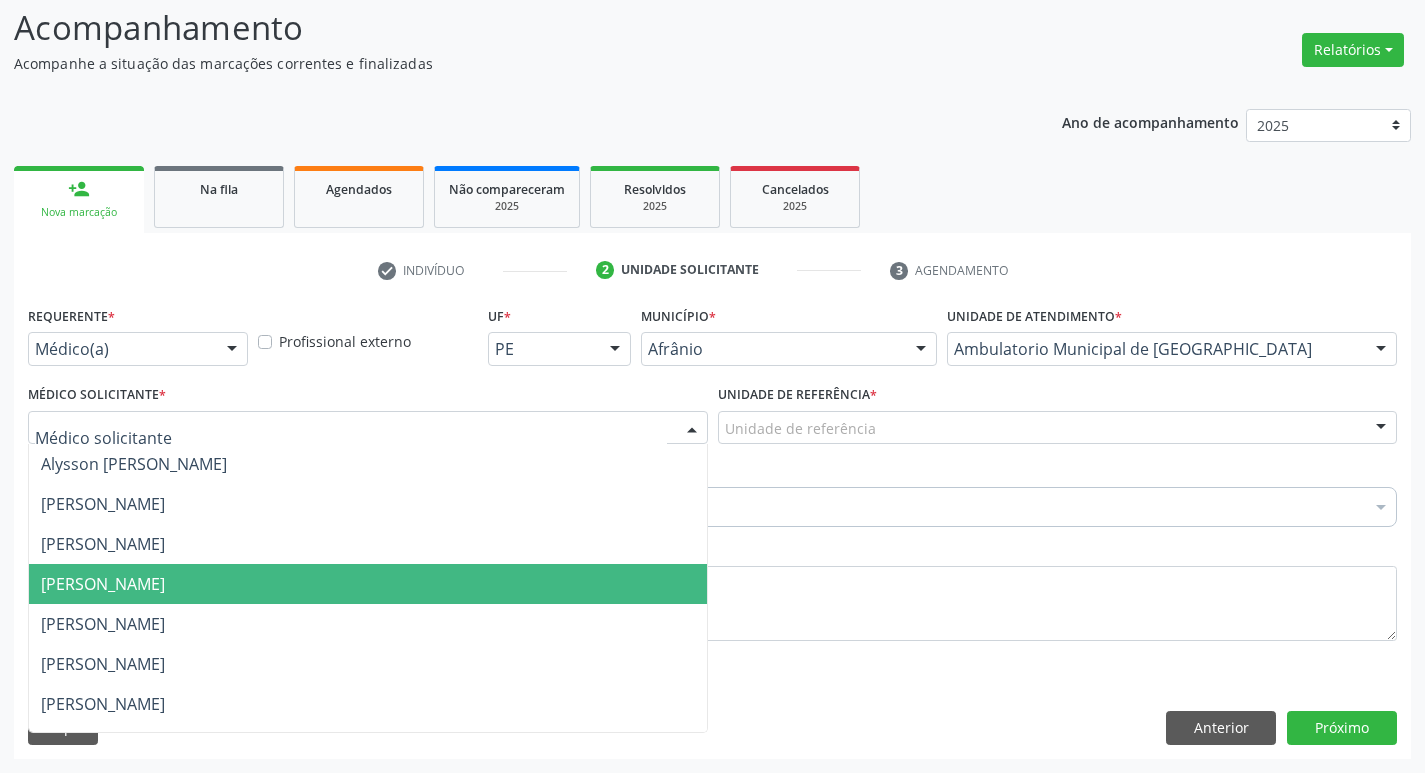 drag, startPoint x: 250, startPoint y: 572, endPoint x: 544, endPoint y: 540, distance: 295.73636 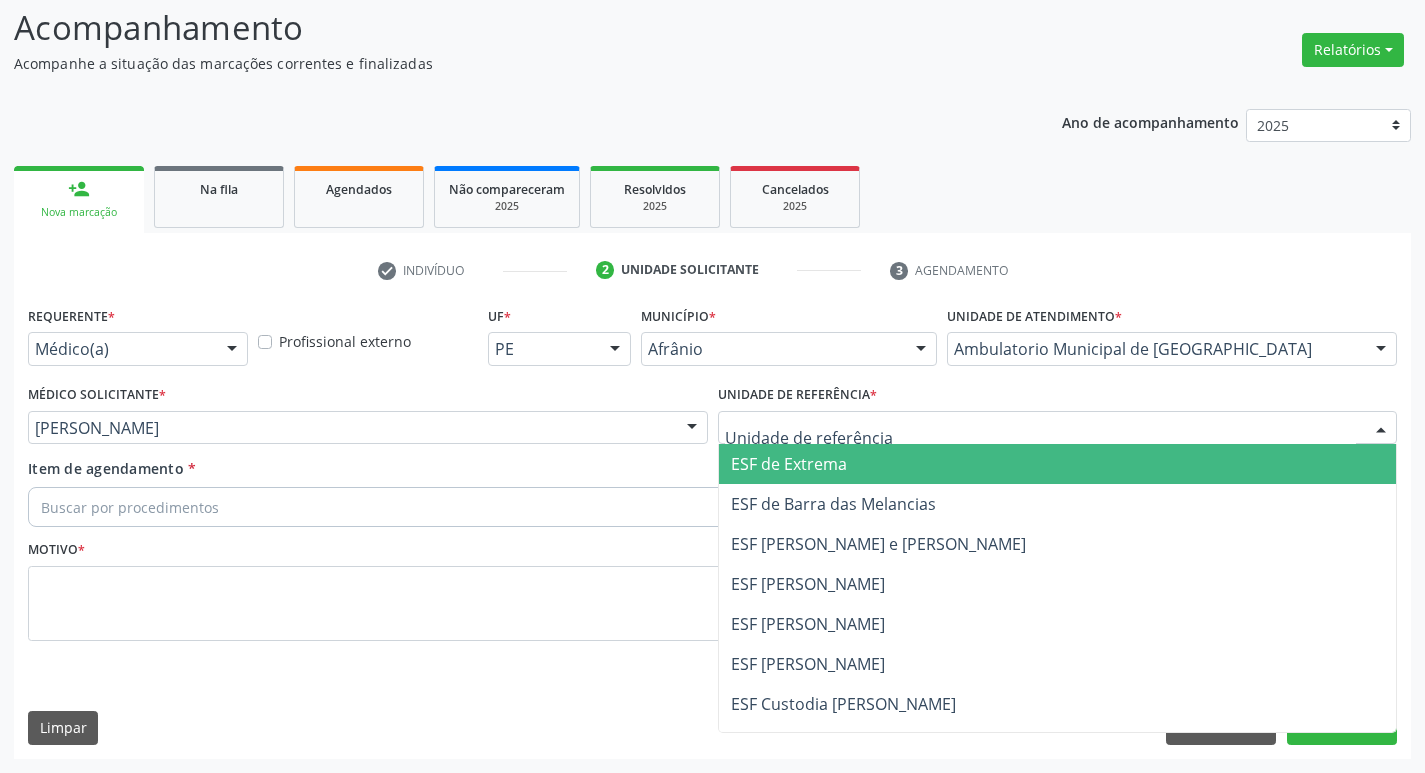 click at bounding box center [1058, 428] 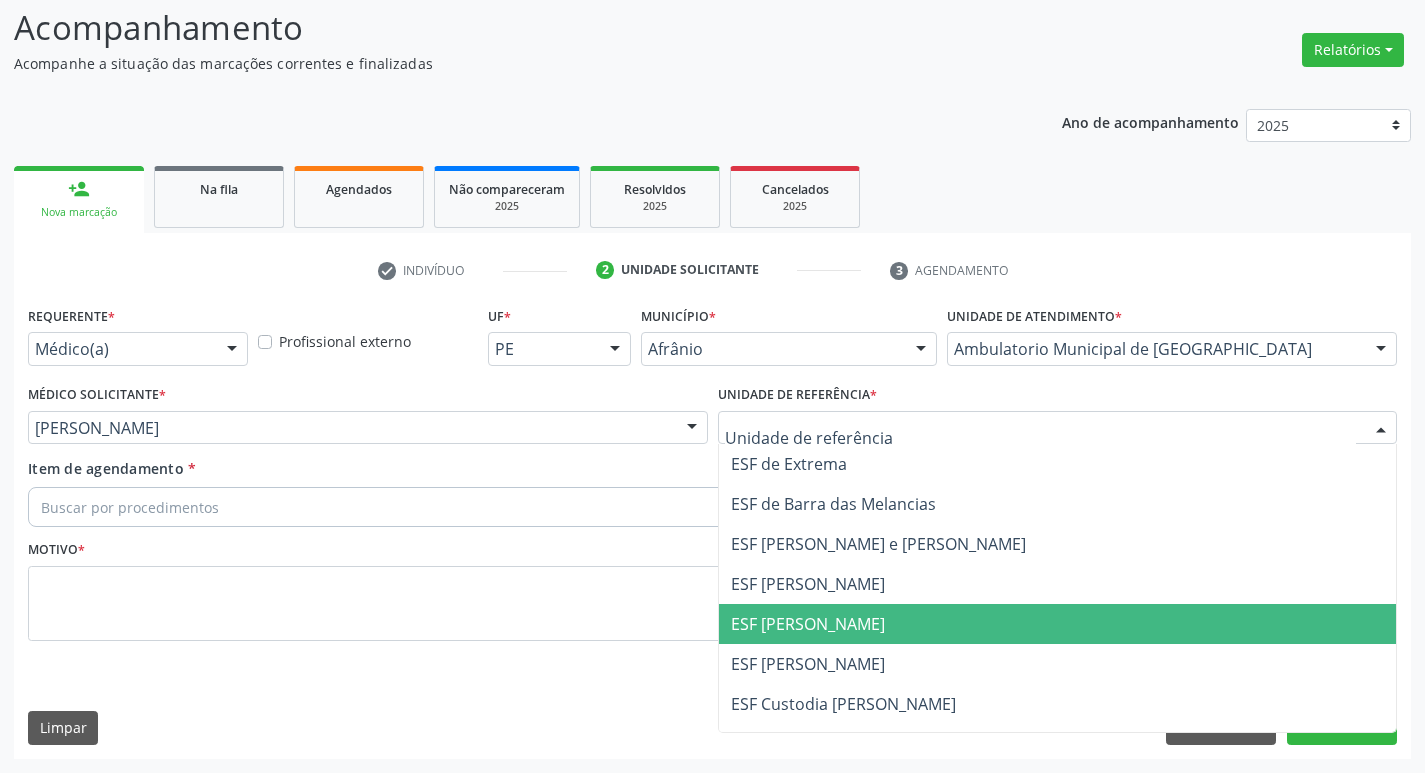 click on "ESF [PERSON_NAME]" at bounding box center (1058, 624) 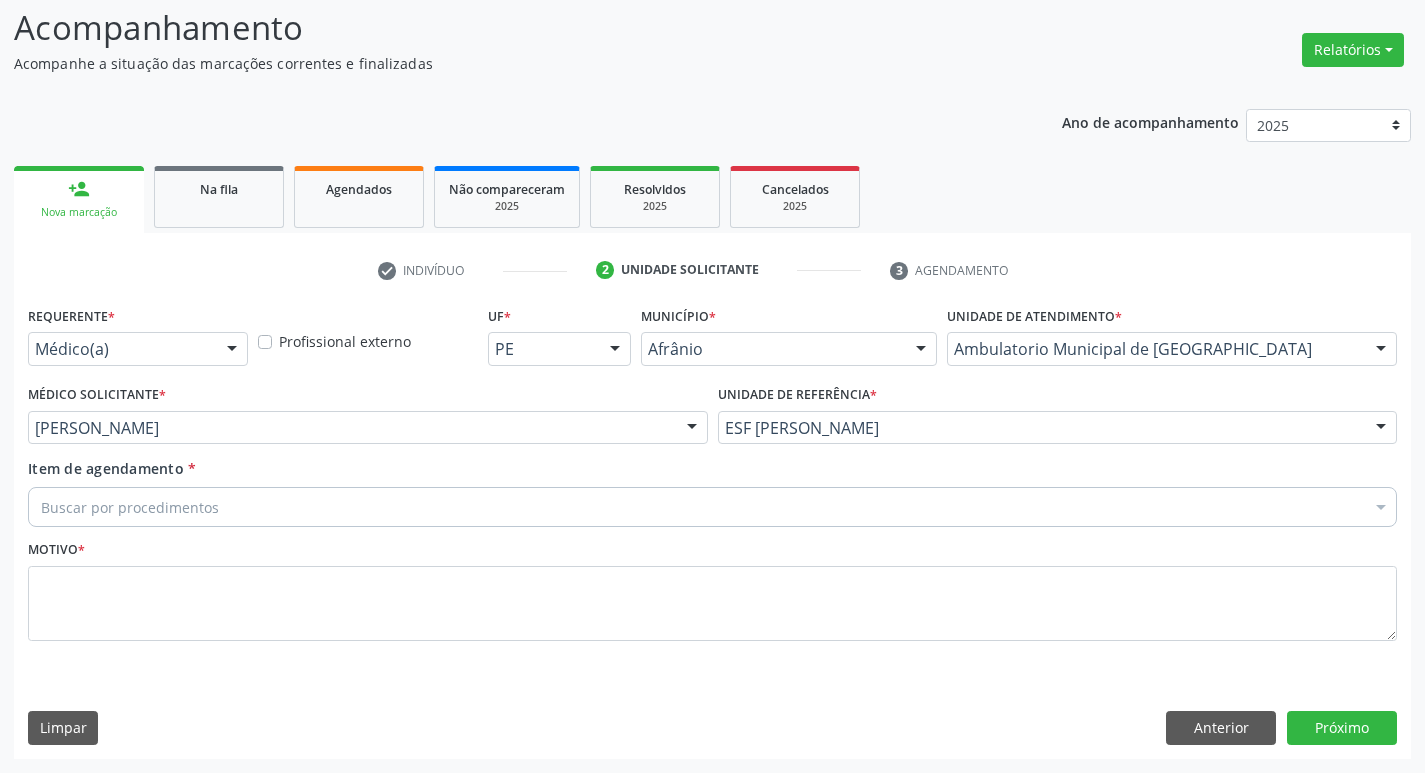click on "Buscar por procedimentos" at bounding box center (712, 507) 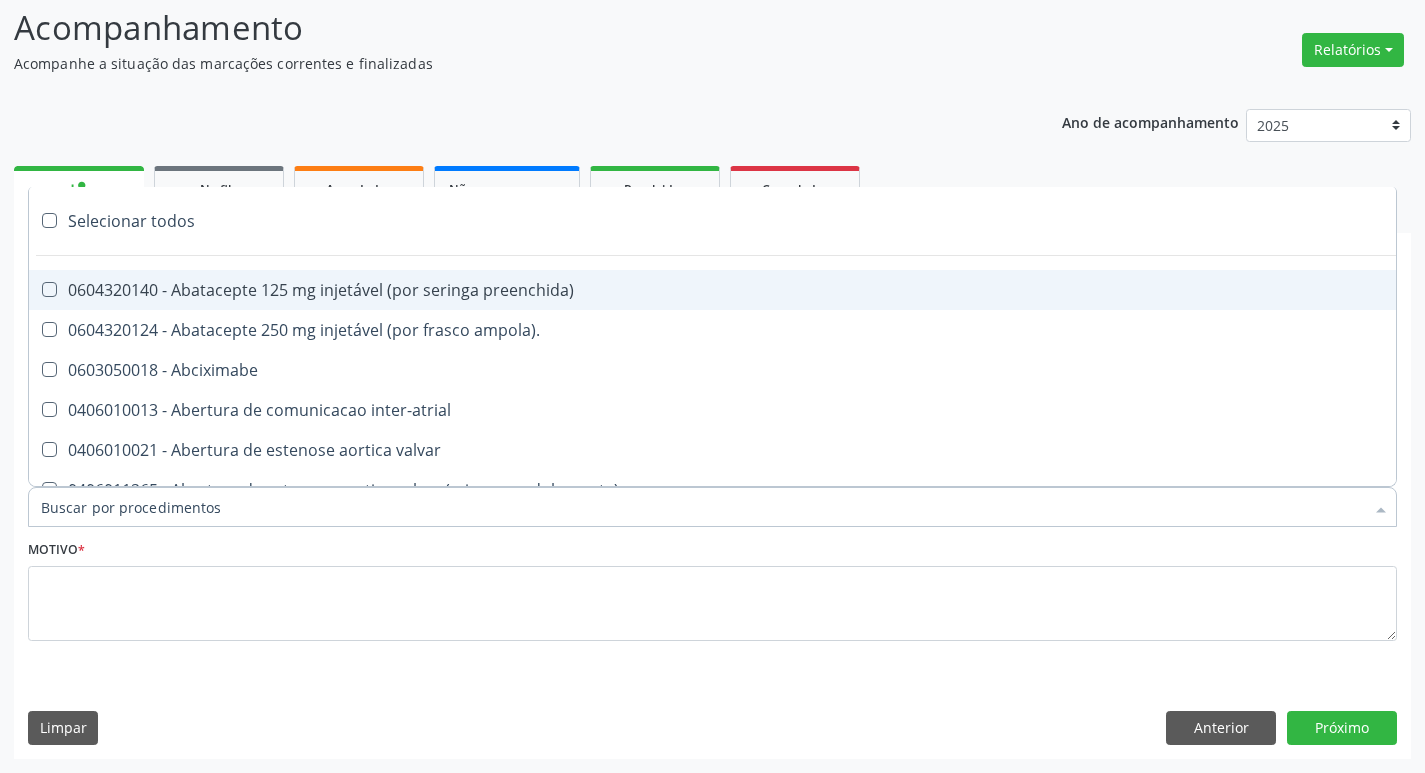 paste on "cirurgião ger" 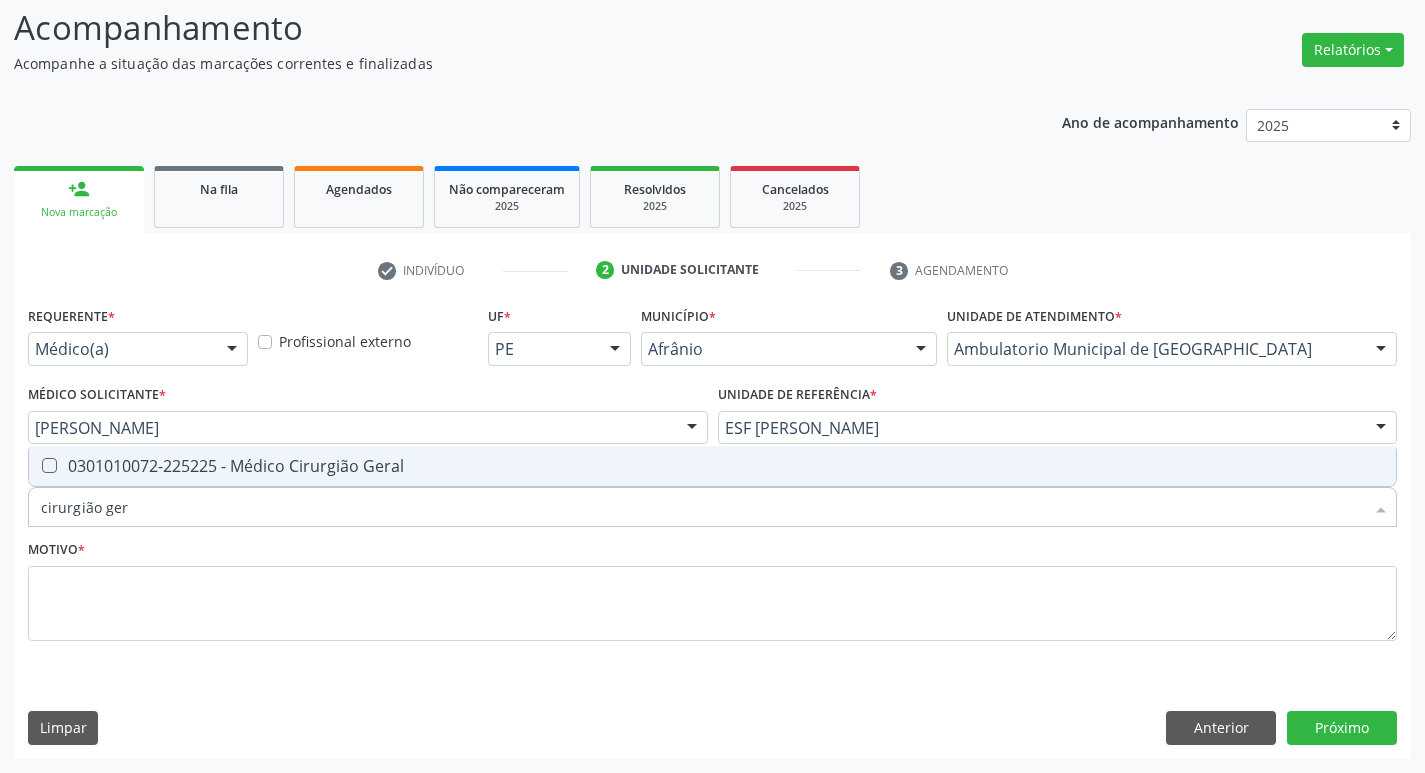click at bounding box center (49, 465) 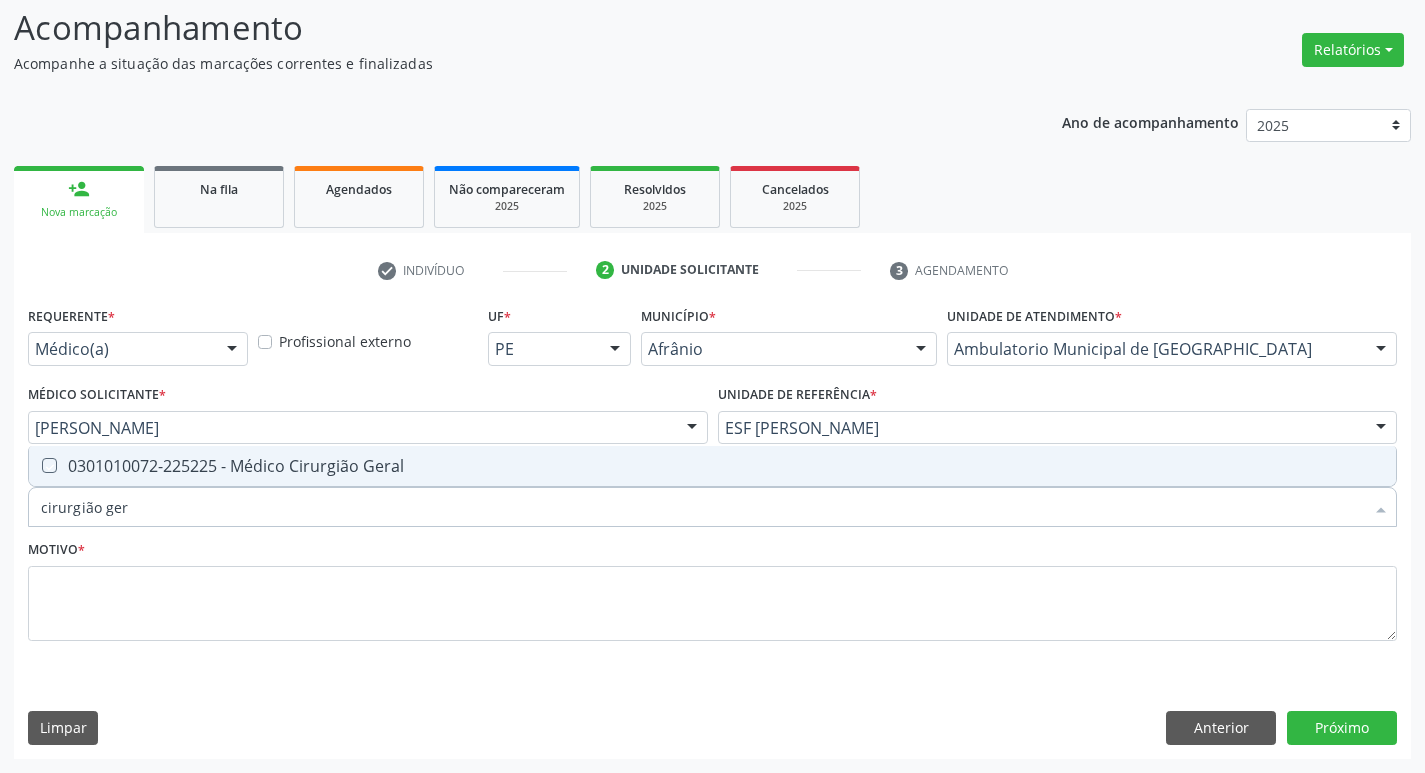 click at bounding box center (35, 465) 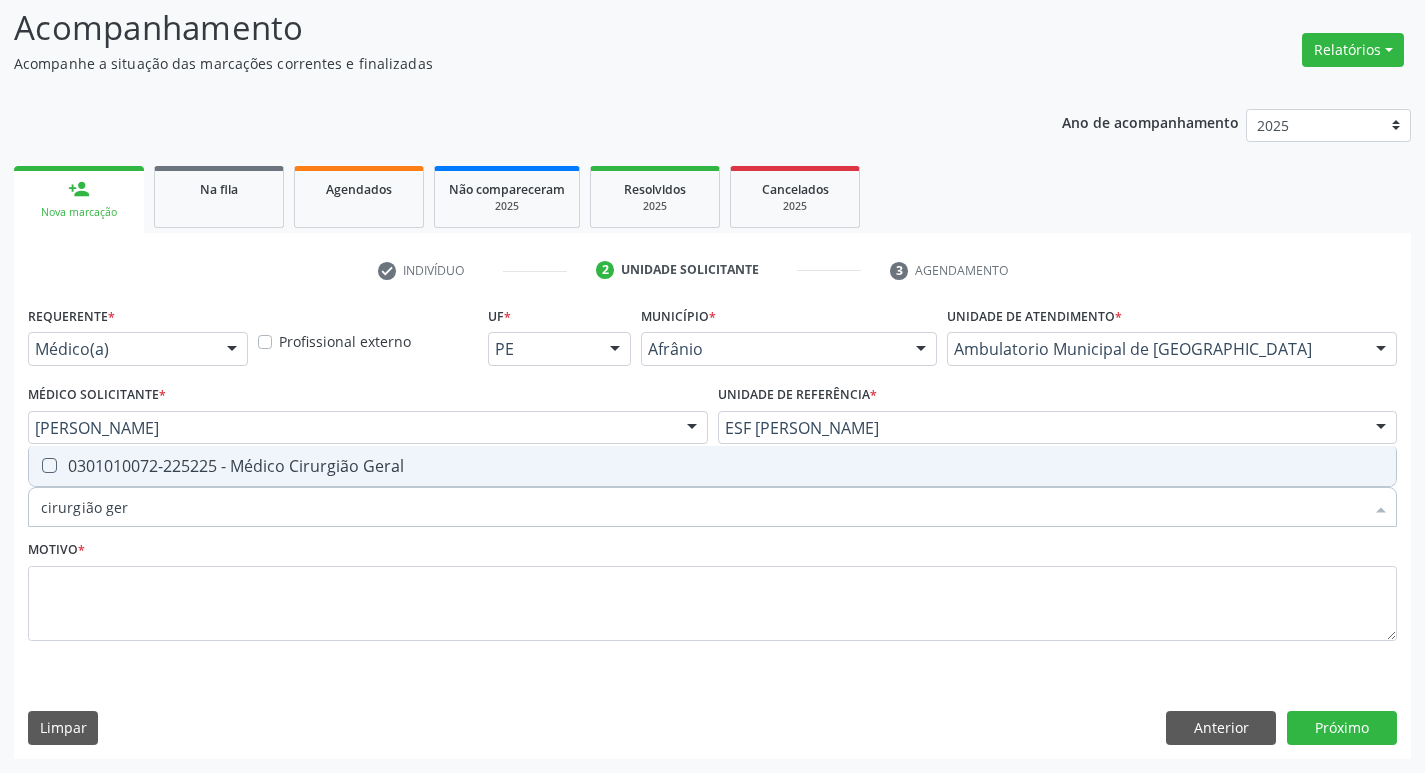 checkbox on "true" 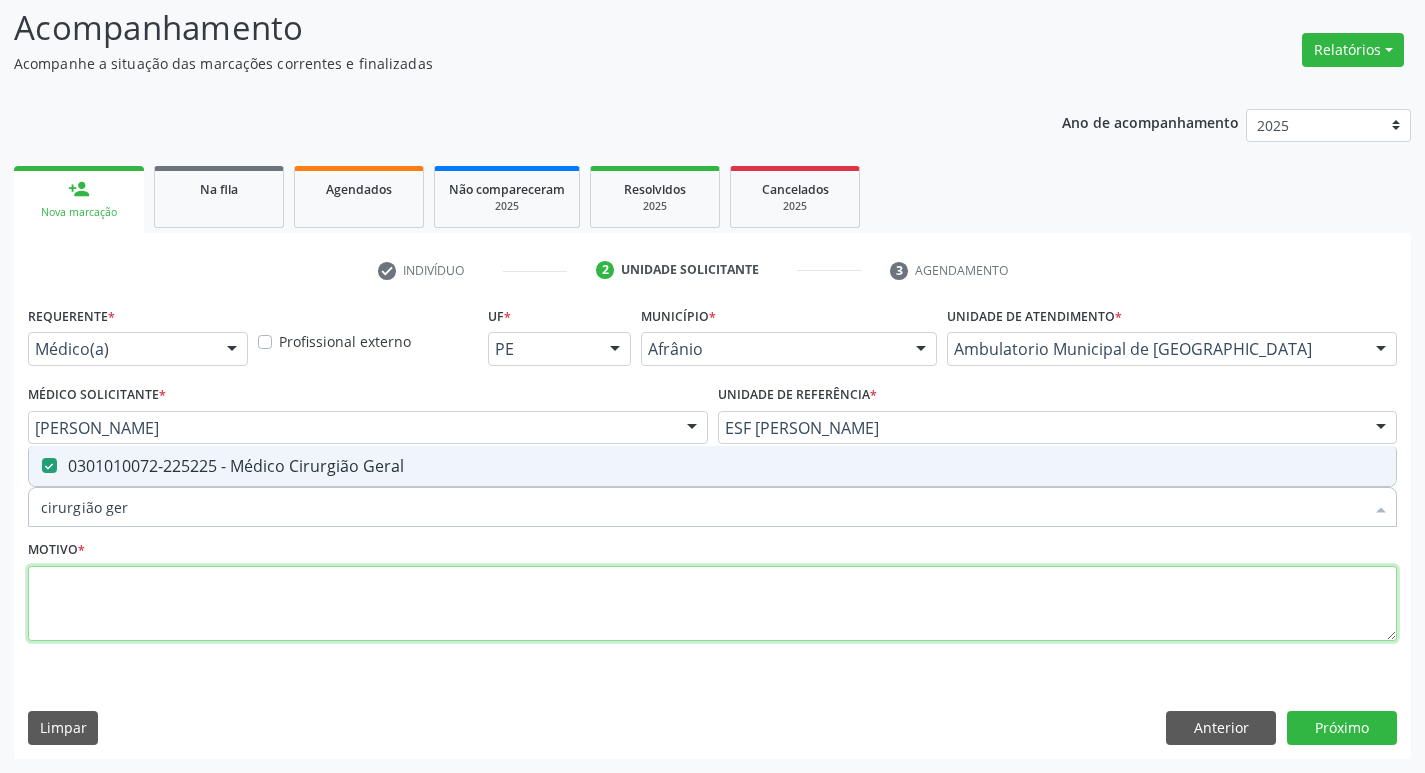 click at bounding box center (712, 604) 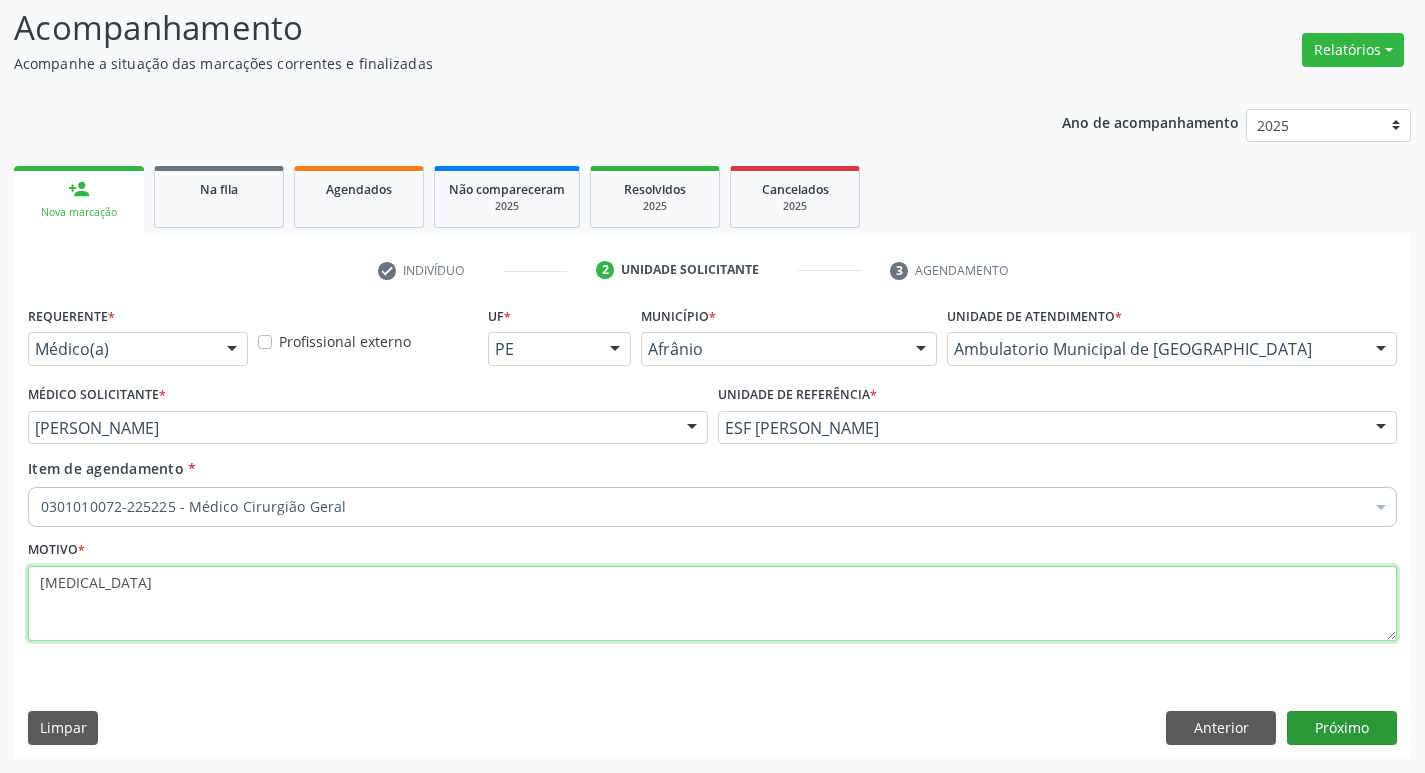 type on "hernia" 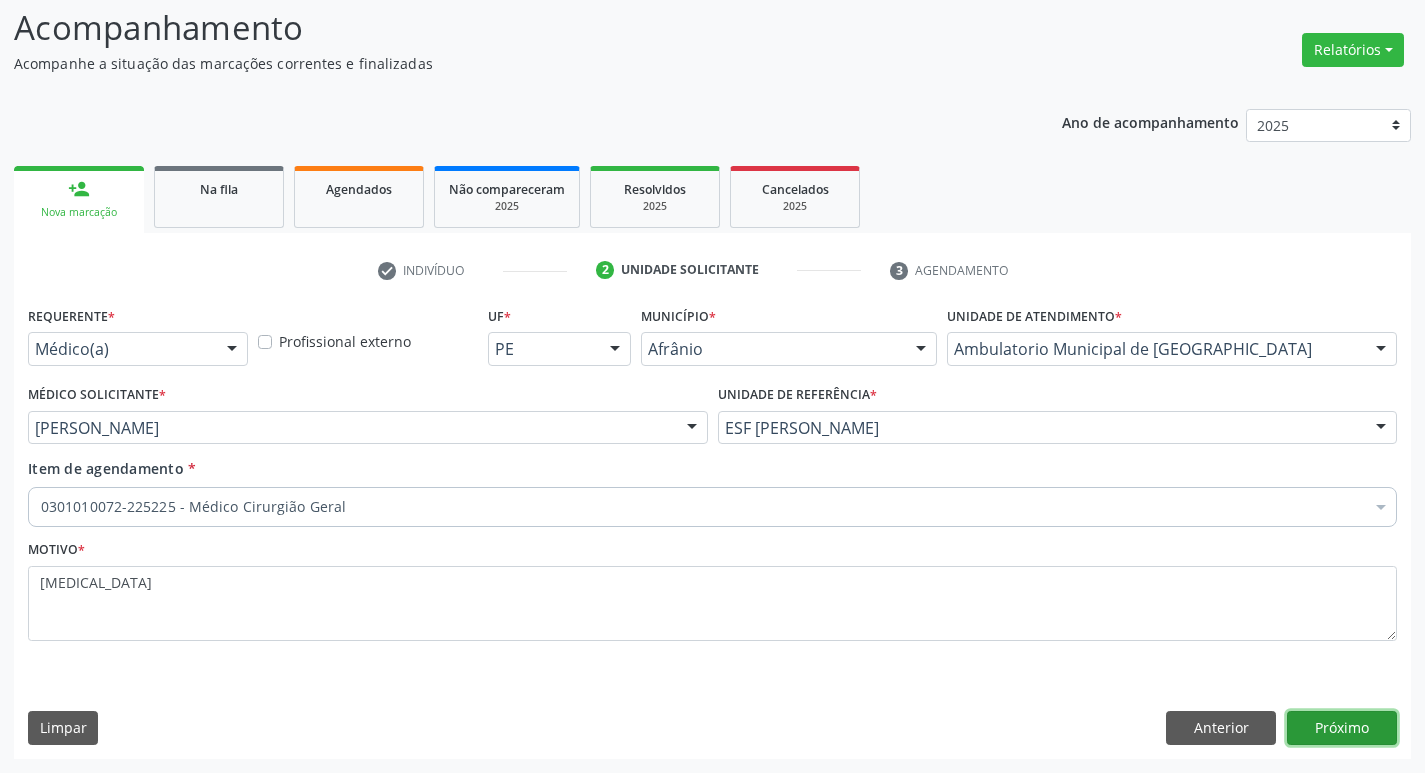 click on "Próximo" at bounding box center [1342, 728] 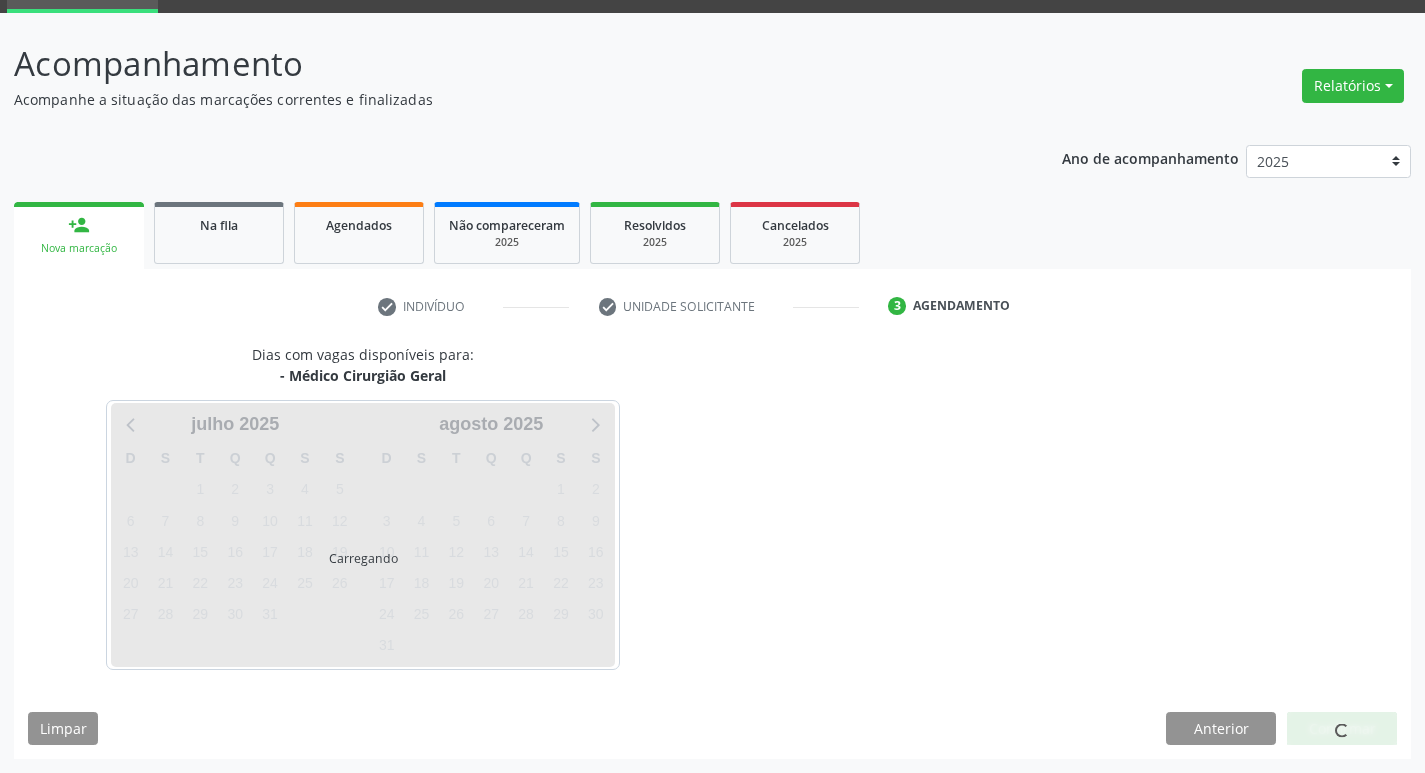 scroll, scrollTop: 97, scrollLeft: 0, axis: vertical 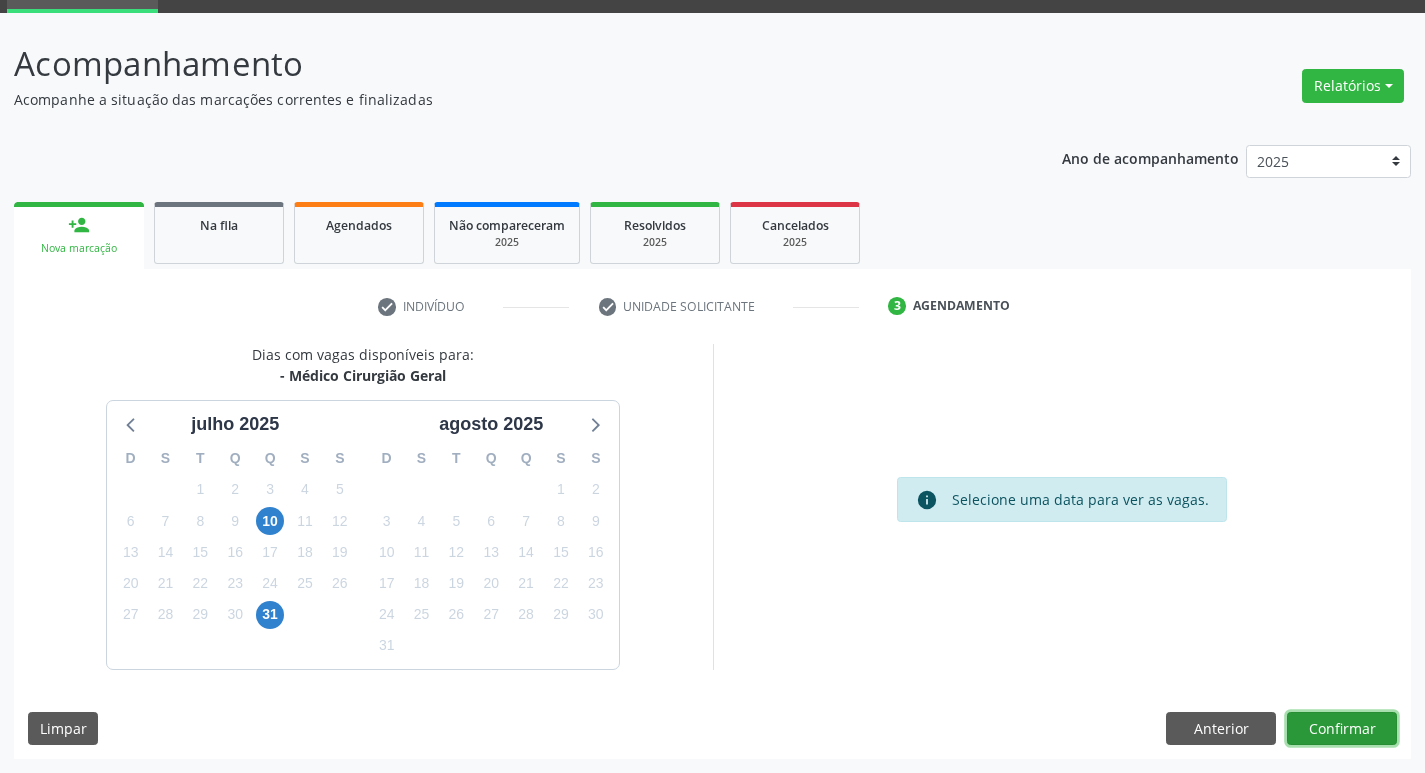 click on "Confirmar" at bounding box center (1342, 729) 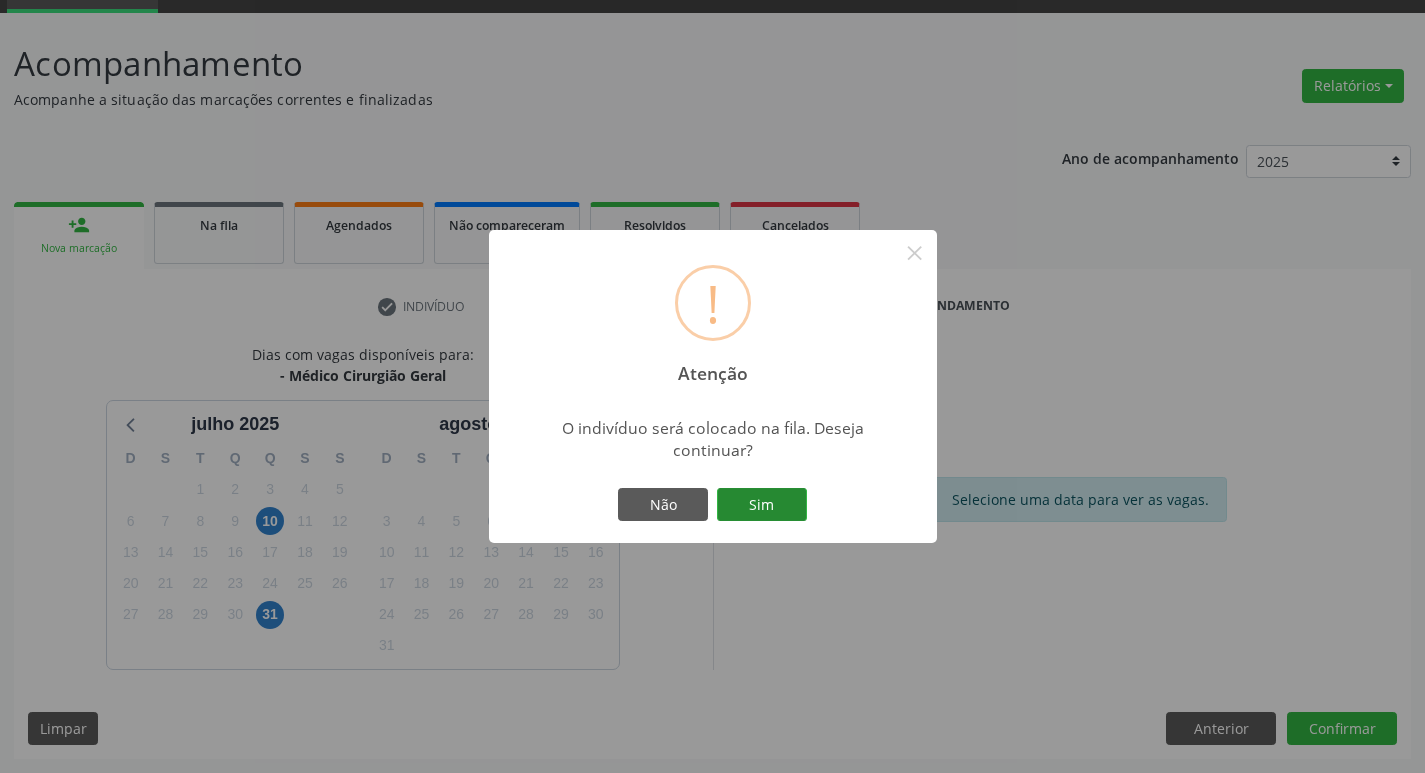 click on "Sim" at bounding box center [762, 505] 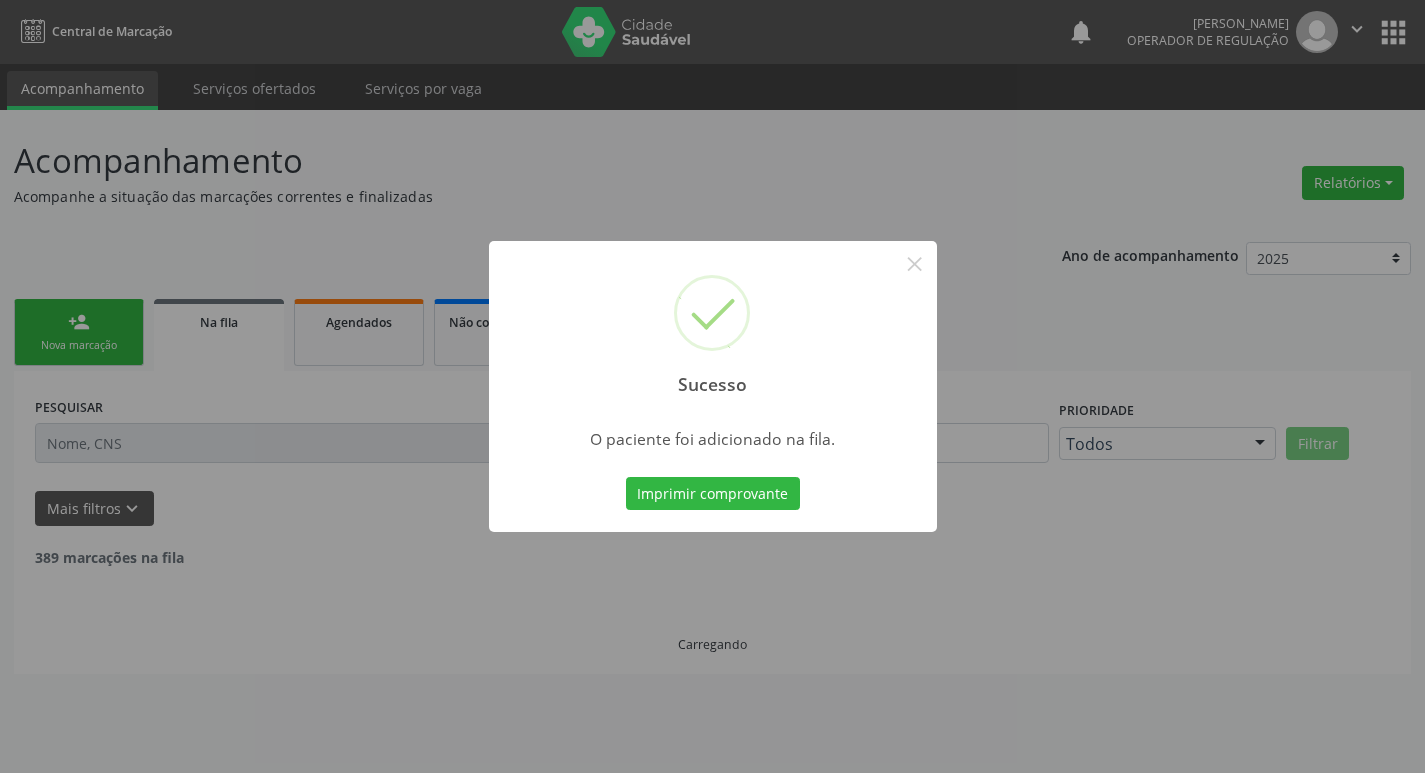 scroll, scrollTop: 0, scrollLeft: 0, axis: both 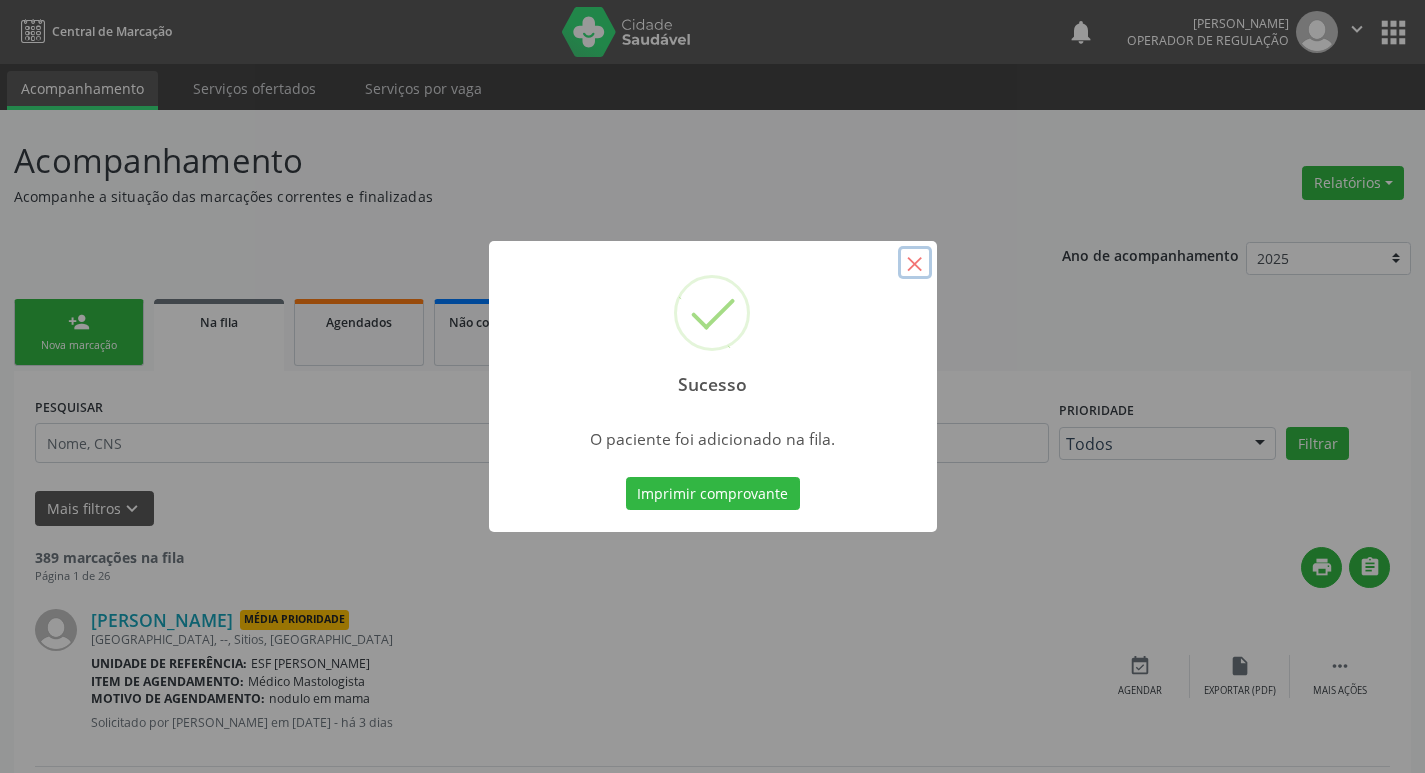 click on "×" at bounding box center (915, 263) 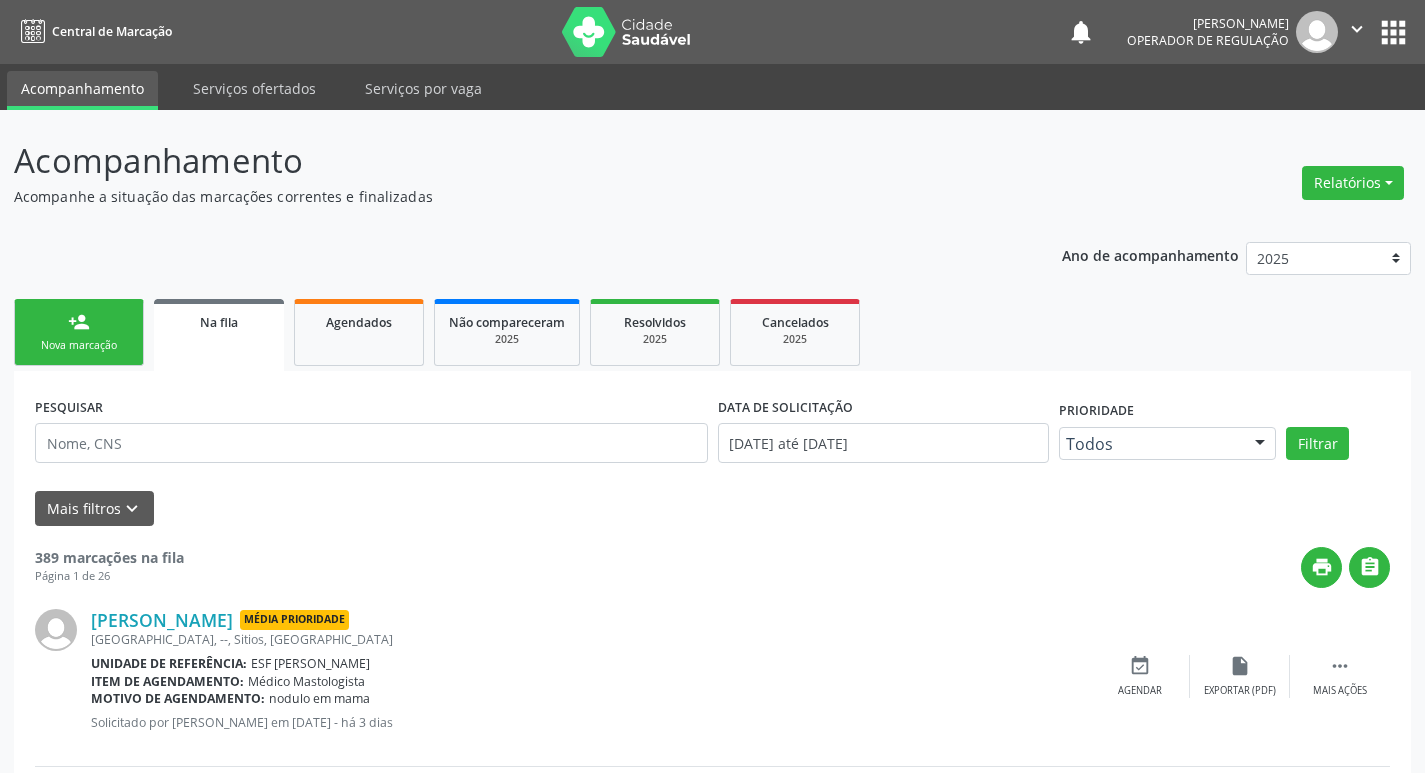 click on "person_add
Nova marcação" at bounding box center (79, 332) 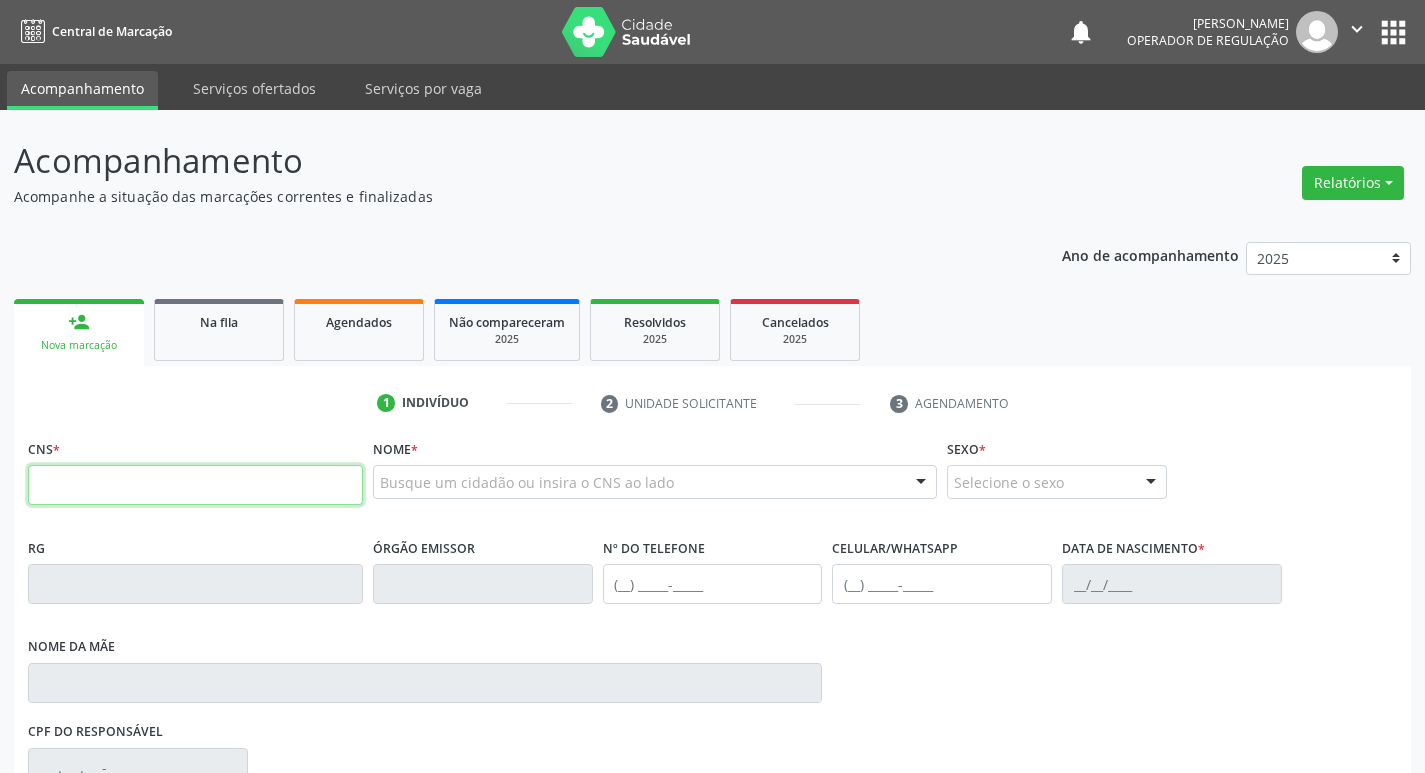 click at bounding box center (195, 485) 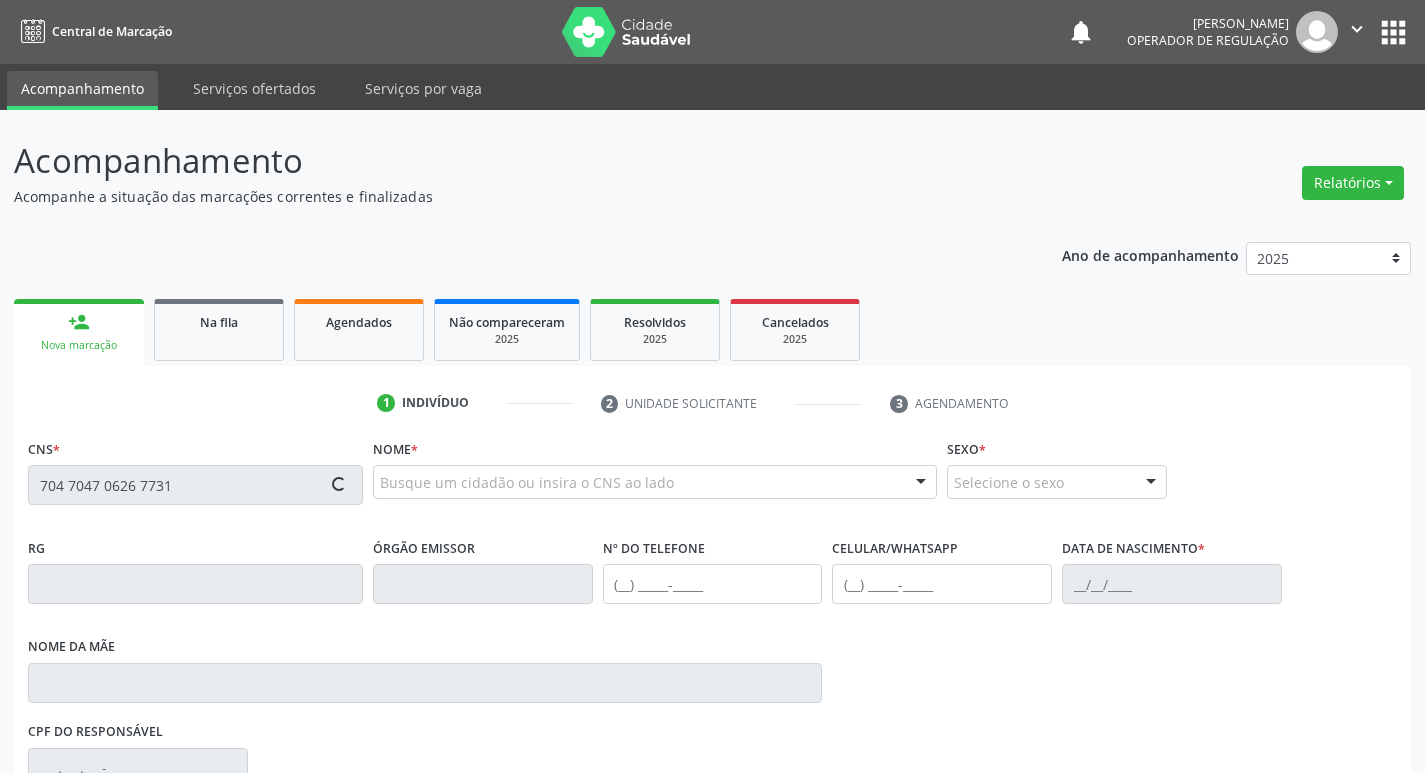 type on "704 7047 0626 7731" 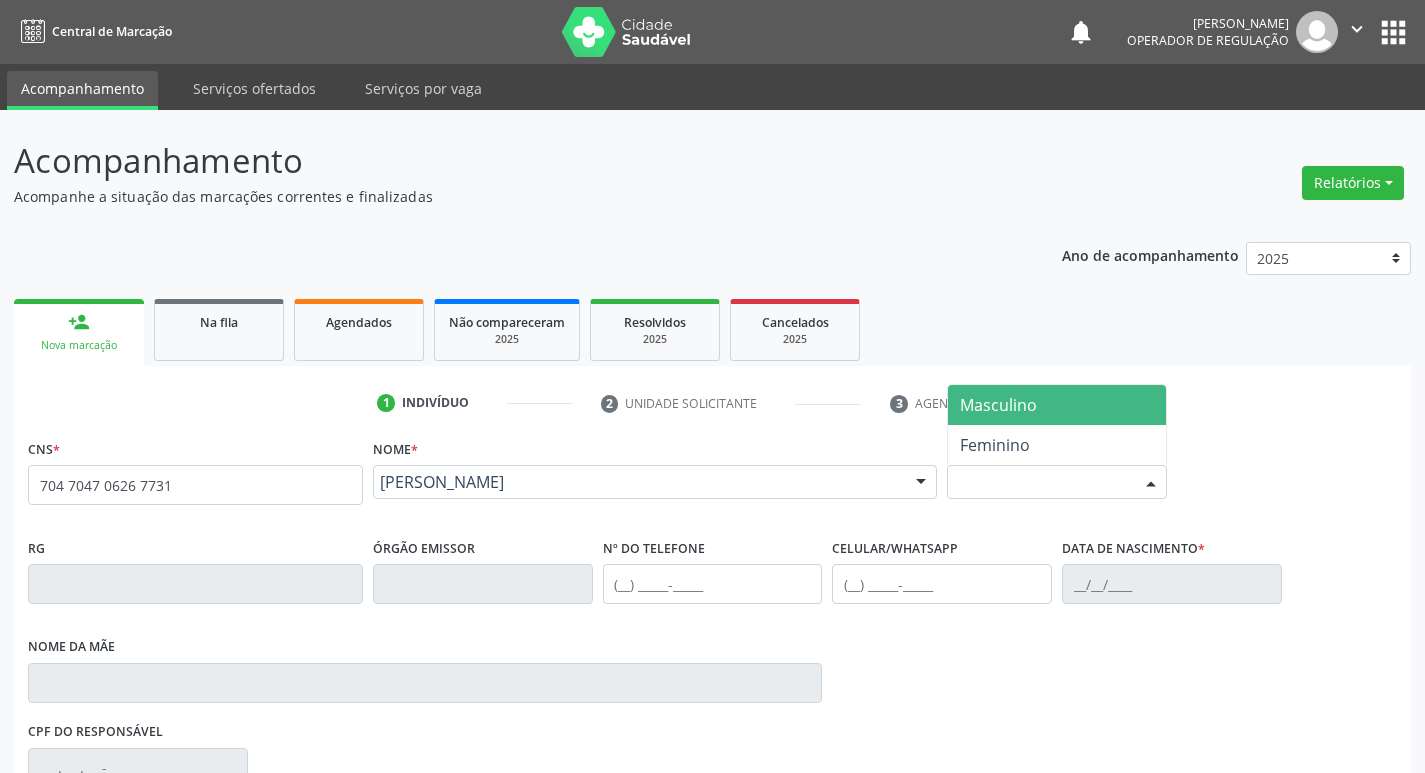 drag, startPoint x: 1069, startPoint y: 489, endPoint x: 1059, endPoint y: 493, distance: 10.770329 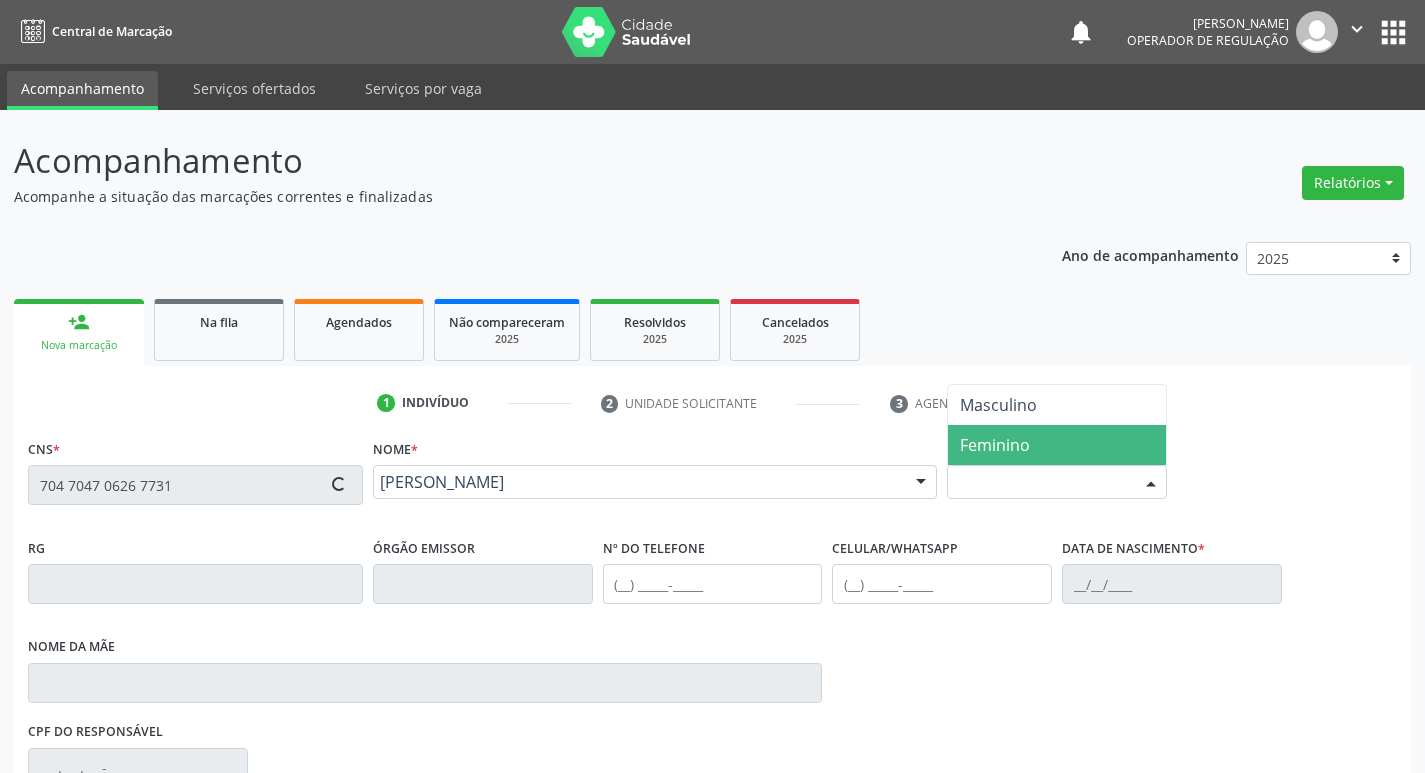 type on "(87) 98816-1213" 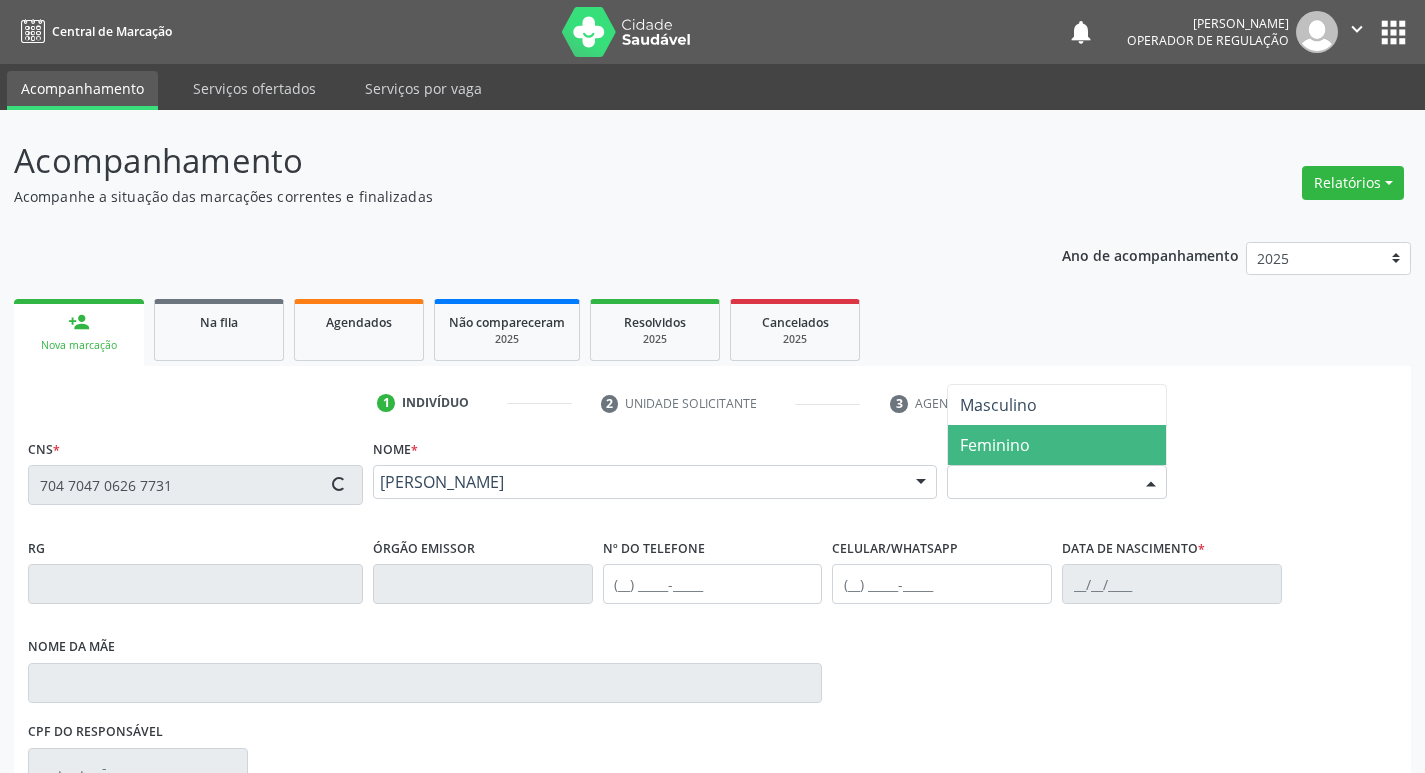 type on "(87) 98816-1213" 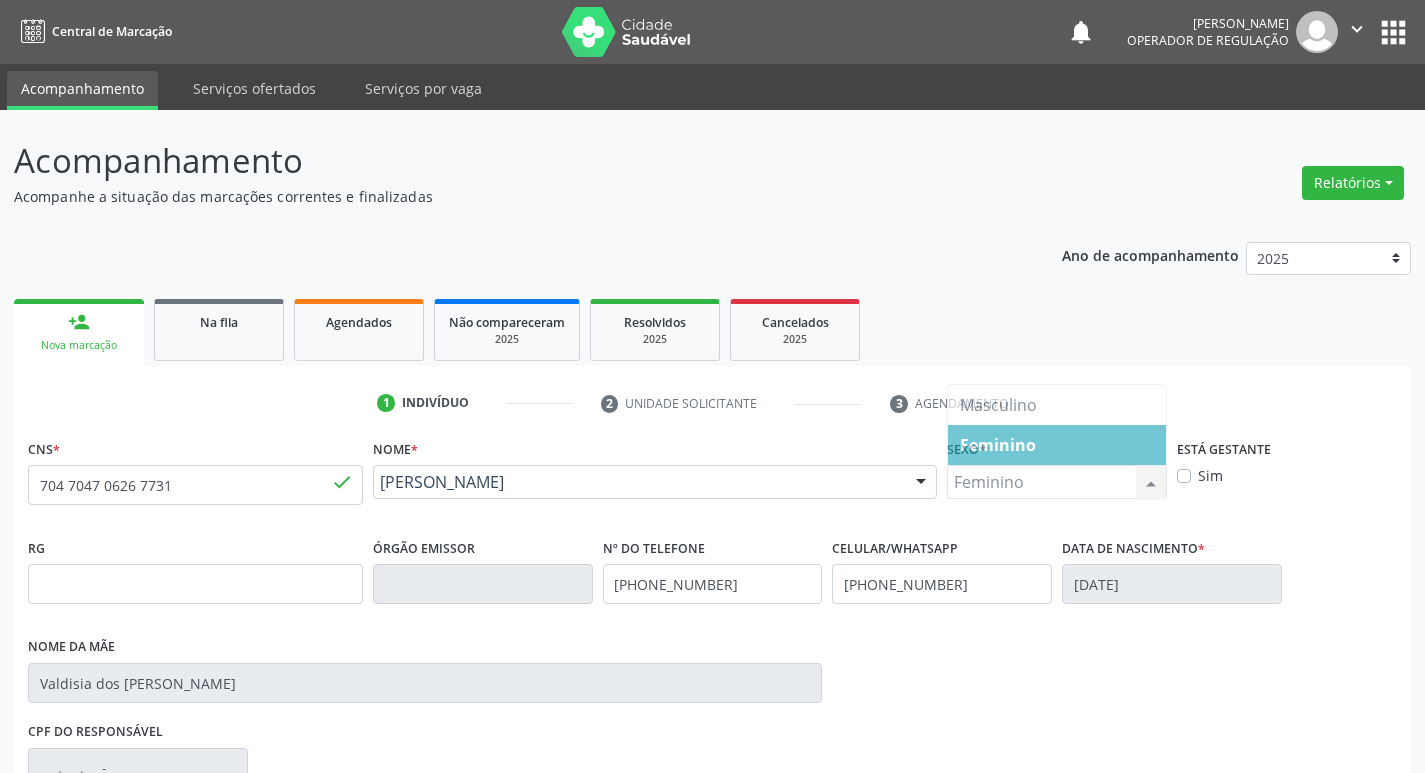 click on "Sexo
*
Feminino         Masculino   Feminino
Nenhum resultado encontrado para: "   "
Não há nenhuma opção para ser exibida." at bounding box center [1057, 466] 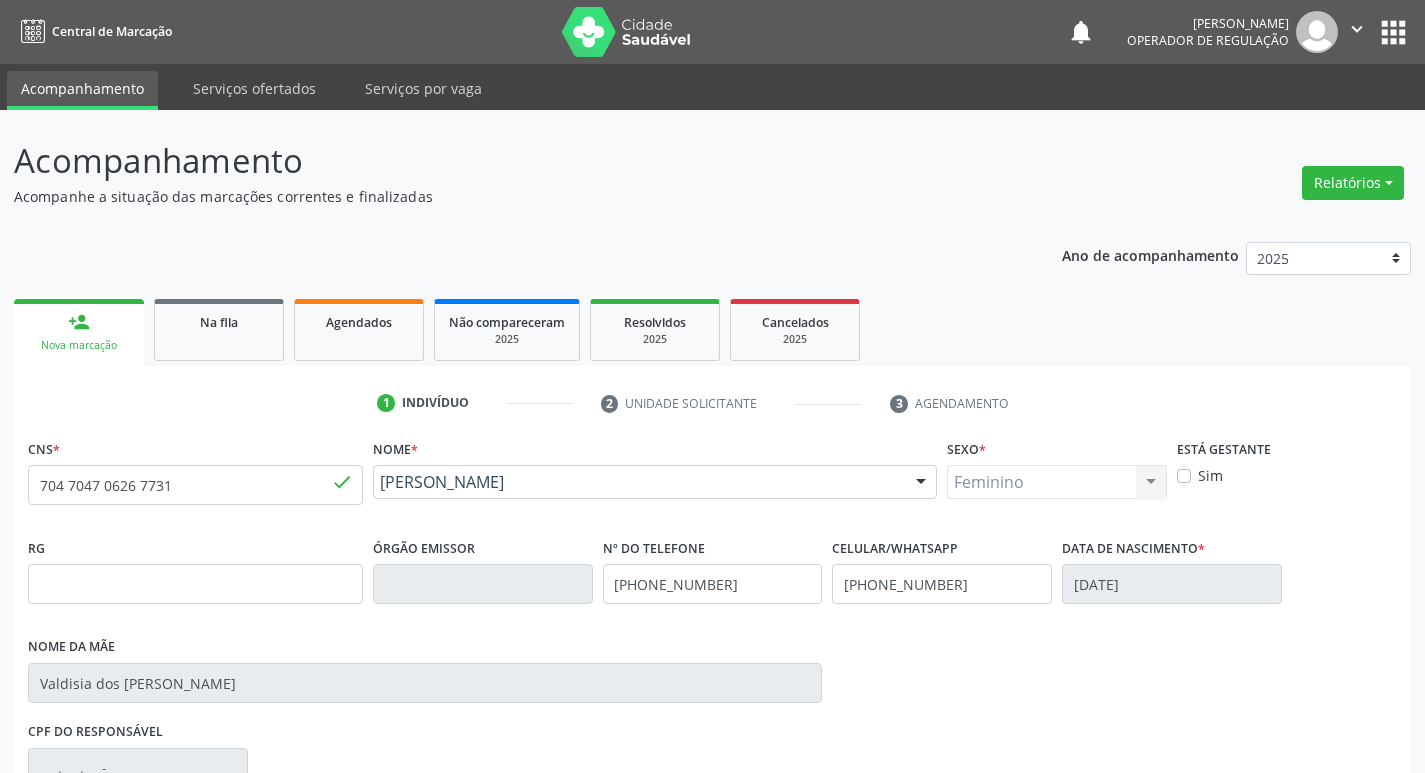 scroll, scrollTop: 297, scrollLeft: 0, axis: vertical 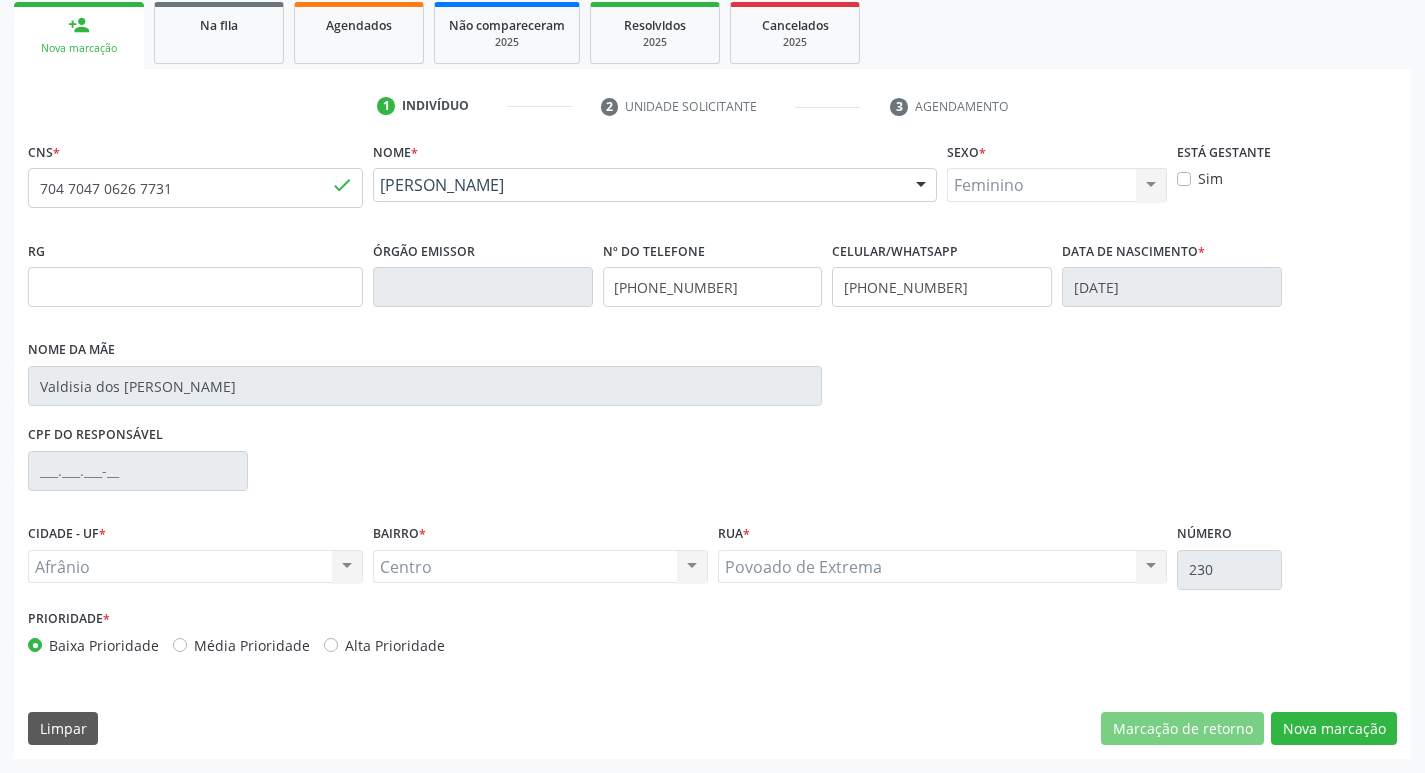 click on "Média Prioridade" at bounding box center [241, 645] 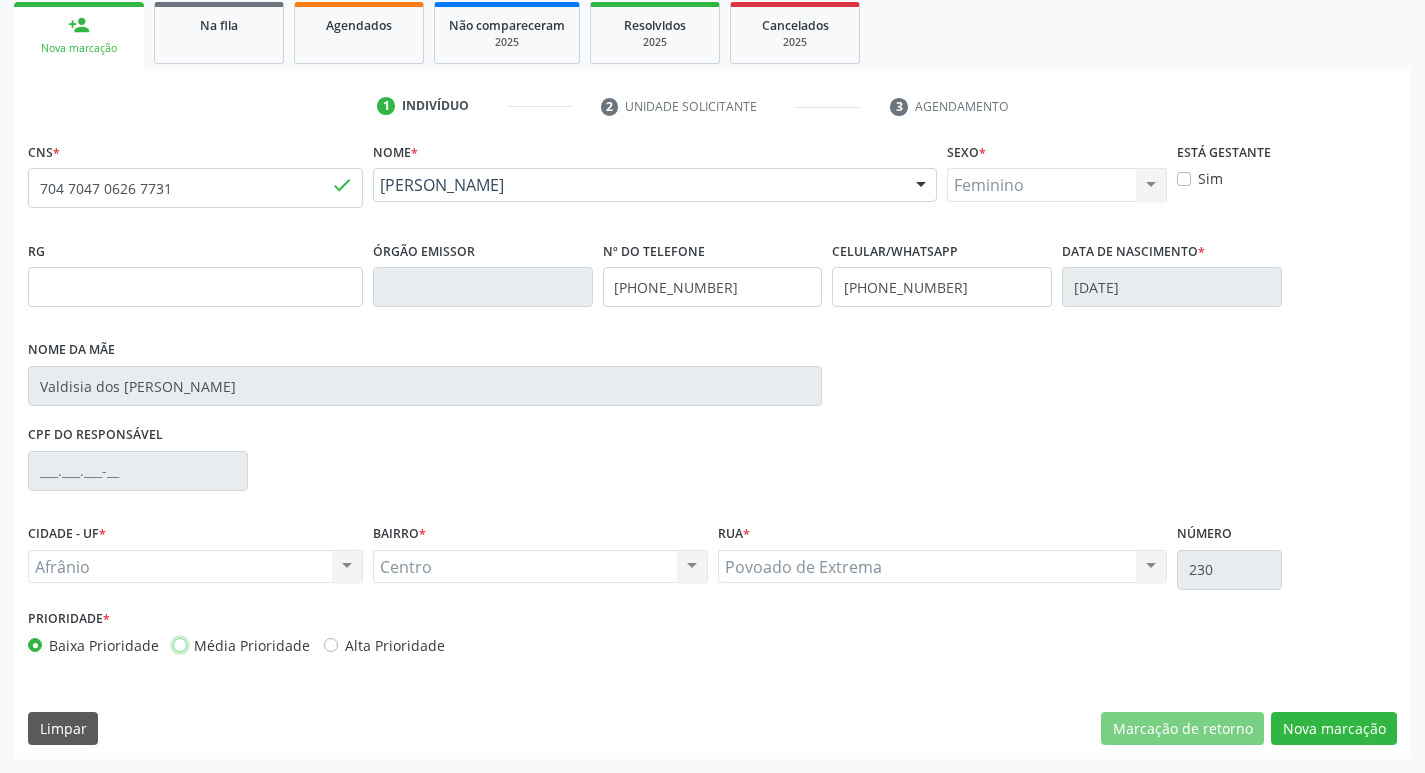 click on "Média Prioridade" at bounding box center (180, 644) 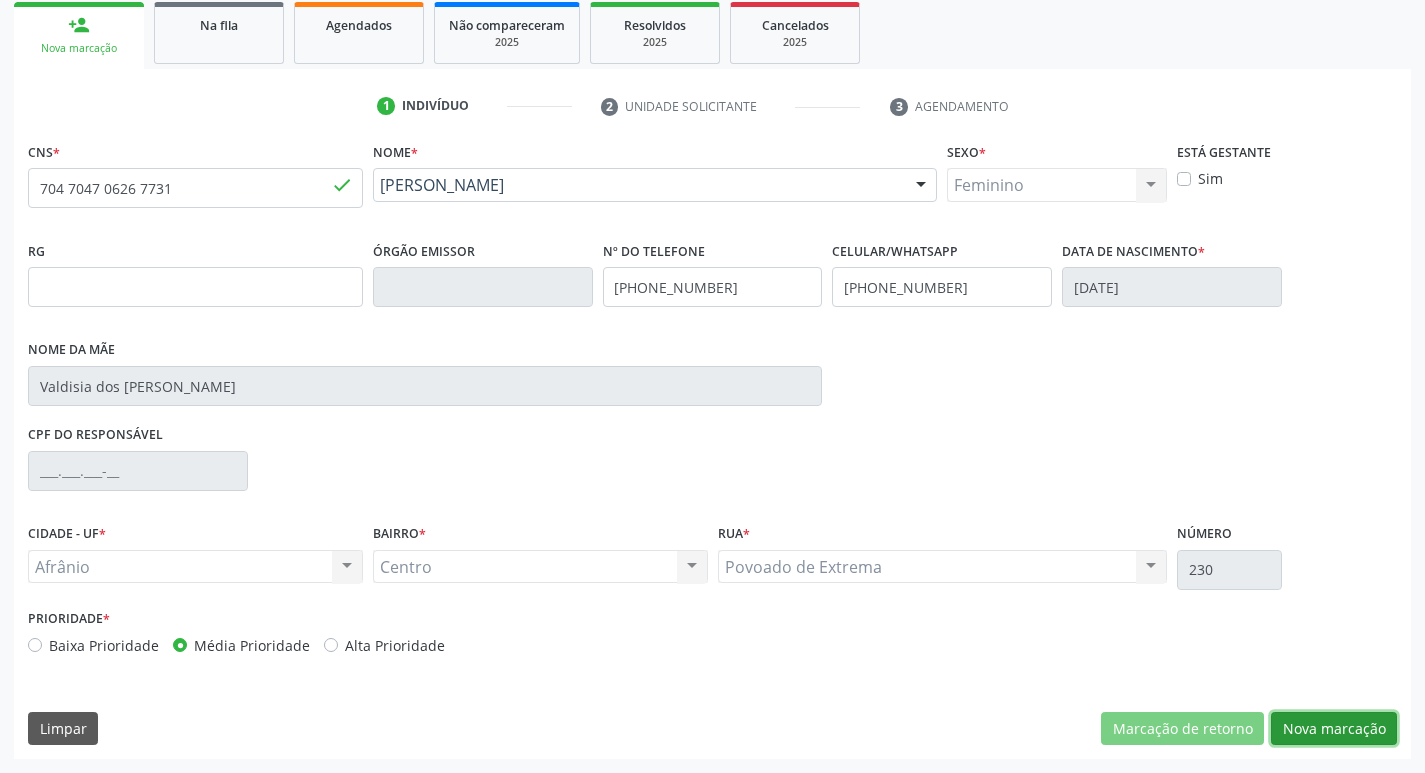 click on "Nova marcação" at bounding box center [1334, 729] 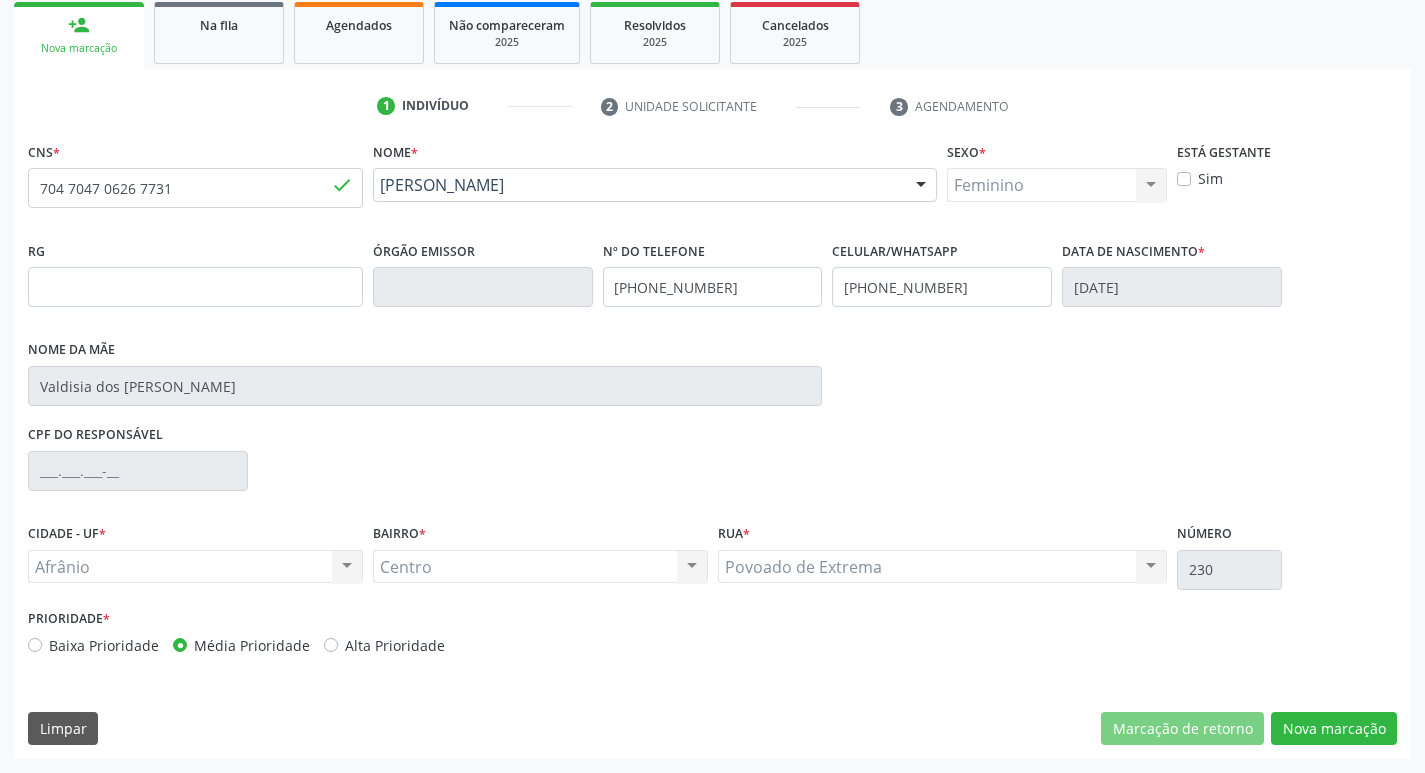 scroll, scrollTop: 133, scrollLeft: 0, axis: vertical 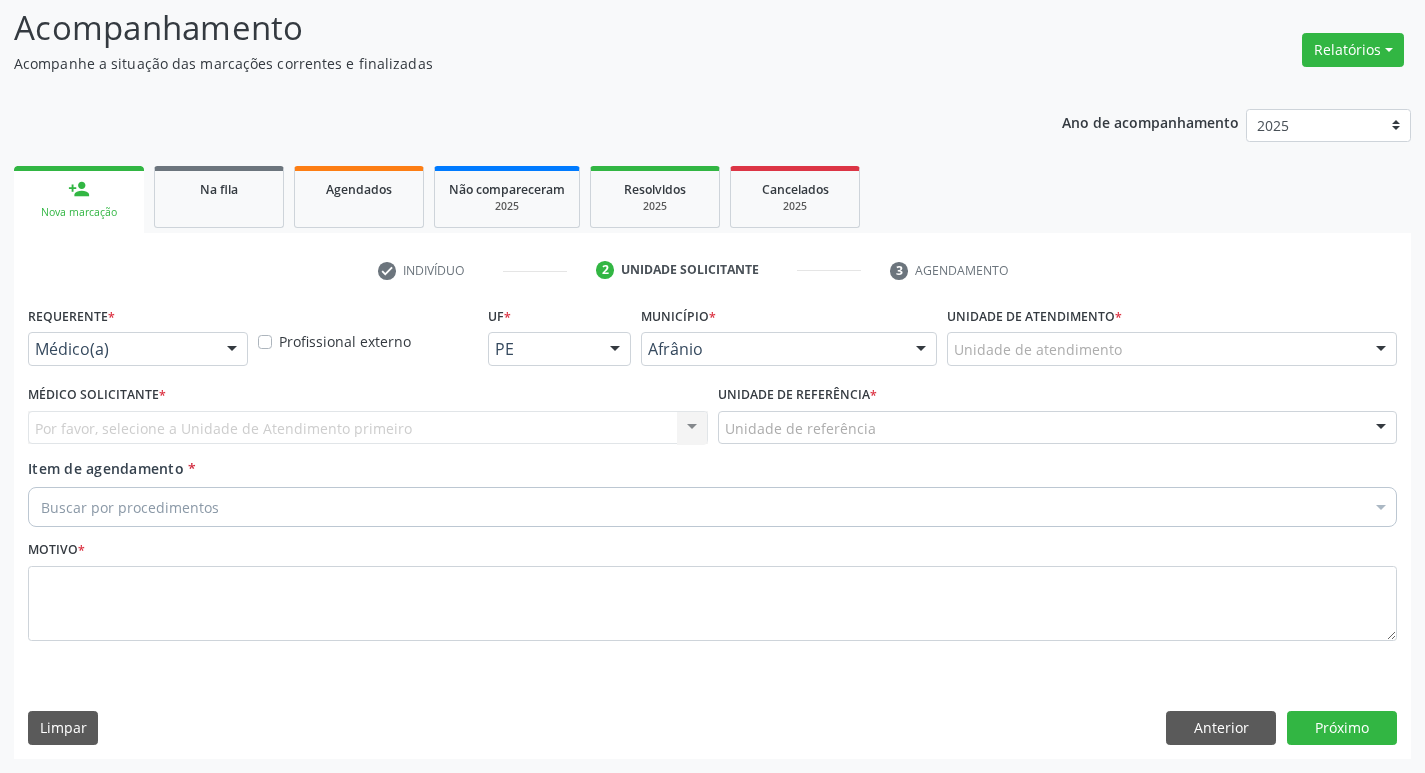 click on "Unidade de atendimento" at bounding box center (1172, 349) 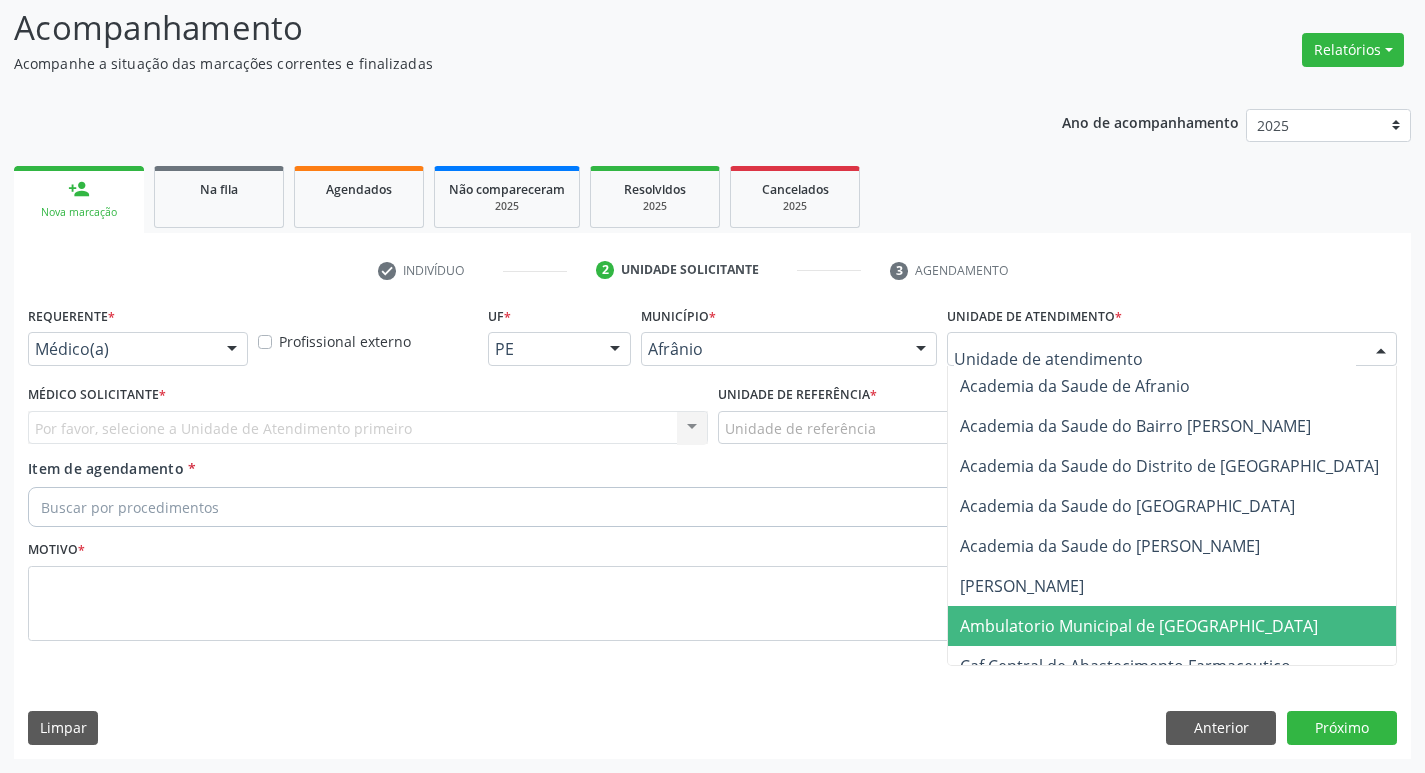 click on "Ambulatorio Municipal de [GEOGRAPHIC_DATA]" at bounding box center (1139, 626) 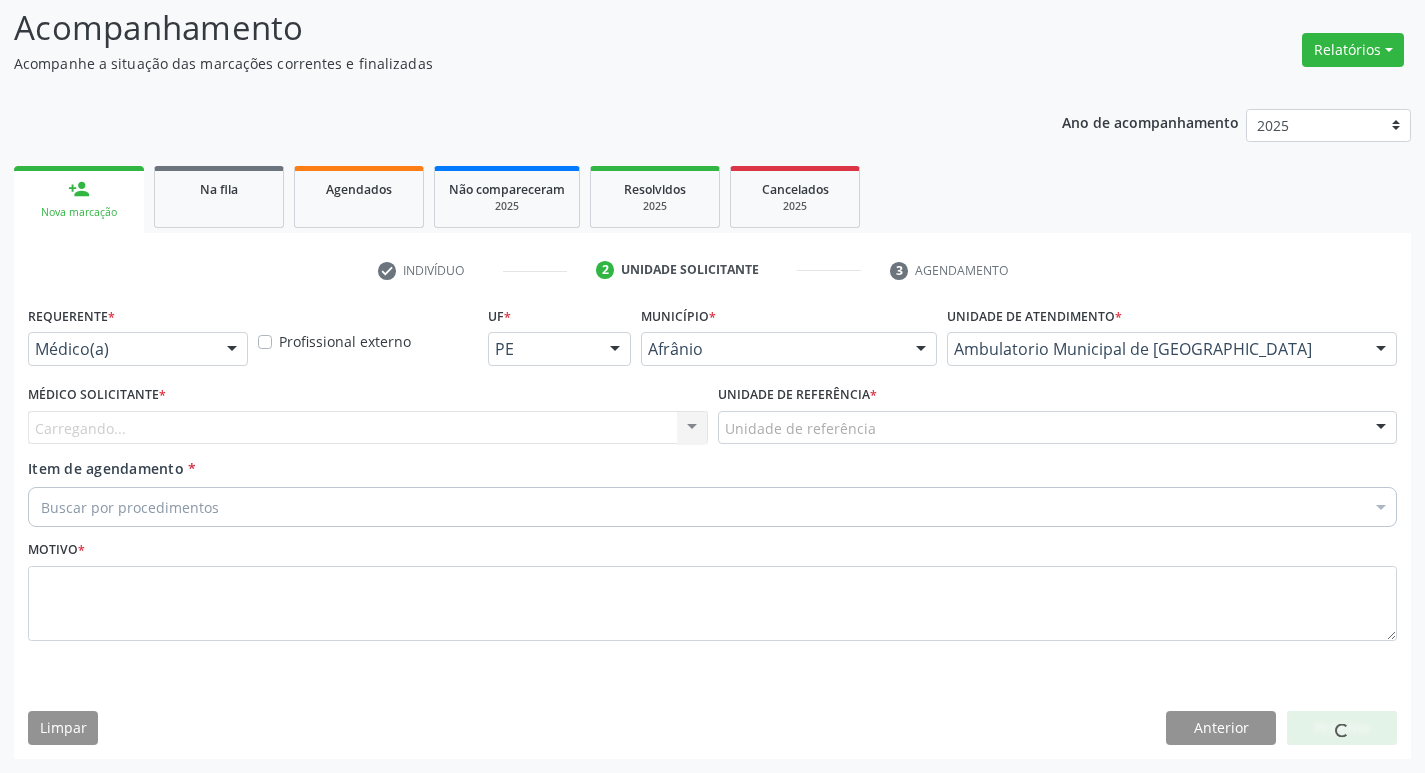 drag, startPoint x: 293, startPoint y: 436, endPoint x: 295, endPoint y: 448, distance: 12.165525 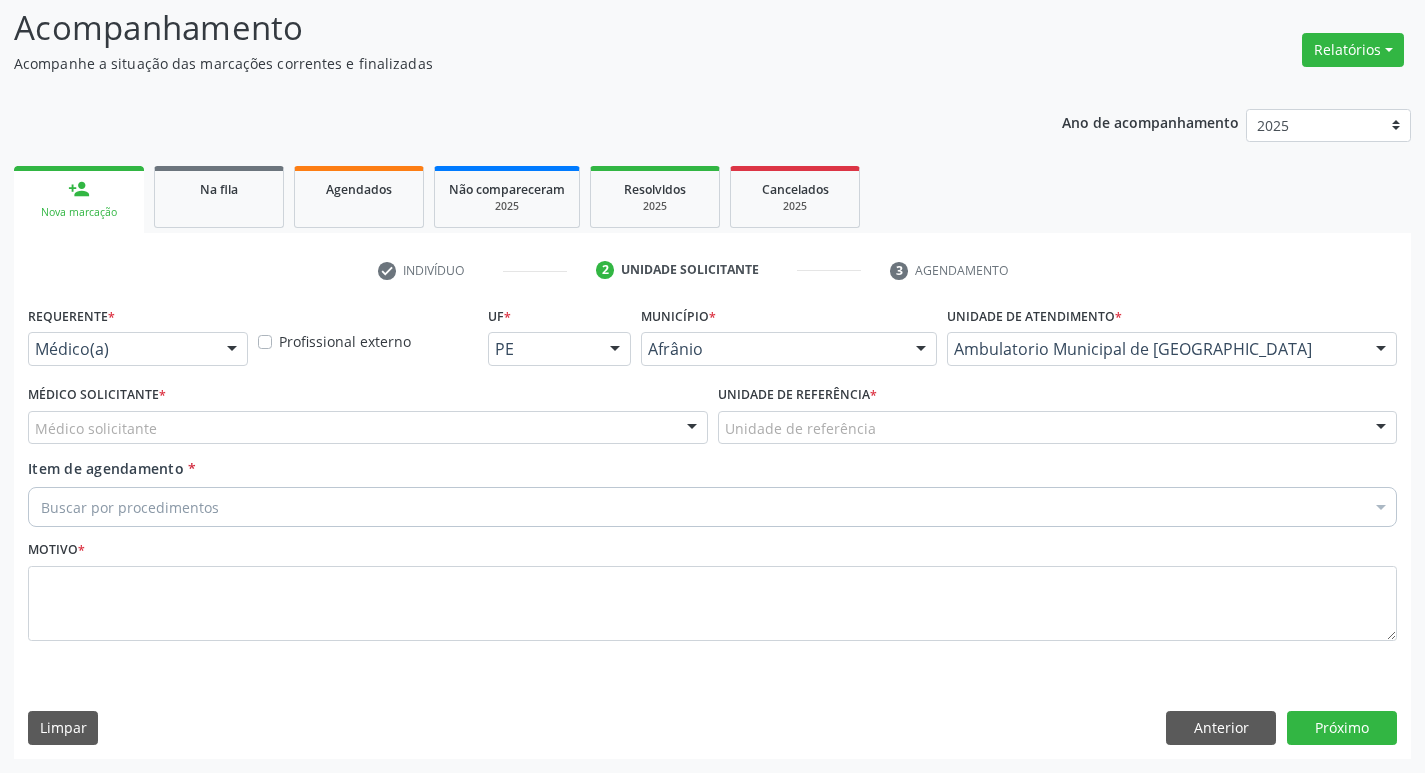click on "Médico solicitante" at bounding box center [368, 428] 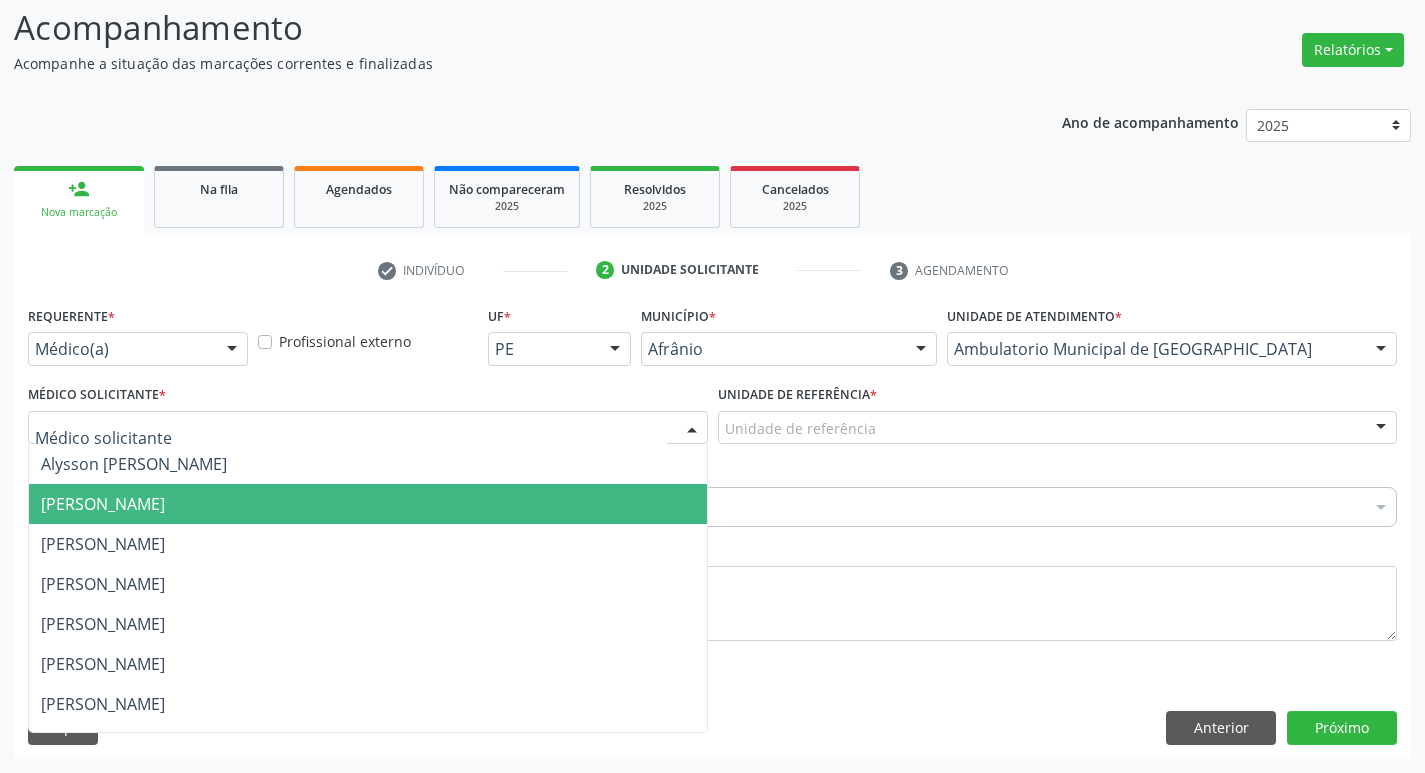 click on "[PERSON_NAME]" at bounding box center [103, 504] 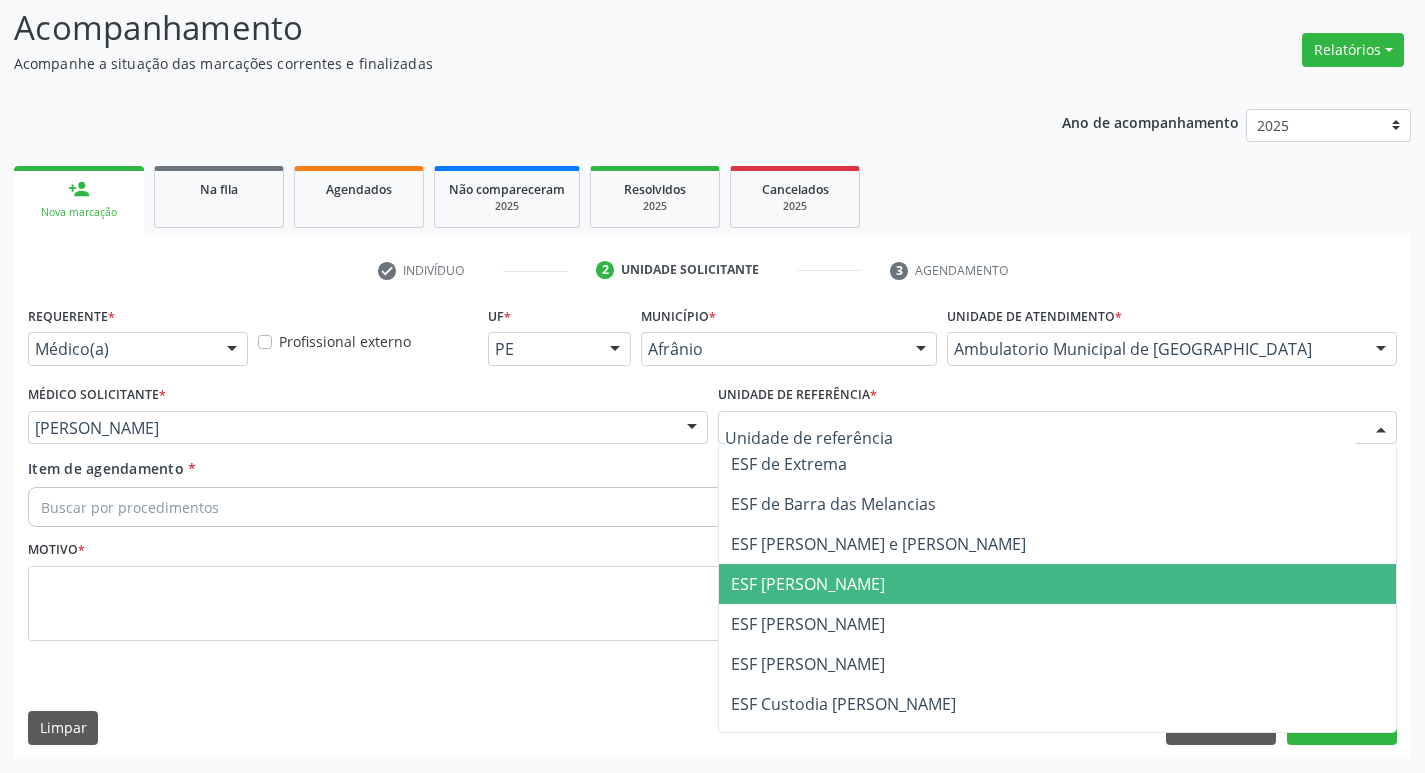 click on "ESF [PERSON_NAME]" at bounding box center [1058, 584] 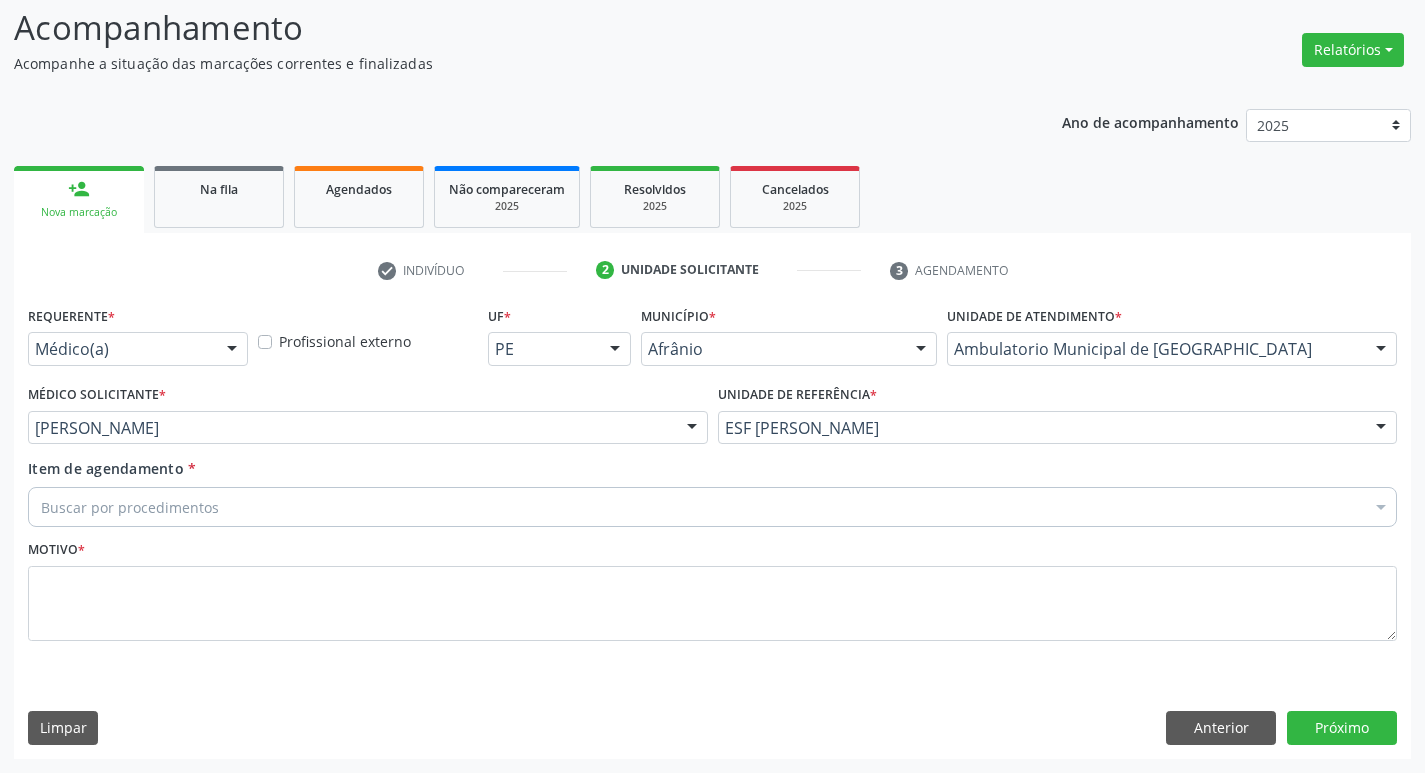 click on "Buscar por procedimentos" at bounding box center [712, 507] 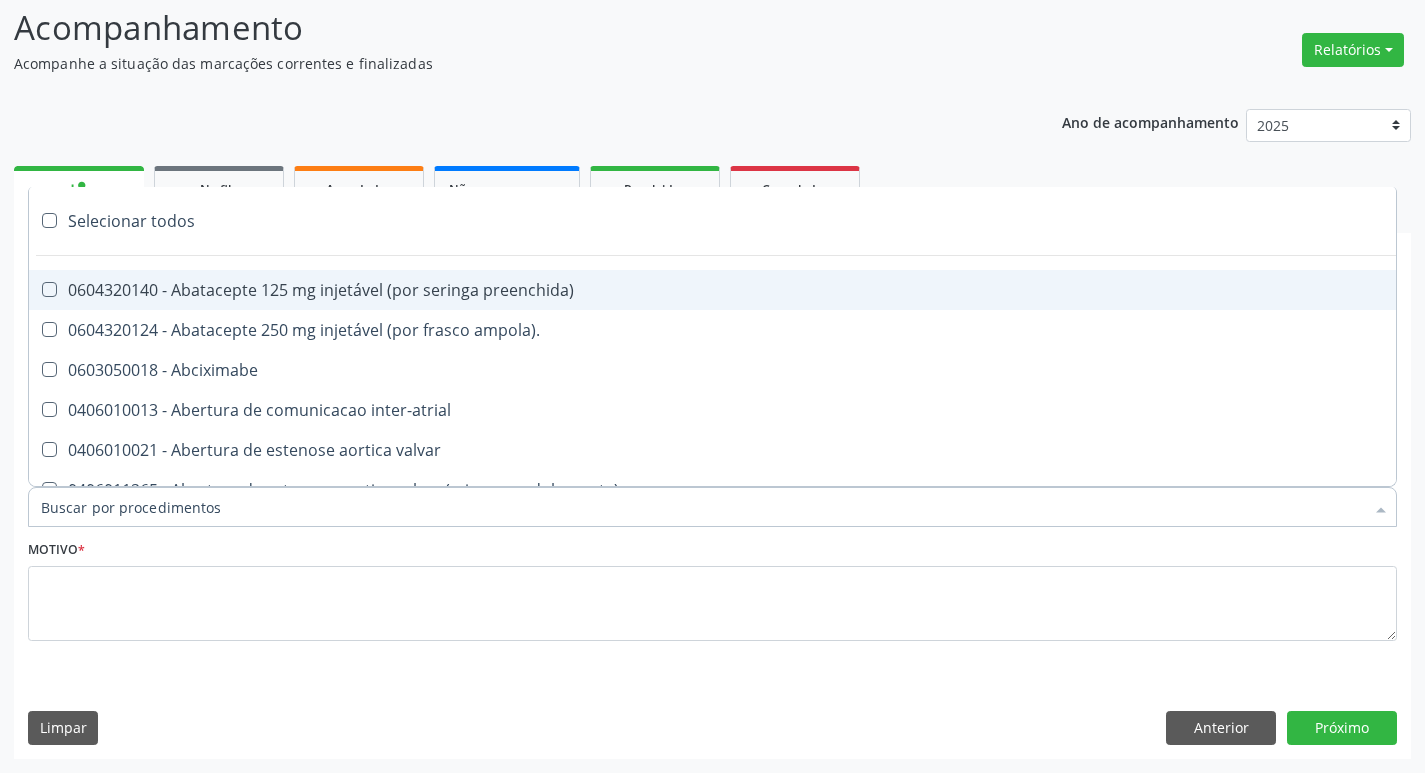 paste on "cirurgião ger" 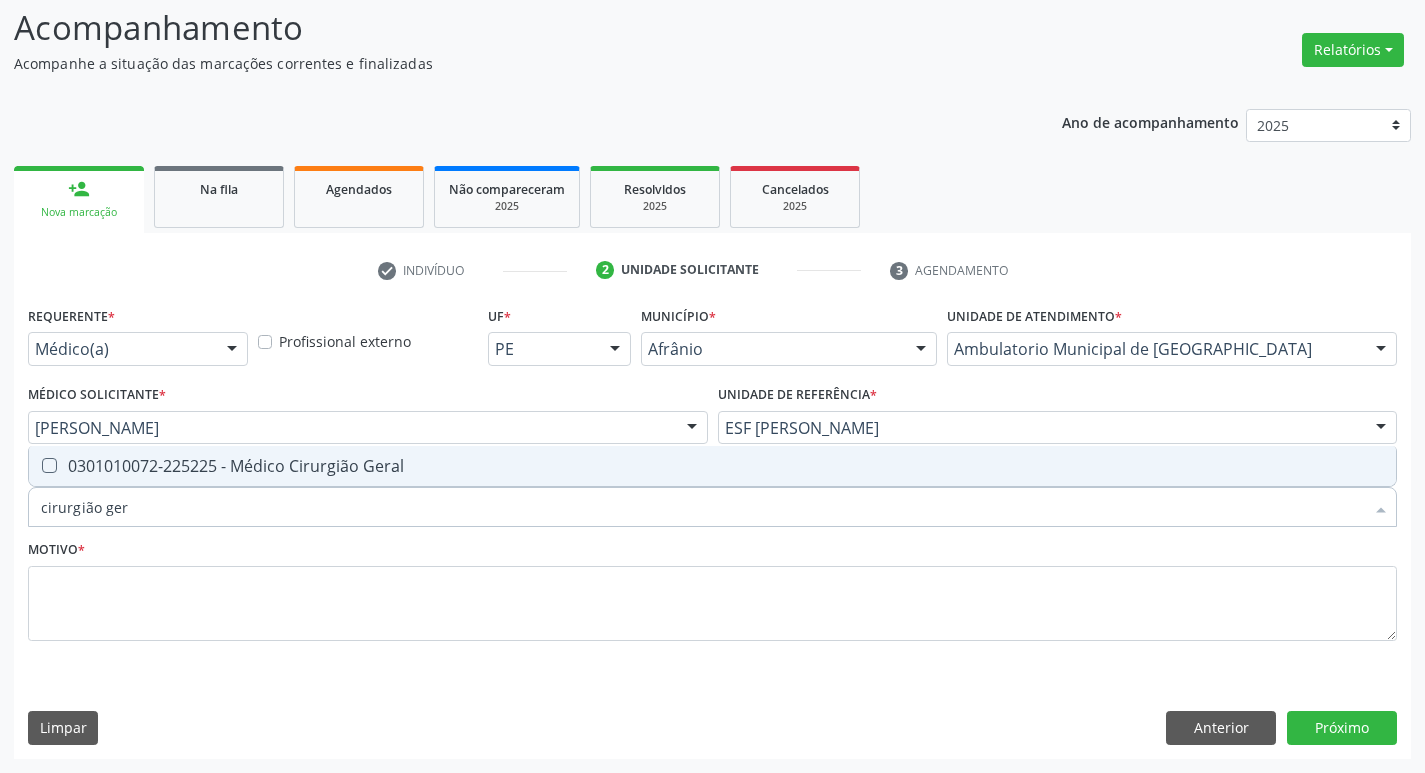 click on "0301010072-225225 - Médico Cirurgião Geral" at bounding box center [712, 466] 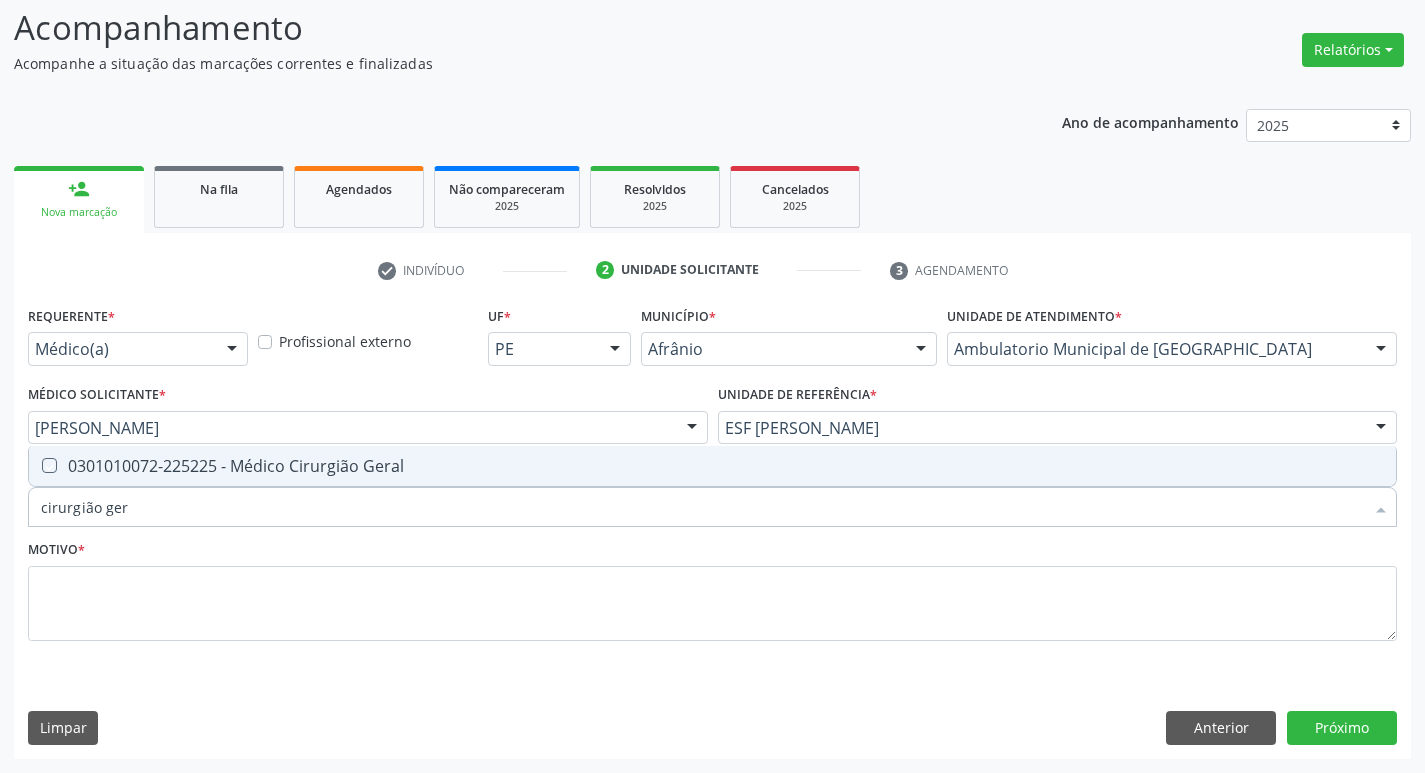 checkbox on "true" 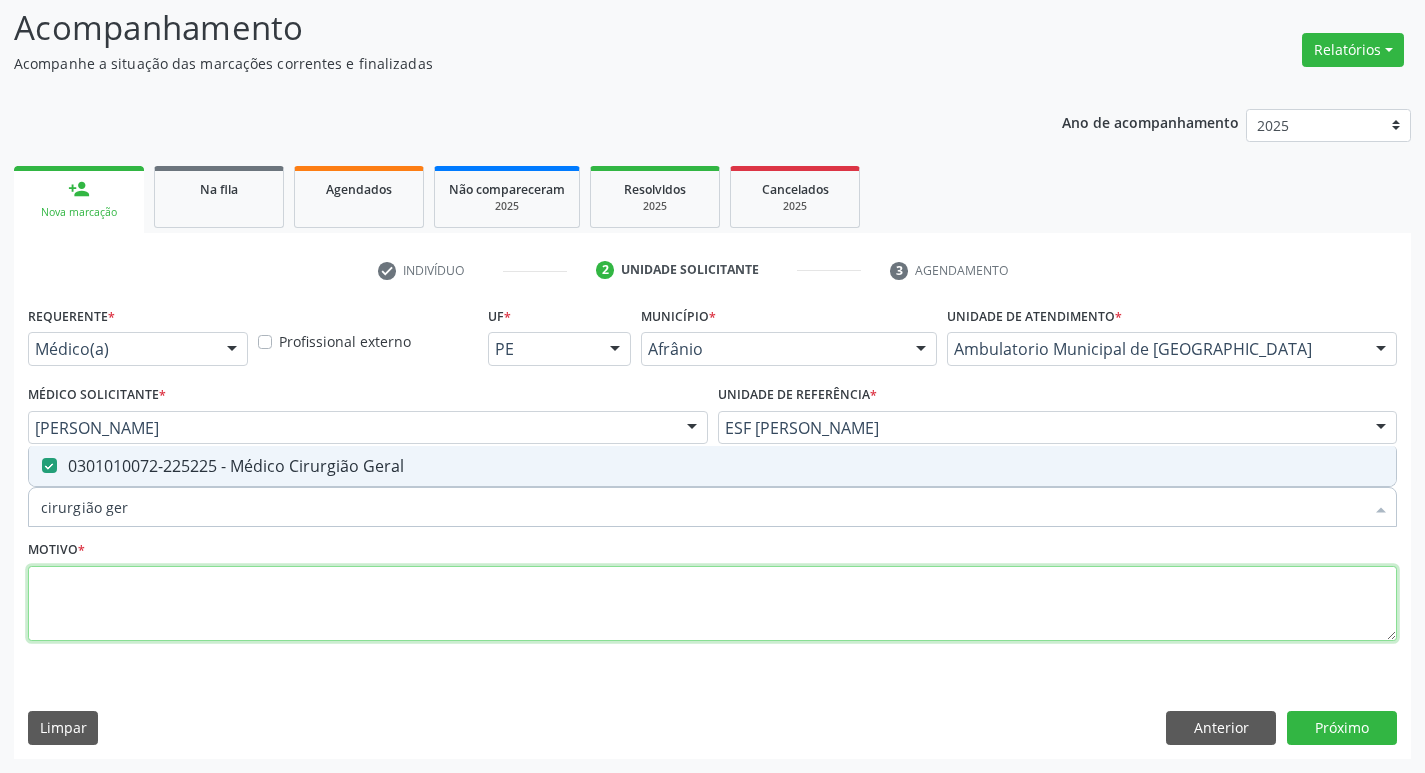 click at bounding box center [712, 604] 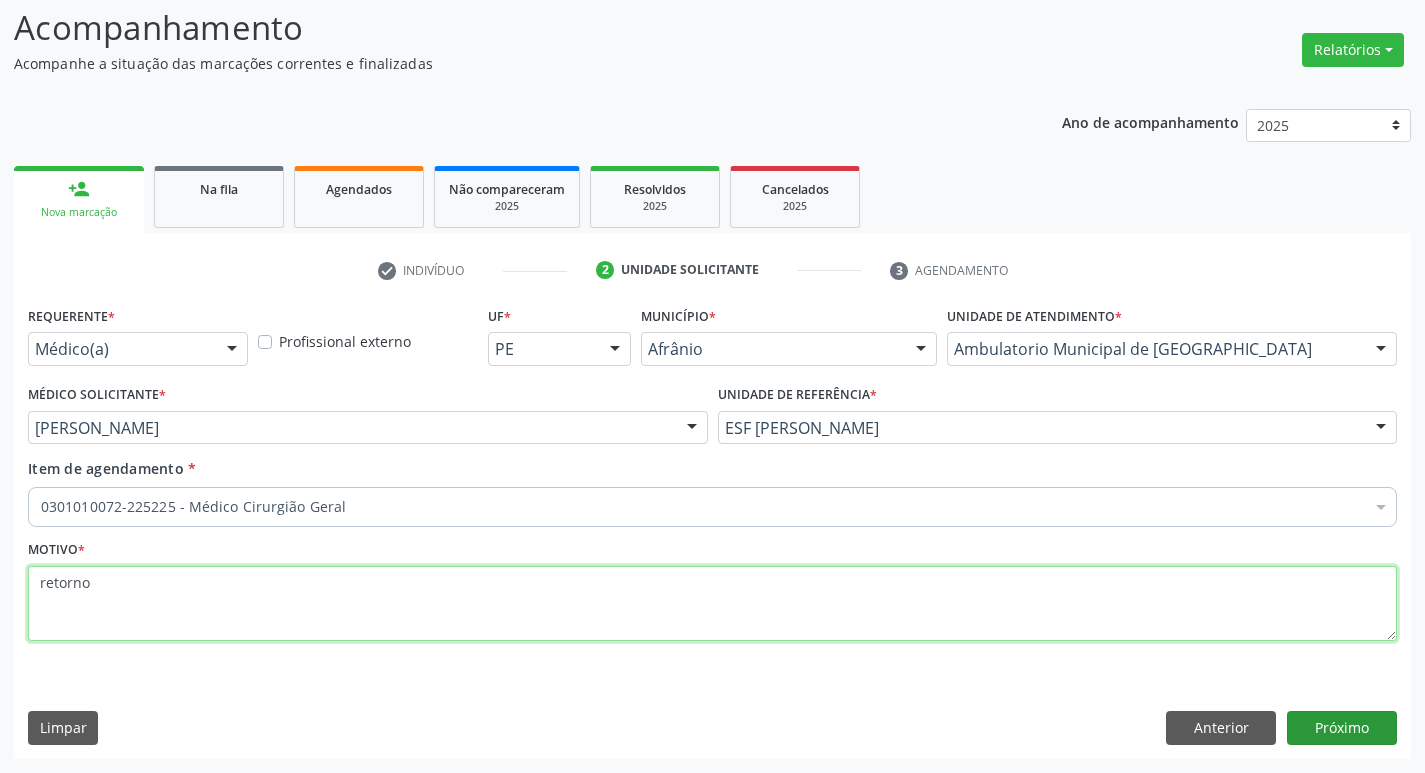 type on "retorno" 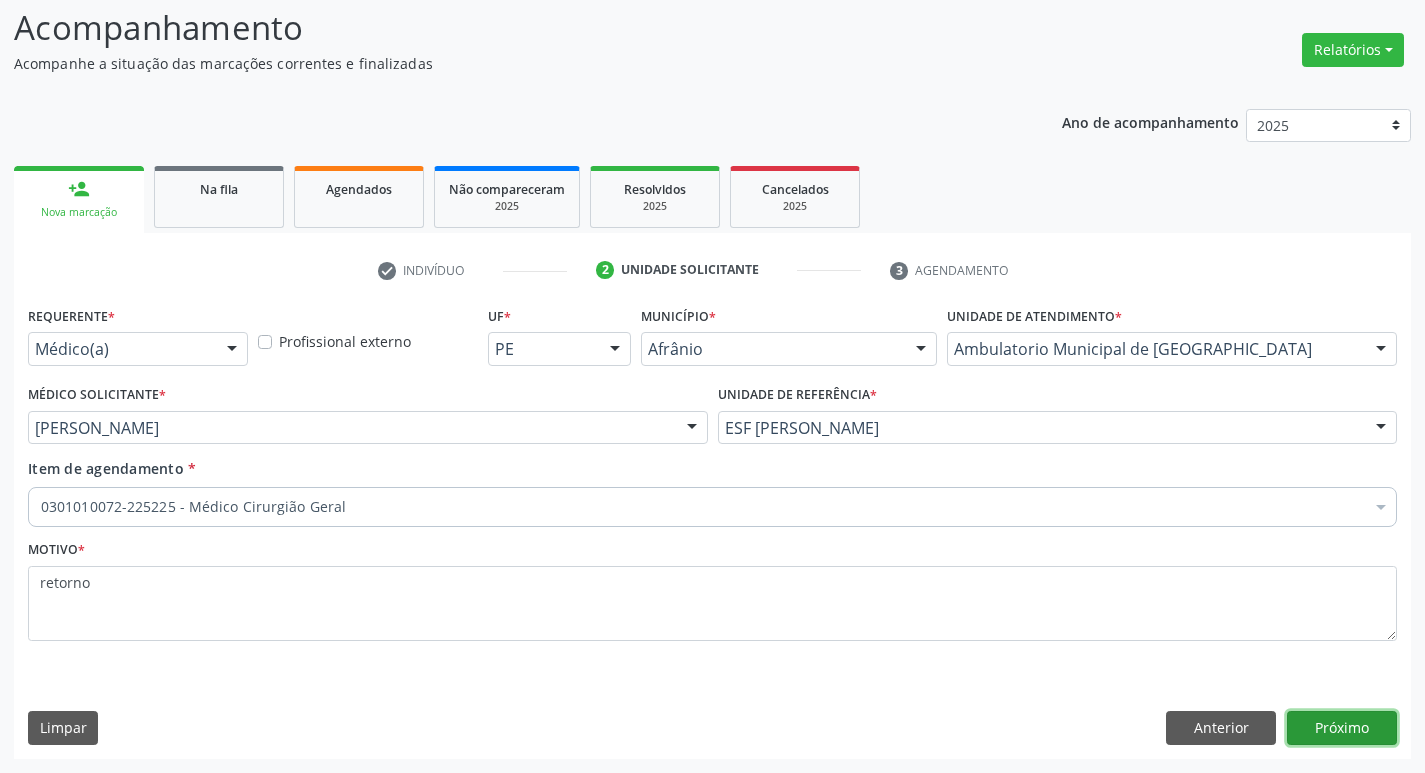 click on "Próximo" at bounding box center [1342, 728] 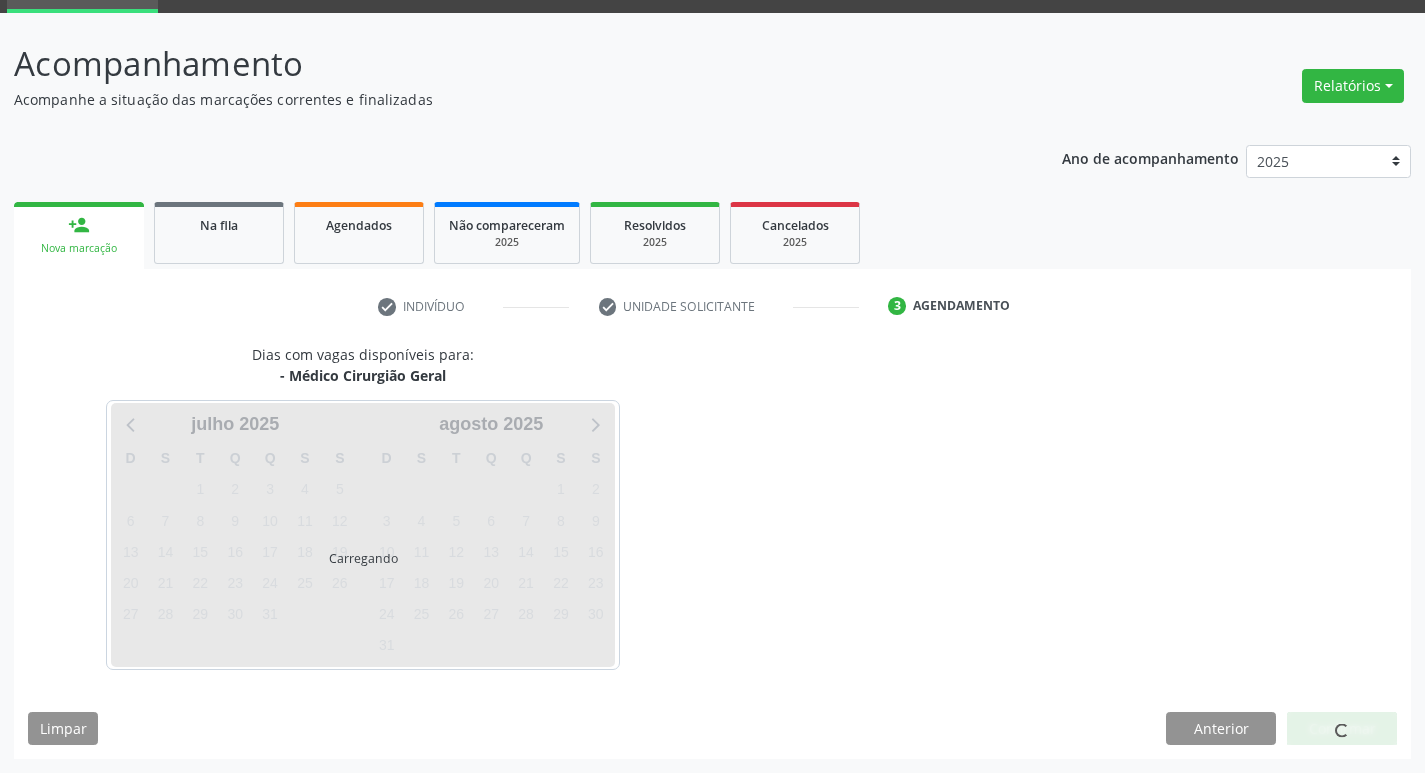 scroll, scrollTop: 97, scrollLeft: 0, axis: vertical 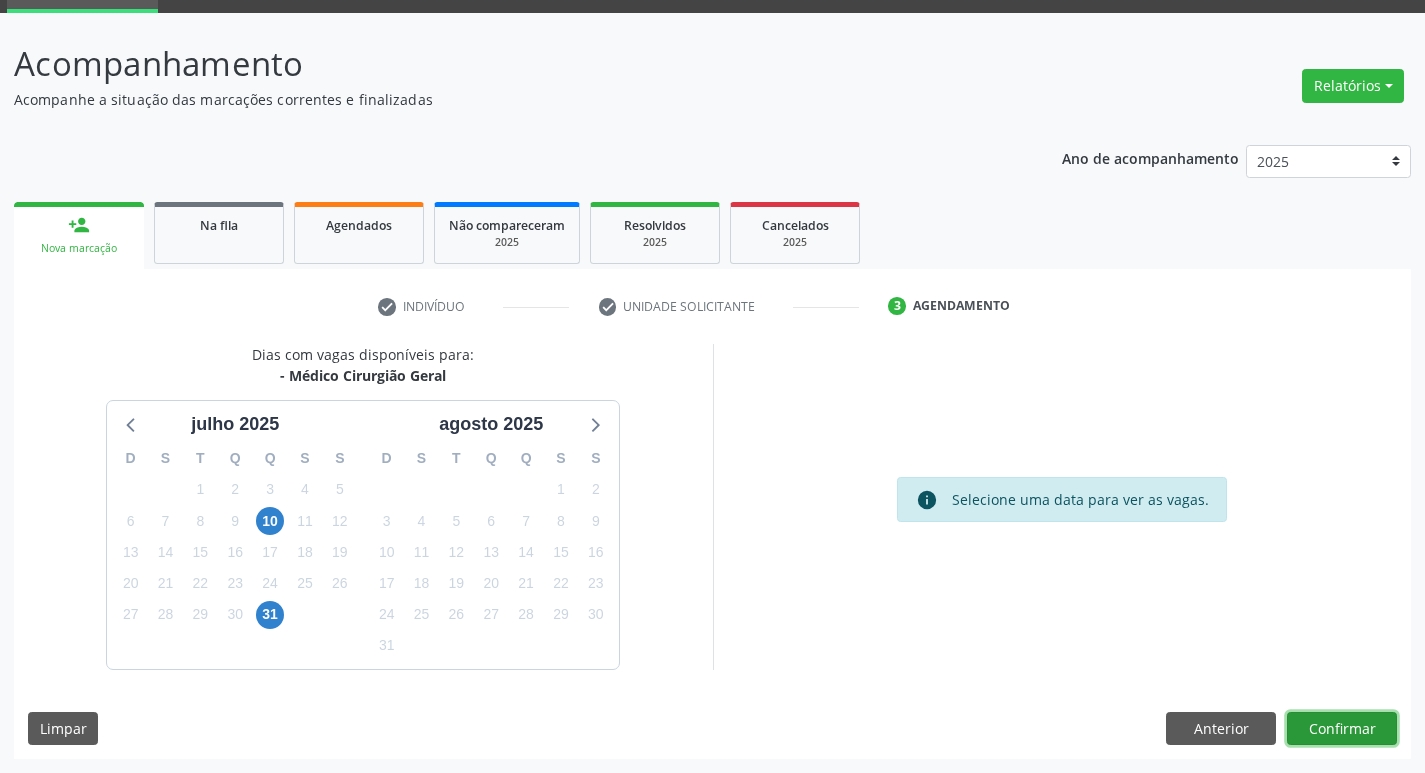 click on "Confirmar" at bounding box center (1342, 729) 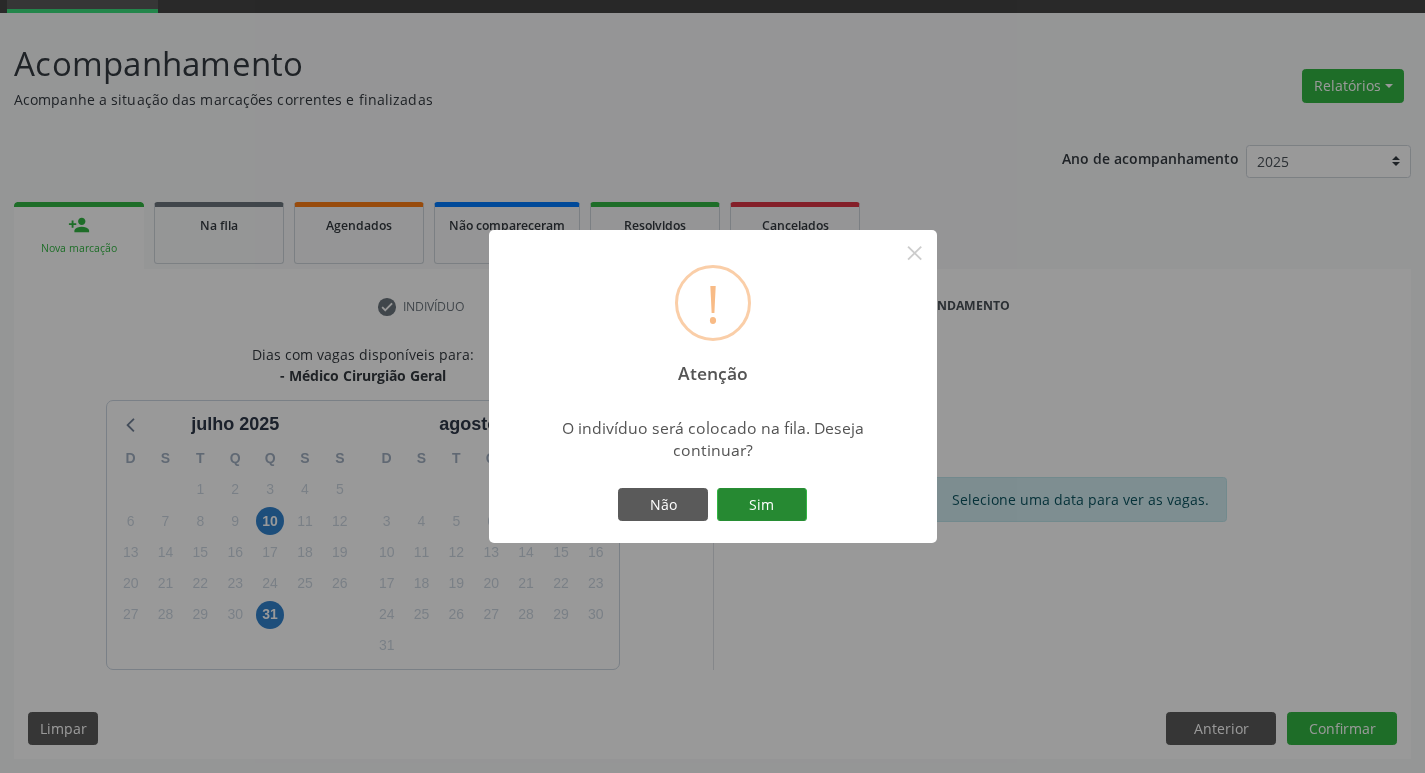 click on "Sim" at bounding box center [762, 505] 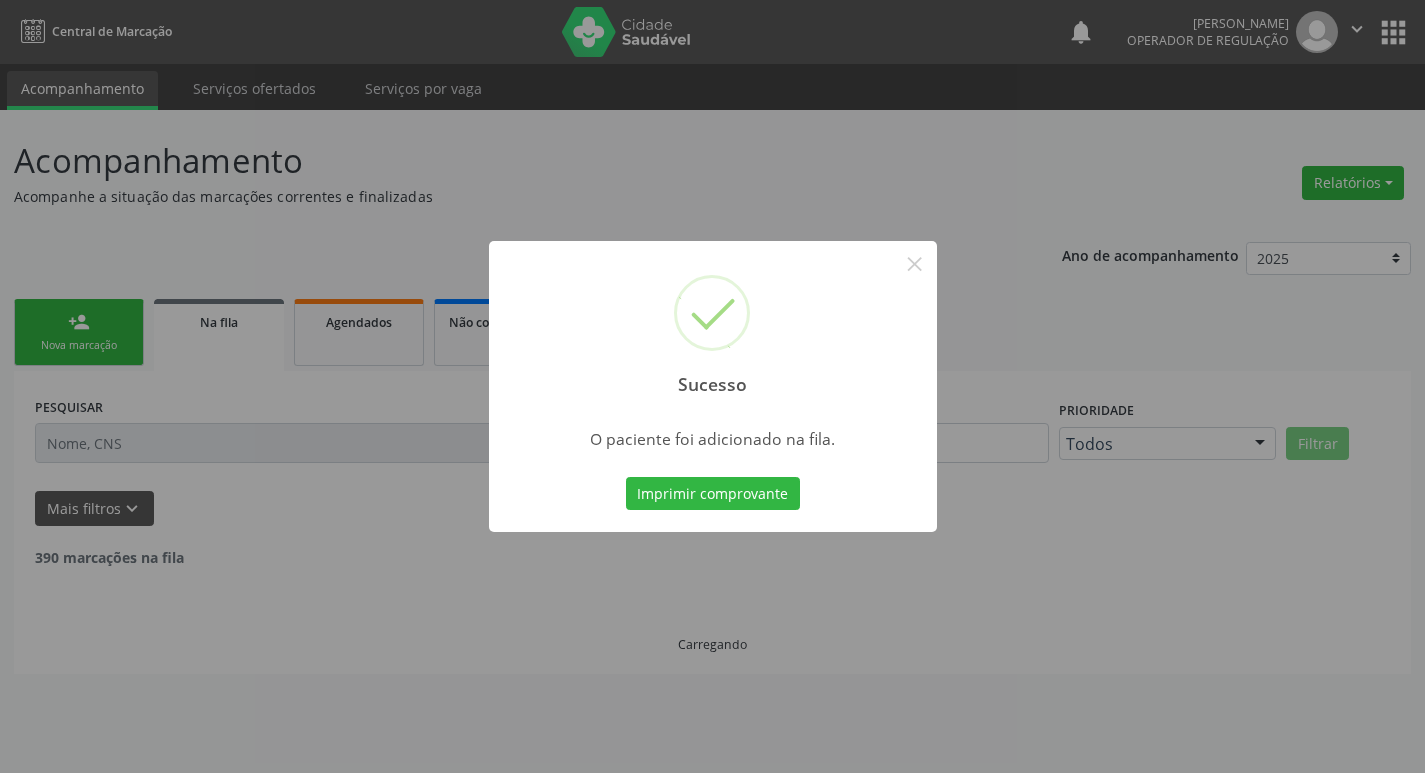 scroll, scrollTop: 0, scrollLeft: 0, axis: both 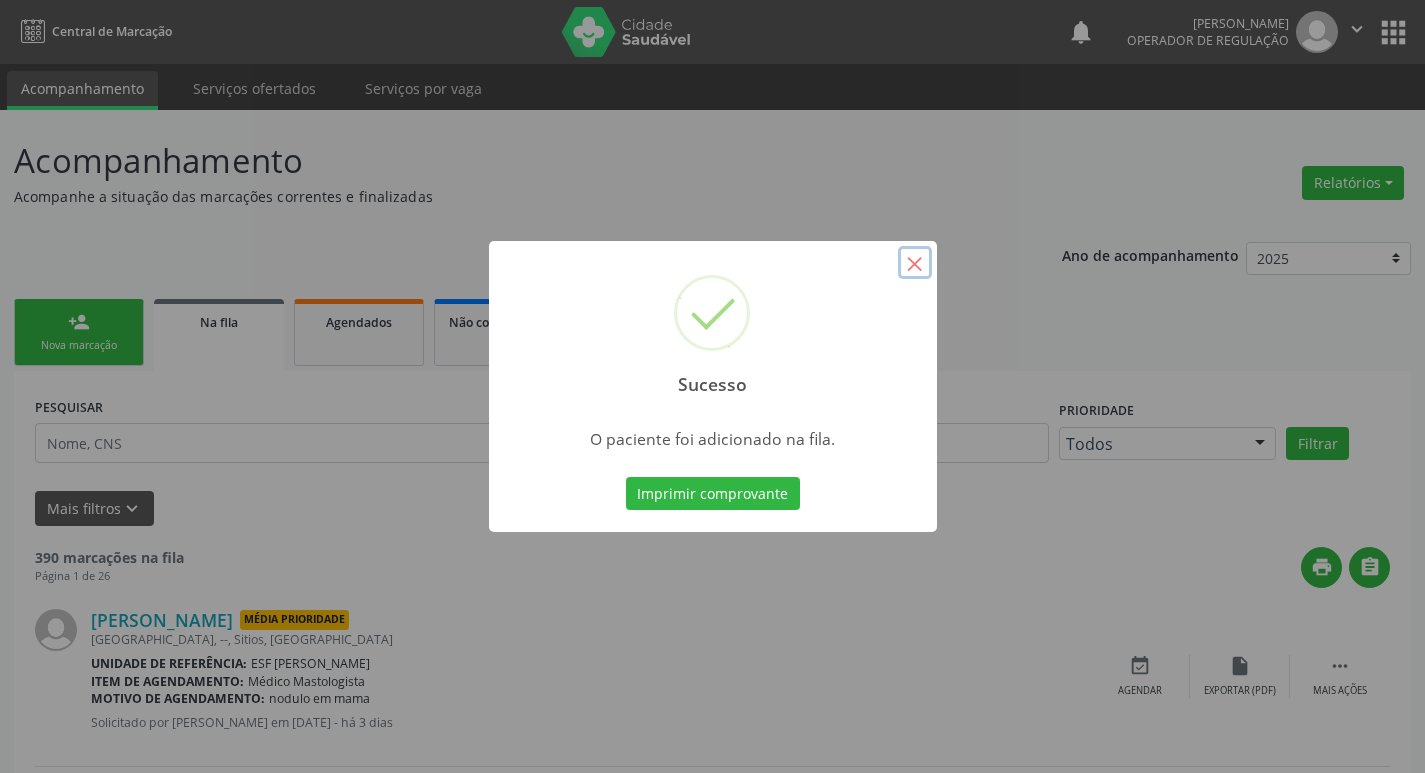 click on "×" at bounding box center (915, 263) 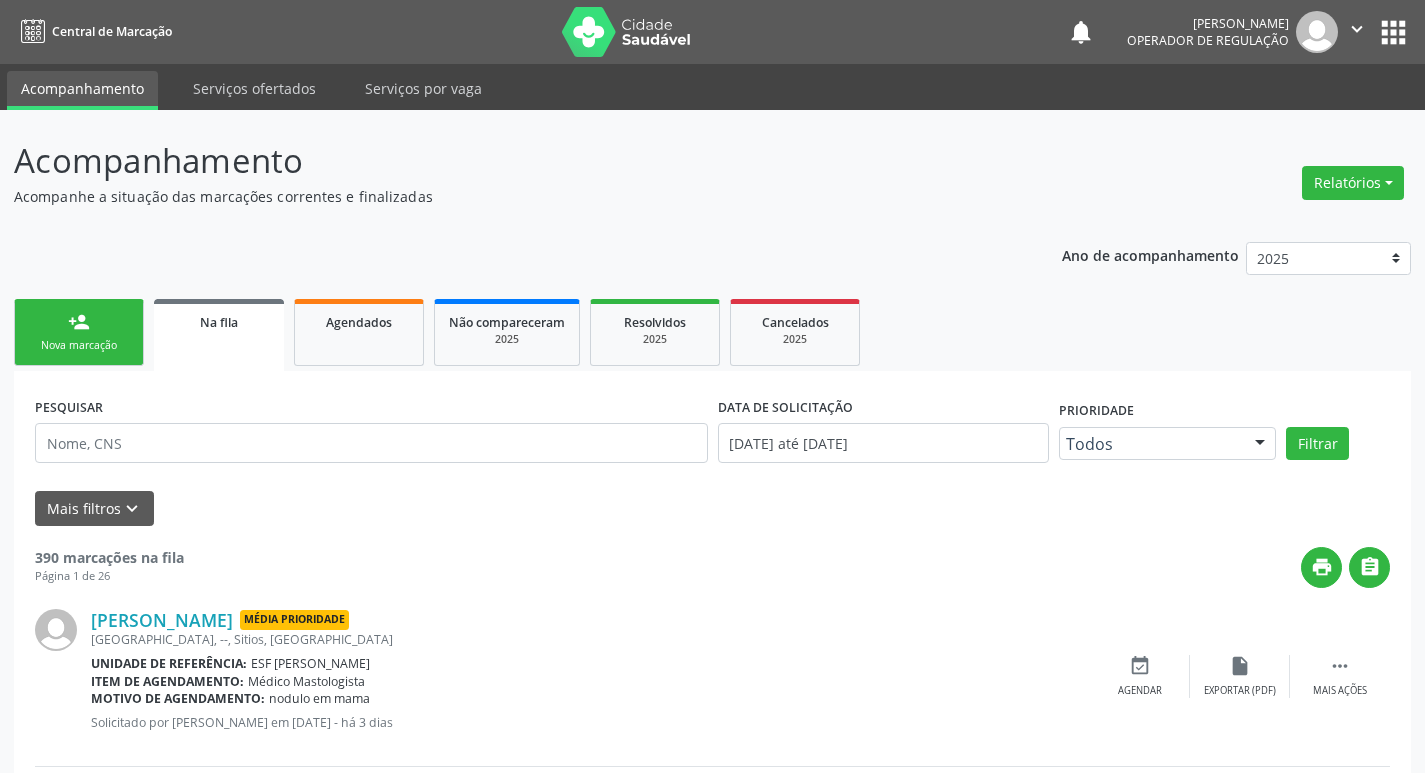 click on "person_add
Nova marcação" at bounding box center [79, 332] 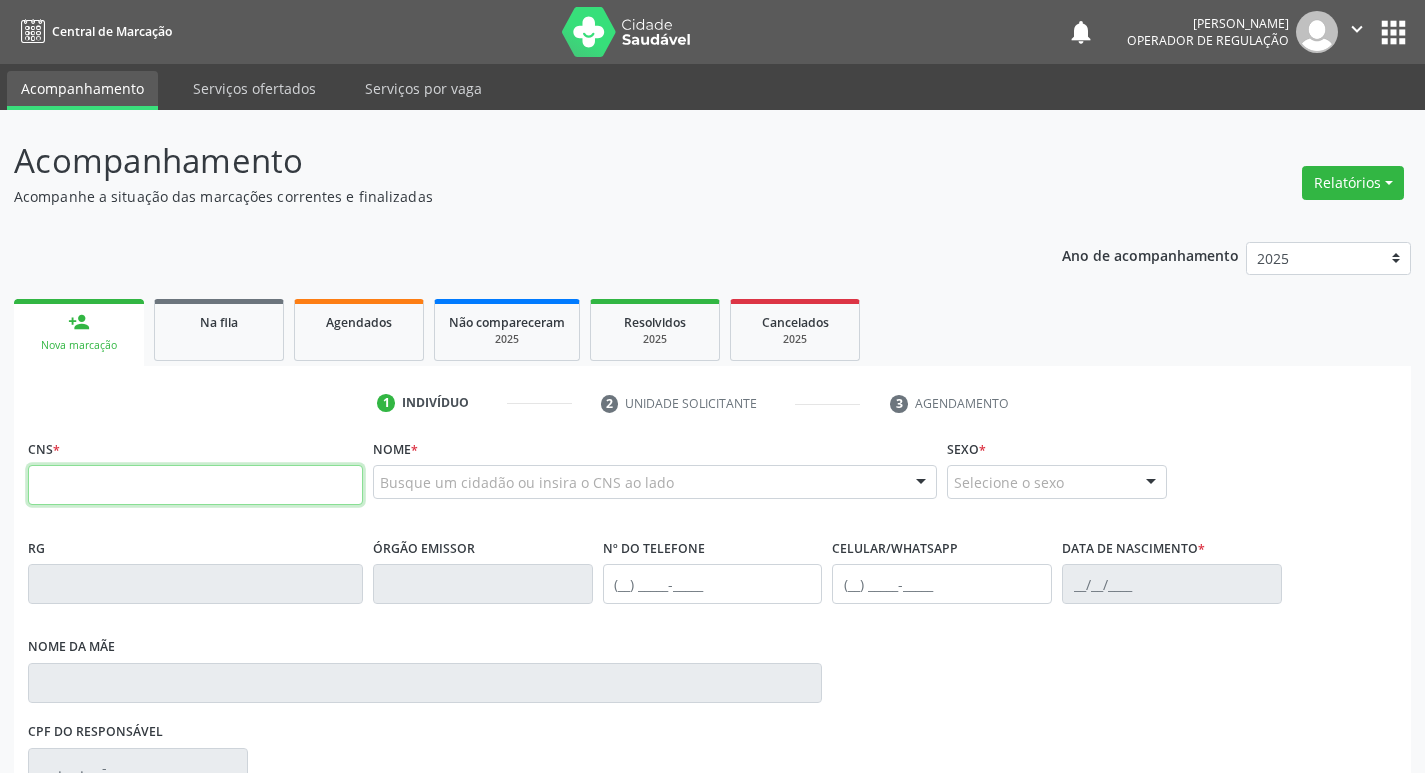 click at bounding box center [195, 485] 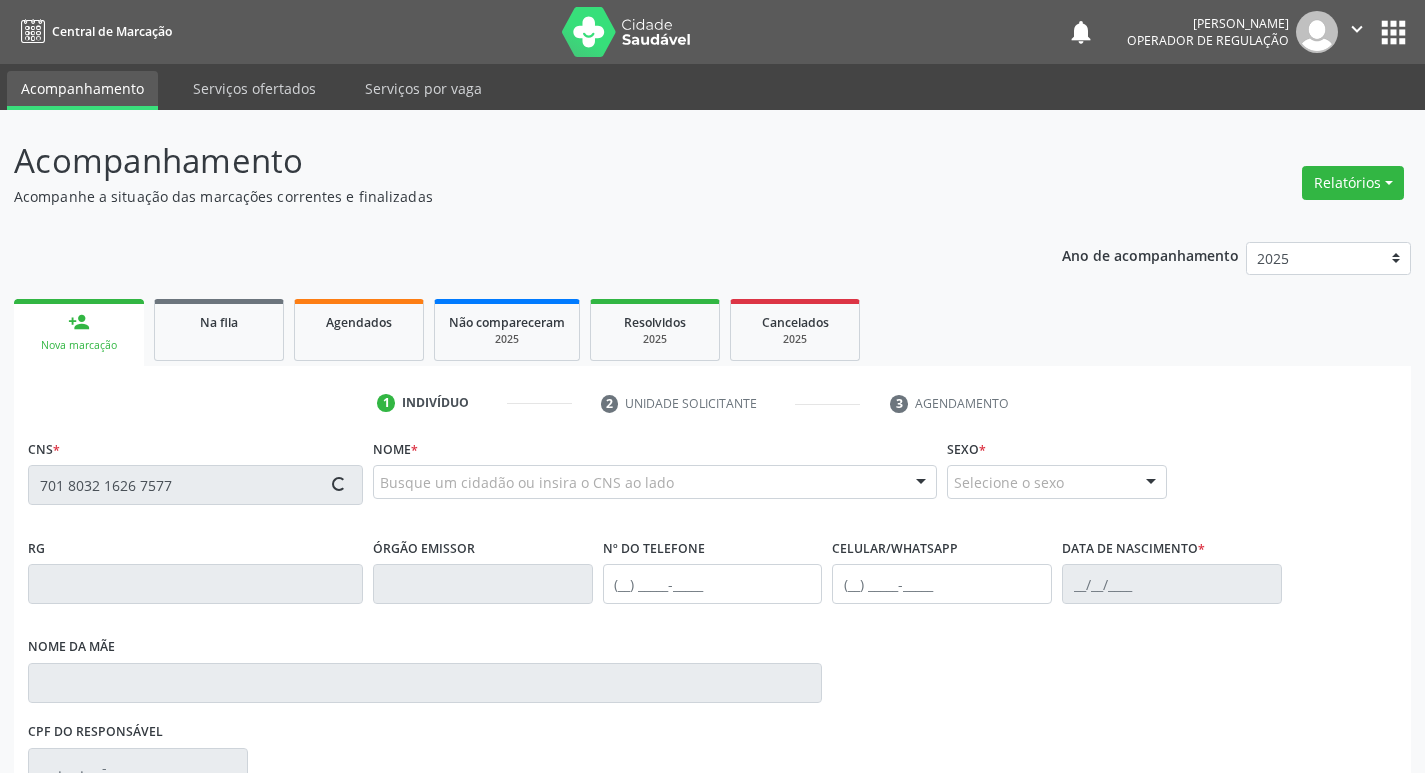 type on "701 8032 1626 7577" 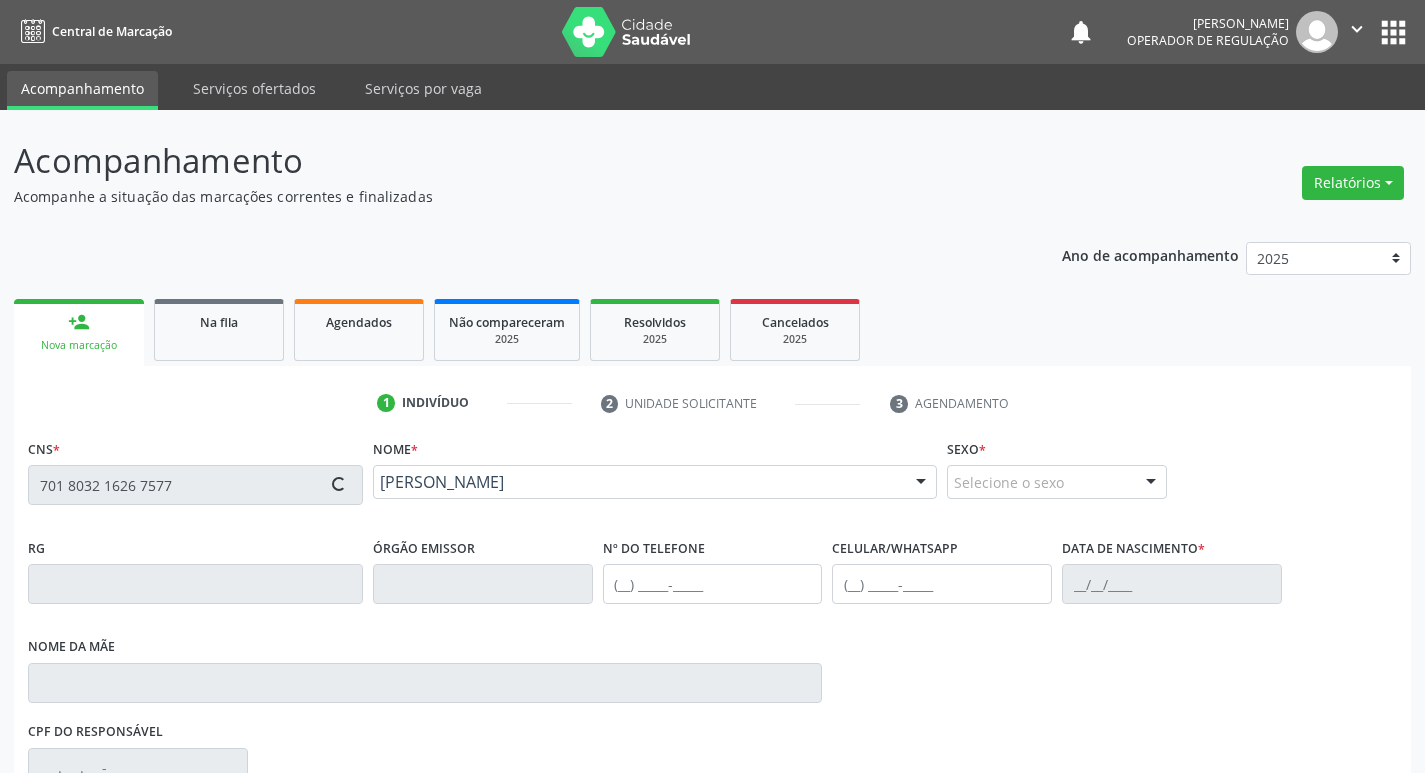 scroll, scrollTop: 297, scrollLeft: 0, axis: vertical 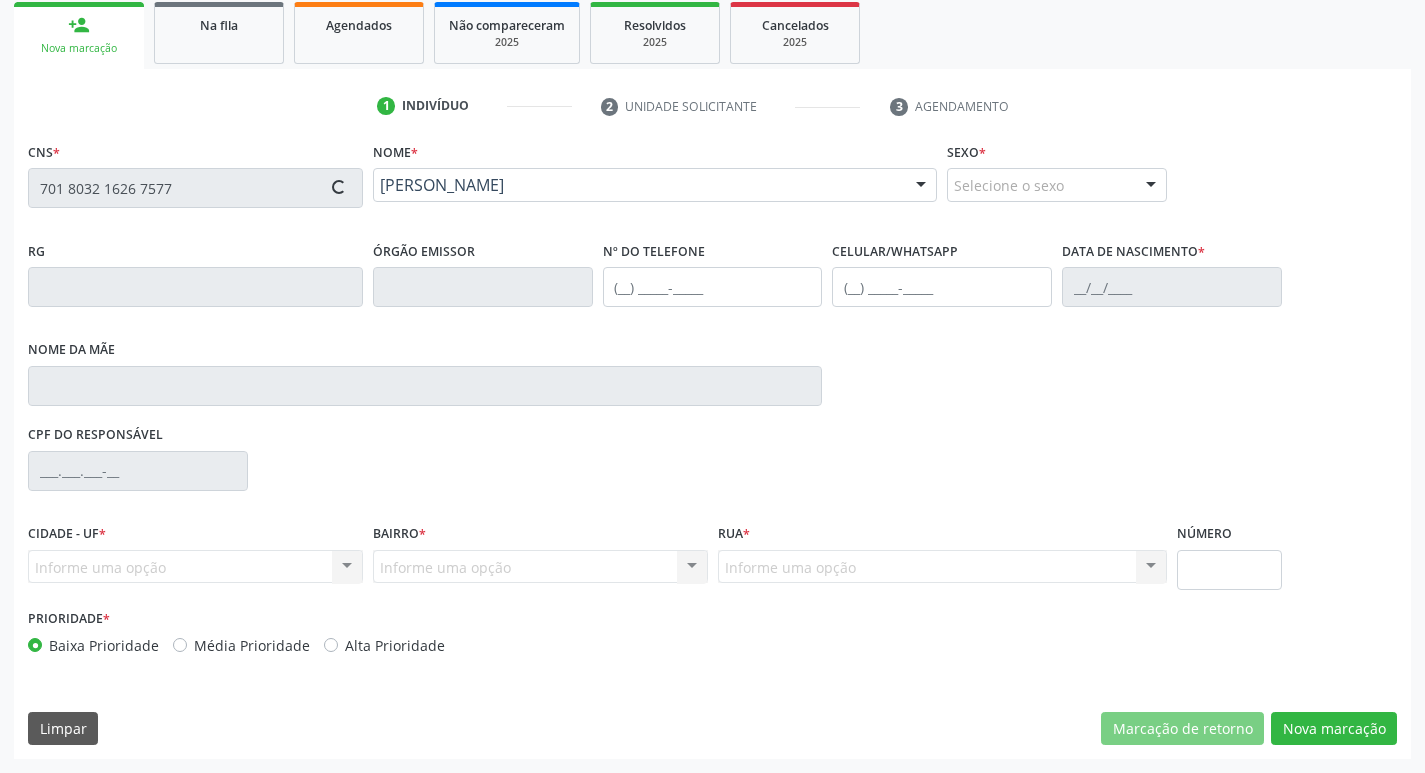 type on "(87) 98846-4412" 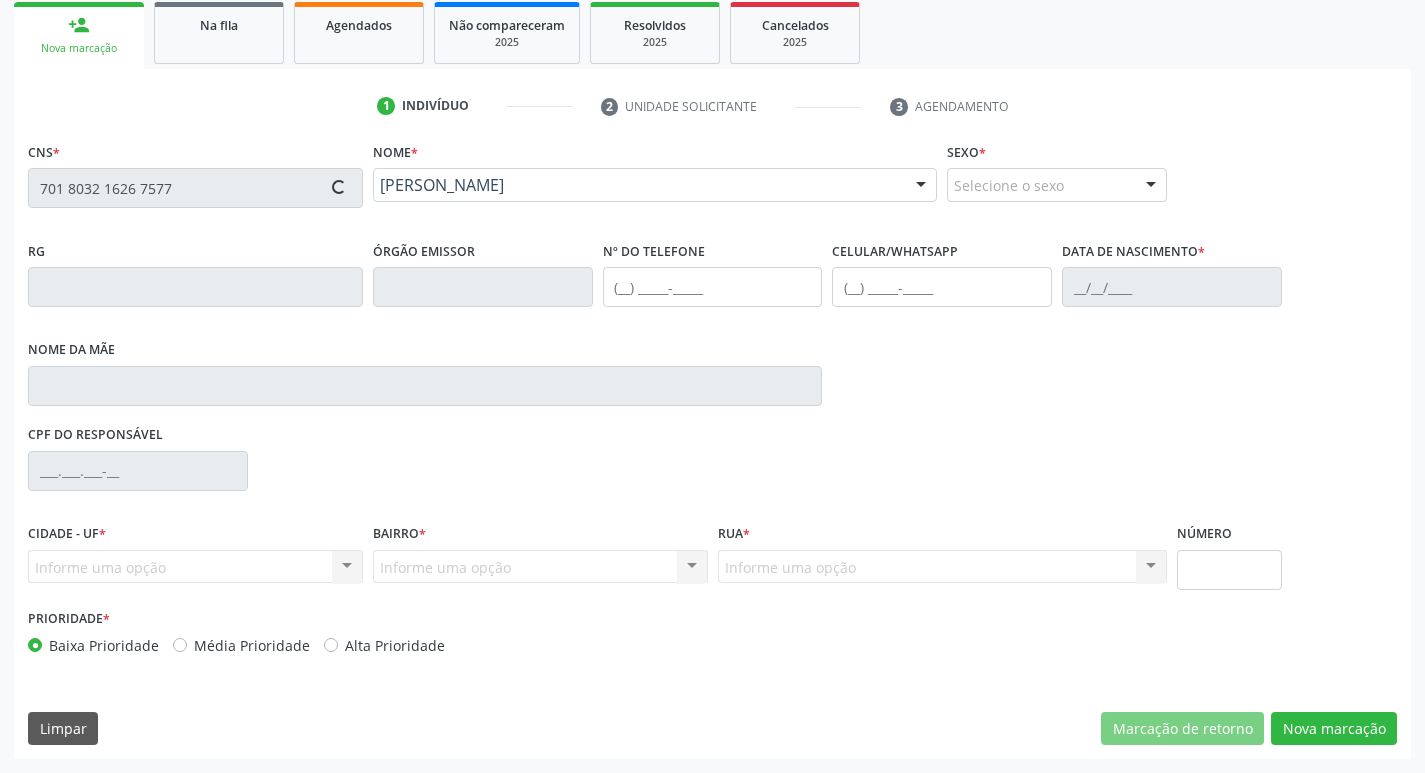 type on "(87) 98846-4412" 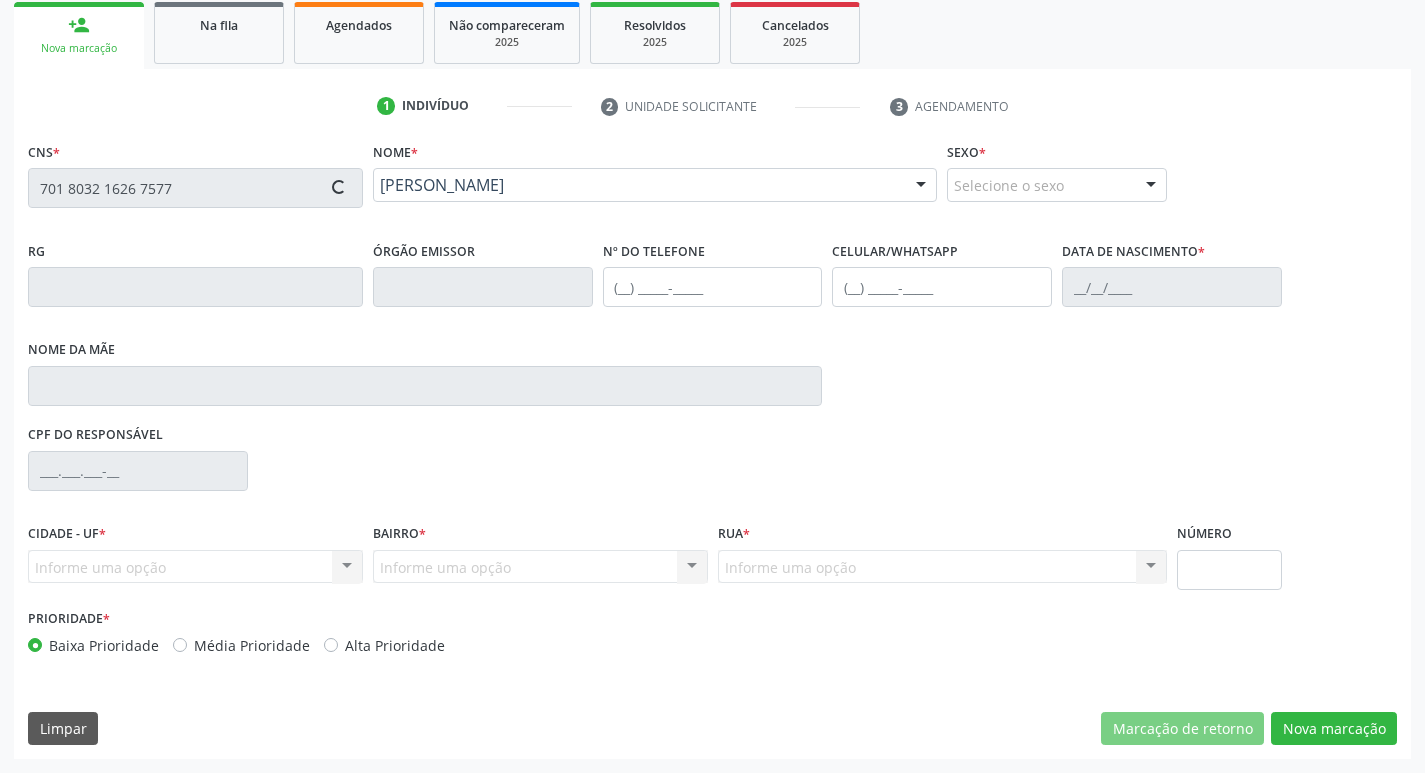 type on "30/12/2001" 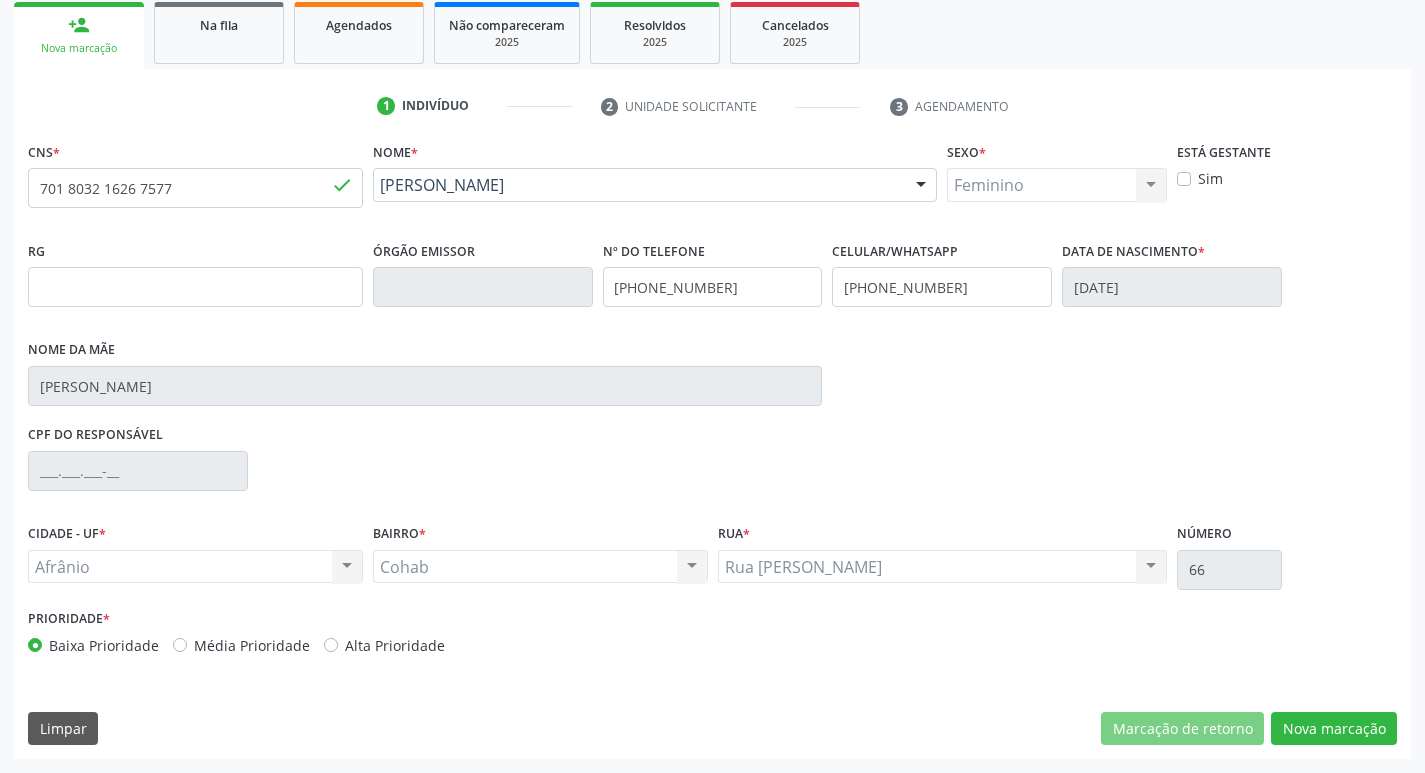 click on "Média Prioridade" at bounding box center [252, 645] 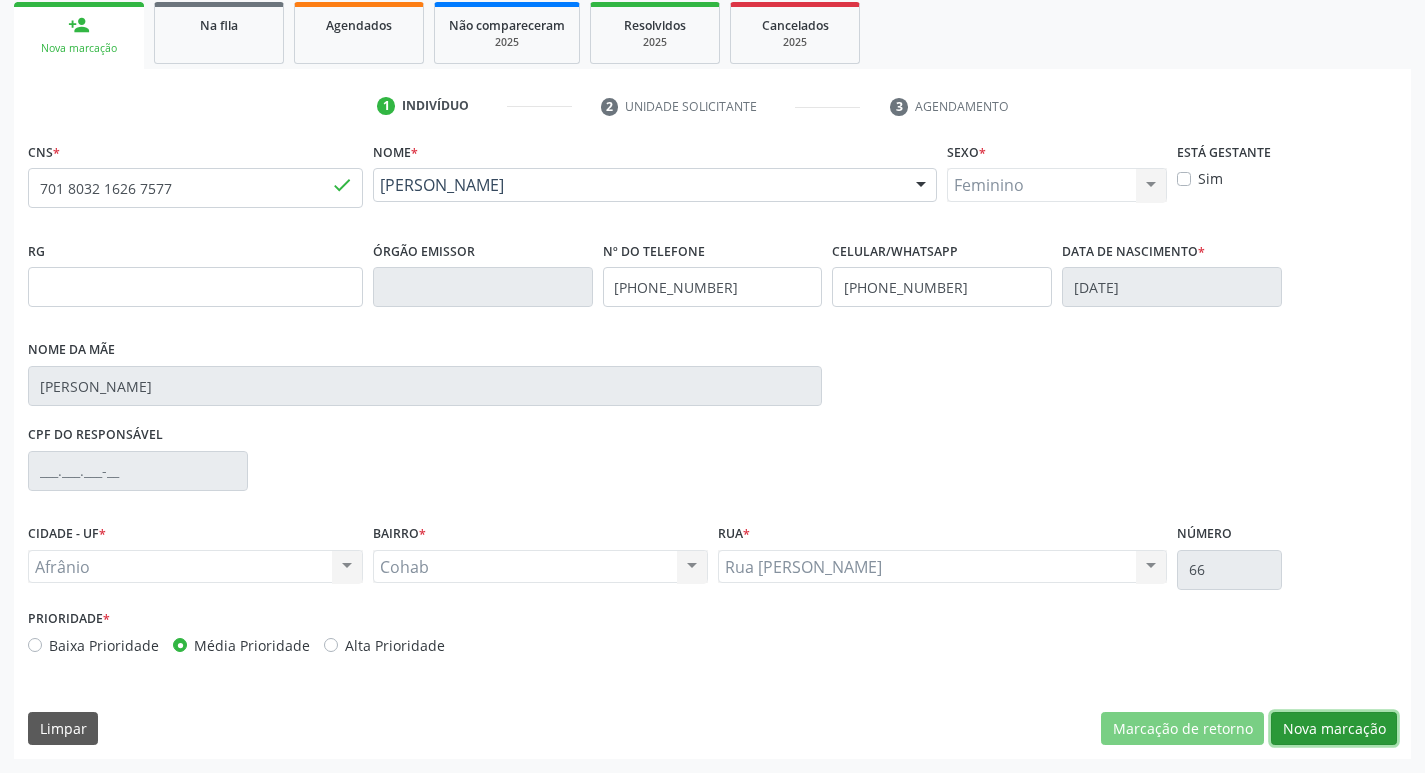drag, startPoint x: 1364, startPoint y: 723, endPoint x: 1353, endPoint y: 727, distance: 11.7046995 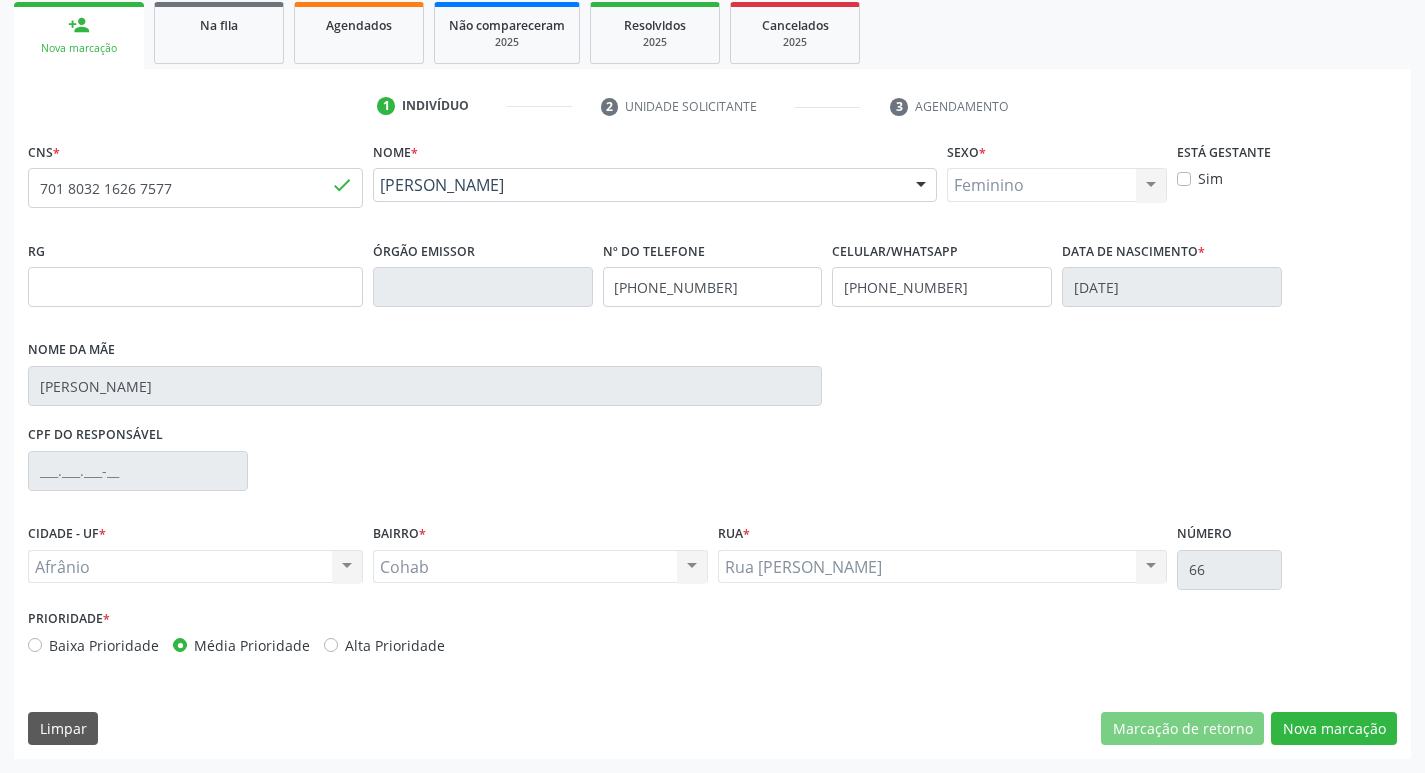 scroll, scrollTop: 133, scrollLeft: 0, axis: vertical 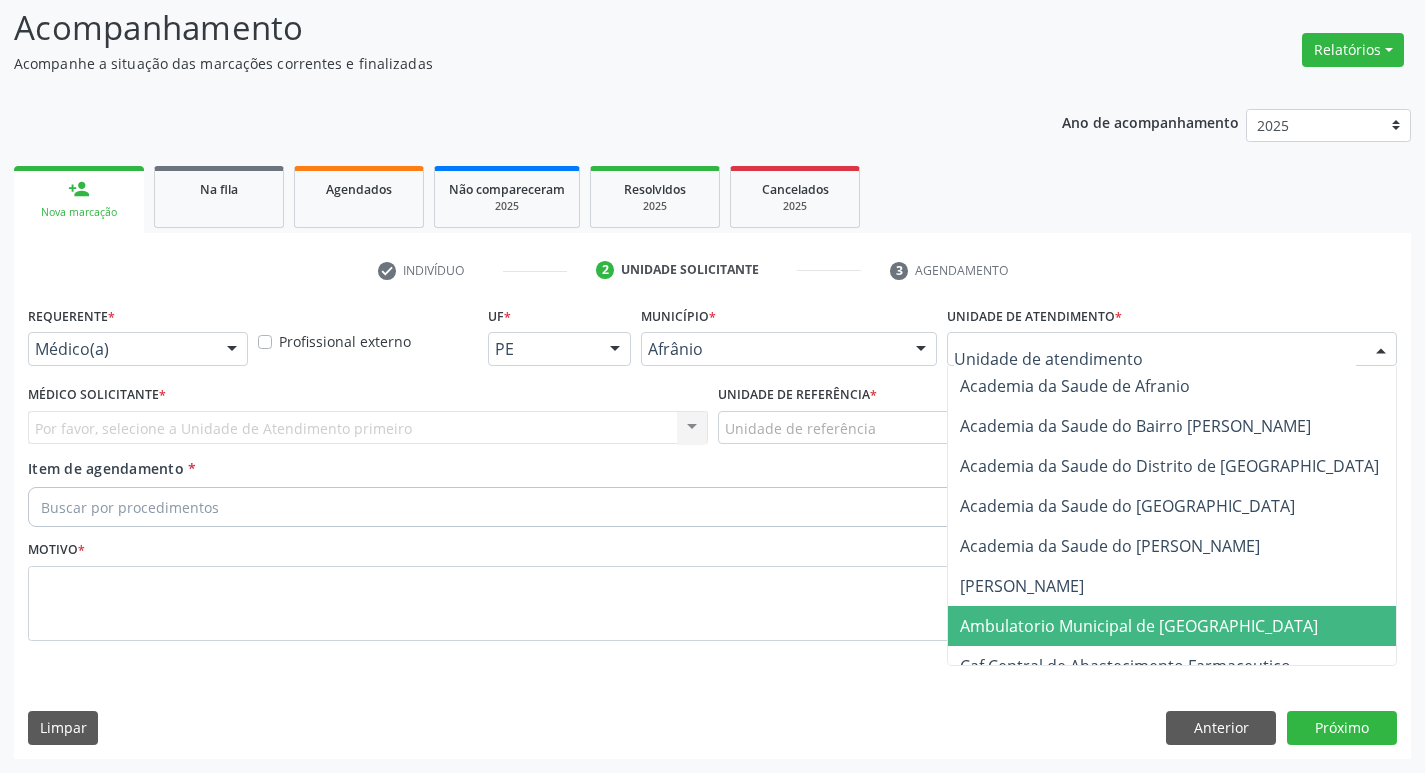drag, startPoint x: 1046, startPoint y: 633, endPoint x: 483, endPoint y: 498, distance: 578.9594 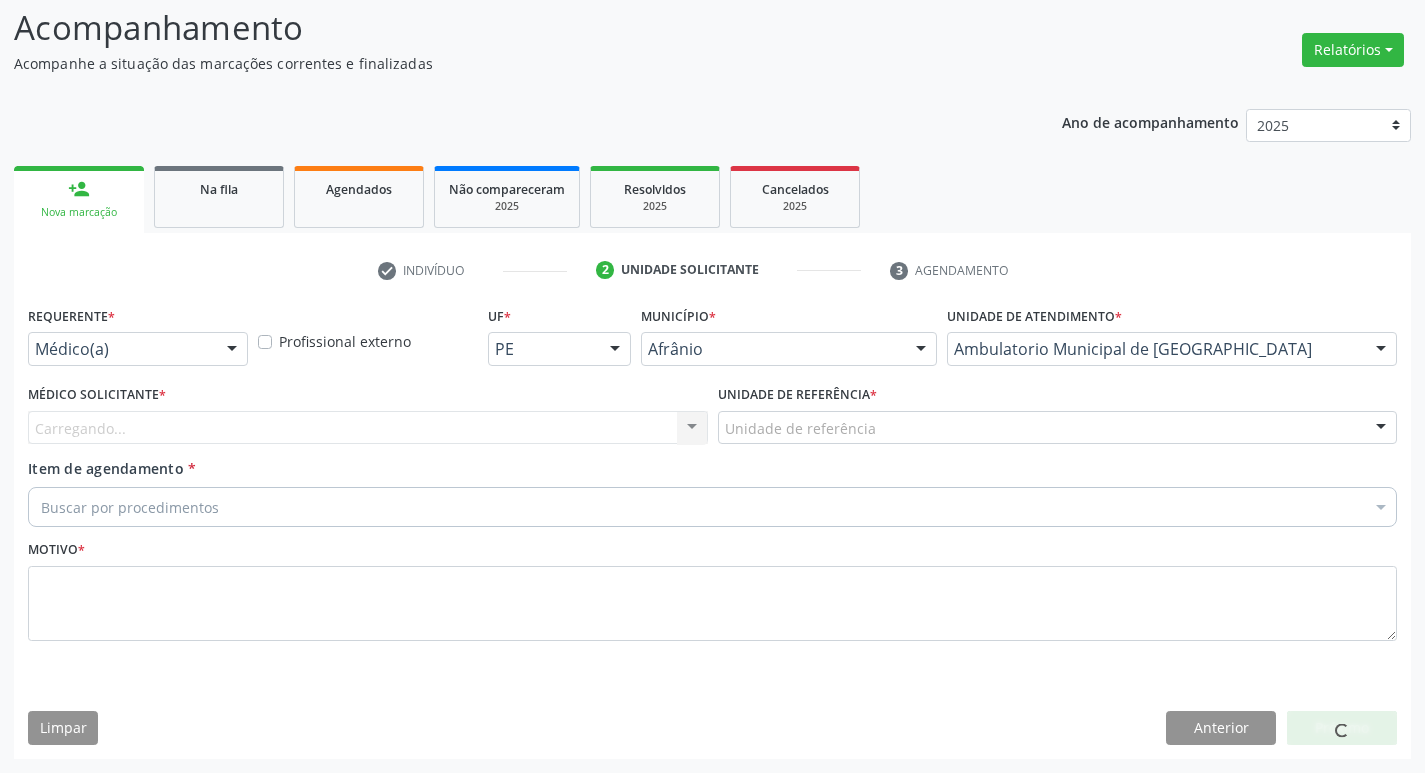 drag, startPoint x: 376, startPoint y: 410, endPoint x: 374, endPoint y: 436, distance: 26.076809 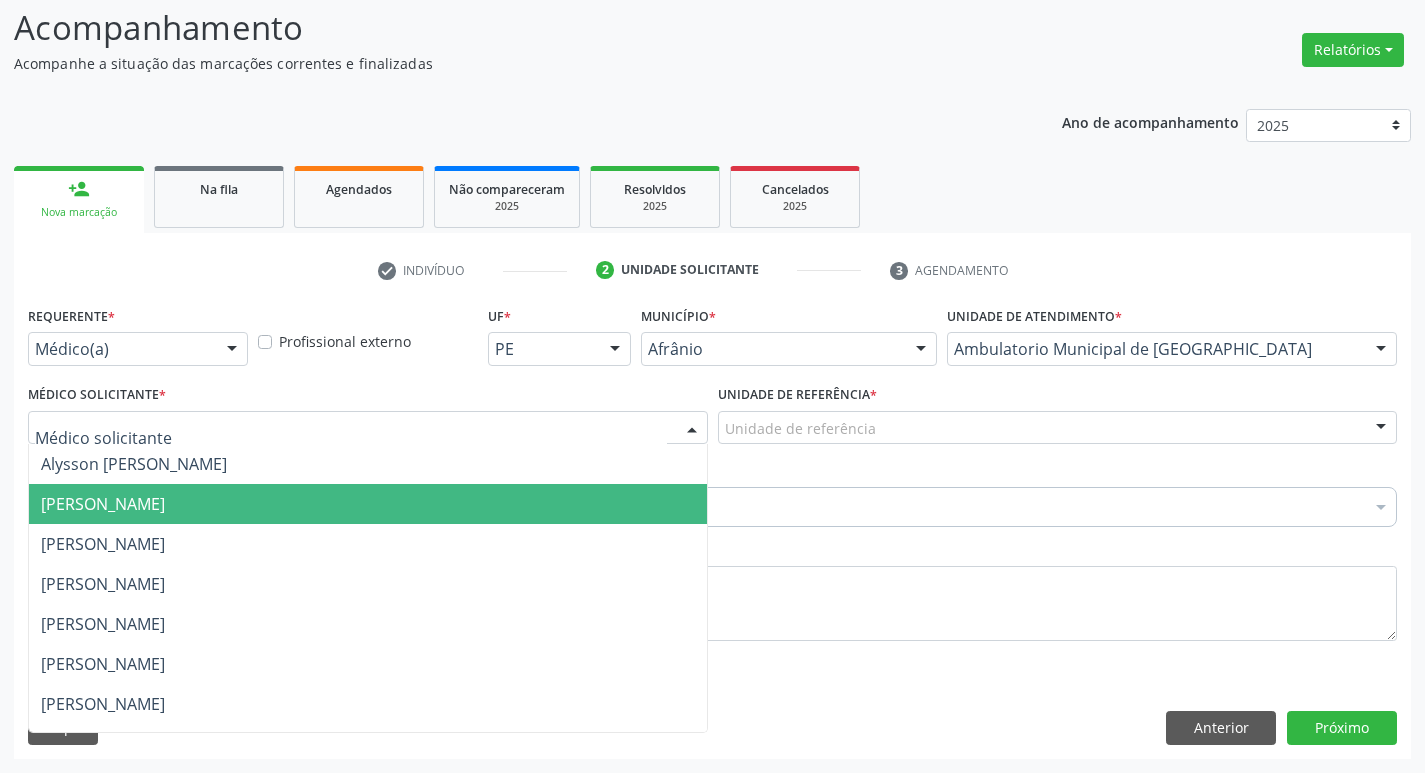 drag, startPoint x: 371, startPoint y: 536, endPoint x: 483, endPoint y: 521, distance: 113 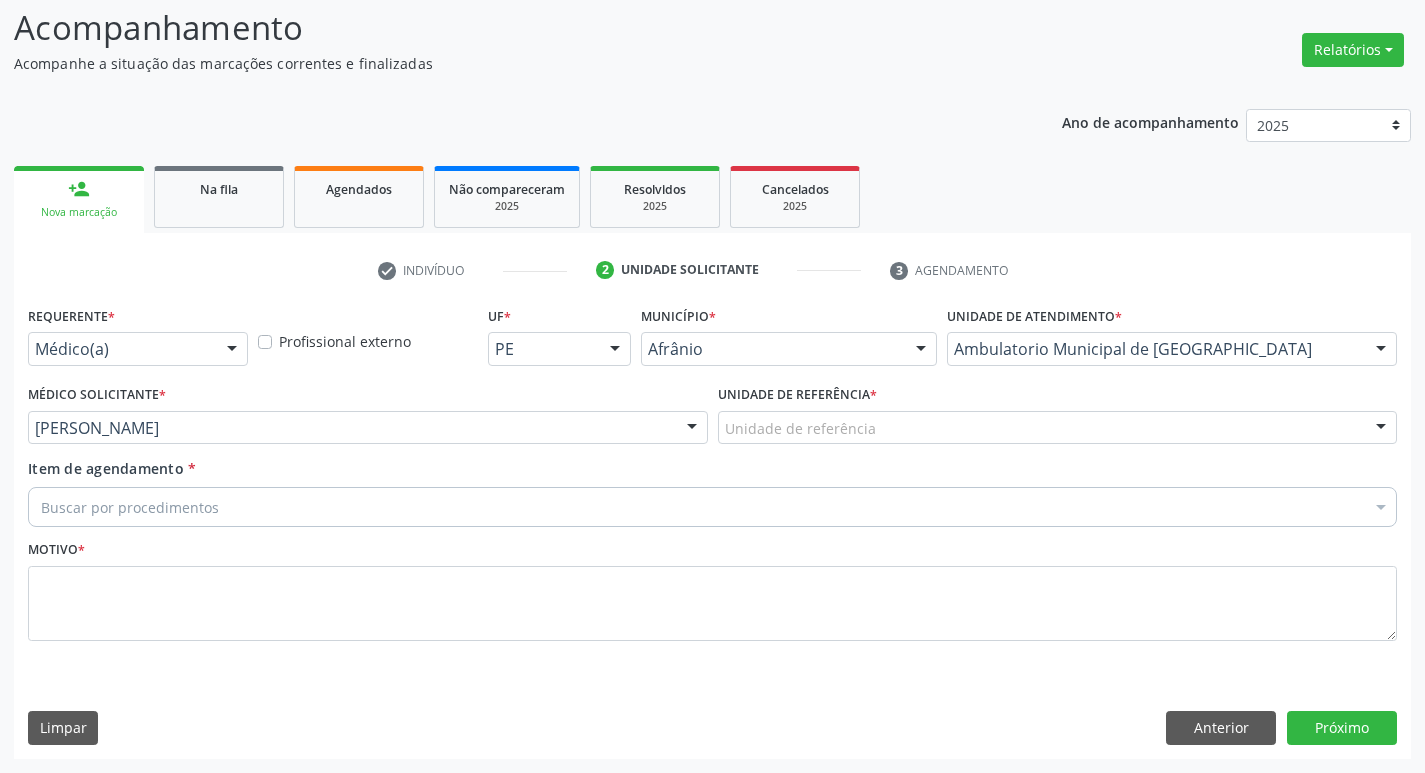click on "Unidade de referência" at bounding box center (1058, 428) 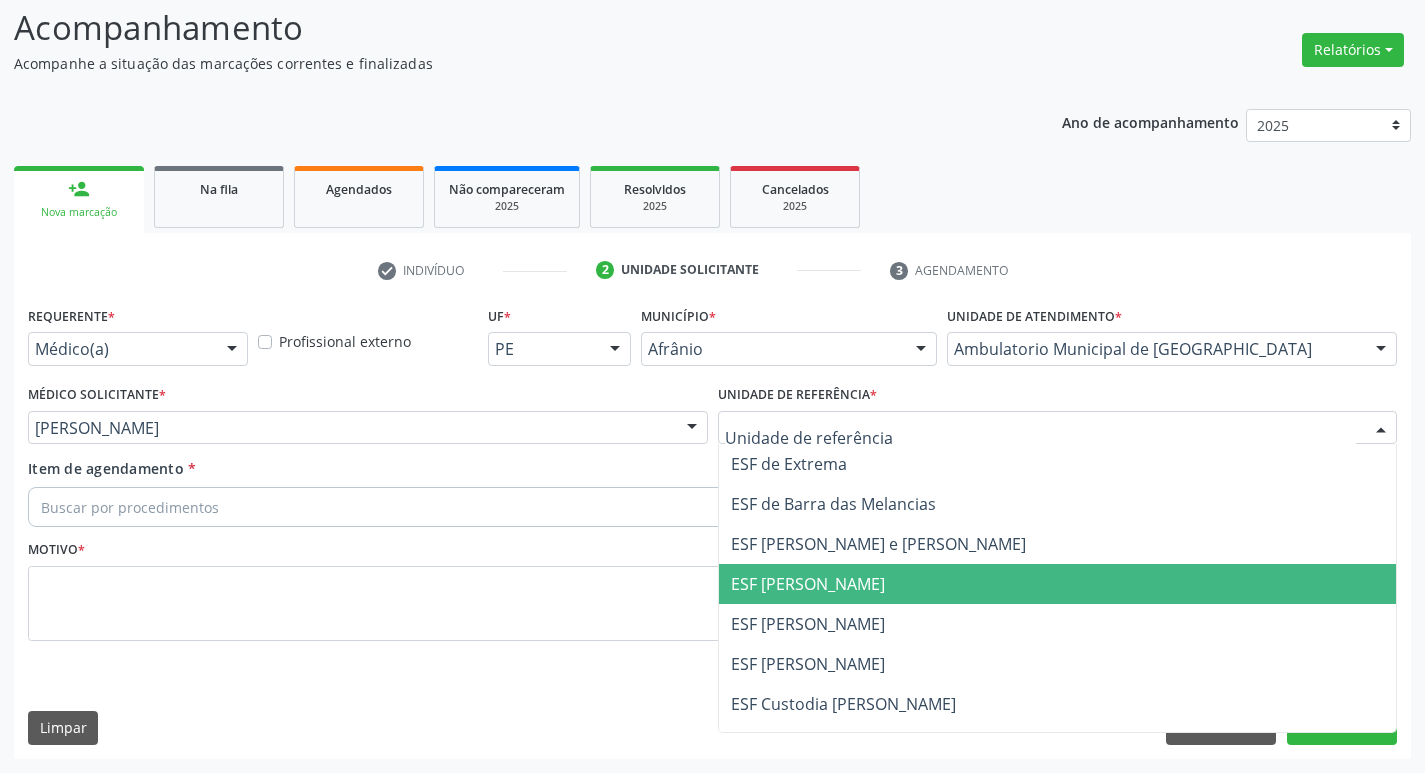 drag, startPoint x: 941, startPoint y: 568, endPoint x: 797, endPoint y: 550, distance: 145.12064 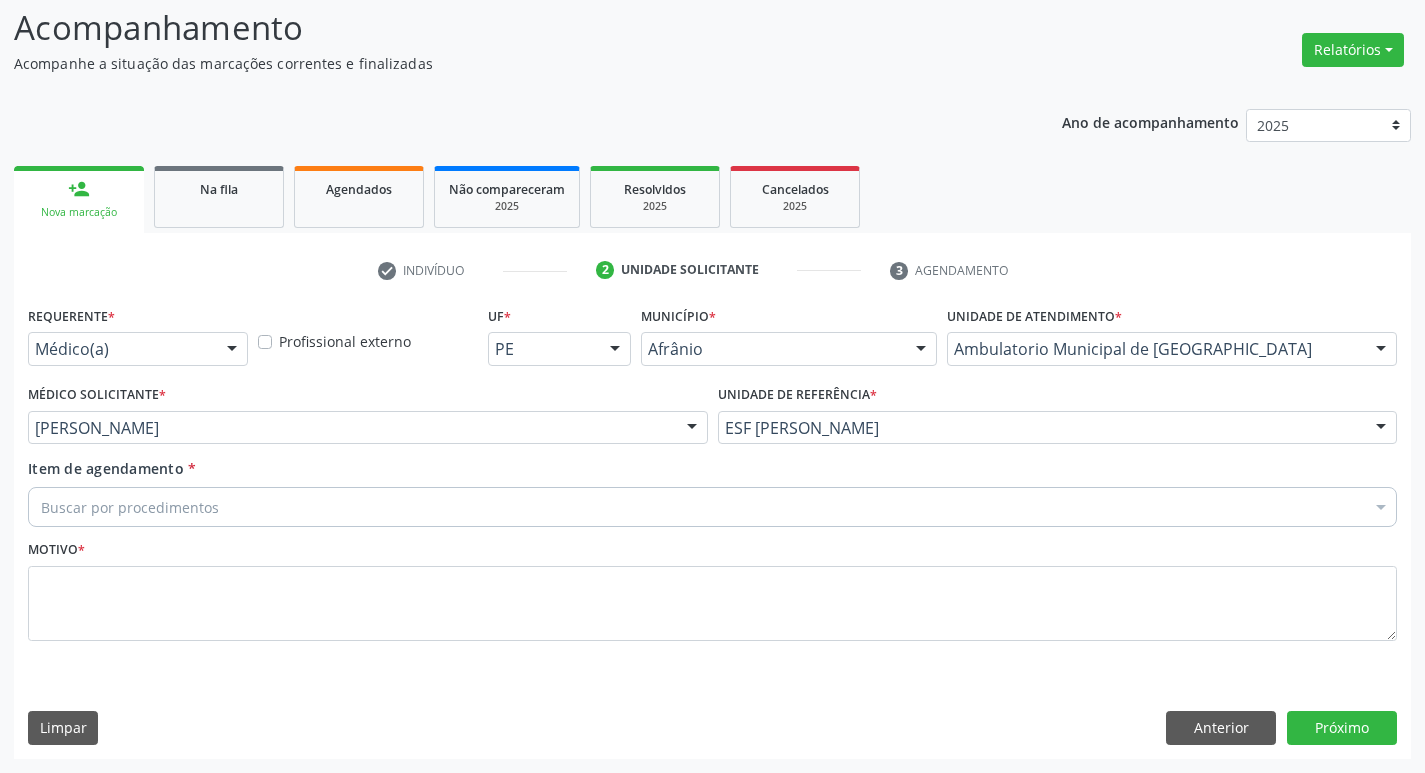 click on "Buscar por procedimentos" at bounding box center [712, 507] 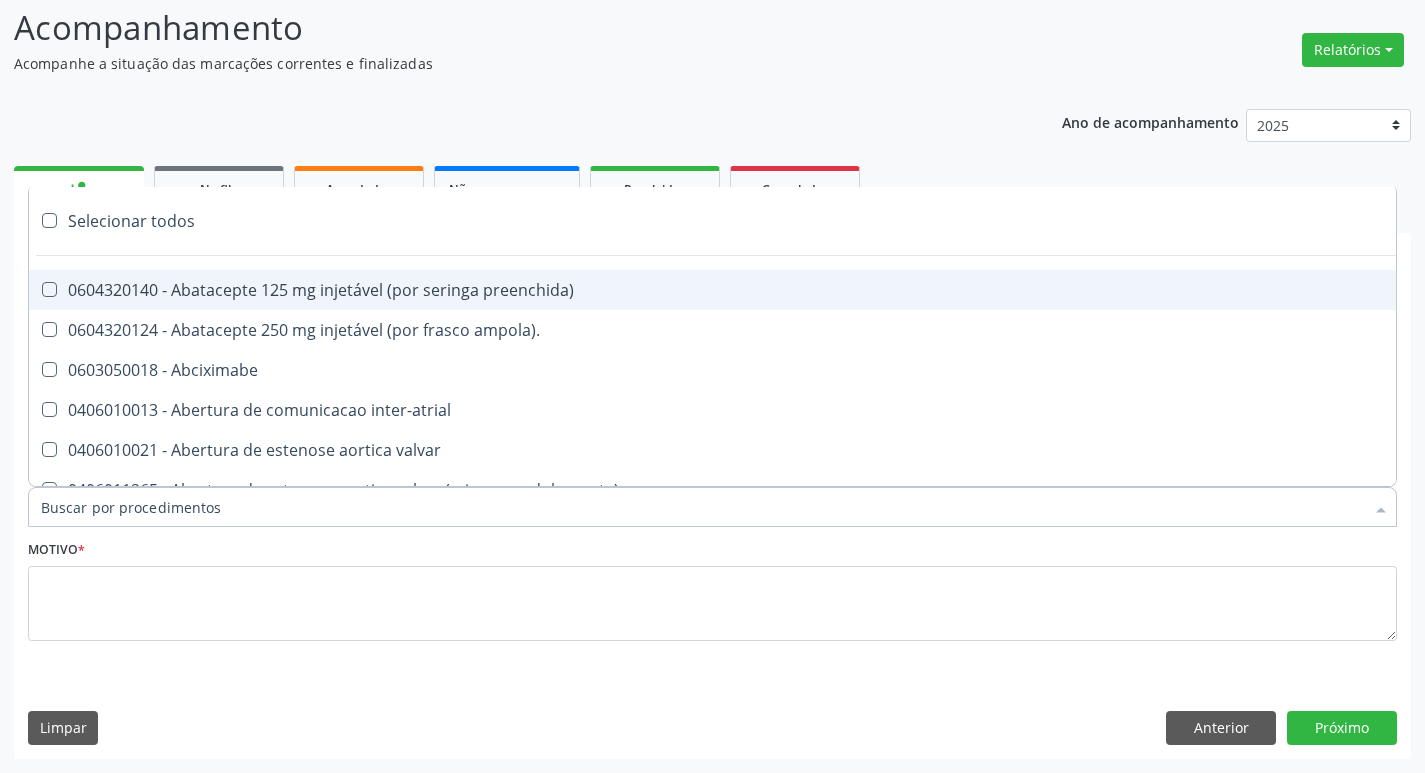 paste on "cirurgião ger" 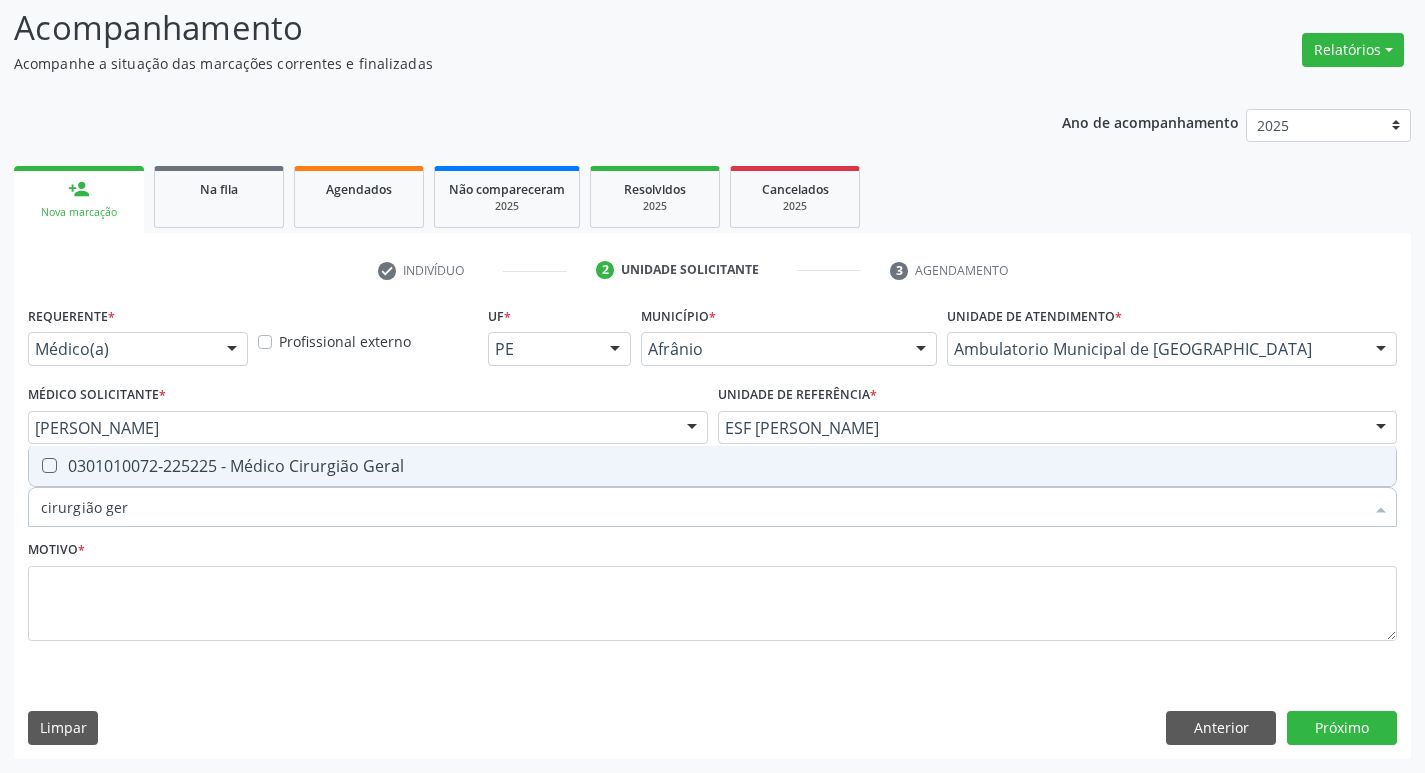 click on "0301010072-225225 - Médico Cirurgião Geral" at bounding box center [712, 466] 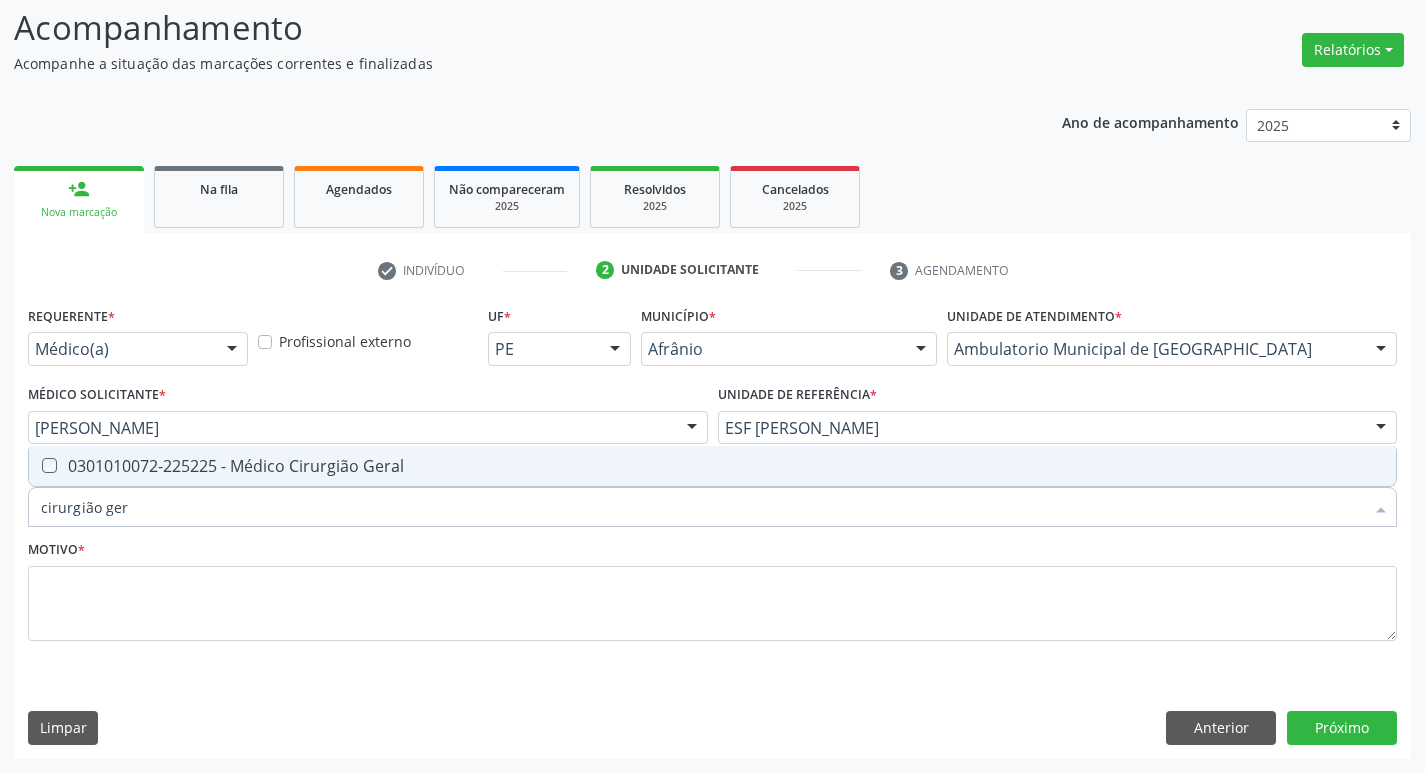 checkbox on "true" 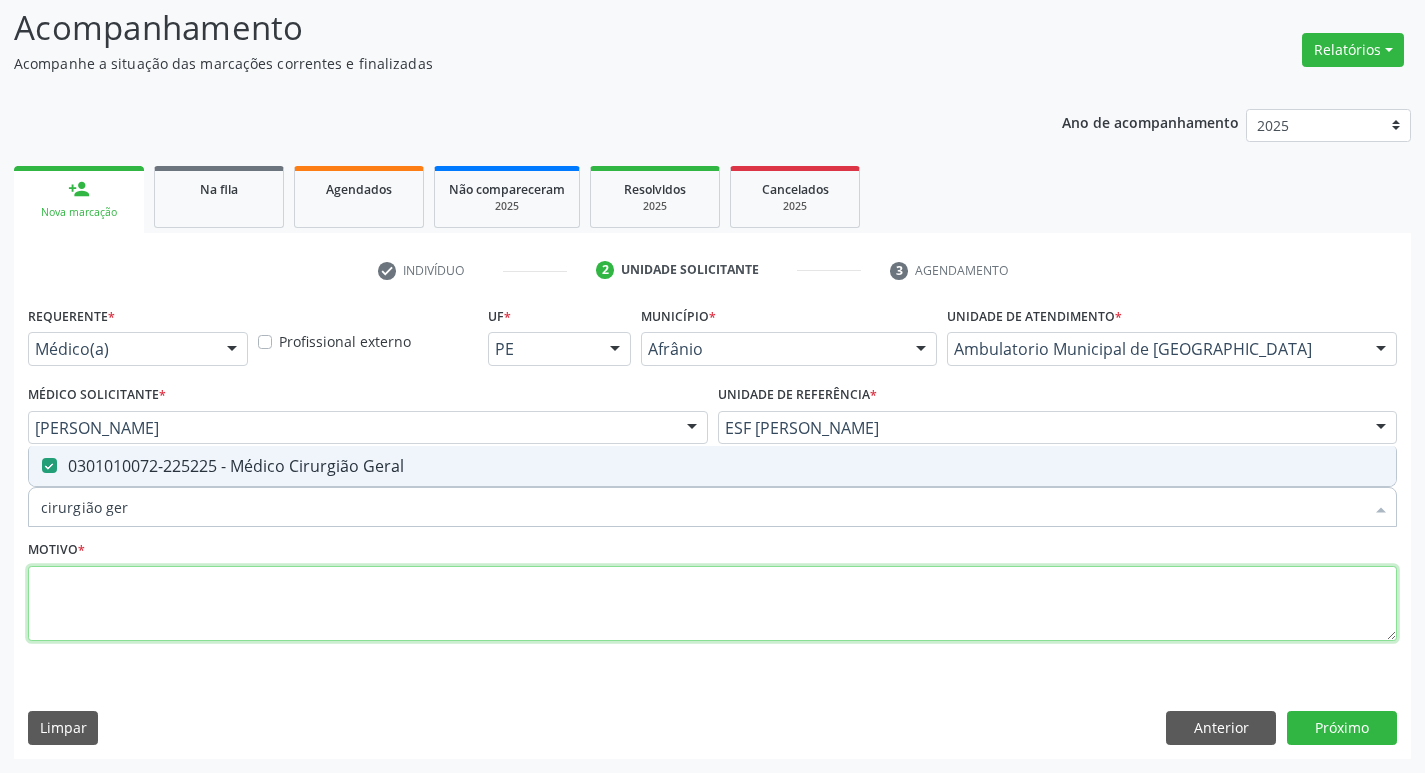 click at bounding box center [712, 604] 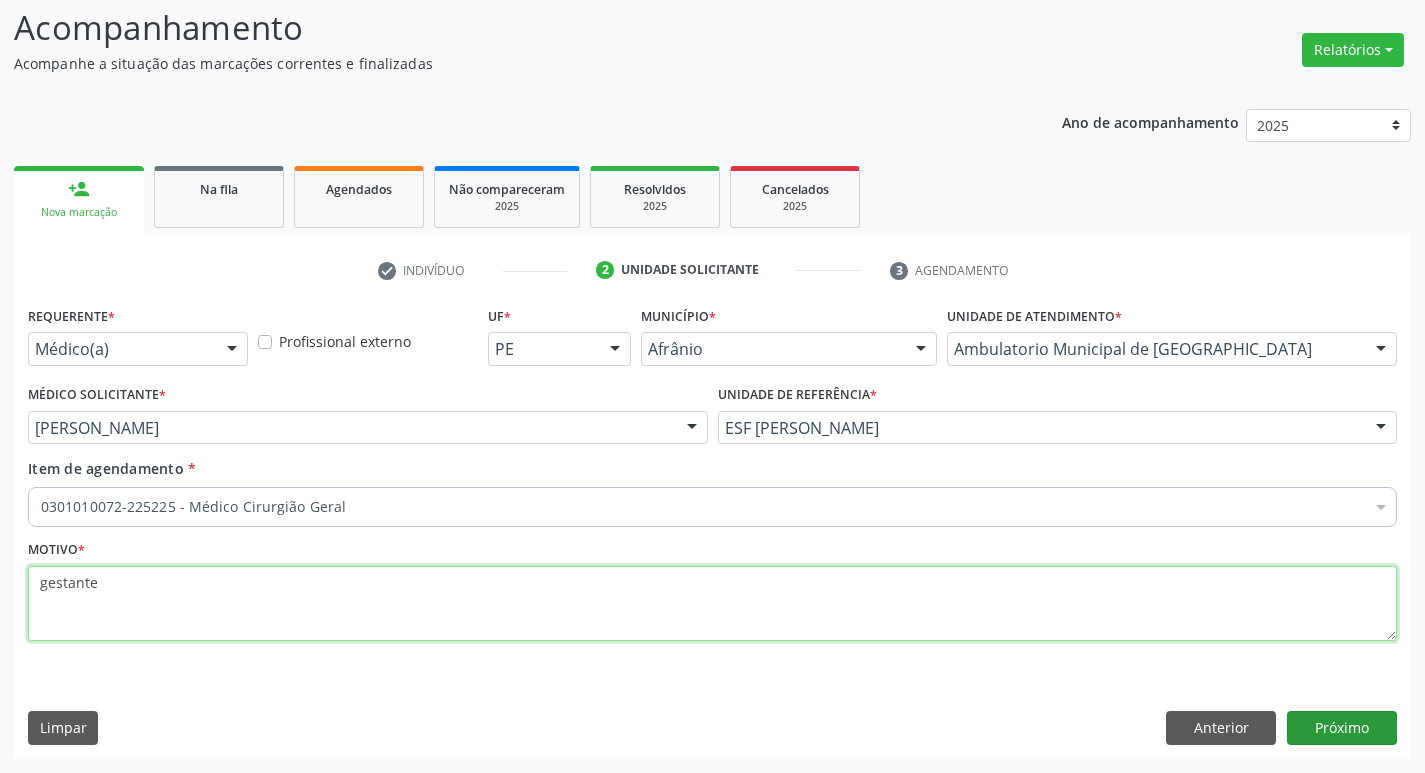 type on "gestante" 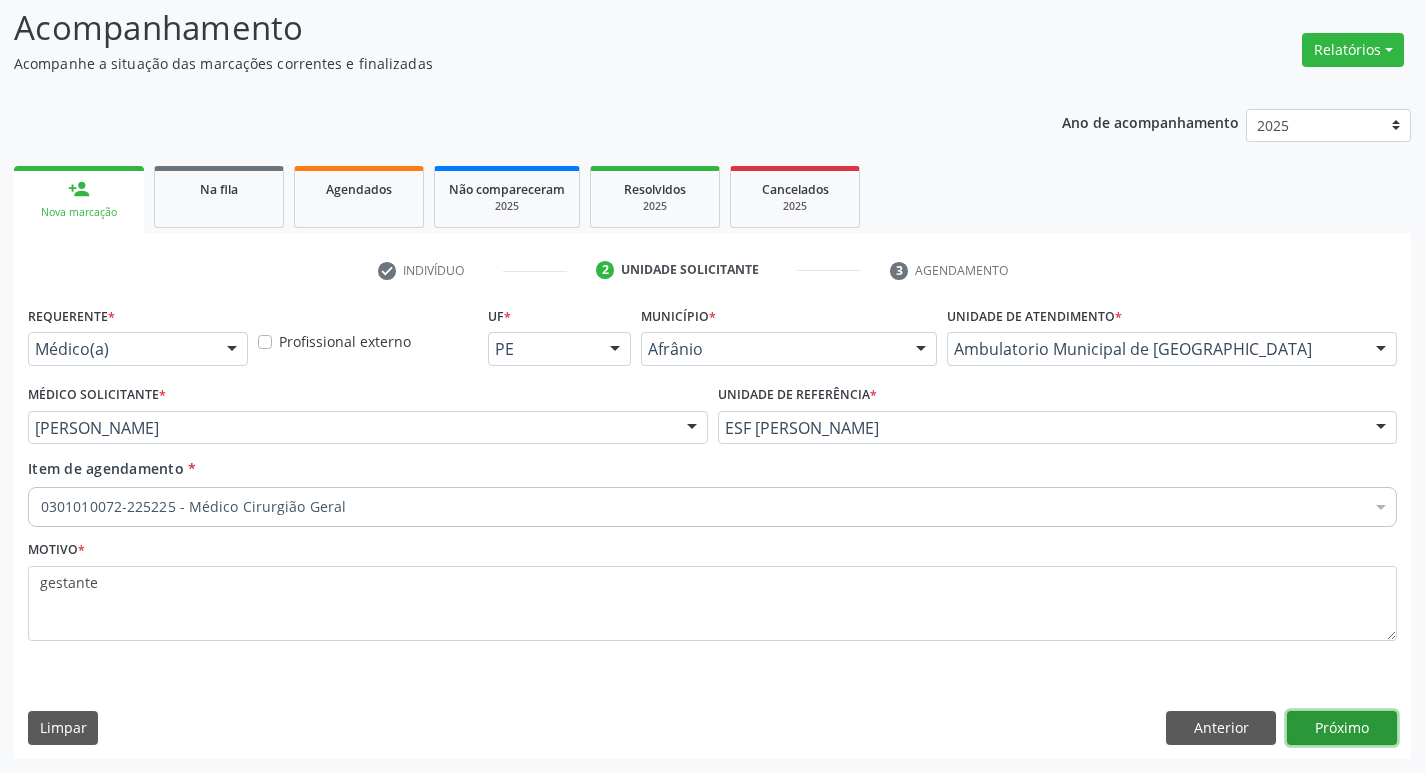 click on "Próximo" at bounding box center (1342, 728) 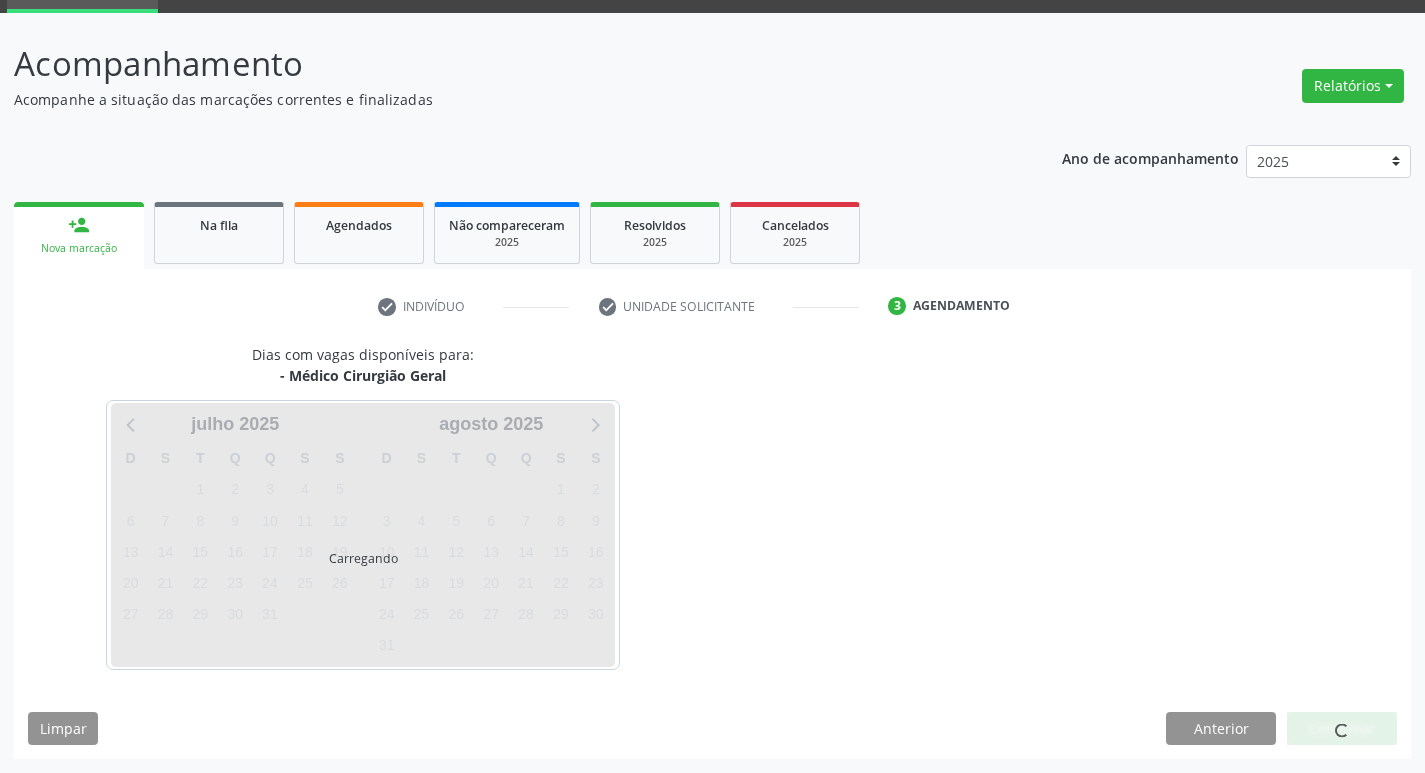 scroll, scrollTop: 97, scrollLeft: 0, axis: vertical 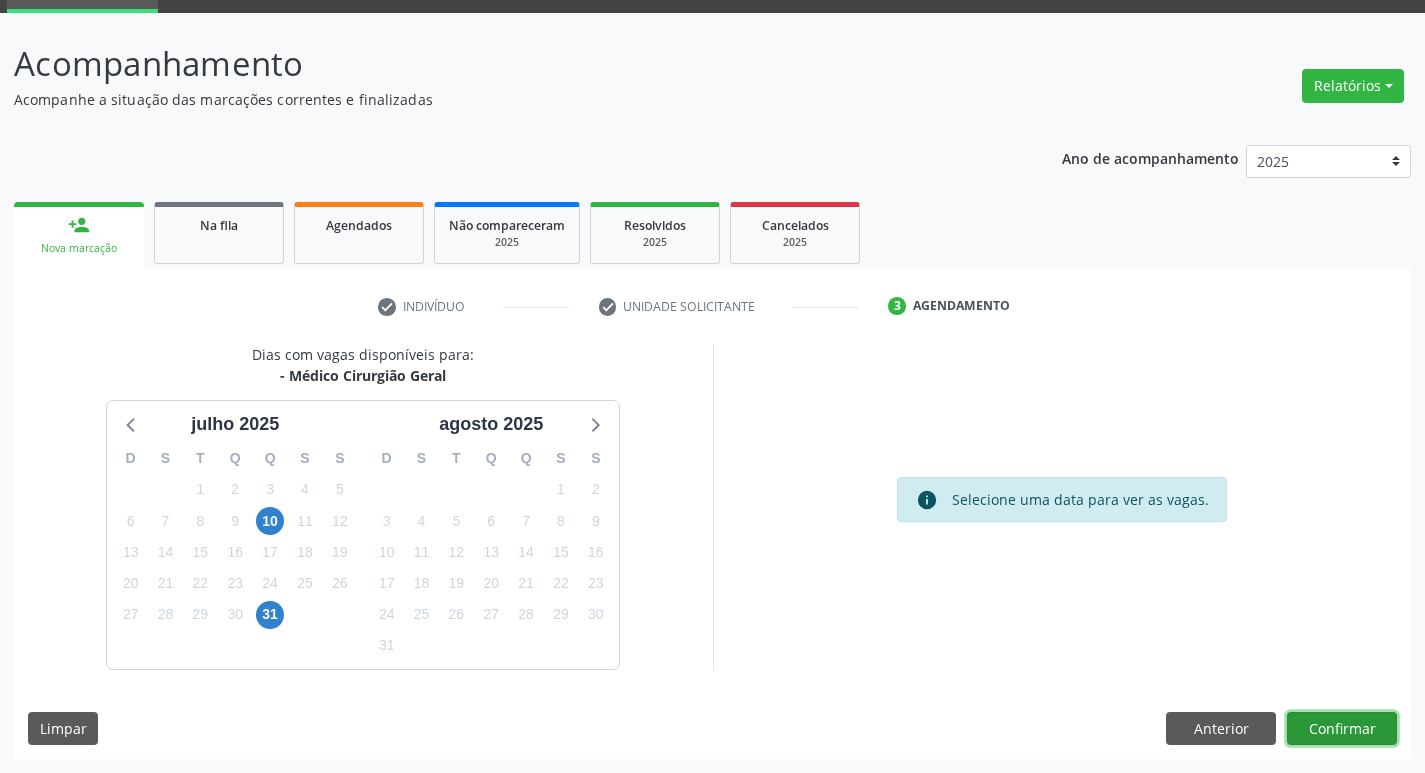 click on "Confirmar" at bounding box center (1342, 729) 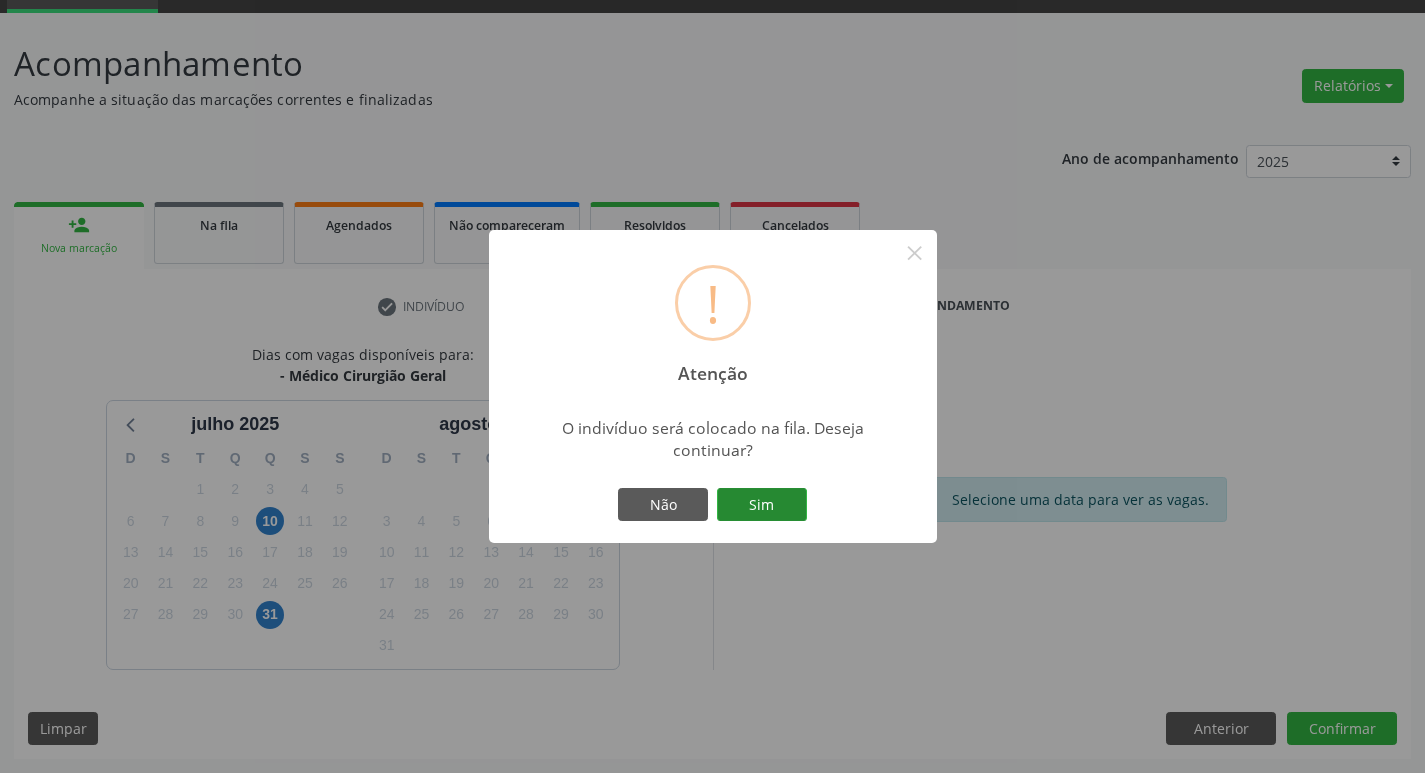 click on "Sim" at bounding box center (762, 505) 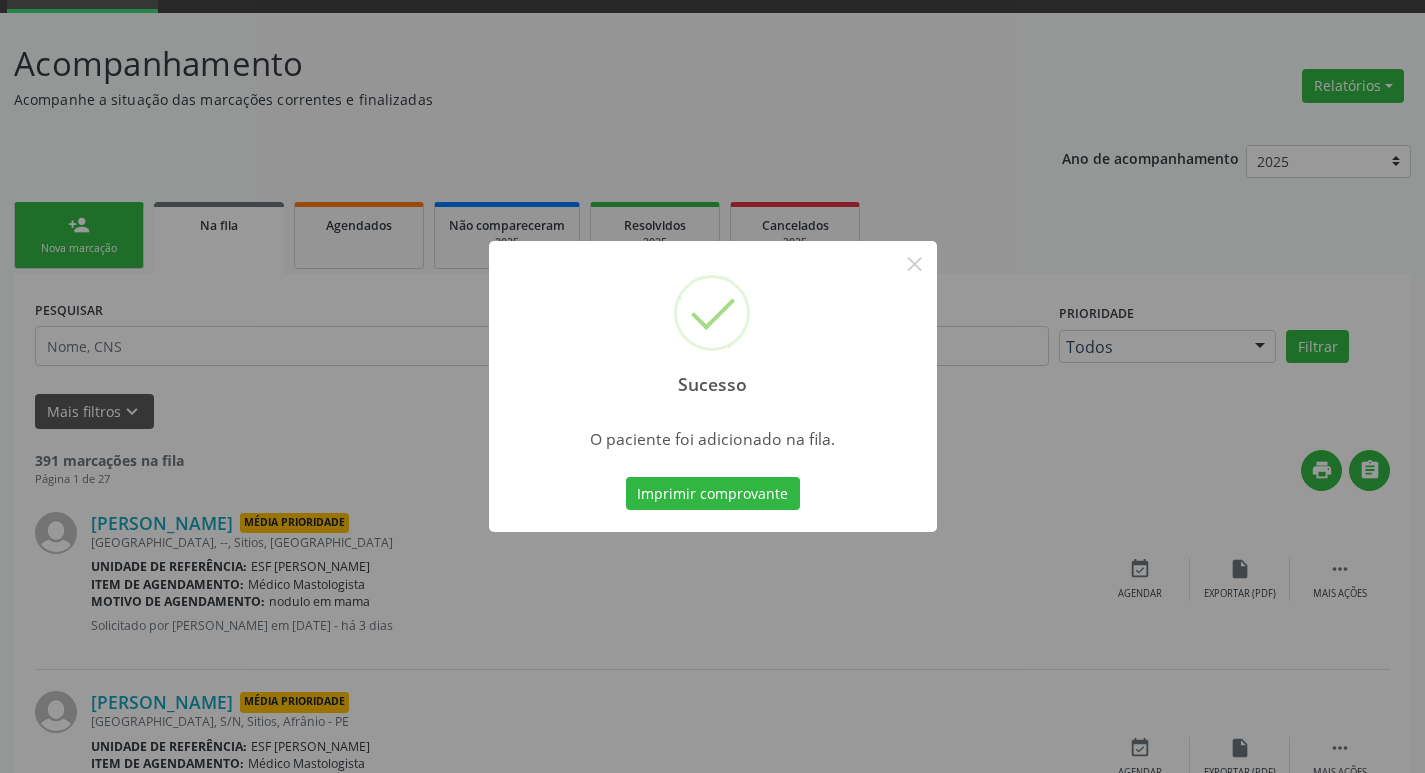 scroll, scrollTop: 0, scrollLeft: 0, axis: both 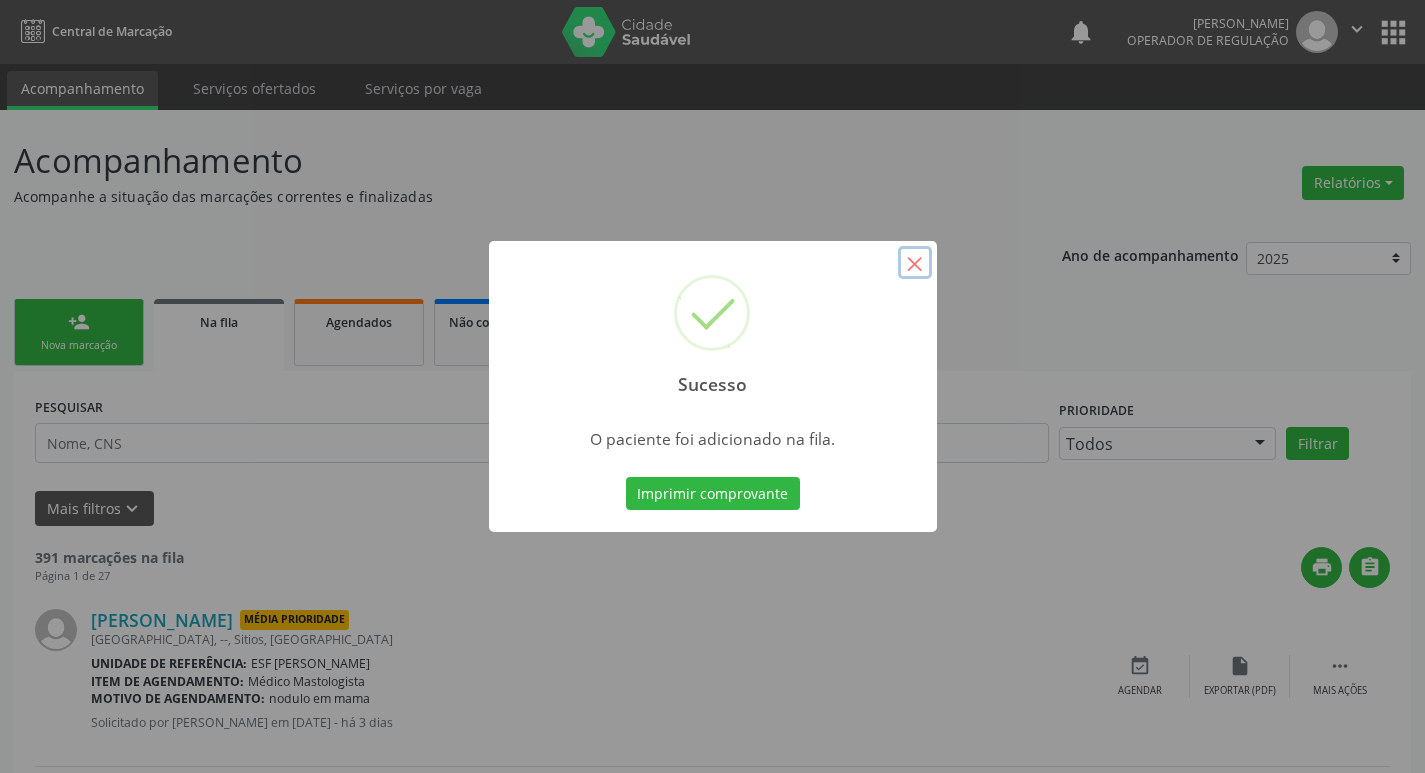 click on "×" at bounding box center [915, 263] 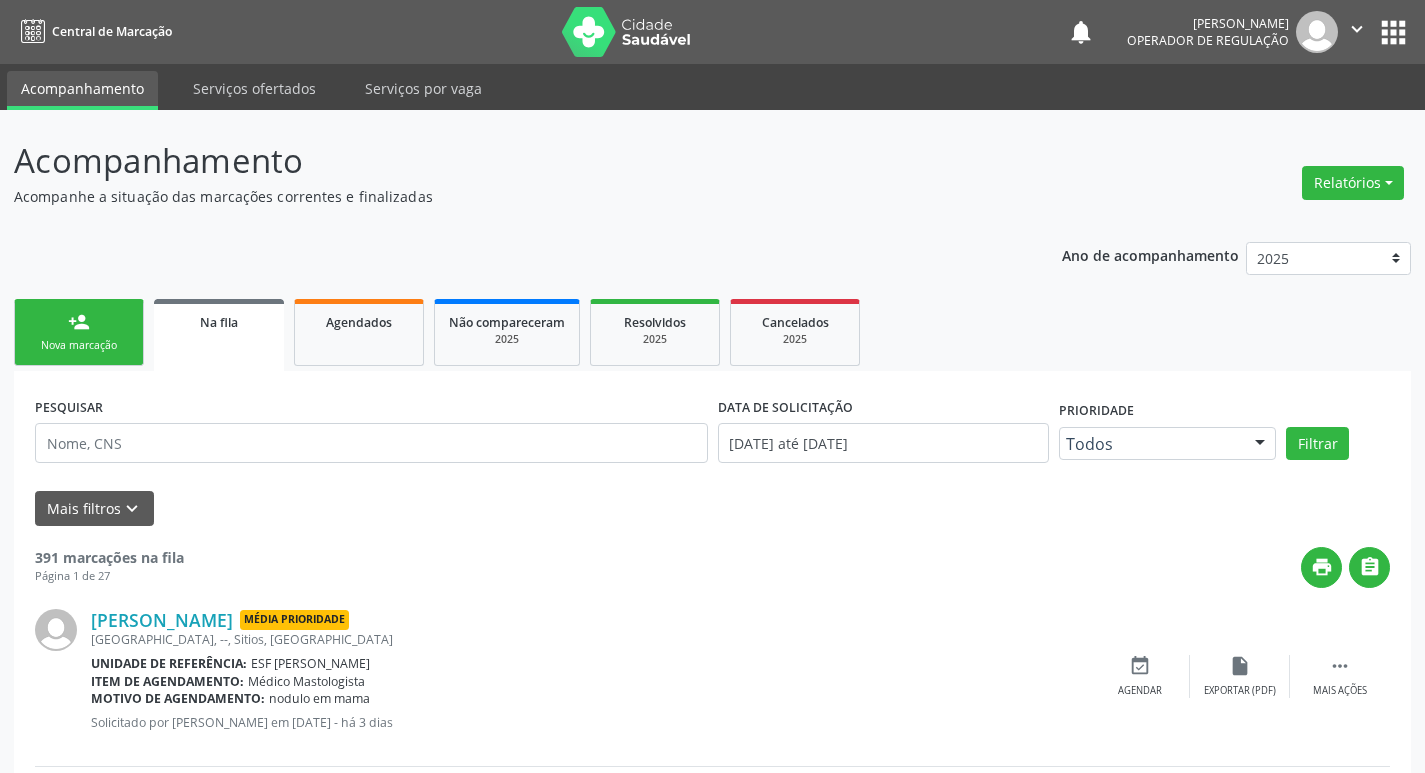 click on "Nova marcação" at bounding box center [79, 345] 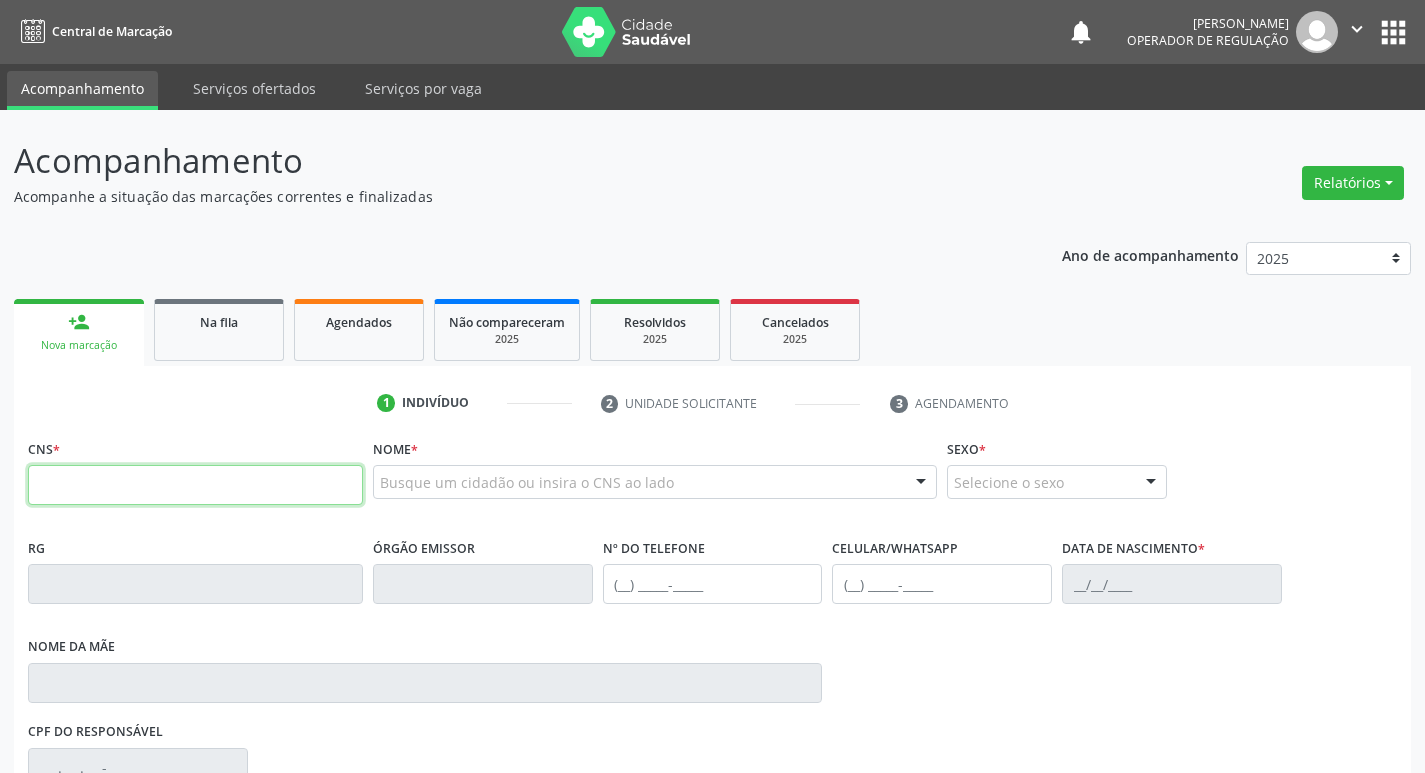 click at bounding box center [195, 485] 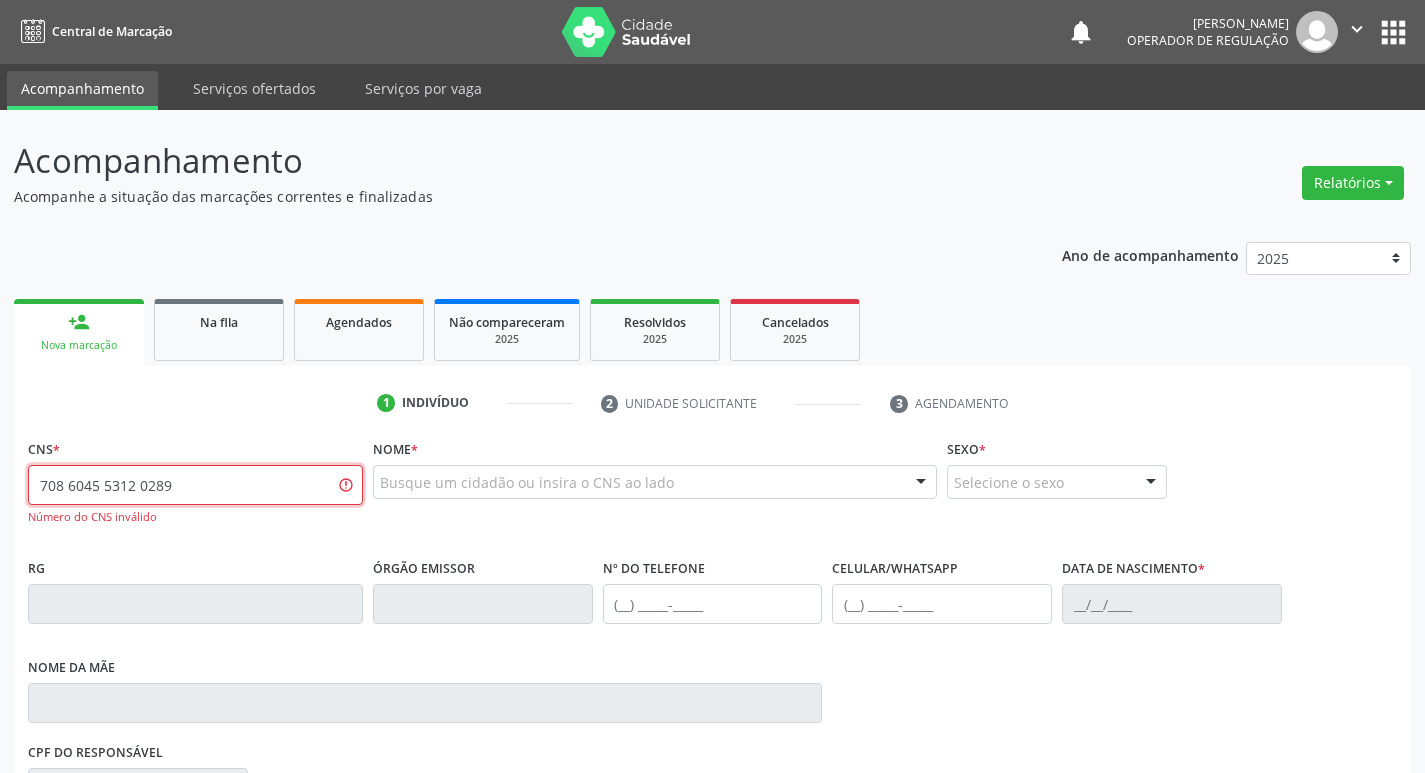 click on "708 6045 5312 0289" at bounding box center (195, 485) 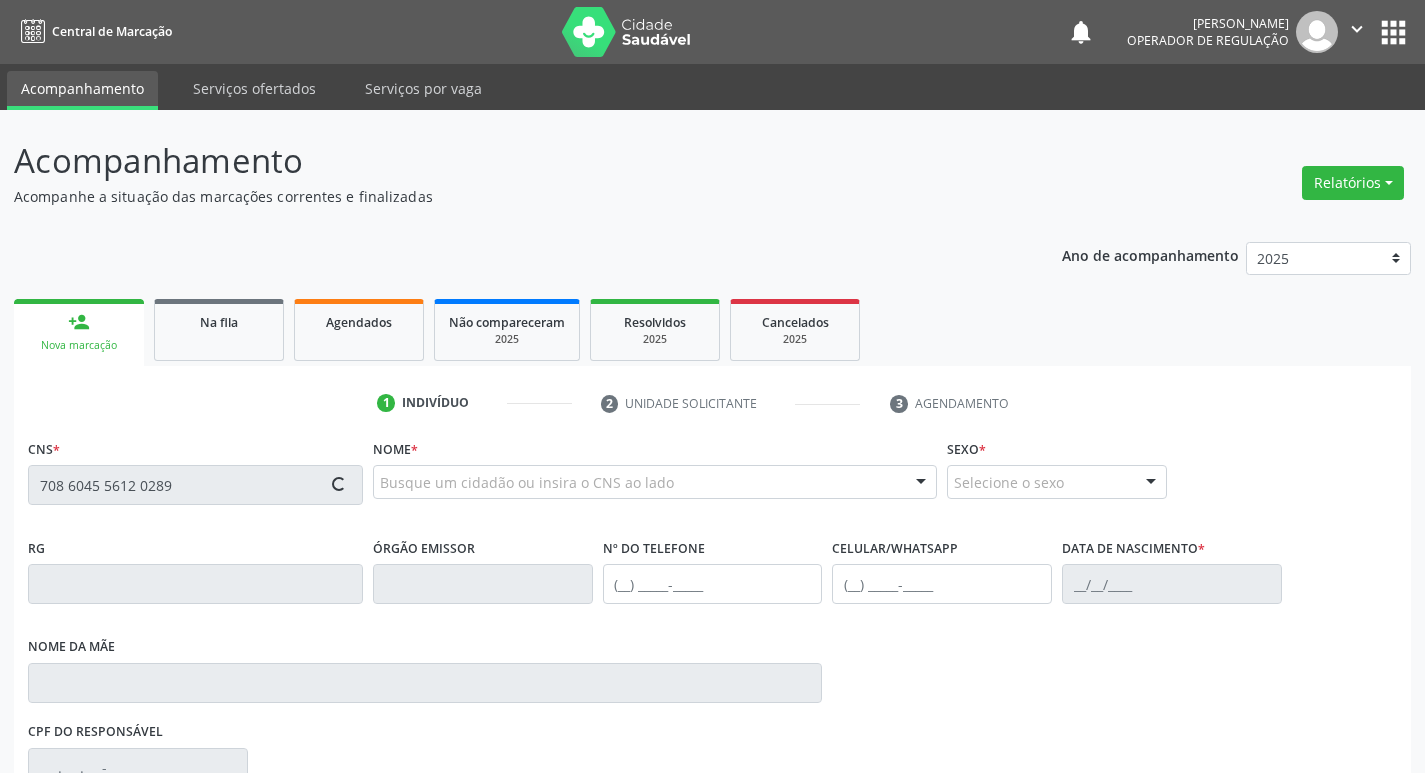 type on "708 6045 5612 0289" 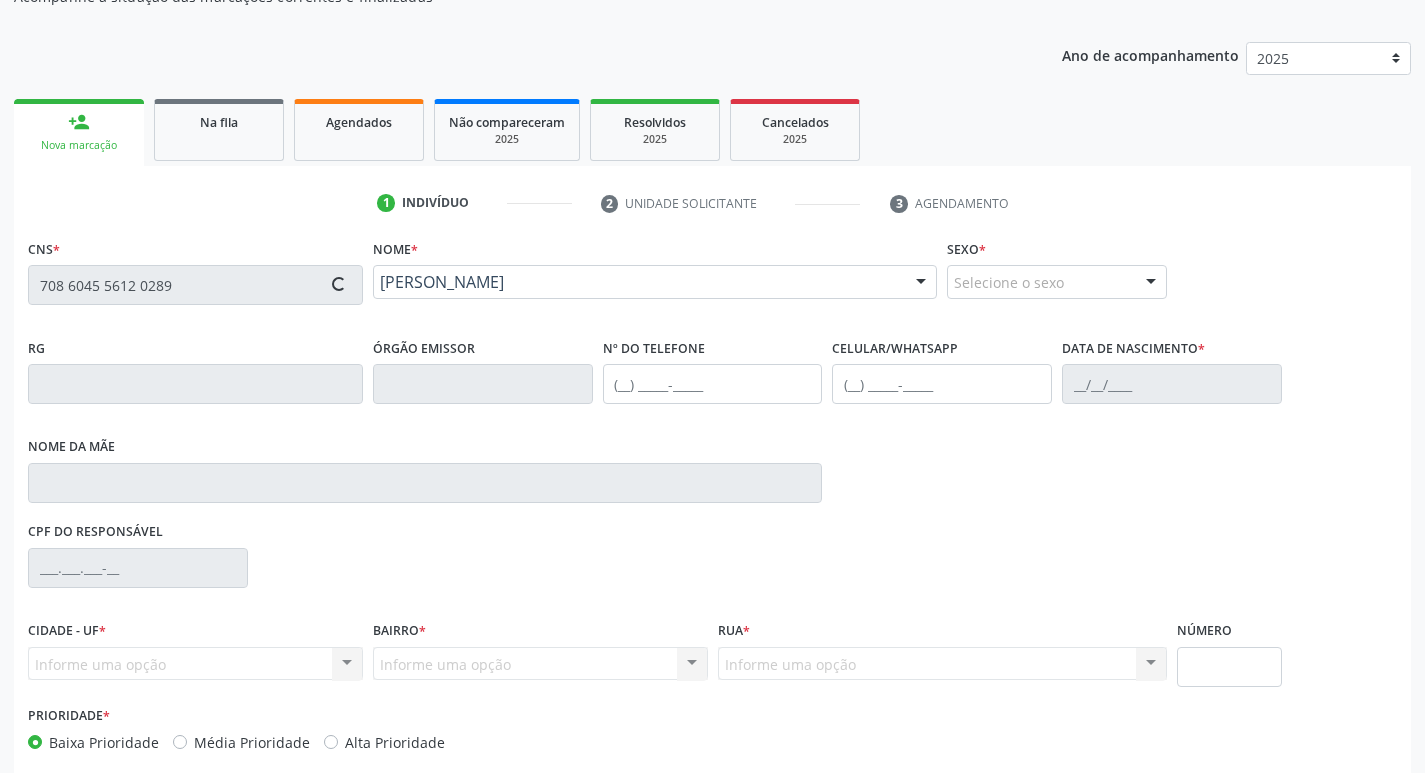 scroll, scrollTop: 297, scrollLeft: 0, axis: vertical 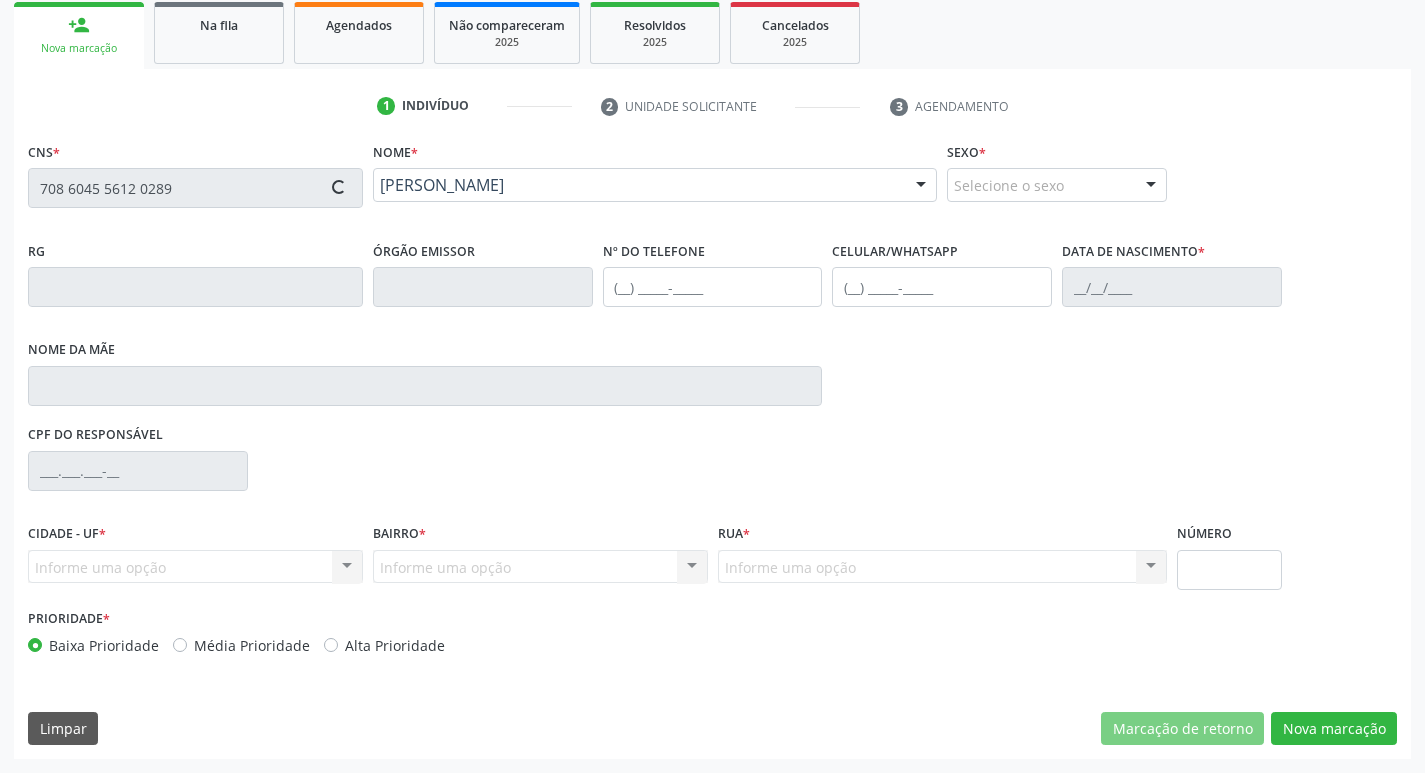 type on "(87) 8870-0374" 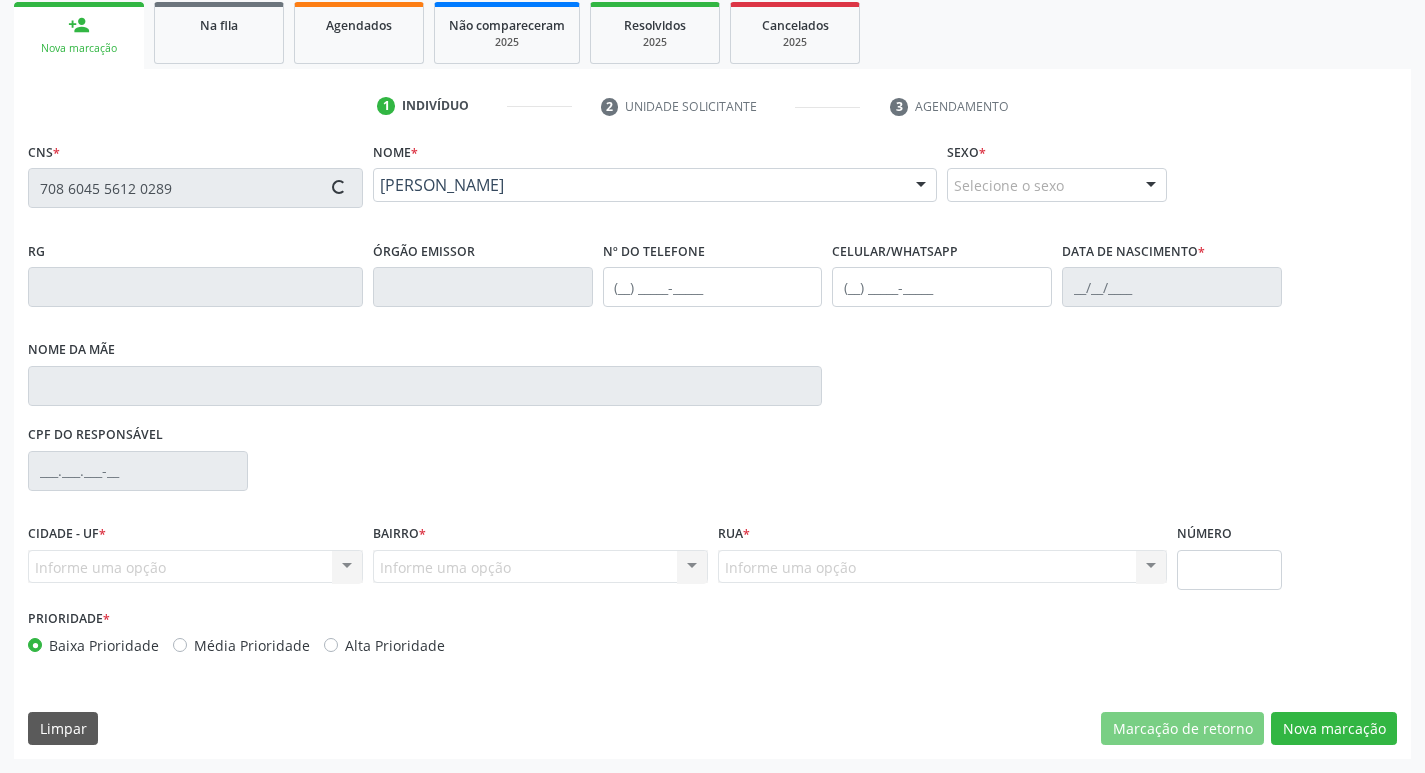 type on "(87) 8870-0374" 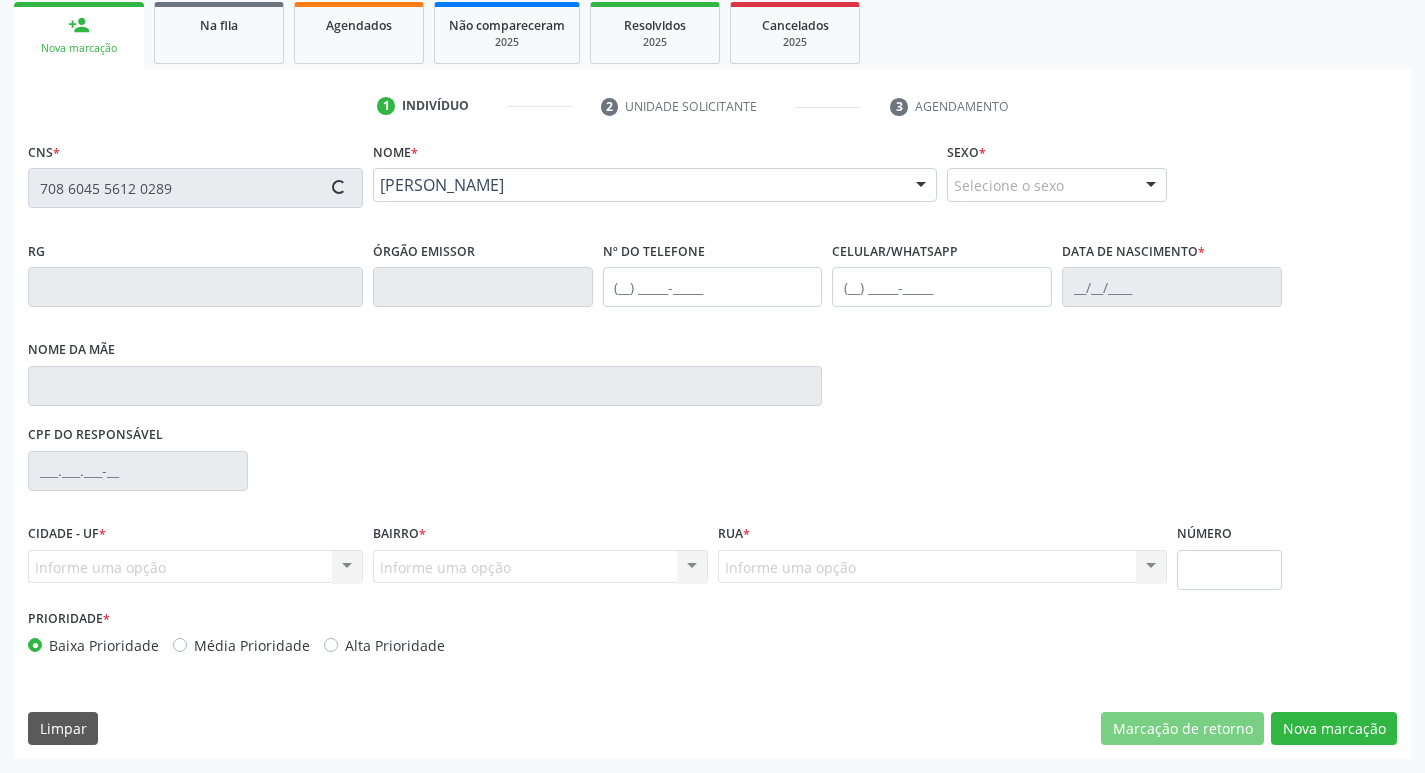 type on "14/11/2008" 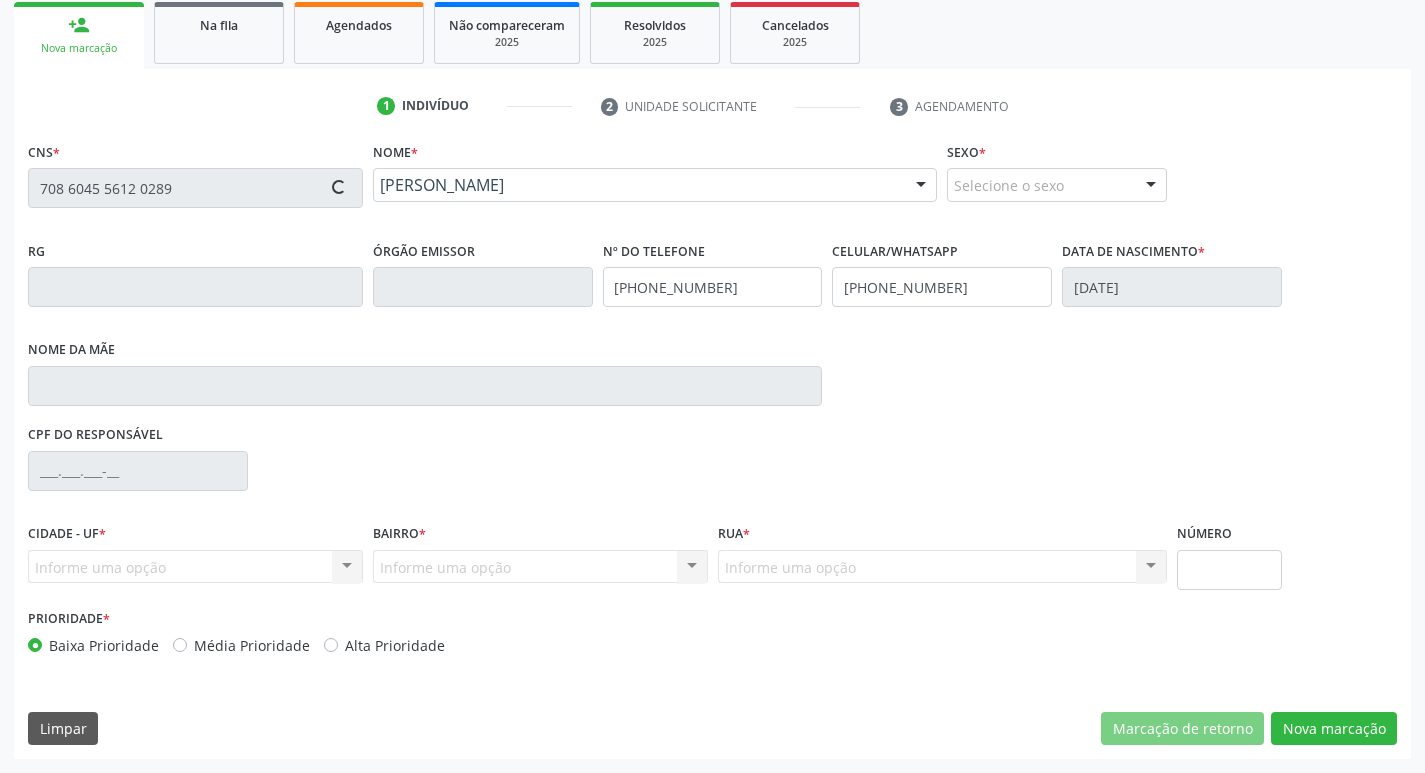 type on "Mariza da Silva Lucas" 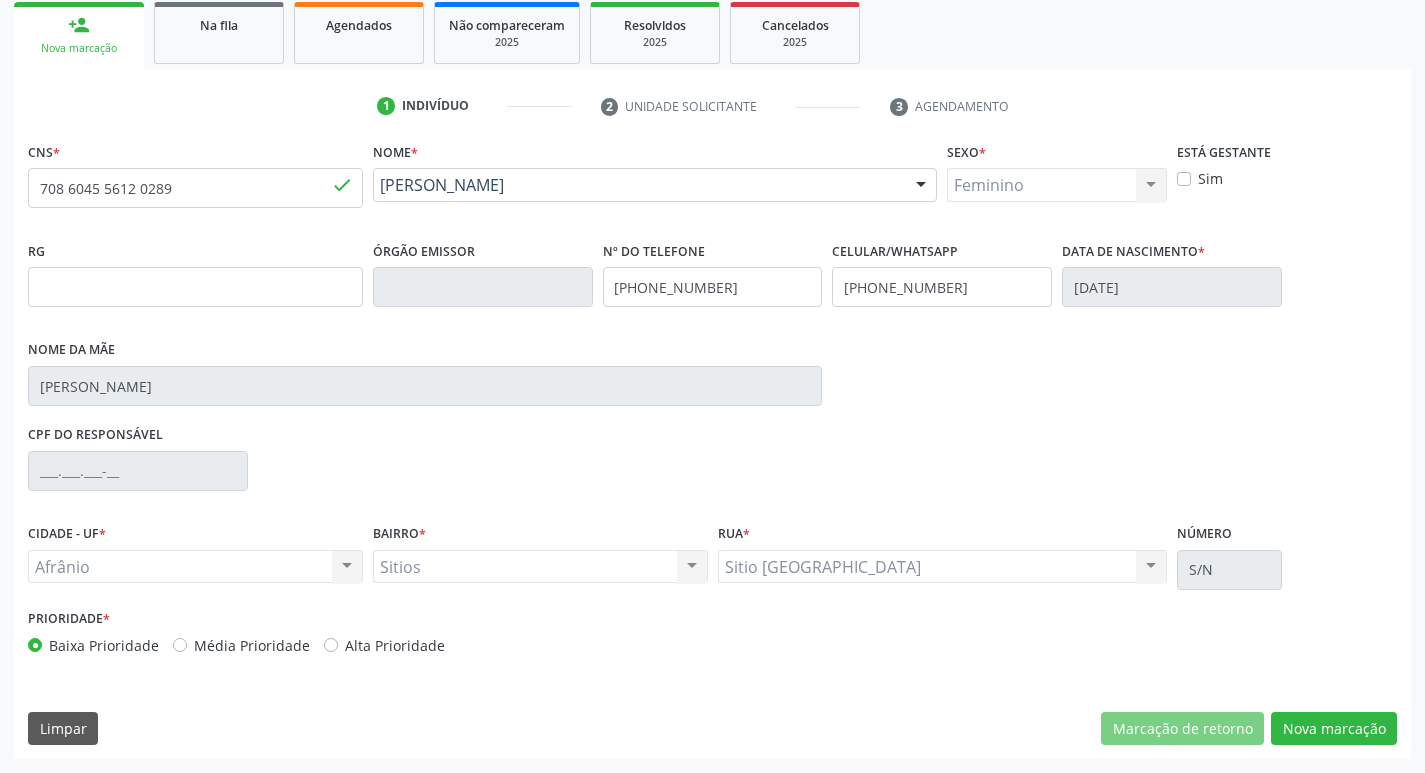 click on "Média Prioridade" at bounding box center [252, 645] 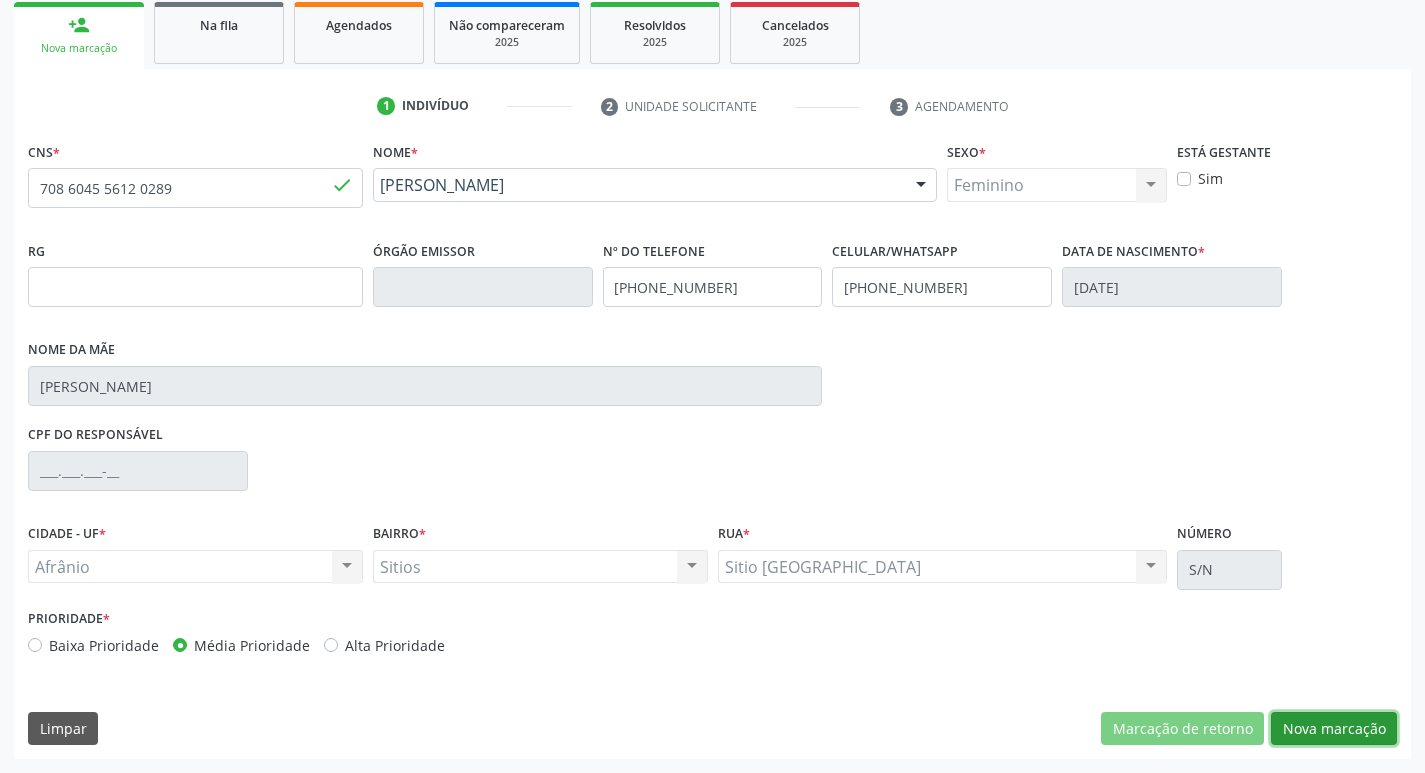 click on "Nova marcação" at bounding box center (1334, 729) 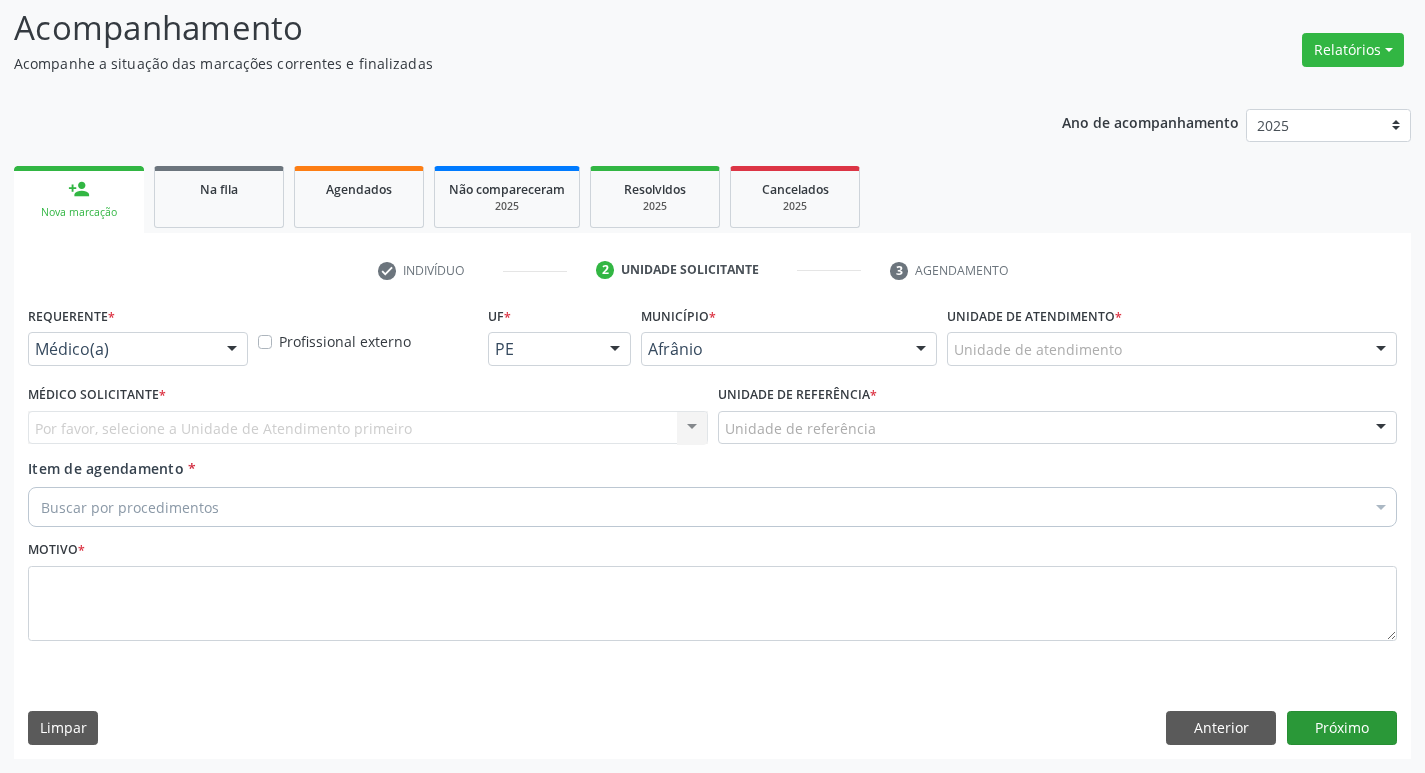 scroll, scrollTop: 133, scrollLeft: 0, axis: vertical 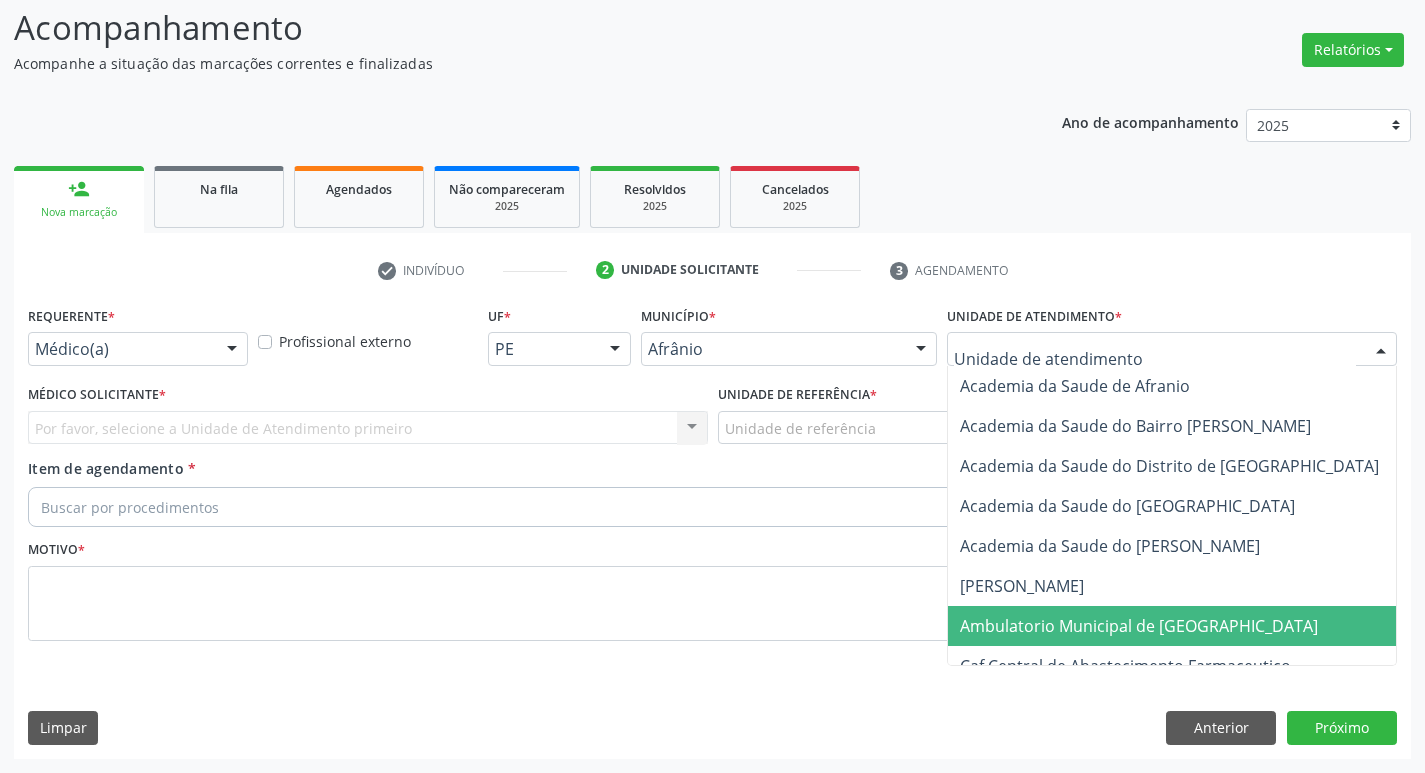 click on "Ambulatorio Municipal de [GEOGRAPHIC_DATA]" at bounding box center (1139, 626) 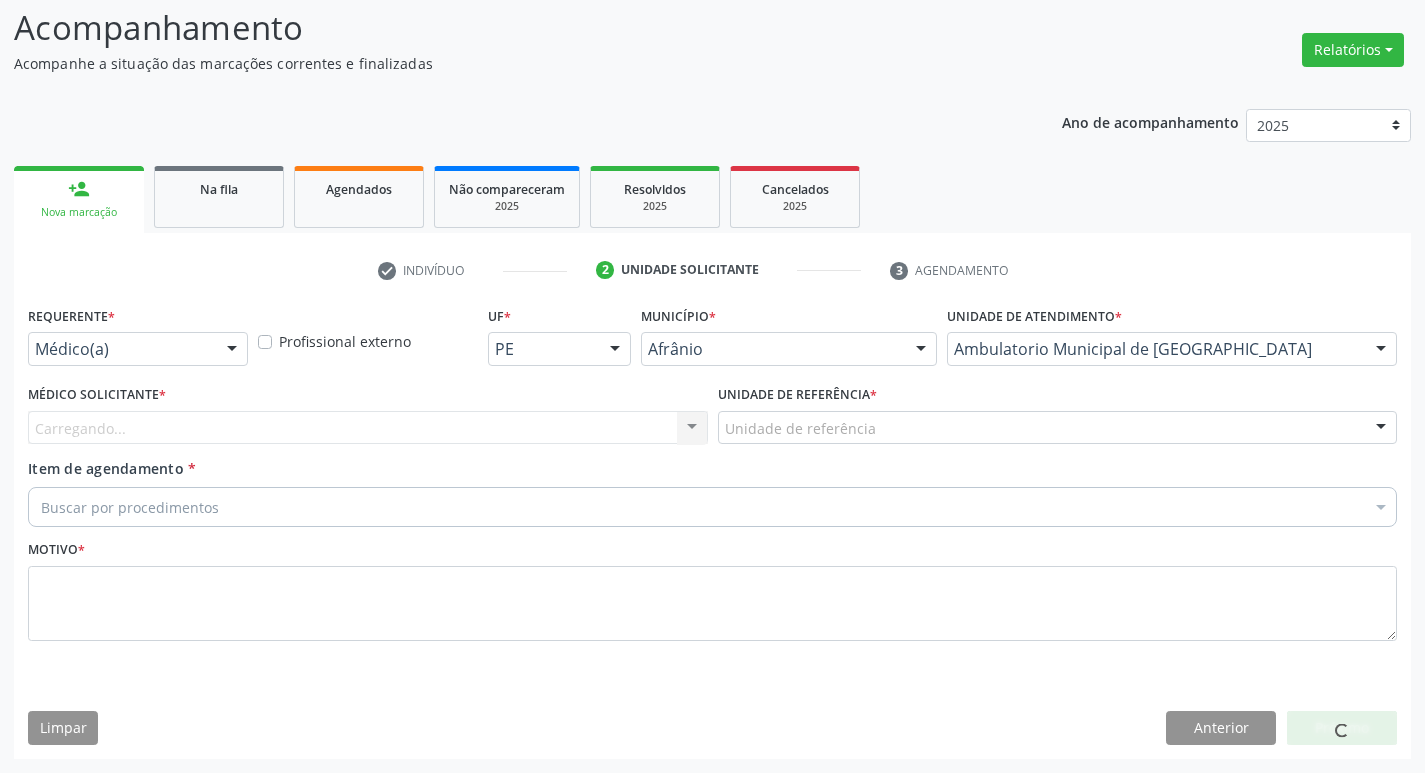 click on "Carregando...
Nenhum resultado encontrado para: "   "
Não há nenhuma opção para ser exibida." at bounding box center [368, 428] 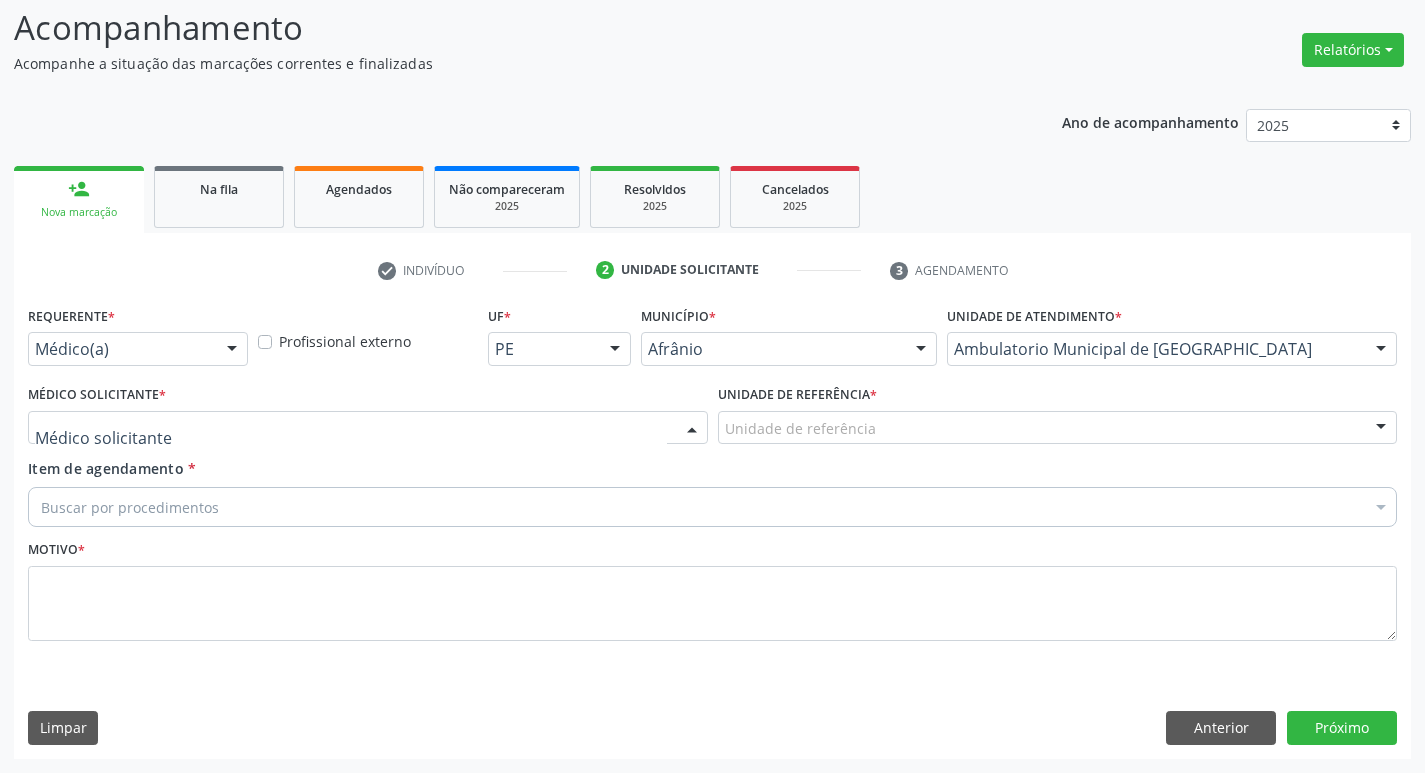 click at bounding box center [368, 428] 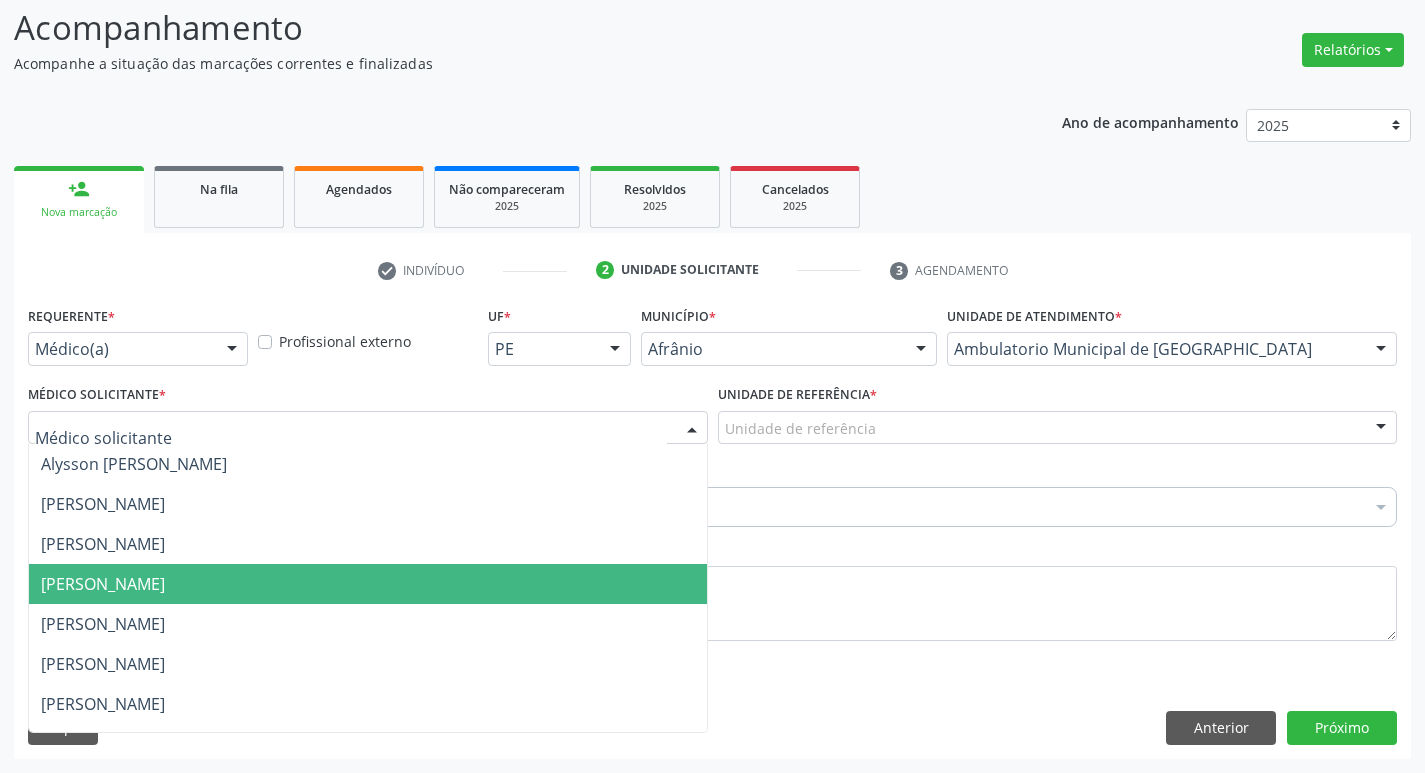 click on "[PERSON_NAME]" at bounding box center (368, 584) 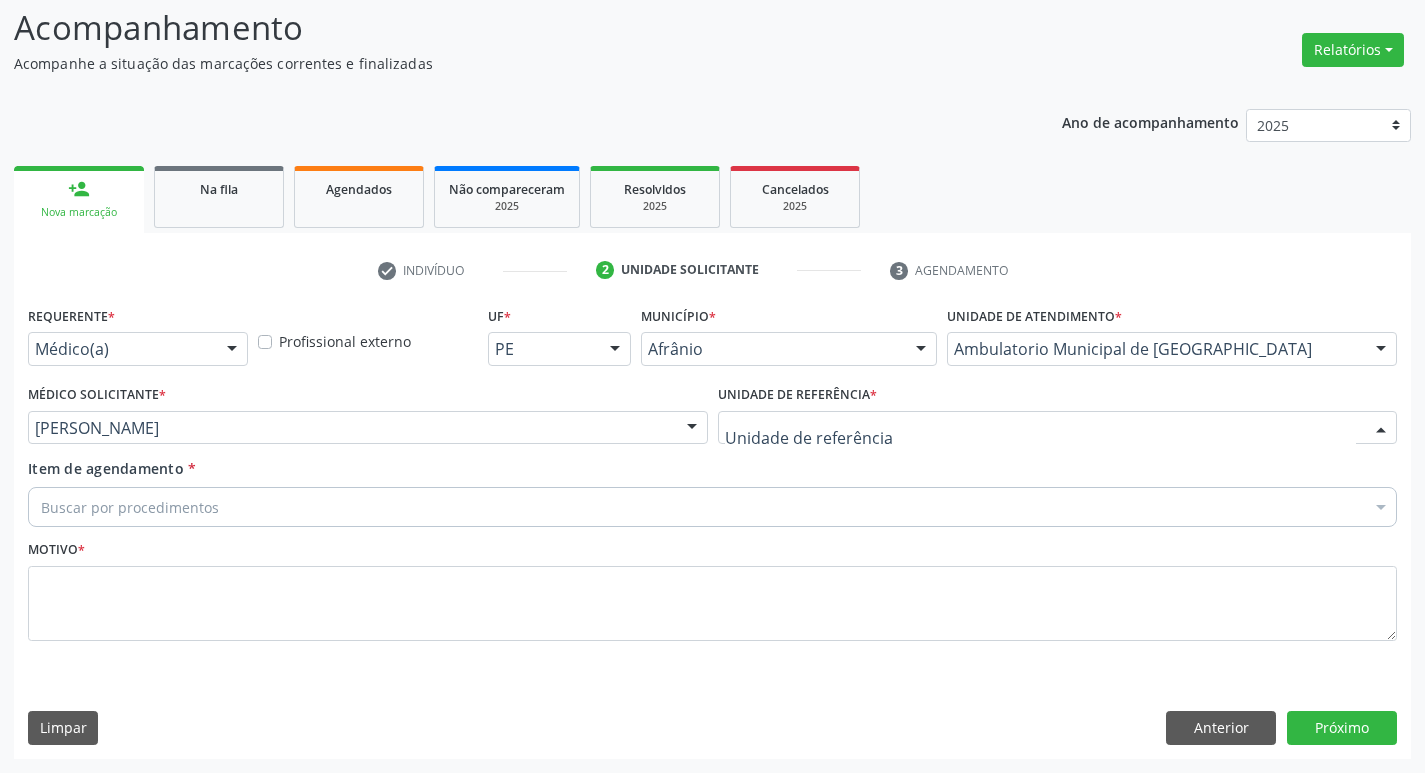 click at bounding box center [1058, 428] 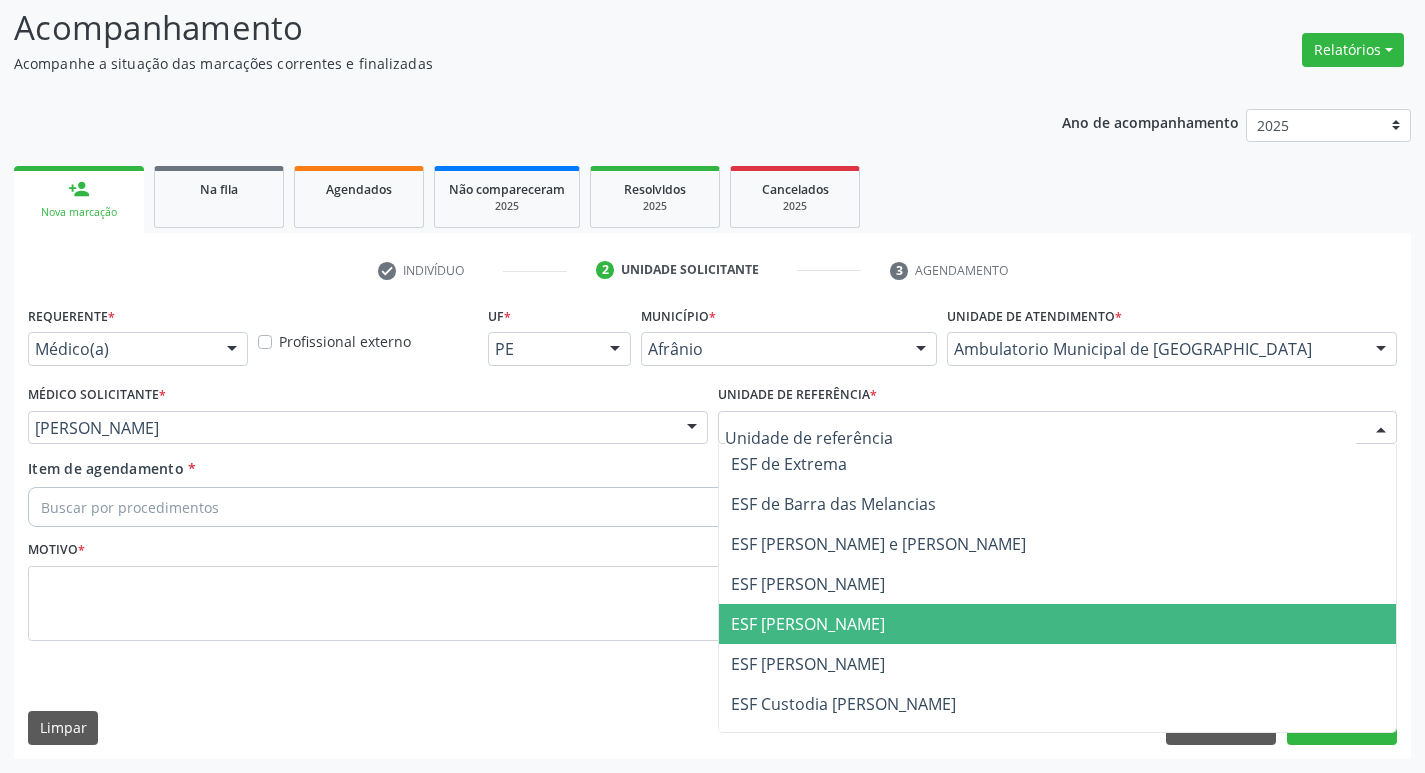 click on "ESF [PERSON_NAME]" at bounding box center [1058, 624] 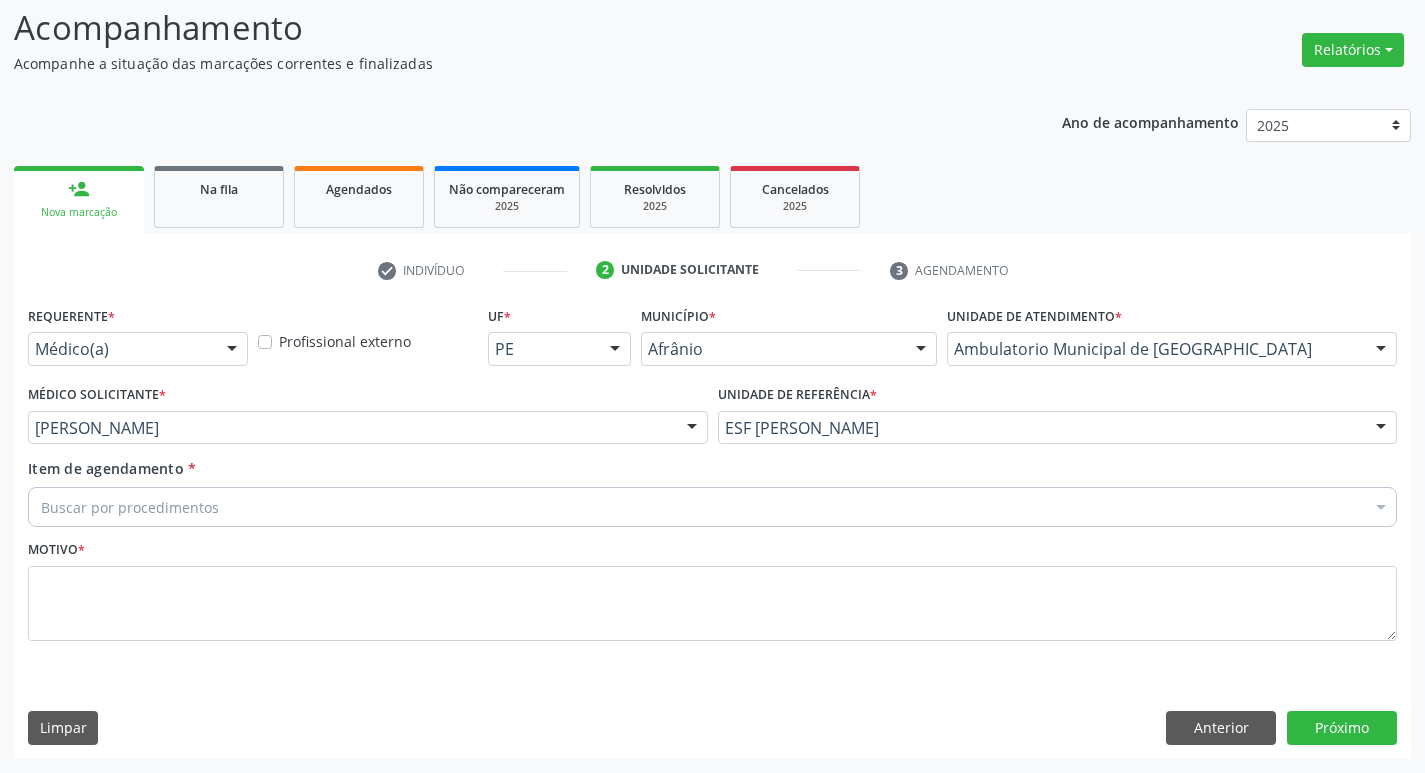 click on "Buscar por procedimentos" at bounding box center [712, 507] 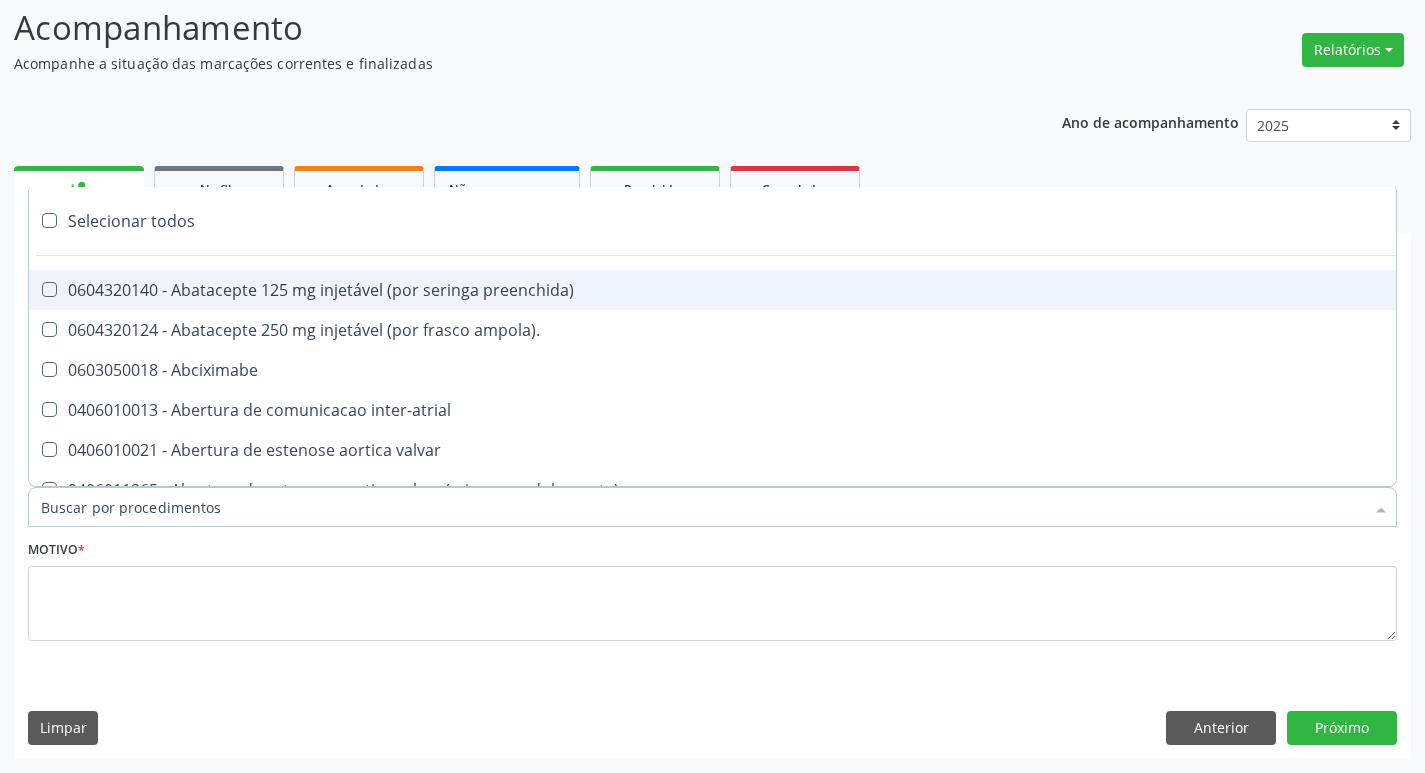 paste on "cirurgião ger" 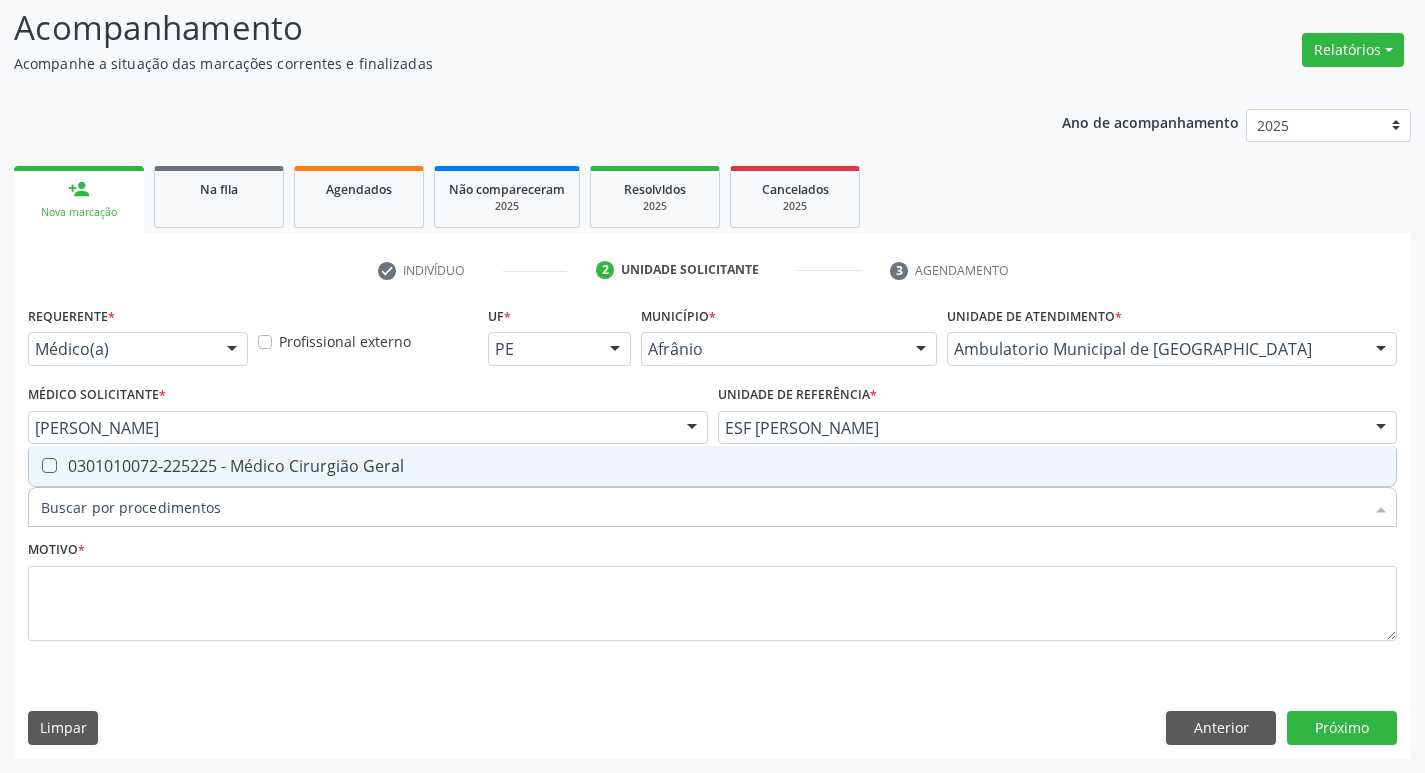 type on "cirurgião ger" 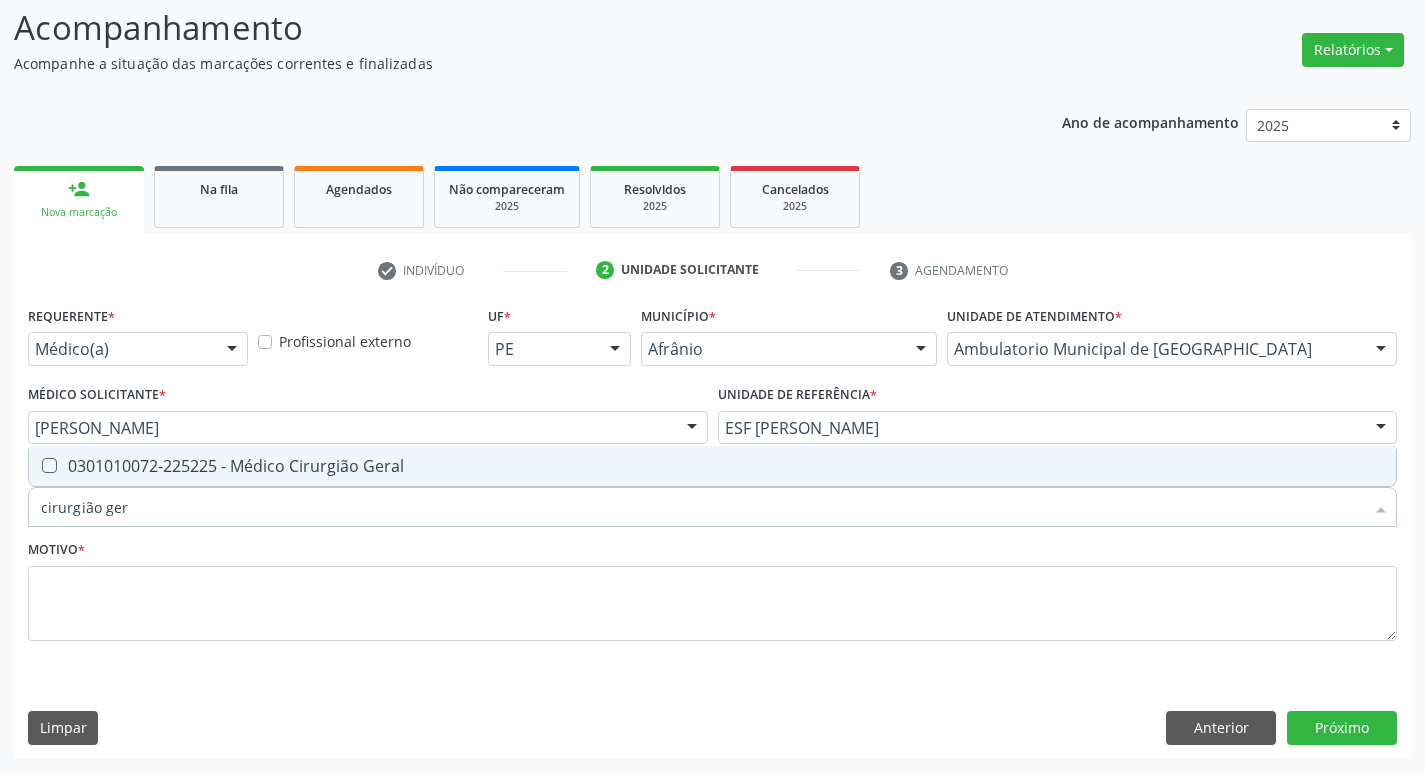 click at bounding box center (49, 465) 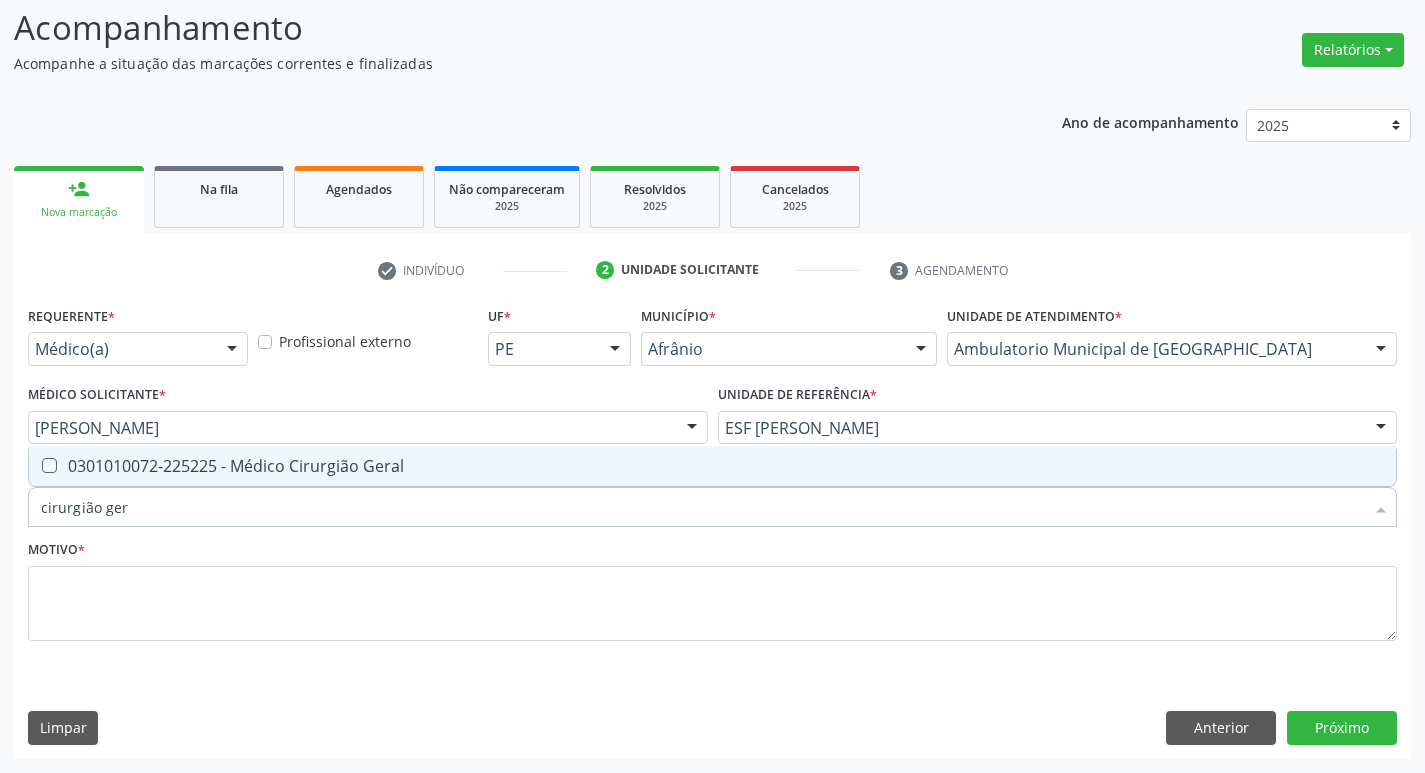 click at bounding box center (35, 465) 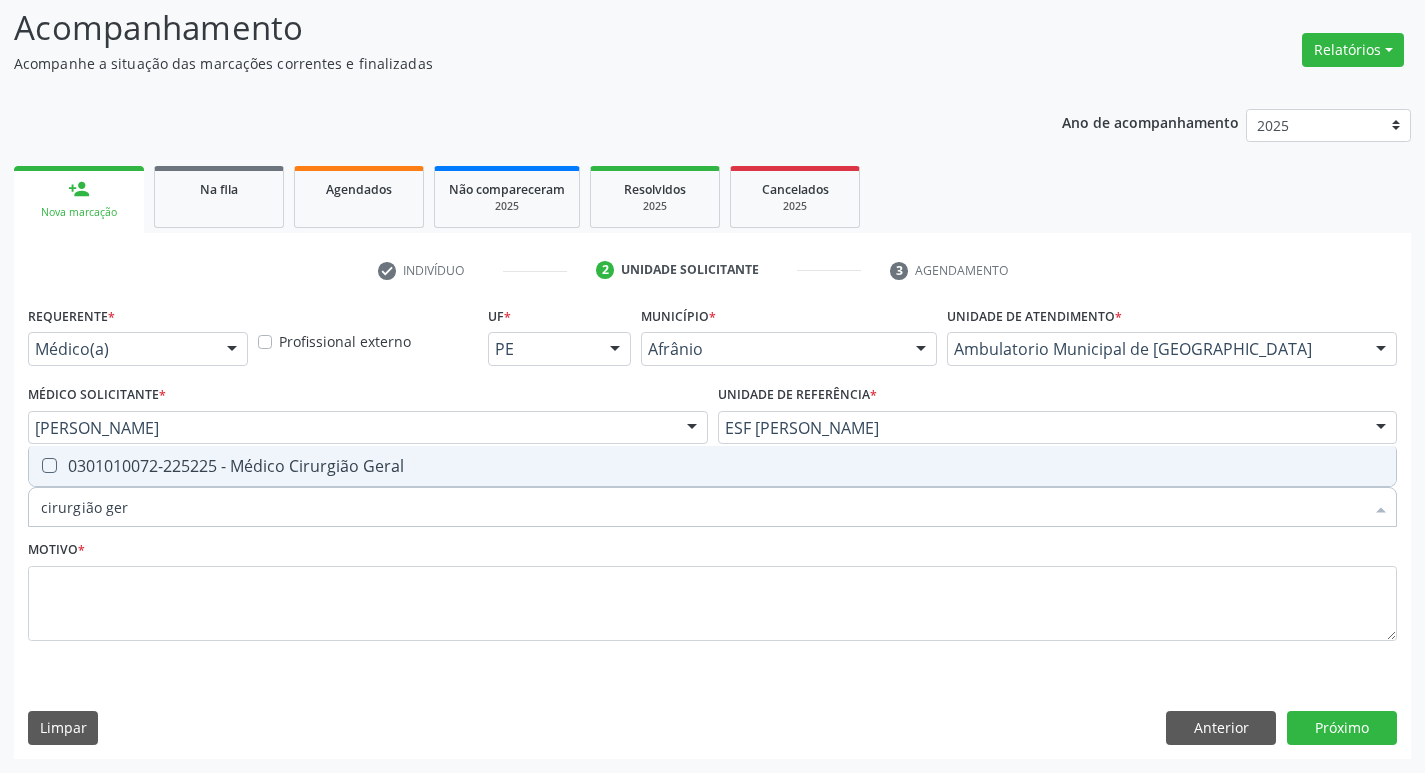 checkbox on "true" 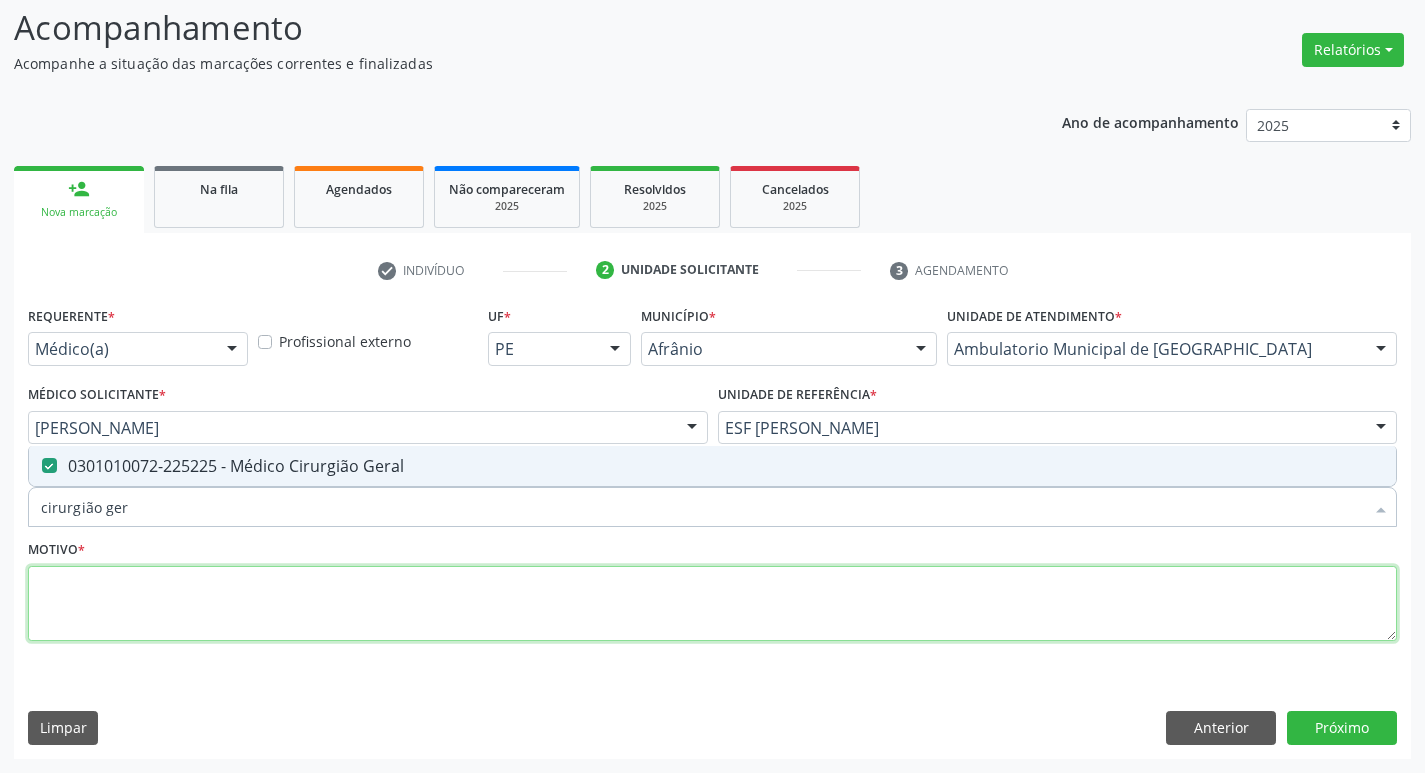 click at bounding box center (712, 604) 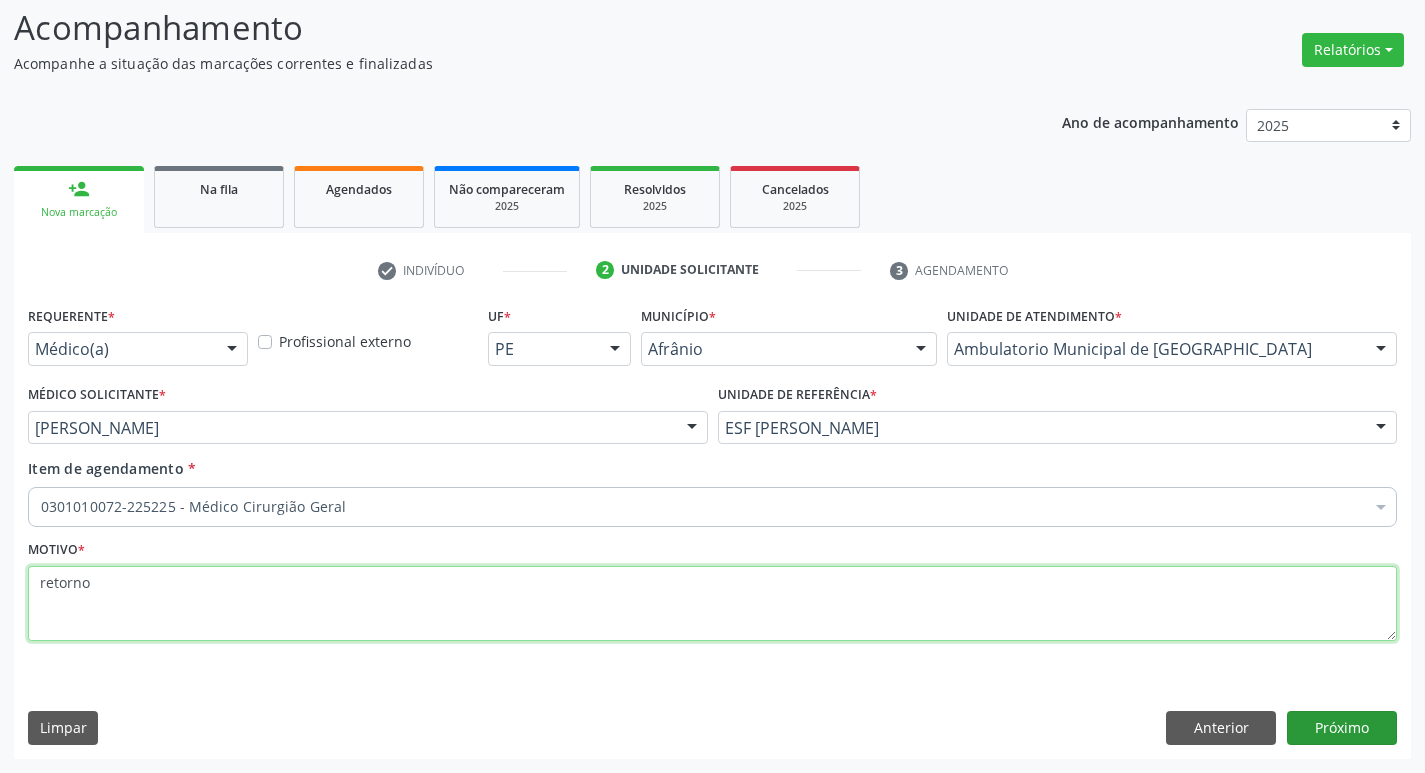 type on "retorno" 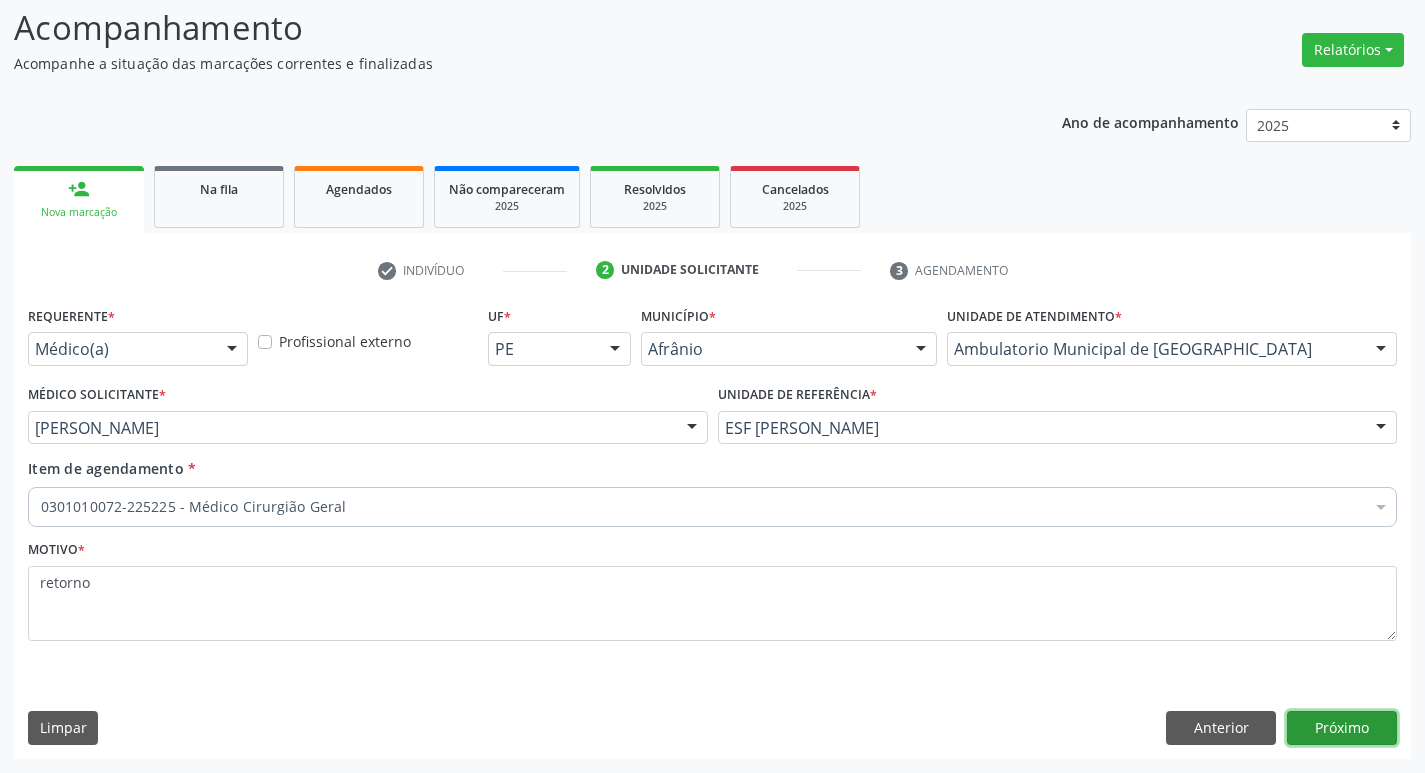 click on "Próximo" at bounding box center [1342, 728] 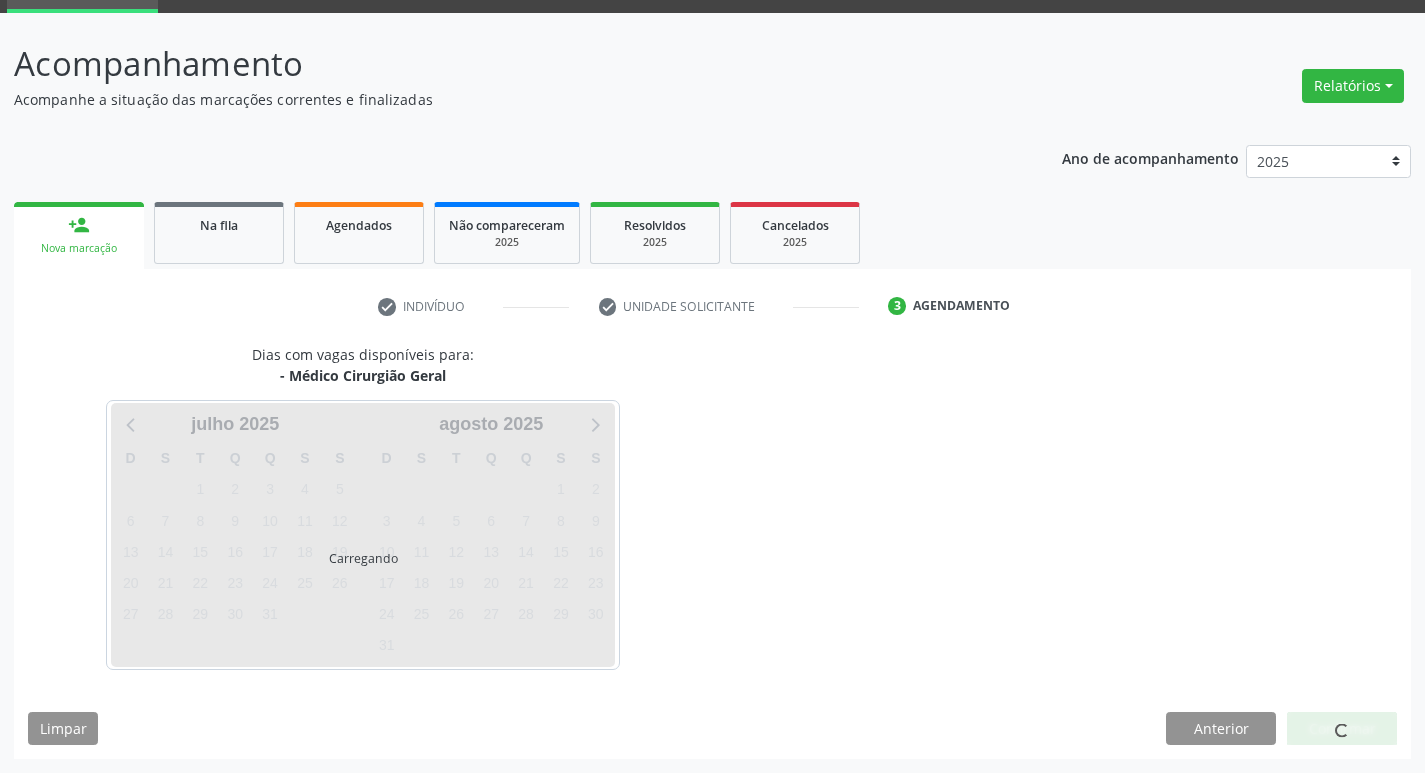scroll, scrollTop: 97, scrollLeft: 0, axis: vertical 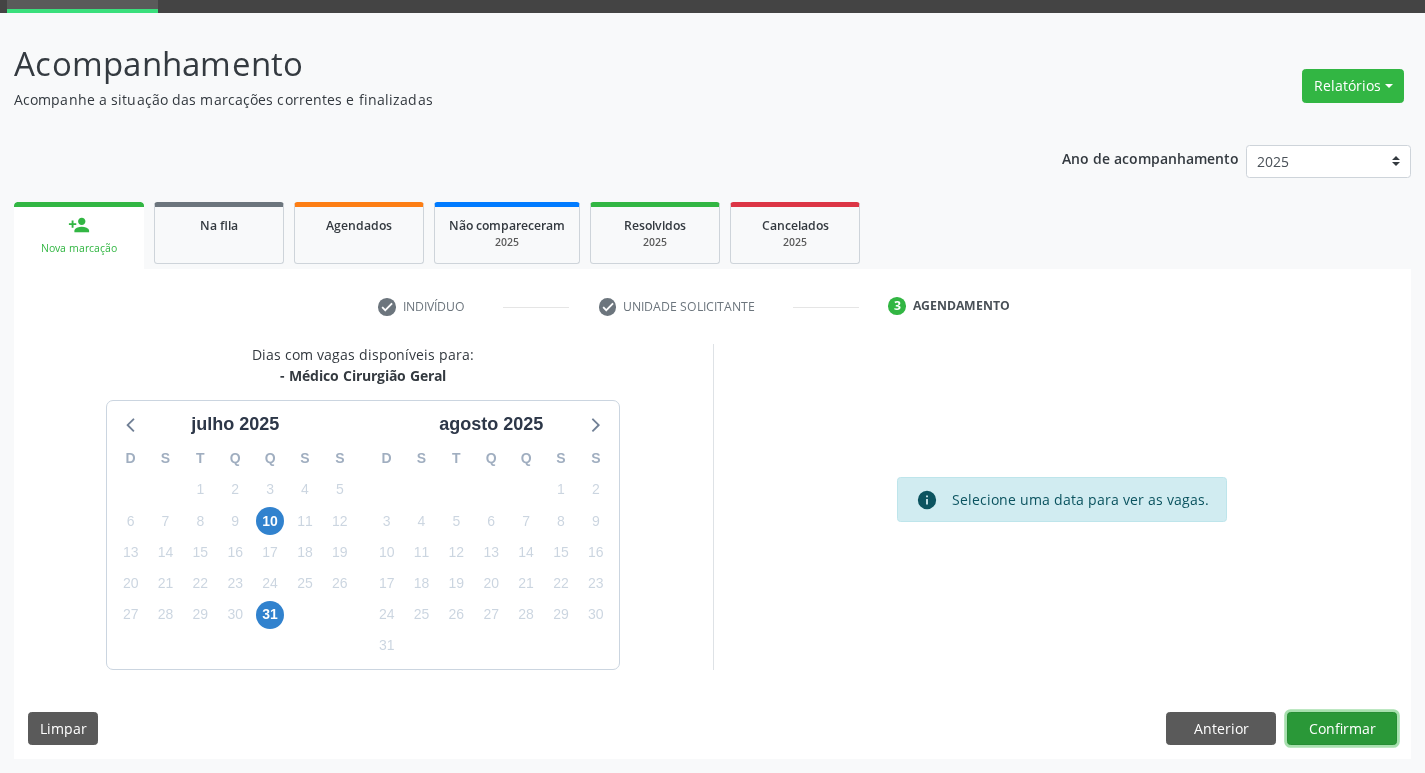 click on "Confirmar" at bounding box center [1342, 729] 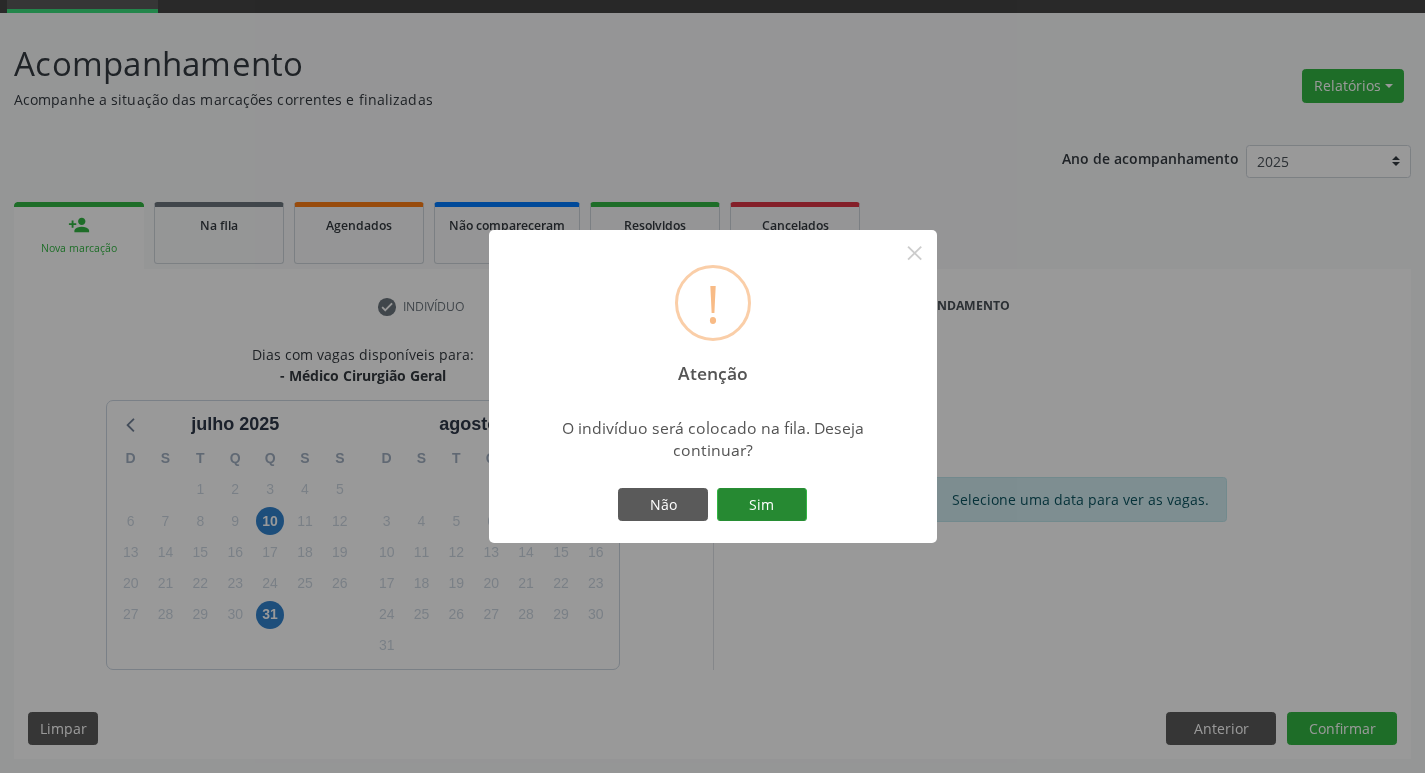 click on "Sim" at bounding box center [762, 505] 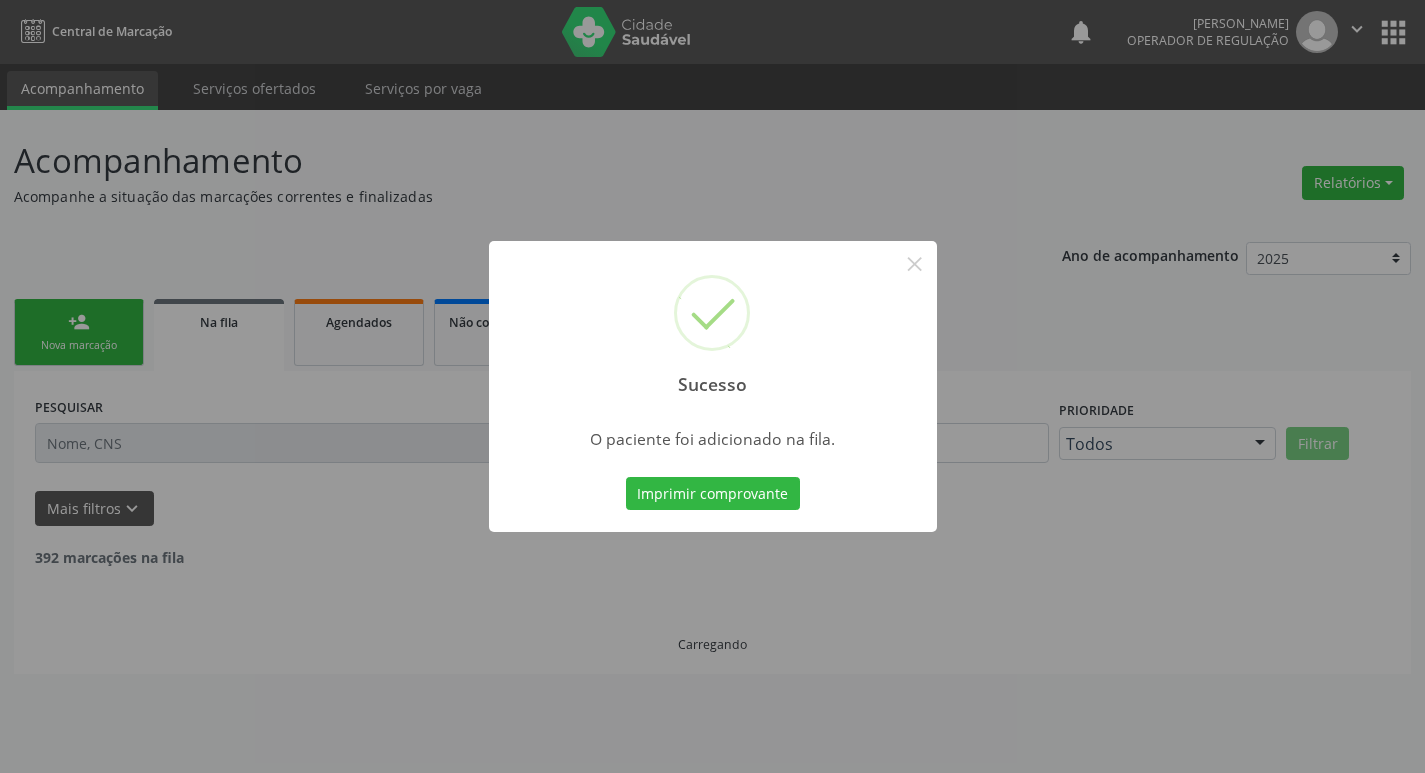 scroll, scrollTop: 0, scrollLeft: 0, axis: both 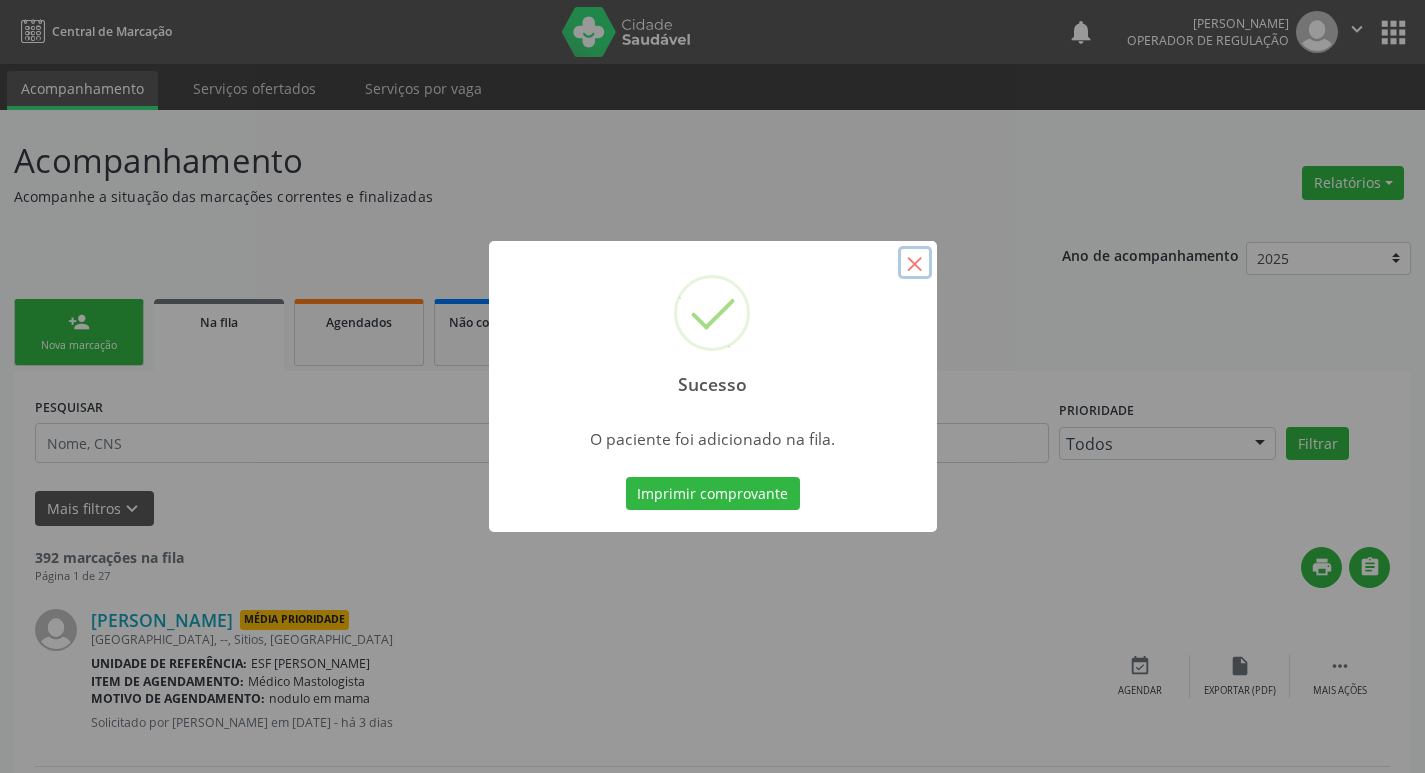 click on "×" at bounding box center [915, 263] 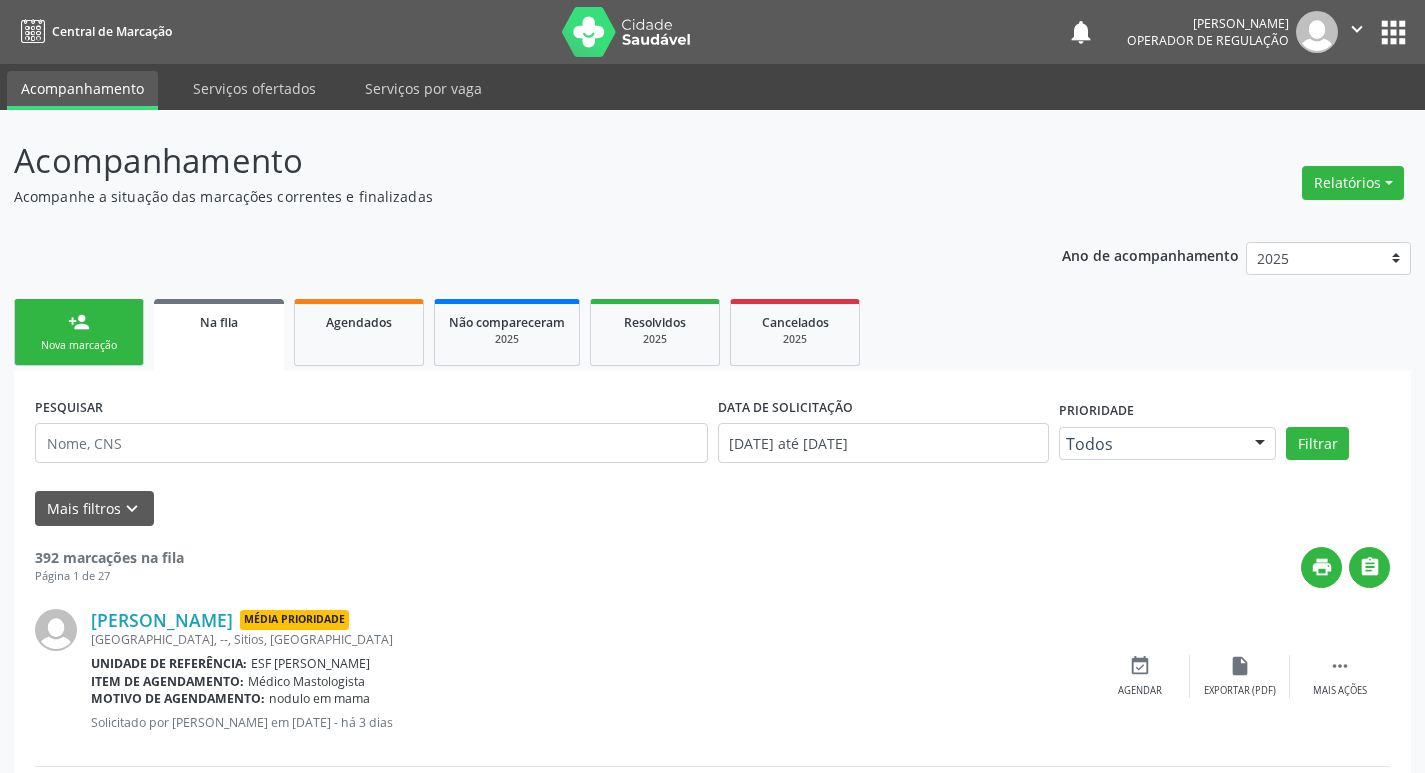 click on "Nova marcação" at bounding box center (79, 345) 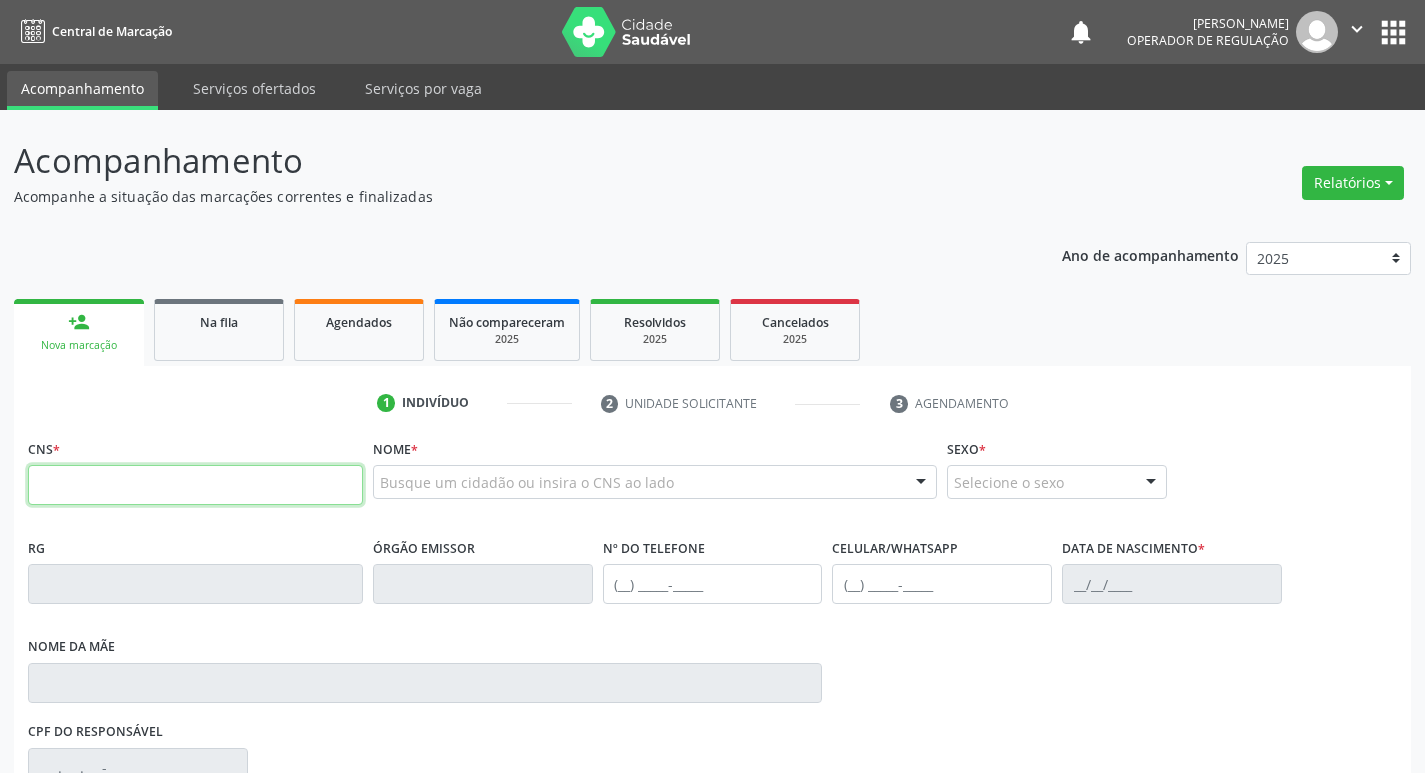 click at bounding box center (195, 485) 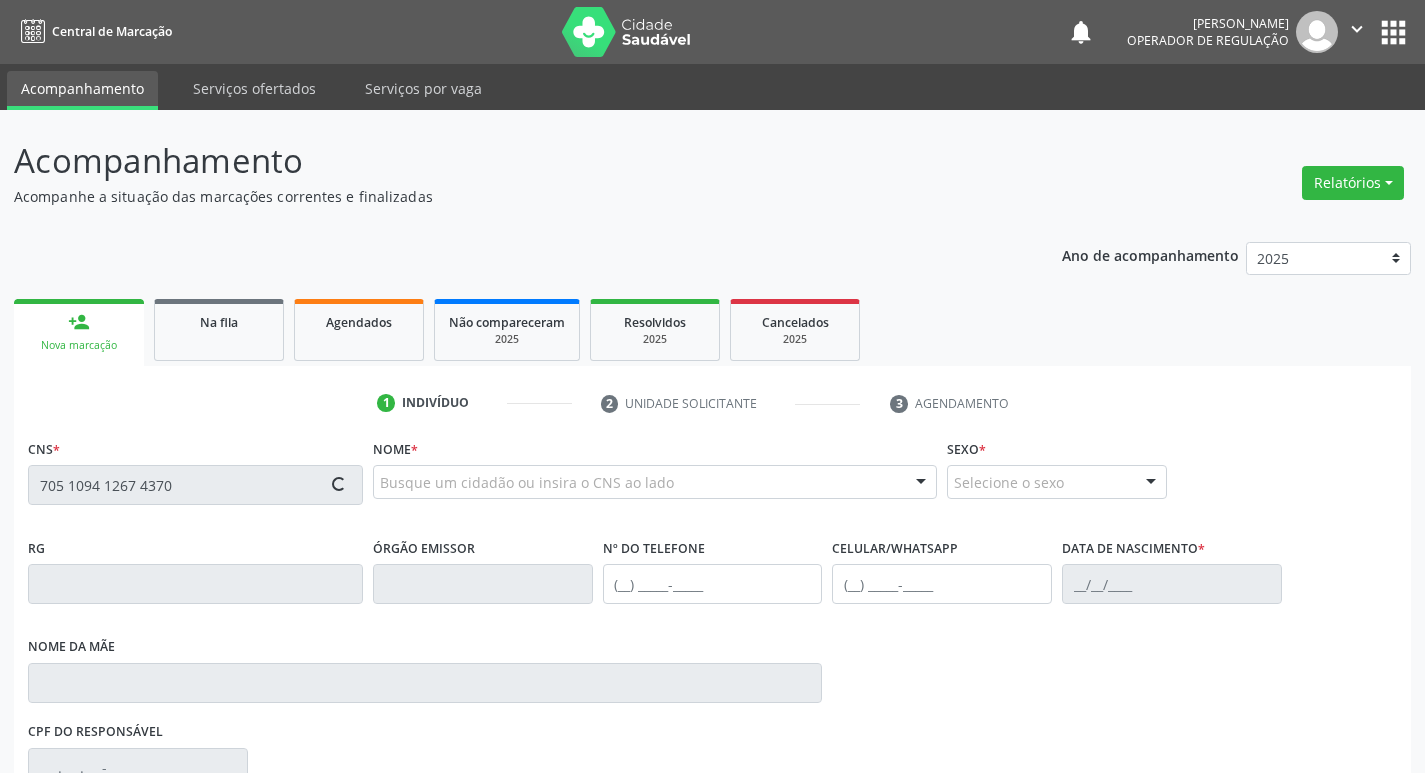 type on "705 1094 1267 4370" 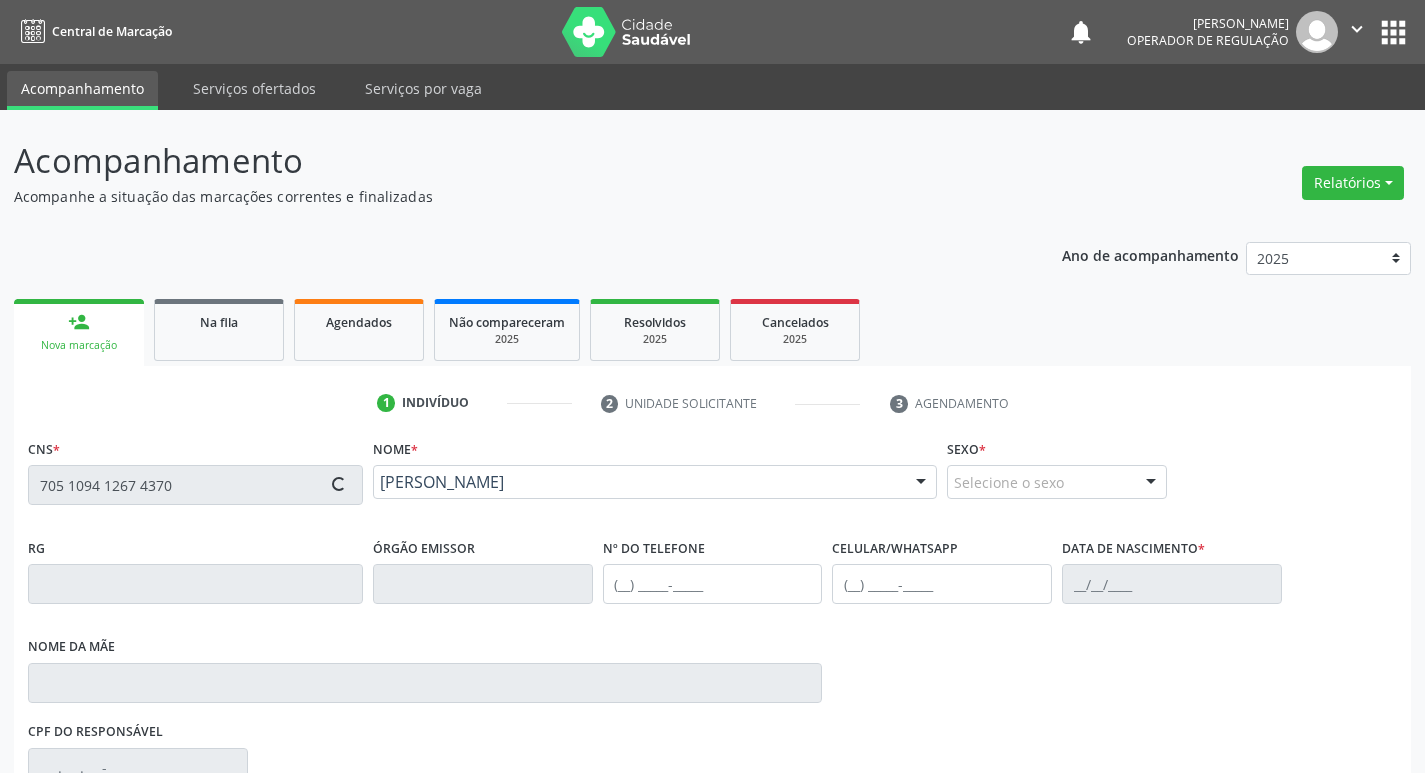 type on "(87) 98856-3178" 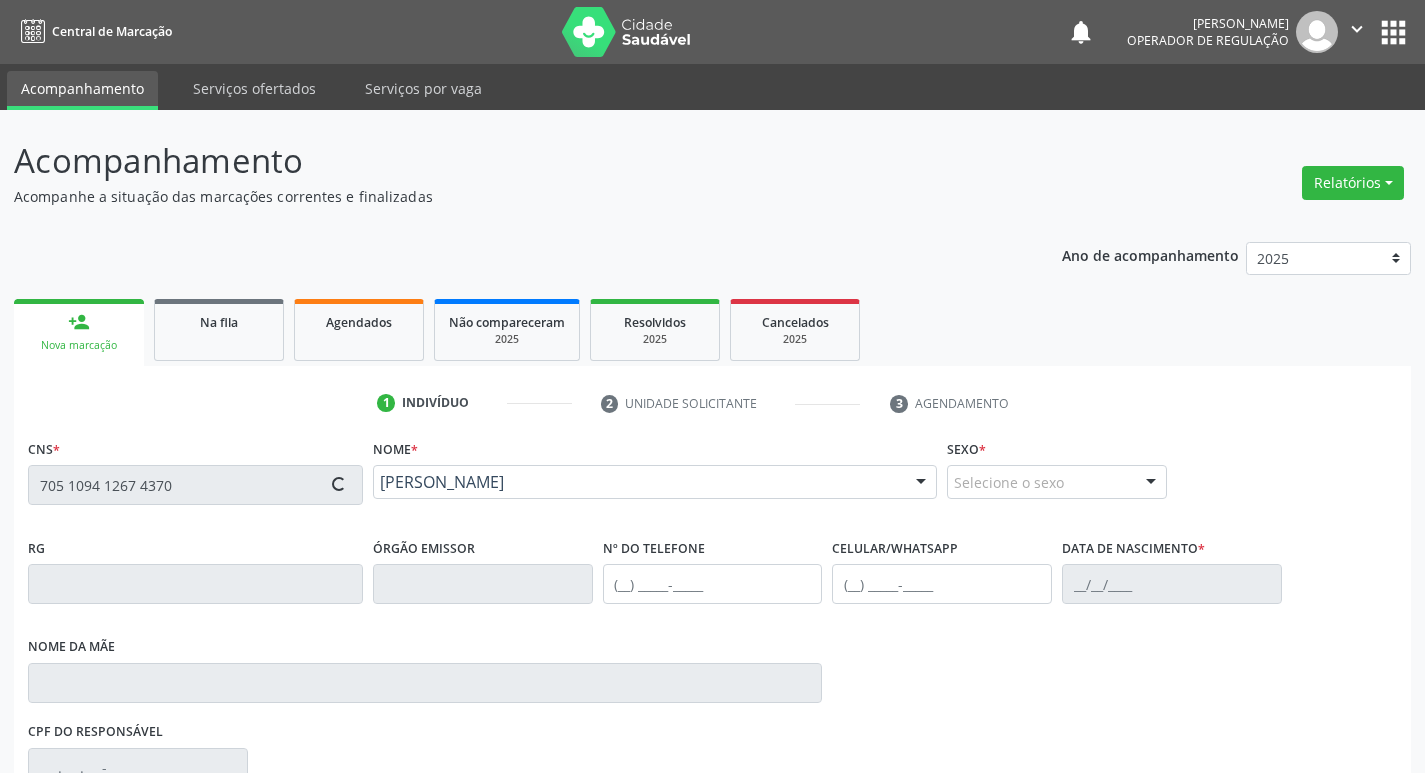type on "(87) 98856-3178" 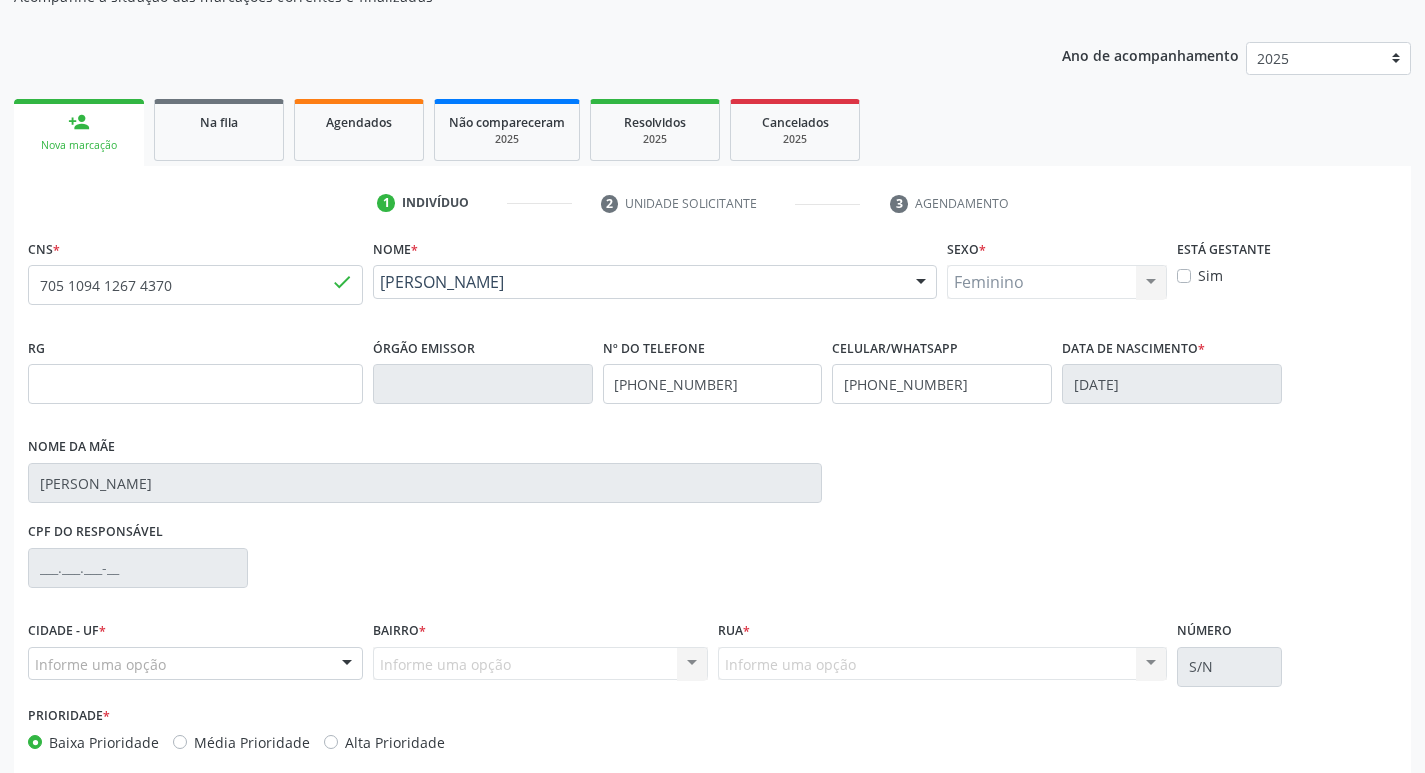 scroll, scrollTop: 297, scrollLeft: 0, axis: vertical 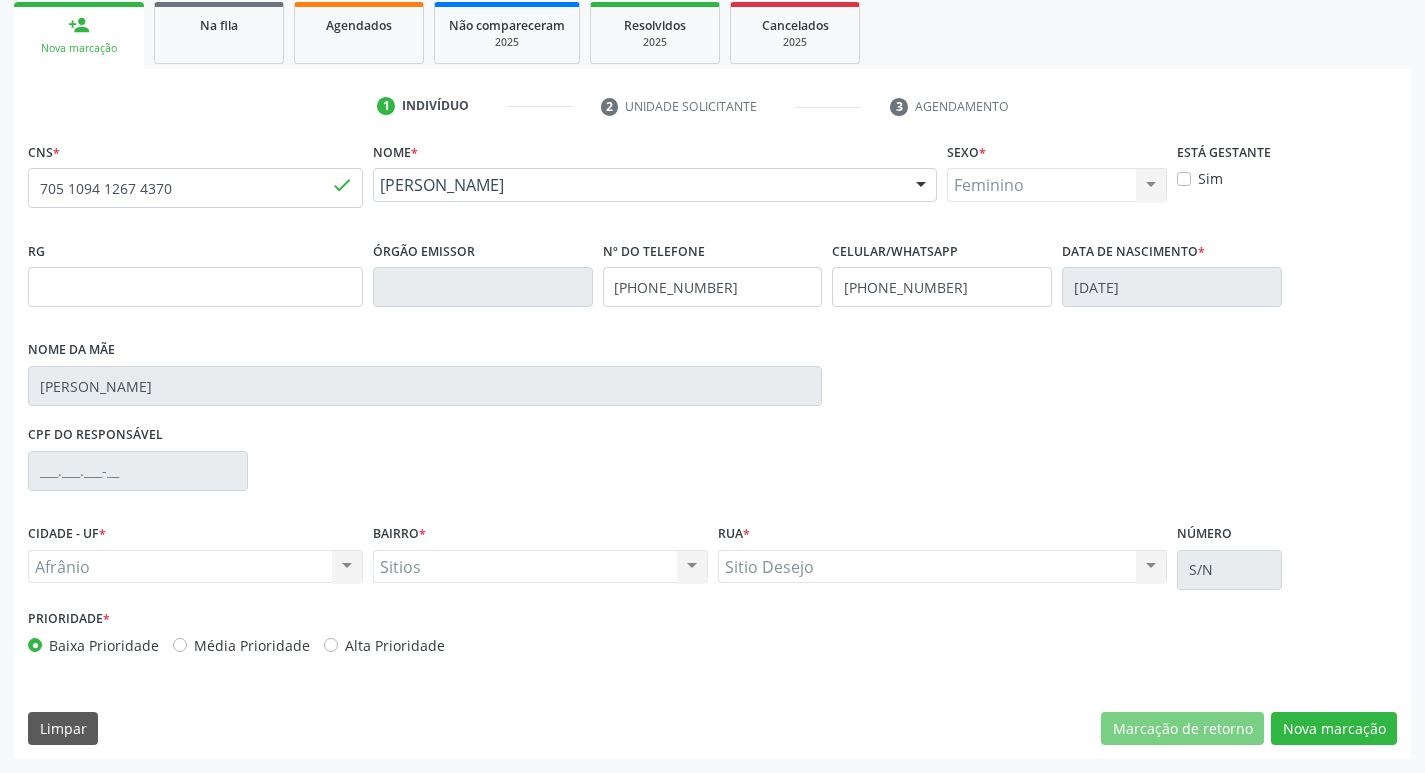 click on "Média Prioridade" at bounding box center (252, 645) 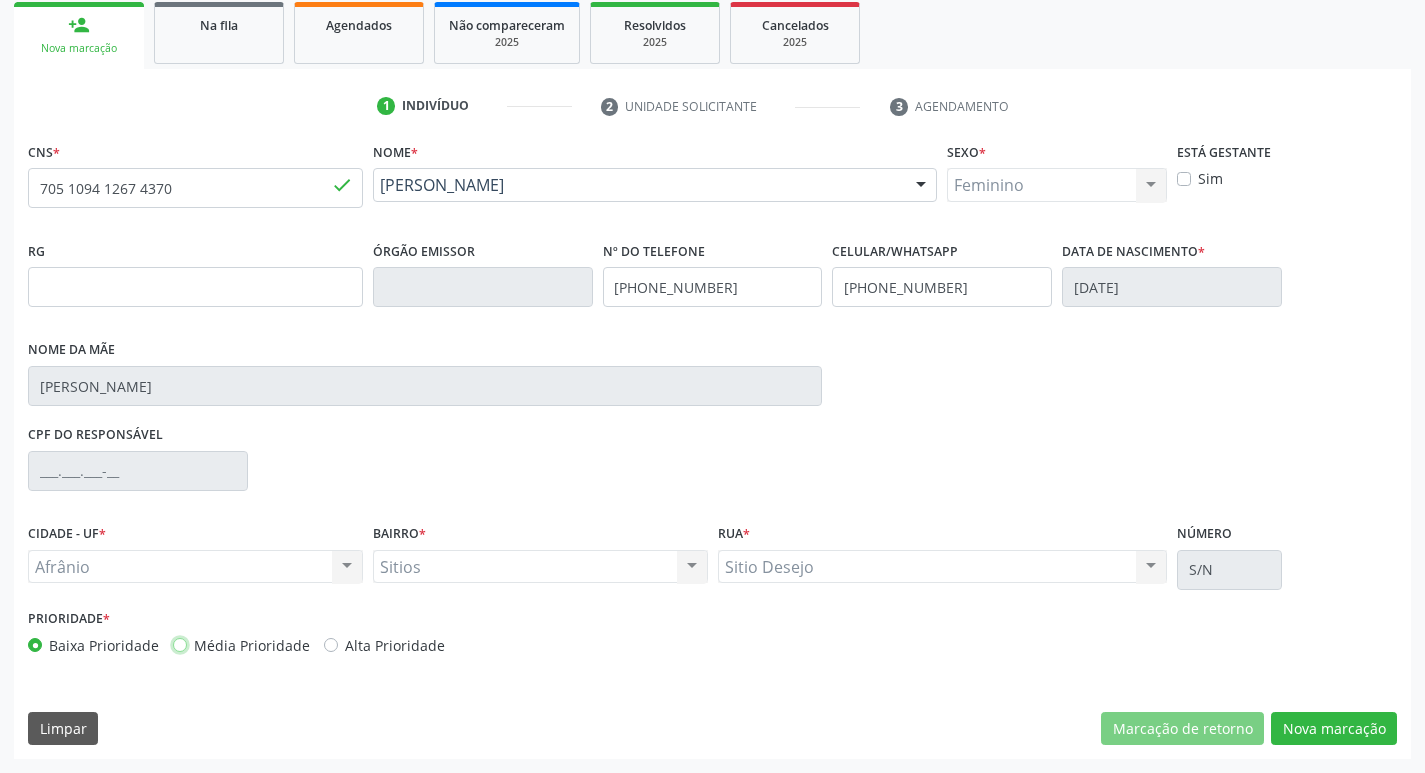 click on "Média Prioridade" at bounding box center [180, 644] 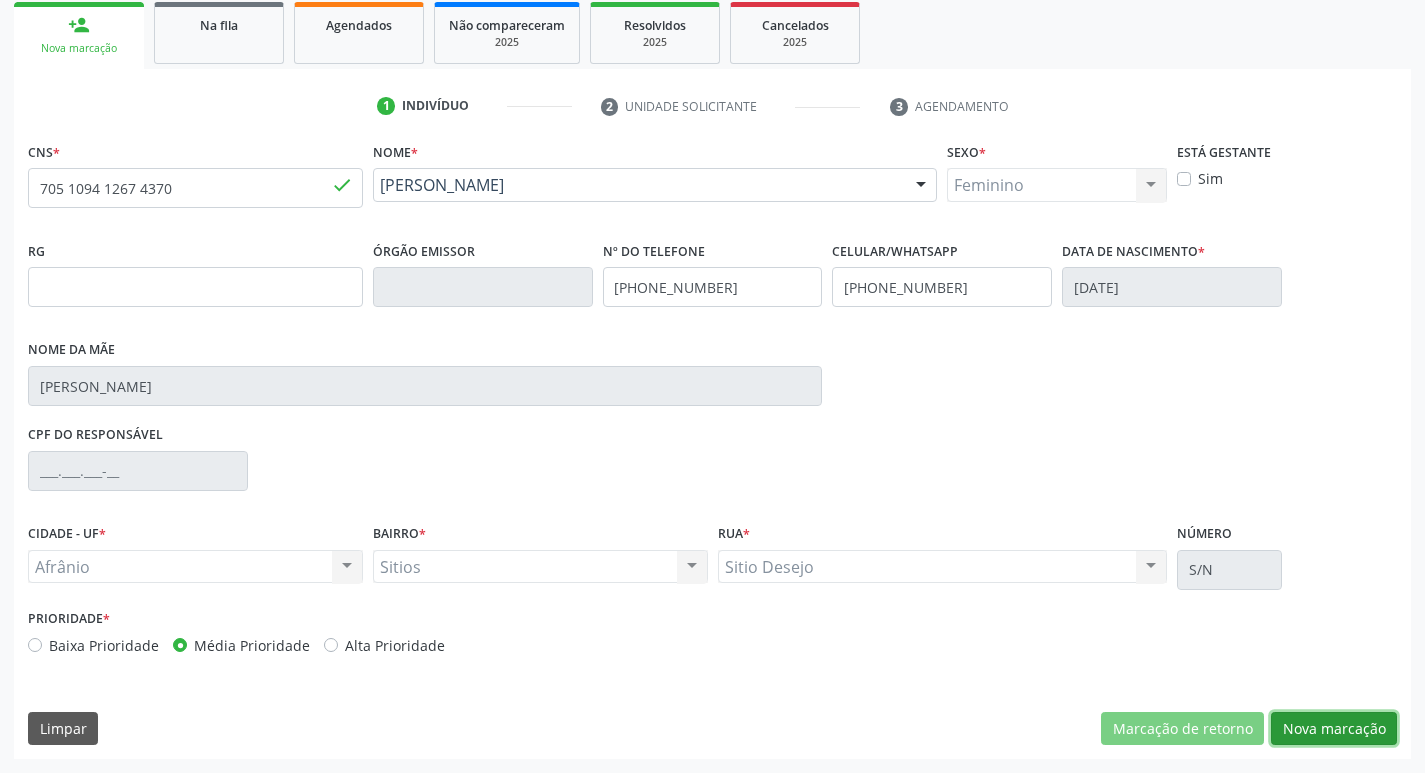 click on "Nova marcação" at bounding box center (1334, 729) 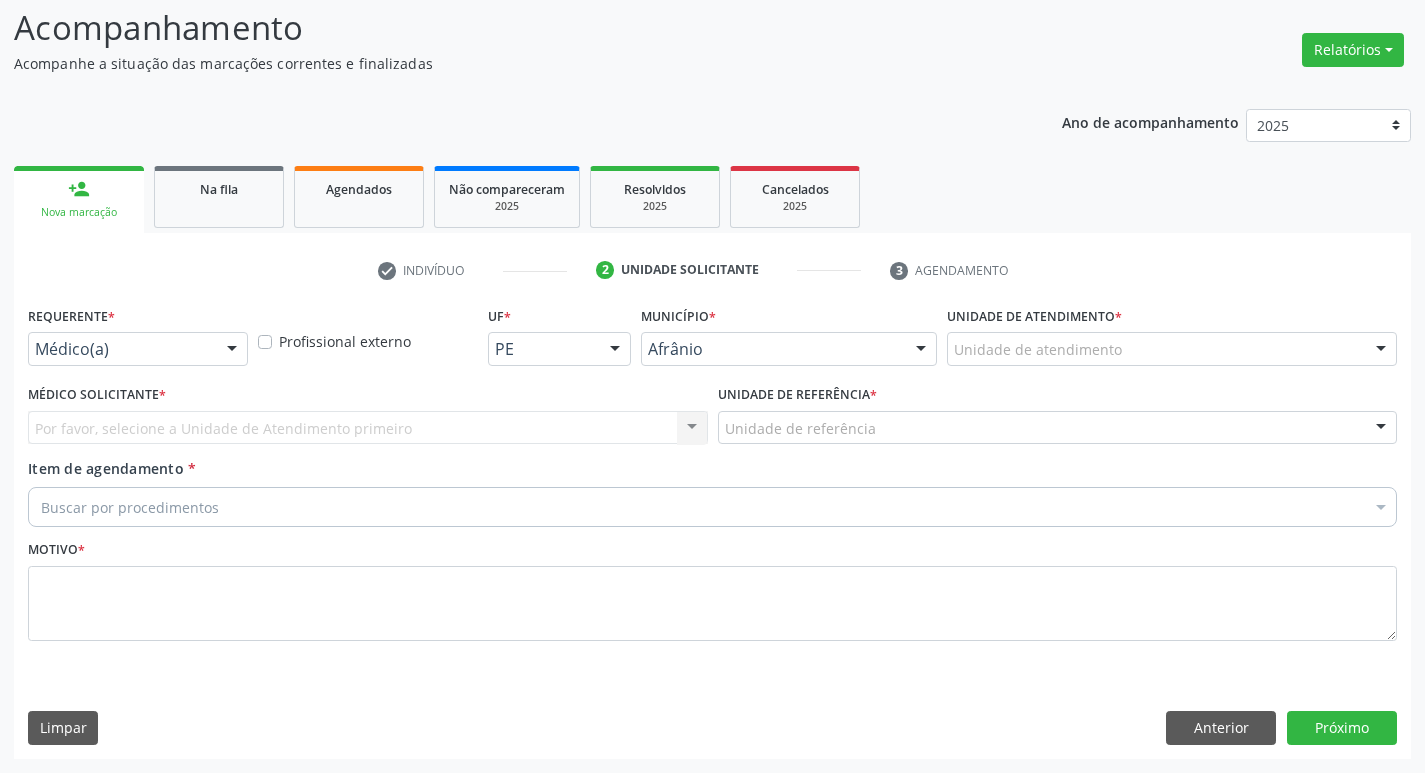 scroll, scrollTop: 133, scrollLeft: 0, axis: vertical 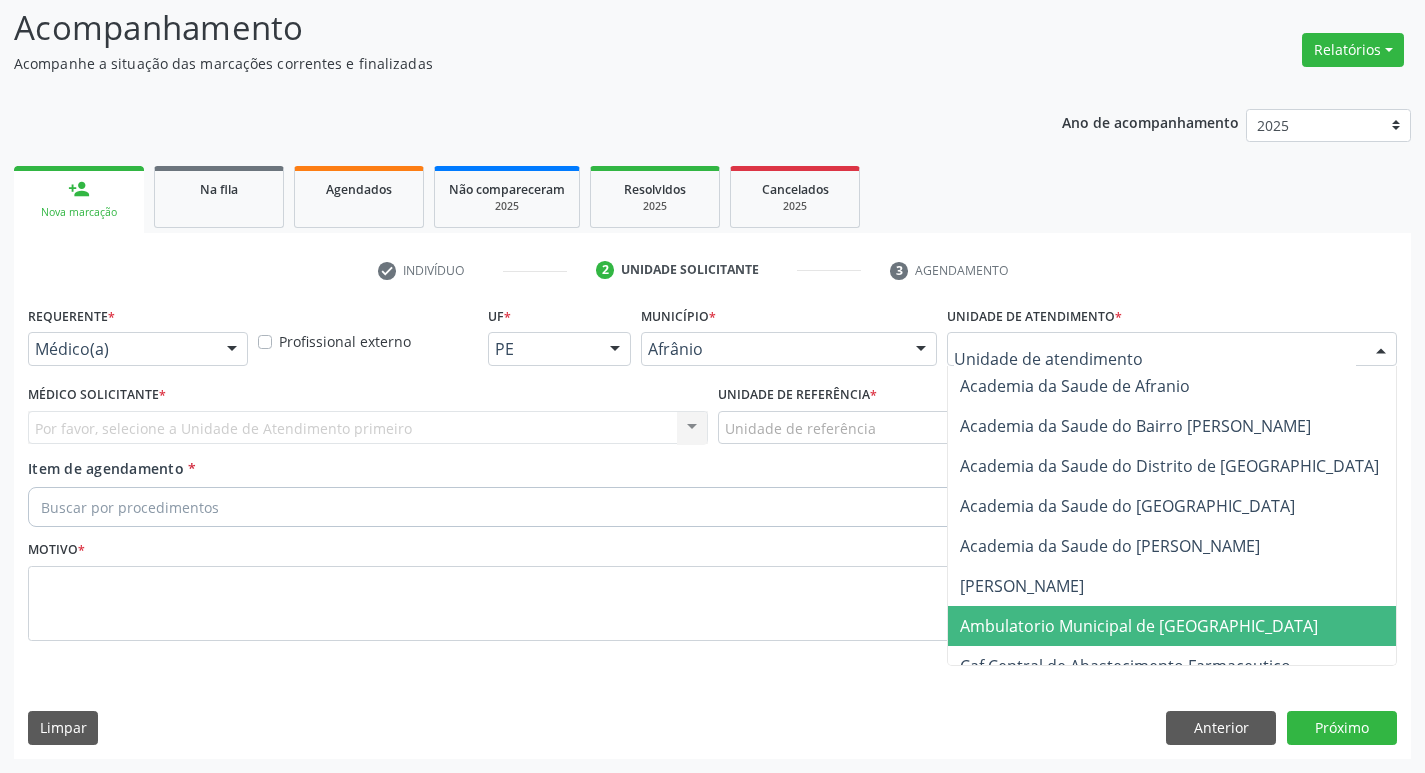 drag, startPoint x: 1084, startPoint y: 620, endPoint x: 833, endPoint y: 540, distance: 263.4407 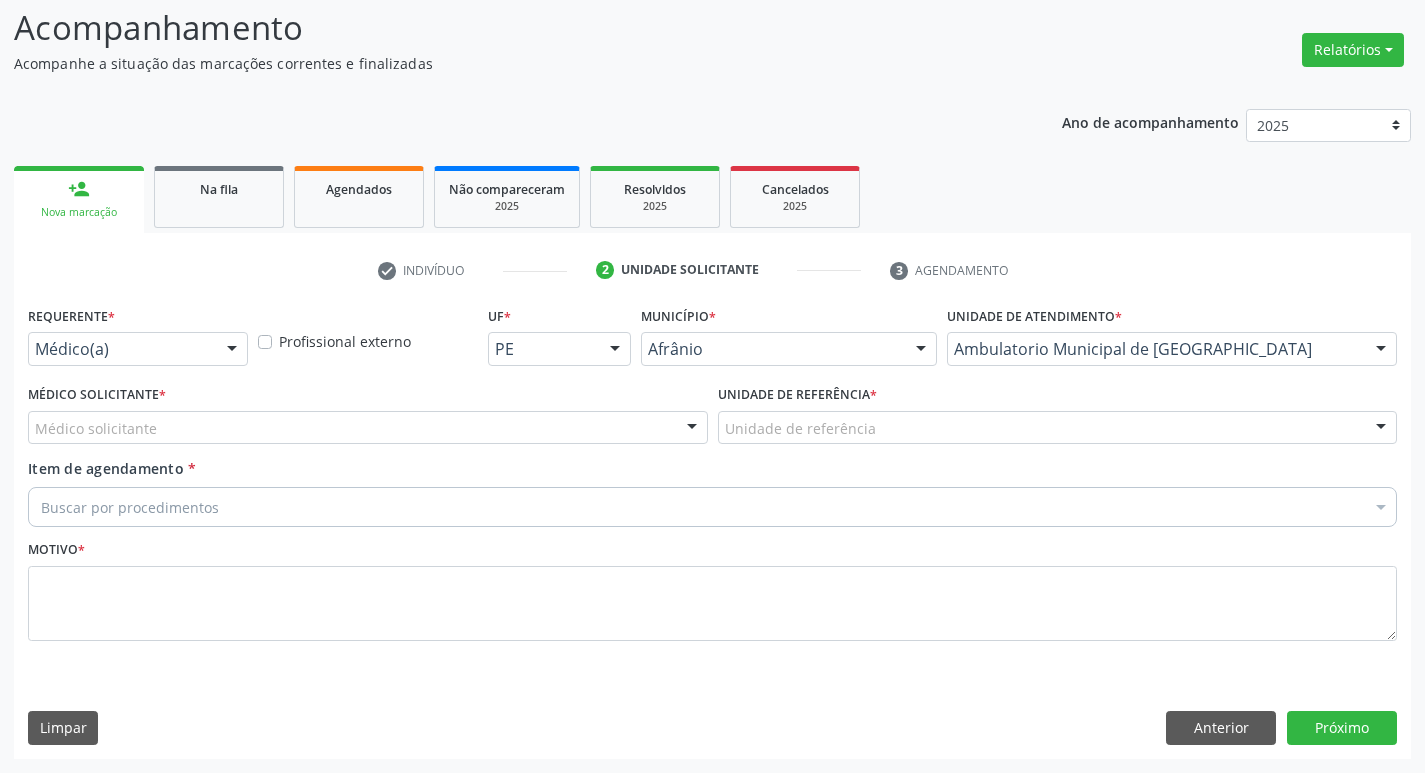 click on "Médico solicitante" at bounding box center [368, 428] 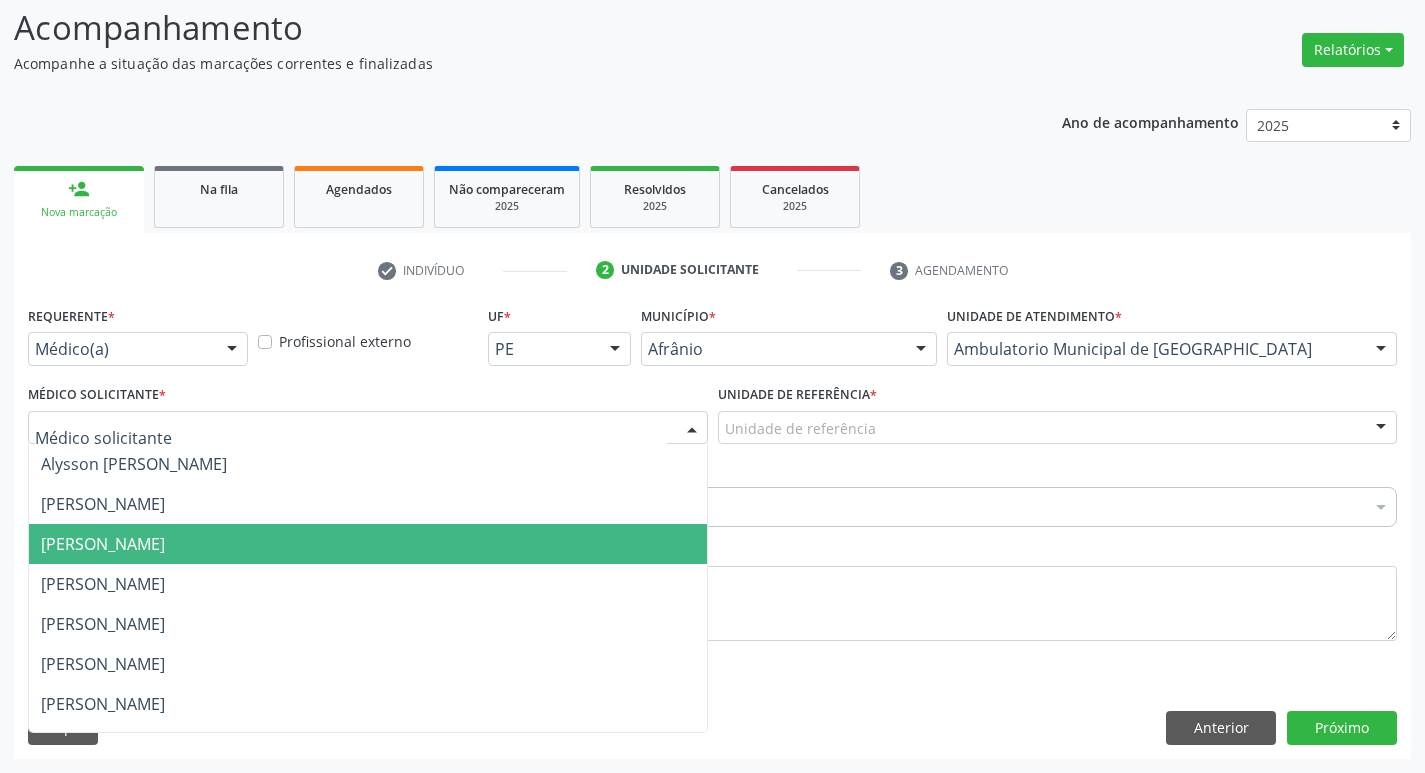 drag, startPoint x: 368, startPoint y: 557, endPoint x: 405, endPoint y: 534, distance: 43.56604 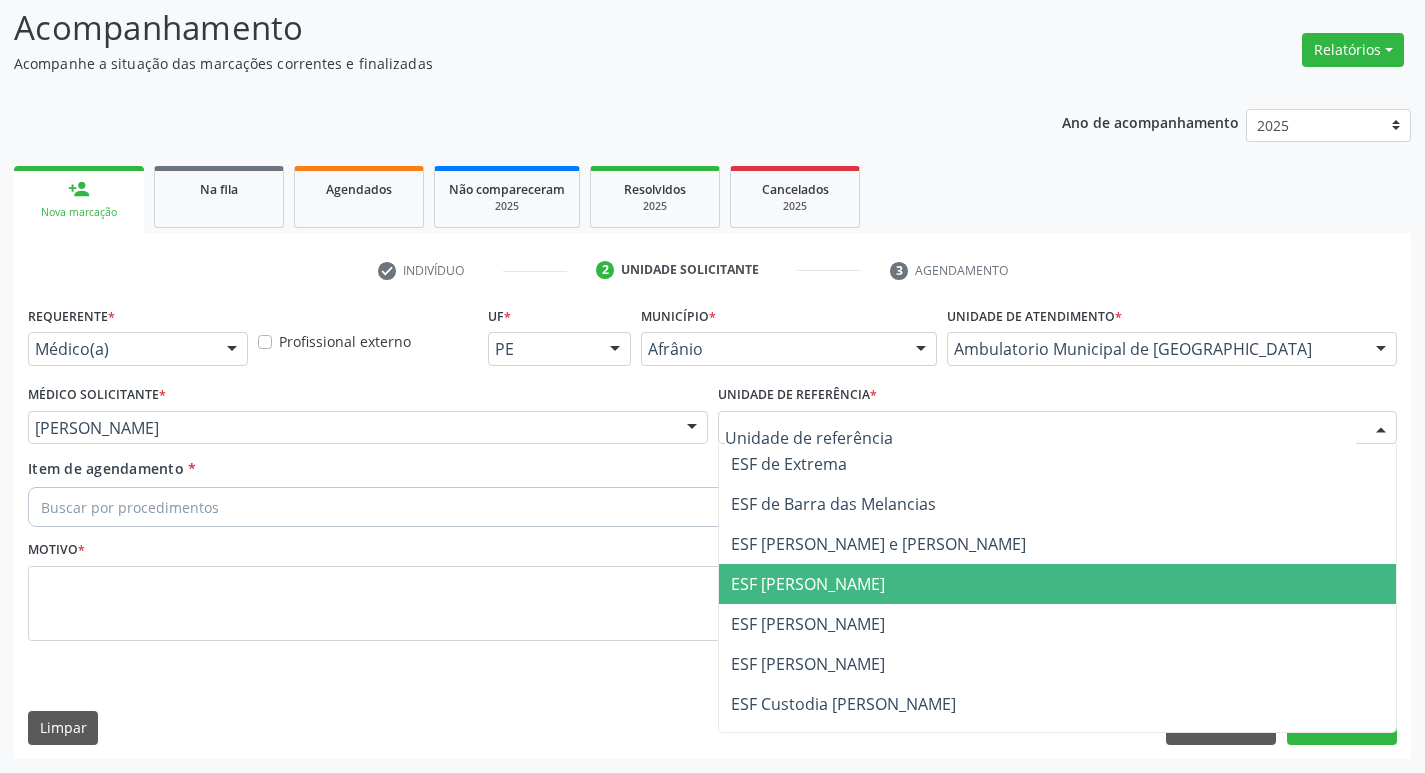 drag, startPoint x: 750, startPoint y: 570, endPoint x: 350, endPoint y: 507, distance: 404.93085 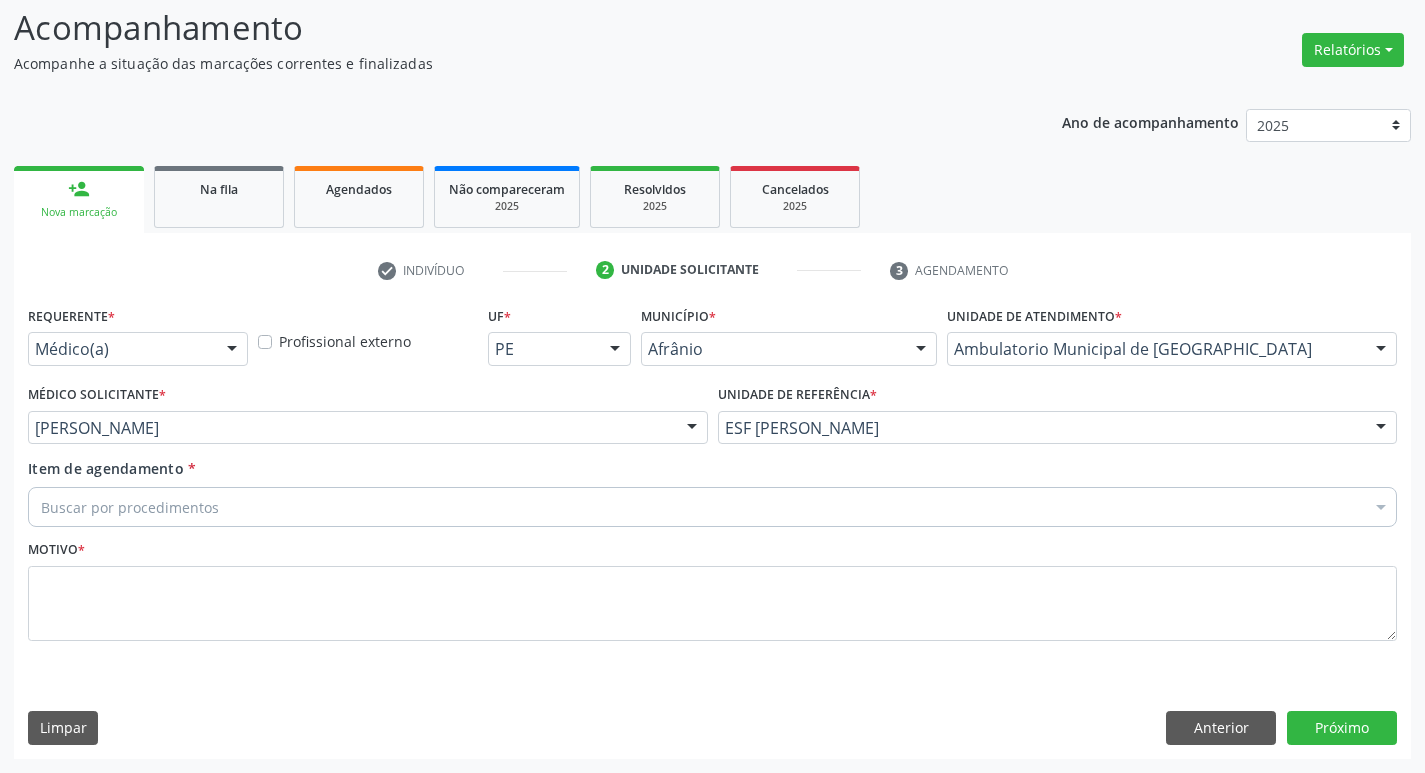 click on "Buscar por procedimentos" at bounding box center [712, 507] 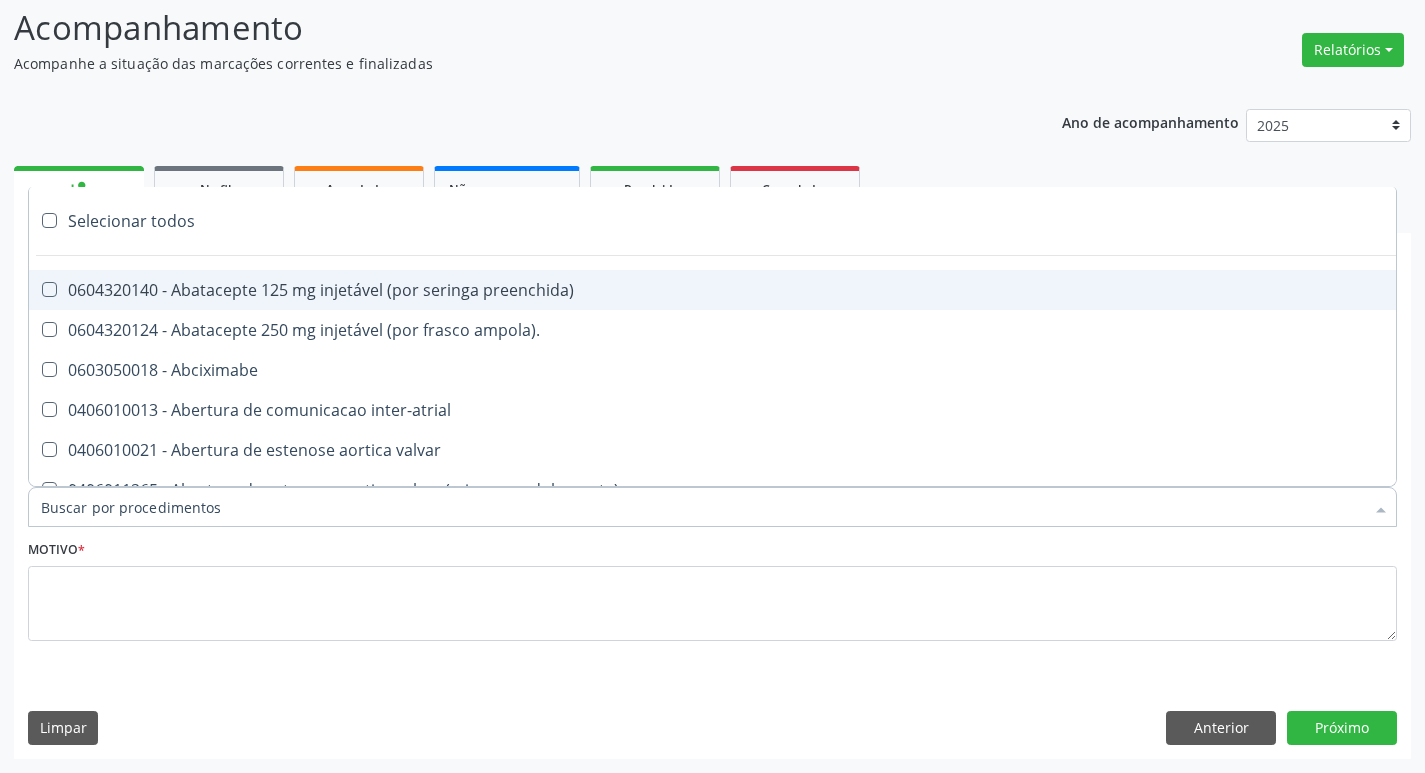 click on "Item de agendamento
*" at bounding box center (702, 507) 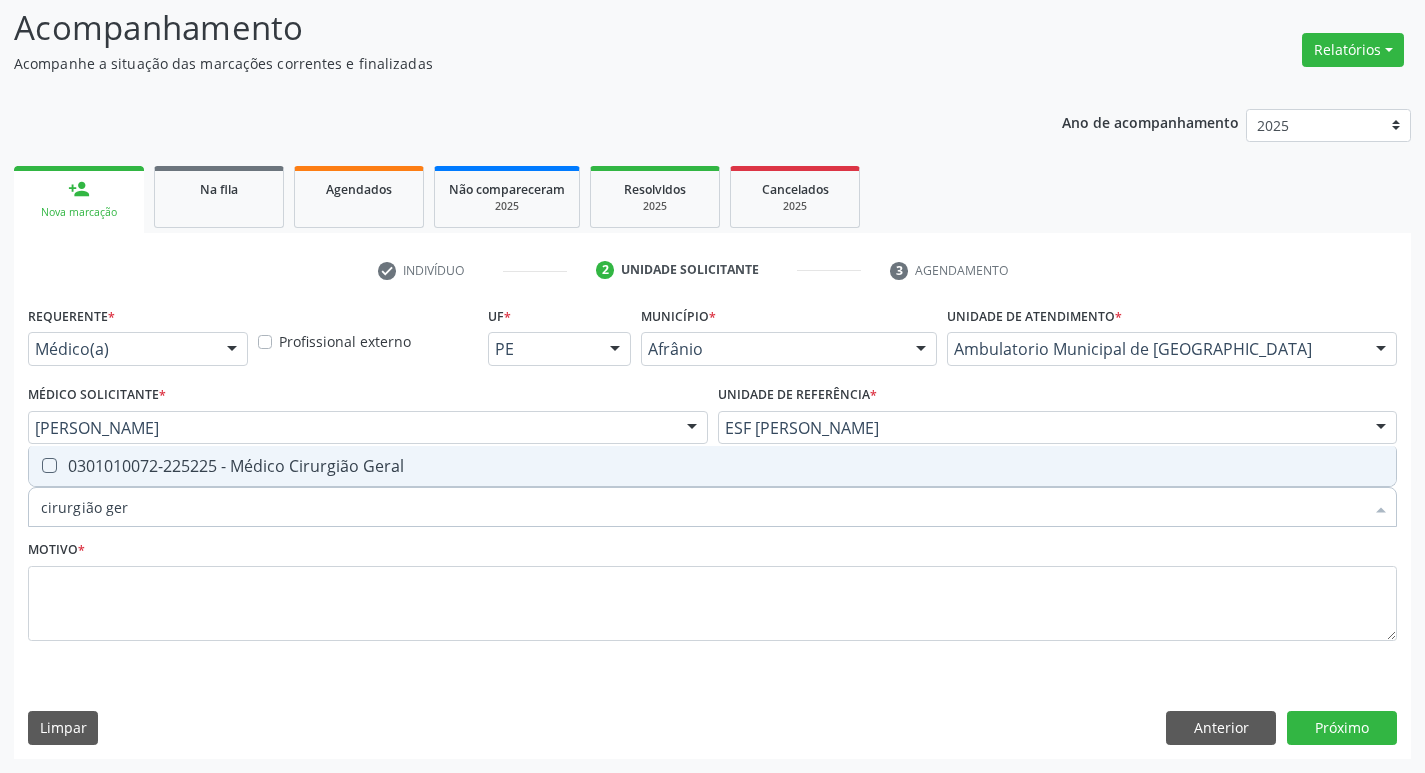 drag, startPoint x: 44, startPoint y: 462, endPoint x: 50, endPoint y: 481, distance: 19.924858 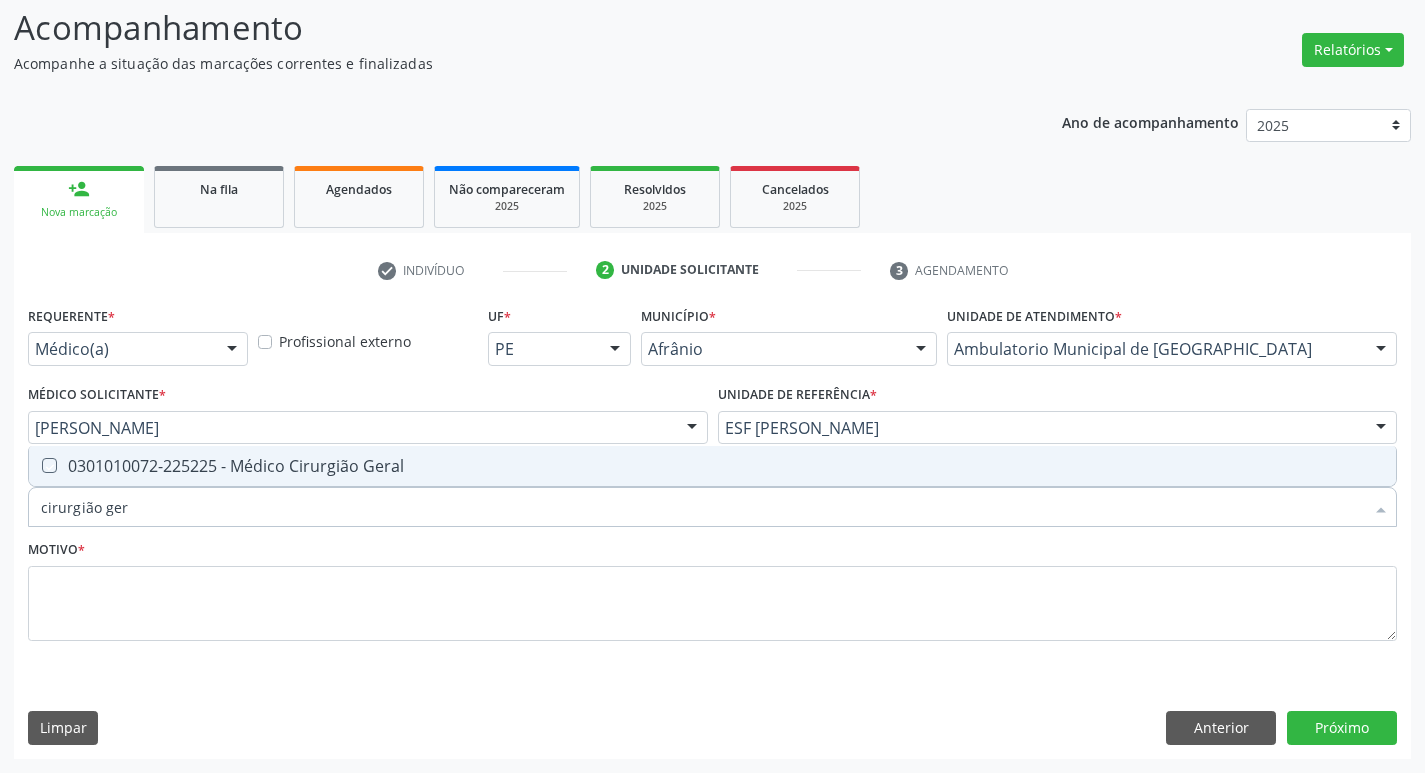 click at bounding box center [35, 465] 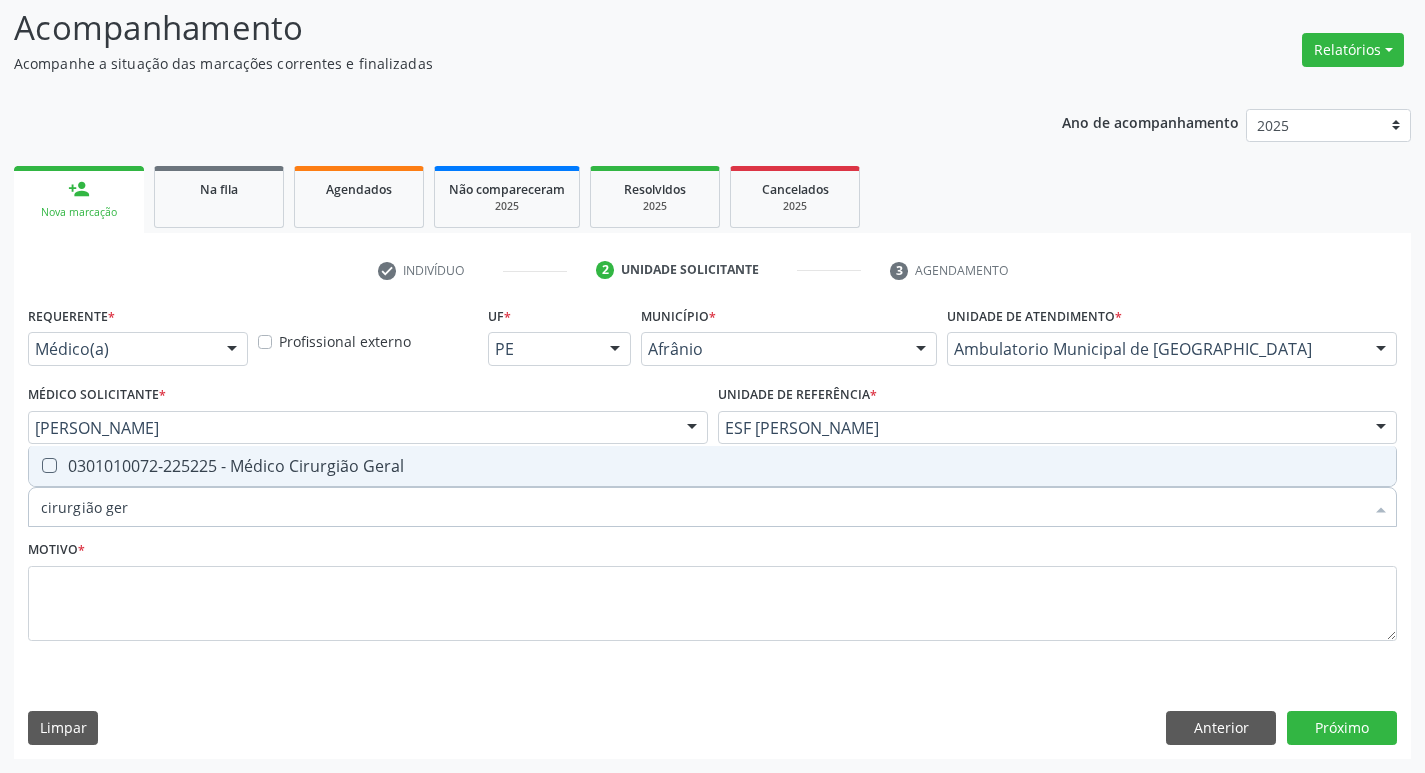 checkbox on "true" 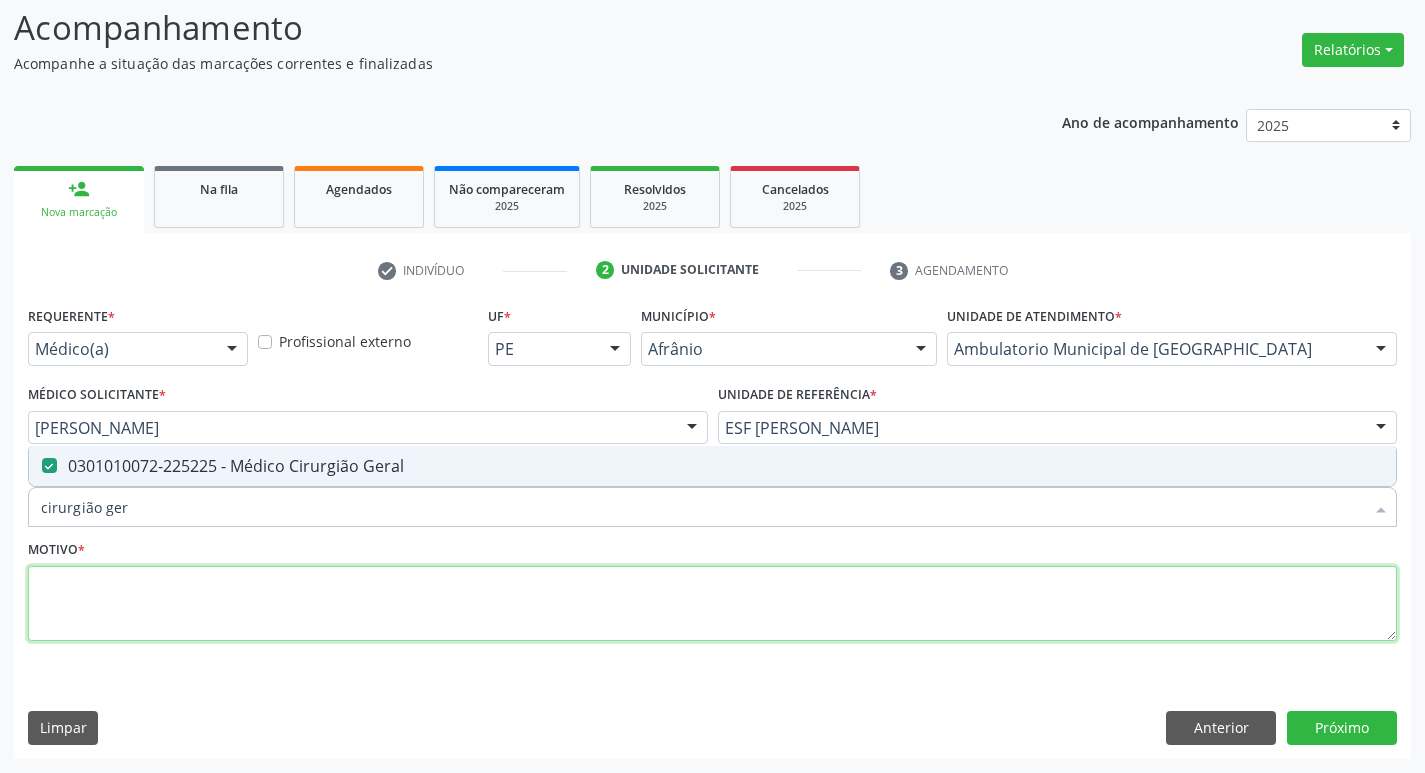 click at bounding box center [712, 604] 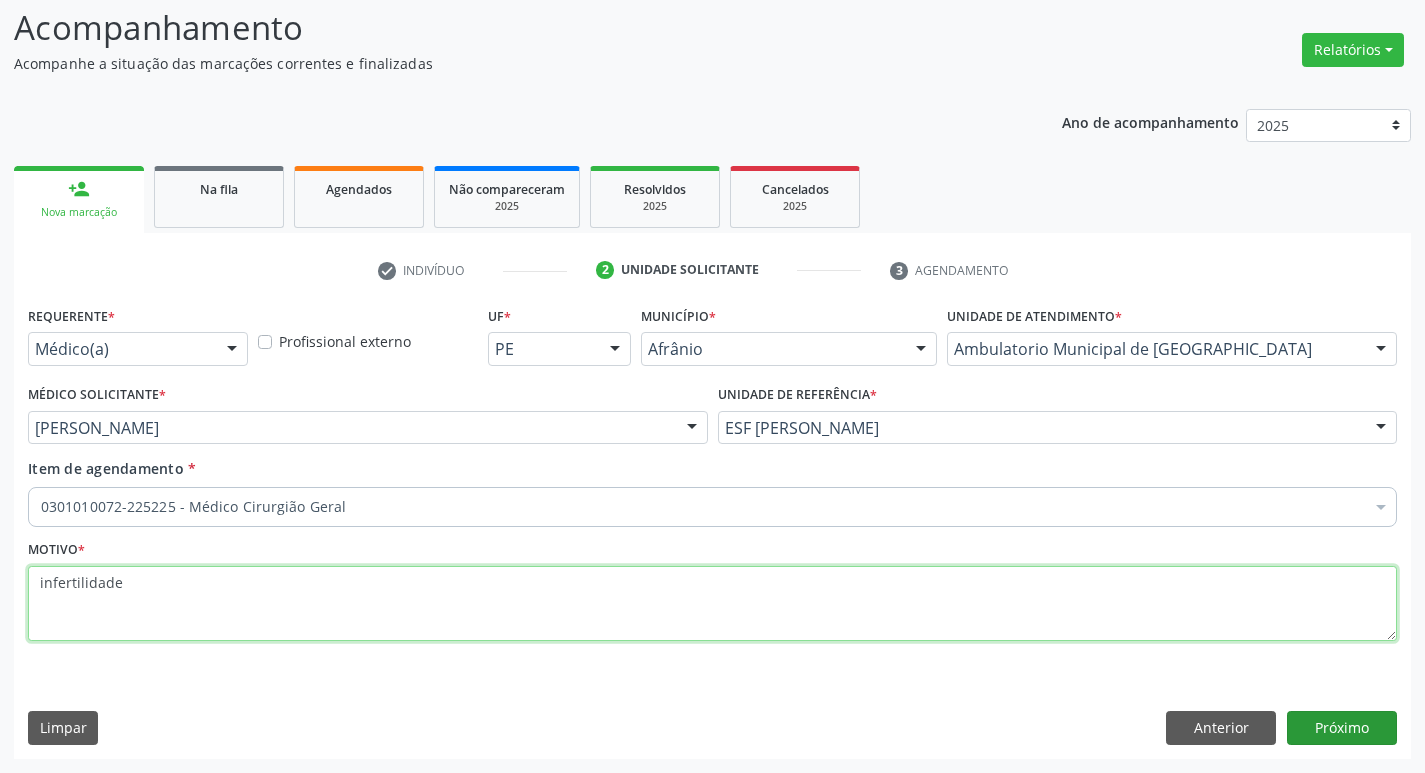 type on "infertilidade" 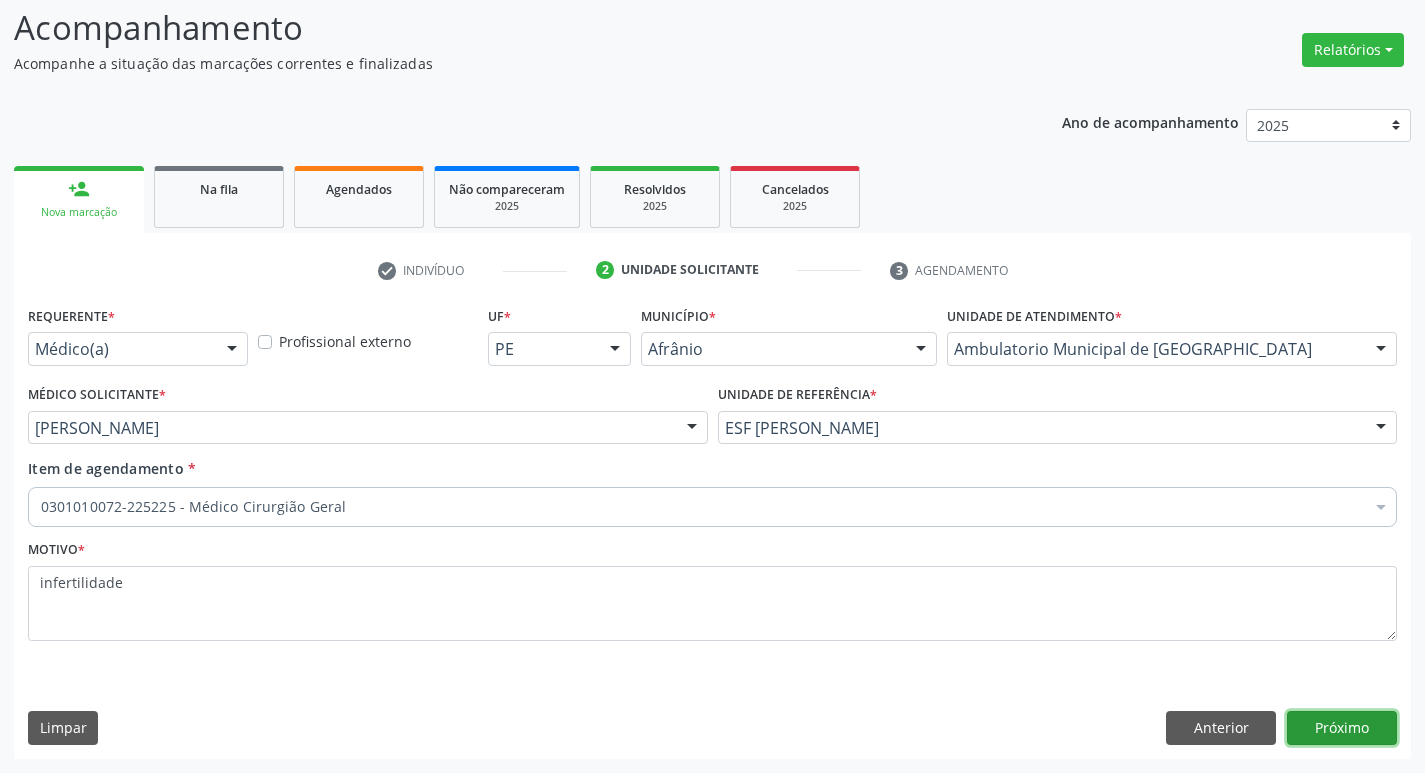 click on "Próximo" at bounding box center (1342, 728) 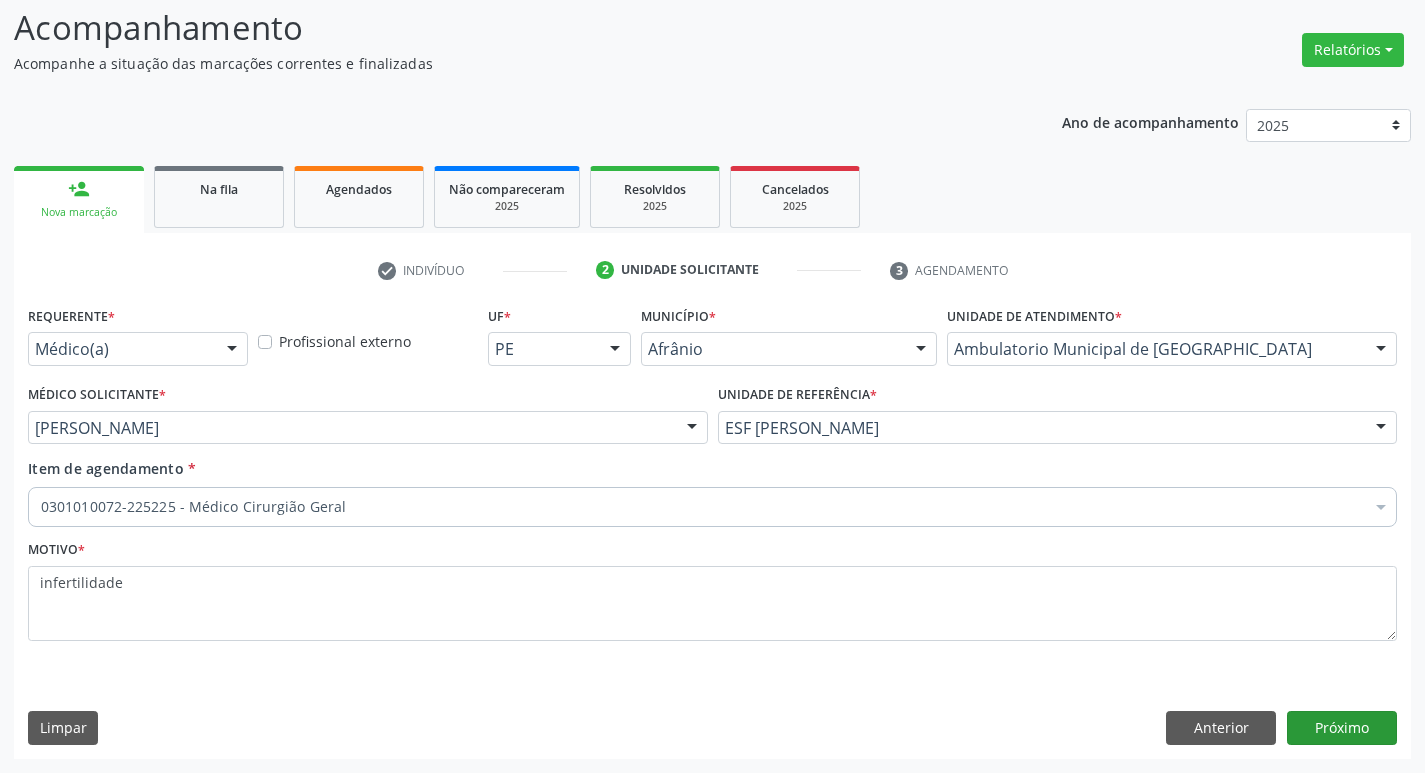 scroll, scrollTop: 97, scrollLeft: 0, axis: vertical 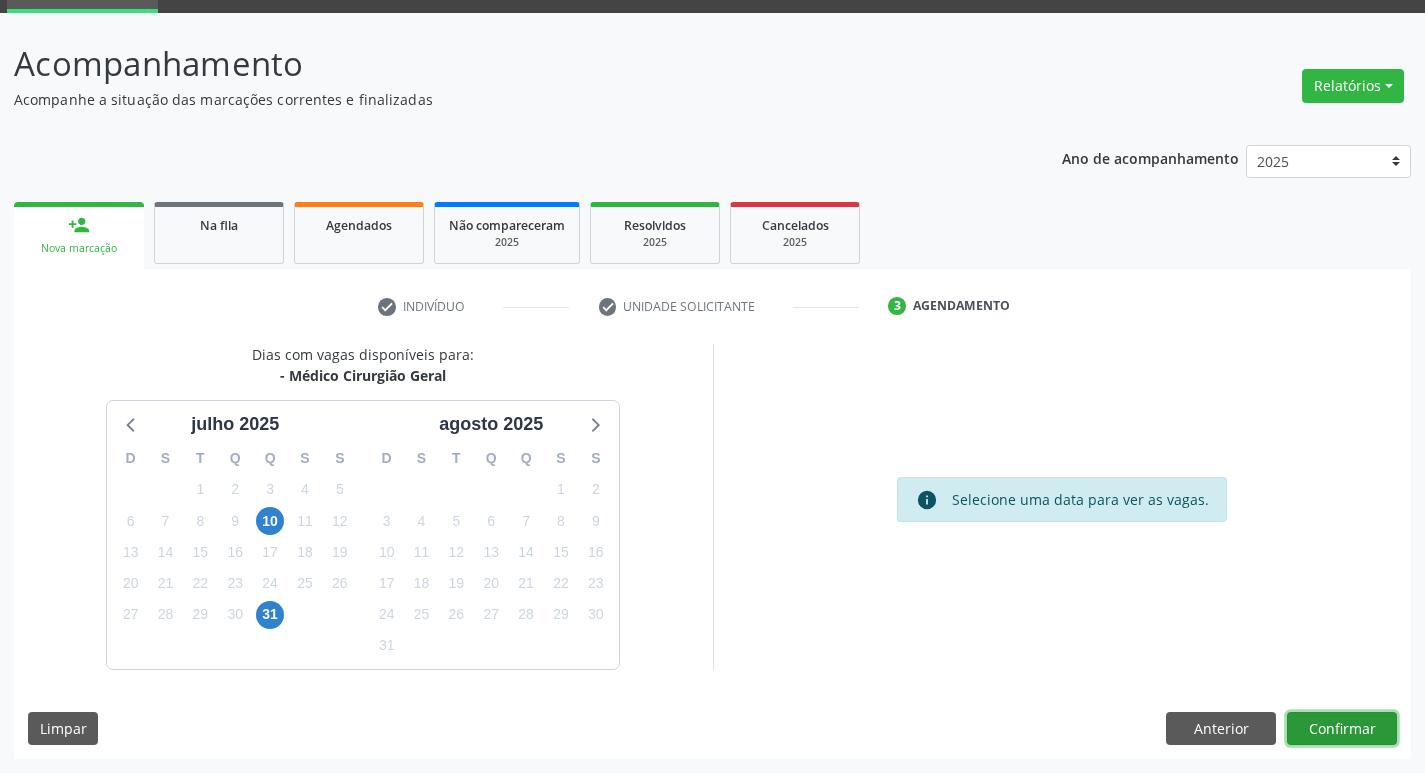 click on "Confirmar" at bounding box center (1342, 729) 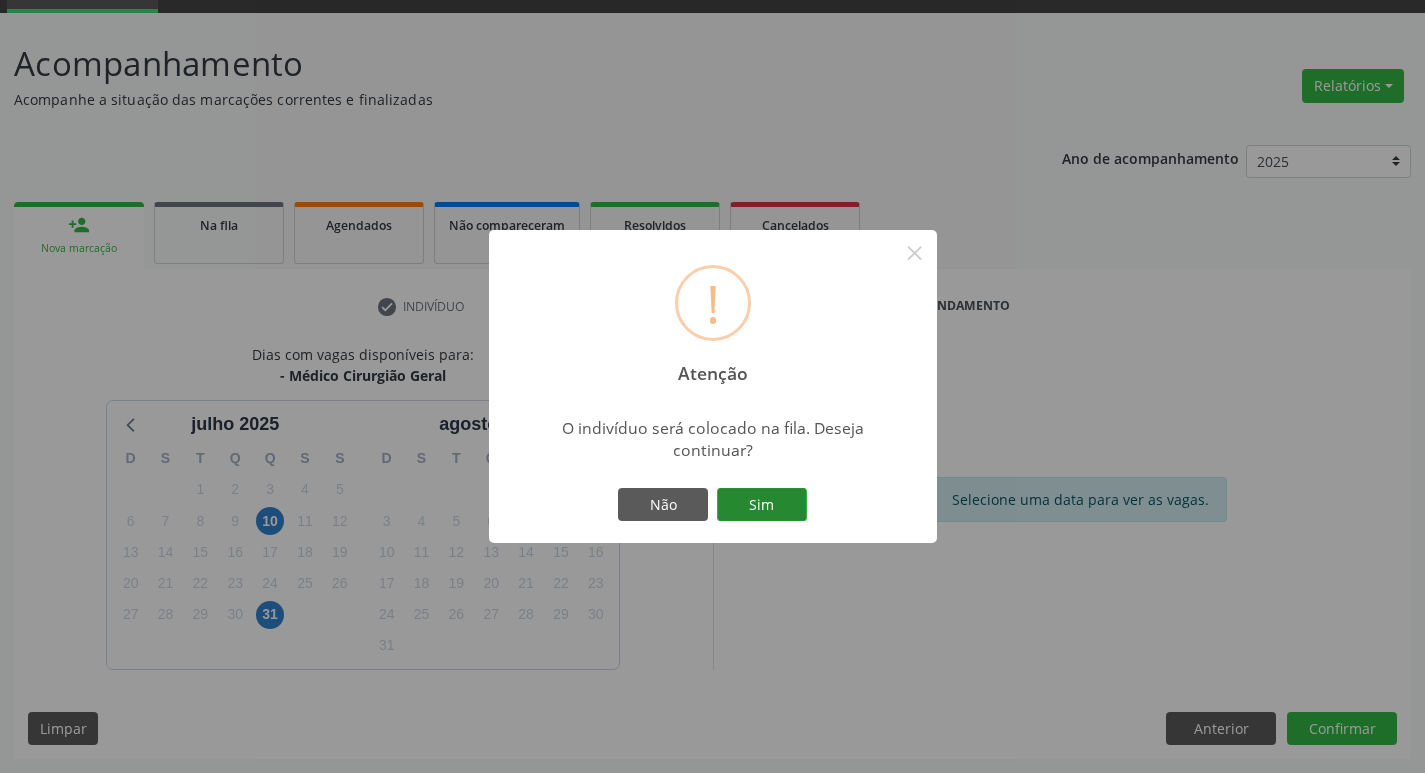 click on "Sim" at bounding box center [762, 505] 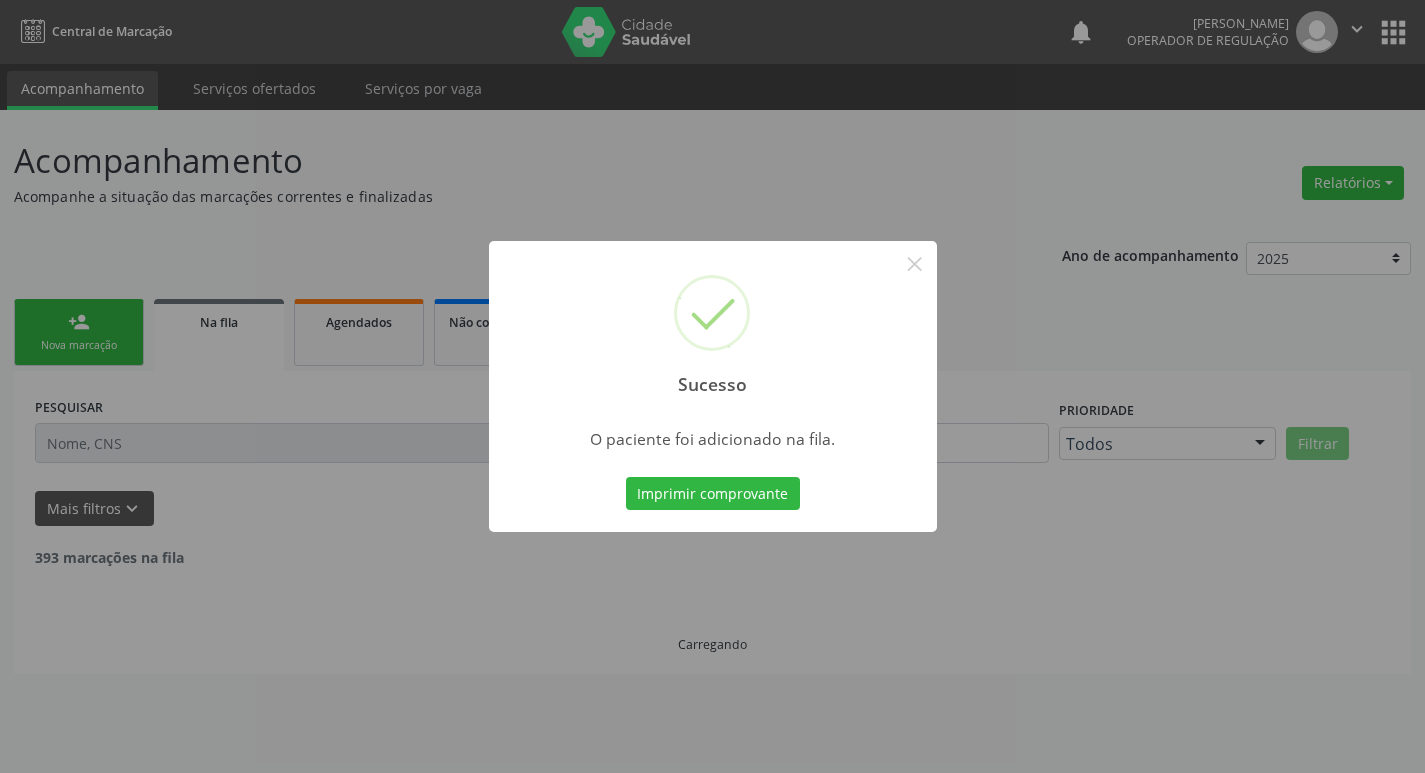 scroll, scrollTop: 0, scrollLeft: 0, axis: both 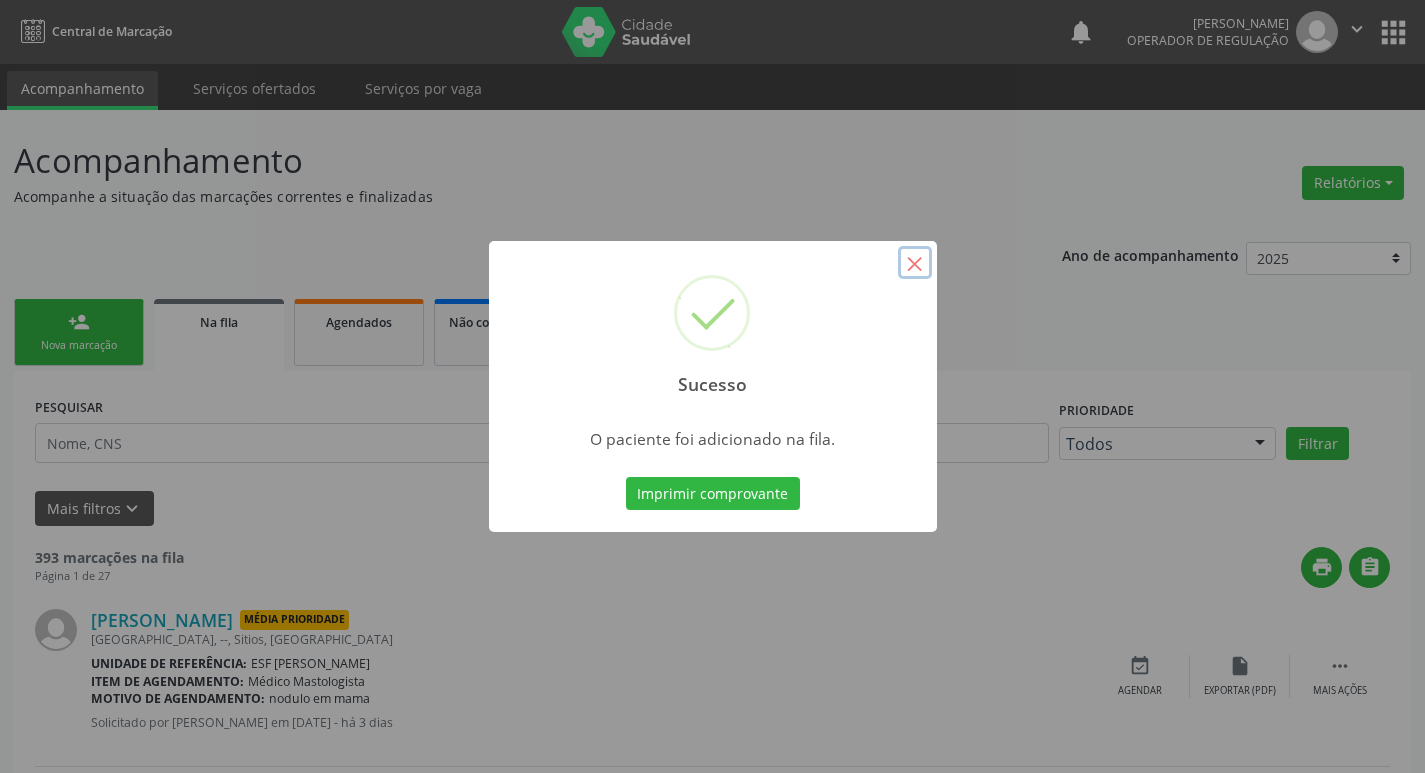 drag, startPoint x: 908, startPoint y: 260, endPoint x: 804, endPoint y: 259, distance: 104.00481 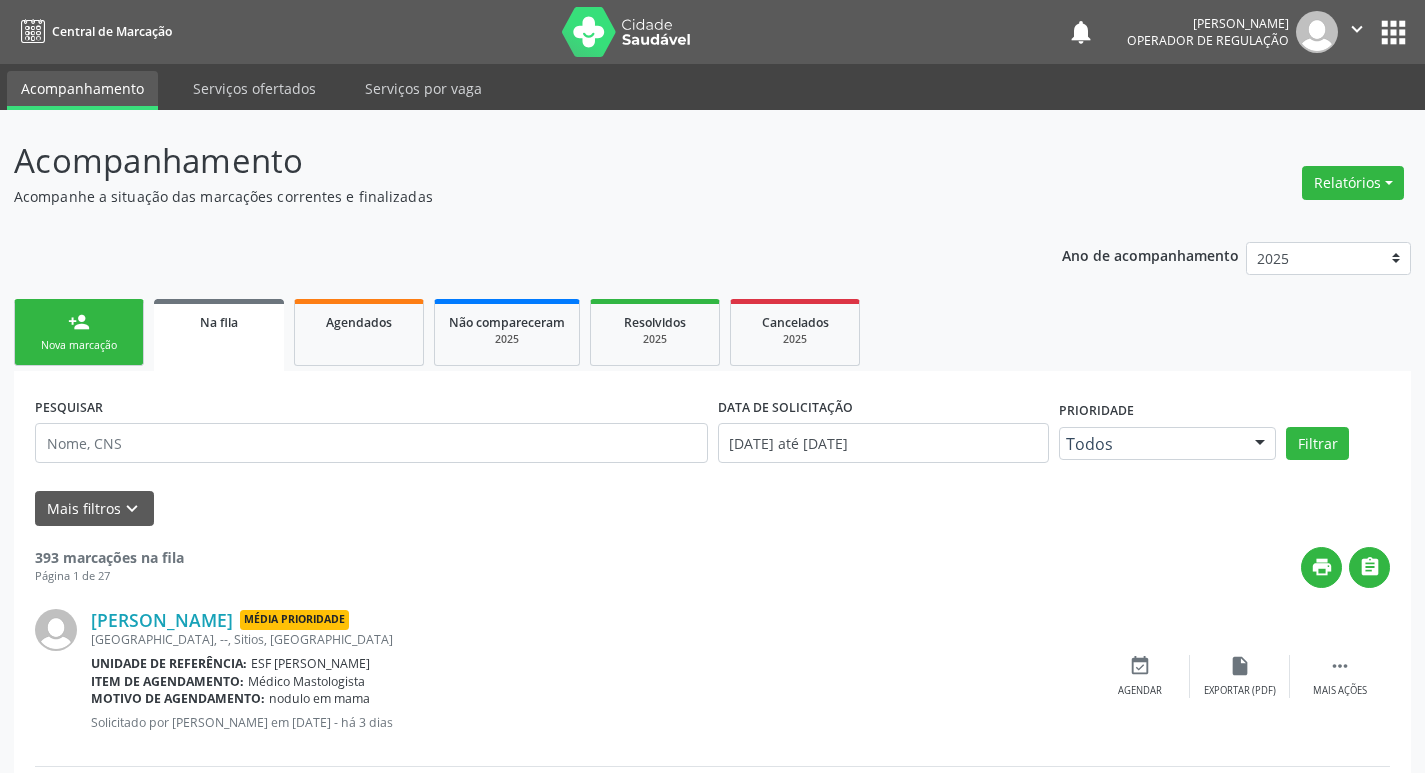 click on "person_add
Nova marcação" at bounding box center [79, 332] 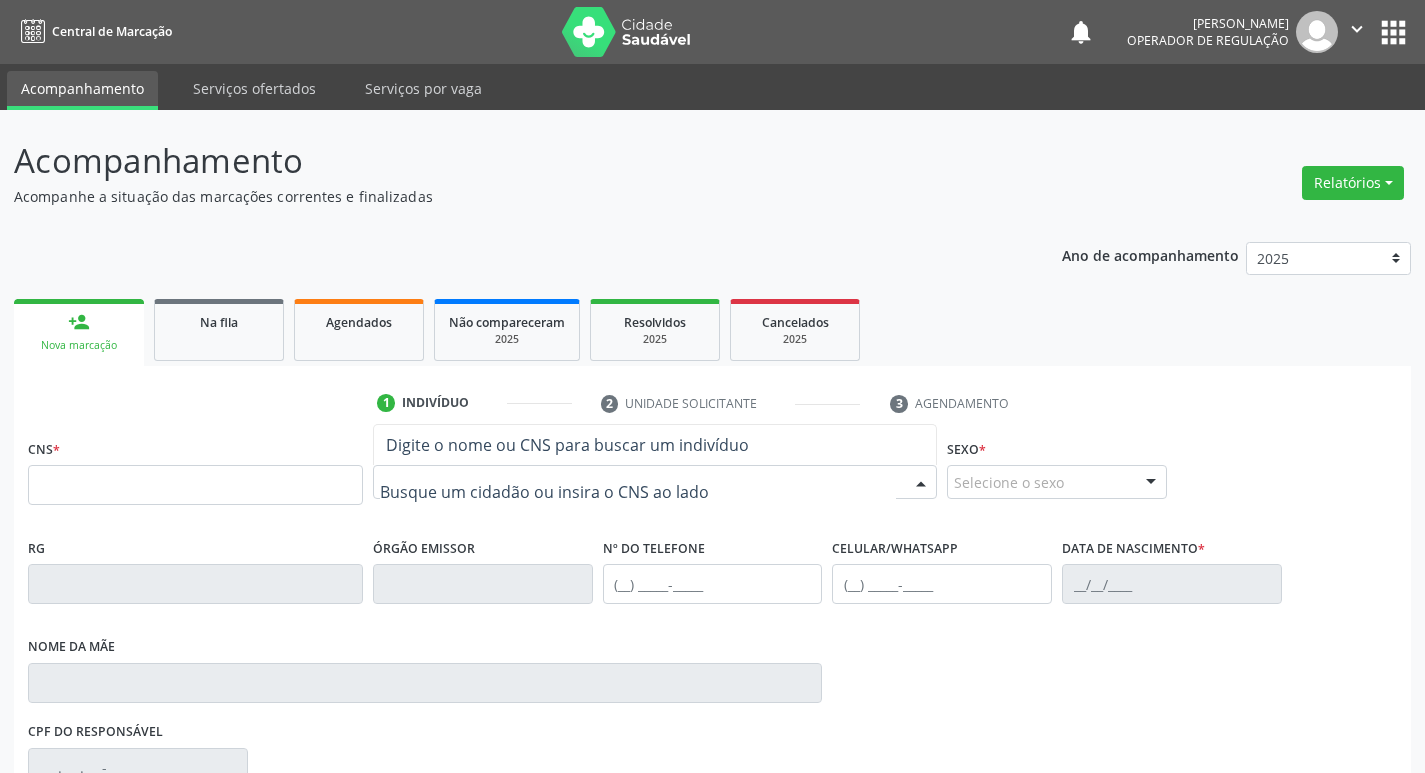 click at bounding box center [655, 482] 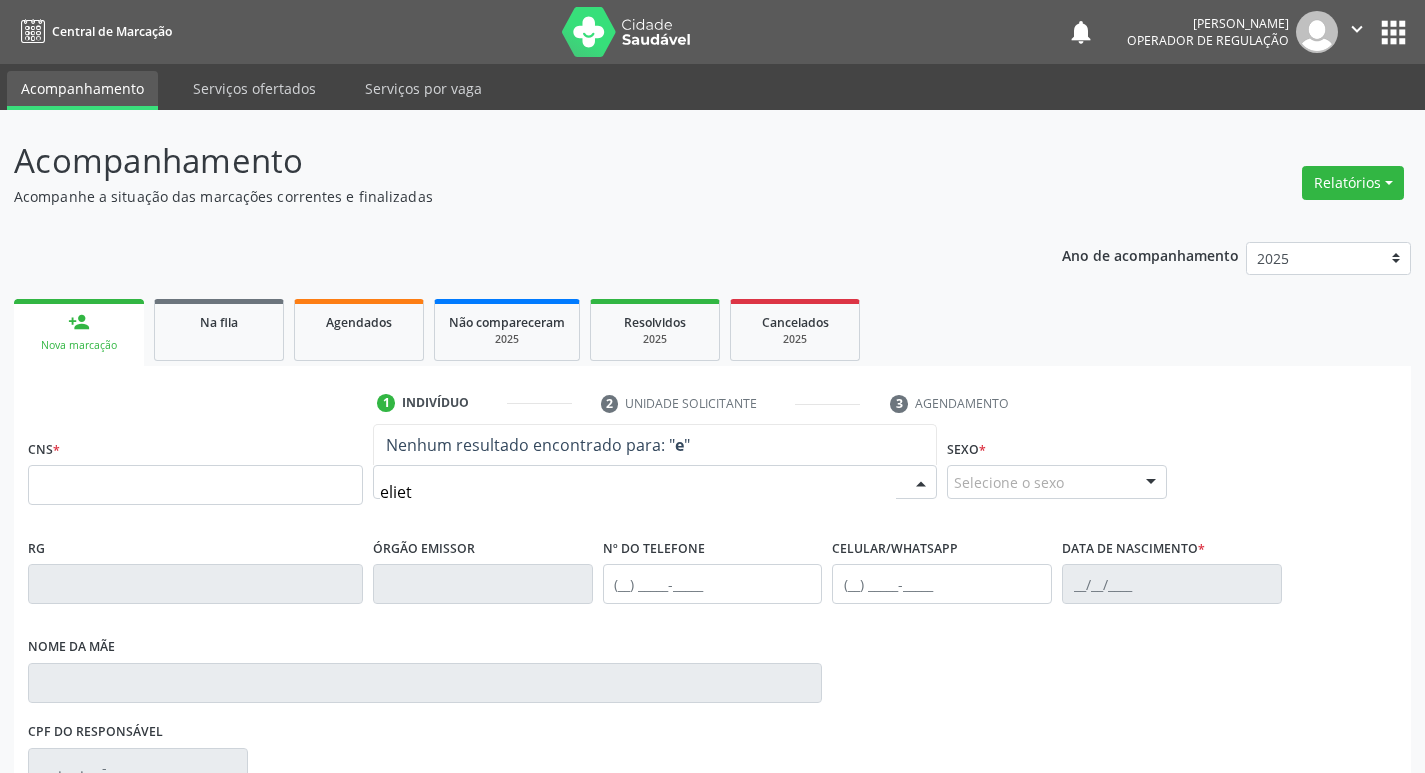 type on "eliete" 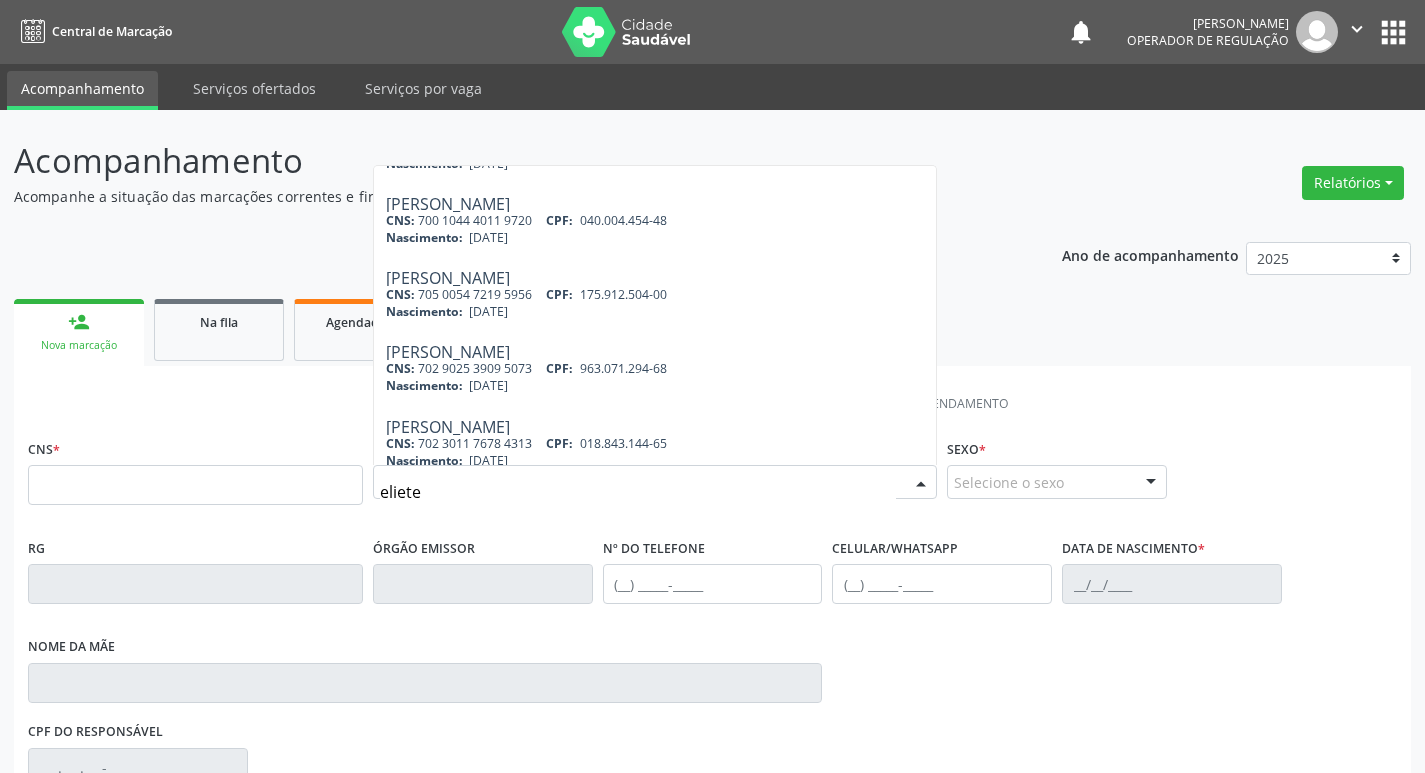 scroll, scrollTop: 816, scrollLeft: 0, axis: vertical 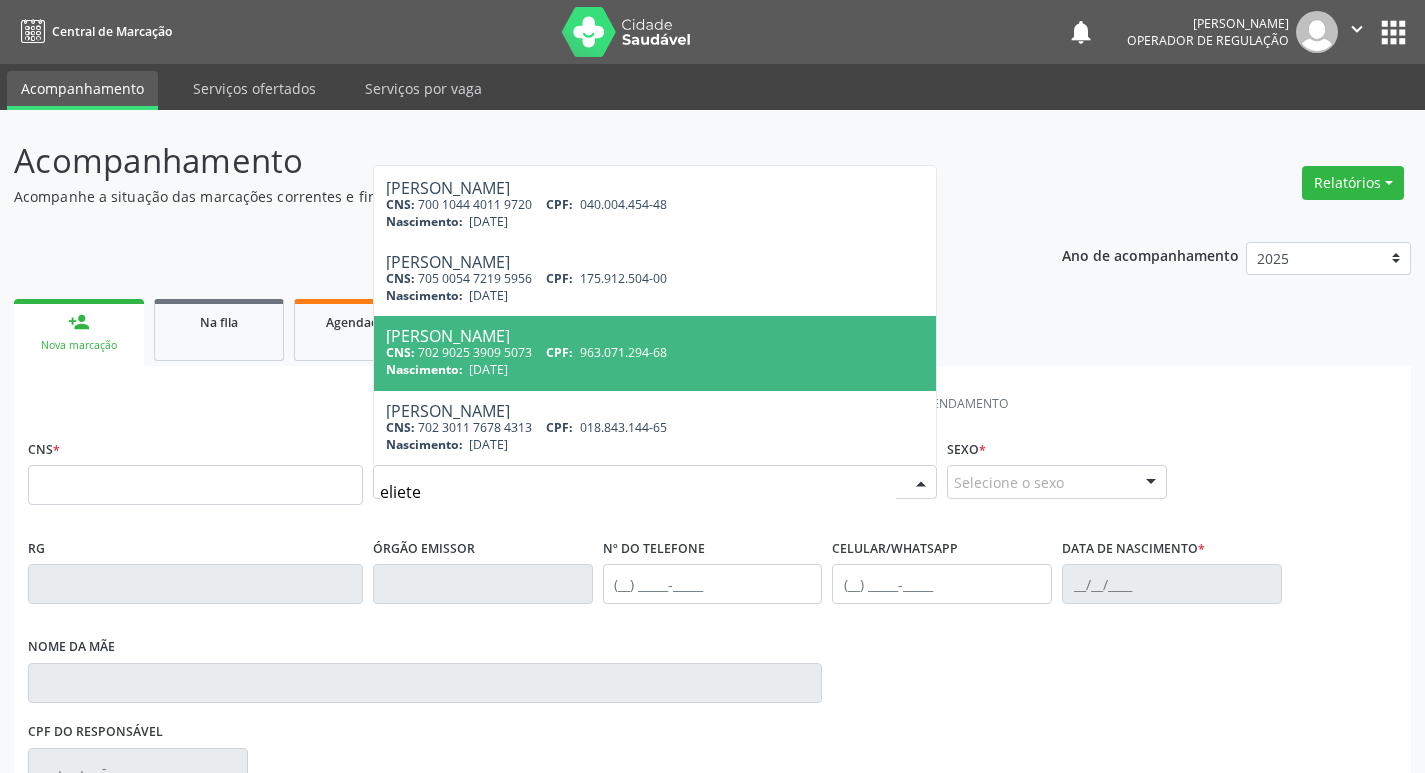 click on "Eliete dos Santos Rodrigues" at bounding box center [655, 336] 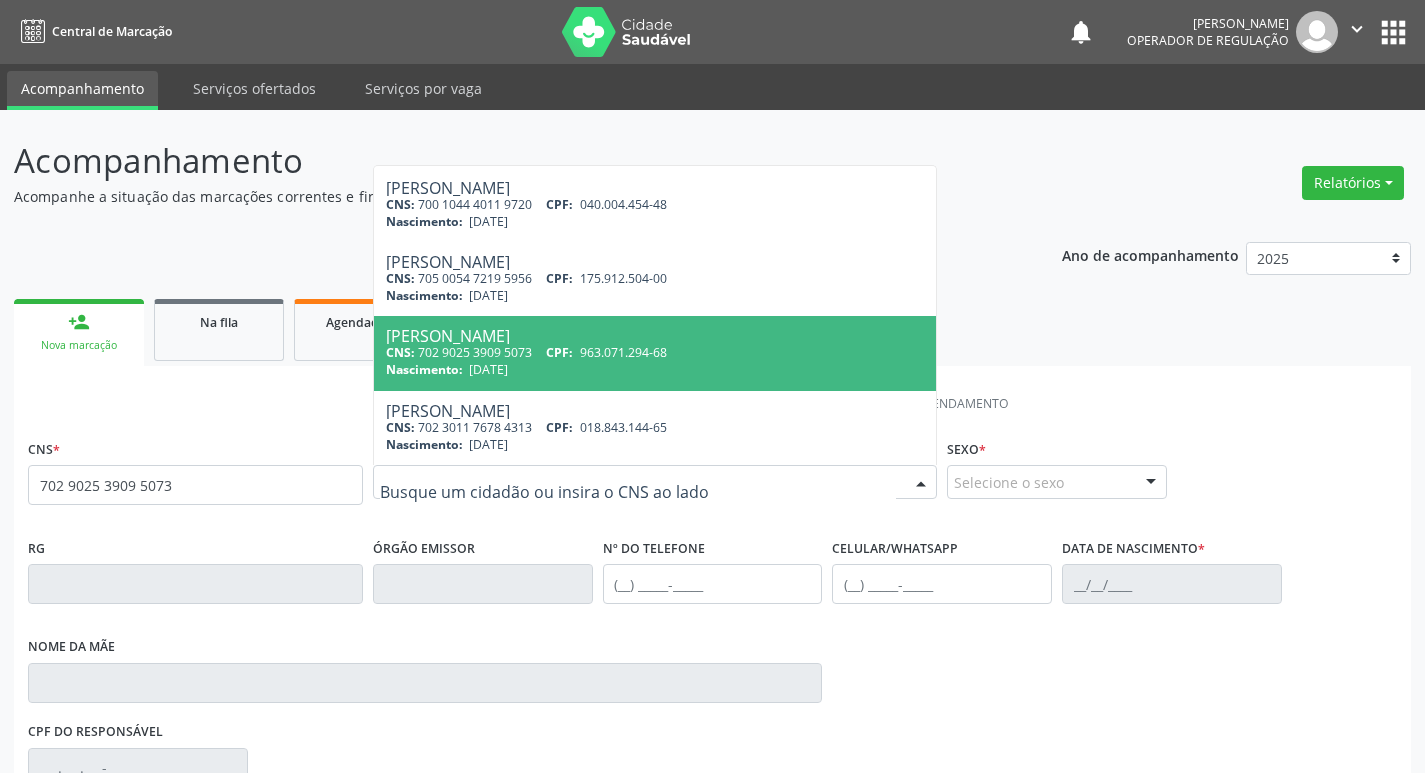 scroll, scrollTop: 0, scrollLeft: 0, axis: both 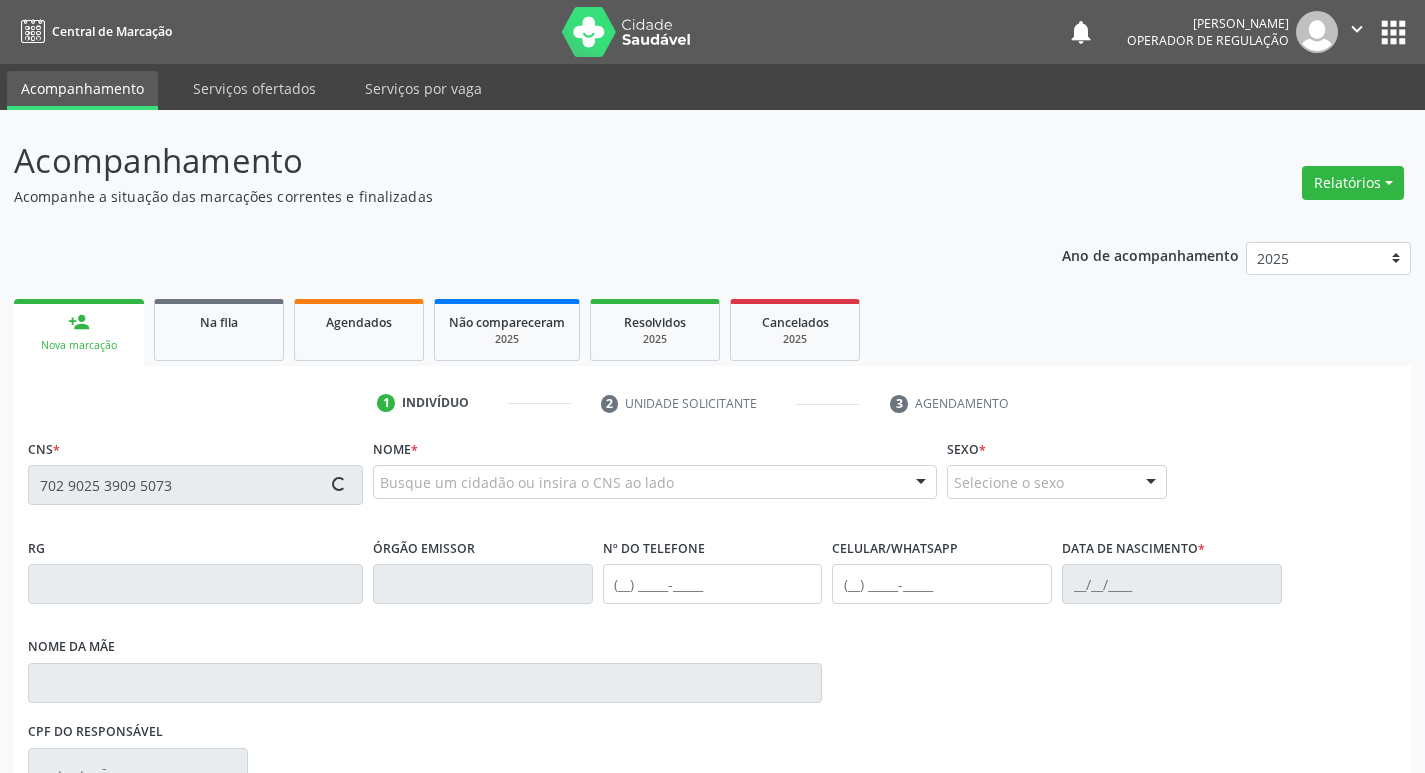 type on "702 9025 3909 5073" 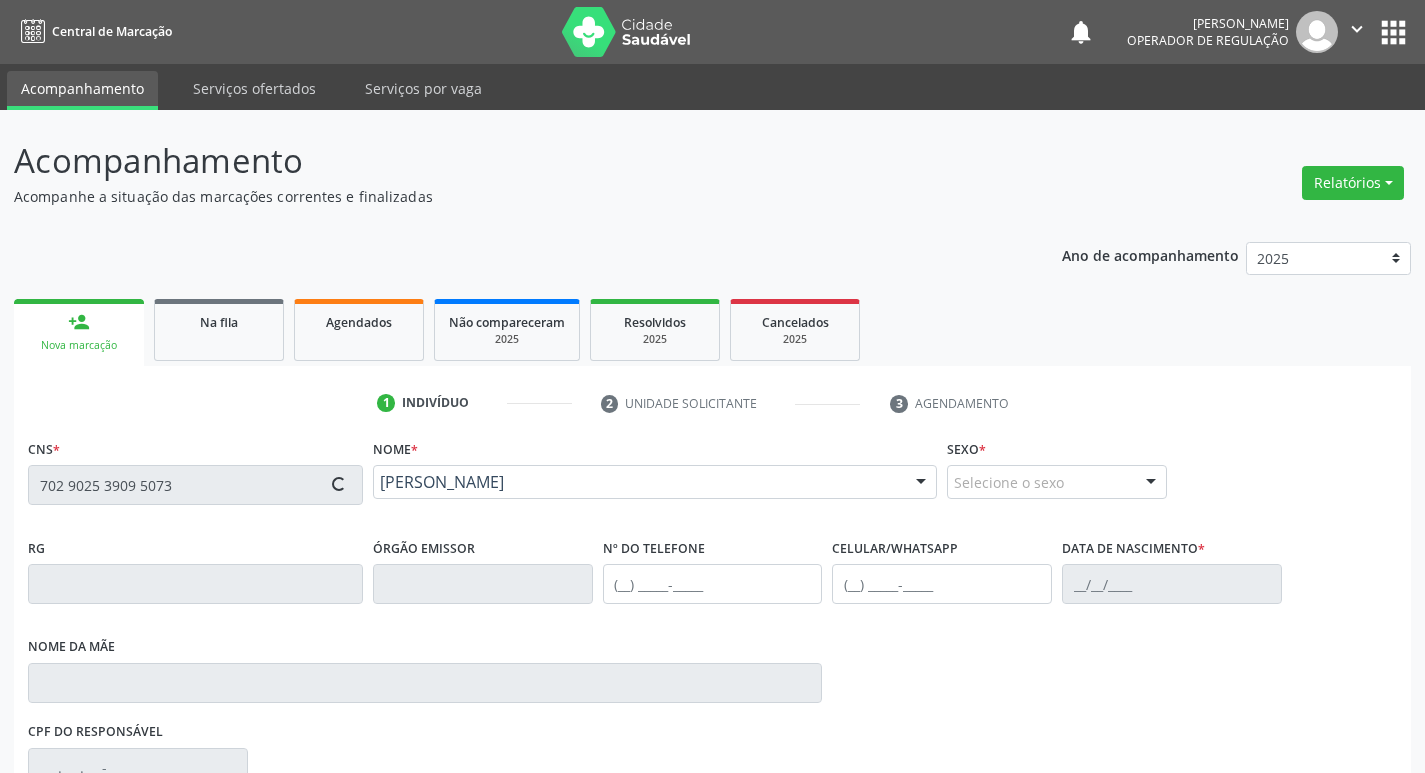 scroll, scrollTop: 297, scrollLeft: 0, axis: vertical 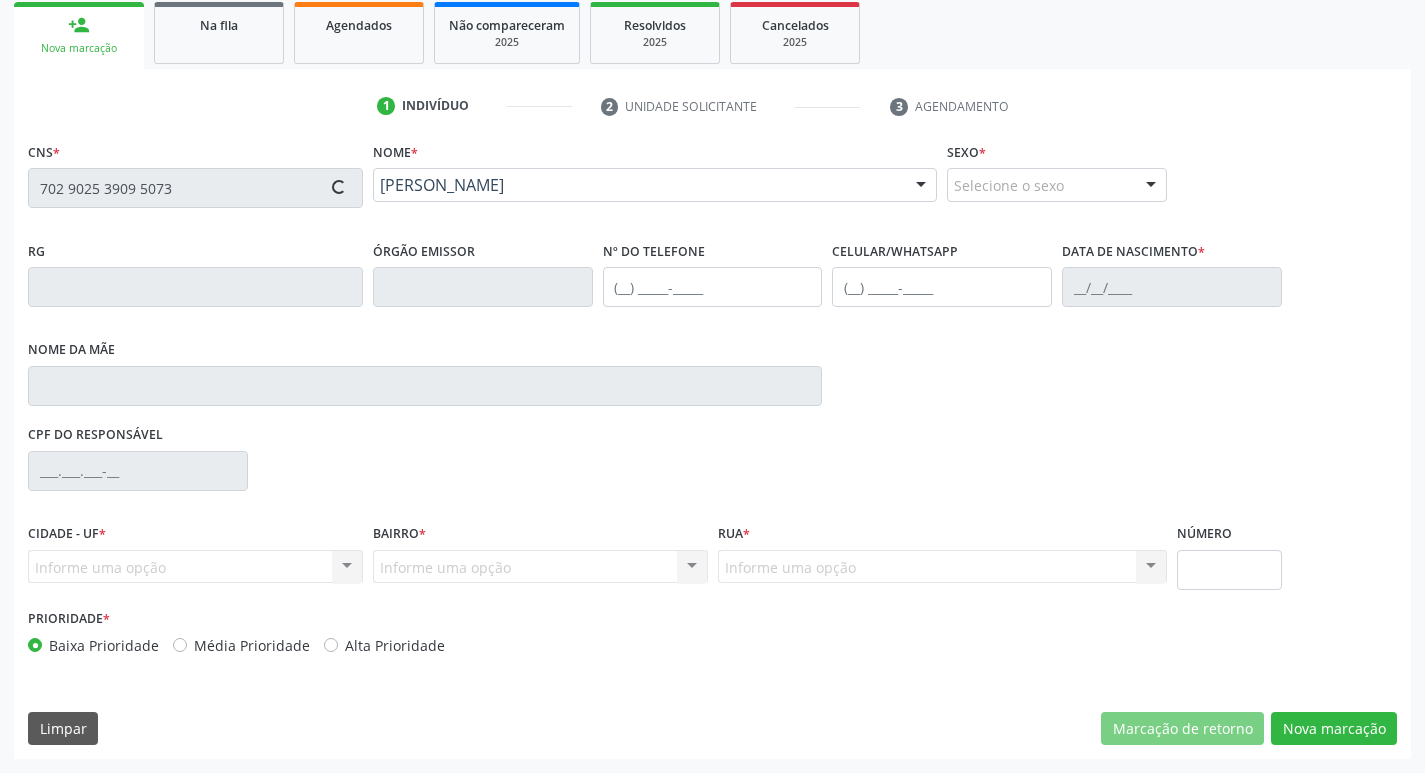 type on "(87) 98846-9037" 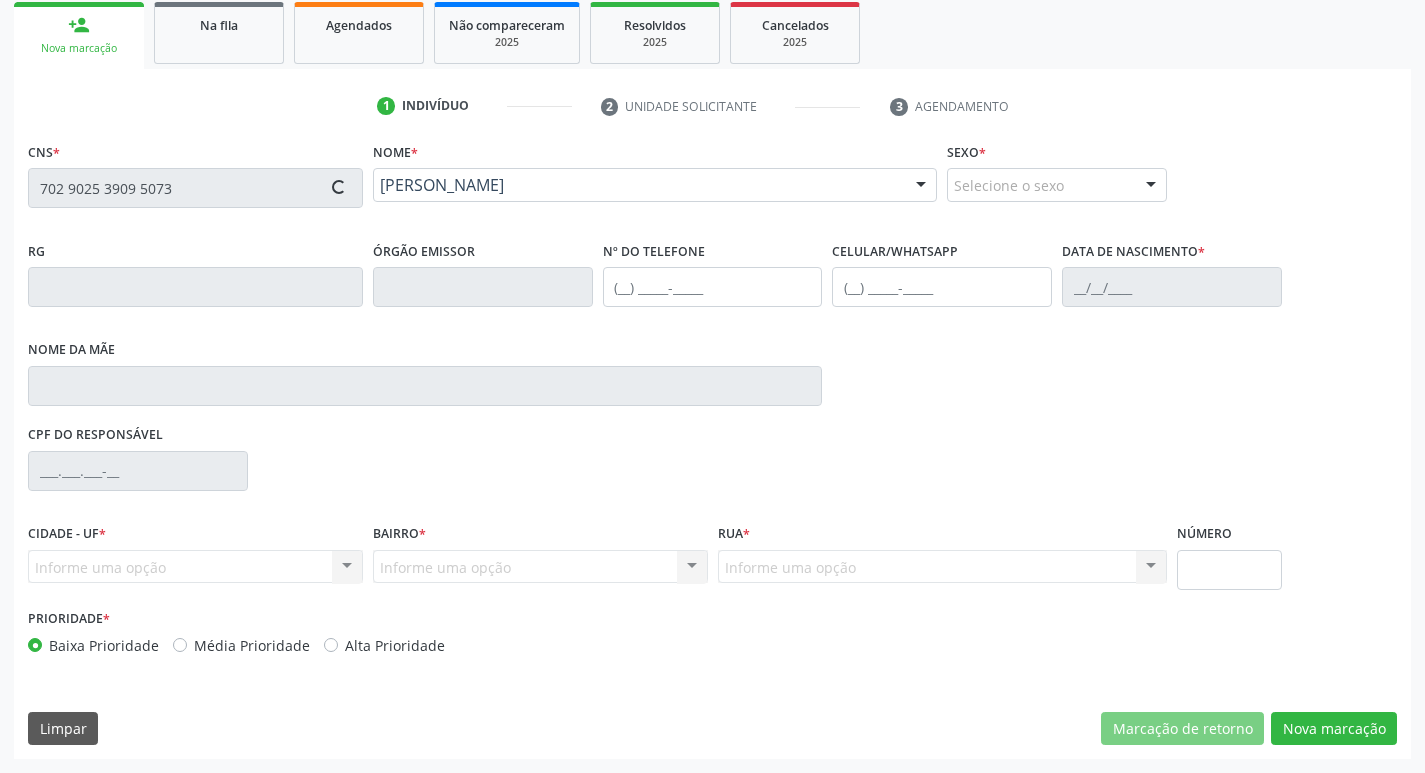 type on "16/01/1972" 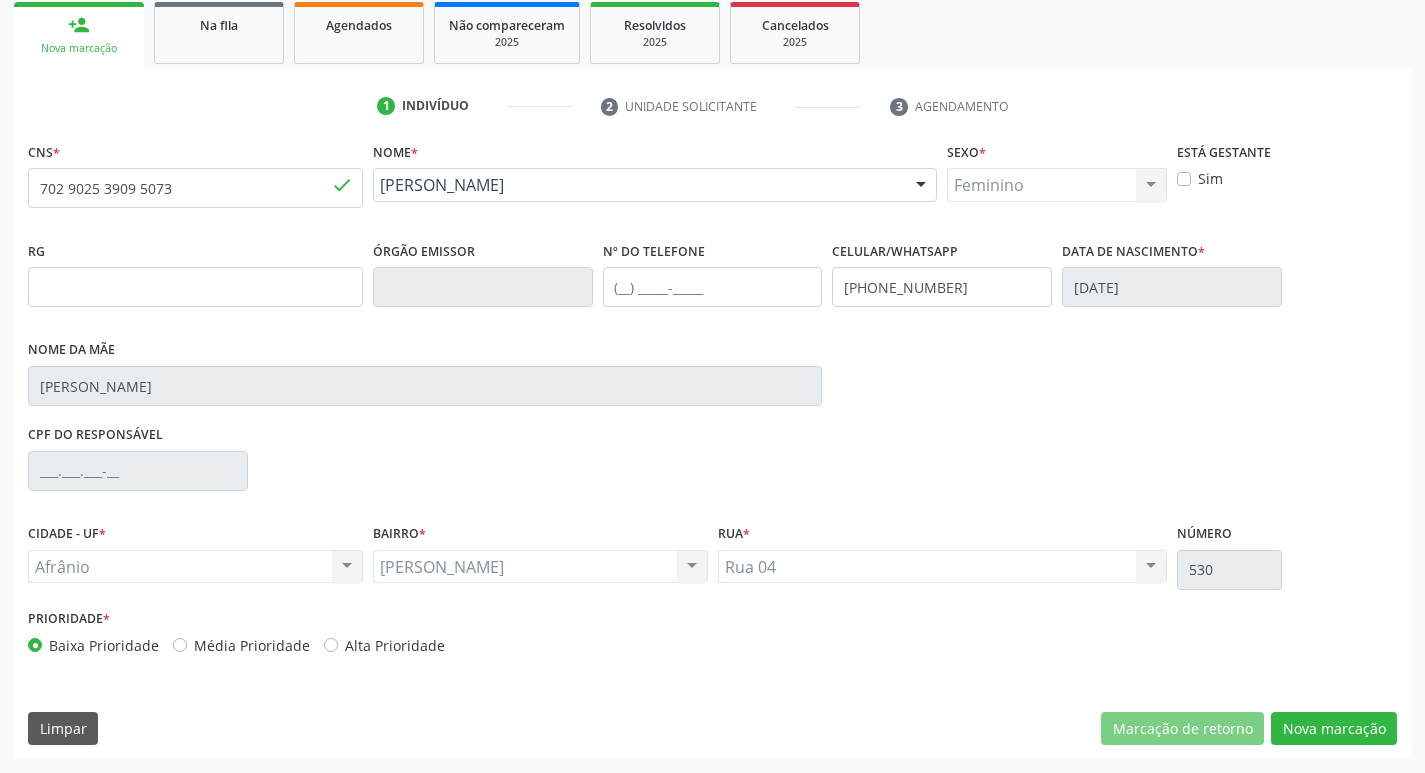 click on "Alta Prioridade" at bounding box center [395, 645] 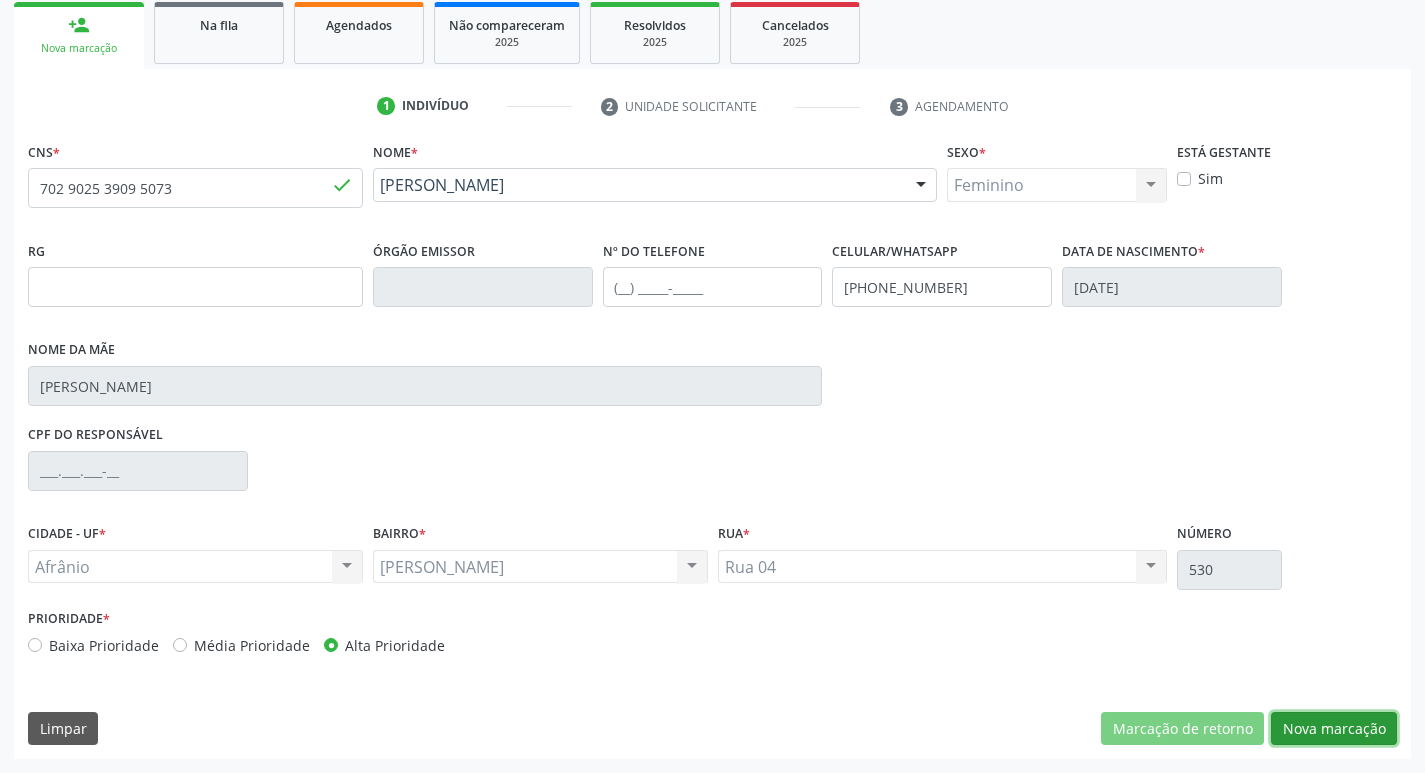 click on "Nova marcação" at bounding box center (1334, 729) 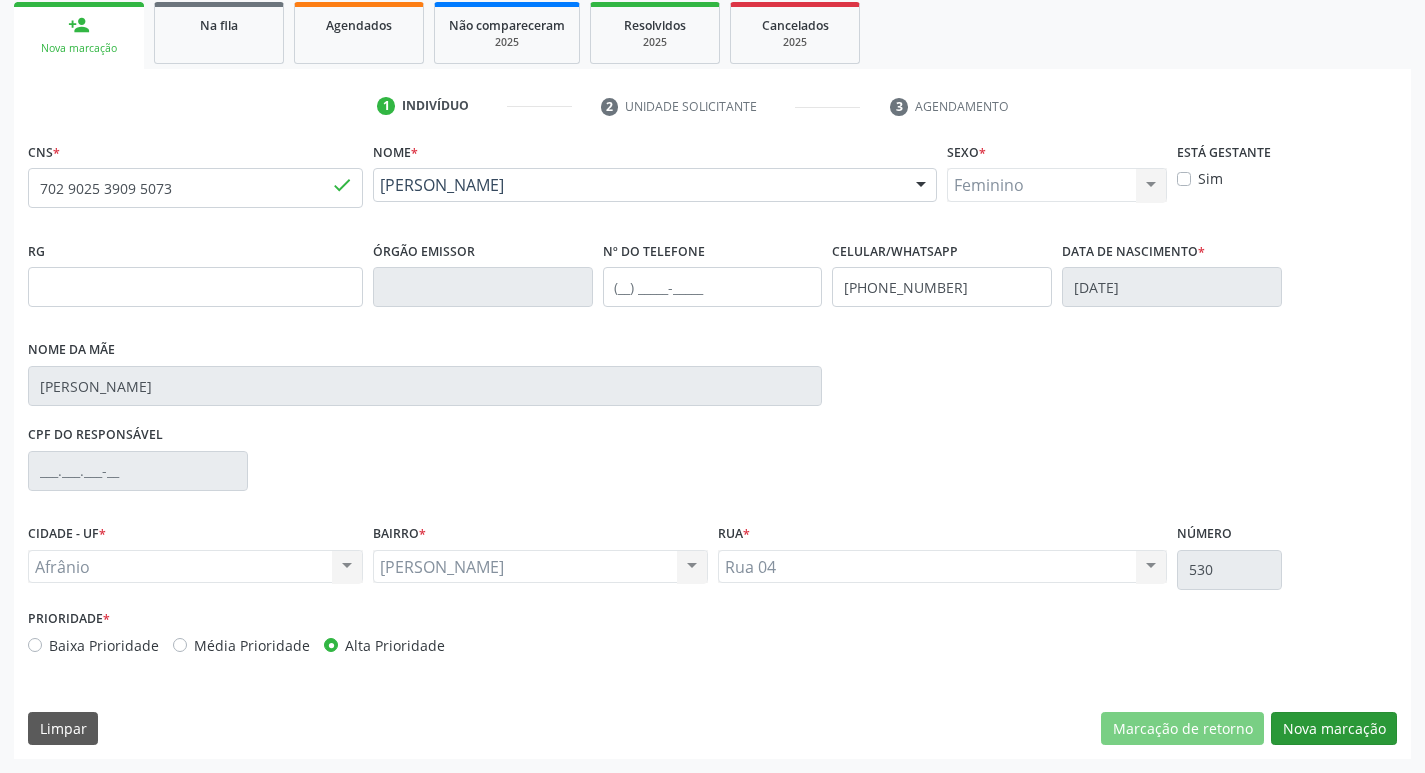 scroll, scrollTop: 133, scrollLeft: 0, axis: vertical 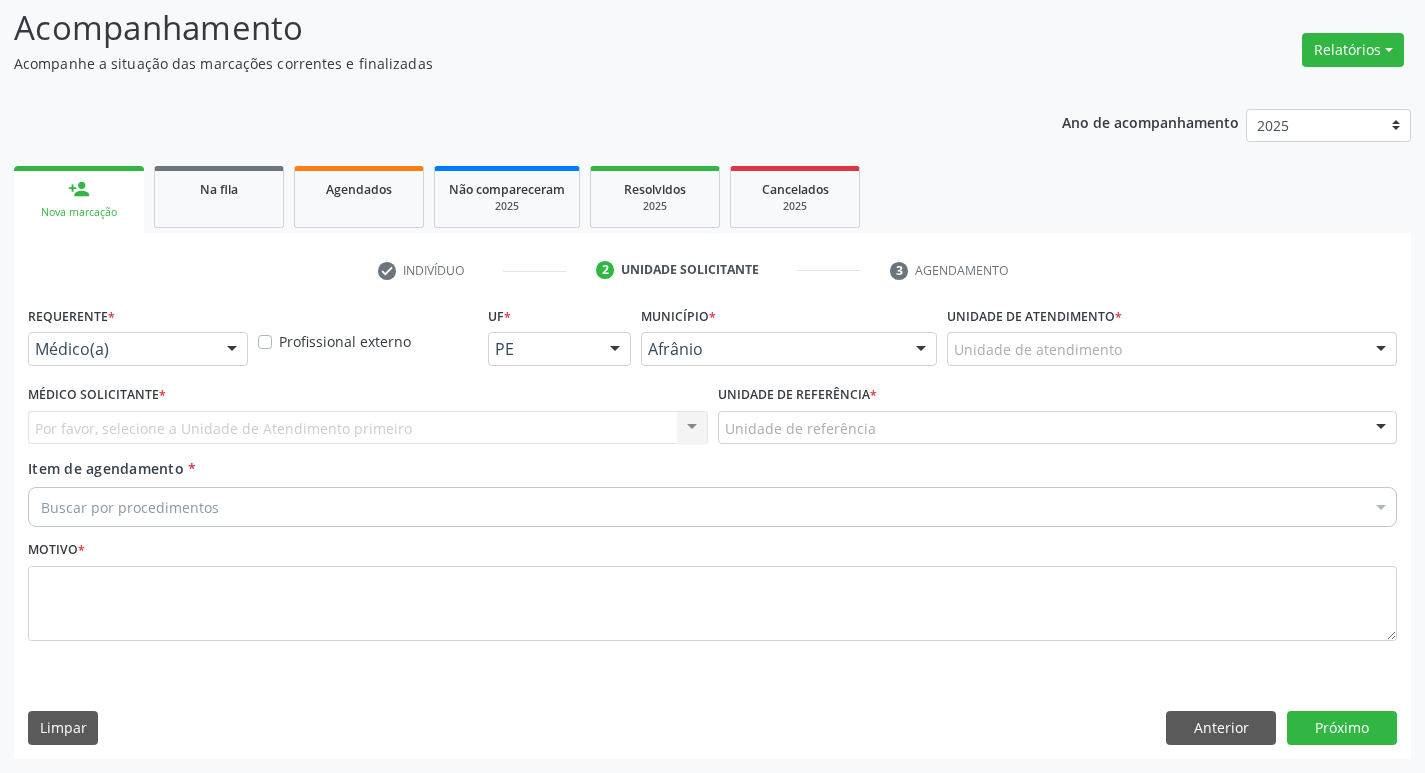 click on "Unidade de atendimento" at bounding box center (1172, 349) 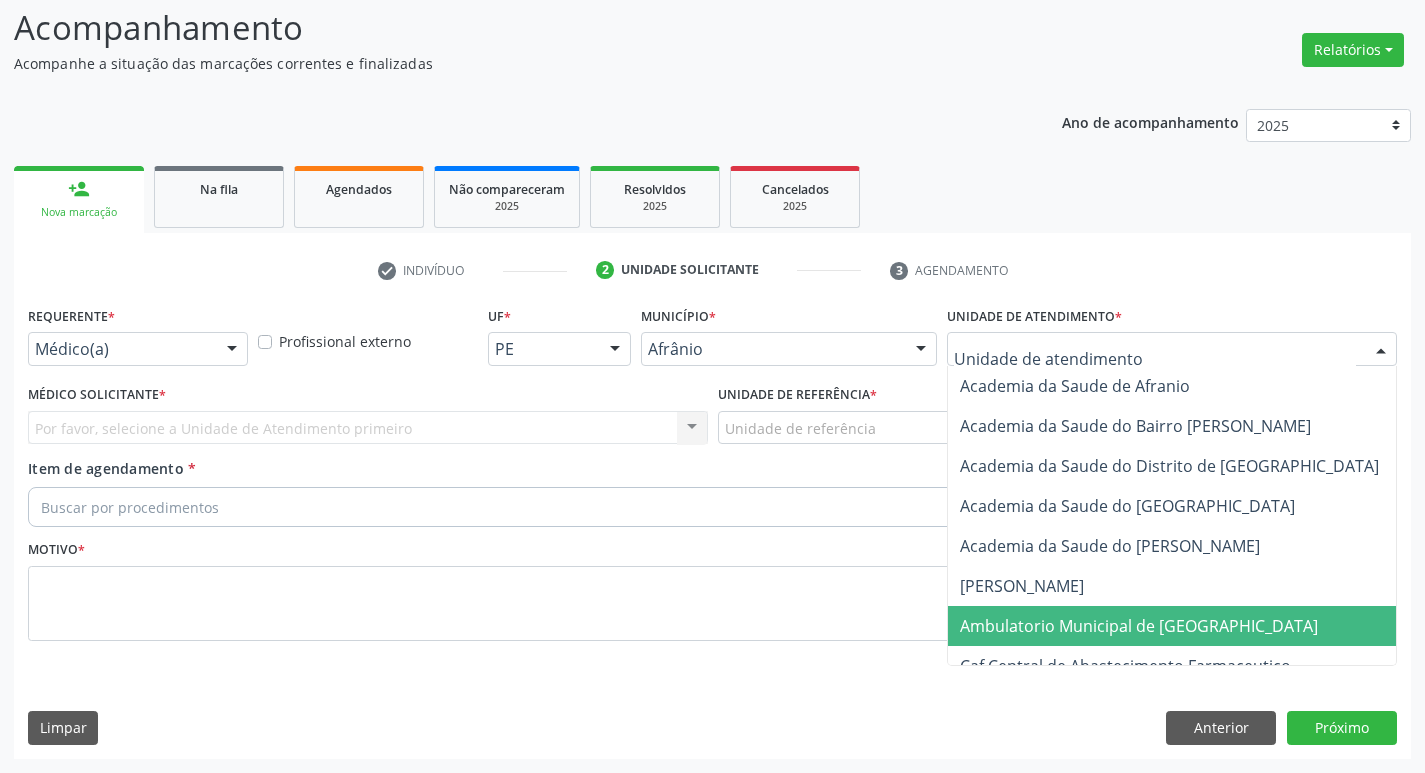 drag, startPoint x: 1087, startPoint y: 625, endPoint x: 820, endPoint y: 455, distance: 316.52646 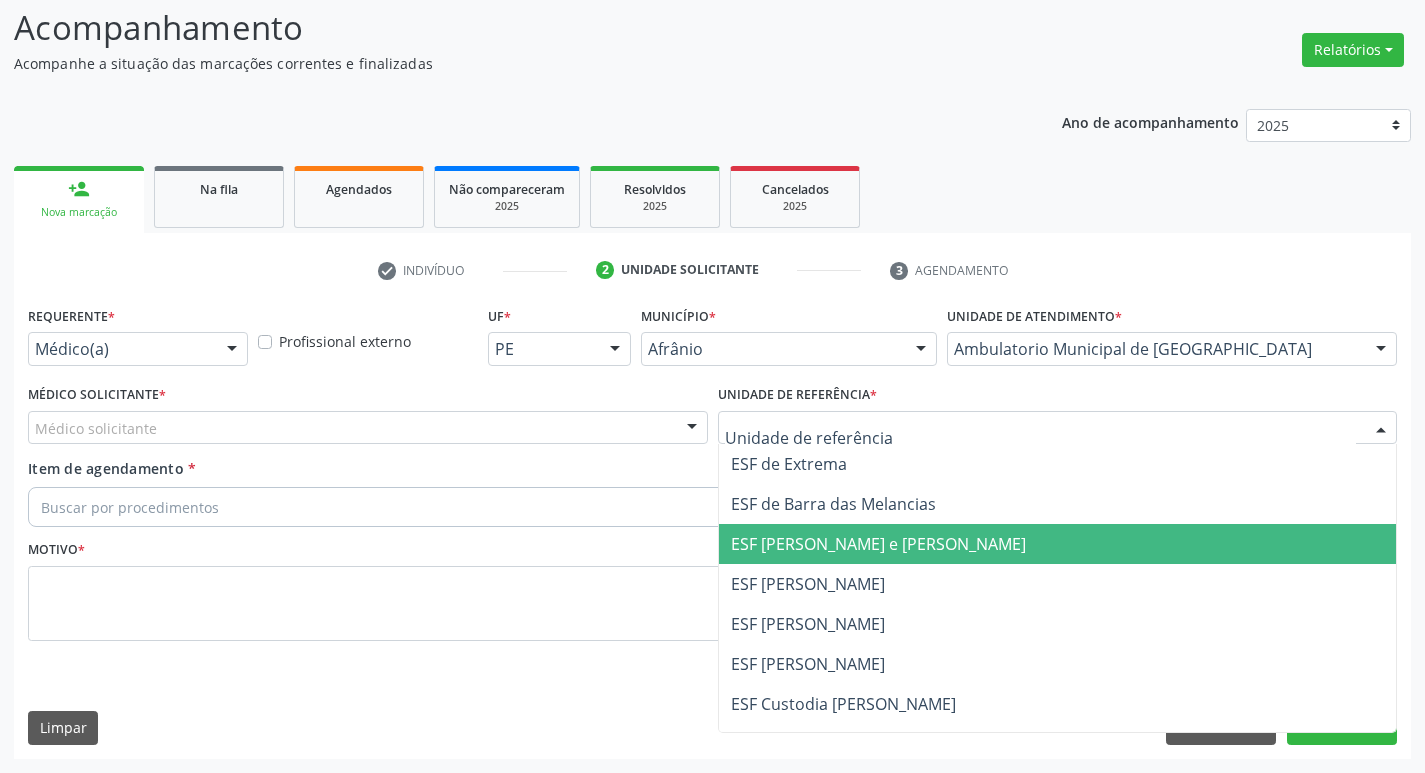 click on "ESF de Extrema   ESF de Barra das Melancias   ESF Jose e Maria Rodrigues de Macedo   ESF Maria da Silva Pereira   ESF Isabel Gomes   ESF Jose Ramos   ESF Custodia Maria da Conceicao   ESF Rosalia Cavalcanti Gomes   ESF Maria Dilurdes da Silva   ESF Ana Coelho Nonato
Nenhum resultado encontrado para: "   "
Não há nenhuma opção para ser exibida." at bounding box center (1058, 644) 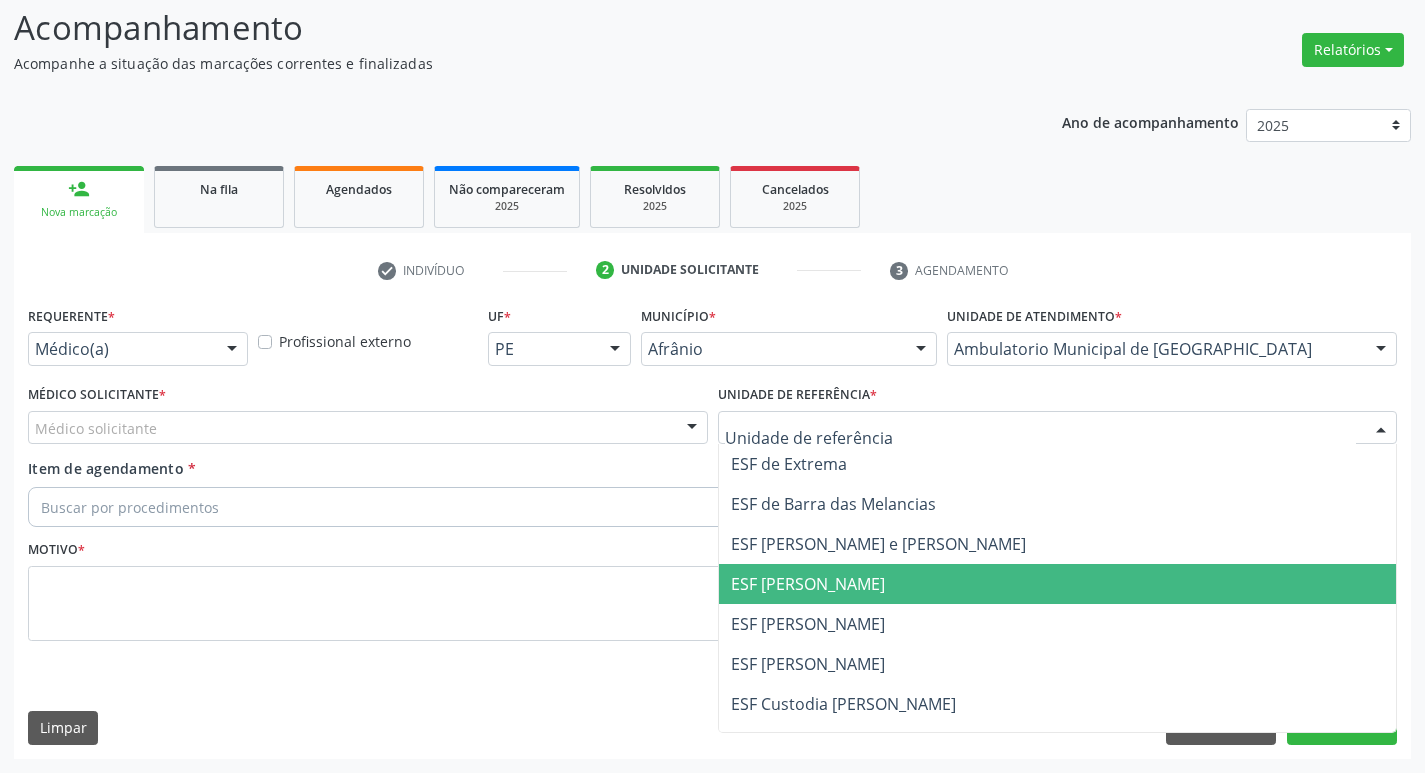 drag, startPoint x: 990, startPoint y: 588, endPoint x: 646, endPoint y: 514, distance: 351.8693 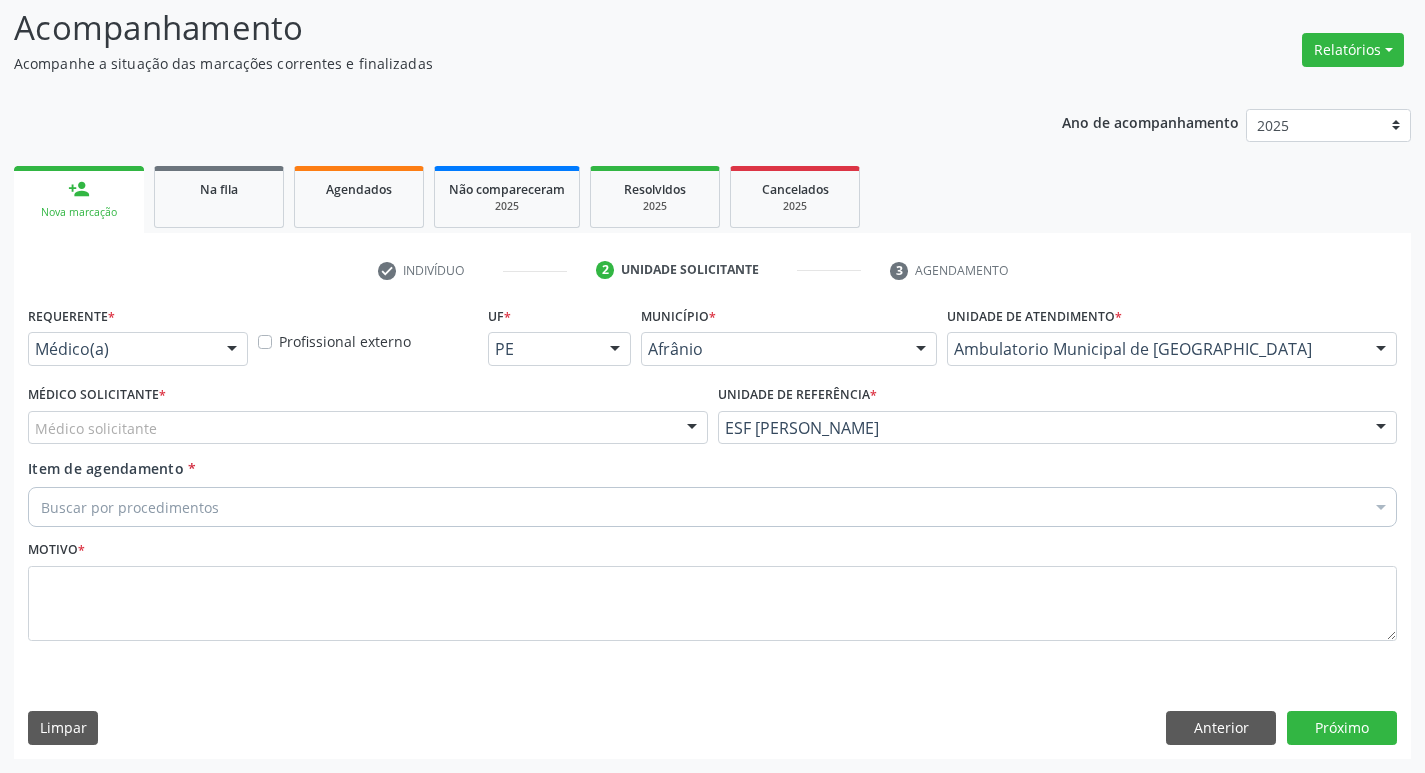drag, startPoint x: 405, startPoint y: 424, endPoint x: 395, endPoint y: 432, distance: 12.806249 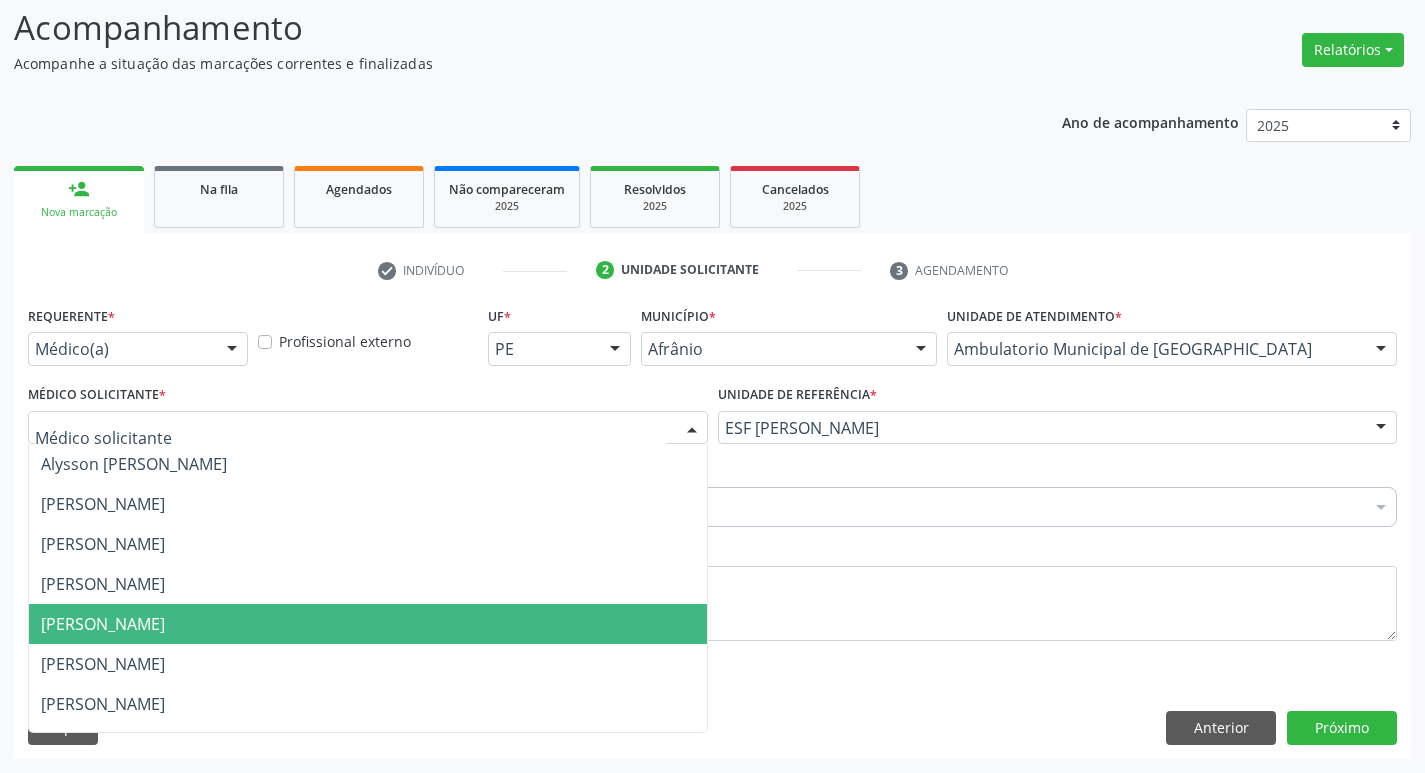 click on "[PERSON_NAME]" at bounding box center (368, 624) 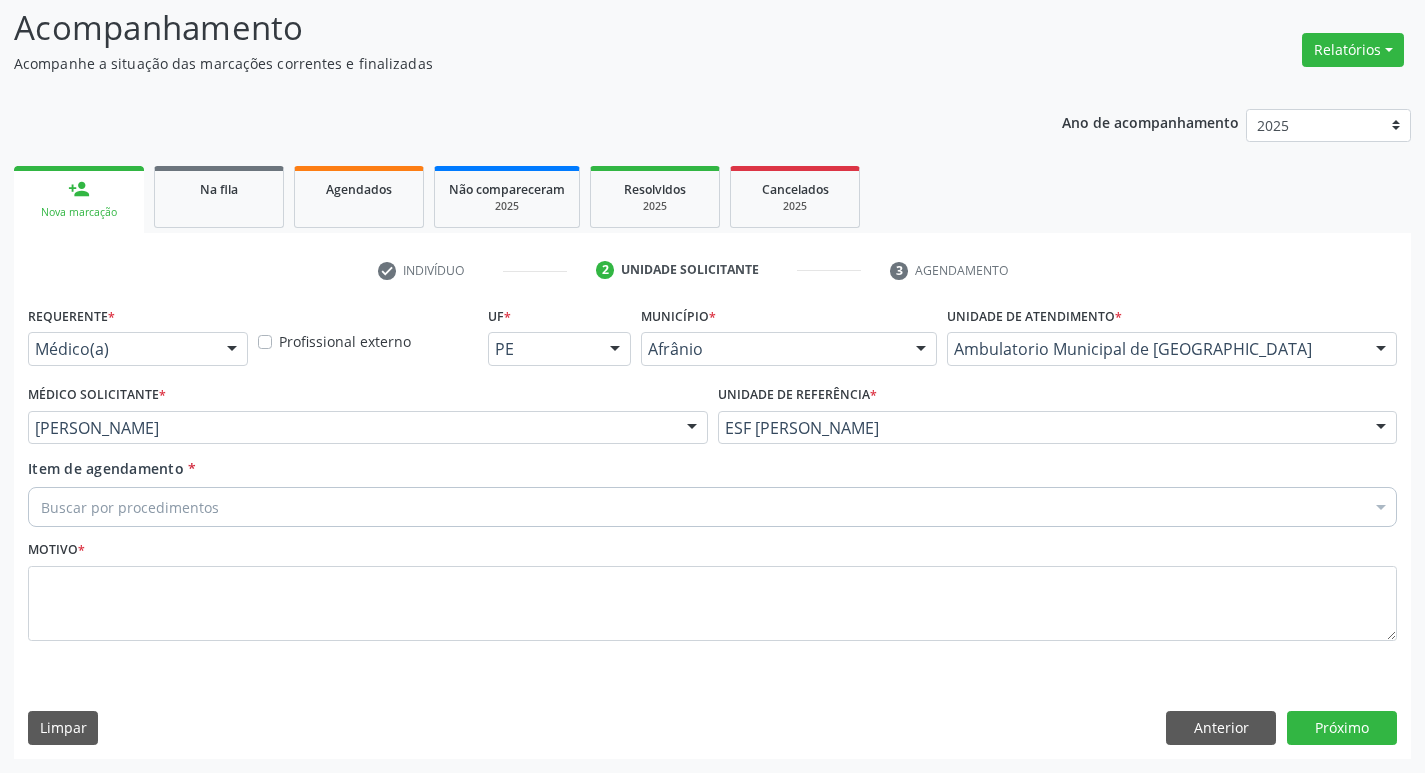 click on "Buscar por procedimentos" at bounding box center (712, 507) 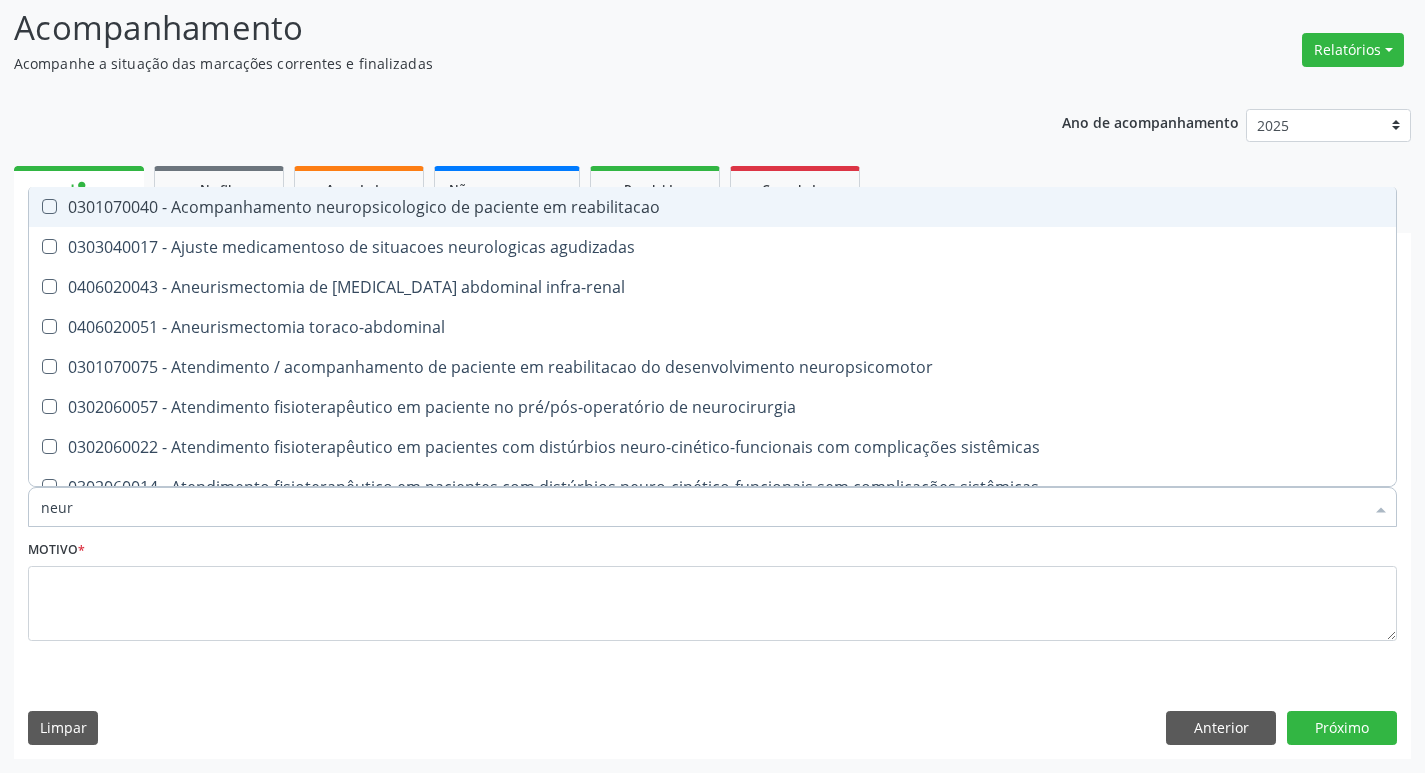 type on "neuro" 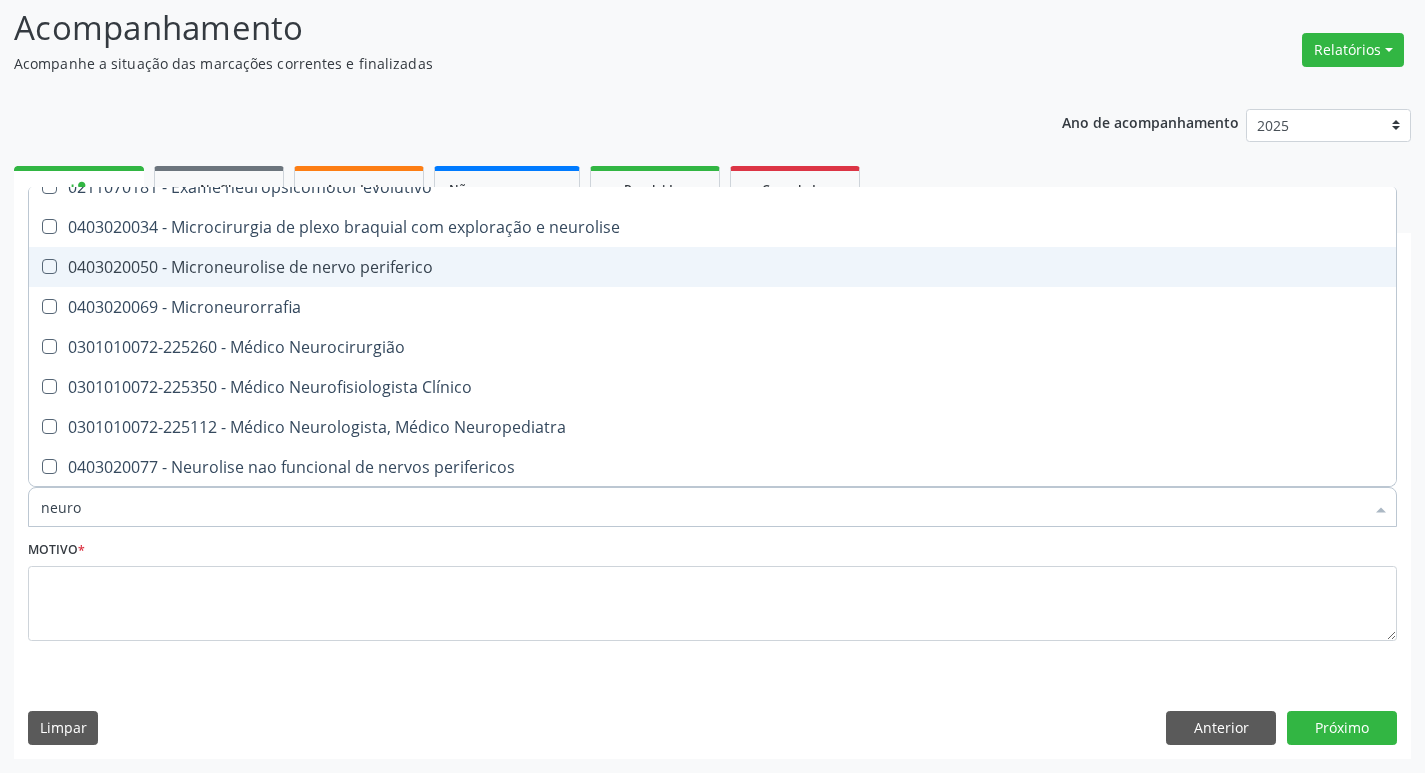 scroll, scrollTop: 600, scrollLeft: 0, axis: vertical 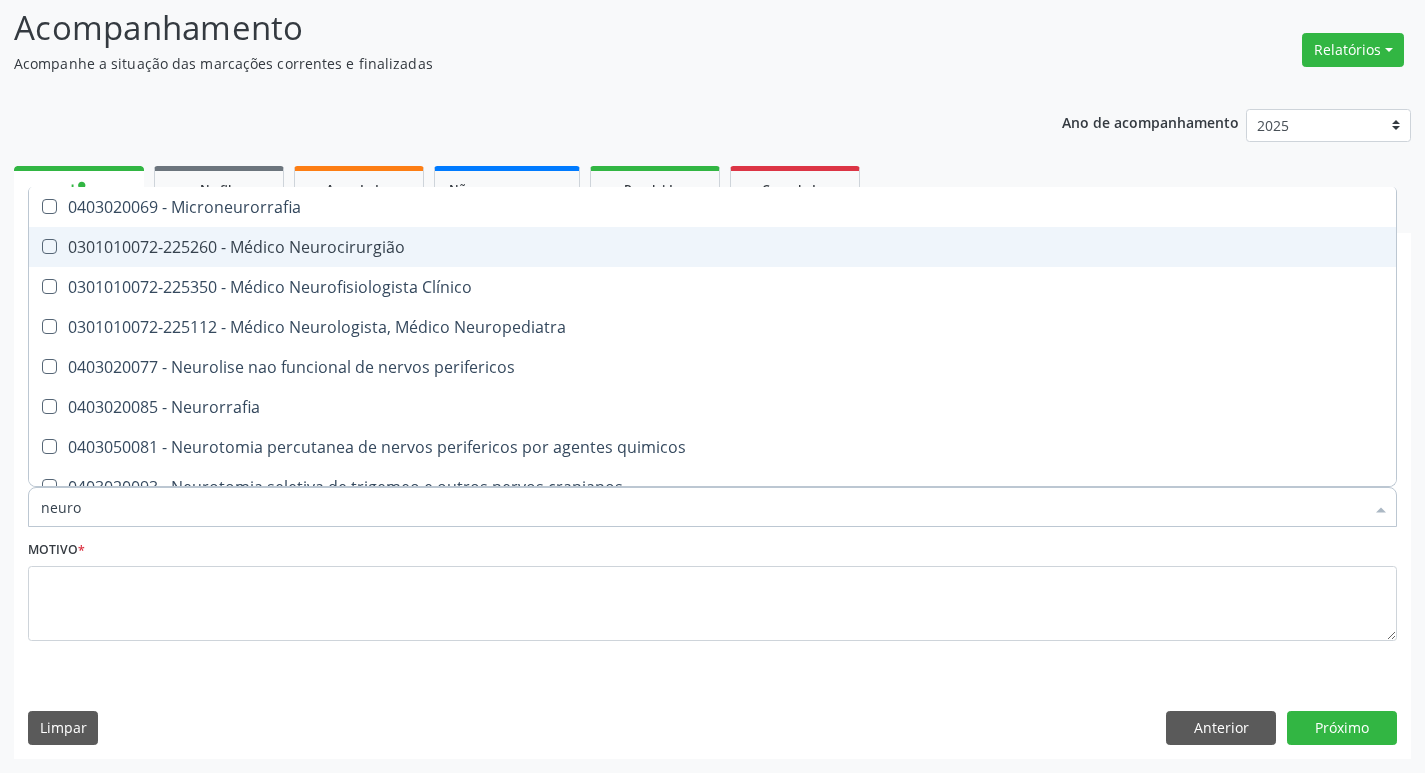 click at bounding box center (49, 246) 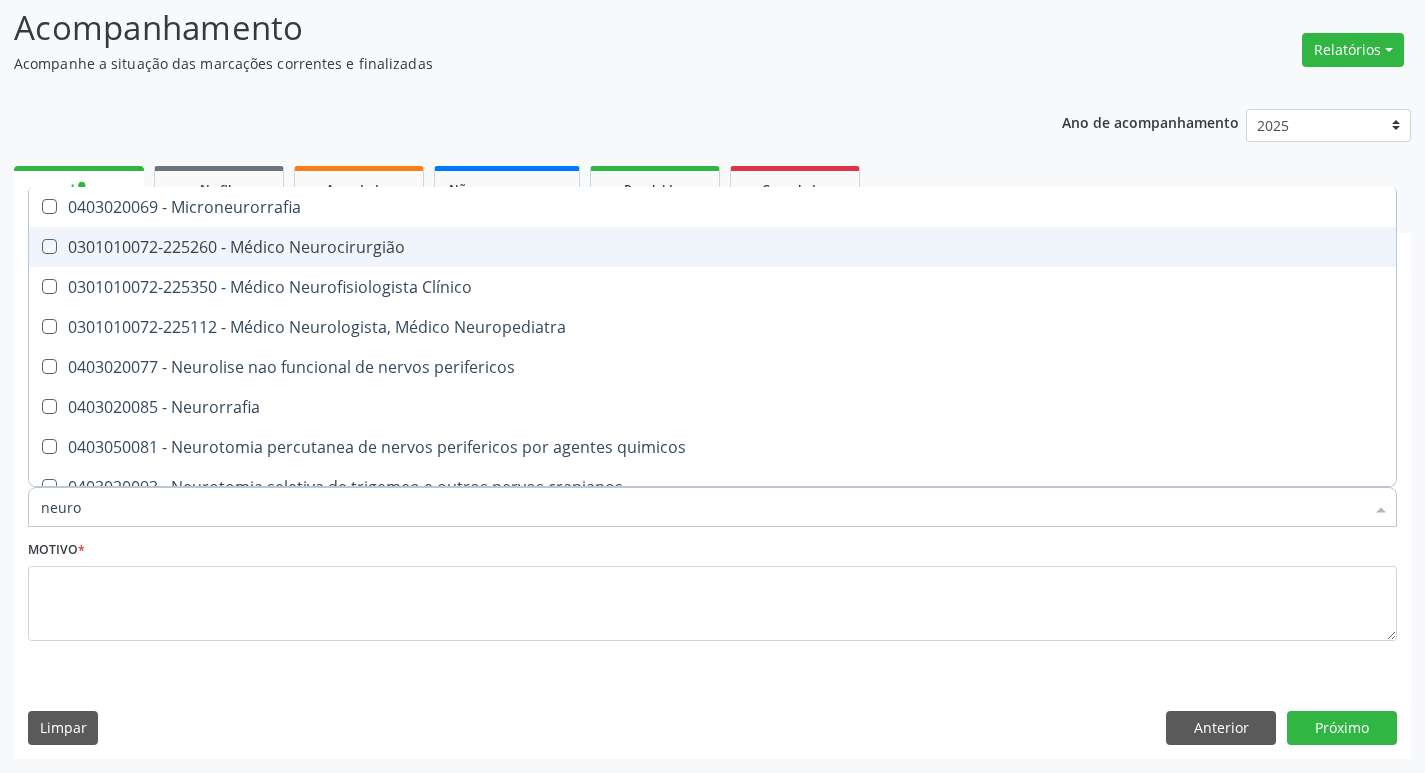checkbox on "true" 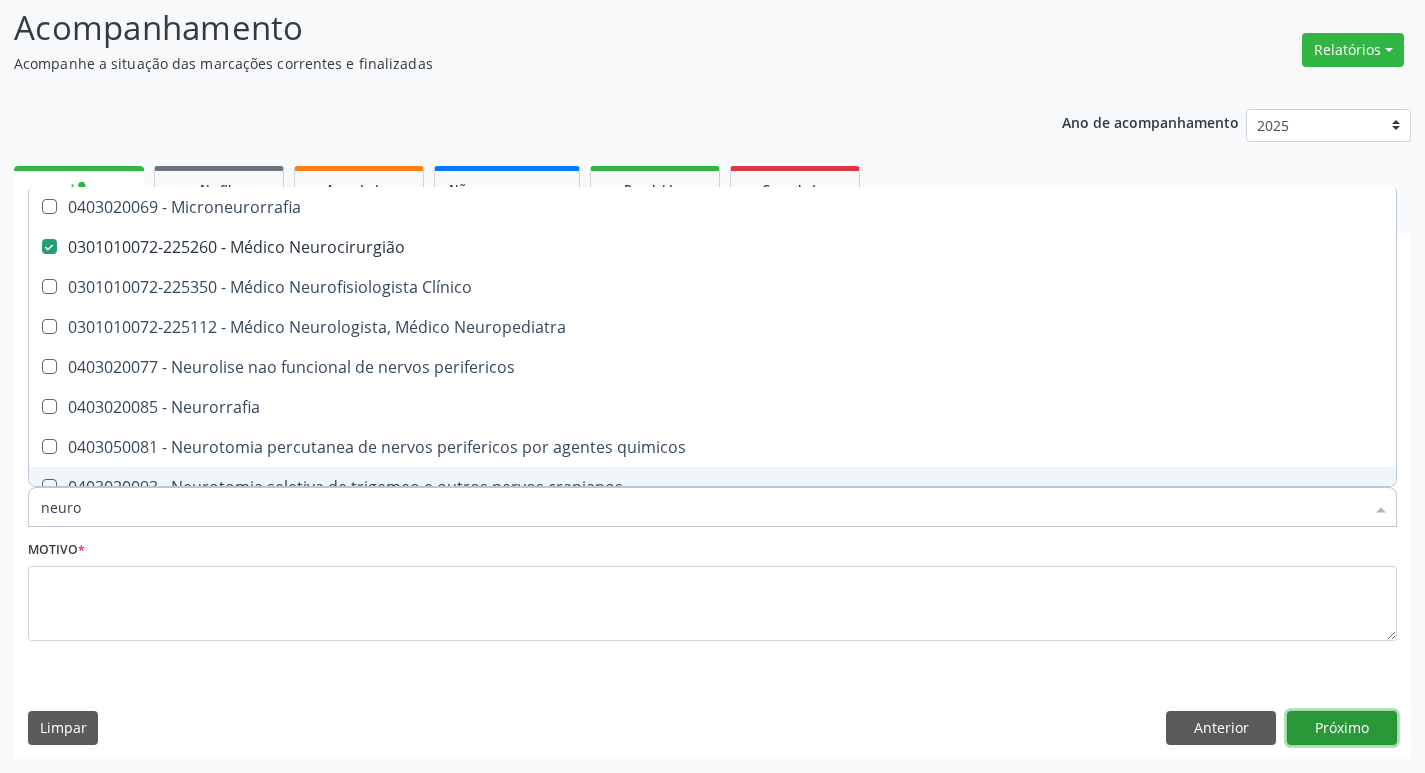 click on "Próximo" at bounding box center (1342, 728) 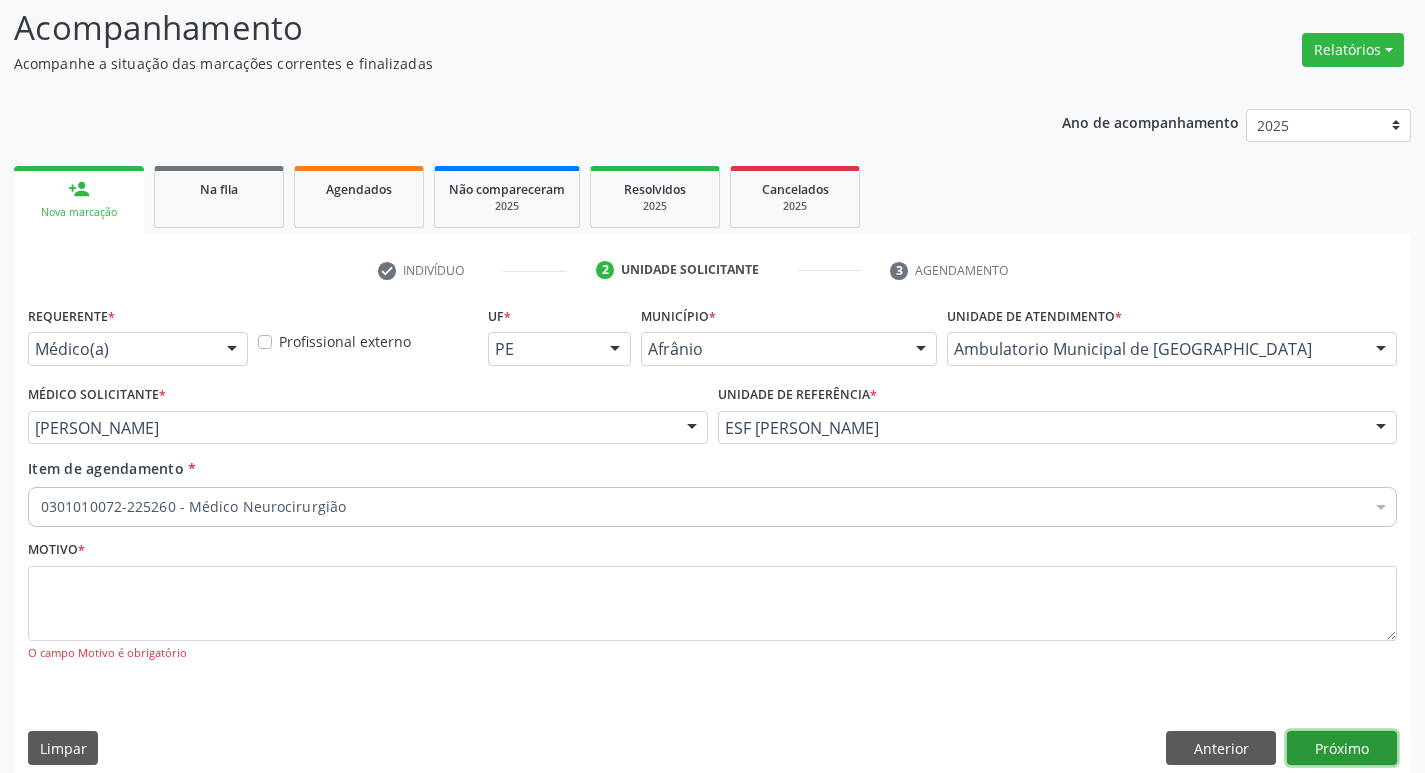 scroll, scrollTop: 0, scrollLeft: 0, axis: both 